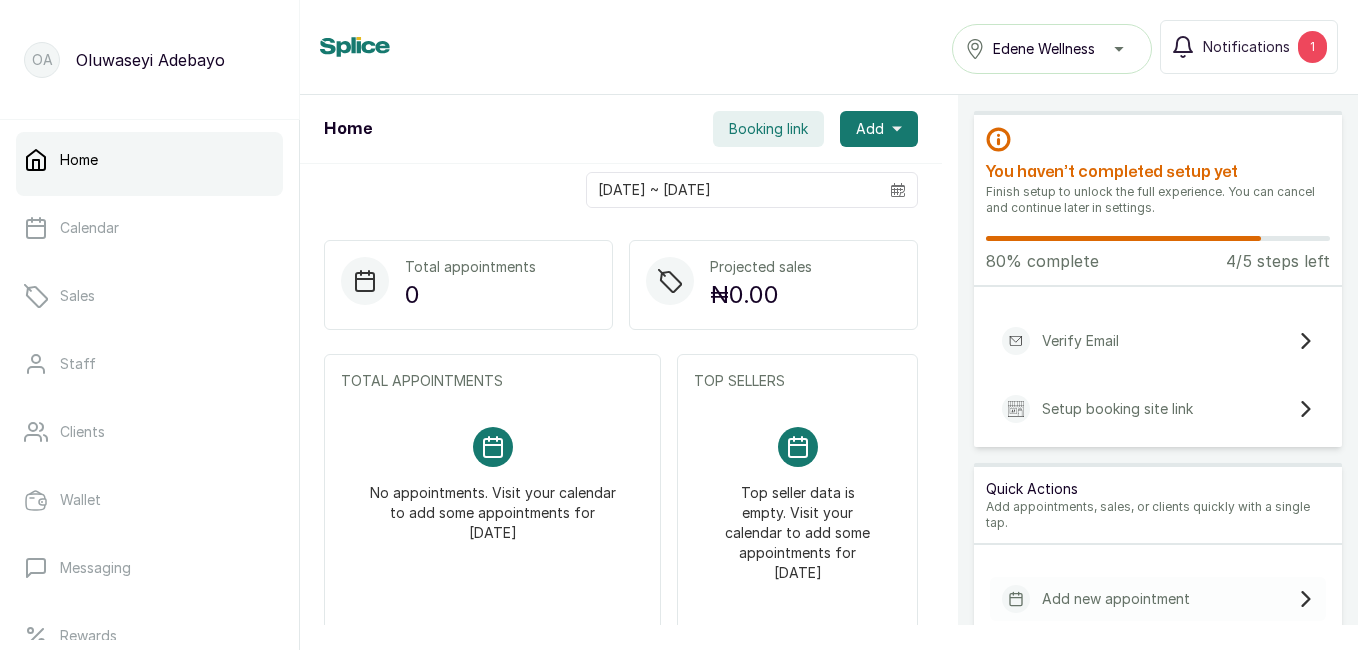 scroll, scrollTop: 0, scrollLeft: 0, axis: both 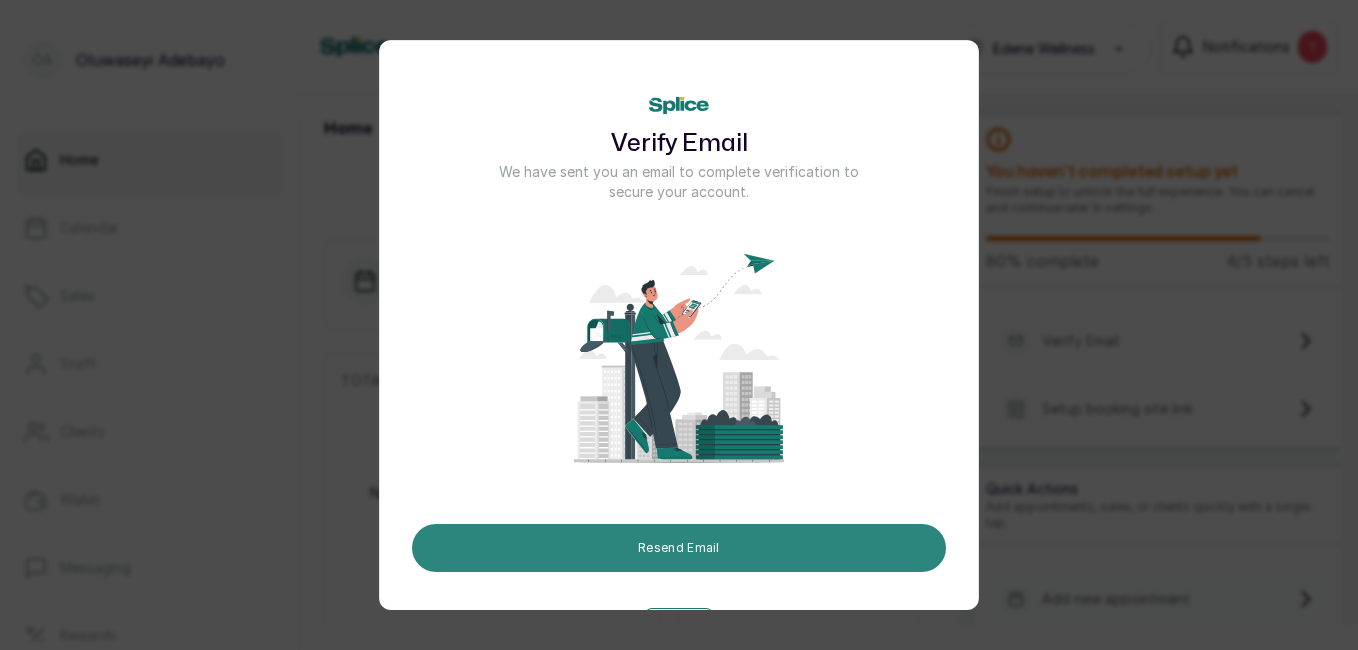 click on "Resend Email" at bounding box center (679, 548) 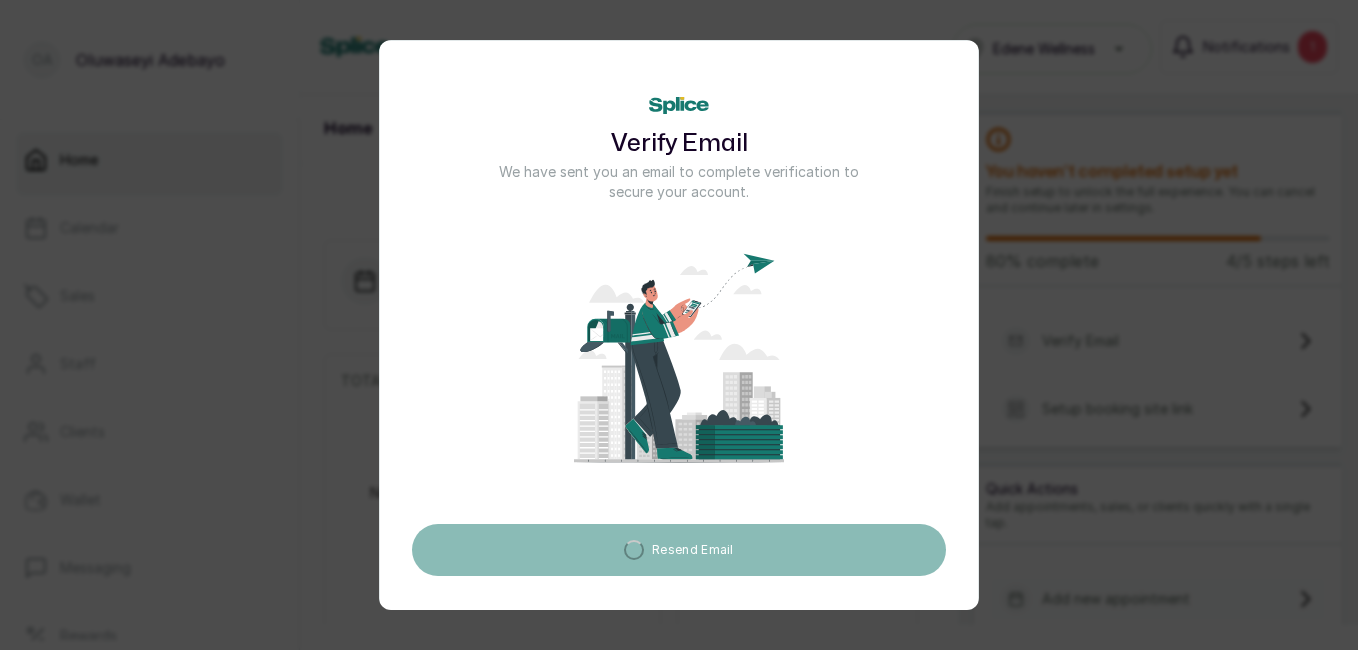 scroll, scrollTop: 65, scrollLeft: 0, axis: vertical 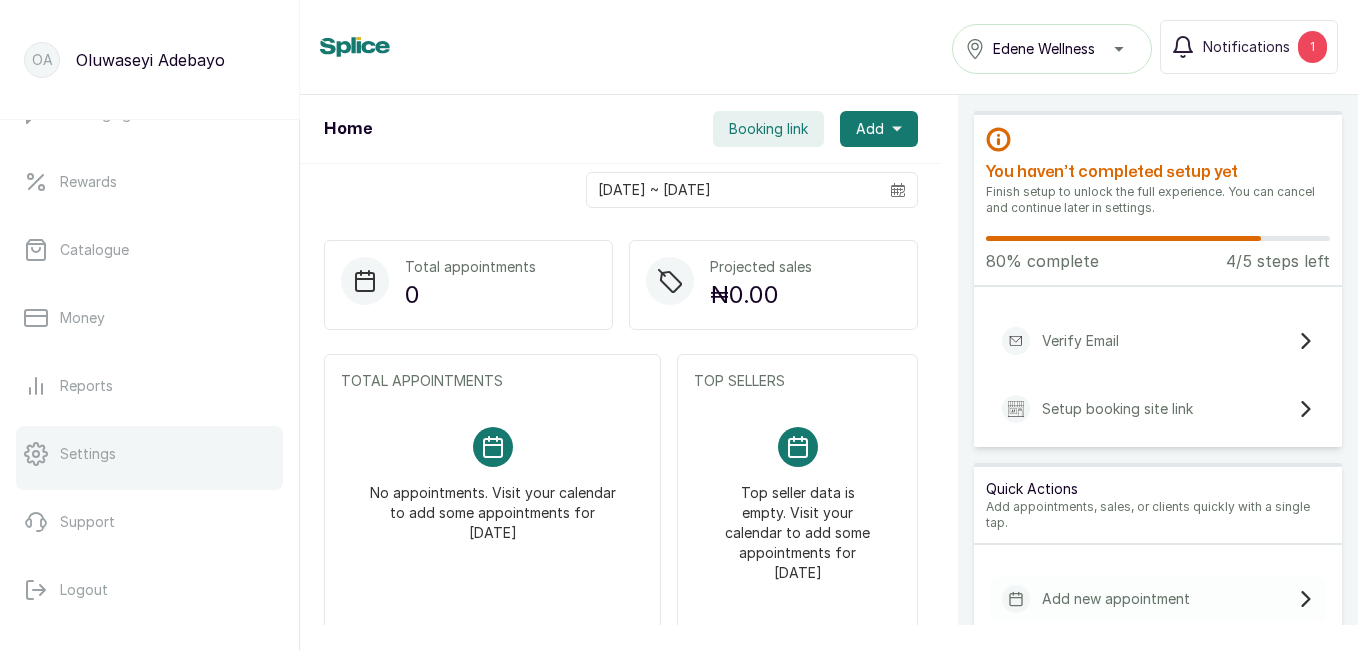 click on "Settings" at bounding box center (149, 454) 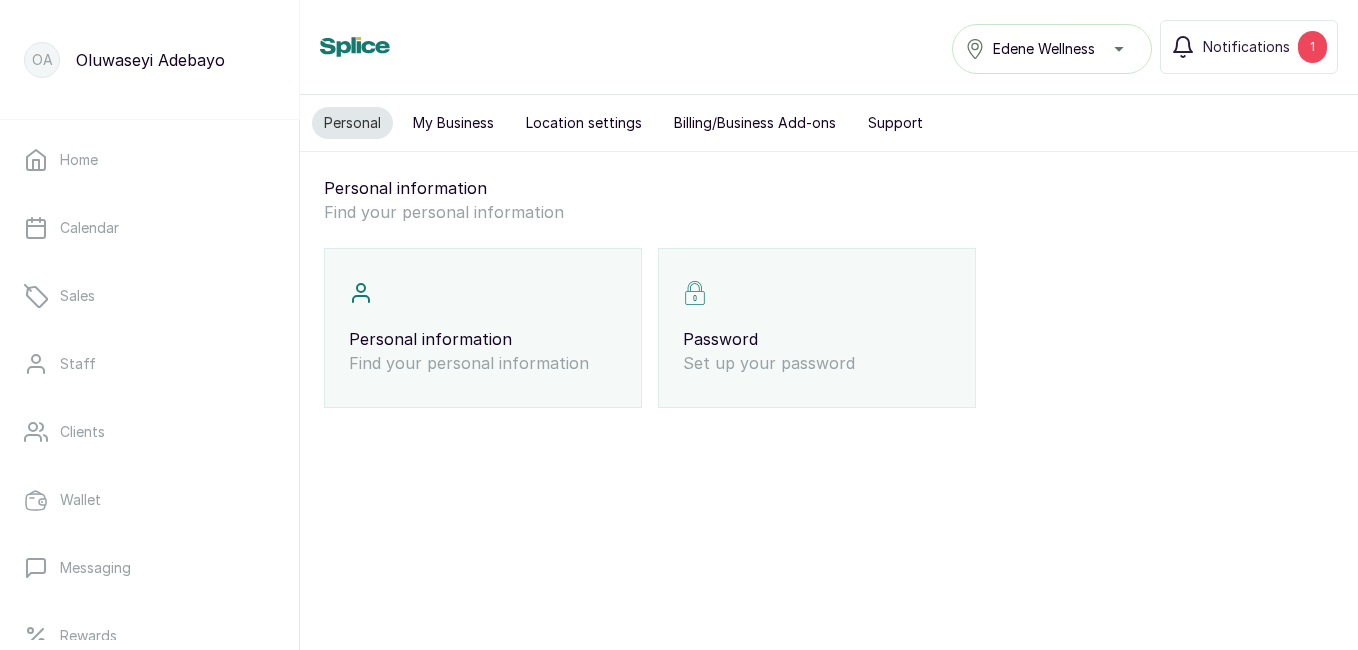 click on "Personal information Find your personal information" at bounding box center (483, 328) 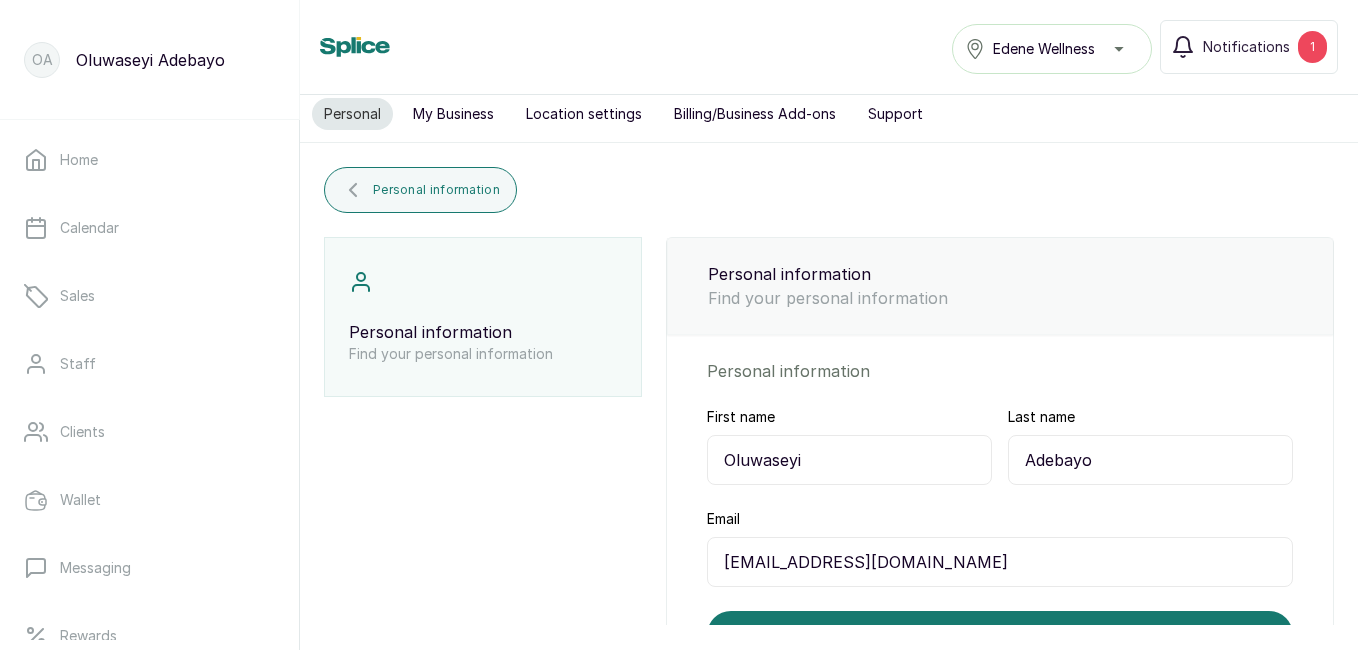 scroll, scrollTop: 0, scrollLeft: 0, axis: both 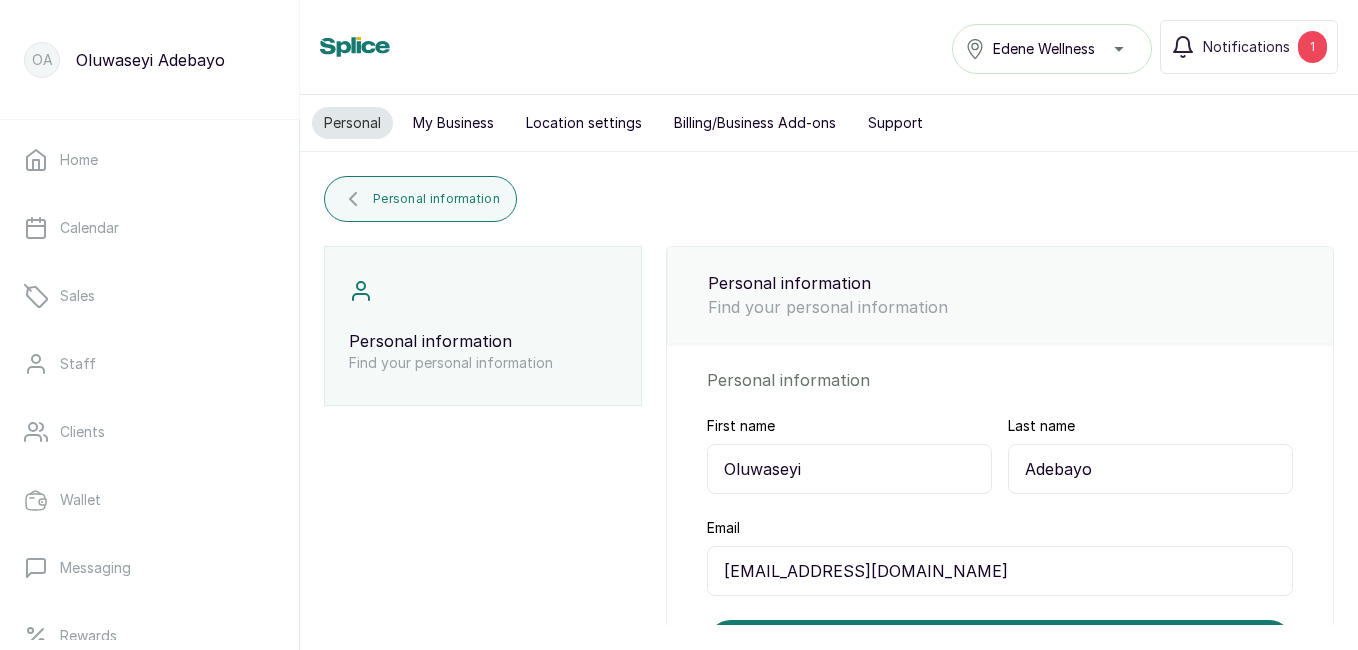 drag, startPoint x: 1042, startPoint y: 446, endPoint x: 1357, endPoint y: 211, distance: 393.00128 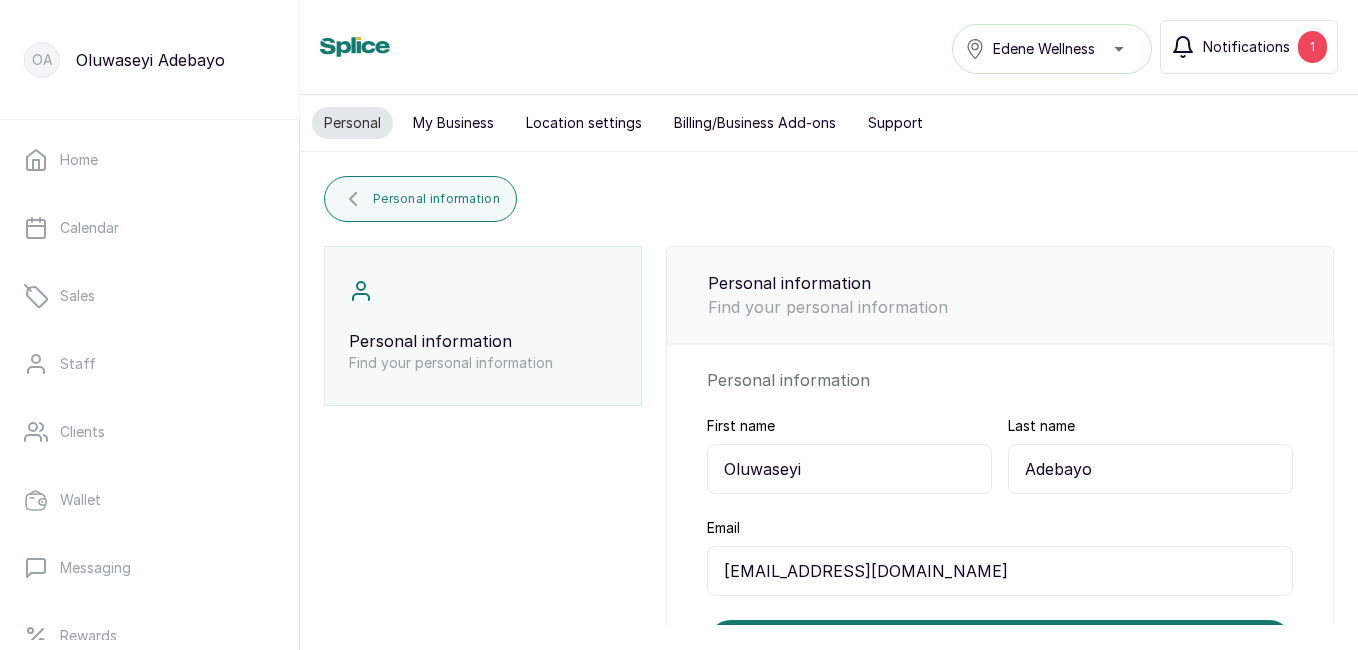 click on "1" at bounding box center [1312, 47] 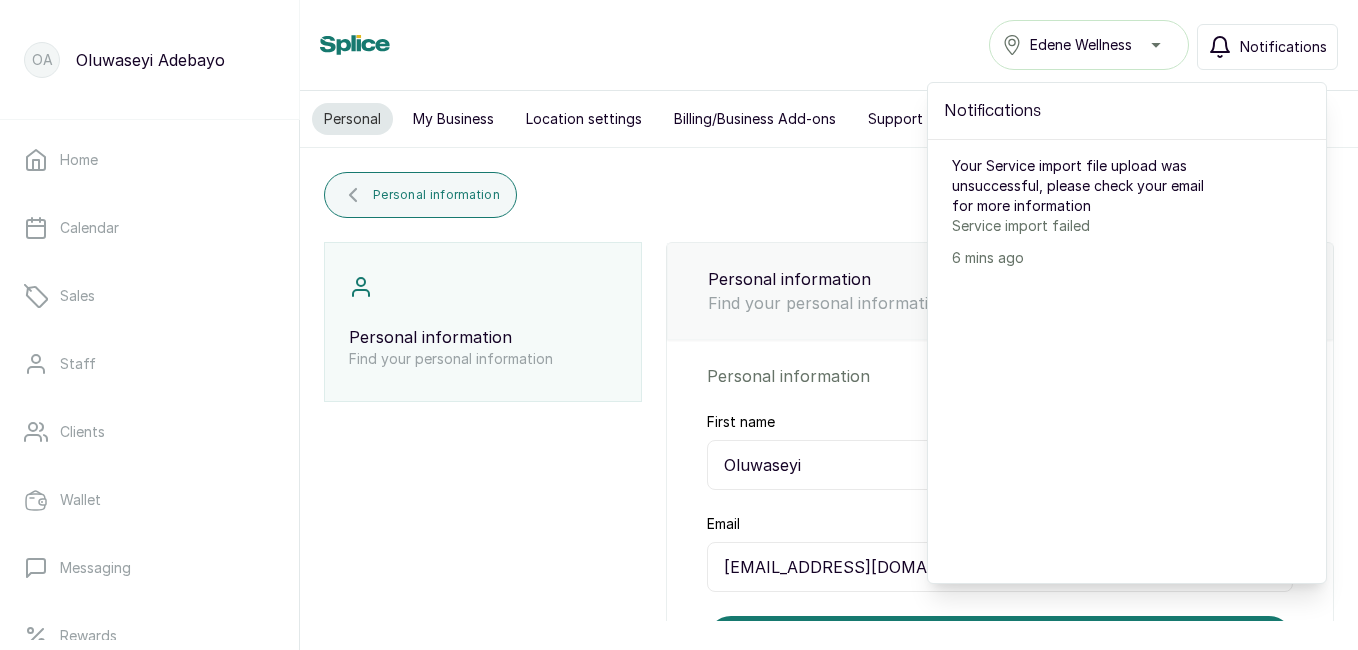 click on "Personal information Personal information Find your personal information  Personal information Find your personal information Personal information First name   Oluwaseyi Last name   Adebayo Email   drseyiprograms@gmail.com Save" at bounding box center [829, 430] 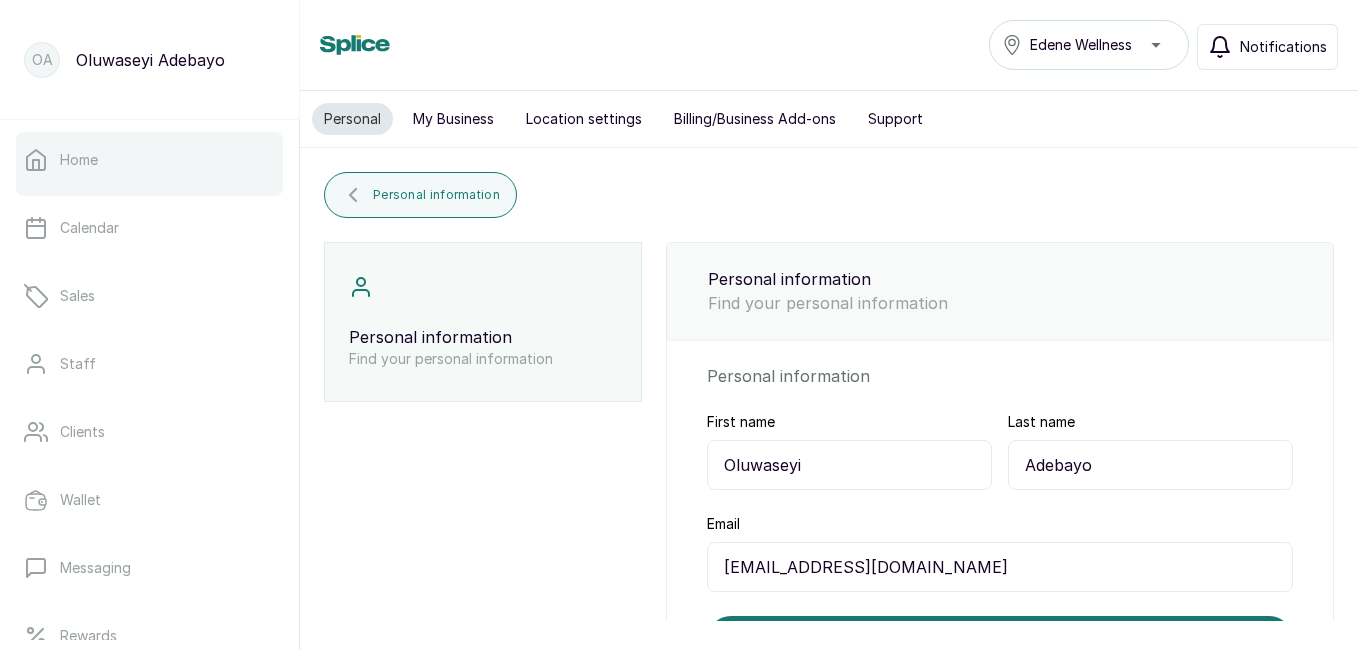 click on "Home" at bounding box center [149, 160] 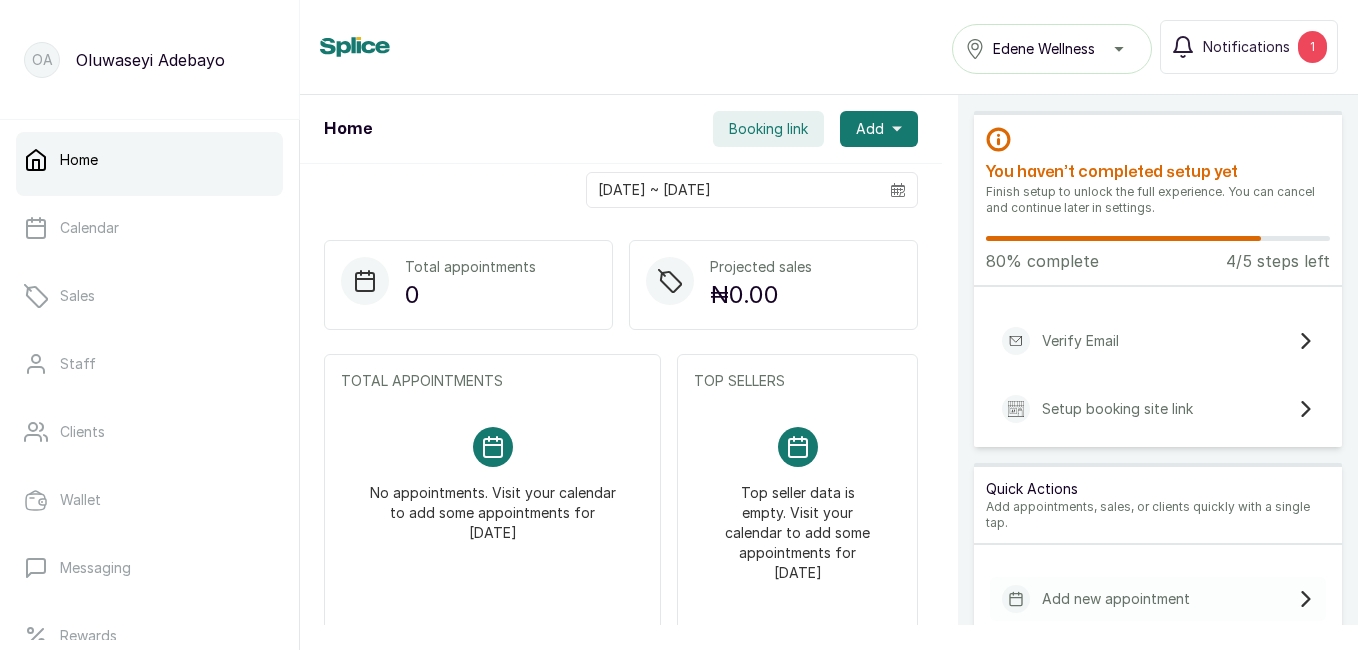 click on "Setup booking site link" at bounding box center [1117, 409] 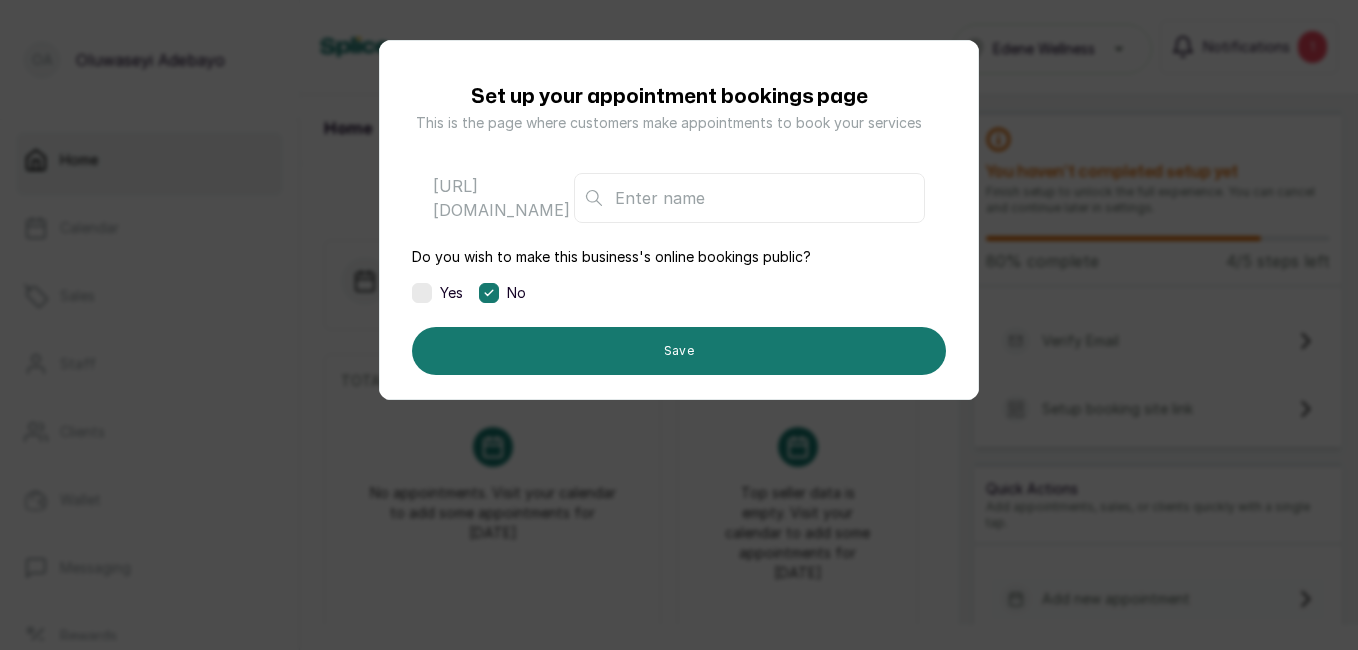 click at bounding box center (422, 293) 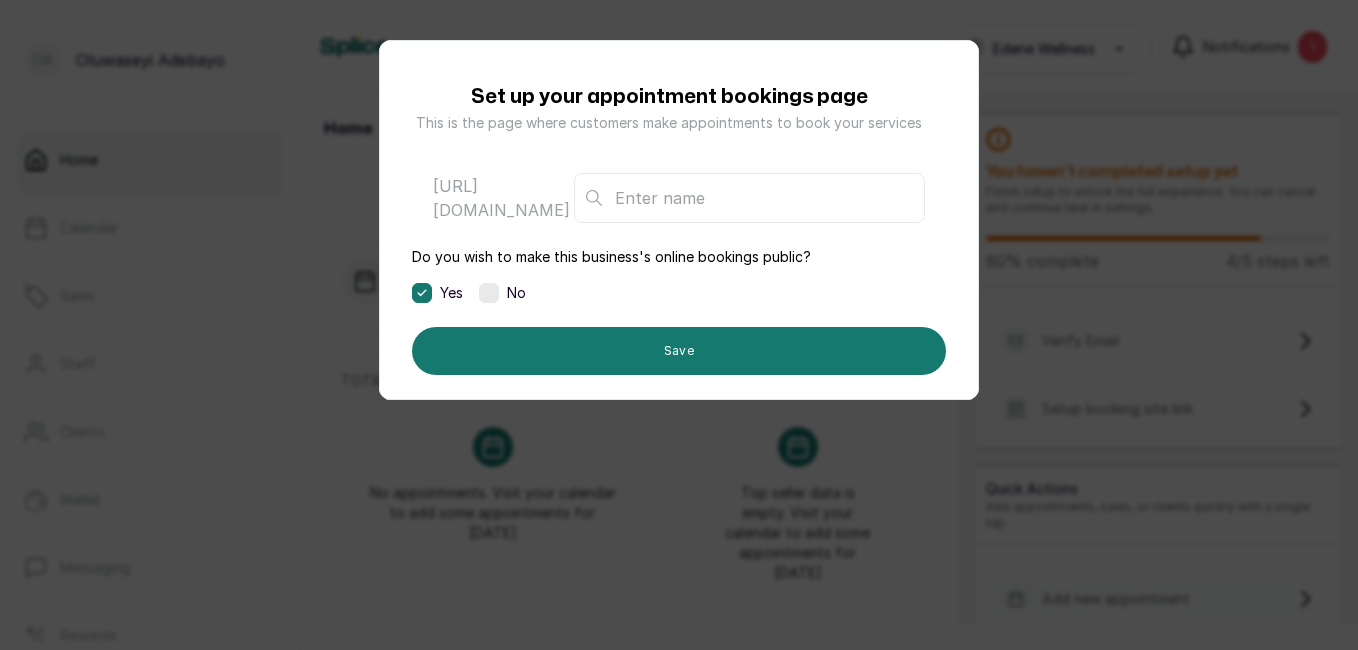 click at bounding box center [749, 198] 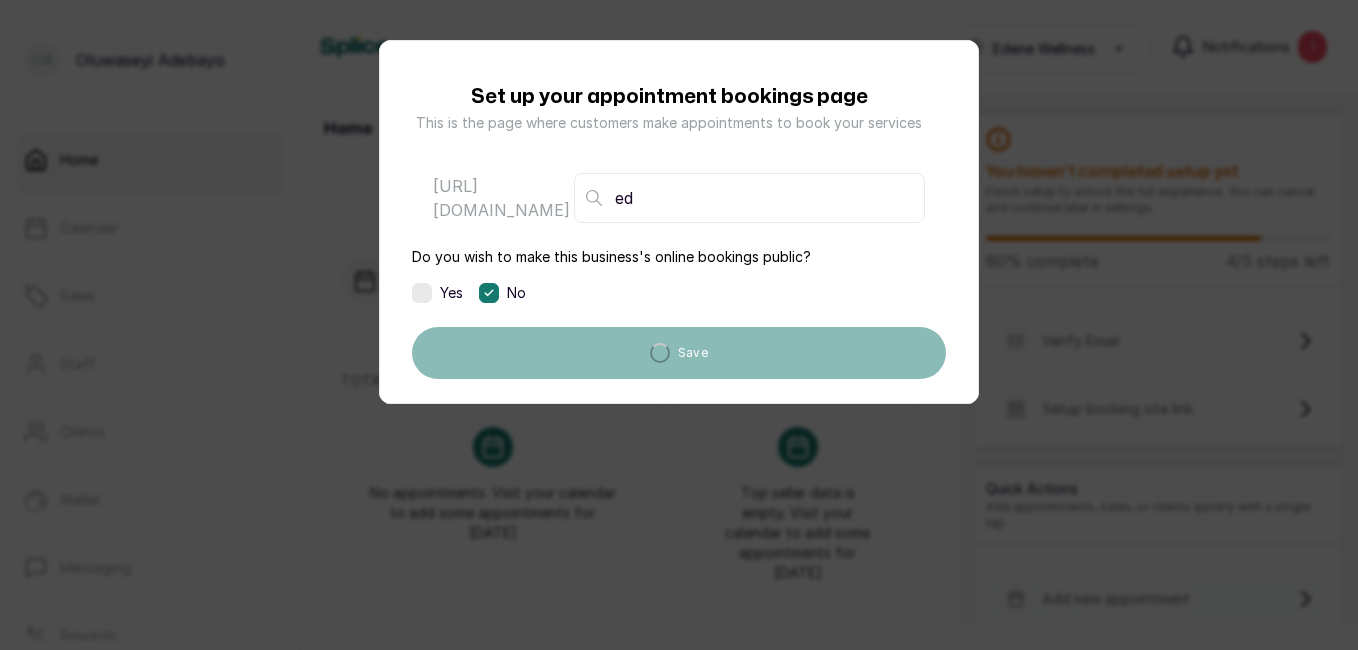 type on "e" 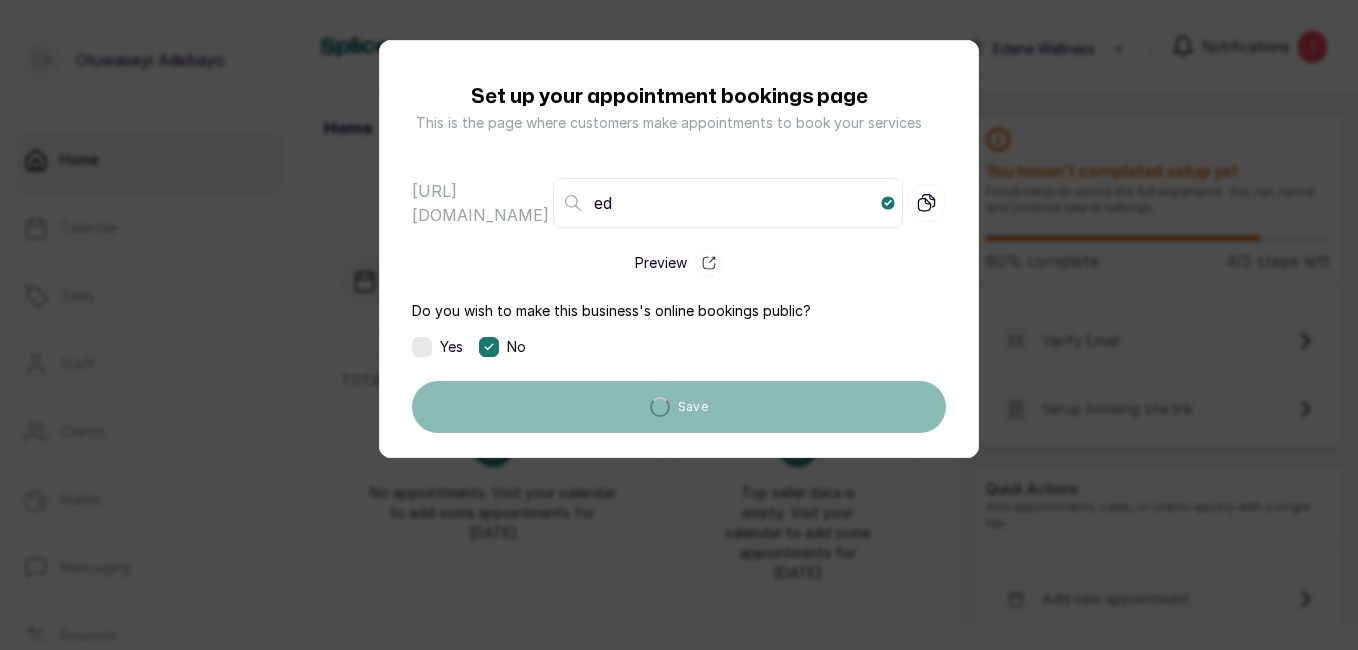type on "e" 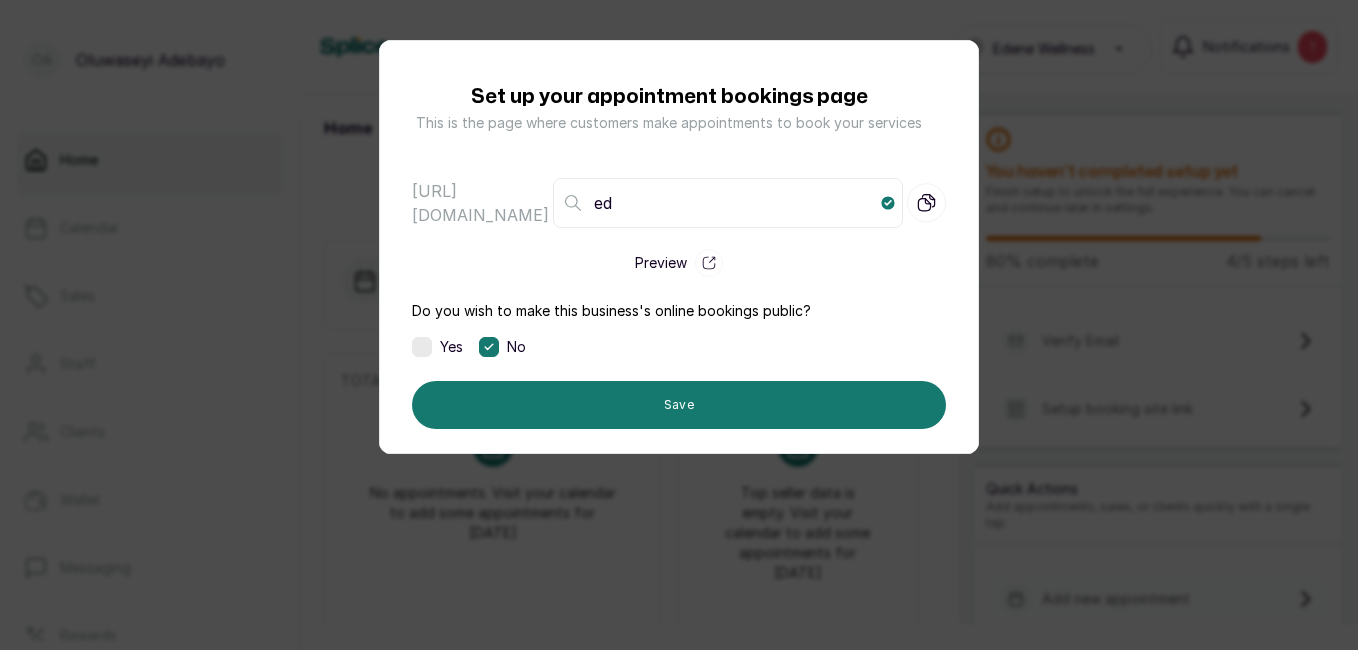 type on "e" 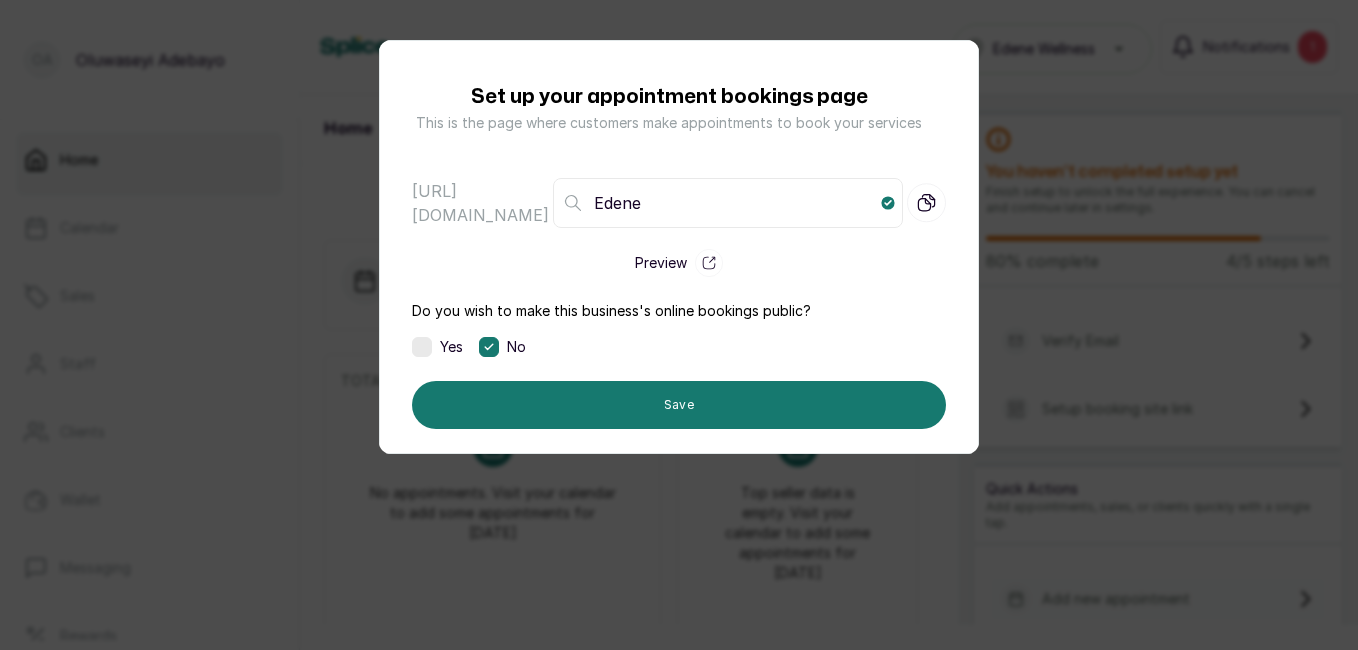 click on "Preview" at bounding box center [661, 263] 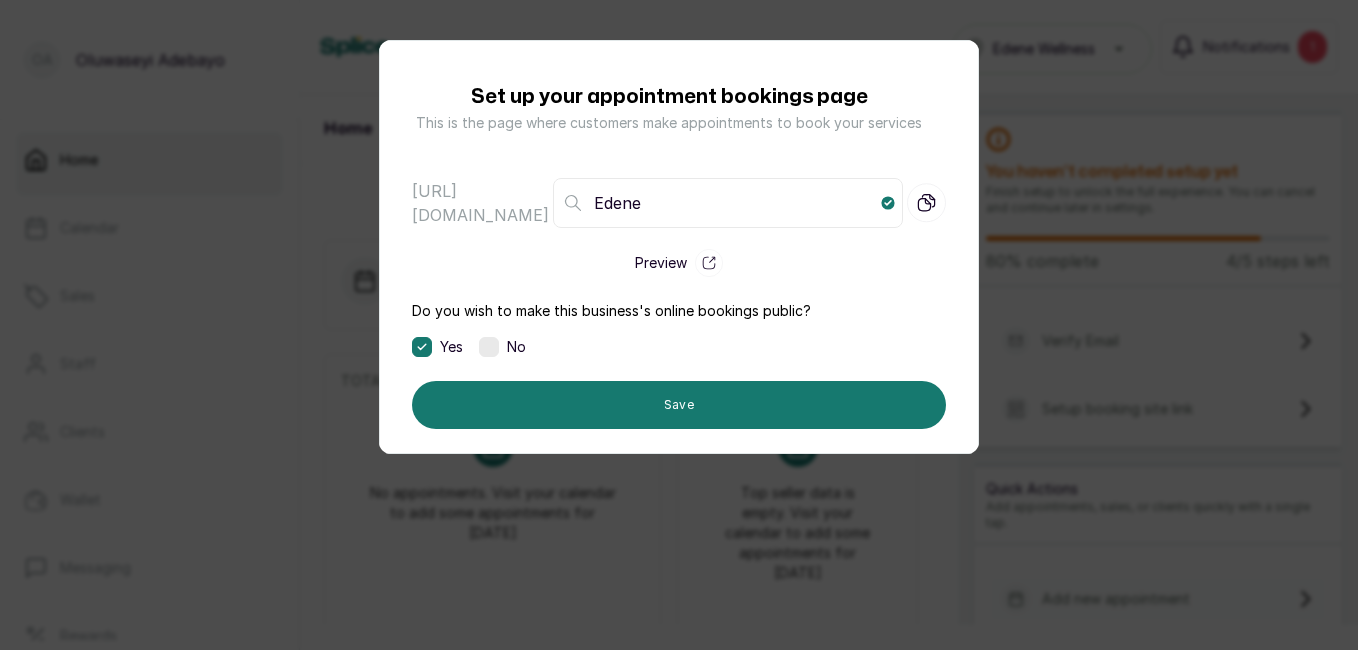 click on "Edene" at bounding box center [728, 203] 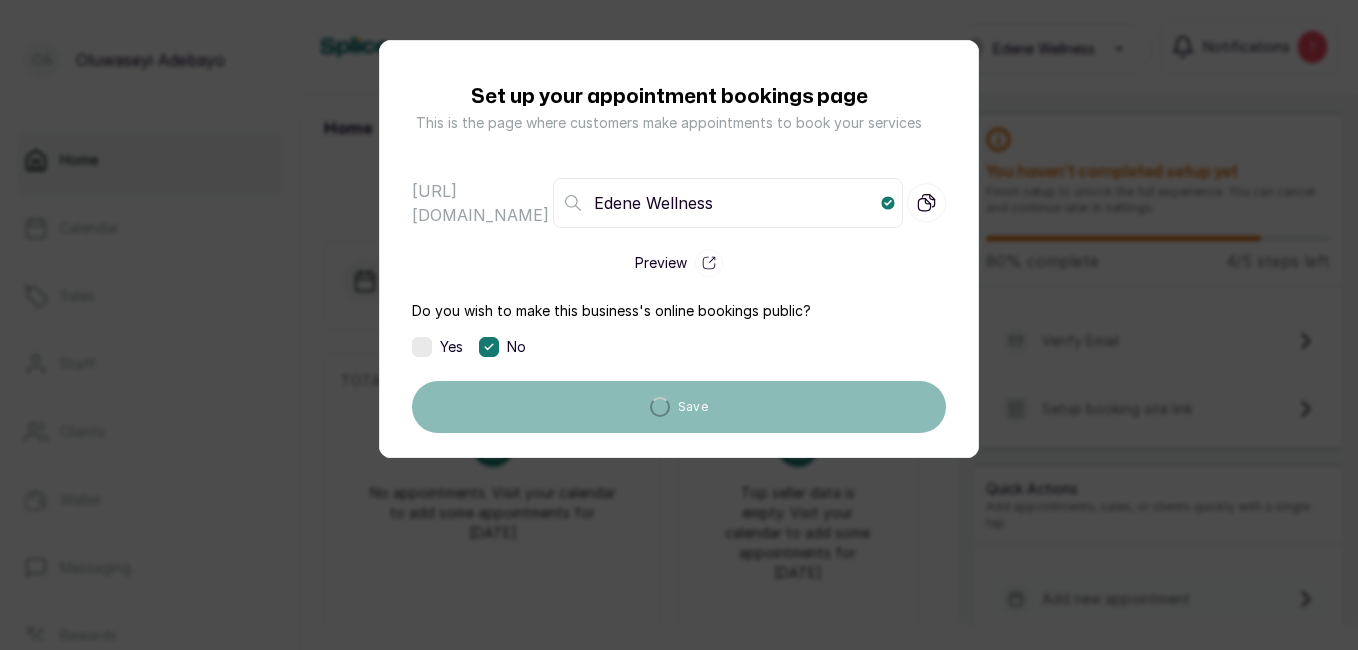 type on "Edene Wellness" 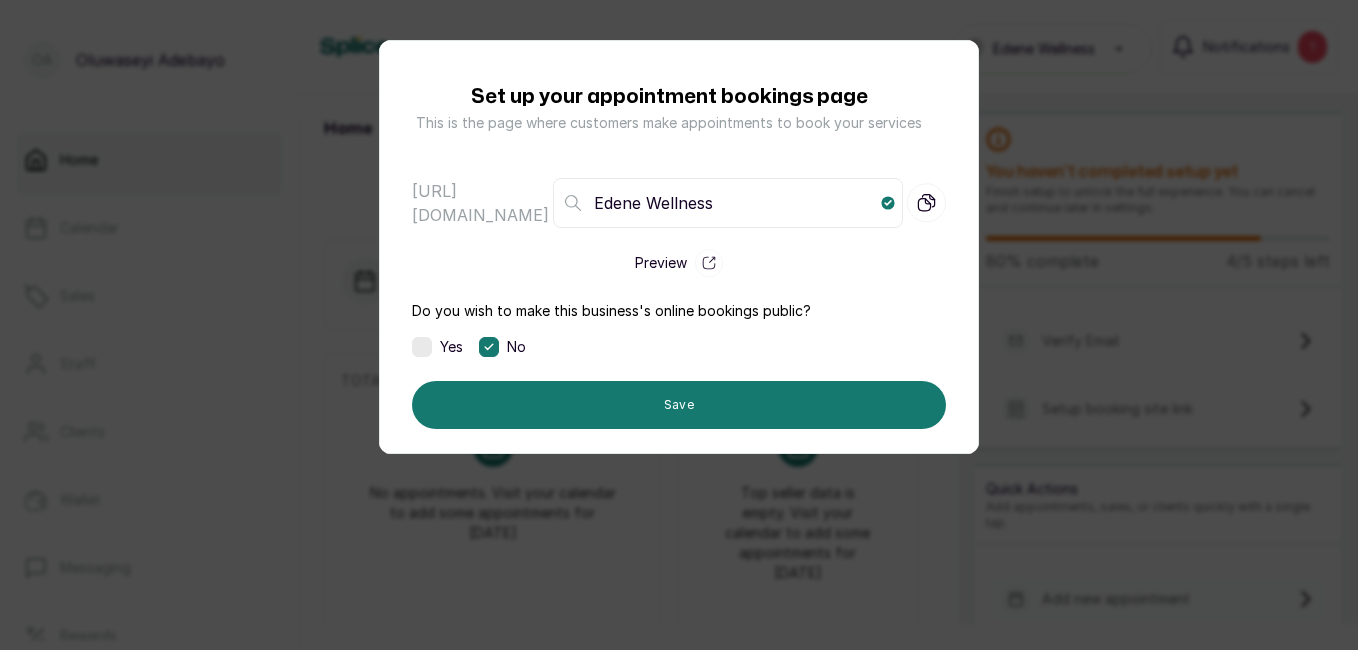 click at bounding box center (422, 347) 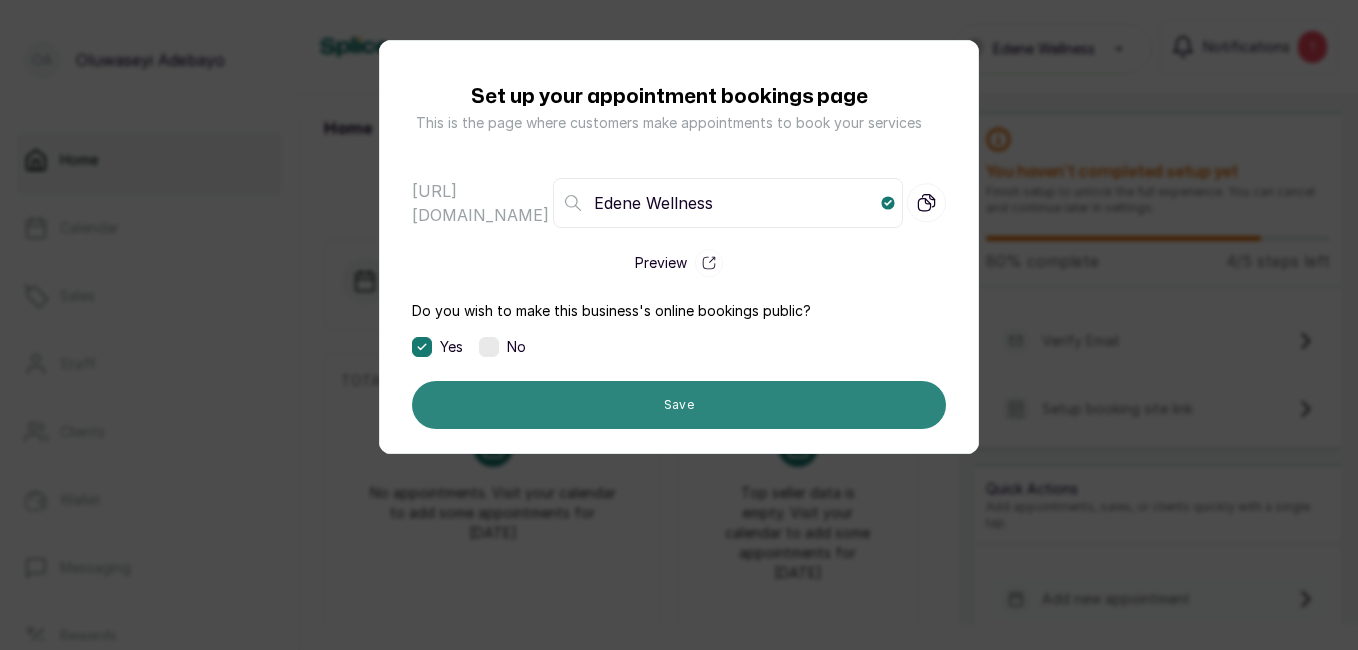 click on "Save" at bounding box center (679, 405) 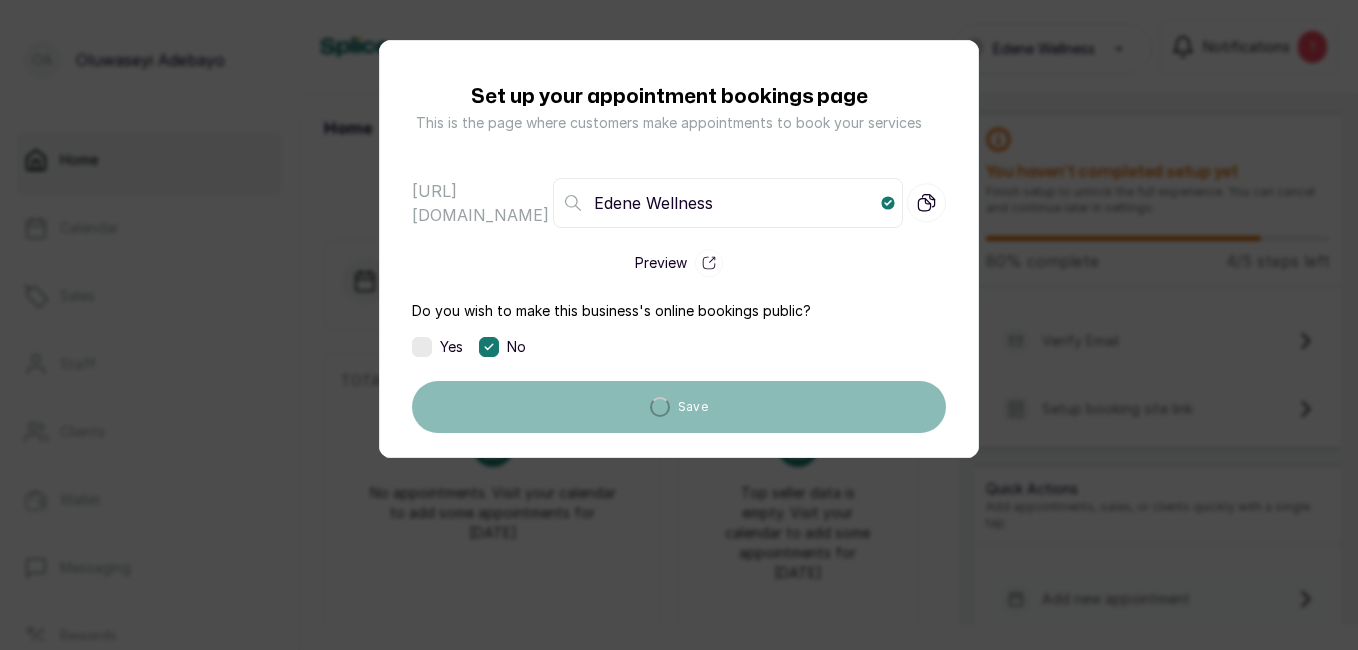 click at bounding box center (422, 347) 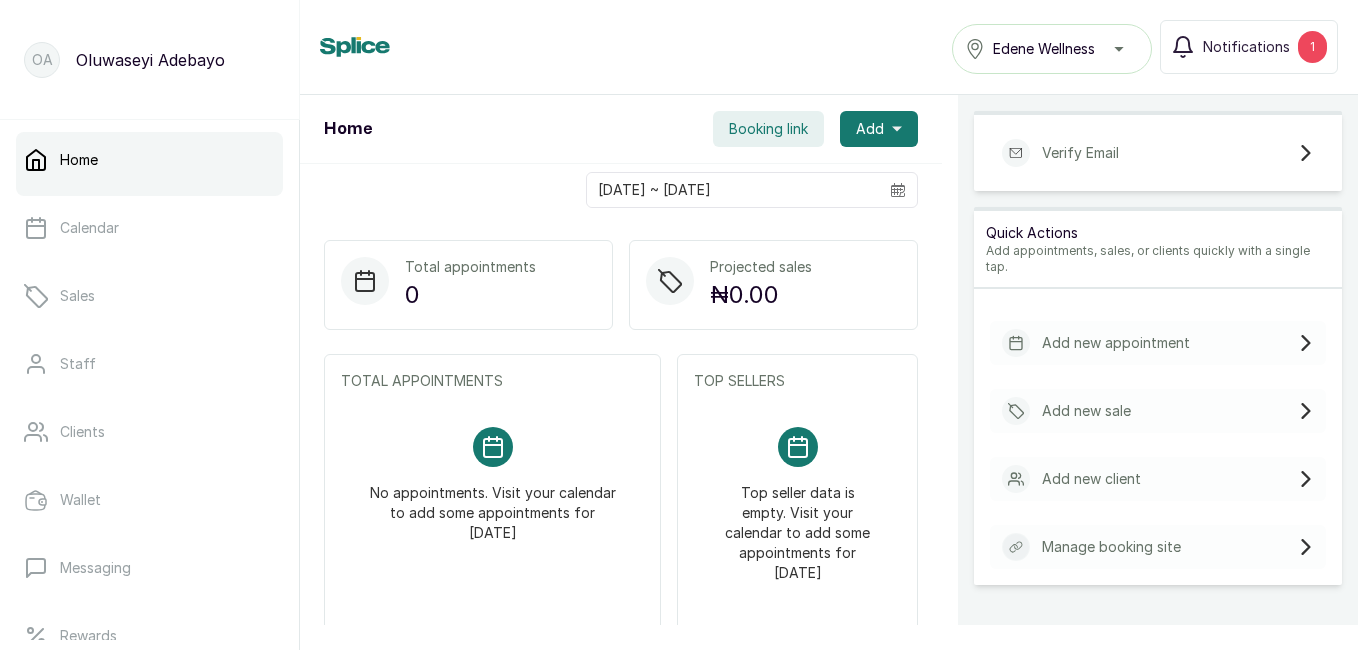 click on "Manage booking site" at bounding box center (1111, 547) 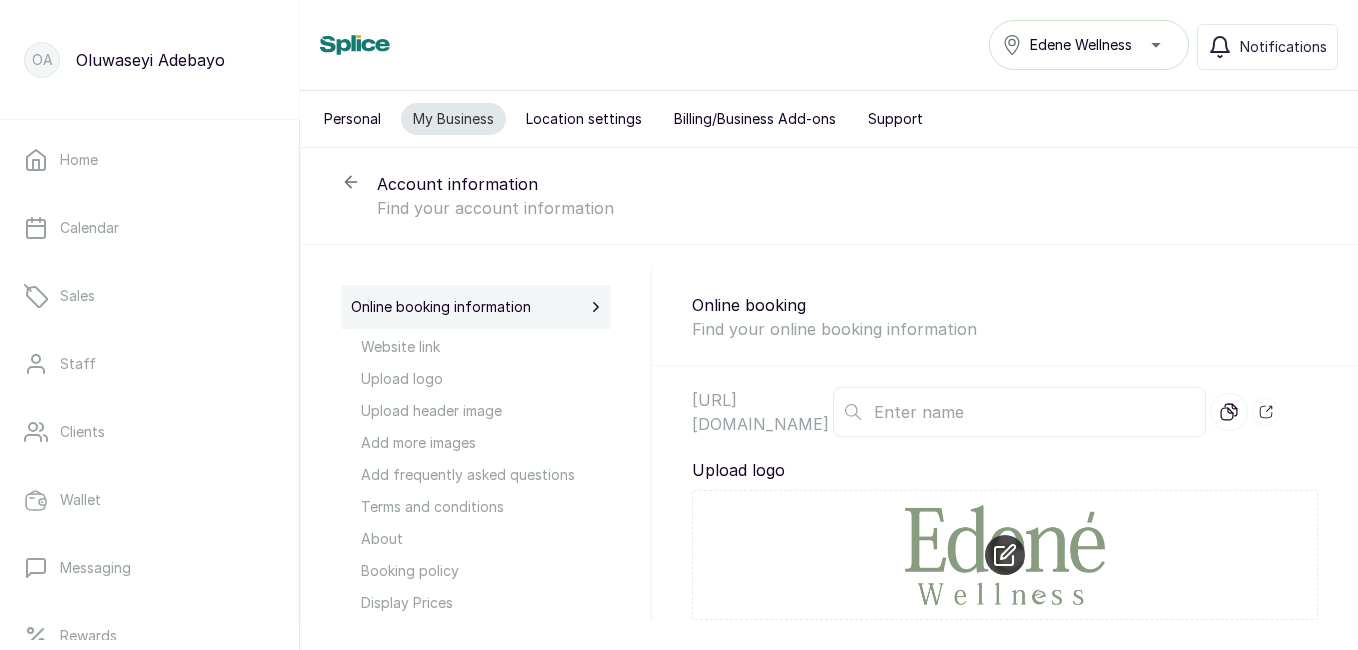 type on "EdeneWellness" 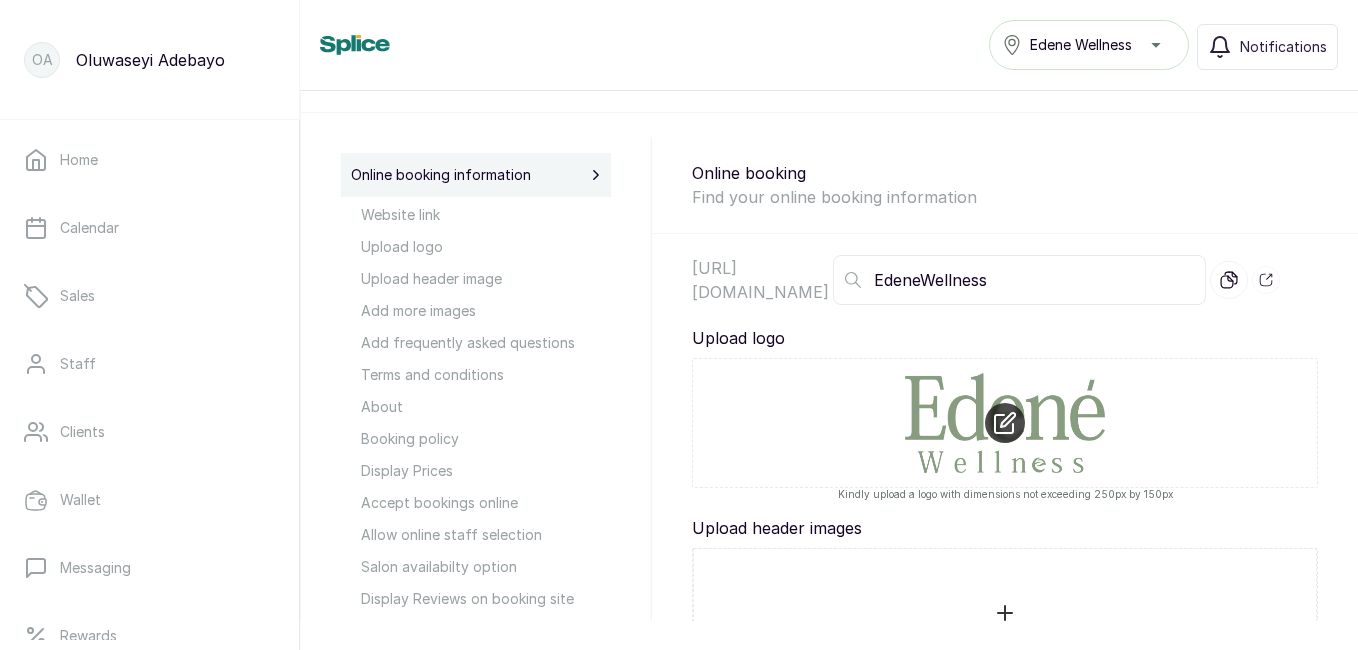 scroll, scrollTop: 0, scrollLeft: 0, axis: both 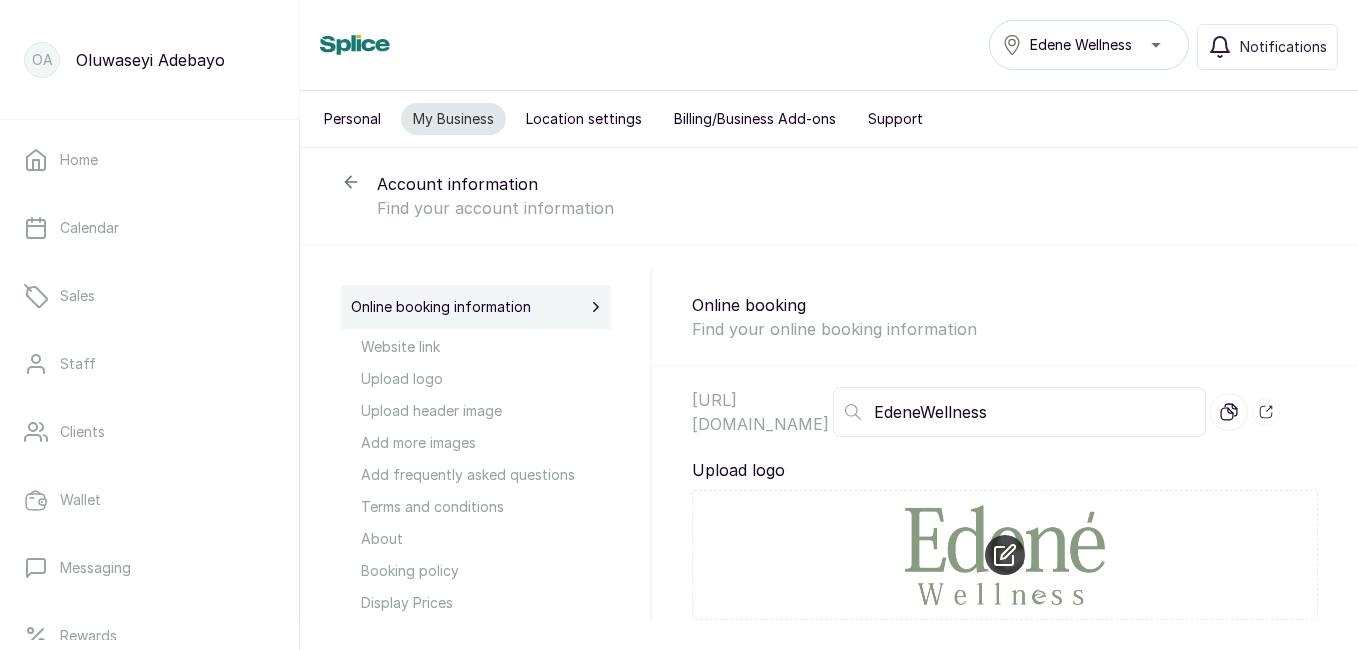 click on "Online booking information" at bounding box center (476, 307) 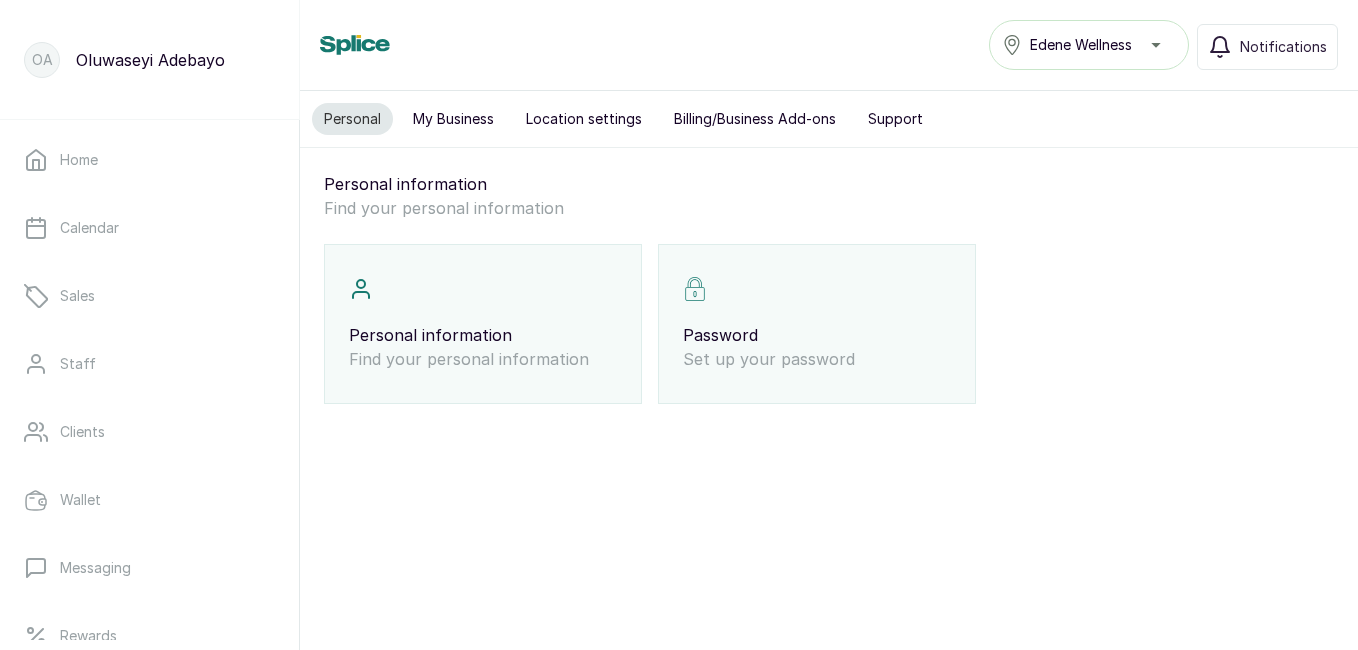 click on "My Business" at bounding box center (453, 119) 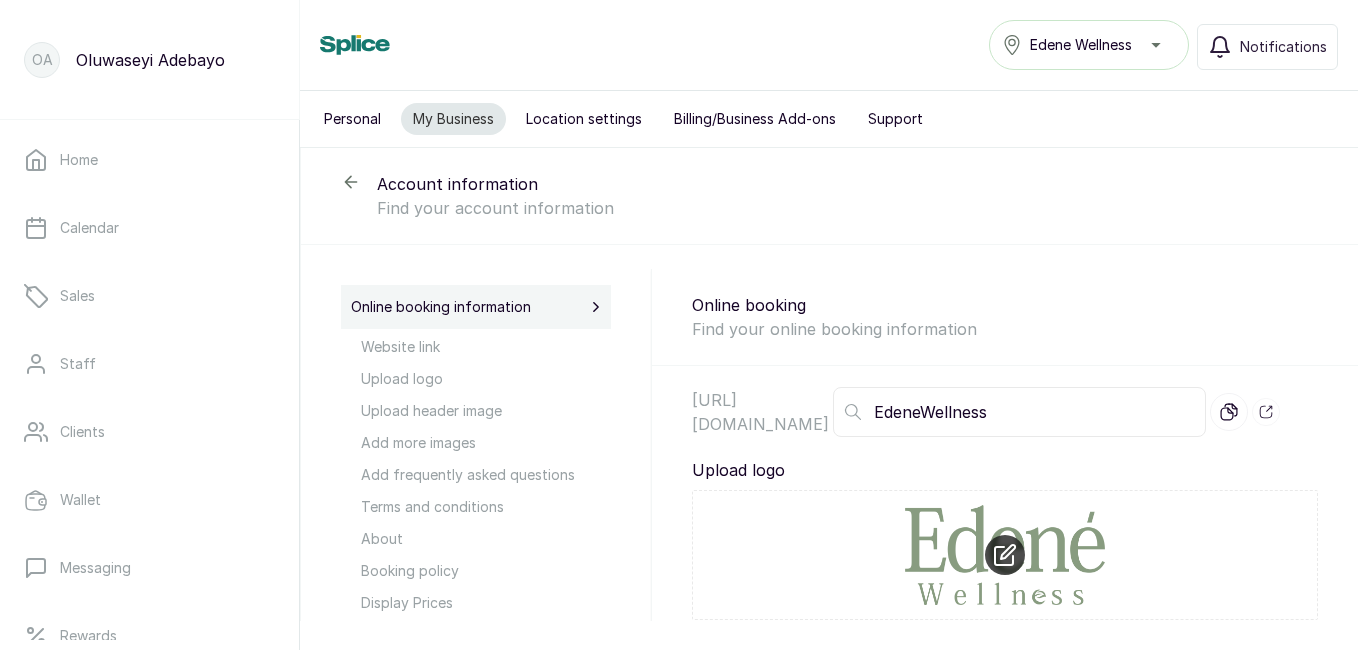 click on "Account information" at bounding box center (847, 184) 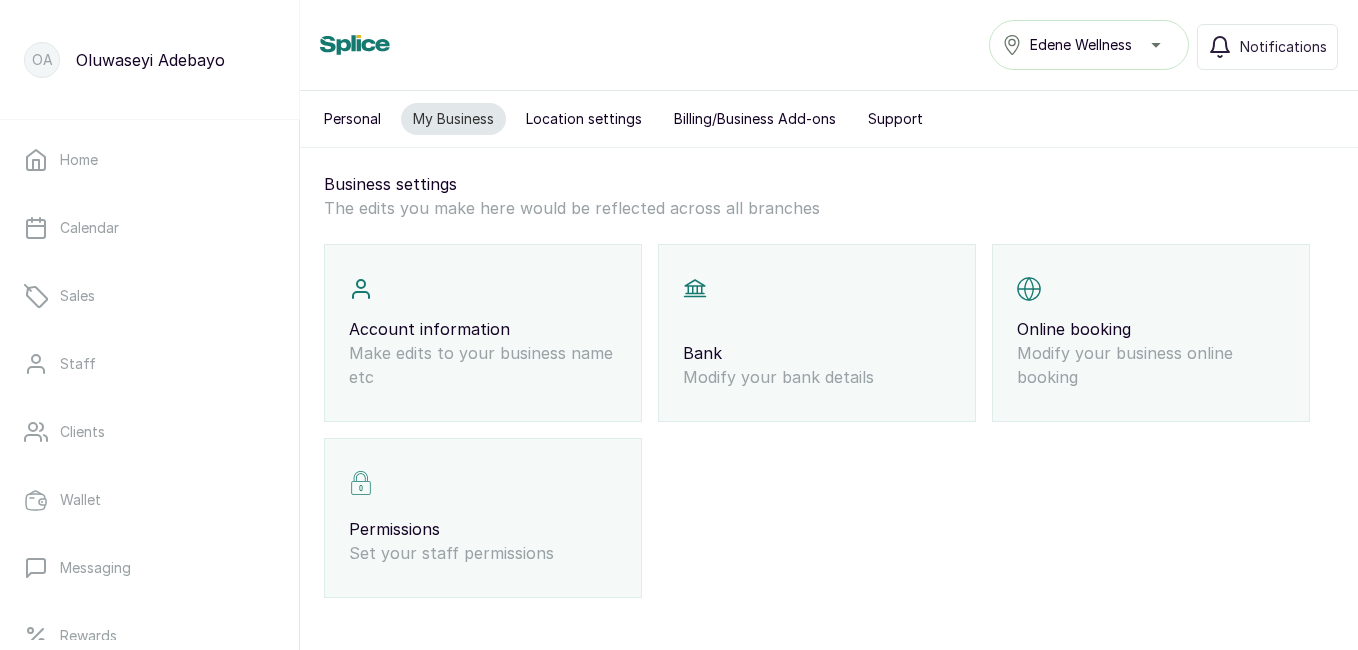 click on "Modify your business online booking" at bounding box center (1151, 365) 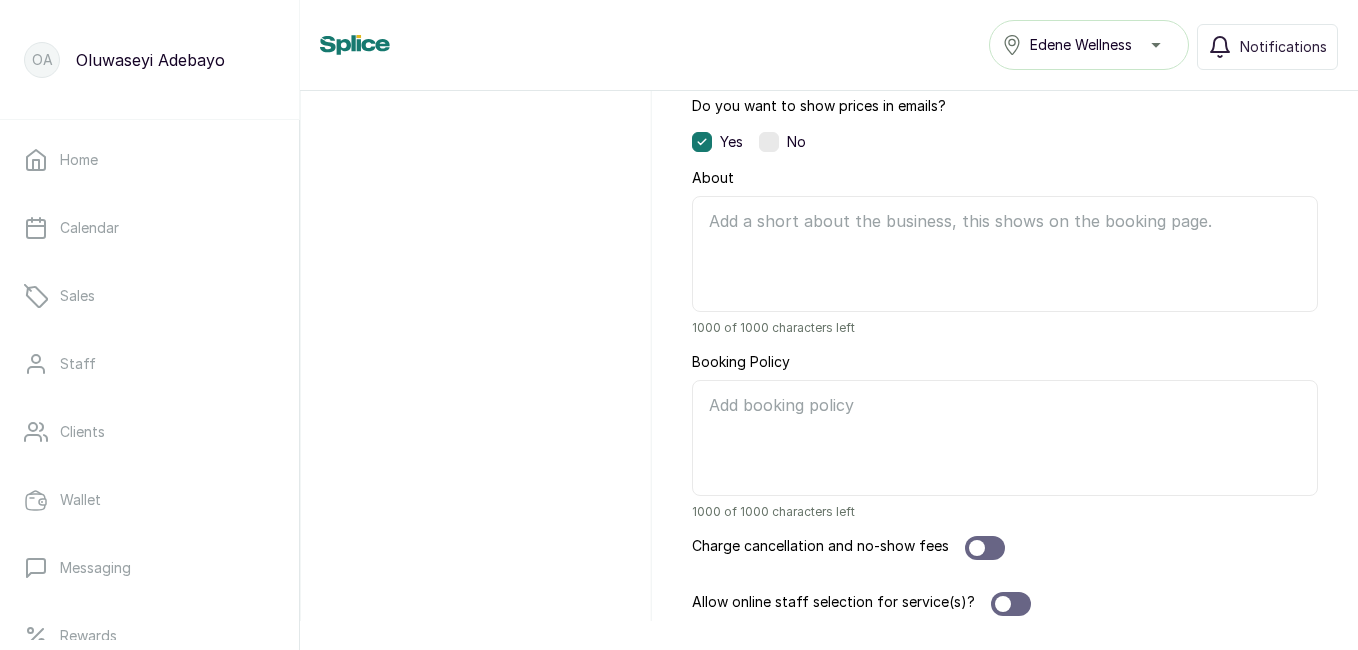 scroll, scrollTop: 1424, scrollLeft: 0, axis: vertical 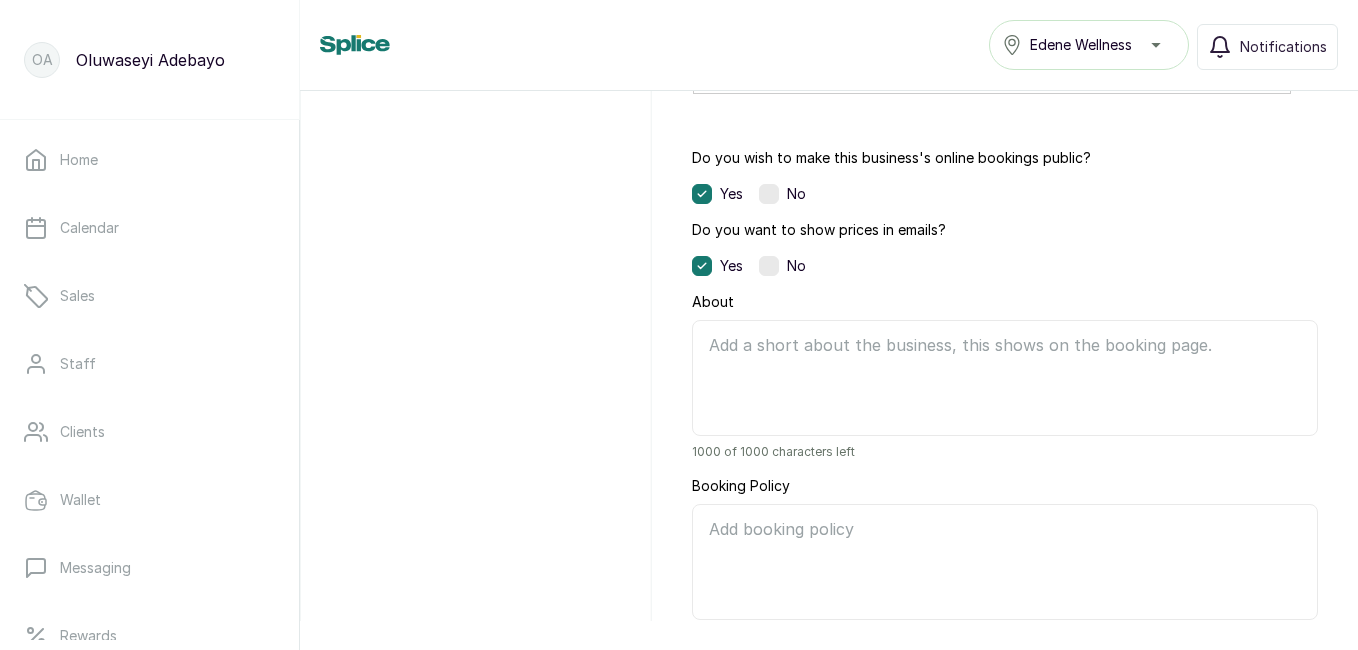 drag, startPoint x: 713, startPoint y: 343, endPoint x: 1205, endPoint y: 343, distance: 492 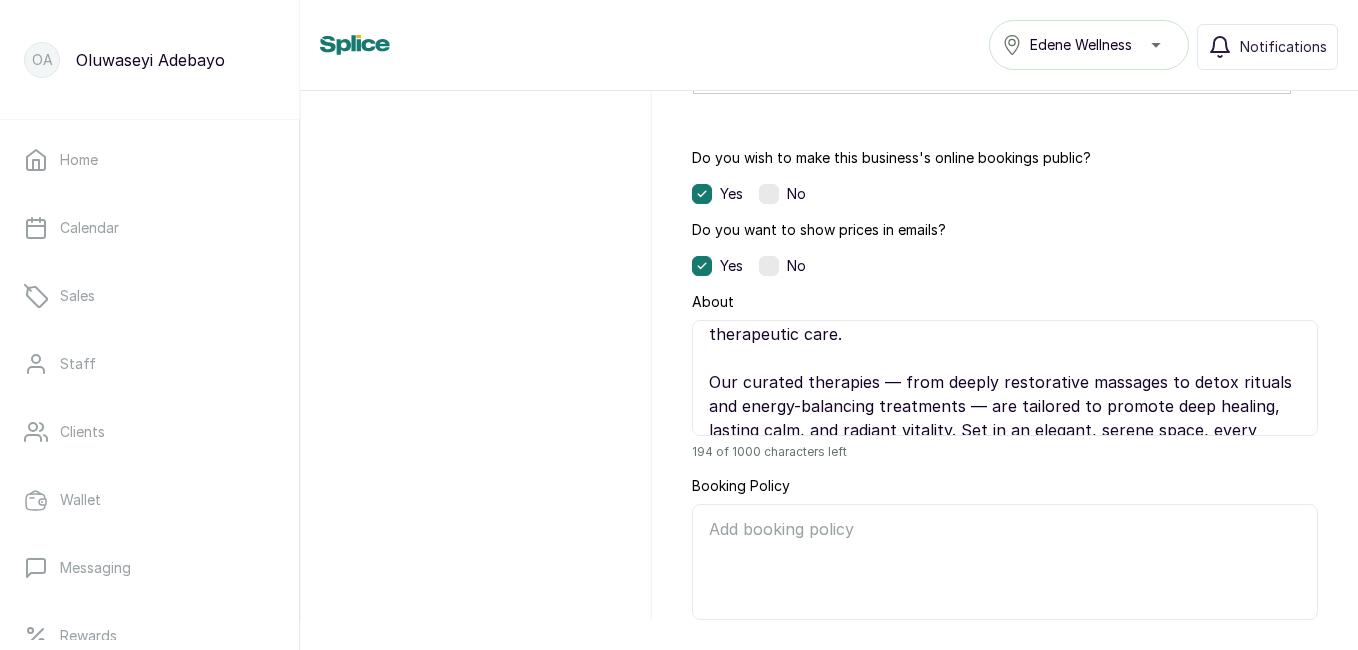 scroll, scrollTop: 0, scrollLeft: 0, axis: both 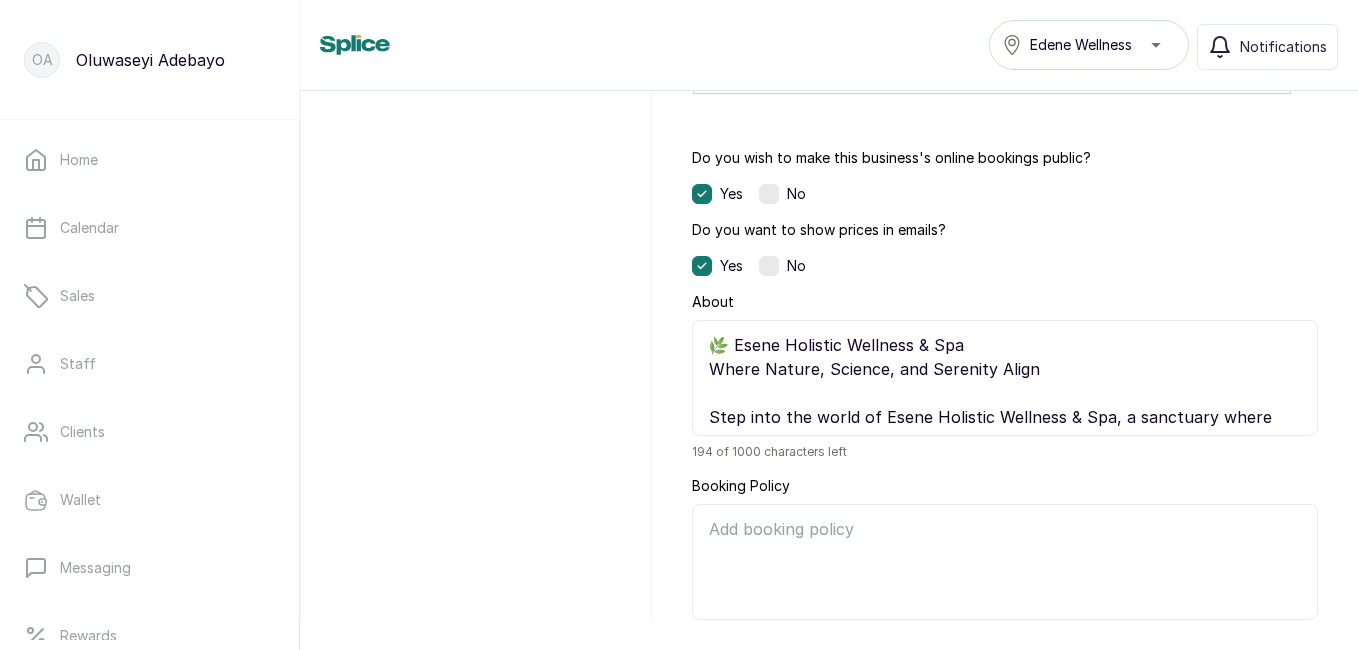 click on "🌿 Esene Holistic Wellness & Spa
Where Nature, Science, and Serenity Align
Step into the world of Esene Holistic Wellness & Spa, a sanctuary where your mind, body, and spirit are nurtured in perfect harmony. Designed for the discerning individual seeking more than just a spa treatment, Esene is a luxurious blend of ancient healing rituals, functional wellness, and modern therapeutic care.
Our curated therapies — from deeply restorative massages to detox rituals and energy-balancing treatments — are tailored to promote deep healing, lasting calm, and radiant vitality. Set in an elegant, serene space, every detail is designed to elevate your experience — from our organic oils and herbal infusions to the tranquil ambiance that greets you at the door.
At Esene, we don’t just pamper; we transform." at bounding box center (1005, 378) 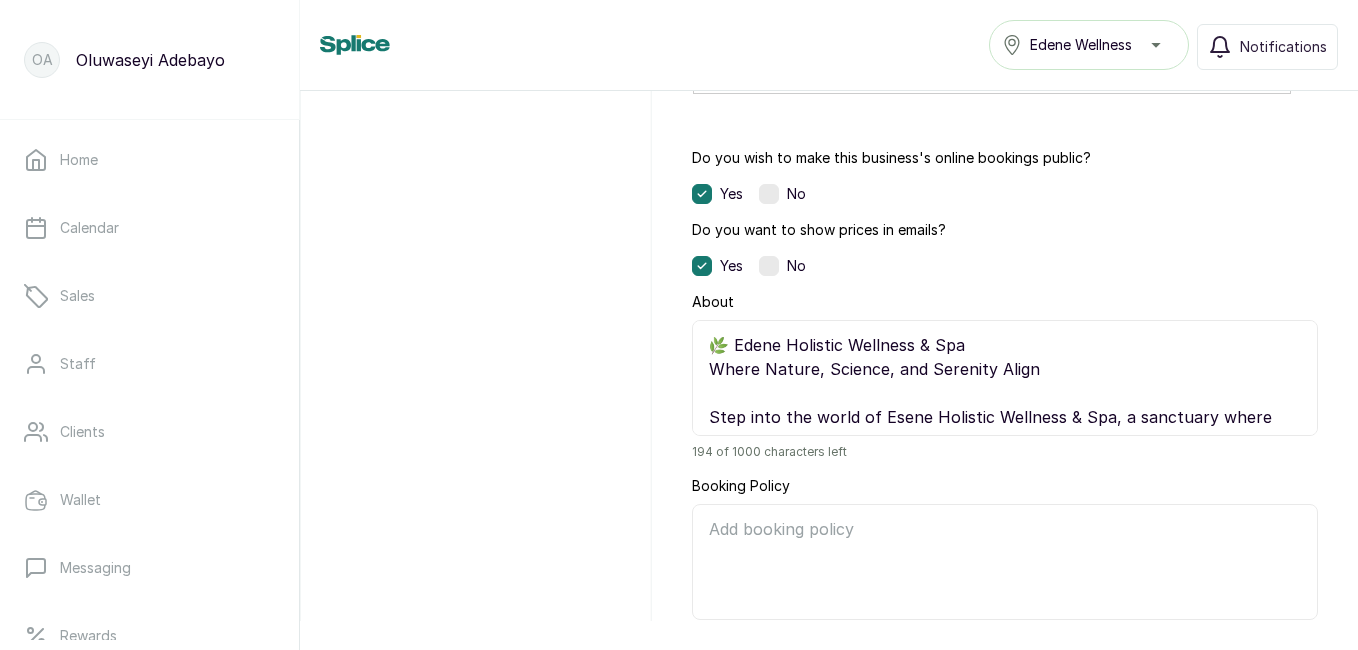 drag, startPoint x: 788, startPoint y: 343, endPoint x: 842, endPoint y: 346, distance: 54.08327 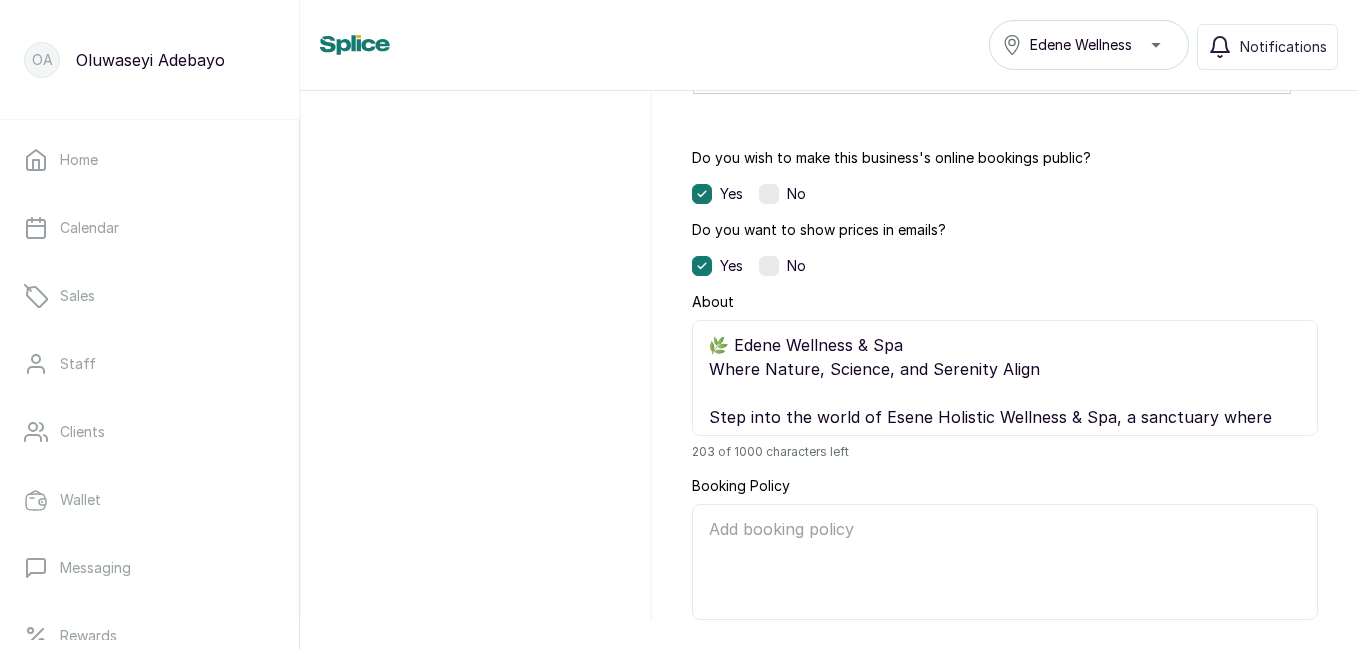 click on "🌿 Edene Wellness & Spa
Where Nature, Science, and Serenity Align
Step into the world of Esene Holistic Wellness & Spa, a sanctuary where your mind, body, and spirit are nurtured in perfect harmony. Designed for the discerning individual seeking more than just a spa treatment, Esene is a luxurious blend of ancient healing rituals, functional wellness, and modern therapeutic care.
Our curated therapies — from deeply restorative massages to detox rituals and energy-balancing treatments — are tailored to promote deep healing, lasting calm, and radiant vitality. Set in an elegant, serene space, every detail is designed to elevate your experience — from our organic oils and herbal infusions to the tranquil ambiance that greets you at the door.
At Esene, we don’t just pamper; we transform." at bounding box center [1005, 378] 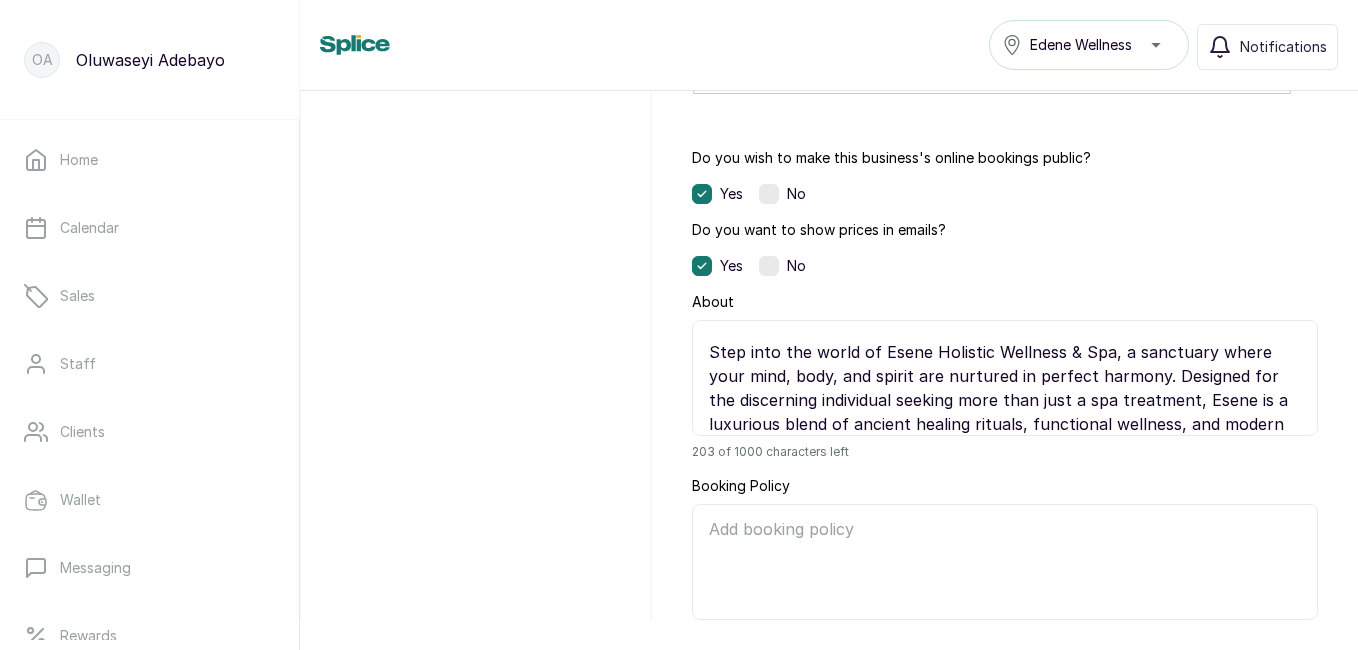 scroll, scrollTop: 67, scrollLeft: 0, axis: vertical 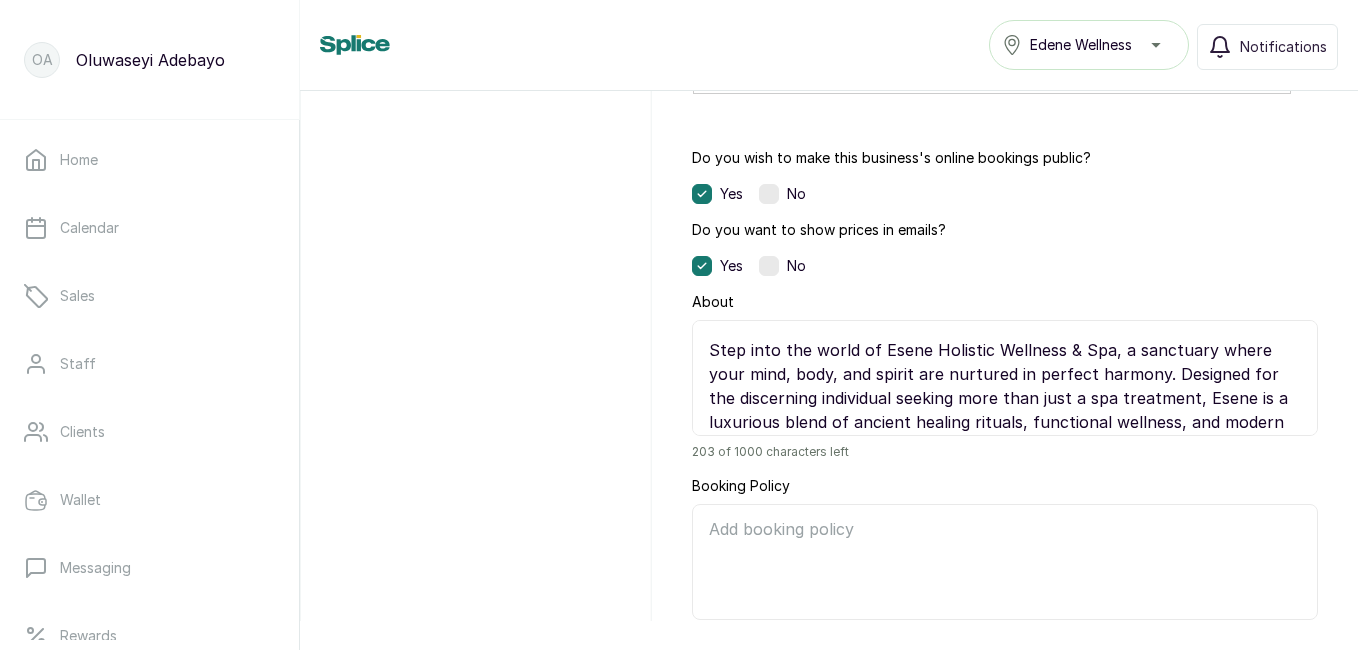click on "🌿 Edene Wellness & Spa
Where Nature, Science, and Serenity Align
Step into the world of Esene Holistic Wellness & Spa, a sanctuary where your mind, body, and spirit are nurtured in perfect harmony. Designed for the discerning individual seeking more than just a spa treatment, Esene is a luxurious blend of ancient healing rituals, functional wellness, and modern therapeutic care.
Our curated therapies — from deeply restorative massages to detox rituals and energy-balancing treatments — are tailored to promote deep healing, lasting calm, and radiant vitality. Set in an elegant, serene space, every detail is designed to elevate your experience — from our organic oils and herbal infusions to the tranquil ambiance that greets you at the door.
At Esene, we don’t just pamper; we transform." at bounding box center [1005, 378] 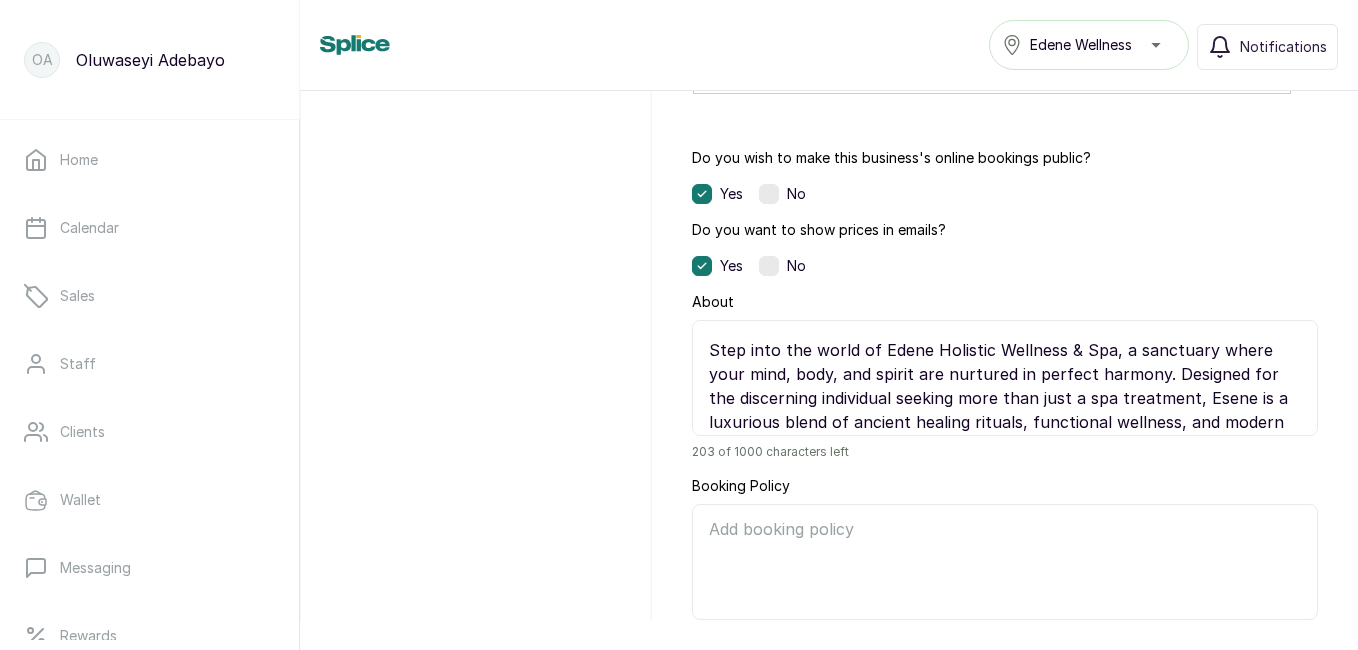 drag, startPoint x: 929, startPoint y: 348, endPoint x: 983, endPoint y: 348, distance: 54 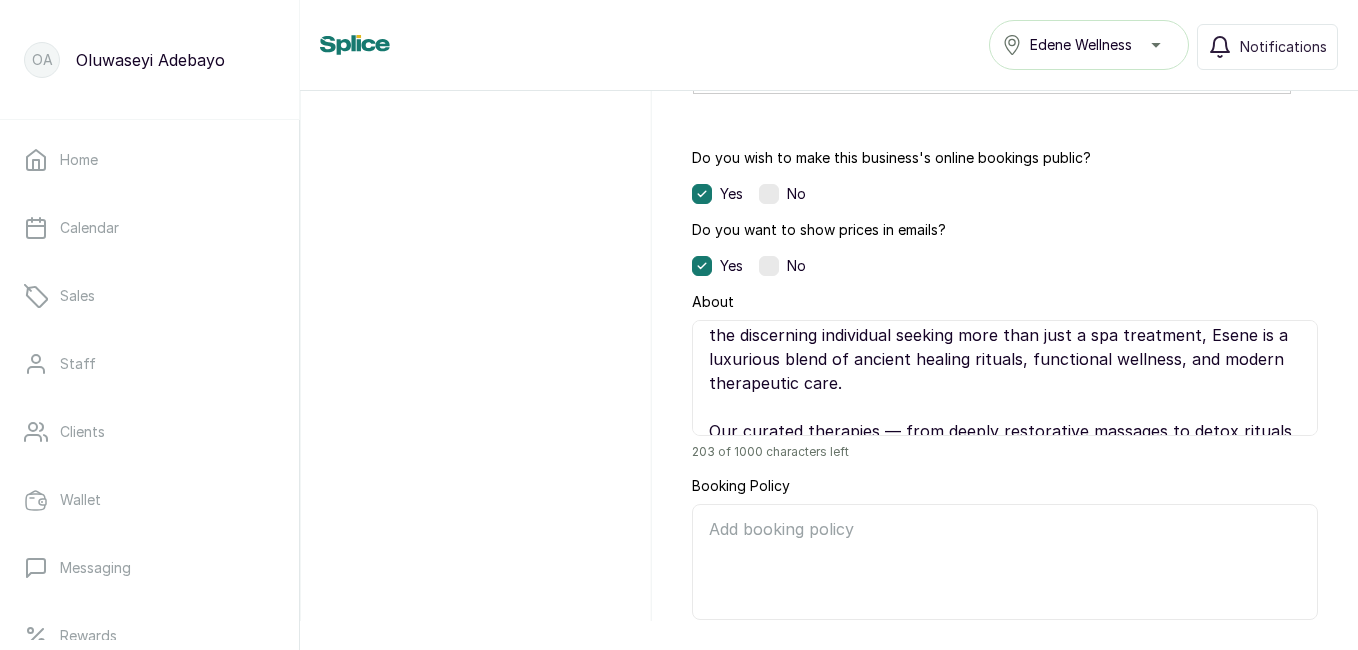 scroll, scrollTop: 129, scrollLeft: 0, axis: vertical 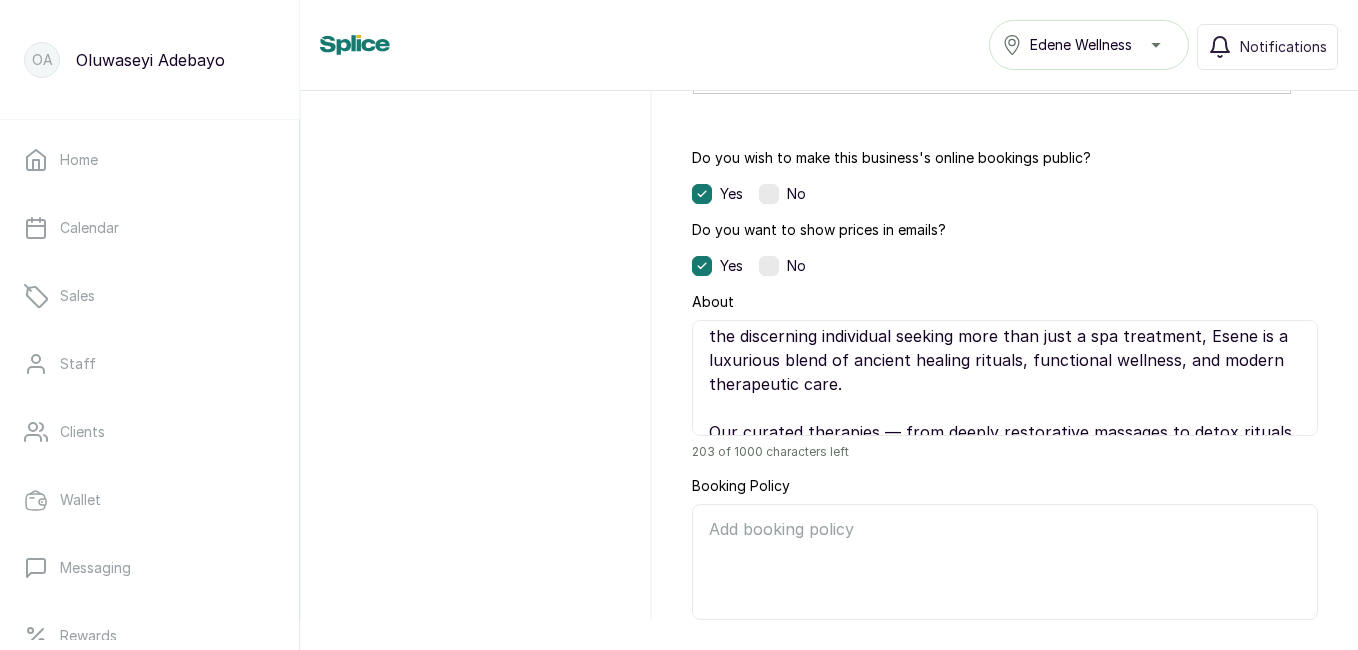 click on "🌿 Edene Wellness & Spa
Where Nature, Science, and Serenity Align
Step into the world of Edene Holistic Wellness & Spa, a sanctuary where your mind, body, and spirit are nurtured in perfect harmony. Designed for the discerning individual seeking more than just a spa treatment, Esene is a luxurious blend of ancient healing rituals, functional wellness, and modern therapeutic care.
Our curated therapies — from deeply restorative massages to detox rituals and energy-balancing treatments — are tailored to promote deep healing, lasting calm, and radiant vitality. Set in an elegant, serene space, every detail is designed to elevate your experience — from our organic oils and herbal infusions to the tranquil ambiance that greets you at the door.
At Esene, we don’t just pamper; we transform." at bounding box center (1005, 378) 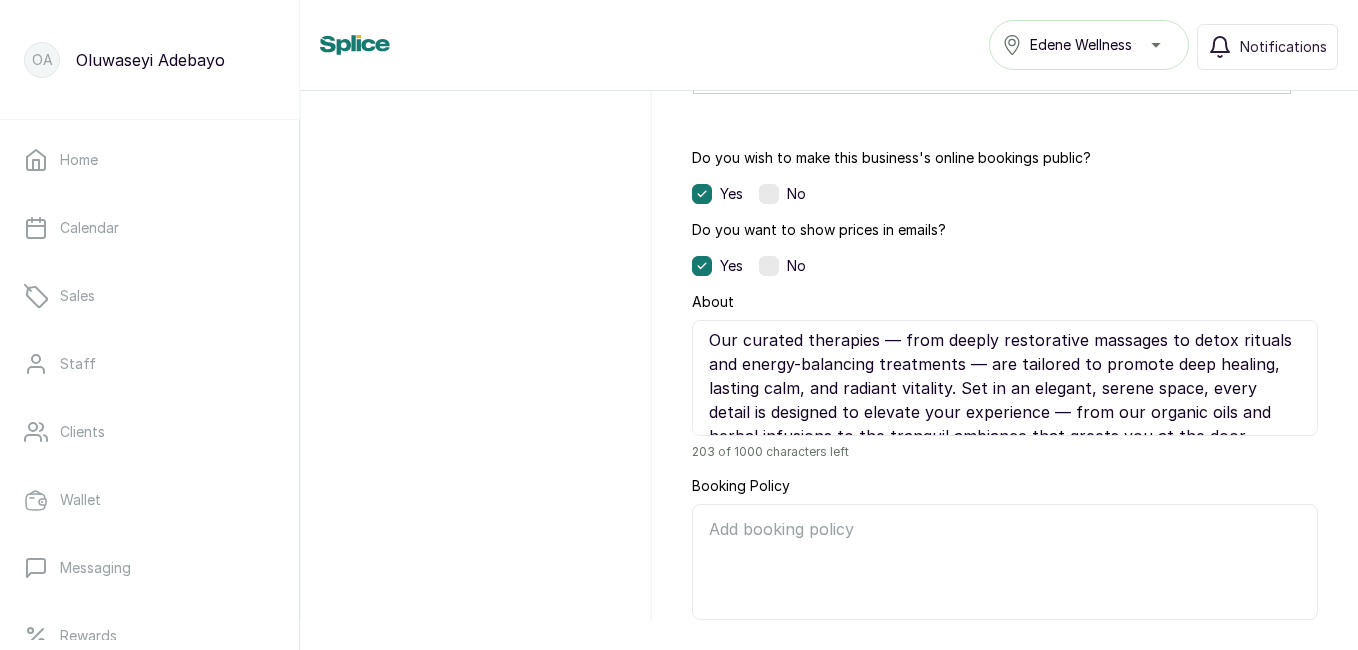scroll, scrollTop: 223, scrollLeft: 0, axis: vertical 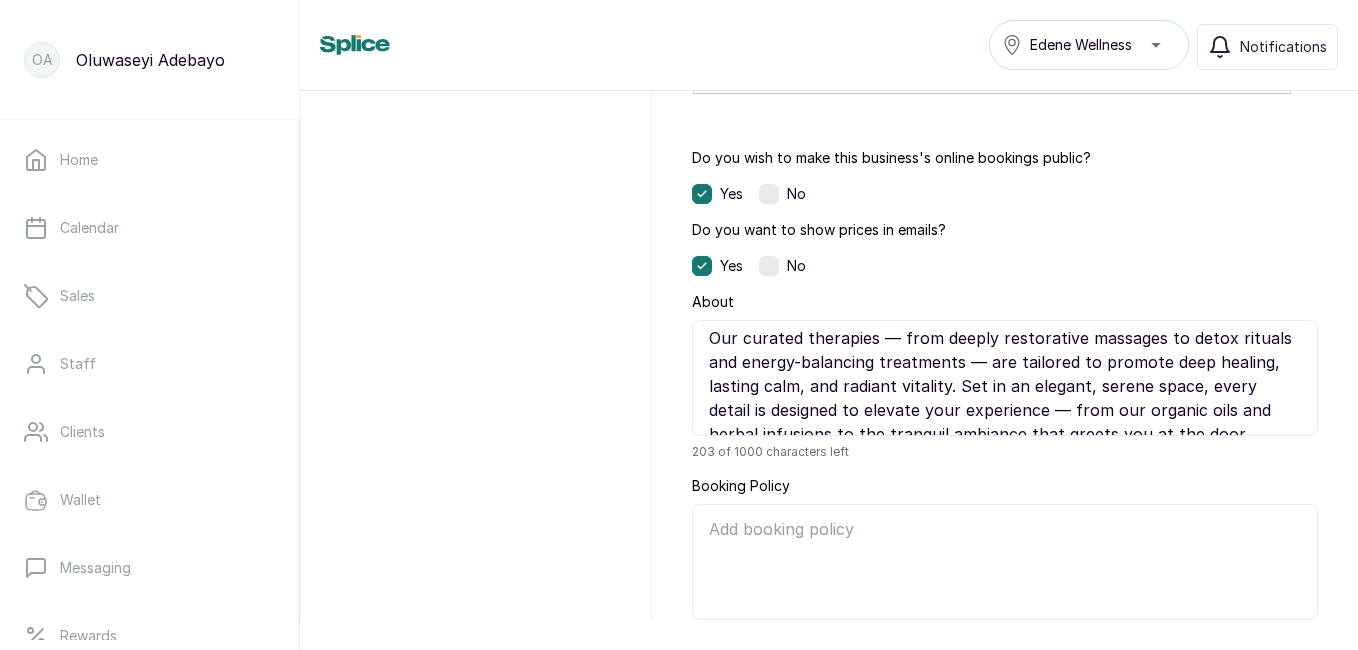 click on "🌿 Edene Wellness & Spa
Where Nature, Science, and Serenity Align
Step into the world of Edene Holistic Wellness & Spa, a sanctuary where your mind, body, and spirit are nurtured in perfect harmony. Designed for the discerning individual seeking more than just a spa treatment, Edene is a luxurious blend of ancient healing rituals, functional wellness, and modern therapeutic care.
Our curated therapies — from deeply restorative massages to detox rituals and energy-balancing treatments — are tailored to promote deep healing, lasting calm, and radiant vitality. Set in an elegant, serene space, every detail is designed to elevate your experience — from our organic oils and herbal infusions to the tranquil ambiance that greets you at the door.
At Esene, we don’t just pamper; we transform." at bounding box center (1005, 378) 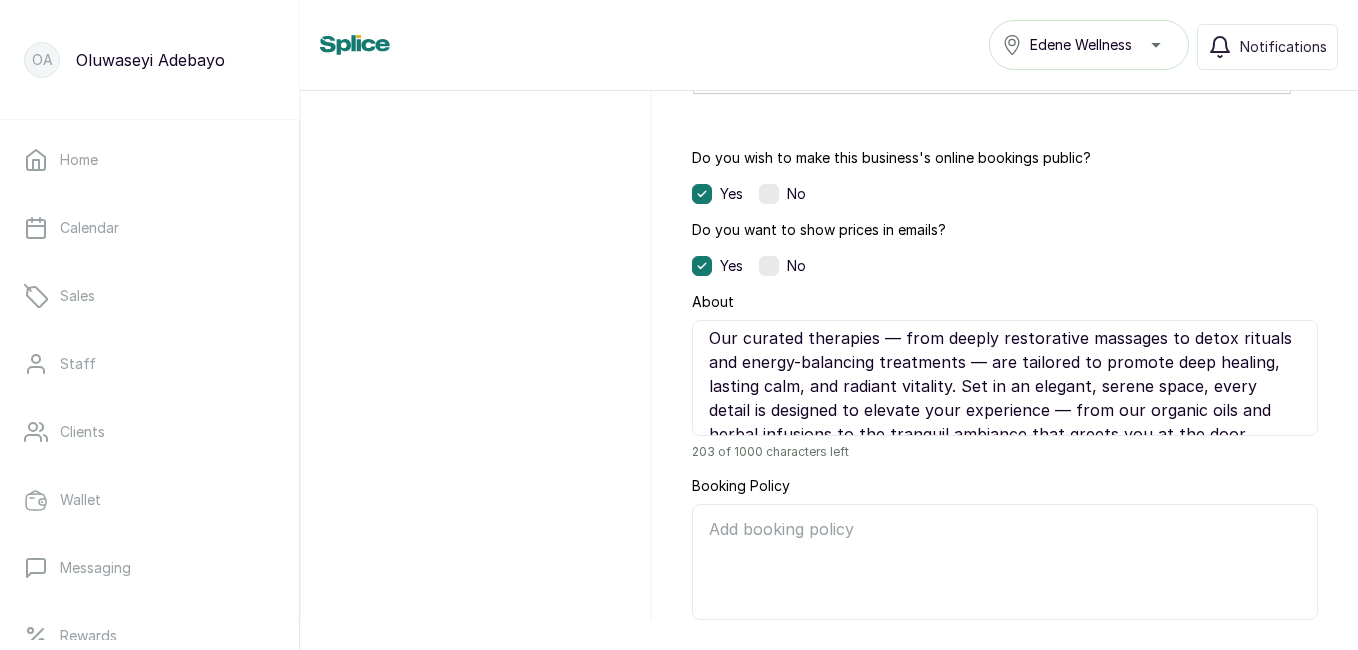 click on "🌿 Edene Wellness & Spa
Where Nature, Science, and Serenity Align
Step into the world of Edene Holistic Wellness & Spa, a sanctuary where your mind, body, and spirit are nurtured in perfect harmony. Designed for the discerning individual seeking more than just a spa treatment, Edene is a luxurious blend of ancient healing rituals, functional wellness, and modern therapeutic care.
Our curated therapies — from deeply restorative massages to detox rituals and energy-balancing treatments — are tailored to promote deep healing, lasting calm, and radiant vitality. Set in an elegant, serene space, every detail is designed to elevate your experience — from our organic oils and herbal infusions to the tranquil ambiance that greets you at the door.
At Esene, we don’t just pamper; we transform." at bounding box center [1005, 378] 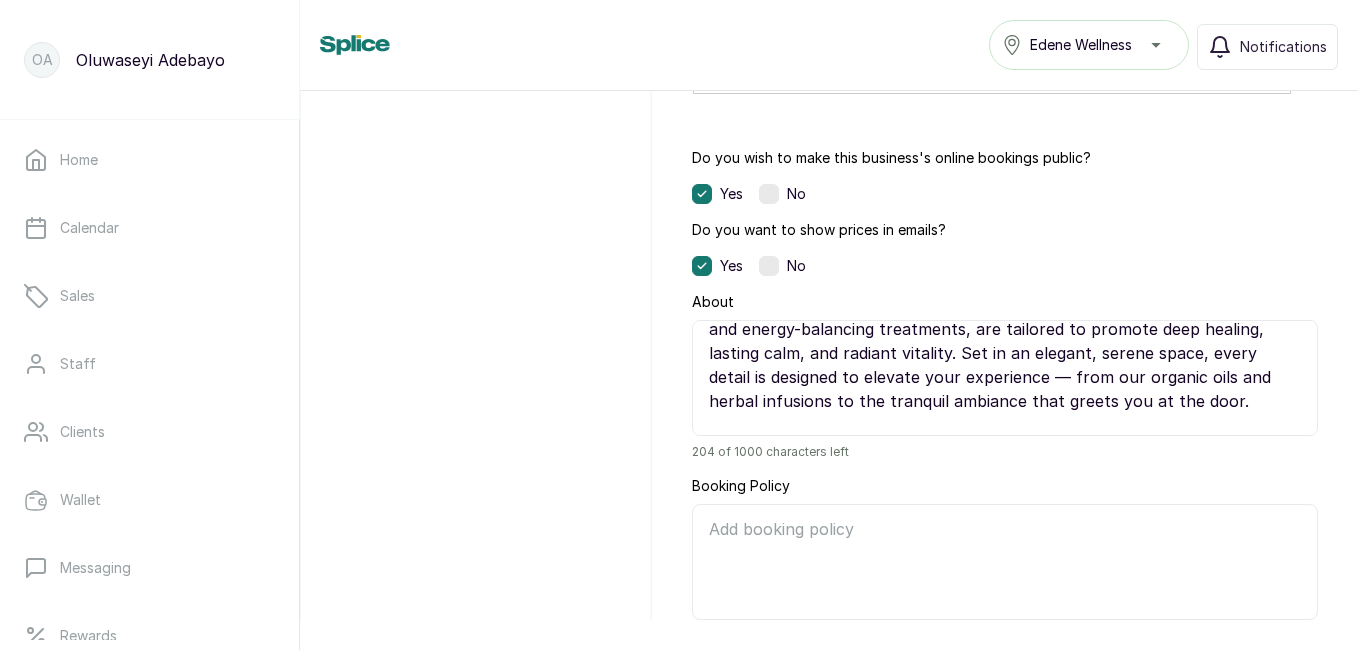 scroll, scrollTop: 258, scrollLeft: 0, axis: vertical 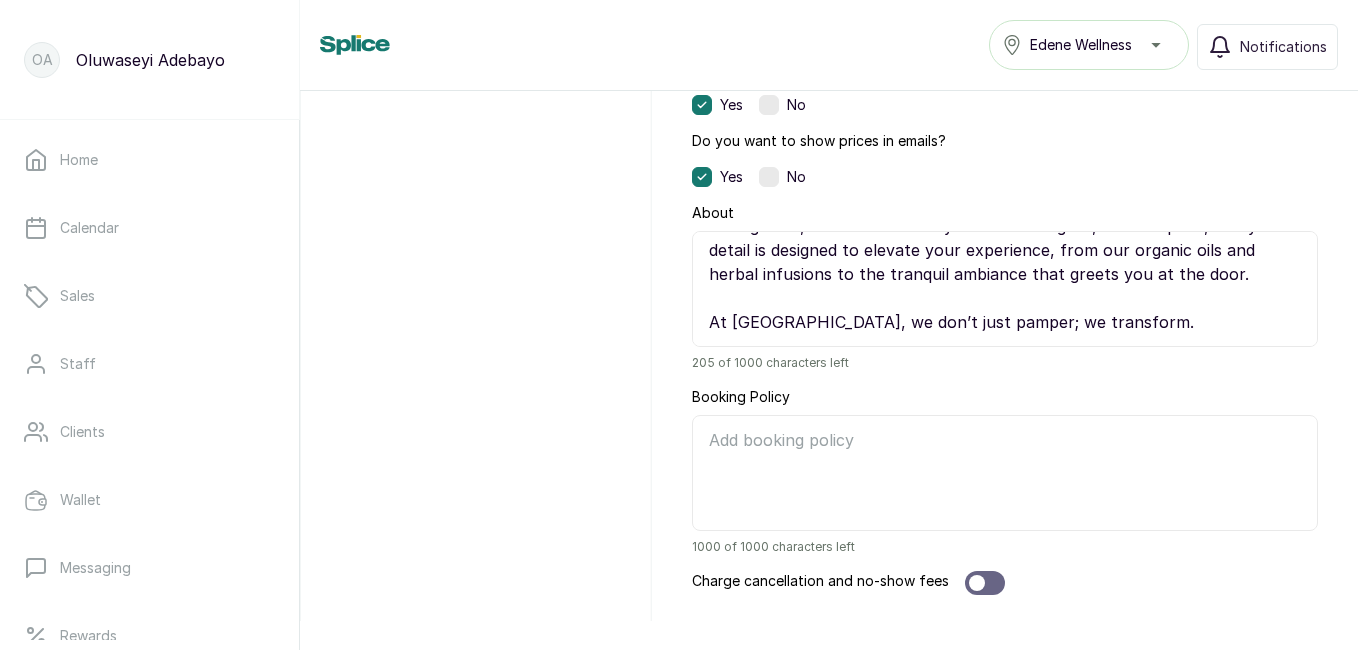 click on "🌿 Edene Wellness & Spa
Where Nature, Science, and Serenity Align
Step into the world of Edene Holistic Wellness & Spa, a sanctuary where your mind, body, and spirit are nurtured in perfect harmony. Designed for the discerning individual seeking more than just a spa treatment, Edene is a luxurious blend of ancient healing rituals, functional wellness, and modern therapeutic care.
Our curated therapies — from deeply restorative massages to detox rituals and energy-balancing treatments, are tailored to promote deep healing, lasting calm, and radiant vitality. Set in an elegant, serene space, every detail is designed to elevate your experience, from our organic oils and herbal infusions to the tranquil ambiance that greets you at the door.
At Esene, we don’t just pamper; we transform." at bounding box center [1005, 289] 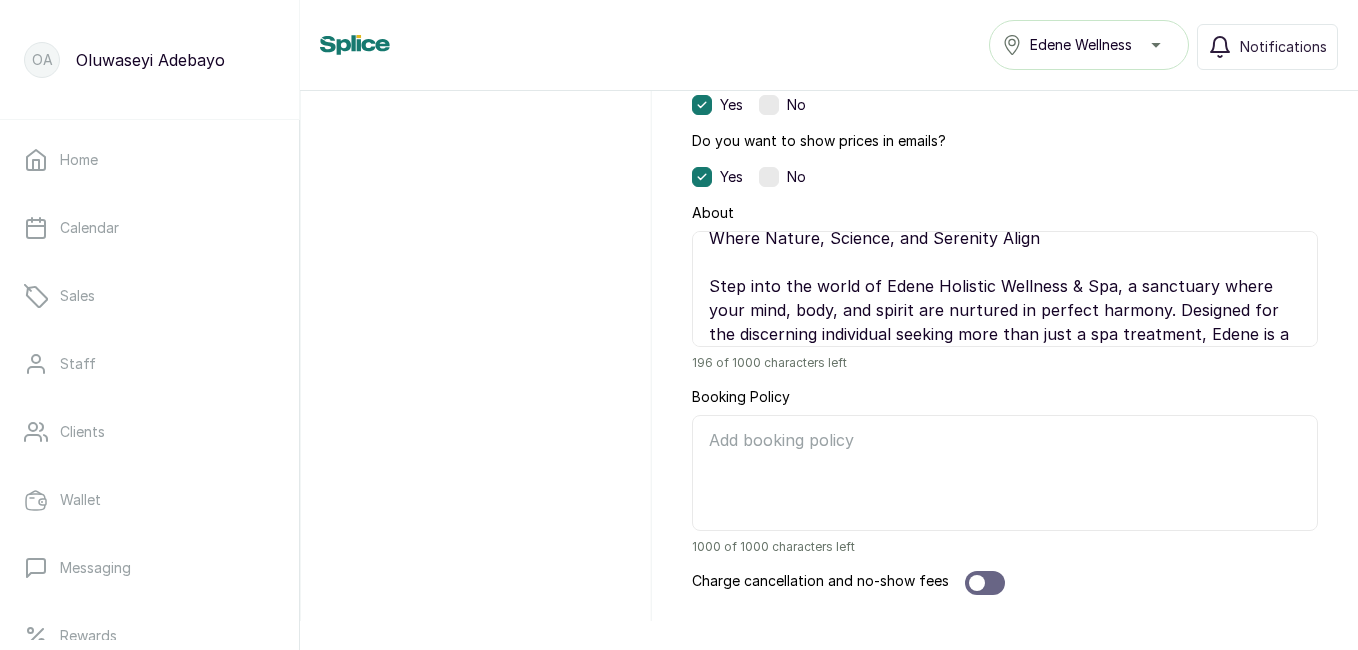 scroll, scrollTop: 0, scrollLeft: 0, axis: both 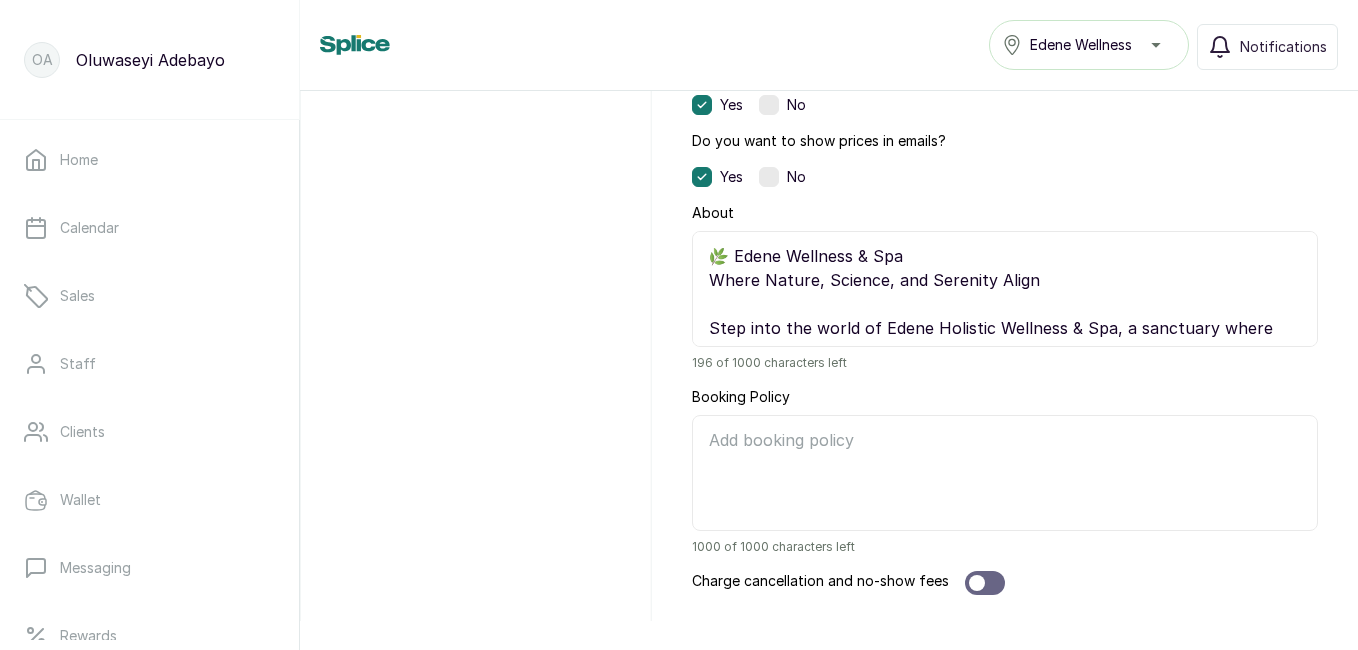 drag, startPoint x: 779, startPoint y: 255, endPoint x: 747, endPoint y: 254, distance: 32.01562 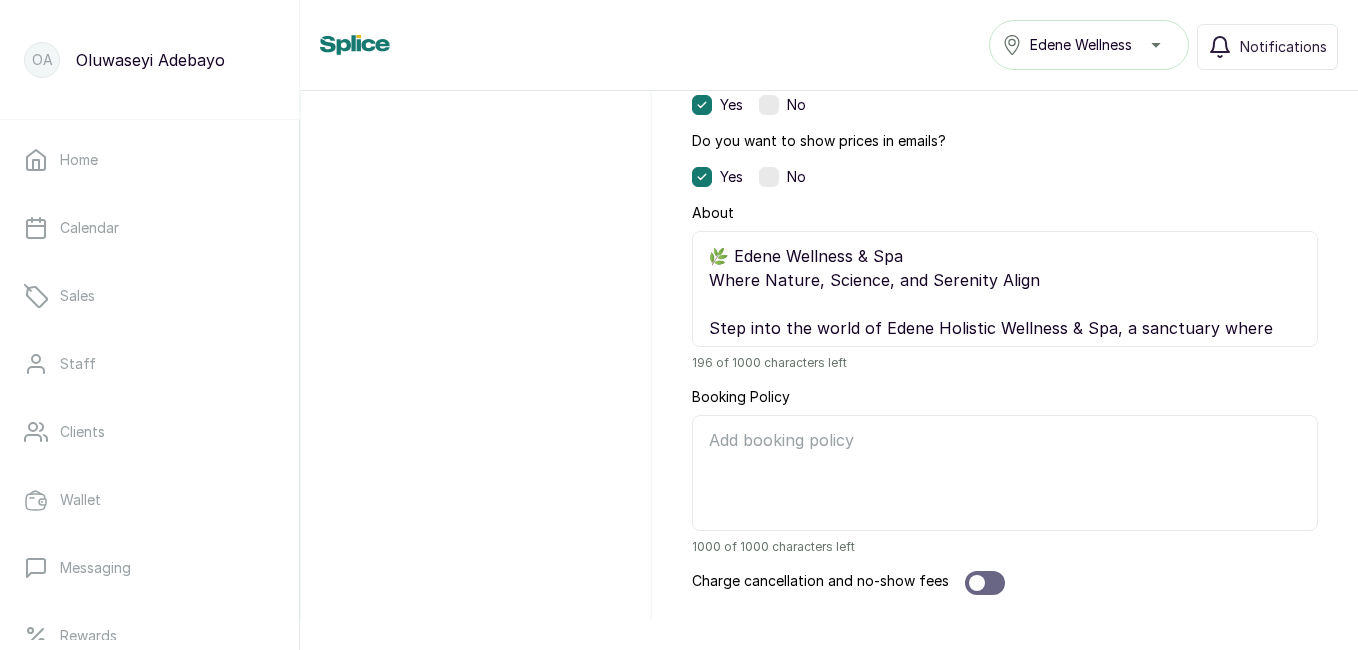 paste on "Eden’é" 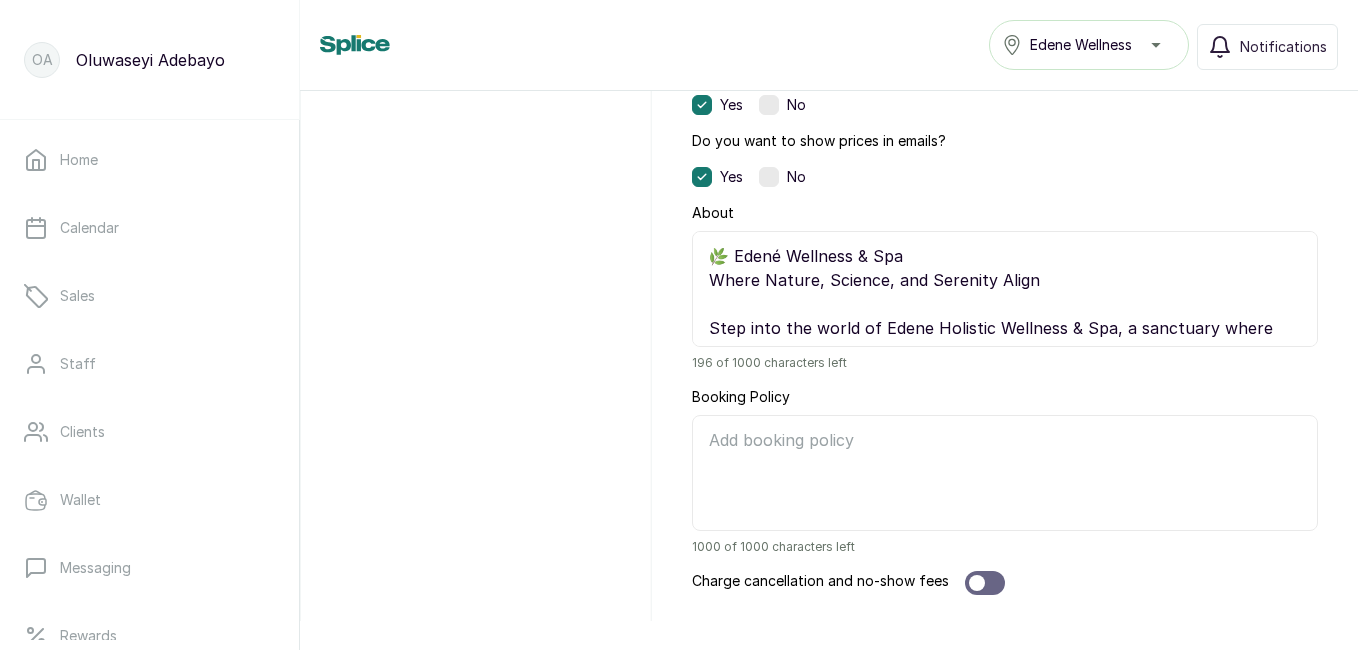 drag, startPoint x: 738, startPoint y: 256, endPoint x: 779, endPoint y: 258, distance: 41.04875 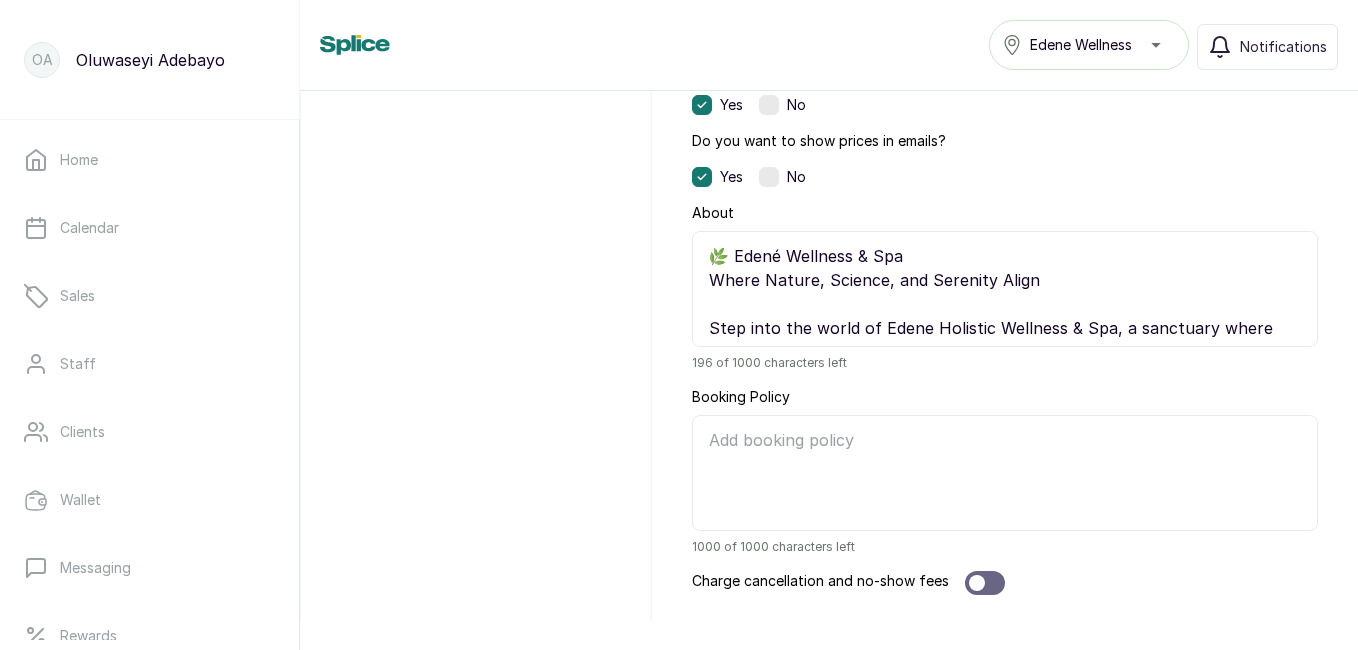 drag, startPoint x: 892, startPoint y: 300, endPoint x: 872, endPoint y: 323, distance: 30.479502 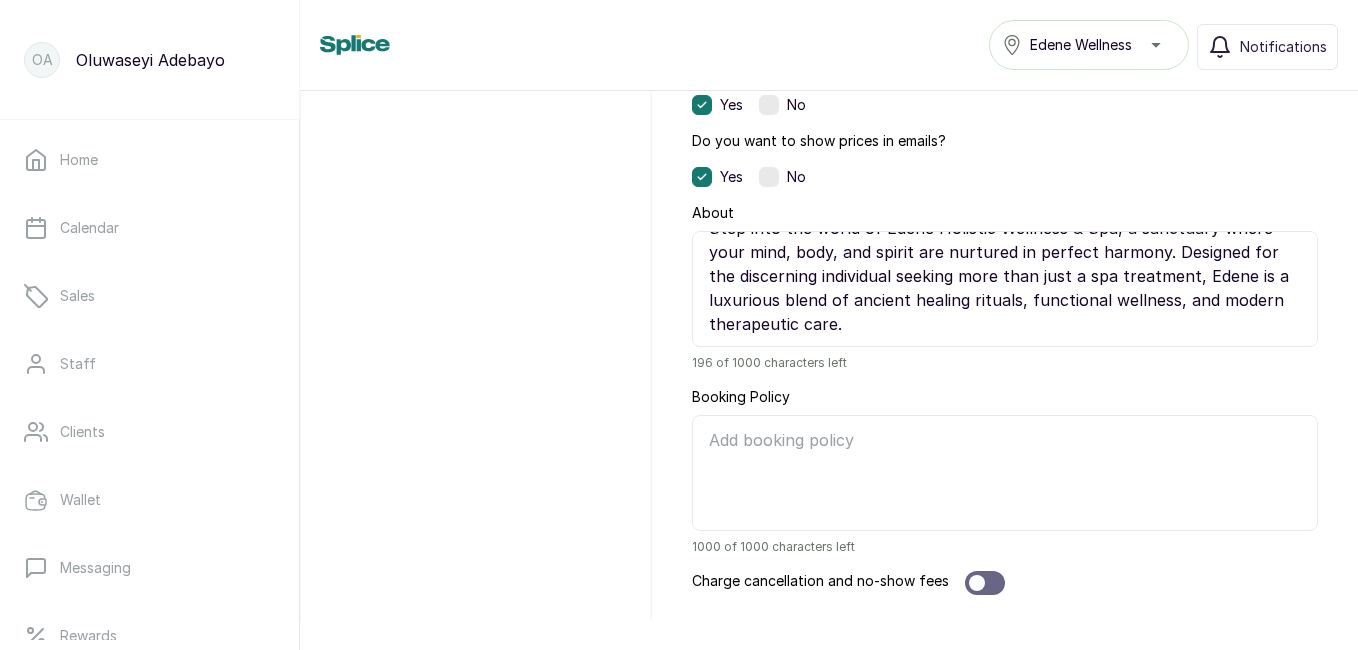 scroll, scrollTop: 104, scrollLeft: 0, axis: vertical 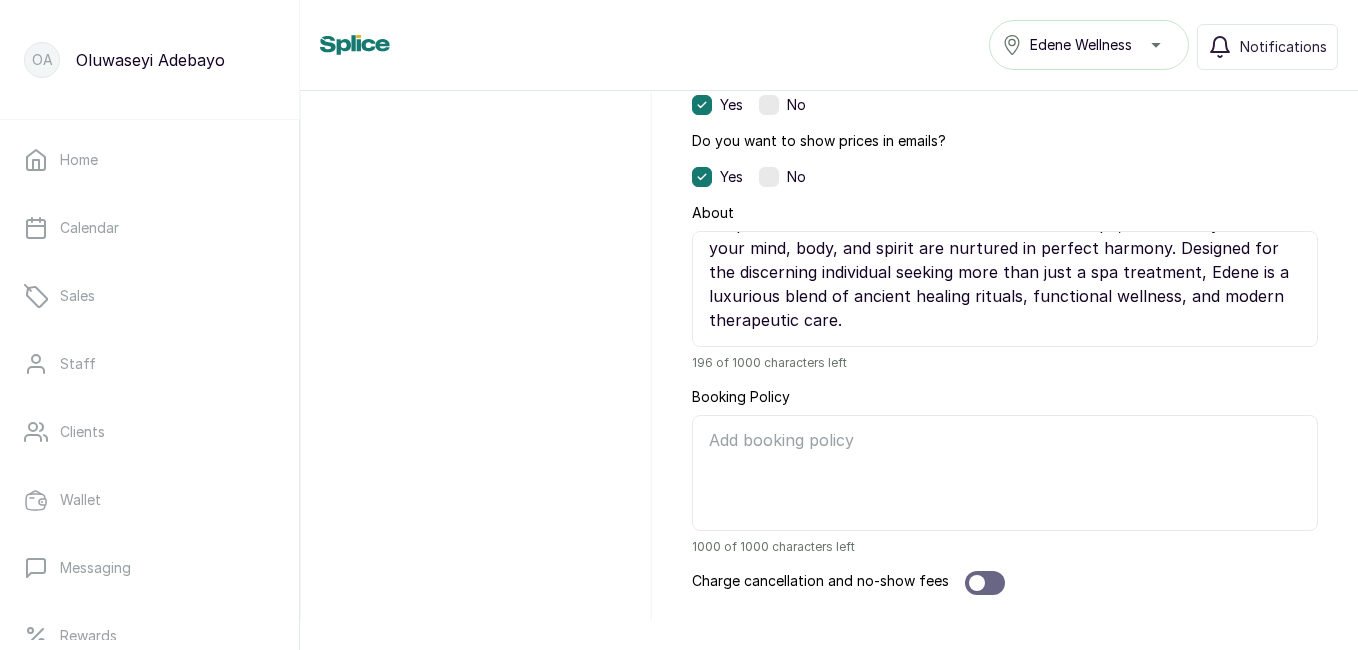 drag, startPoint x: 876, startPoint y: 329, endPoint x: 908, endPoint y: 312, distance: 36.23534 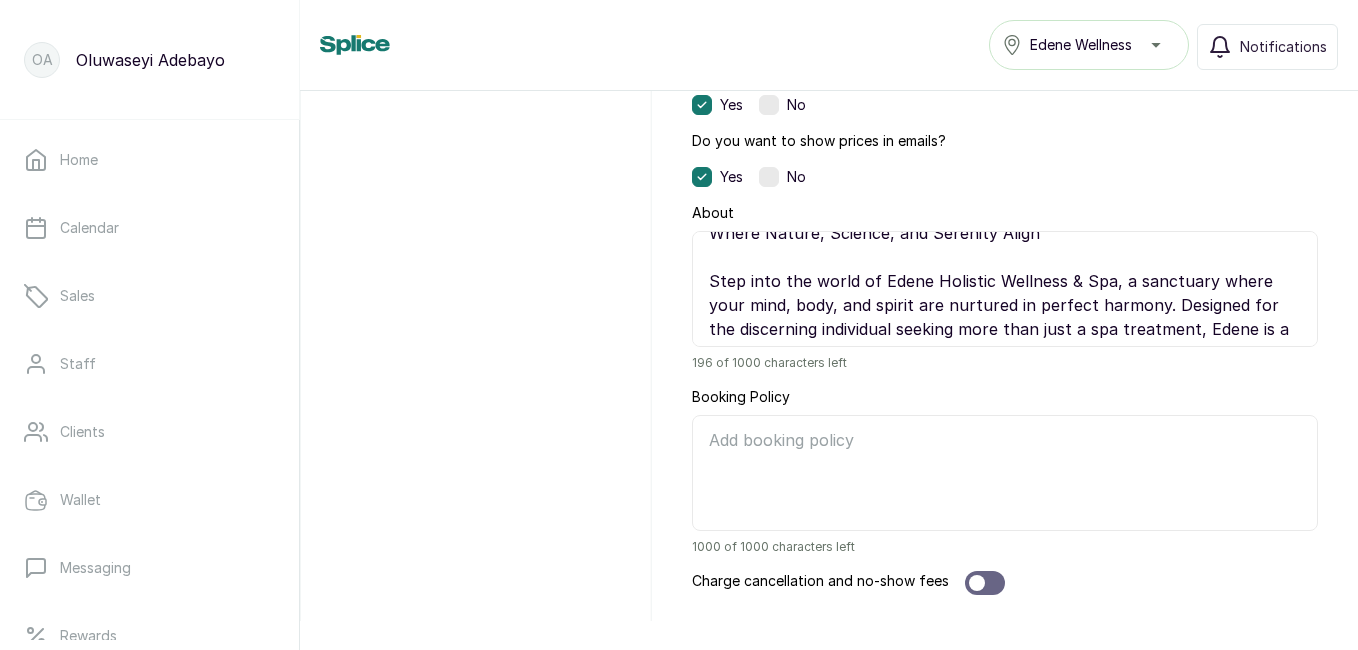 scroll, scrollTop: 20, scrollLeft: 0, axis: vertical 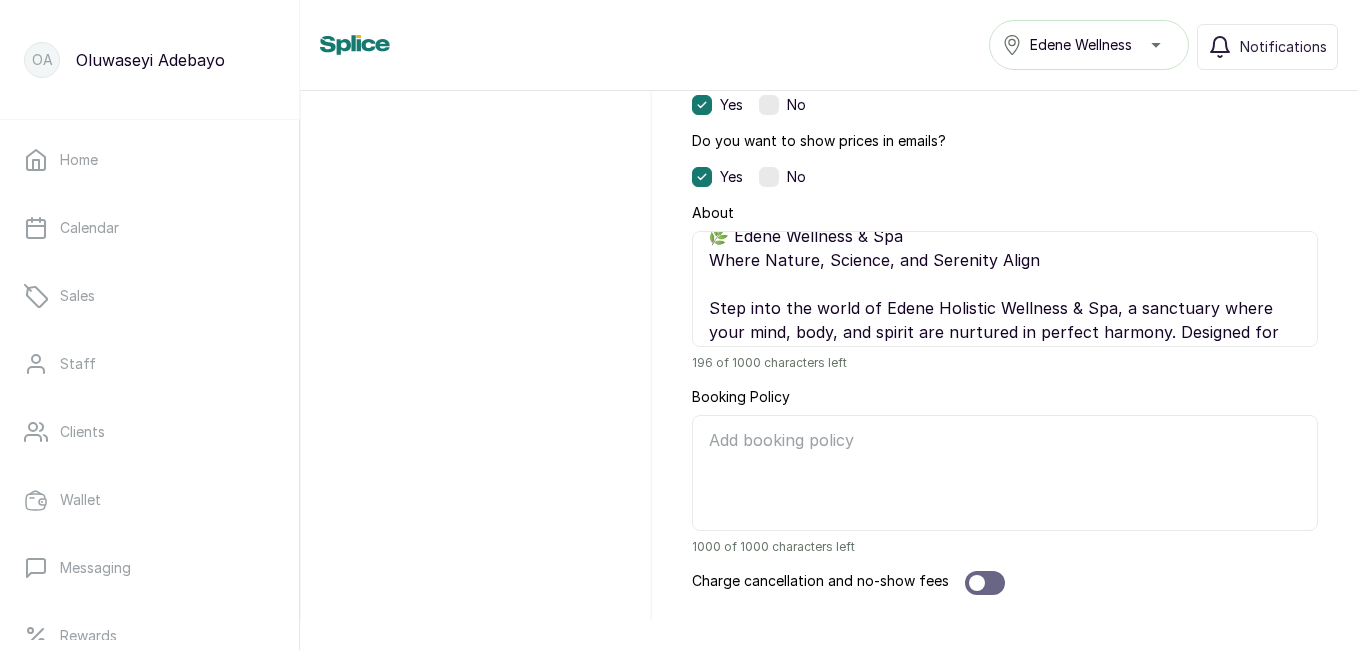 drag, startPoint x: 922, startPoint y: 306, endPoint x: 878, endPoint y: 304, distance: 44.04543 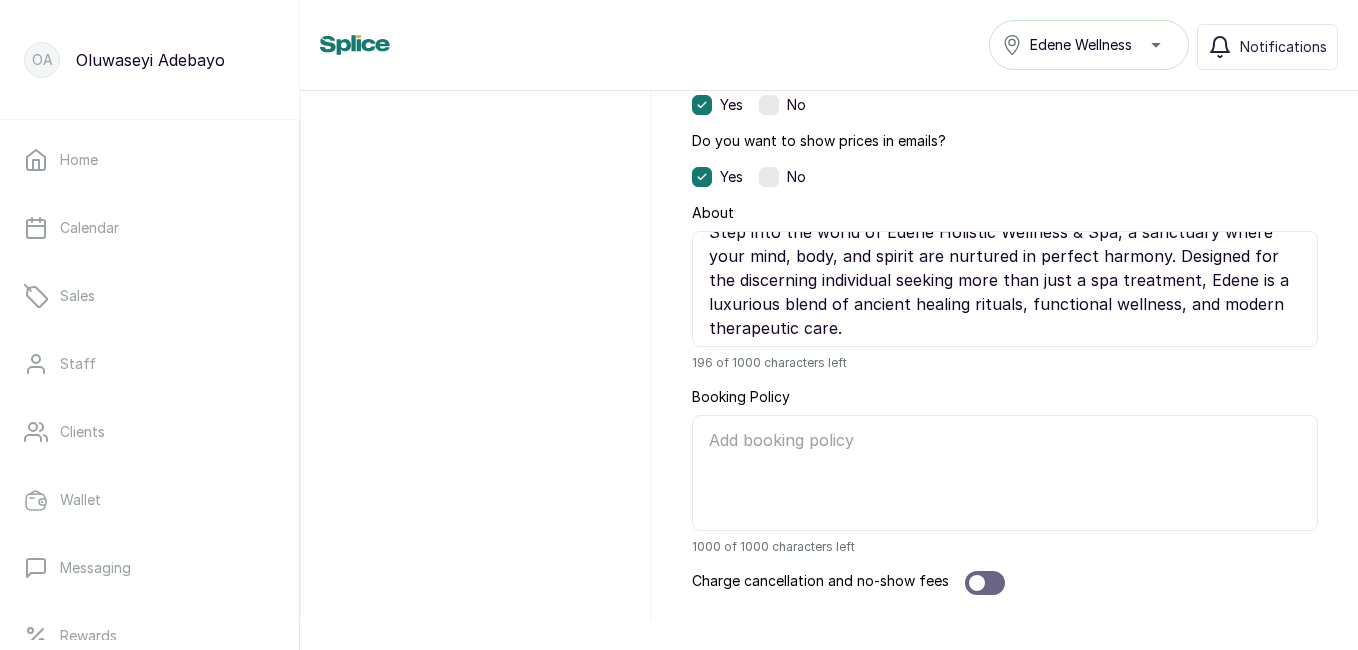 scroll, scrollTop: 99, scrollLeft: 0, axis: vertical 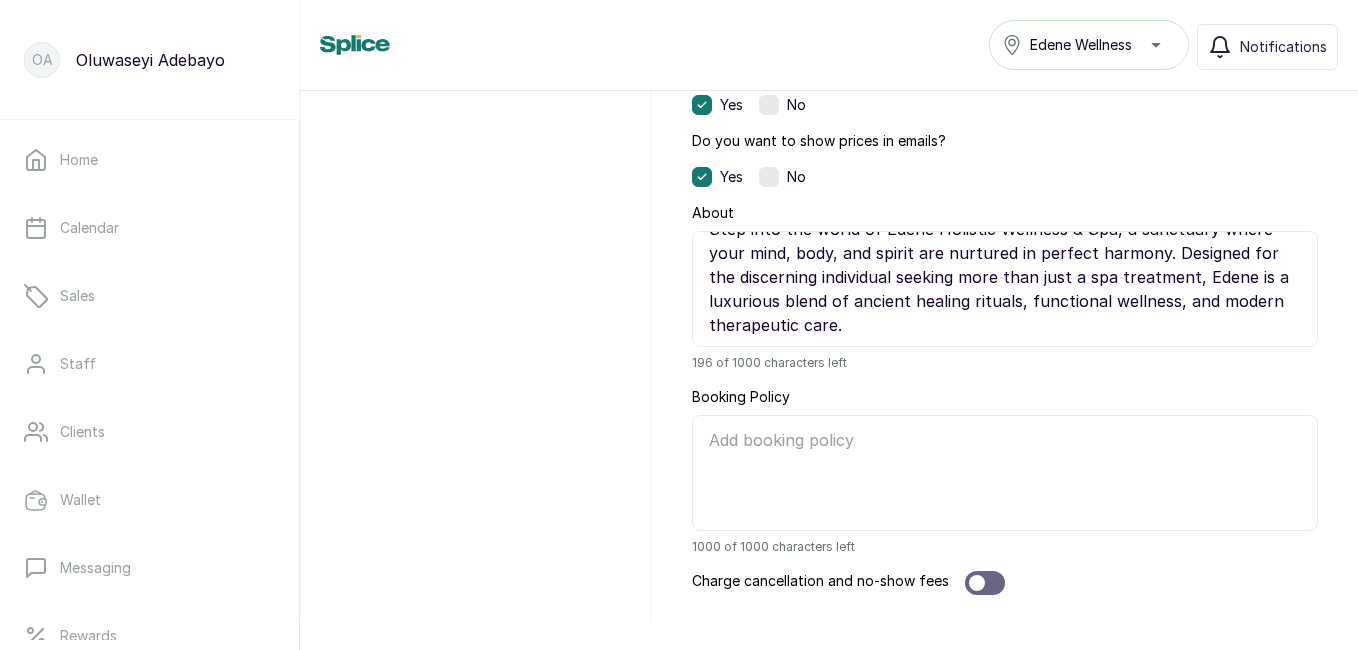 drag, startPoint x: 1200, startPoint y: 278, endPoint x: 1246, endPoint y: 278, distance: 46 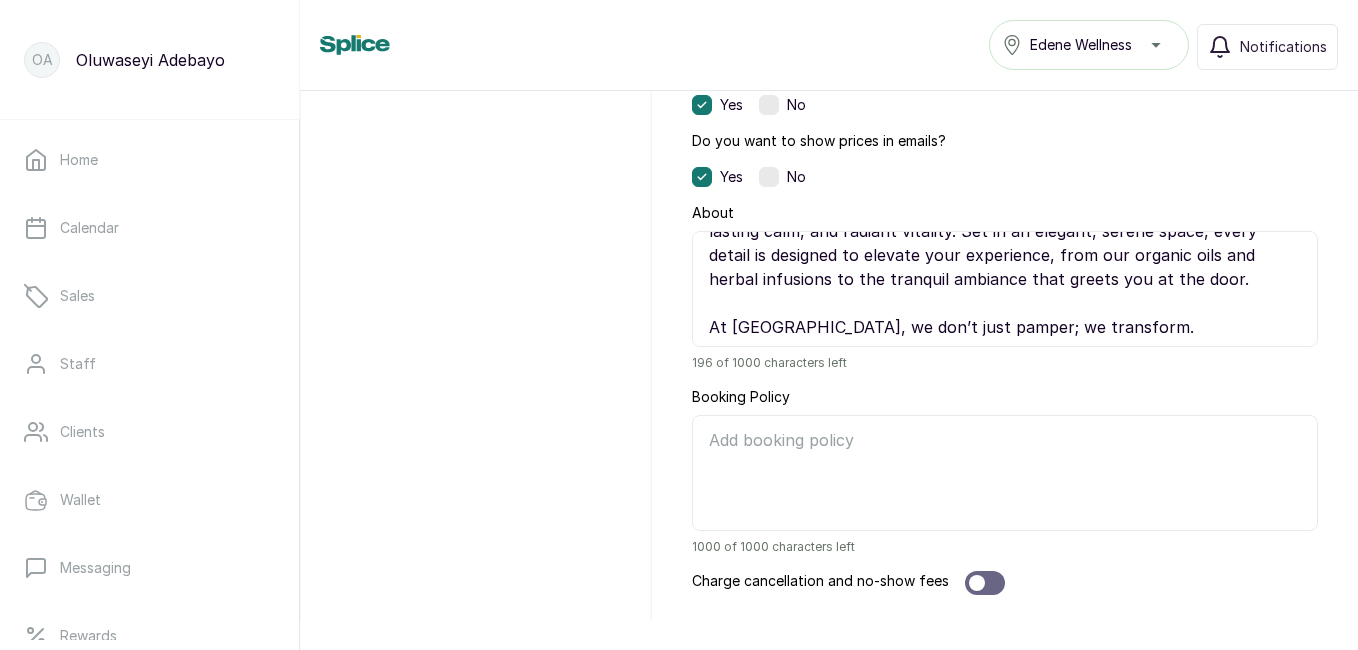 scroll, scrollTop: 294, scrollLeft: 0, axis: vertical 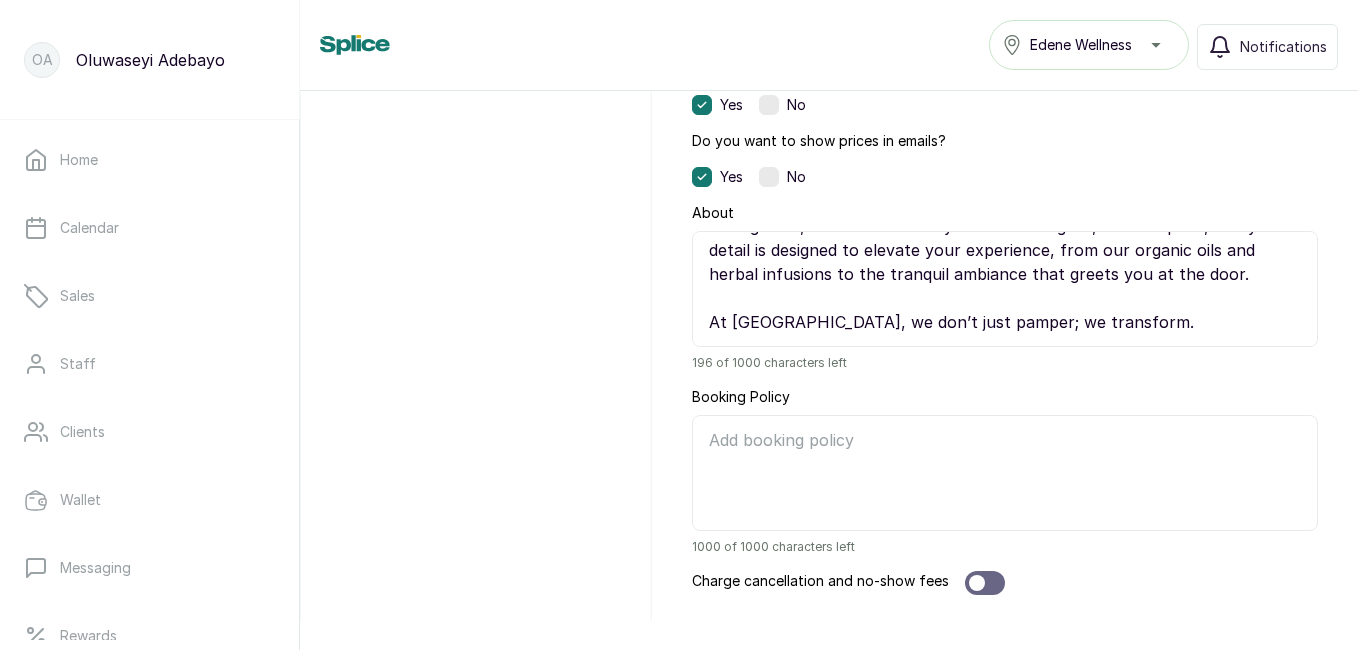 drag, startPoint x: 730, startPoint y: 318, endPoint x: 774, endPoint y: 321, distance: 44.102154 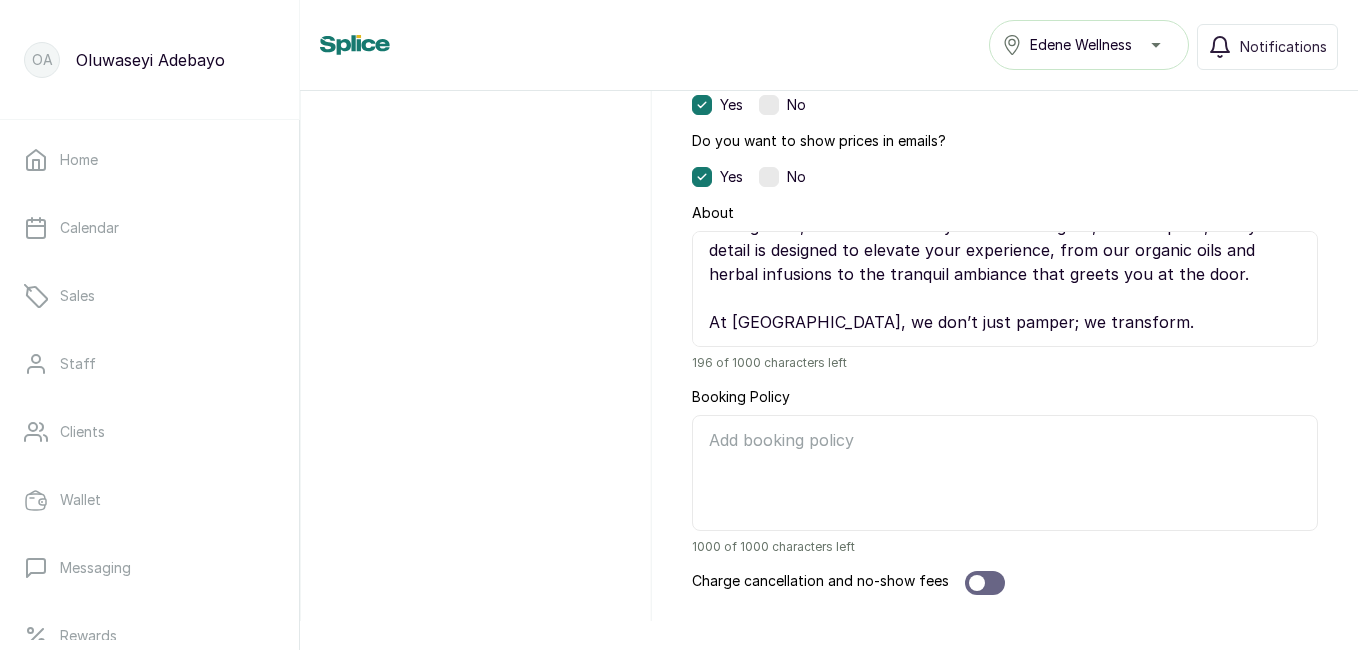 click on "Booking Policy" at bounding box center (1005, 473) 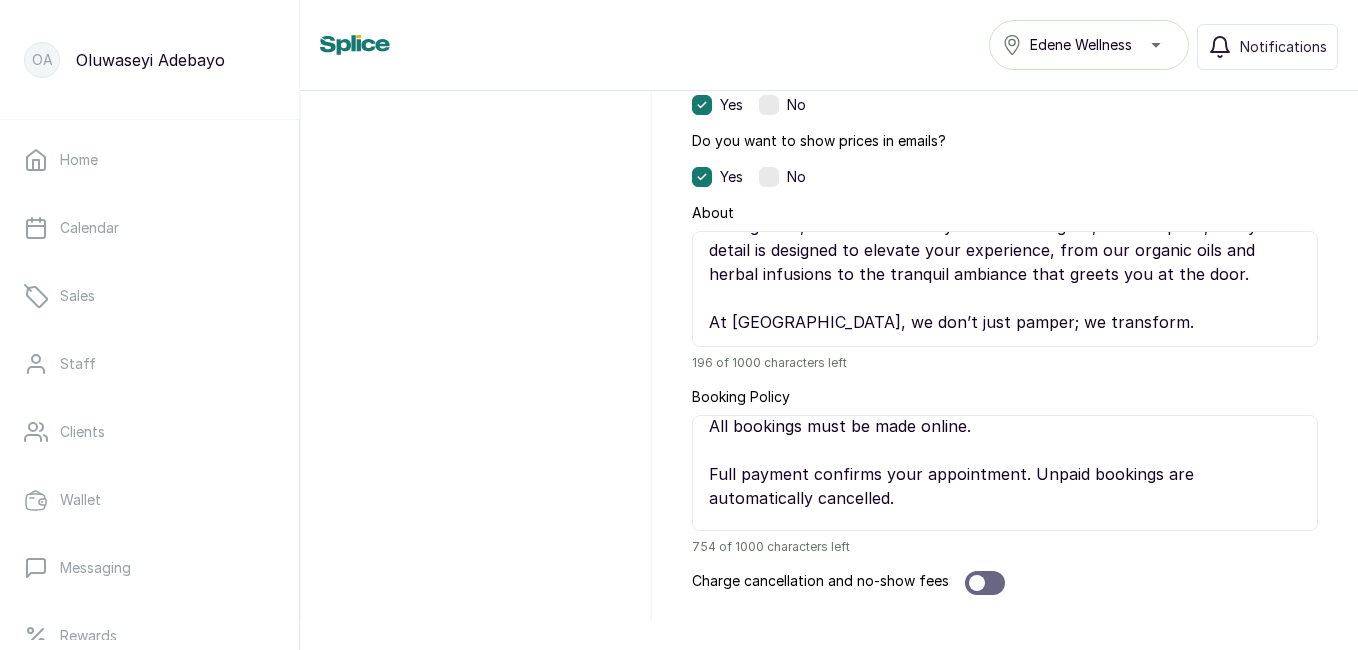 scroll, scrollTop: 42, scrollLeft: 0, axis: vertical 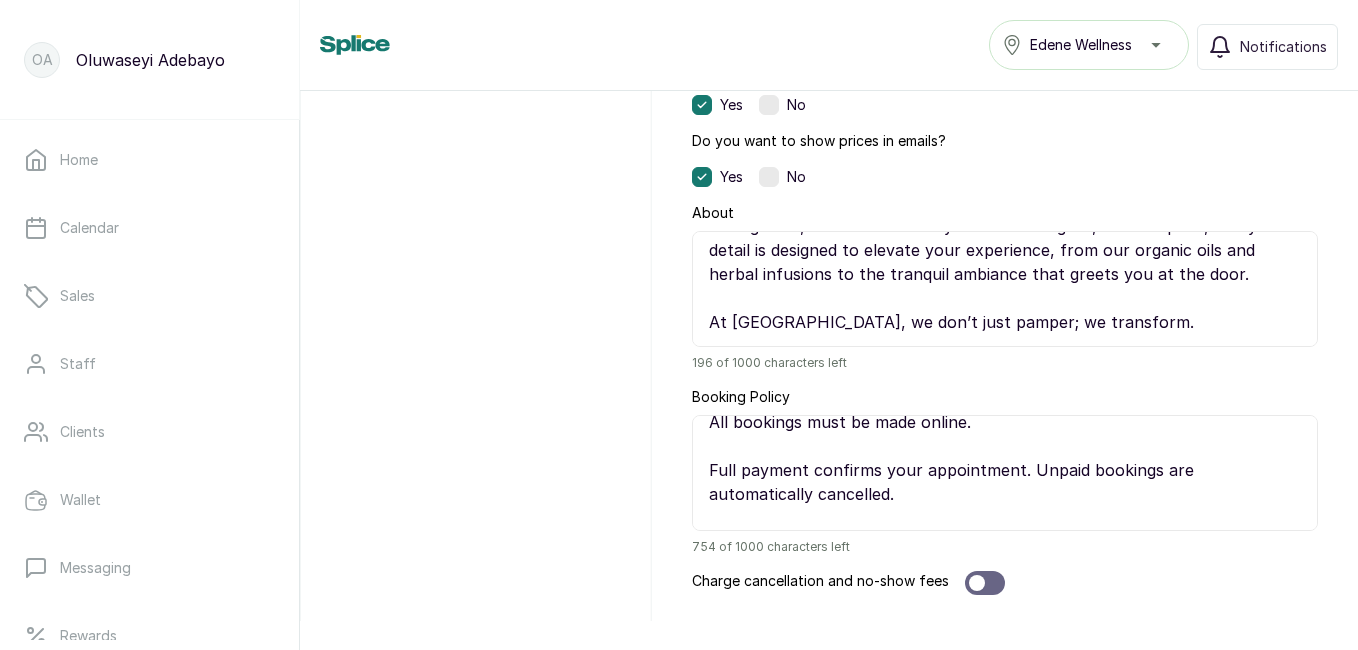 click on "📖 Booking Policy
All bookings must be made online.
Full payment confirms your appointment. Unpaid bookings are automatically cancelled.
No walk-ins. Sessions are by appointment only.
Kindly reschedule or cancel at least 24 hours in advance." at bounding box center [1005, 473] 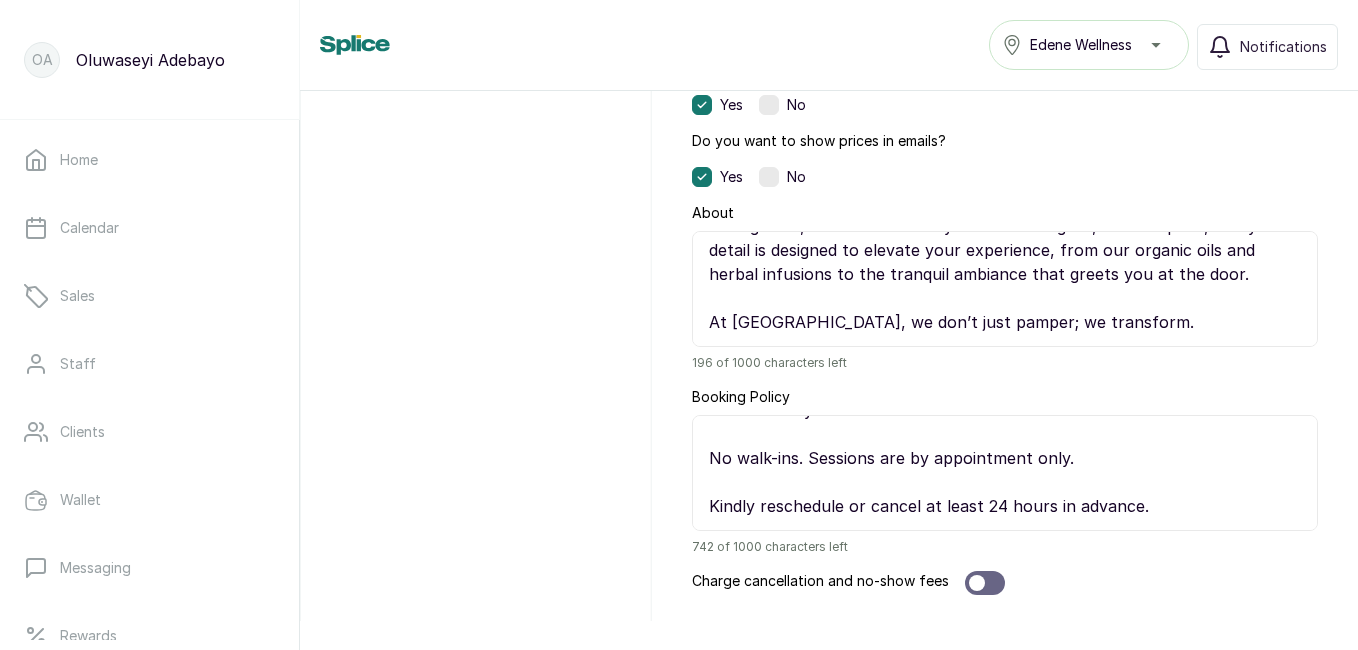 scroll, scrollTop: 174, scrollLeft: 0, axis: vertical 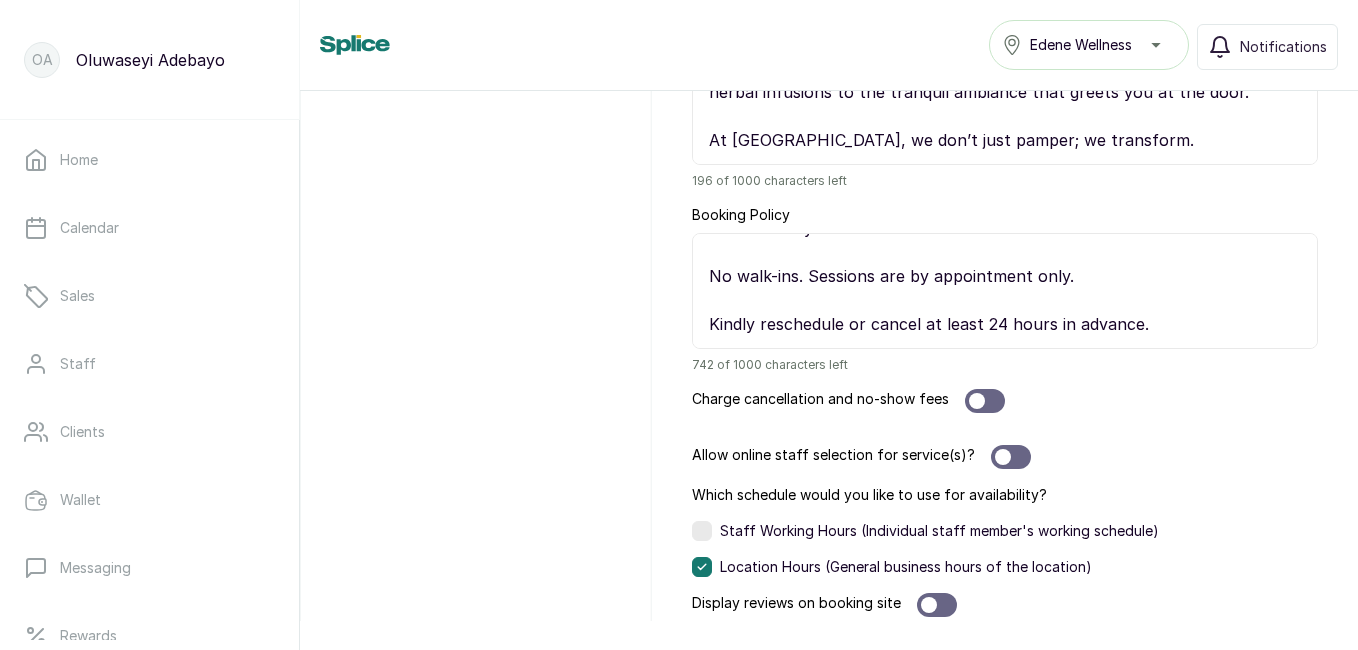 type on "📖 Booking Policy
All bookings and payment must be made online.
Full payment confirms your appointment. Unpaid bookings are automatically cancelled.
No walk-ins. Sessions are by appointment only.
Kindly reschedule or cancel at least 24 hours in advance." 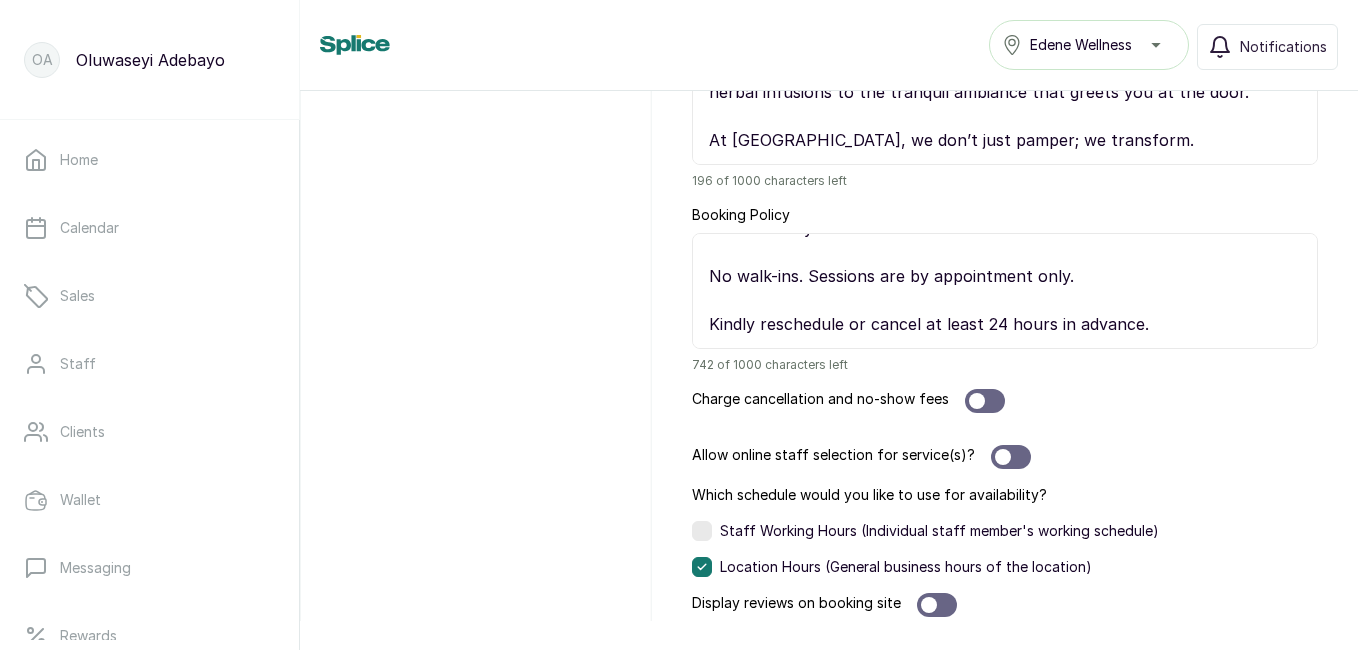 click at bounding box center [1011, 457] 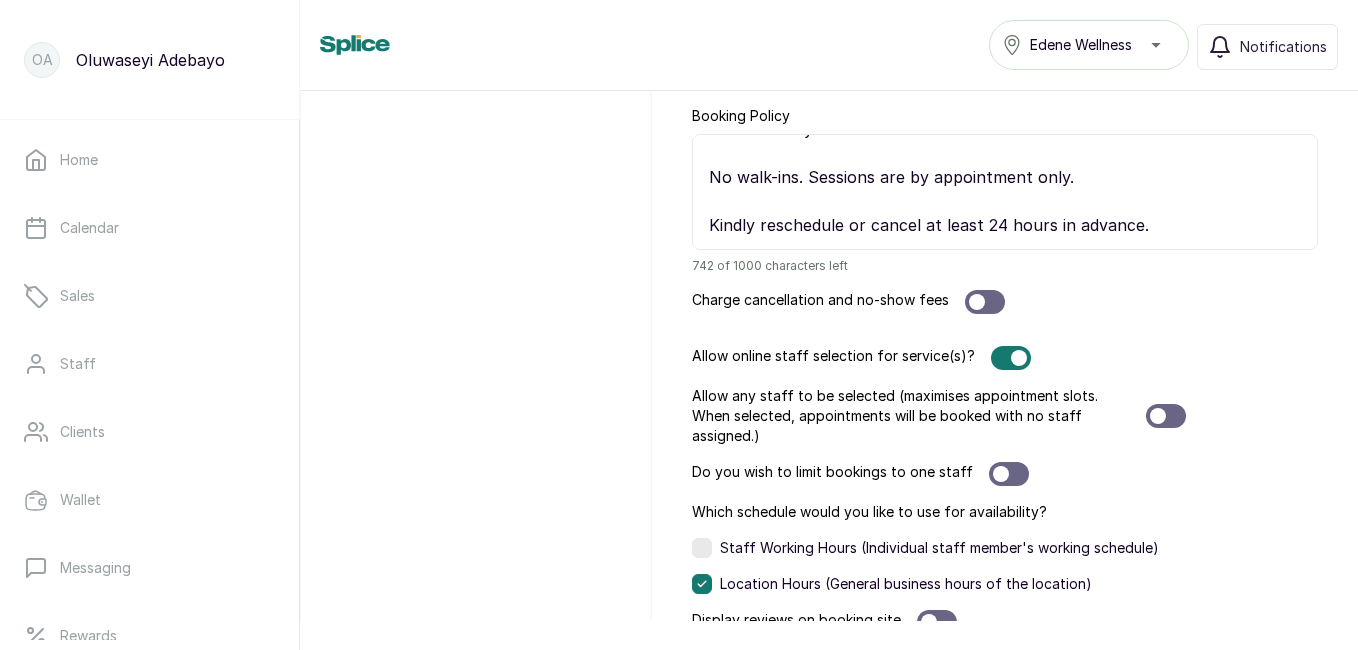 scroll, scrollTop: 1802, scrollLeft: 0, axis: vertical 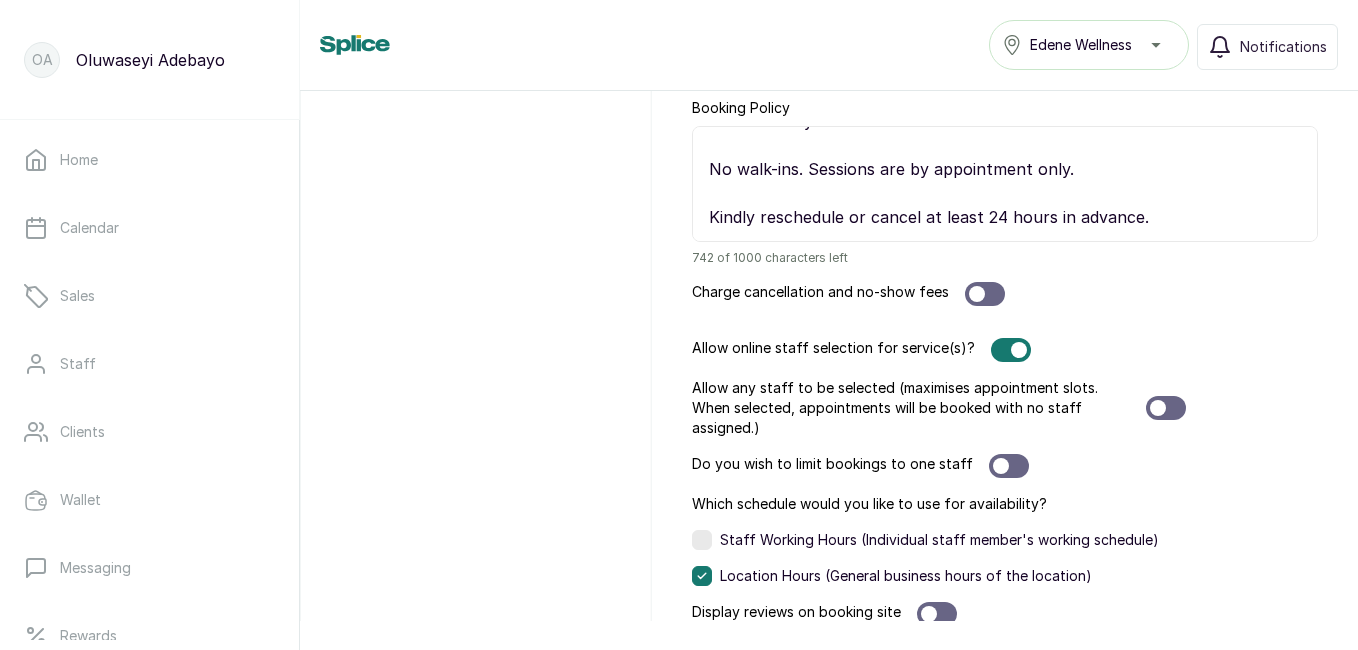 click at bounding box center (1166, 408) 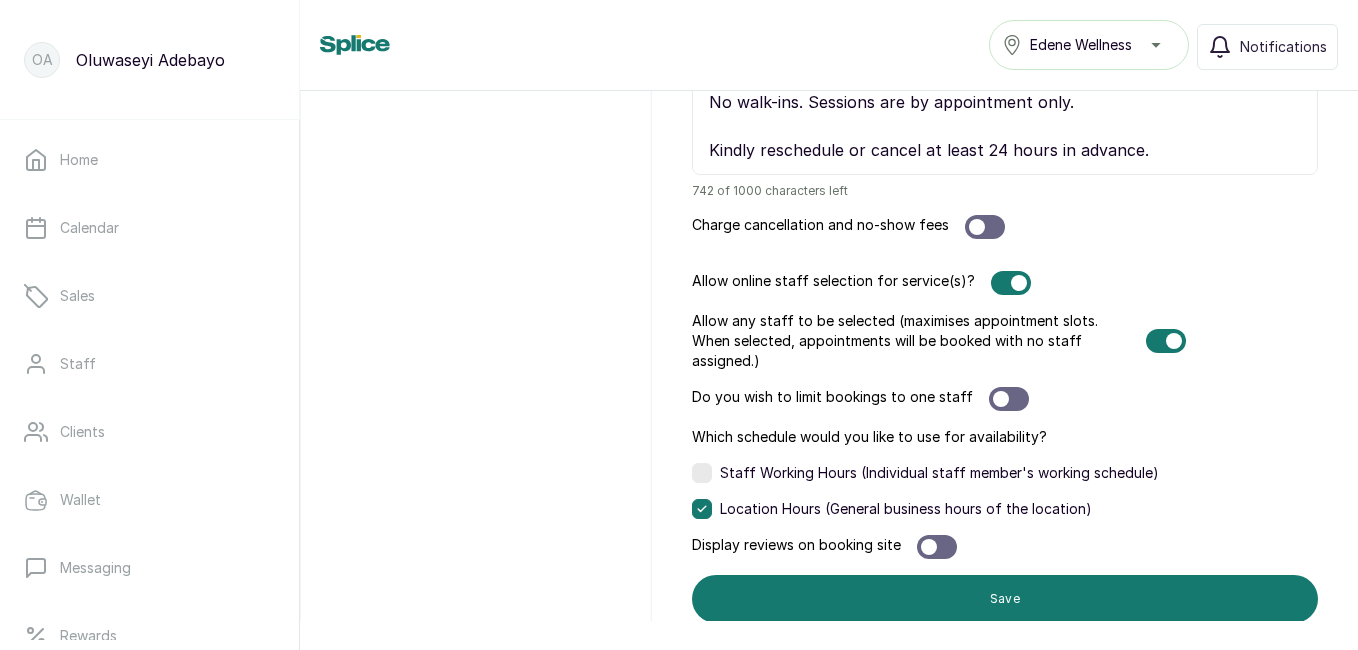 scroll, scrollTop: 1911, scrollLeft: 0, axis: vertical 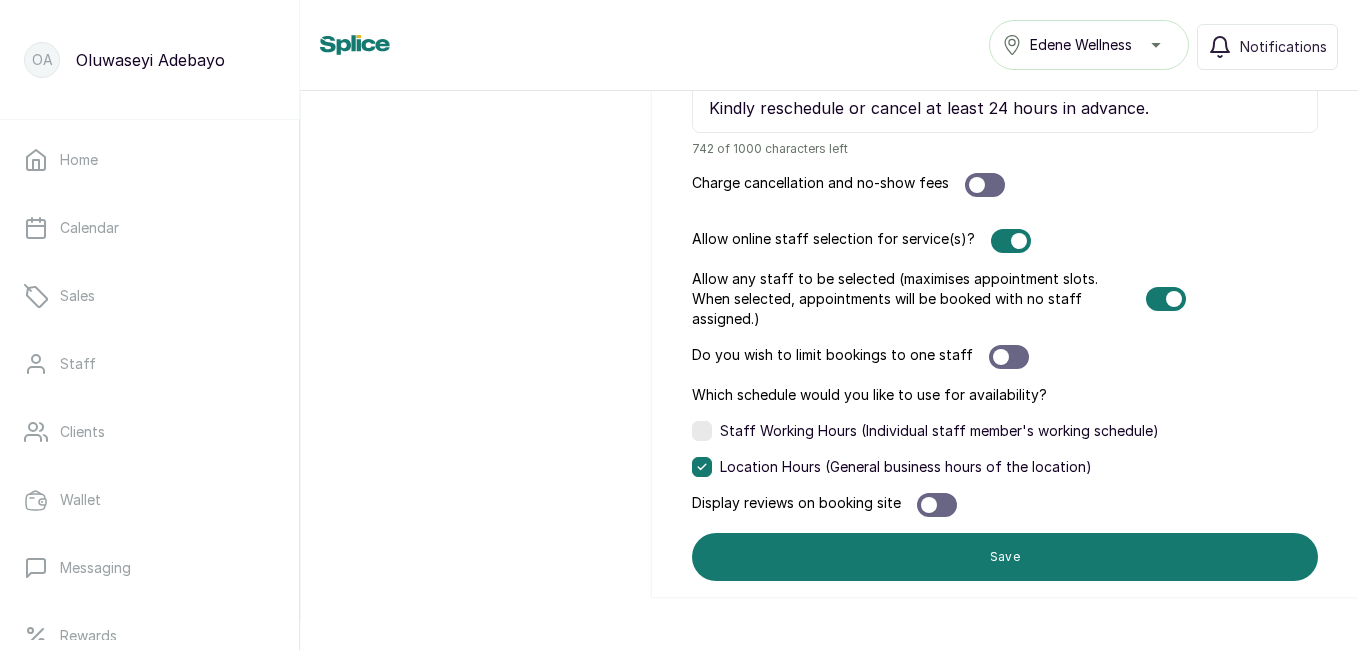 click at bounding box center [937, 505] 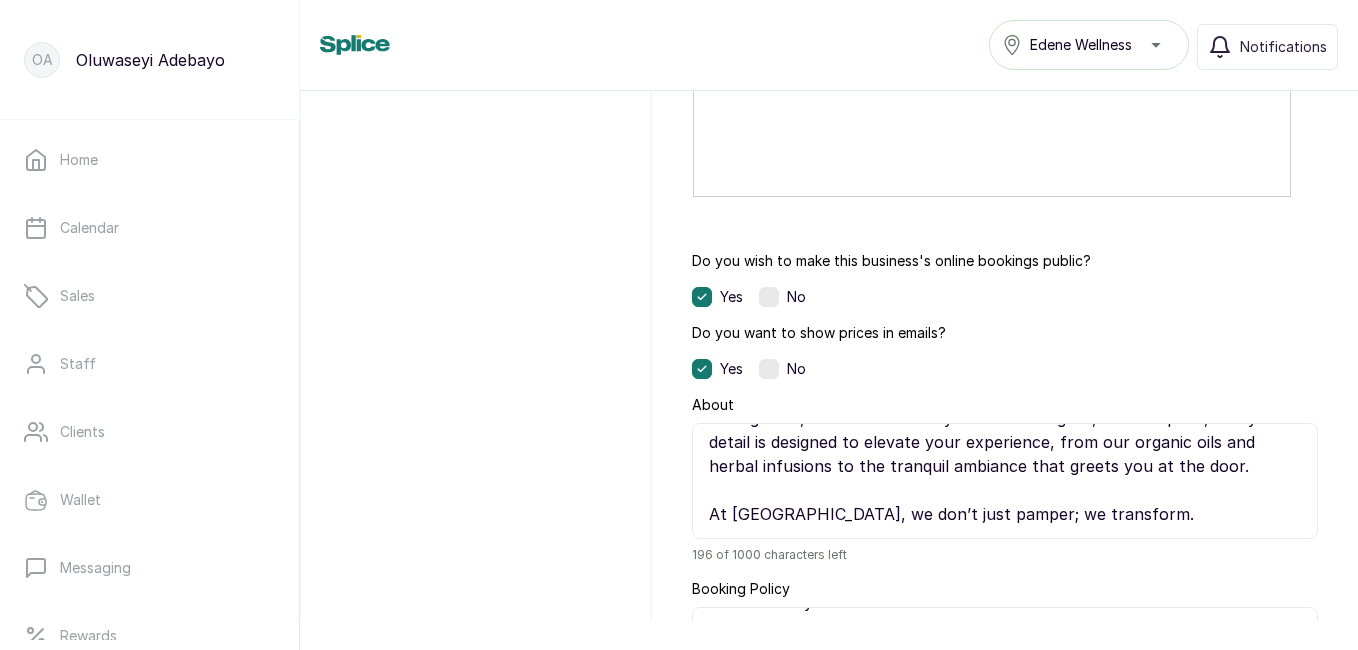 scroll, scrollTop: 1319, scrollLeft: 0, axis: vertical 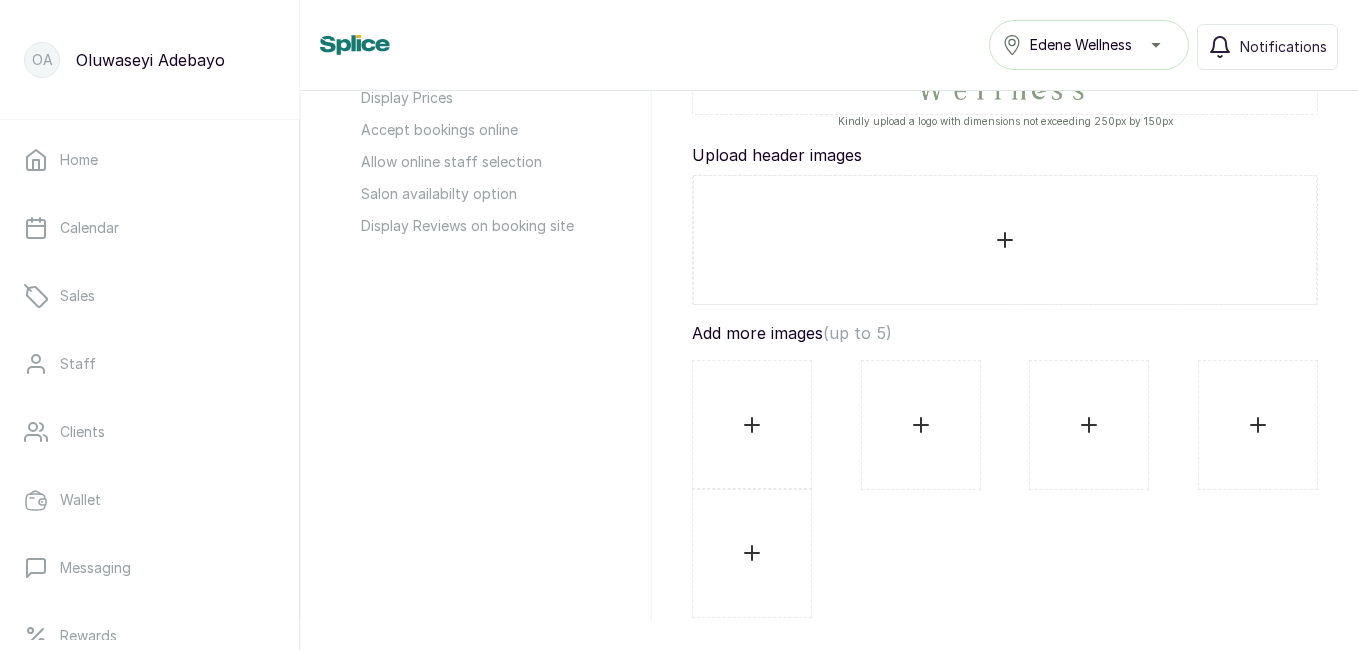 click at bounding box center [752, 425] 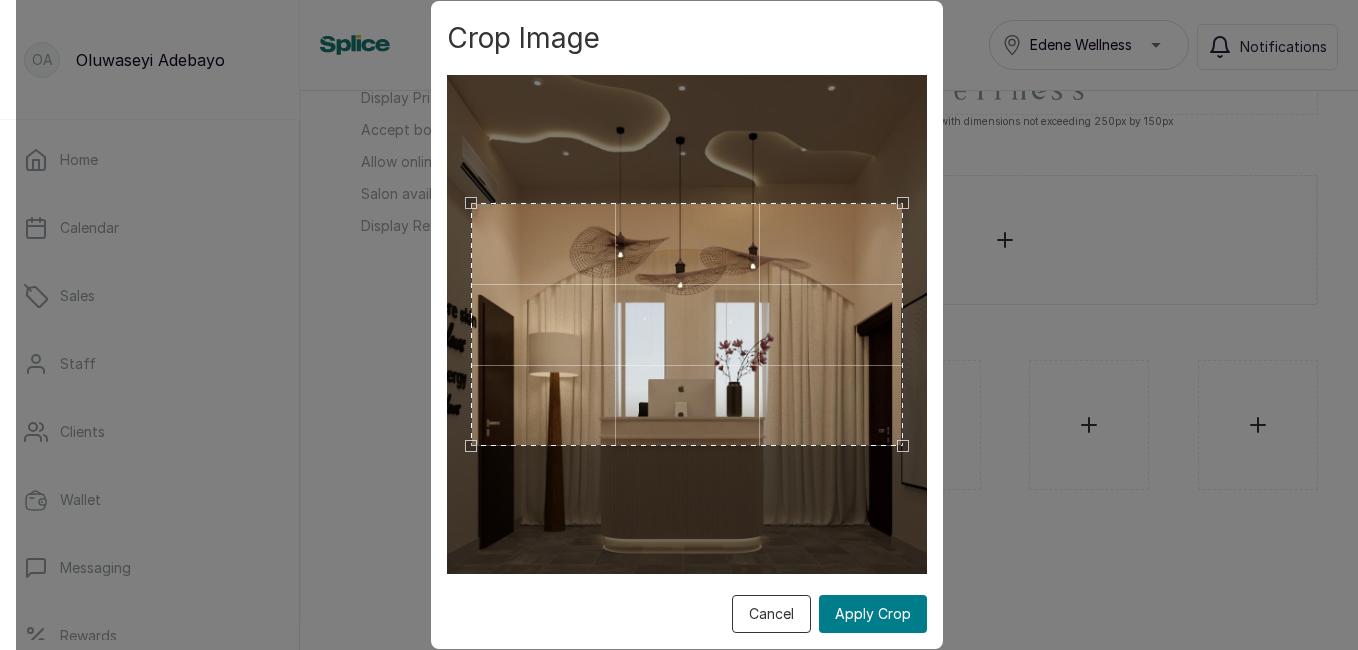 click at bounding box center (687, 324) 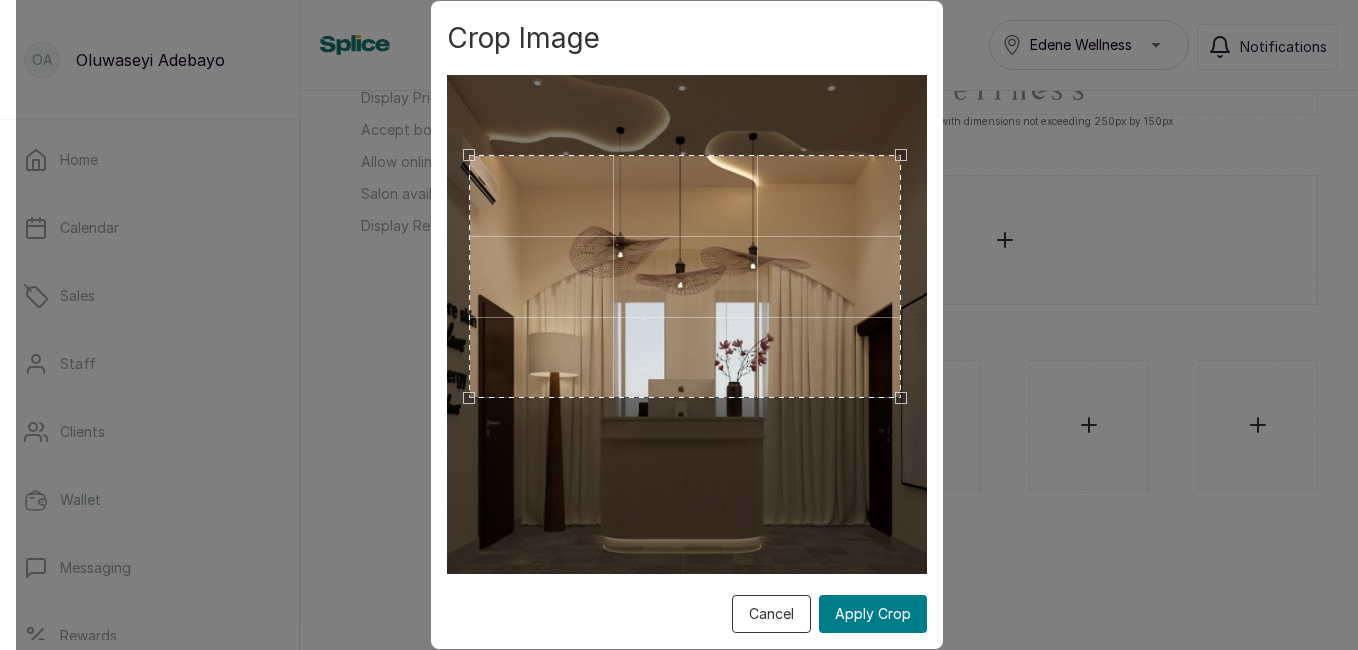 click at bounding box center (685, 276) 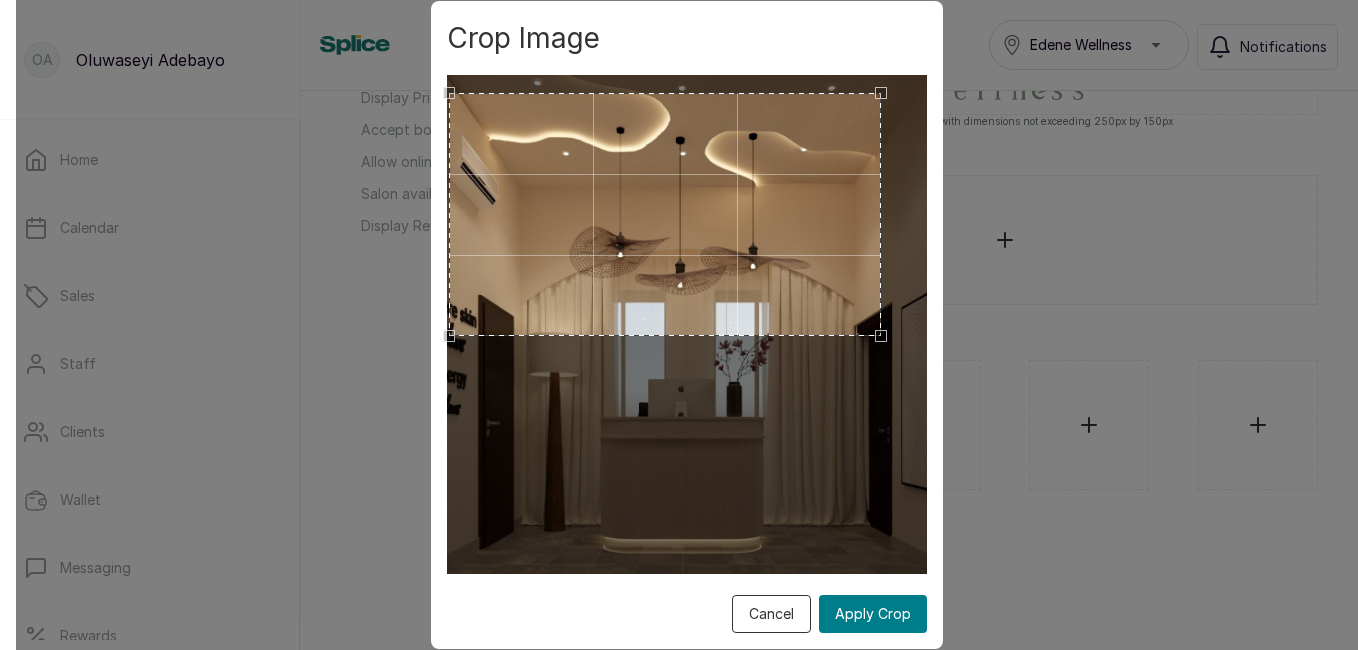 click at bounding box center (665, 214) 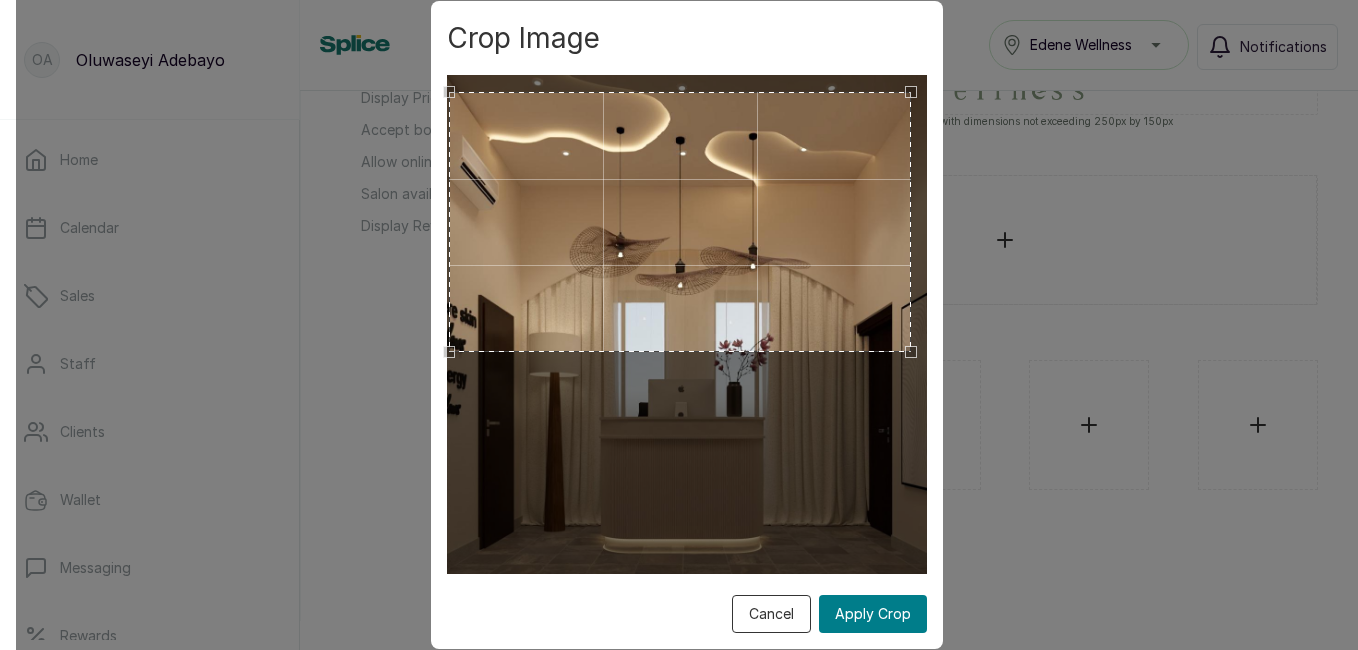 click at bounding box center (687, 324) 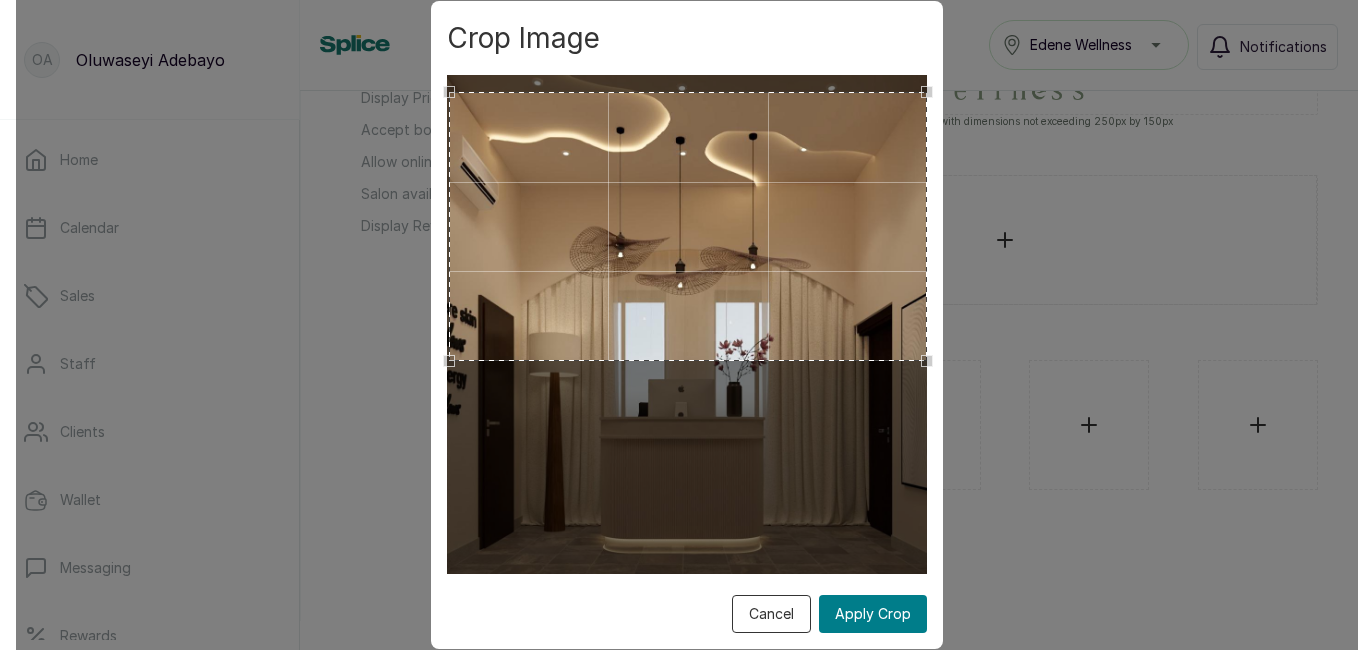 click on "Crop Image Cancel Apply Crop" at bounding box center [687, 325] 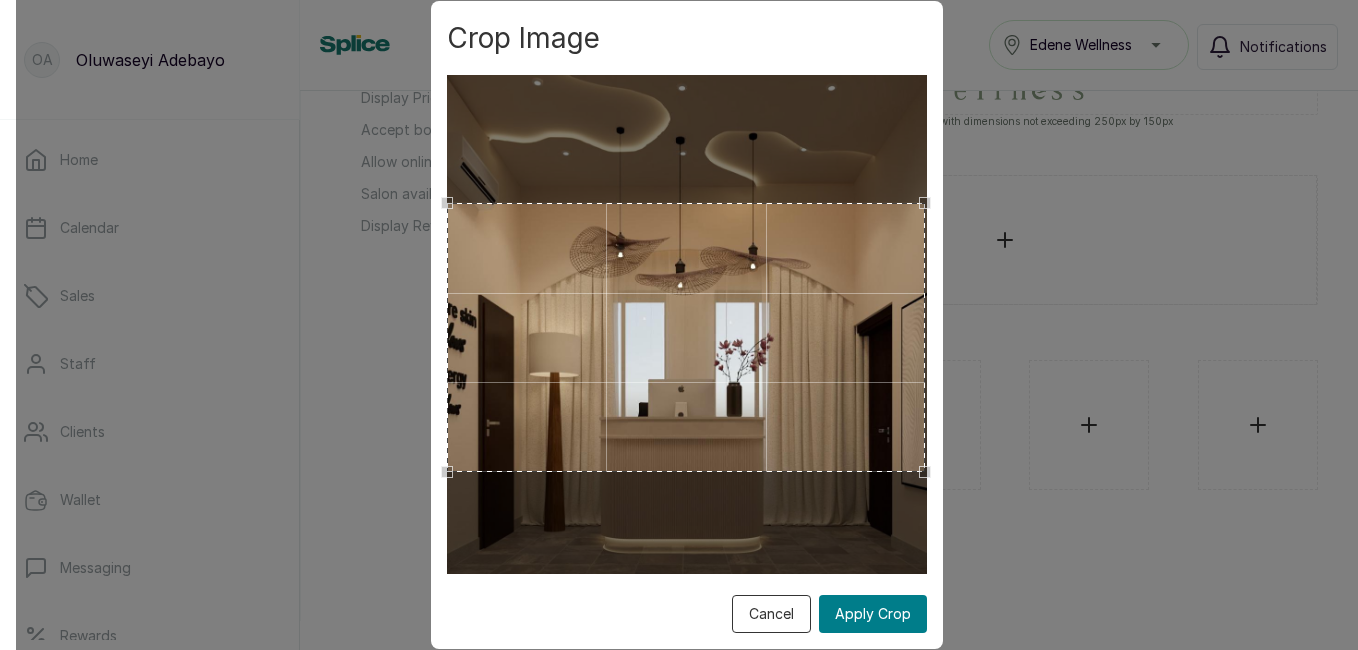 click at bounding box center [686, 337] 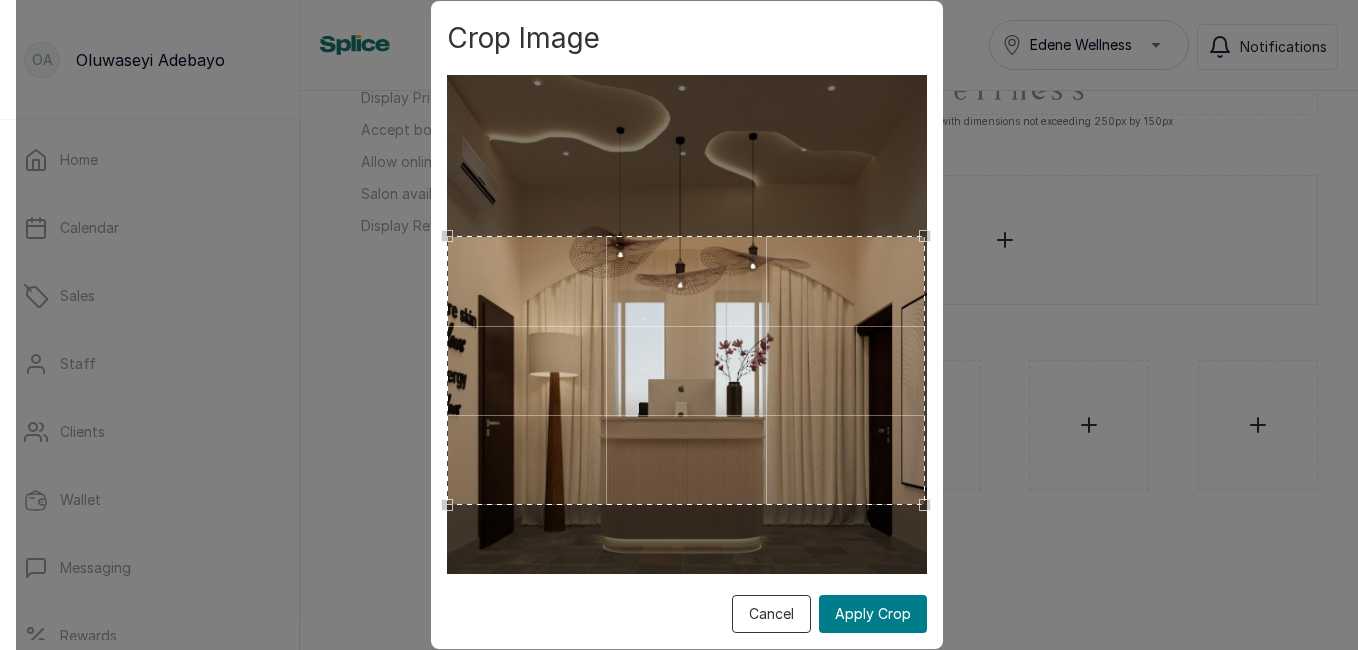 click at bounding box center [686, 370] 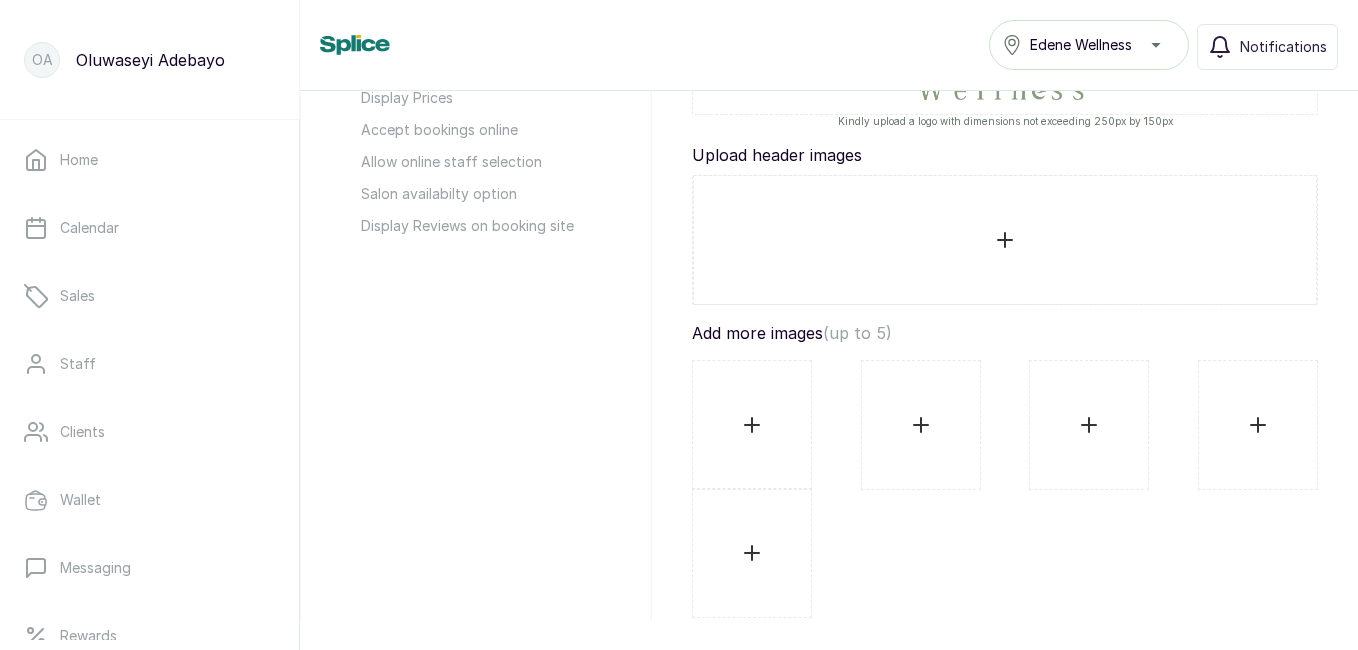 click at bounding box center [752, 425] 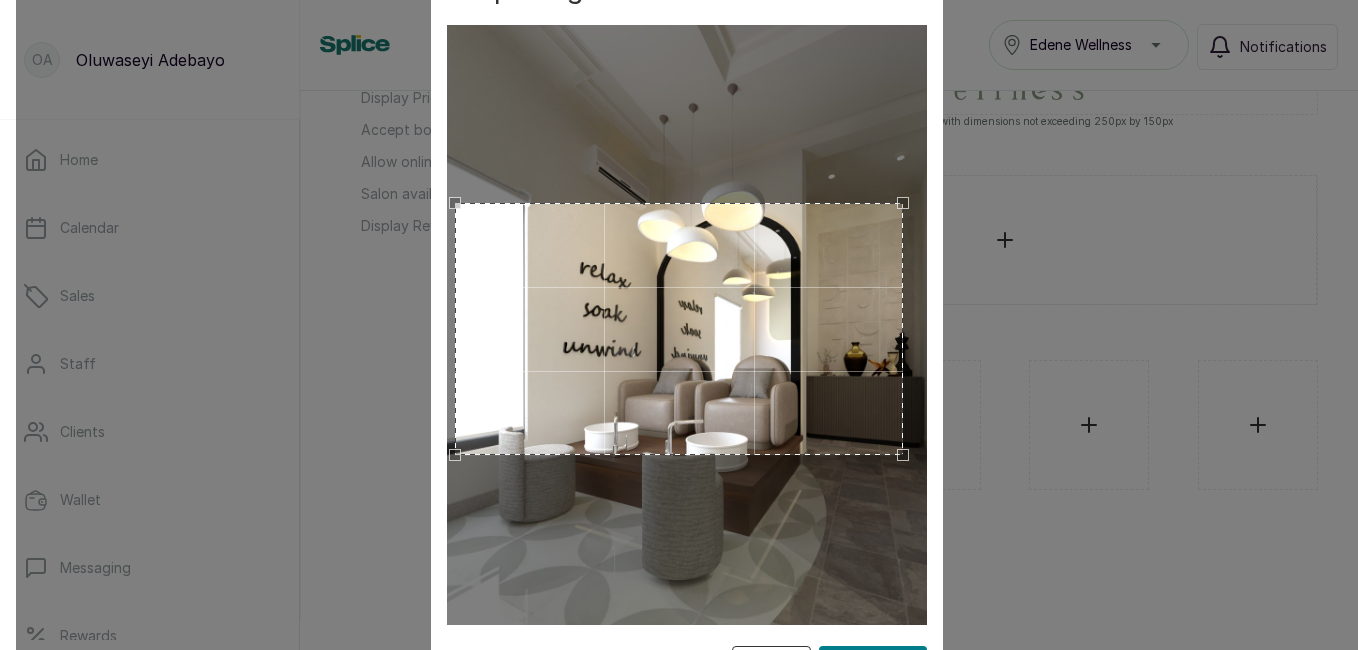 click at bounding box center (687, 325) 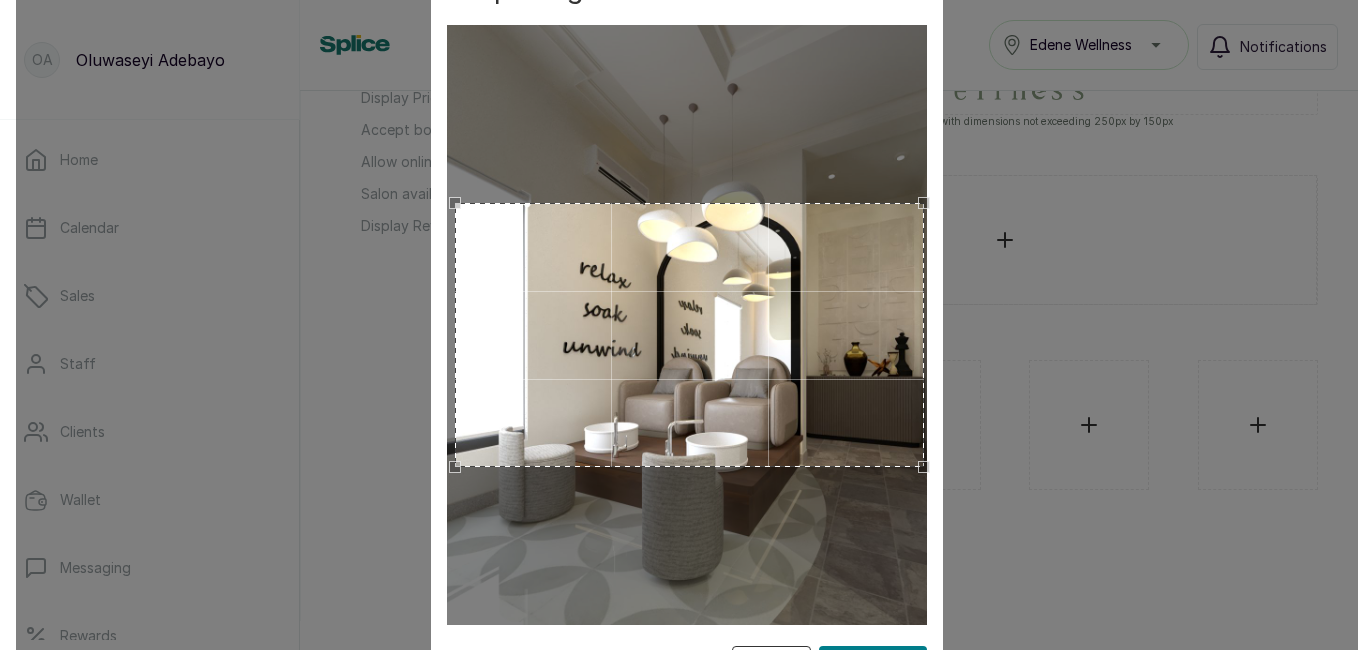 click on "Crop Image Cancel Apply Crop" at bounding box center (687, 325) 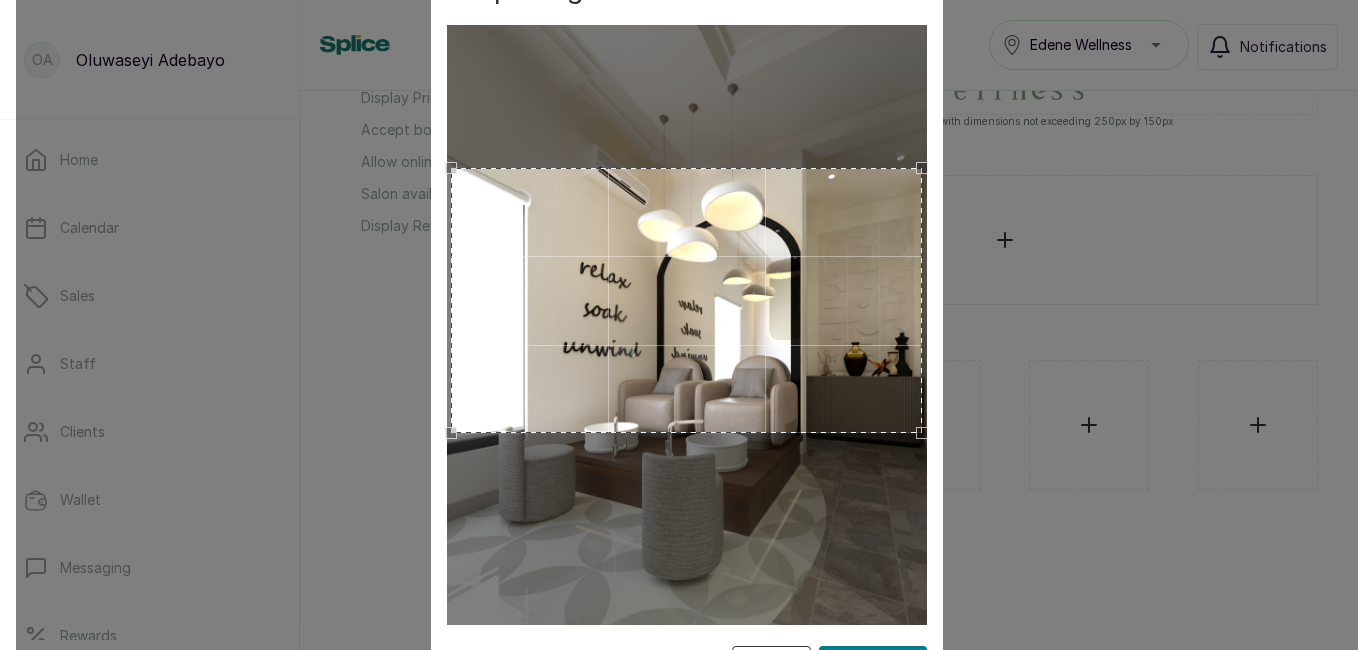 click at bounding box center (686, 300) 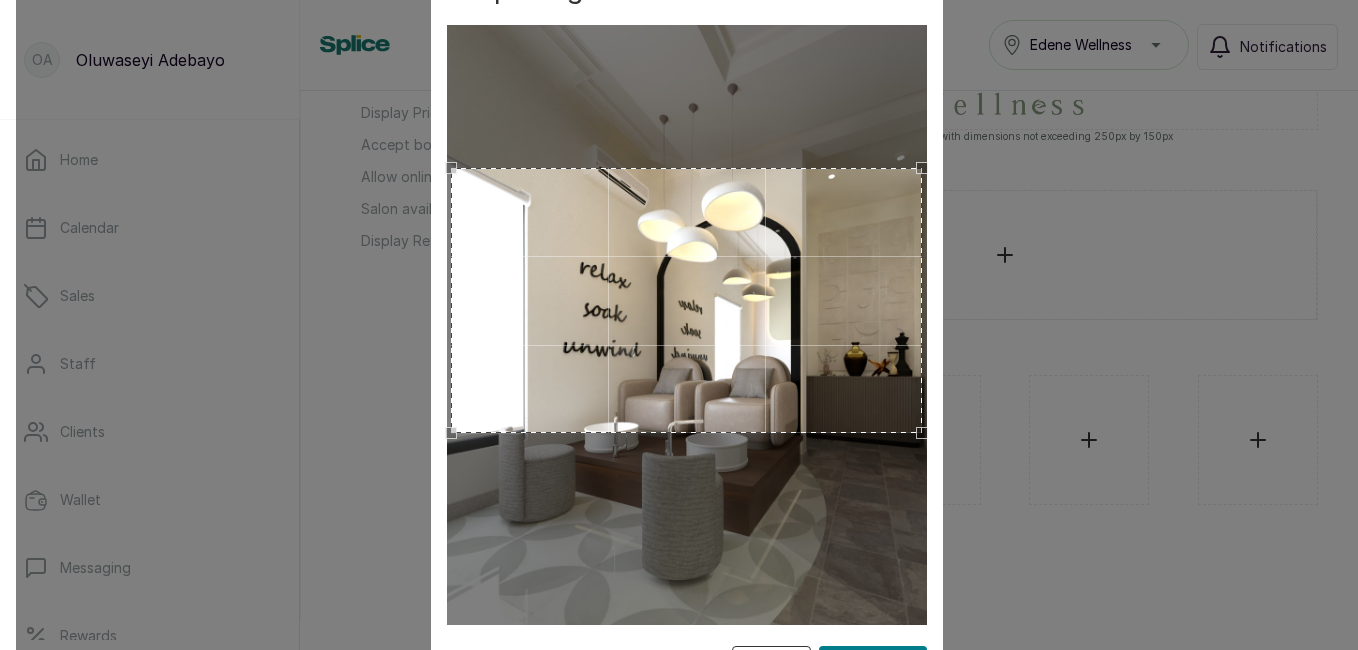 scroll, scrollTop: 497, scrollLeft: 0, axis: vertical 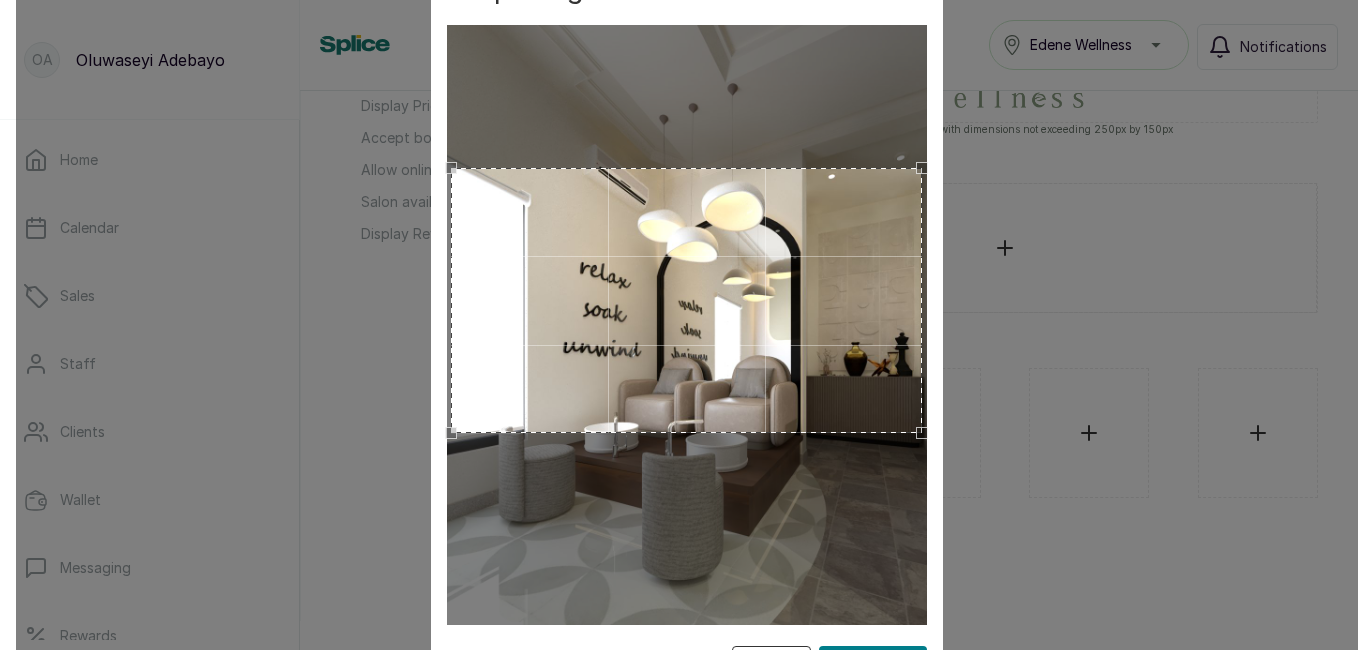 click at bounding box center (687, 325) 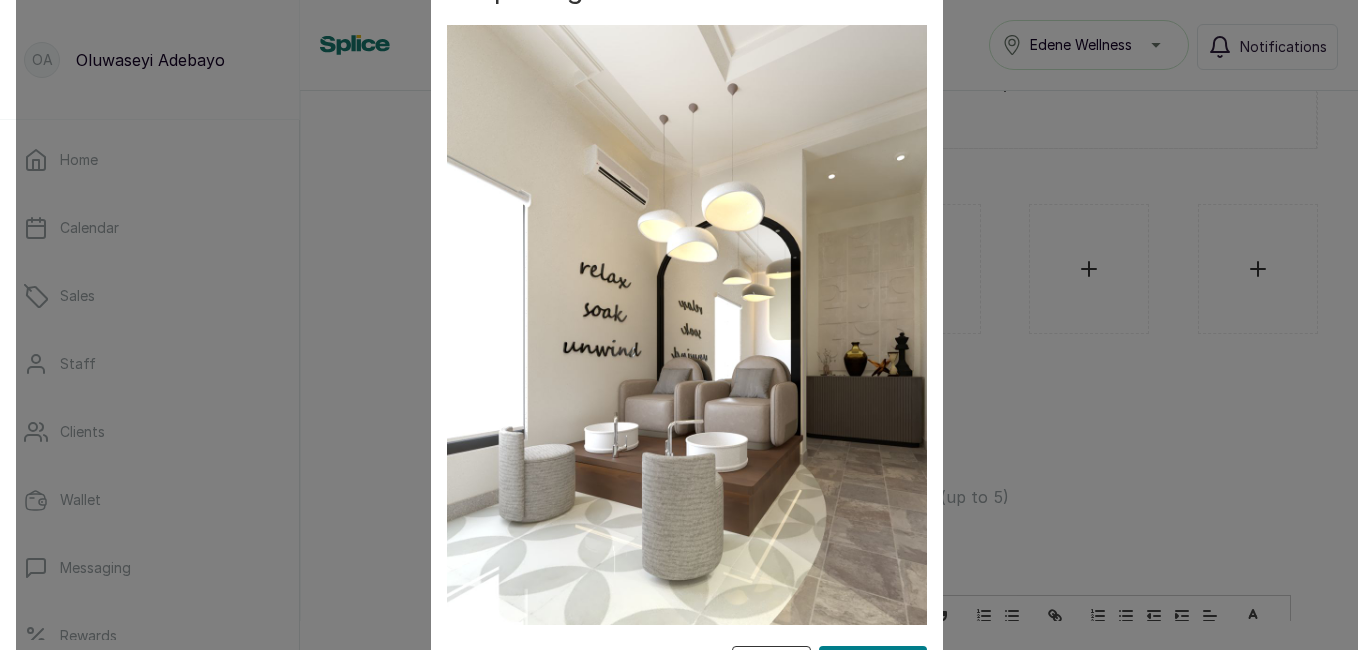 scroll, scrollTop: 662, scrollLeft: 0, axis: vertical 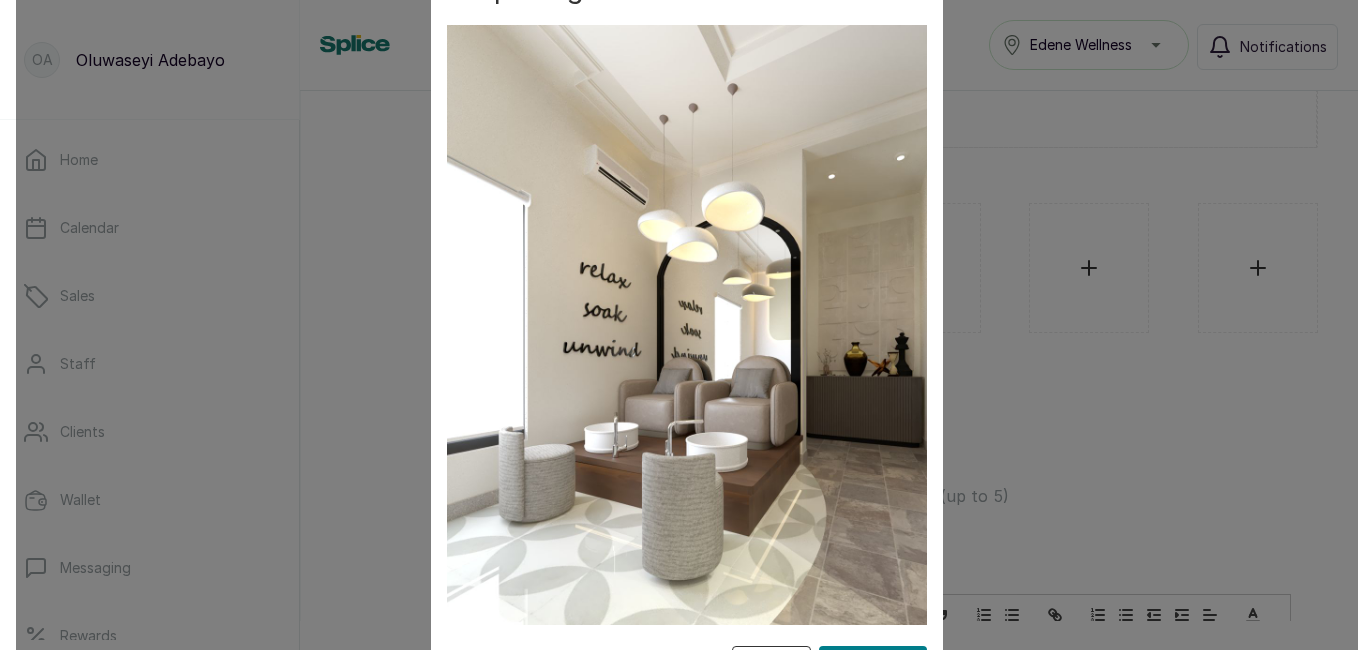 drag, startPoint x: 1355, startPoint y: 281, endPoint x: 1352, endPoint y: 320, distance: 39.115215 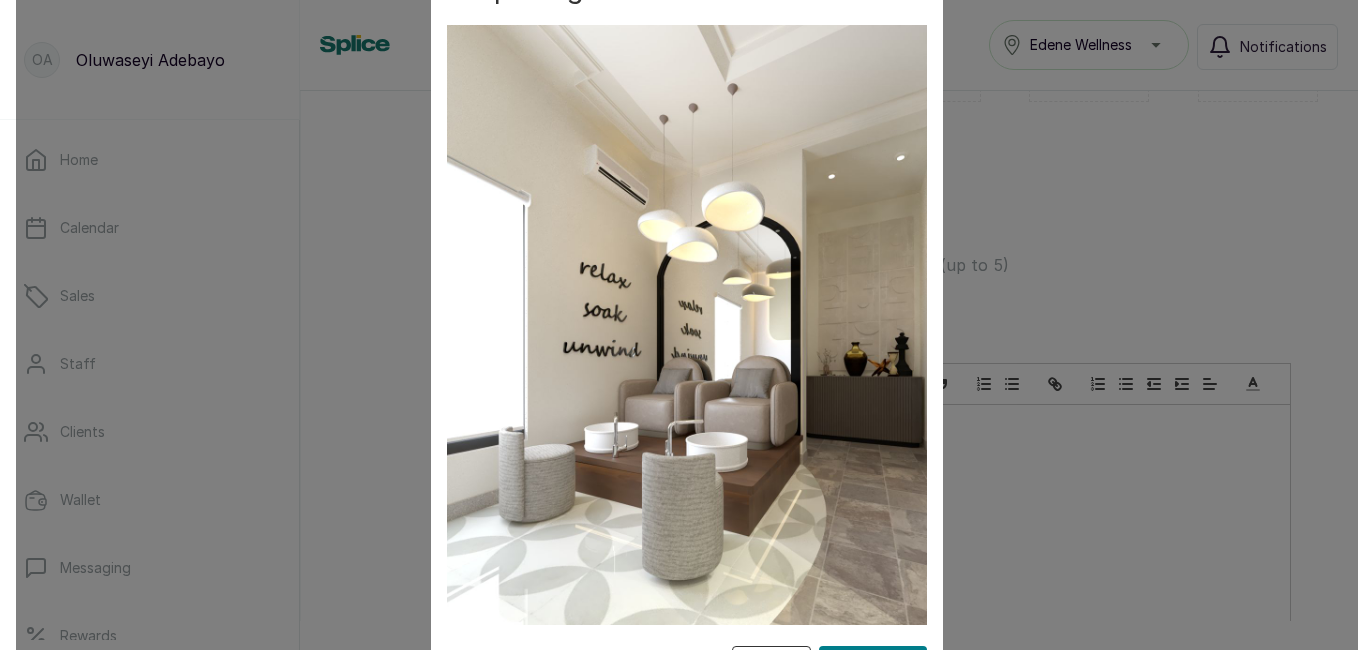 scroll, scrollTop: 970, scrollLeft: 0, axis: vertical 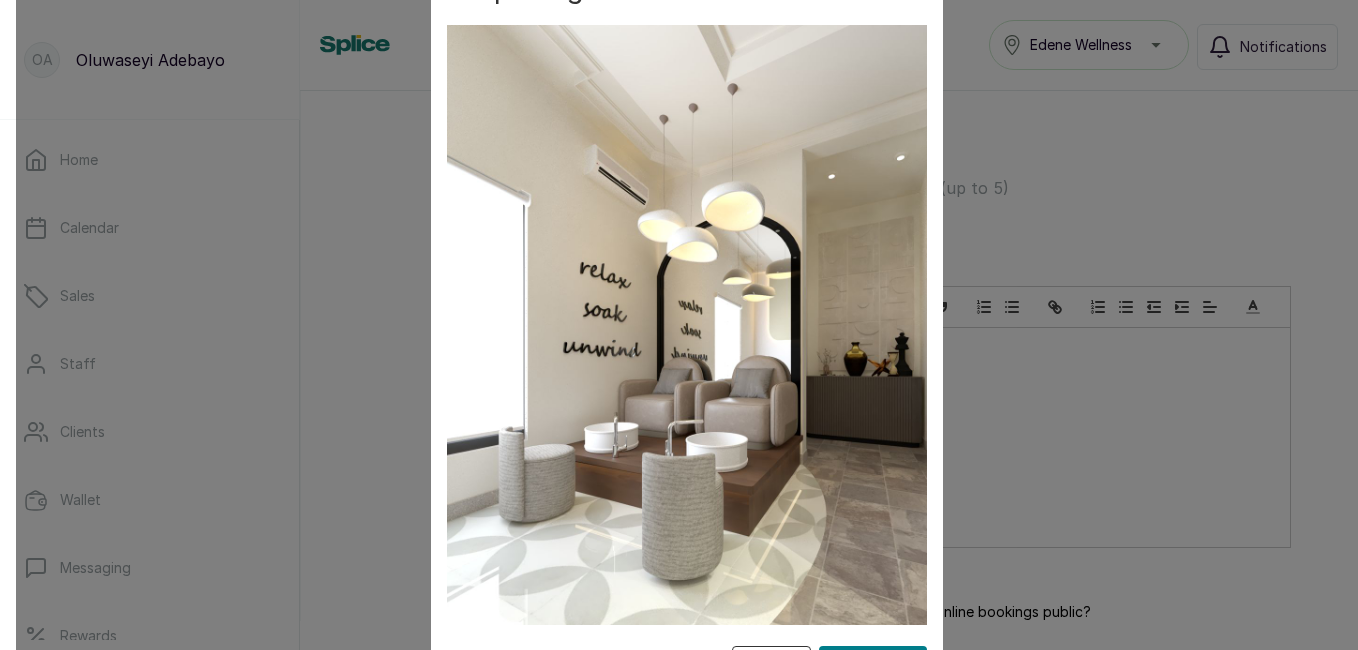 click on "Apply Crop" at bounding box center (873, 665) 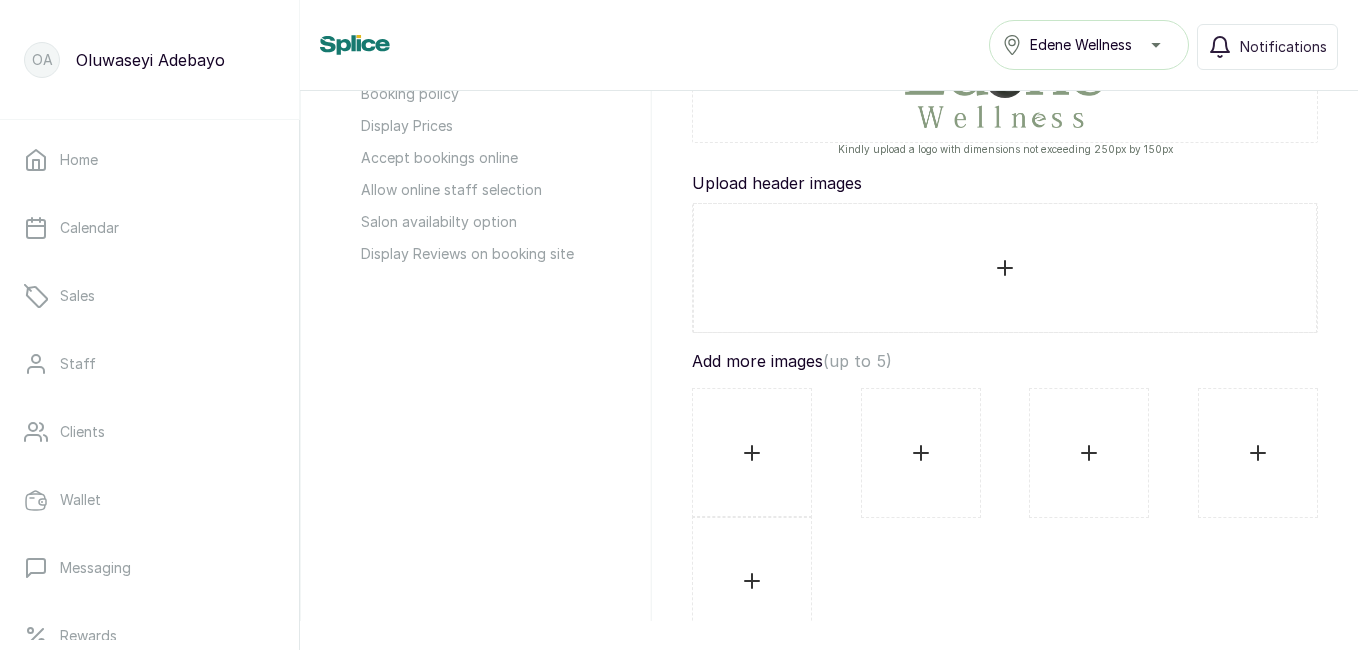 scroll, scrollTop: 494, scrollLeft: 0, axis: vertical 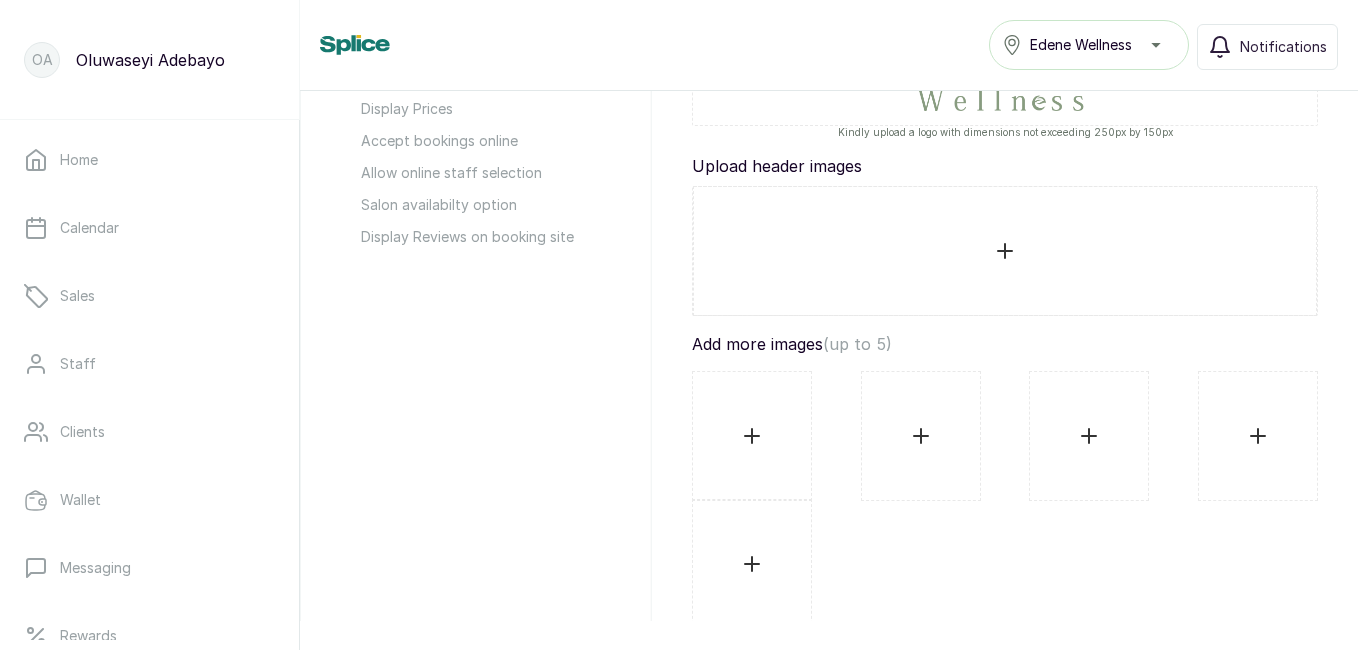 click at bounding box center [752, 436] 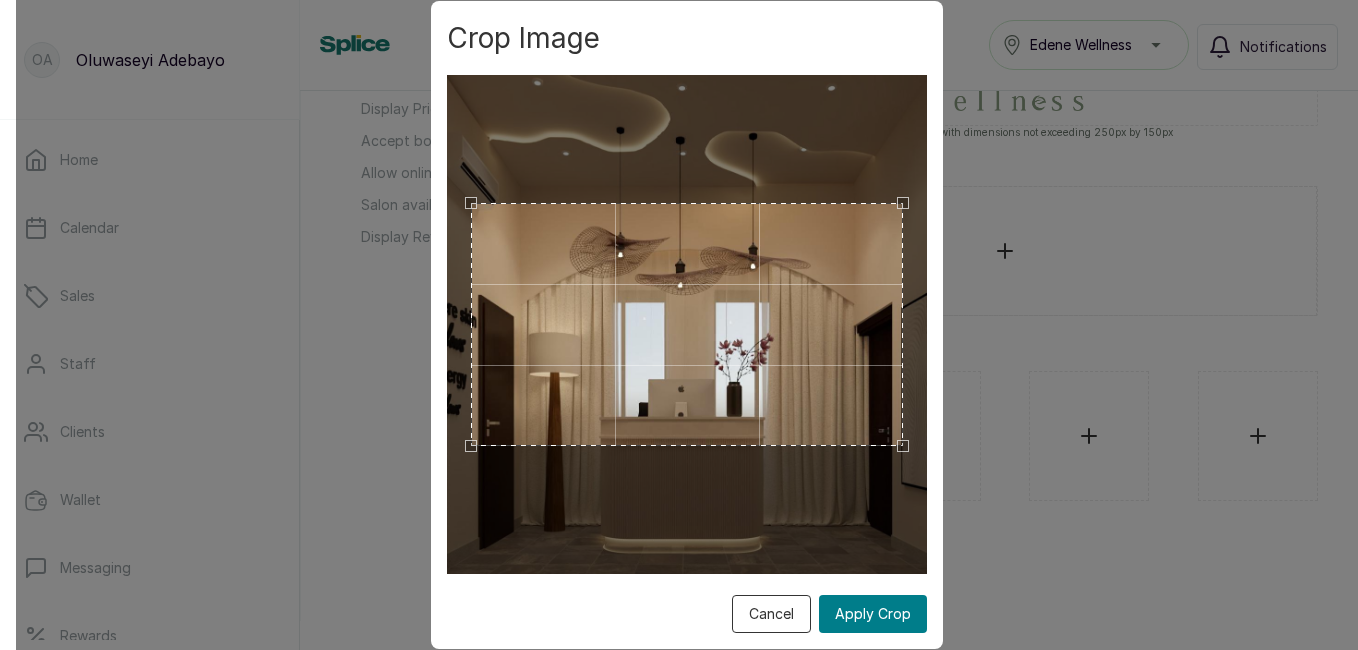 click at bounding box center (687, 324) 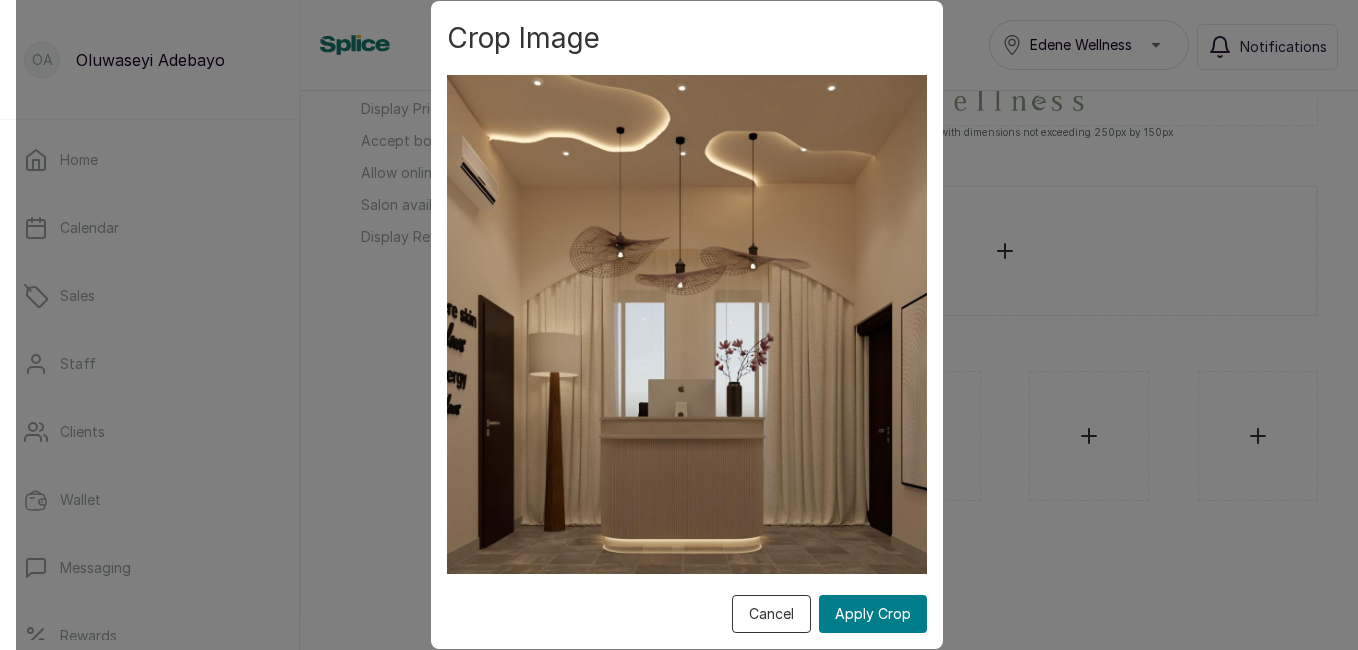 click on "Apply Crop" at bounding box center (873, 614) 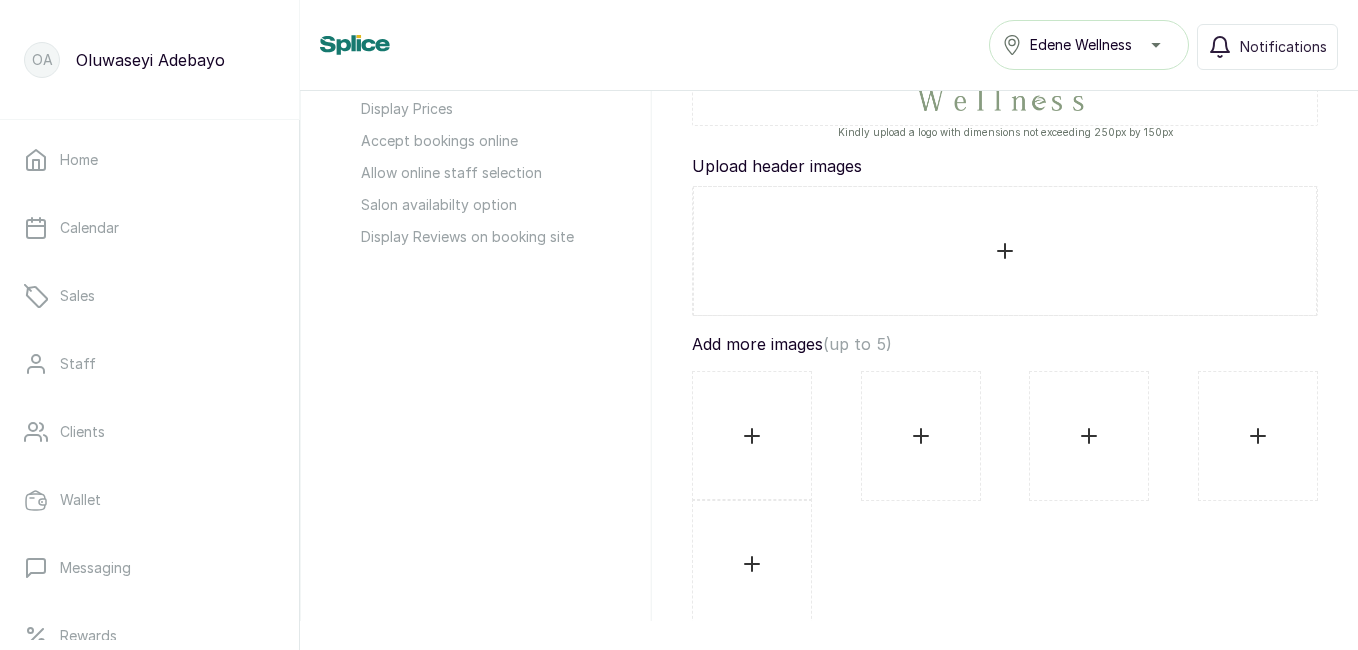 click at bounding box center (752, 436) 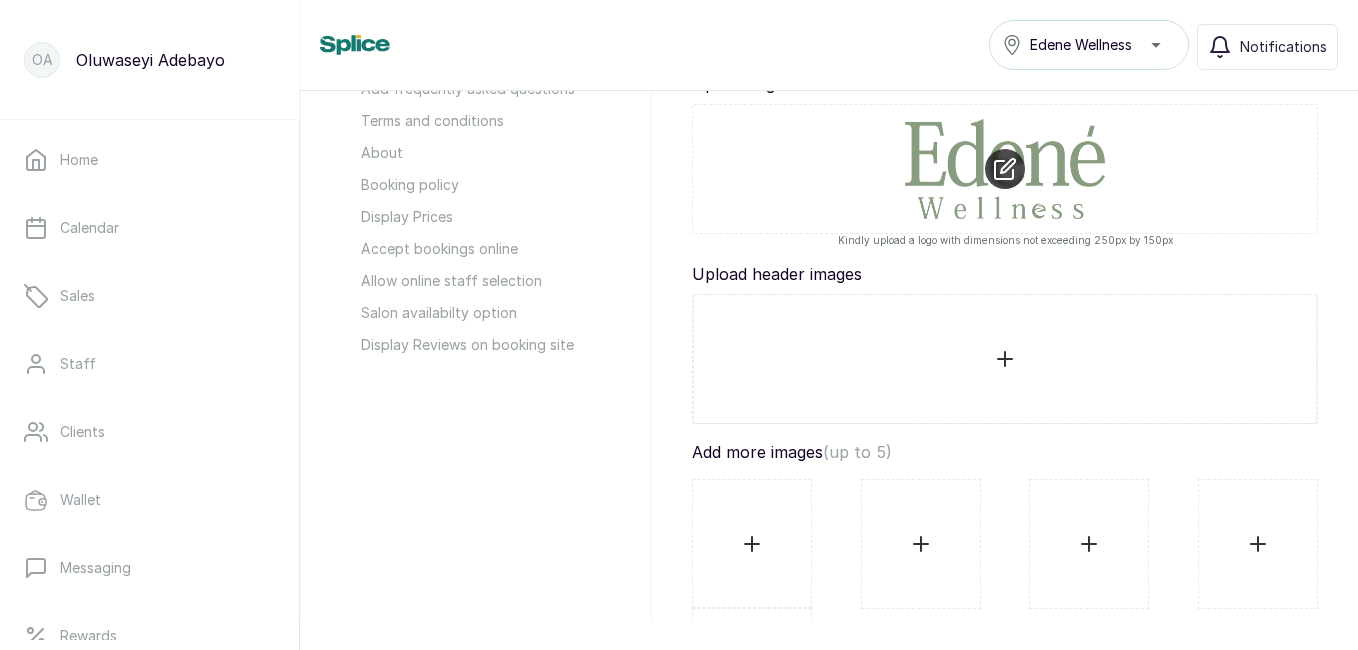scroll, scrollTop: 385, scrollLeft: 0, axis: vertical 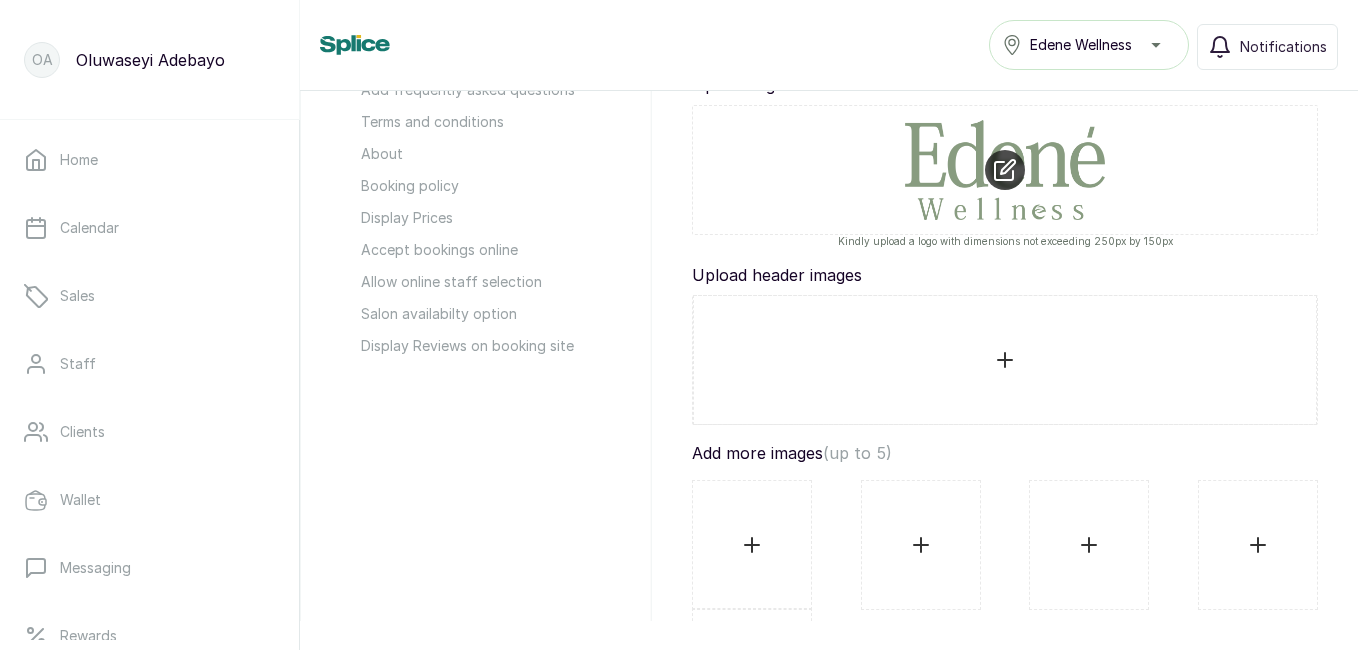 click at bounding box center [752, 545] 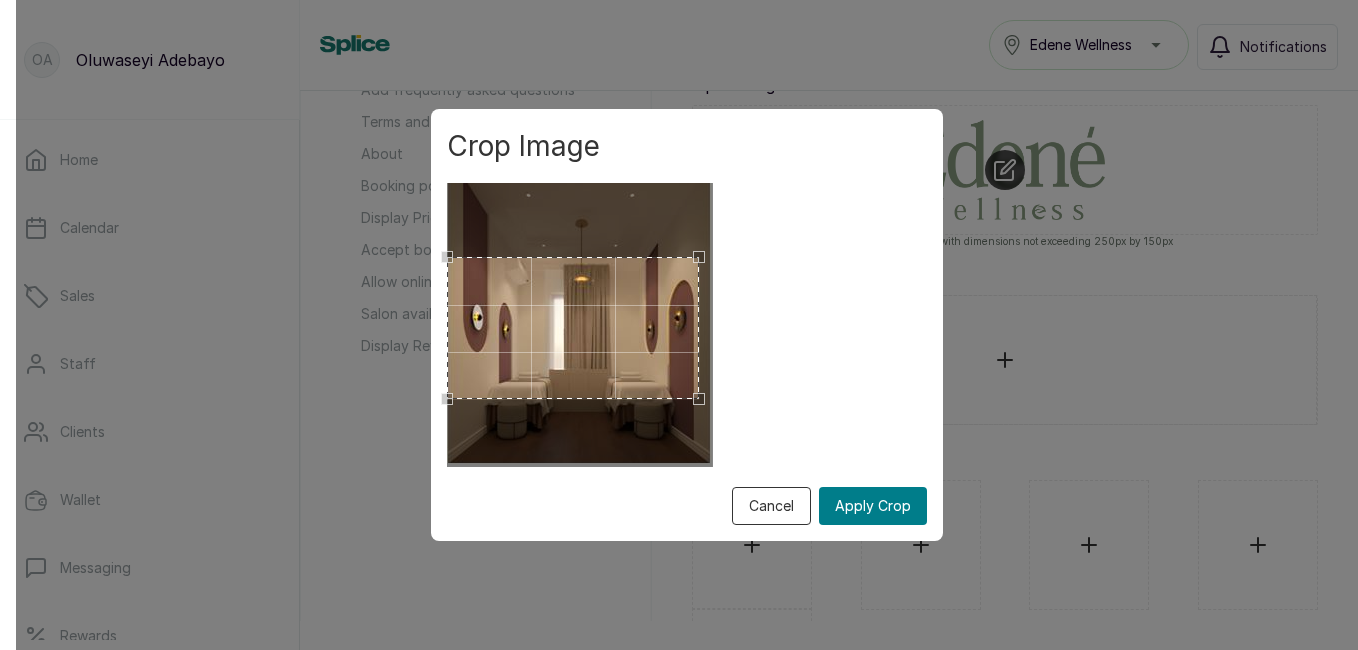 click on "Crop Image Cancel Apply Crop" at bounding box center (687, 325) 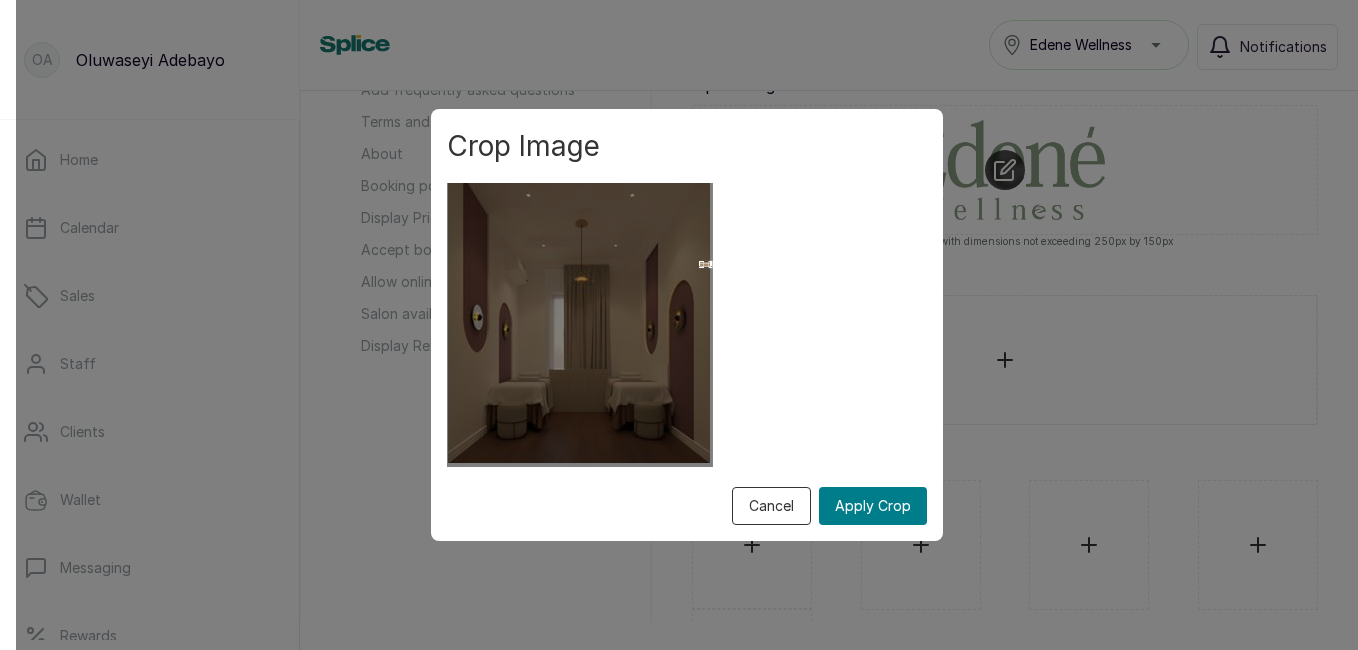 click on "Crop Image Cancel Apply Crop" at bounding box center (687, 325) 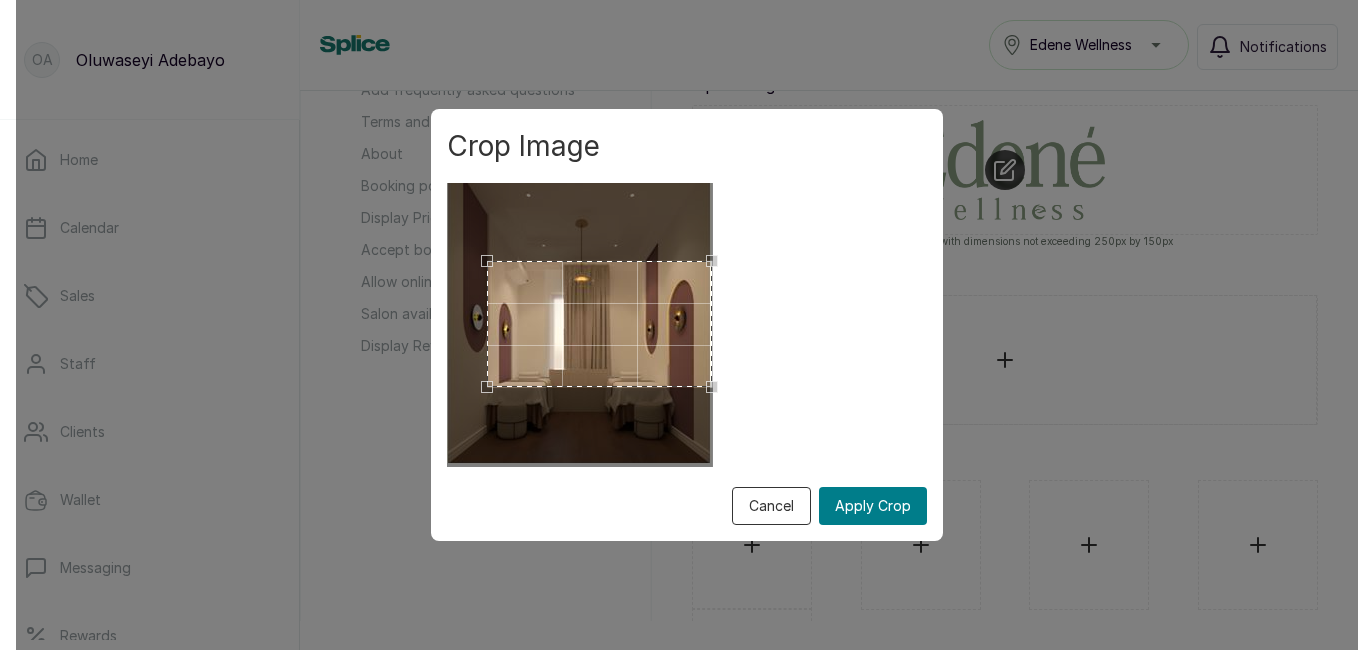 click on "Crop Image Cancel Apply Crop" at bounding box center [687, 325] 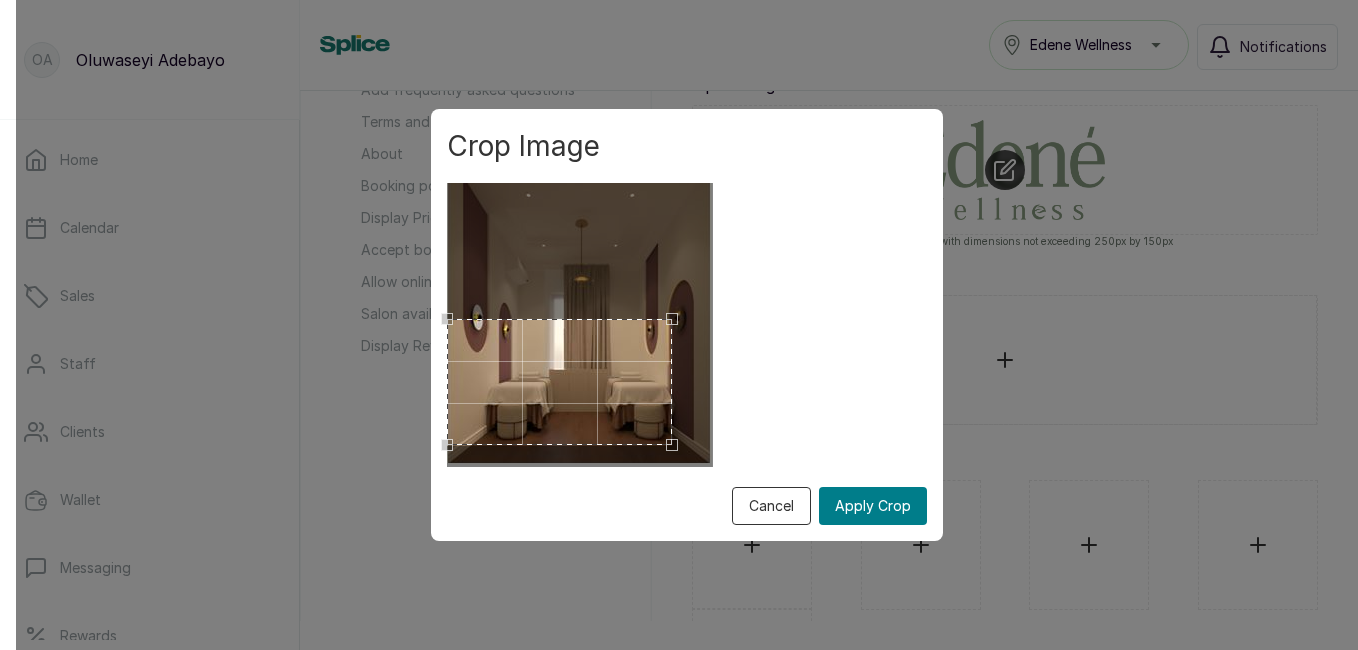 click at bounding box center (559, 382) 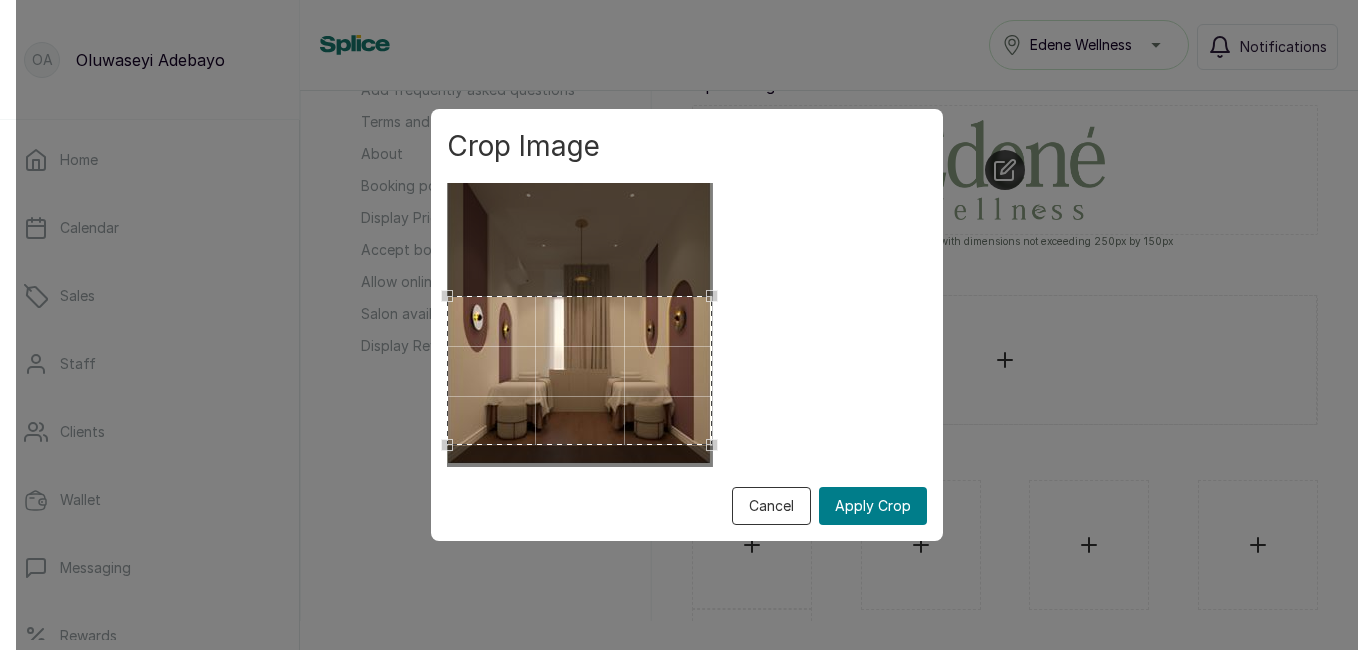 click on "Crop Image Cancel Apply Crop" at bounding box center (687, 325) 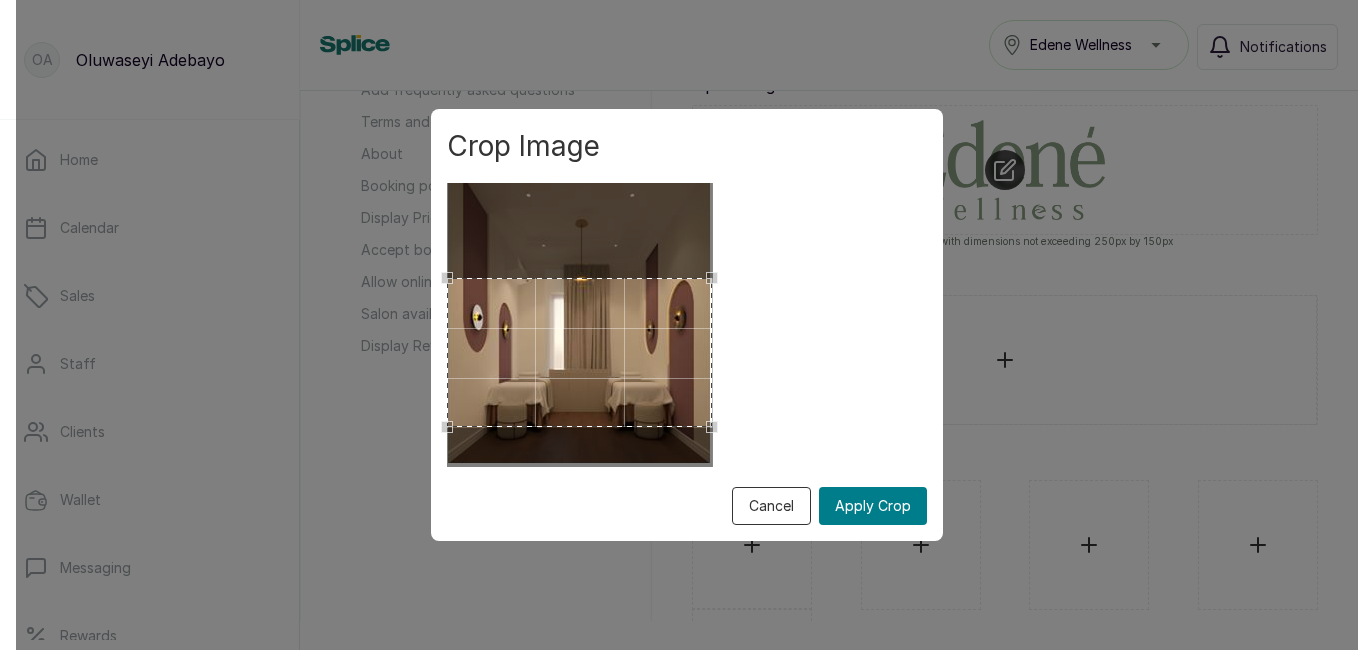 click at bounding box center [579, 352] 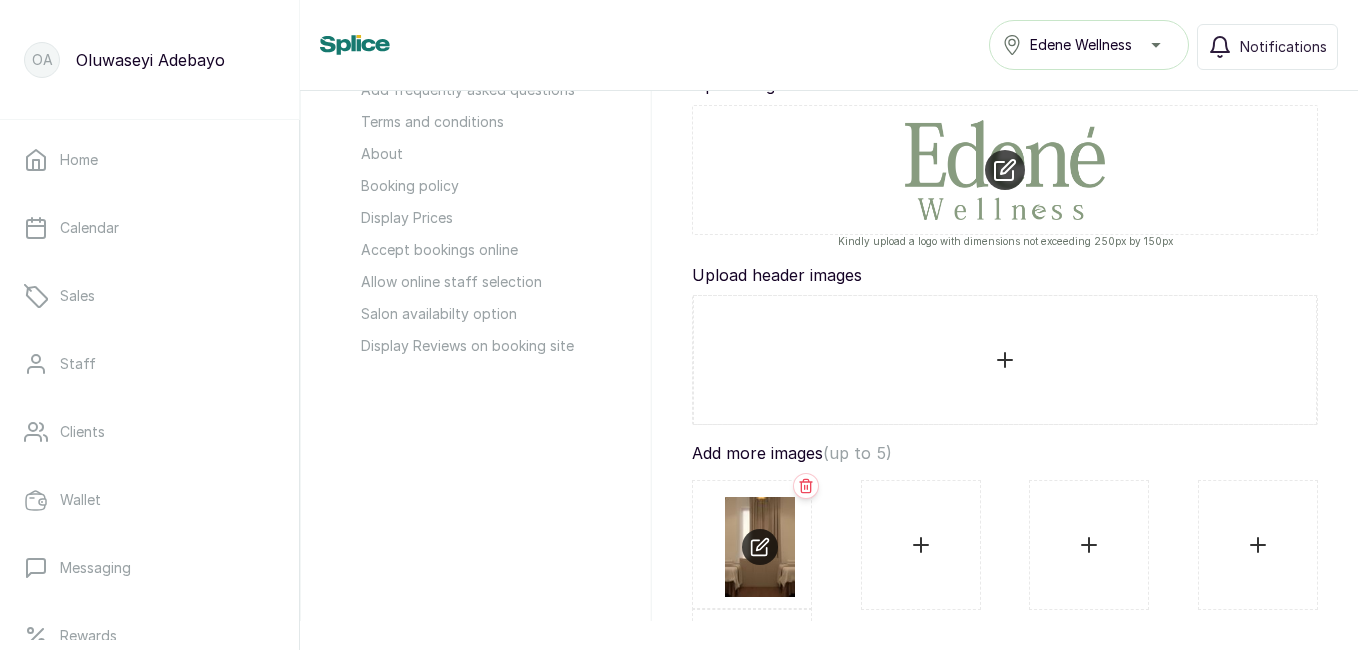 click at bounding box center (921, 545) 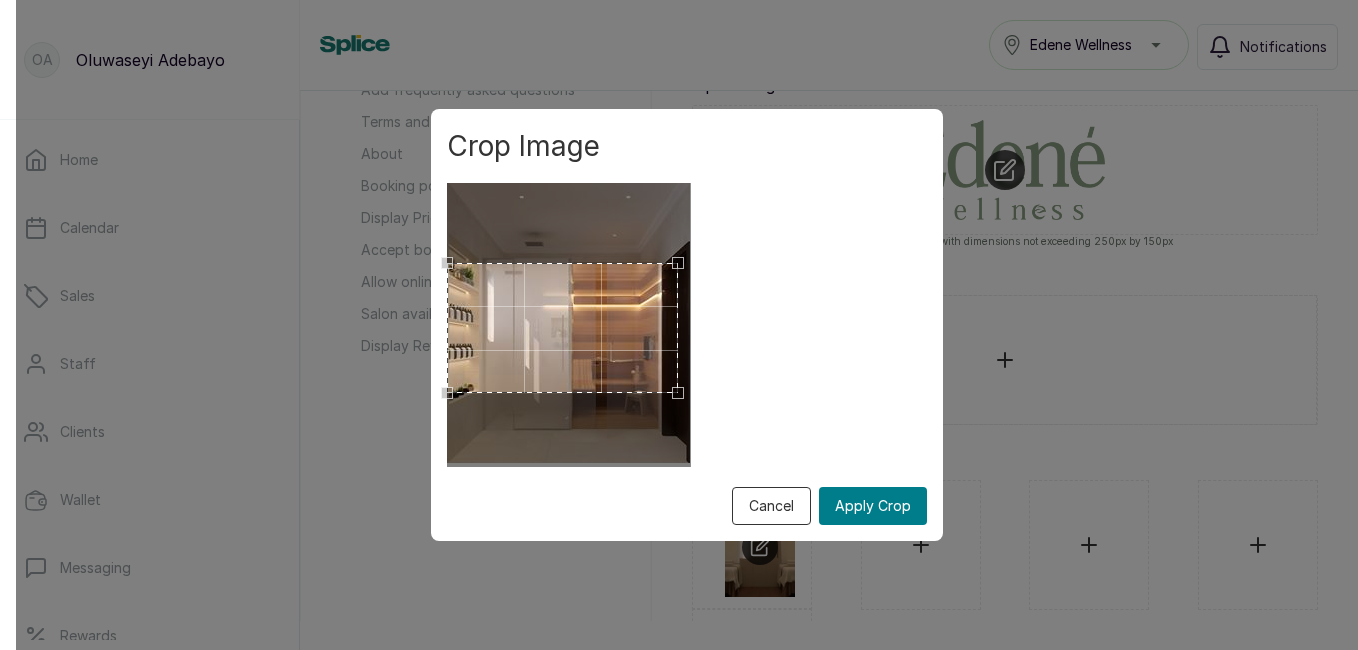 click on "Crop Image Cancel Apply Crop" at bounding box center [687, 325] 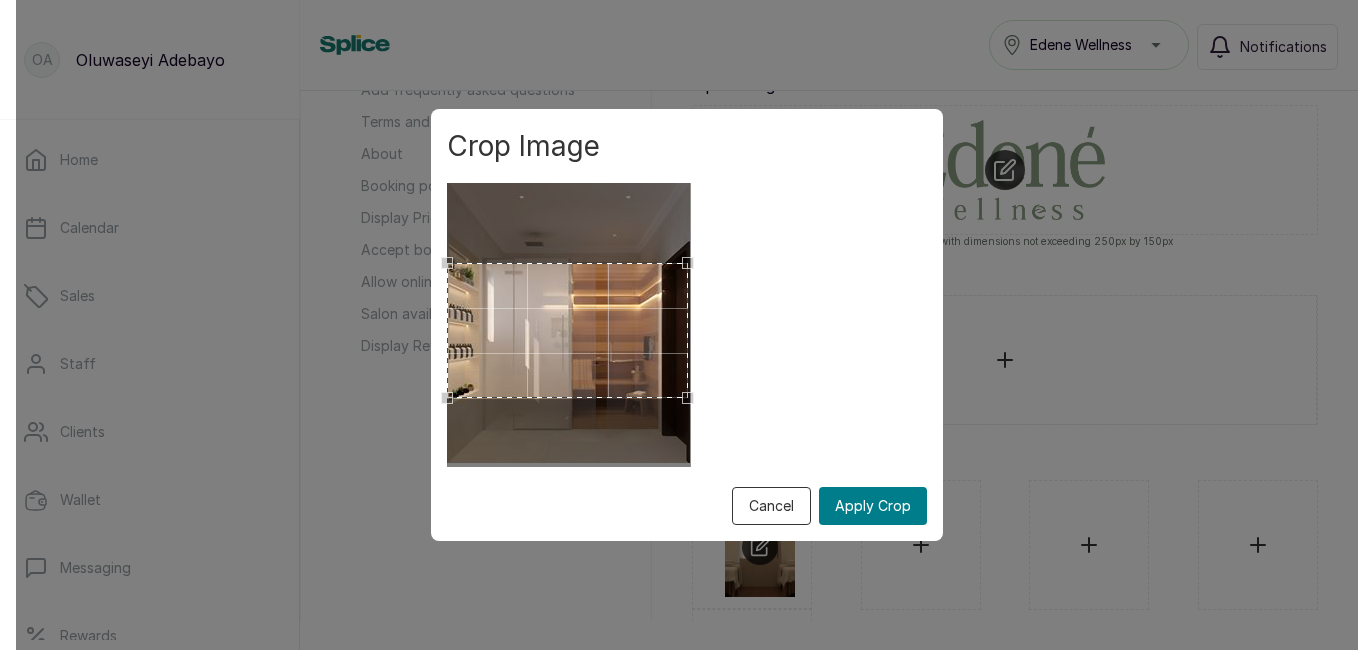 click at bounding box center [568, 324] 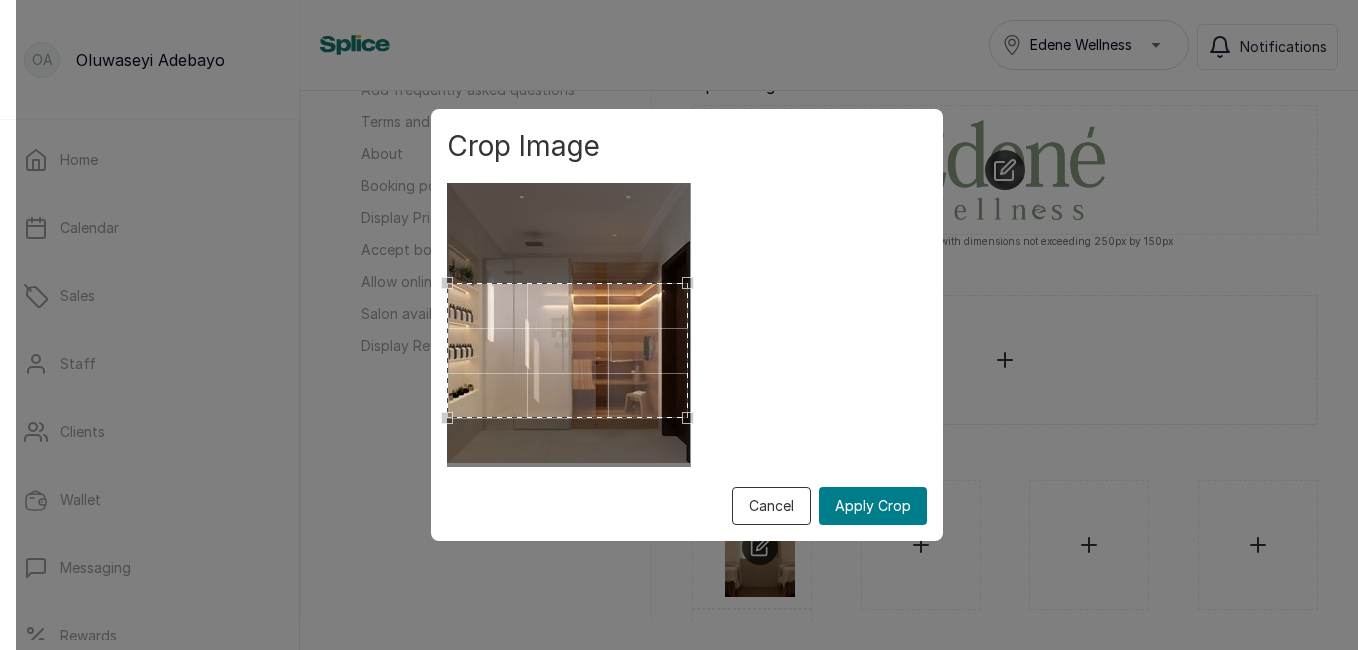 click at bounding box center (567, 350) 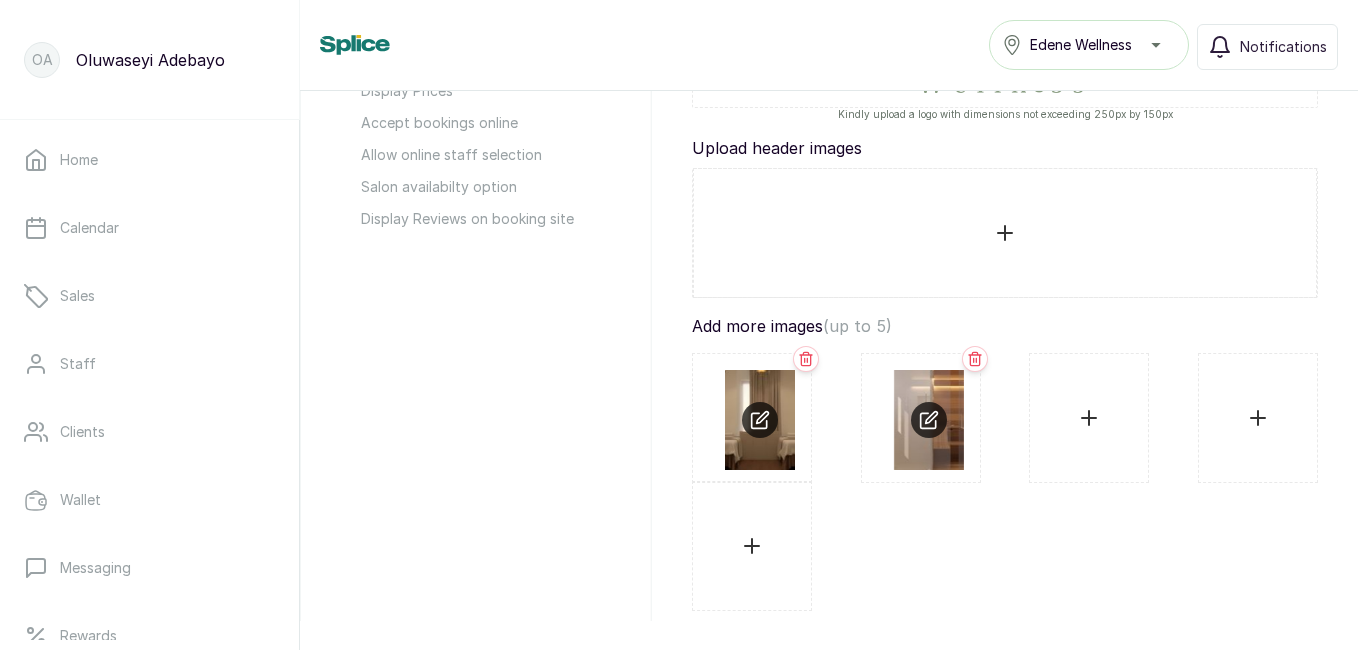 scroll, scrollTop: 521, scrollLeft: 0, axis: vertical 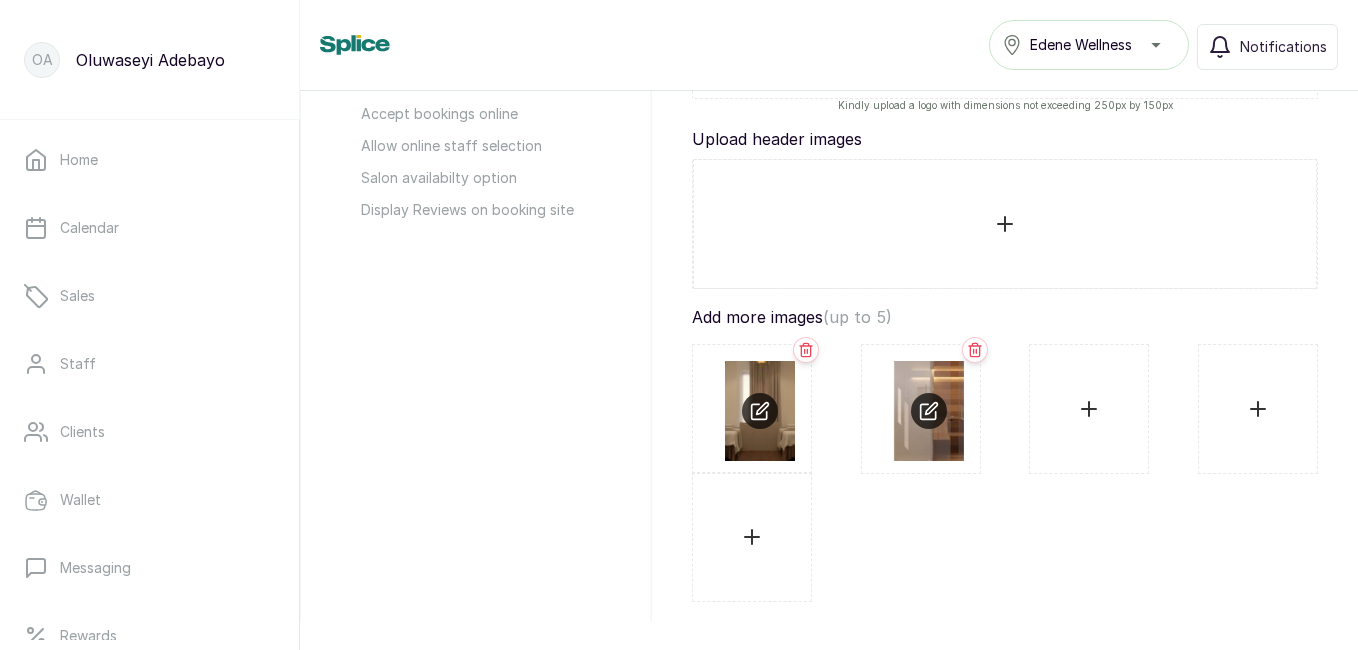 click at bounding box center [1089, 409] 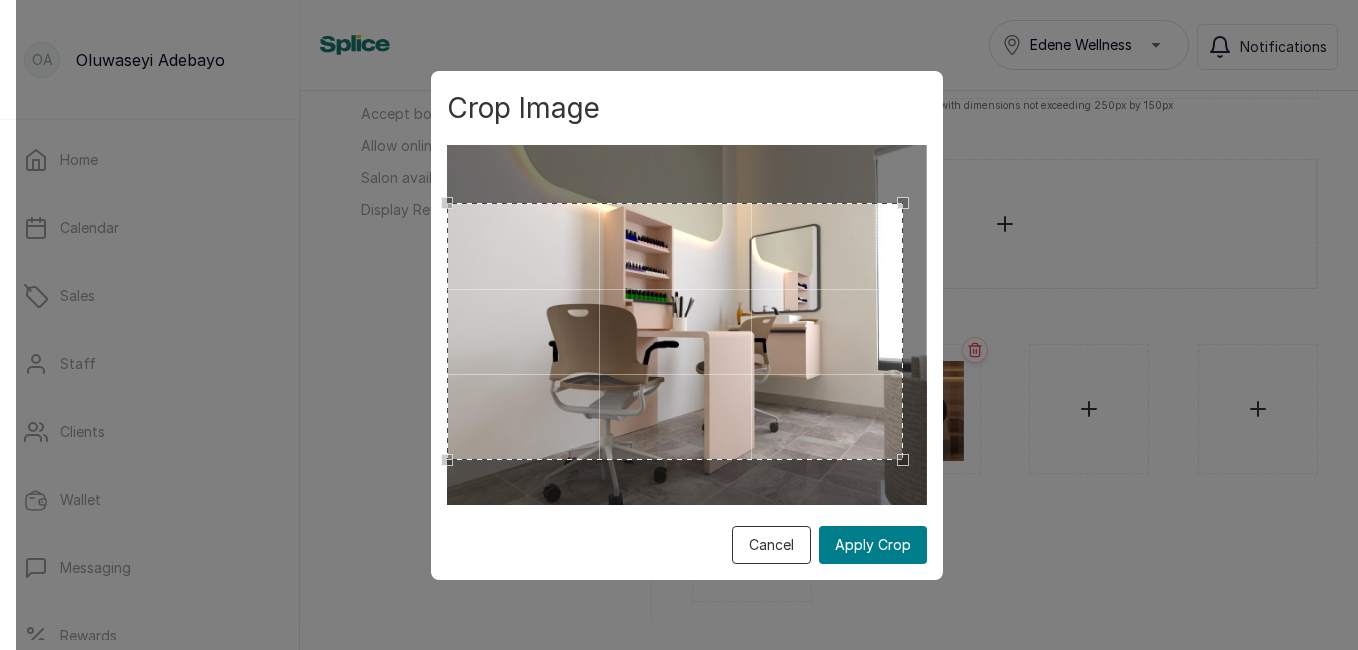 click on "Crop Image Cancel Apply Crop" at bounding box center (687, 325) 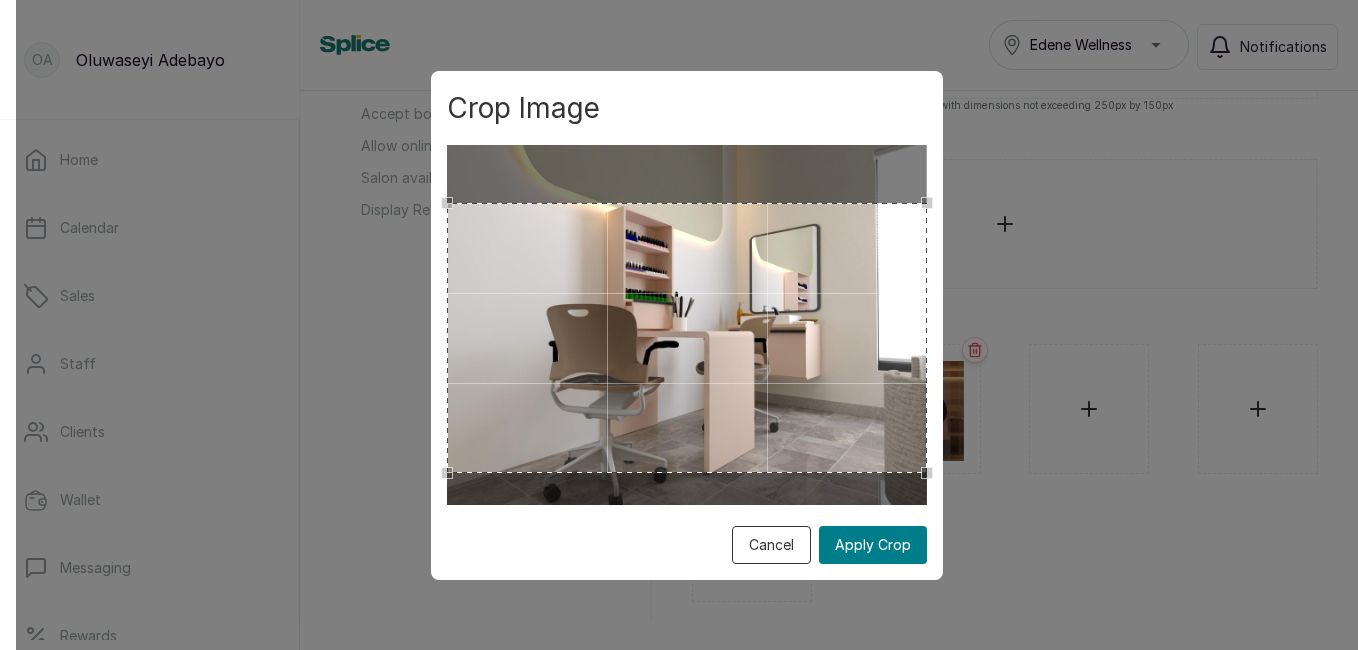click on "Crop Image Cancel Apply Crop" at bounding box center [687, 325] 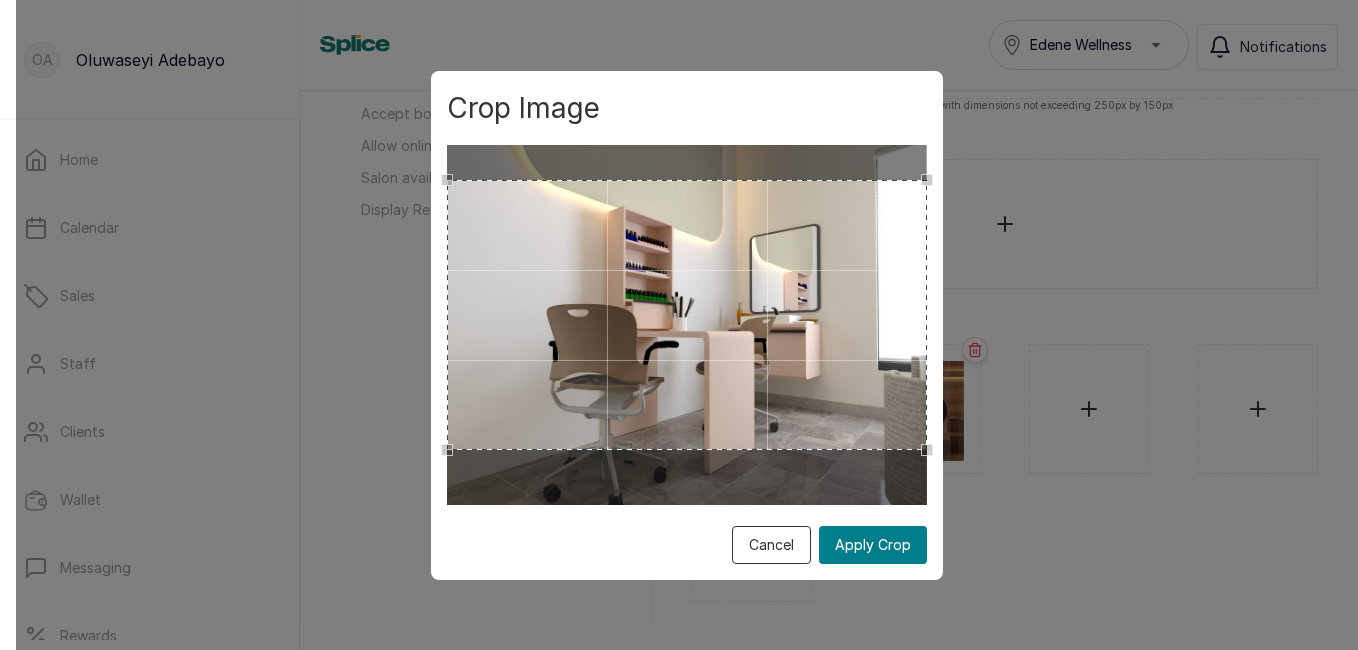 click at bounding box center [687, 315] 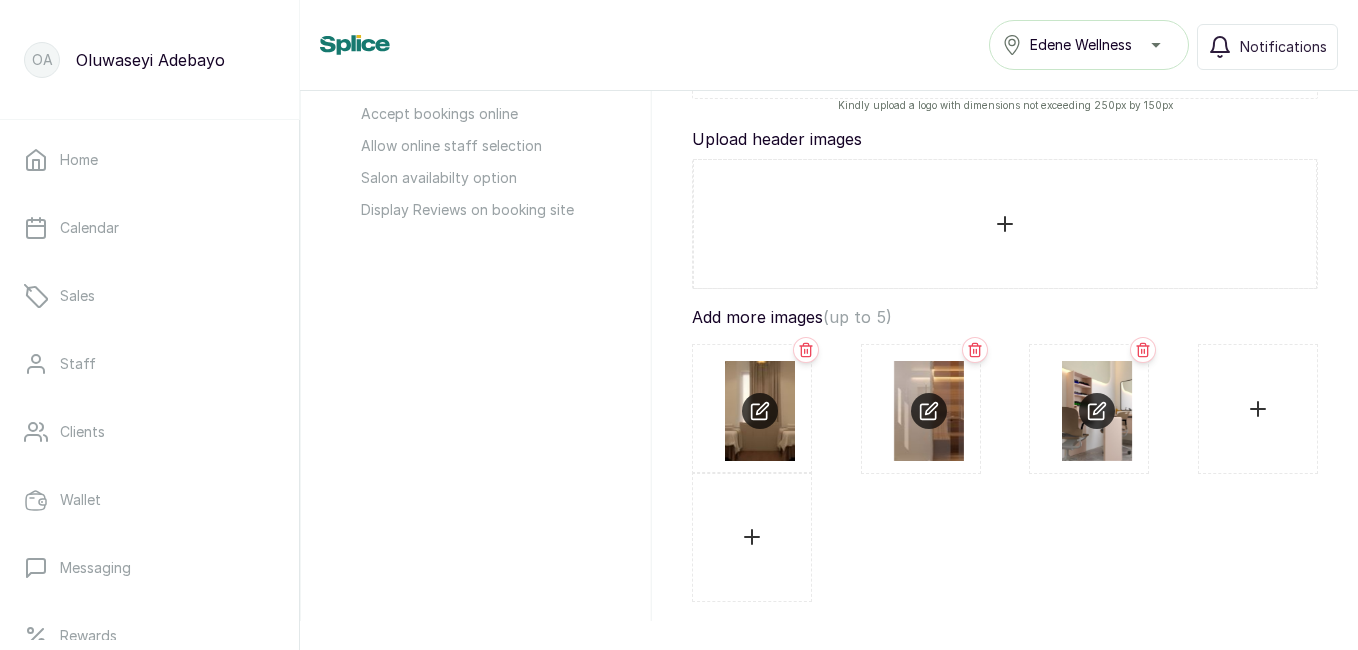 click at bounding box center (1258, 409) 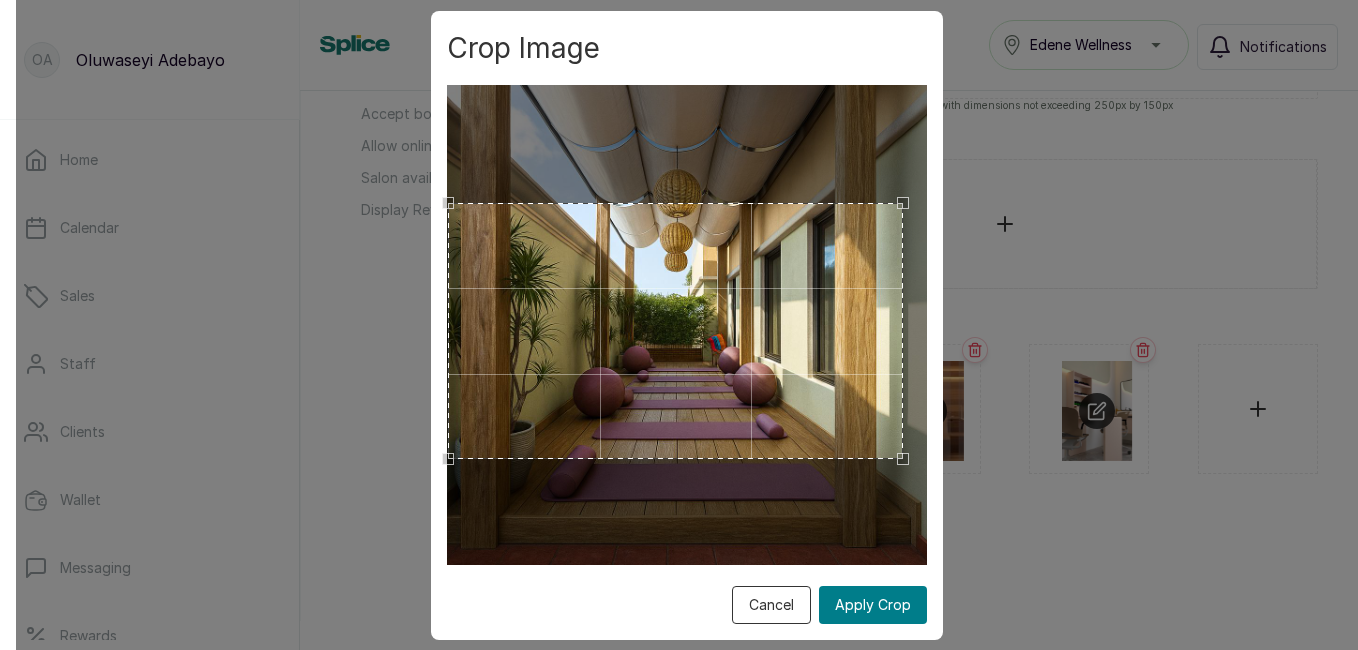 click on "Crop Image Cancel Apply Crop" at bounding box center (687, 325) 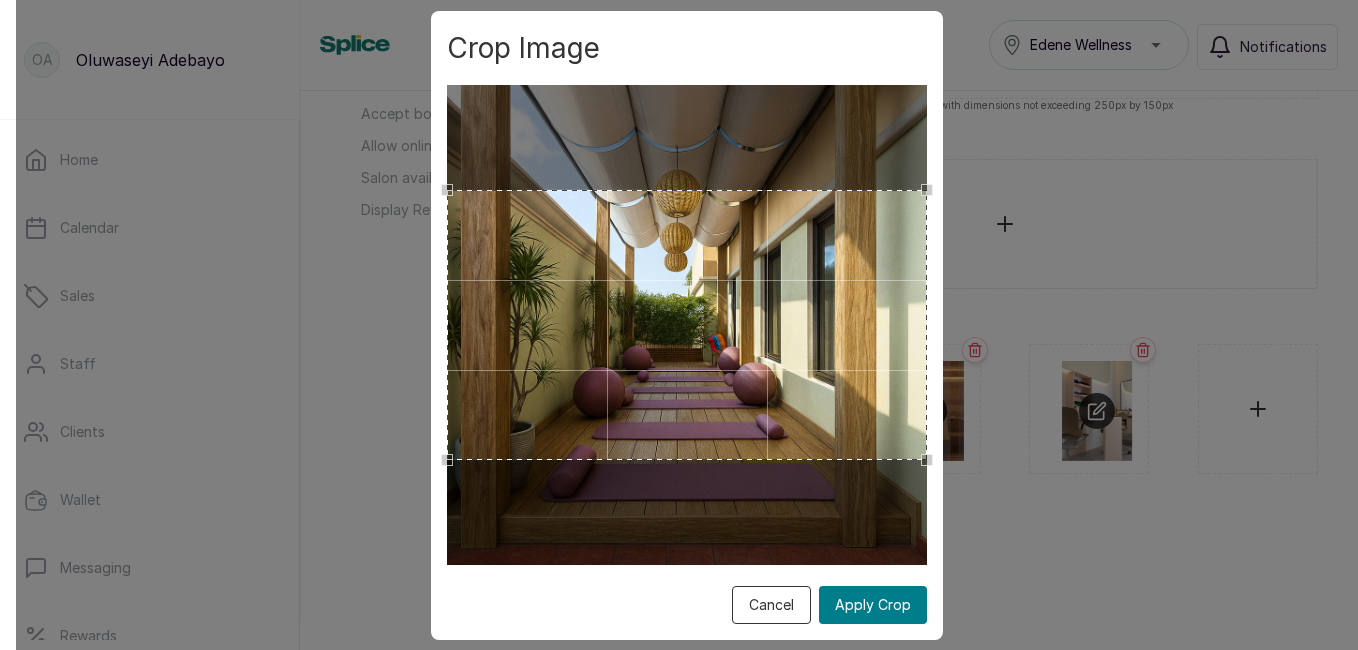 click at bounding box center [927, 190] 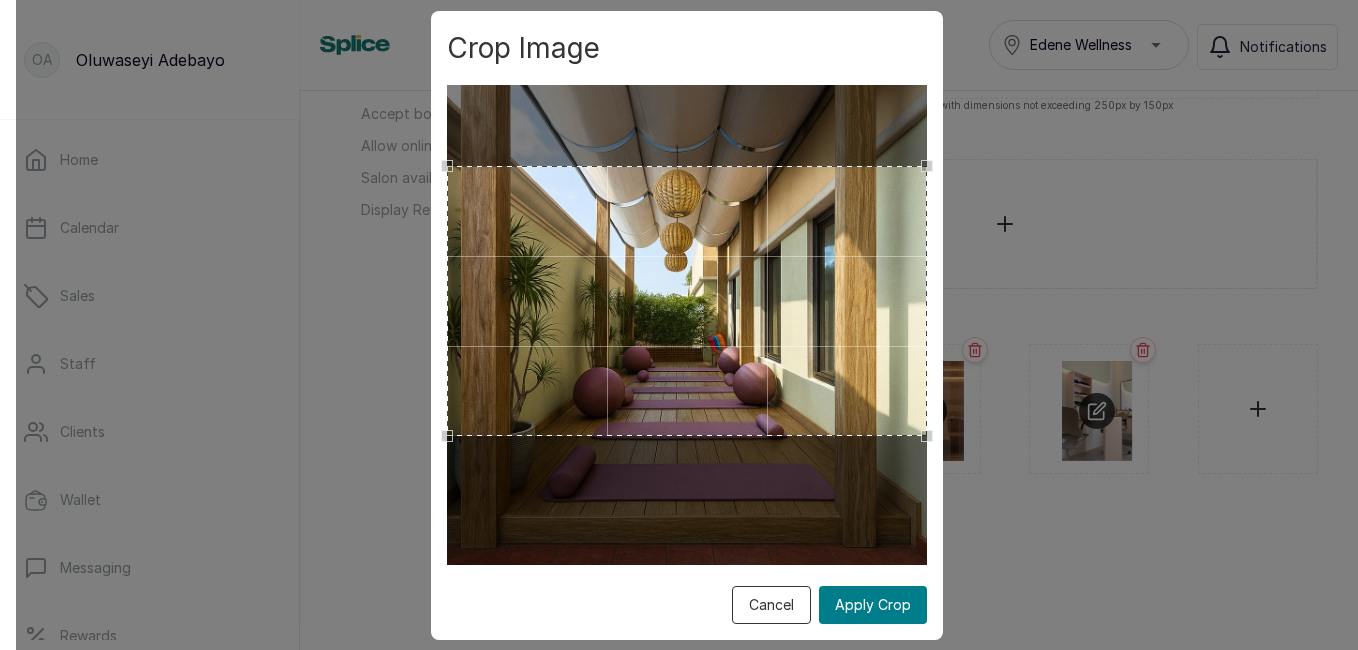 click at bounding box center (687, 301) 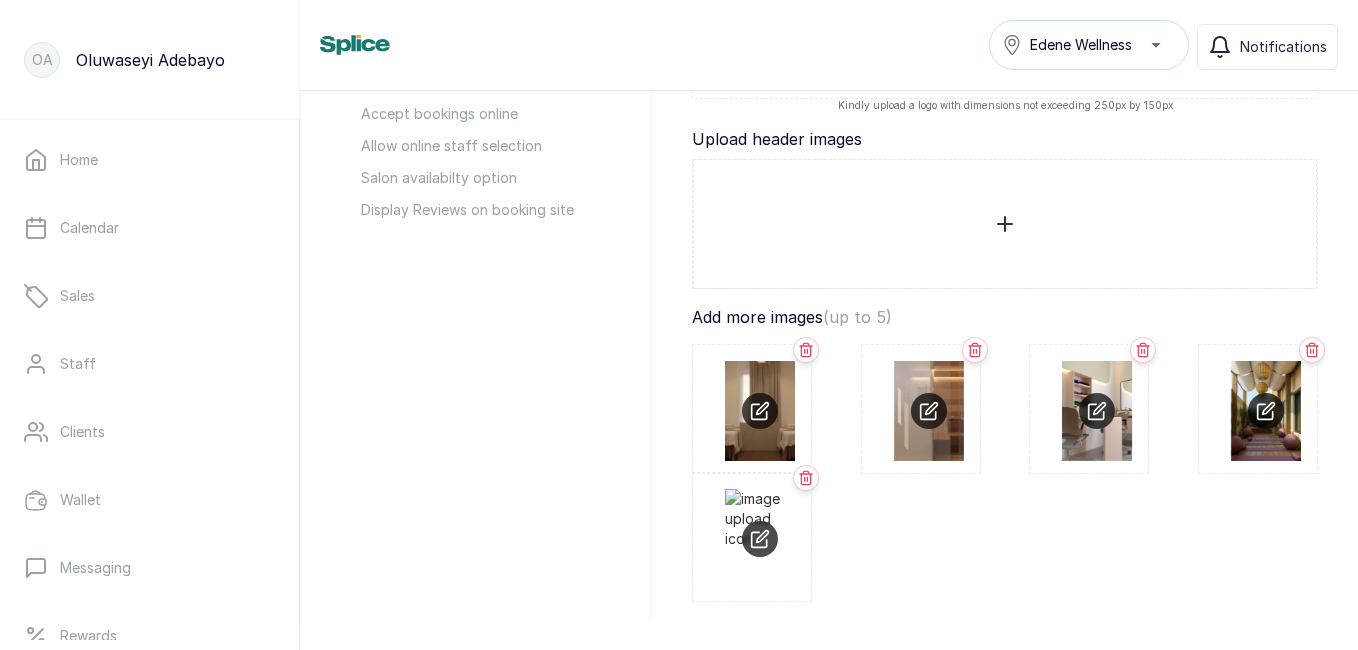 click at bounding box center (760, 411) 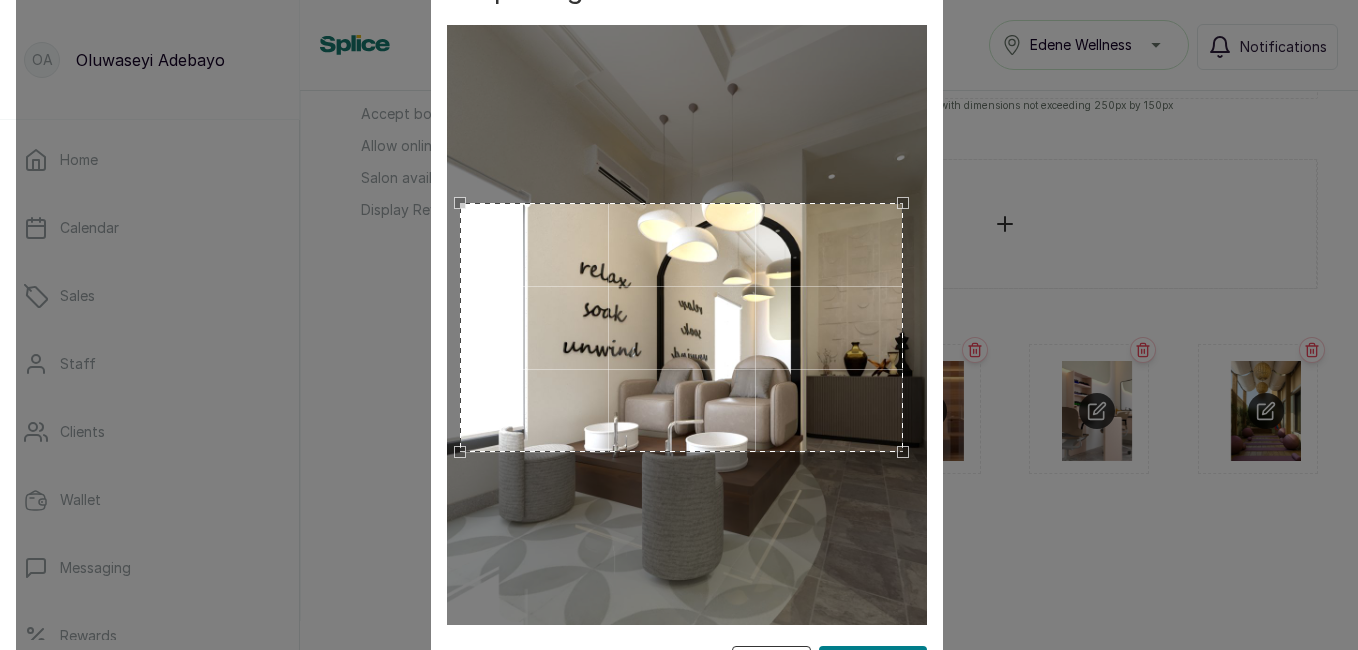 click on "Crop Image Cancel Apply Crop" at bounding box center [687, 325] 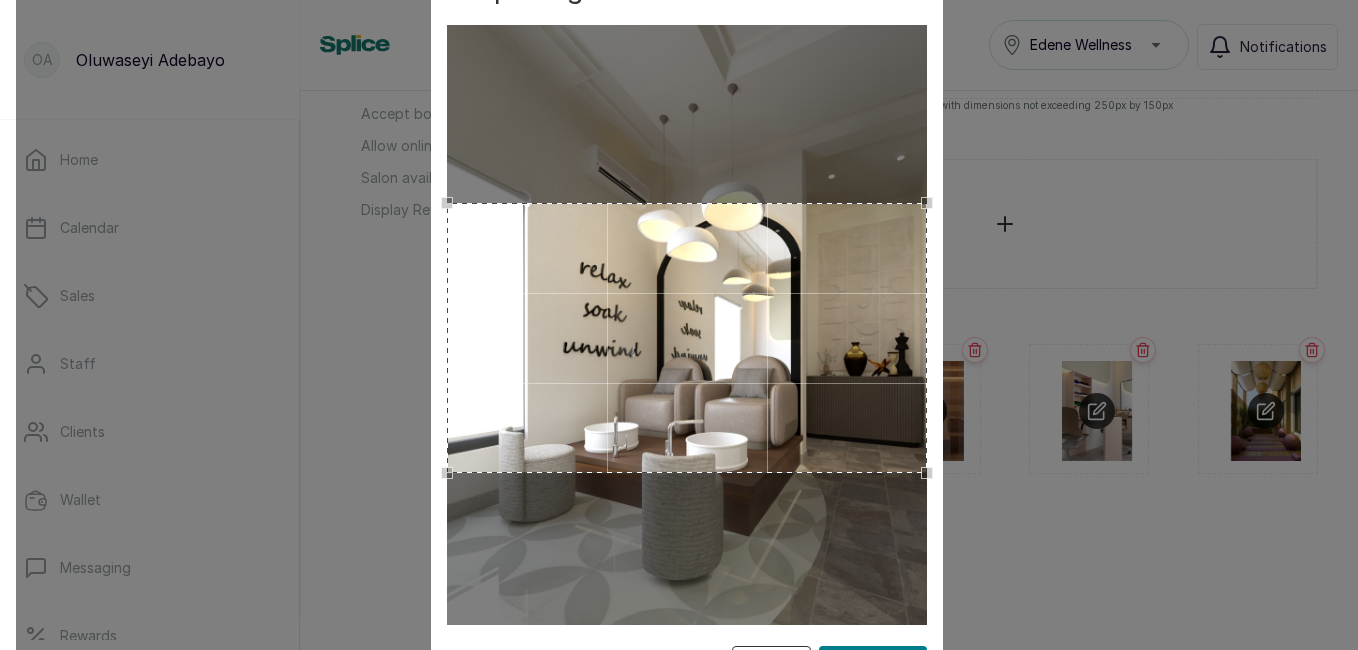 click on "Crop Image Cancel Apply Crop" at bounding box center (687, 325) 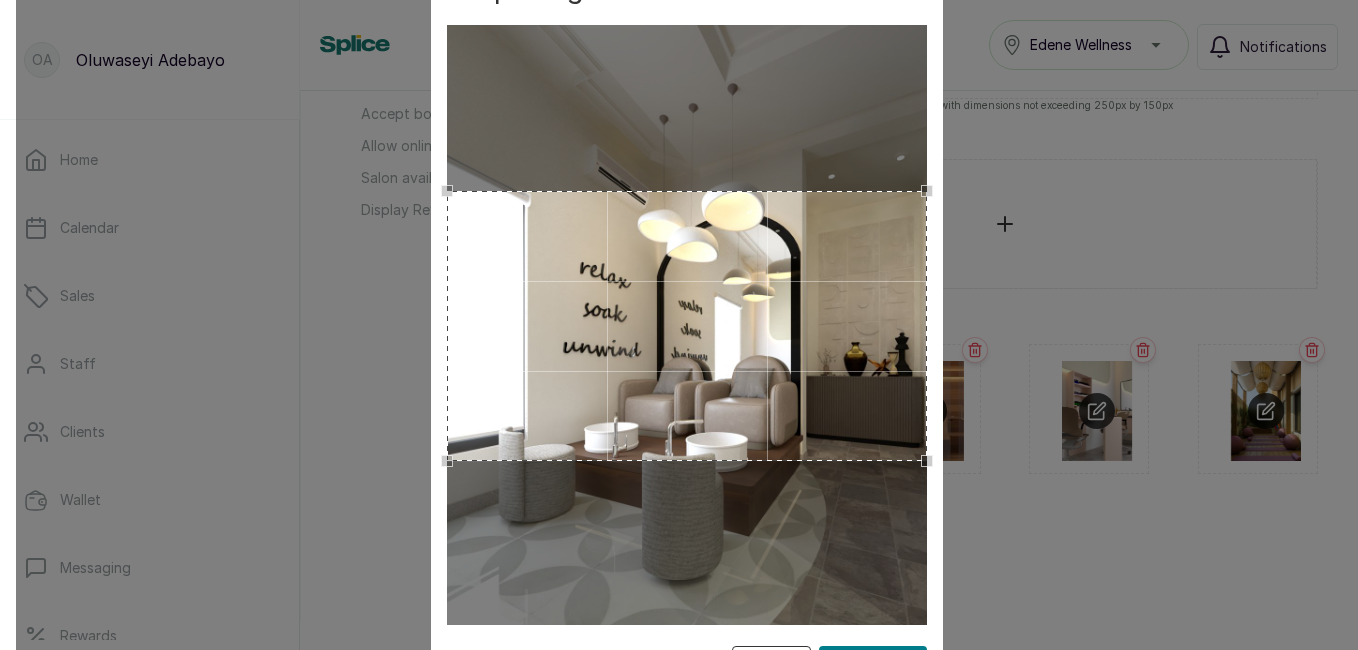 click at bounding box center [687, 326] 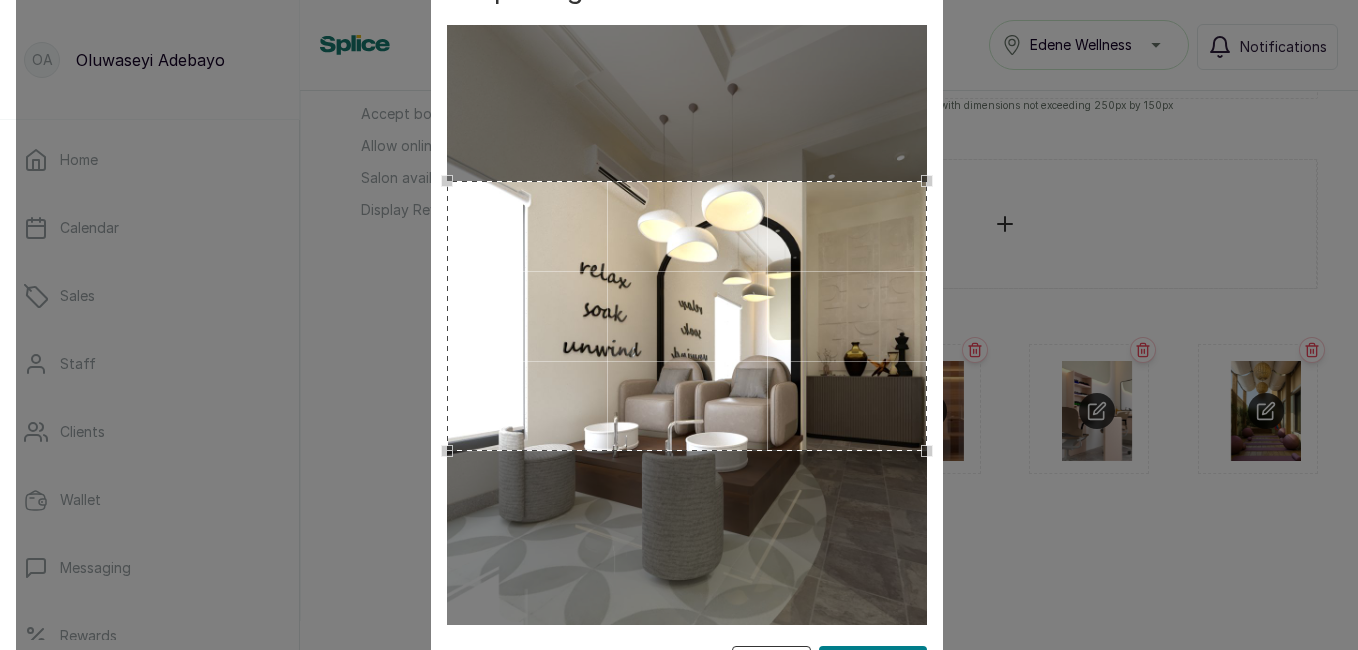 click at bounding box center (687, 316) 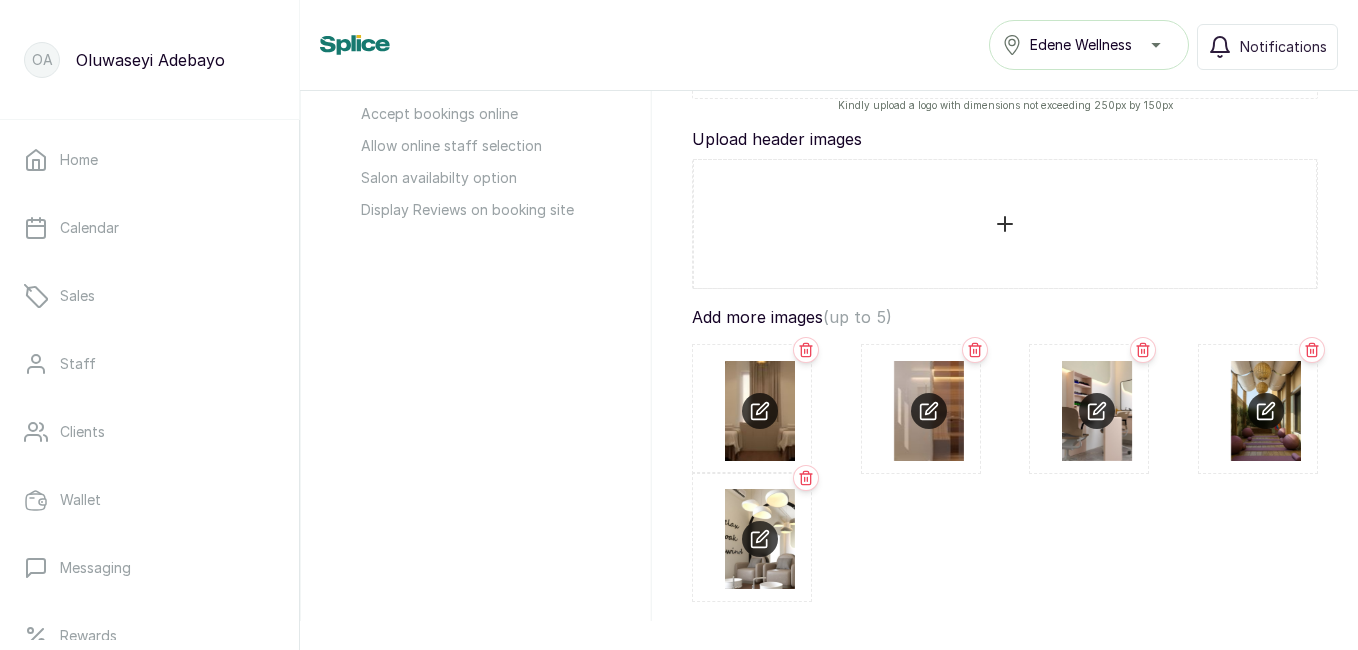 click at bounding box center (760, 409) 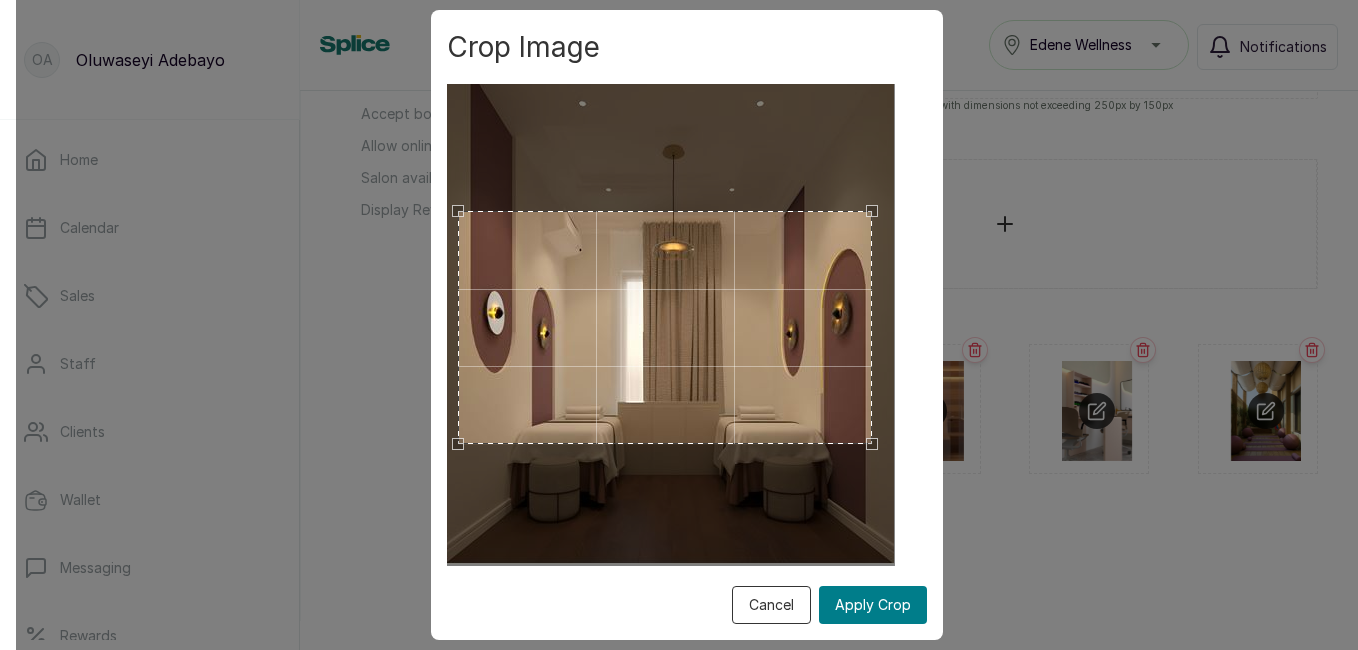 click at bounding box center [670, 324] 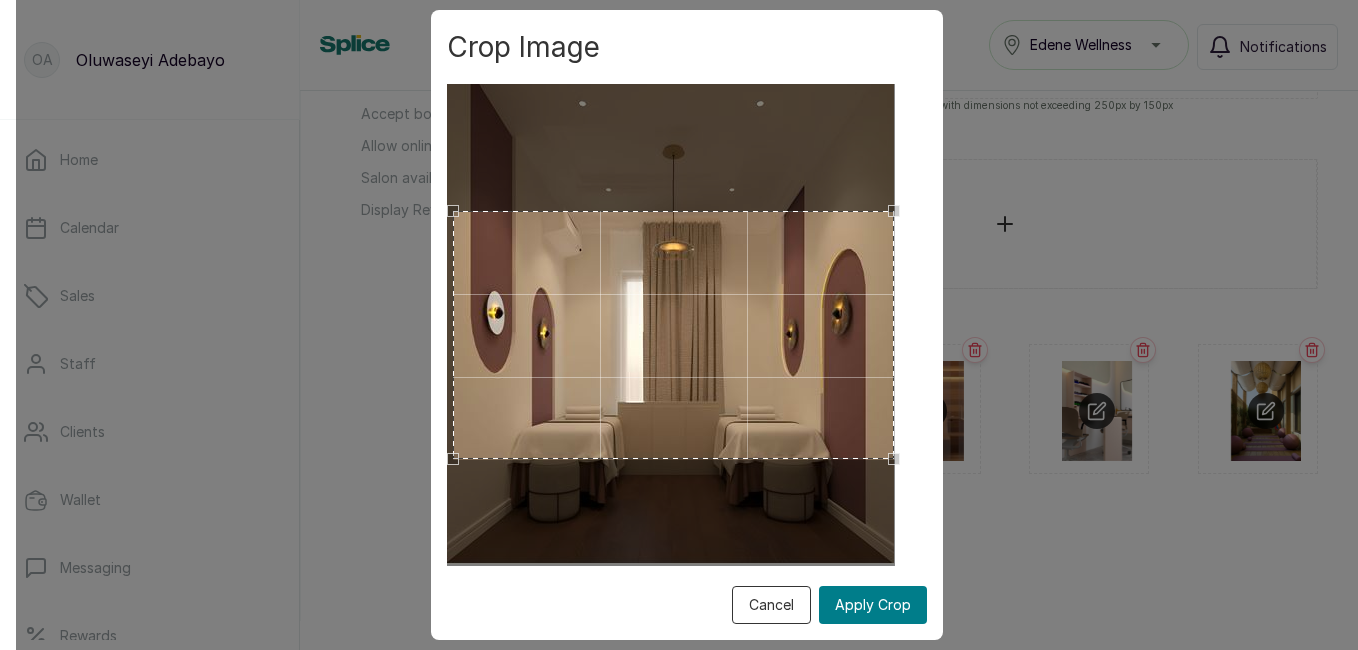 click on "Crop Image Cancel Apply Crop" at bounding box center [687, 325] 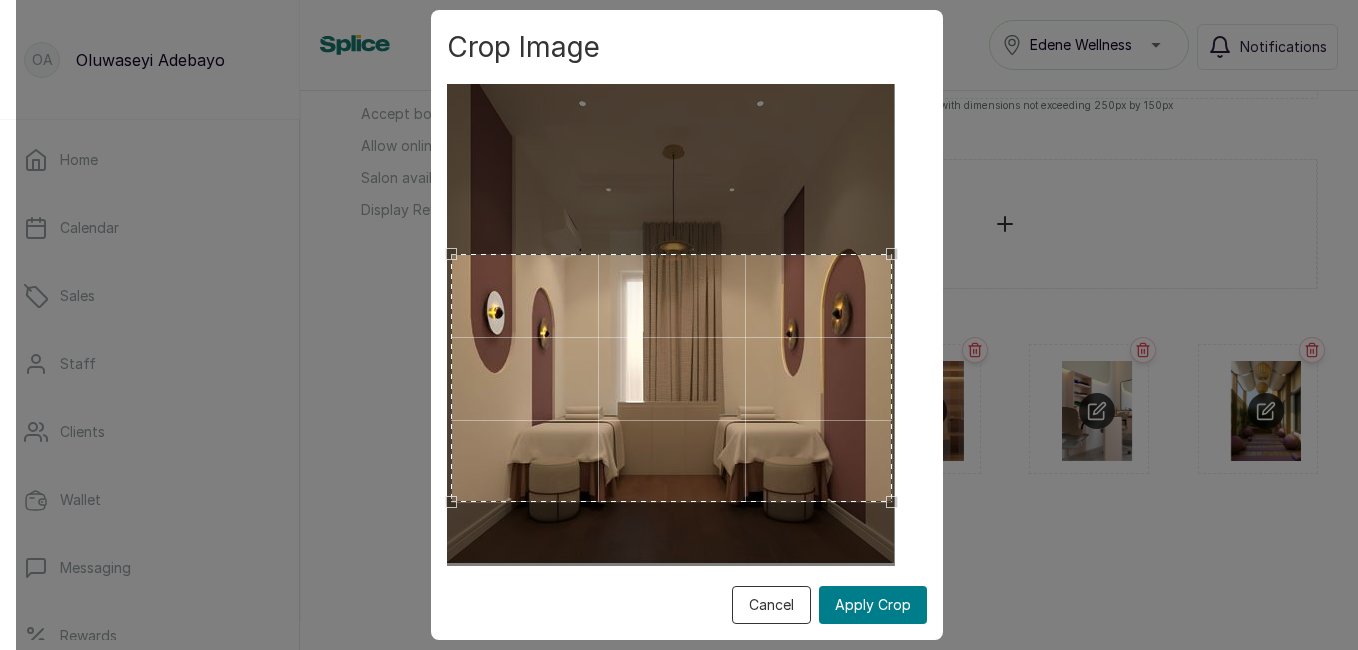 click at bounding box center [671, 378] 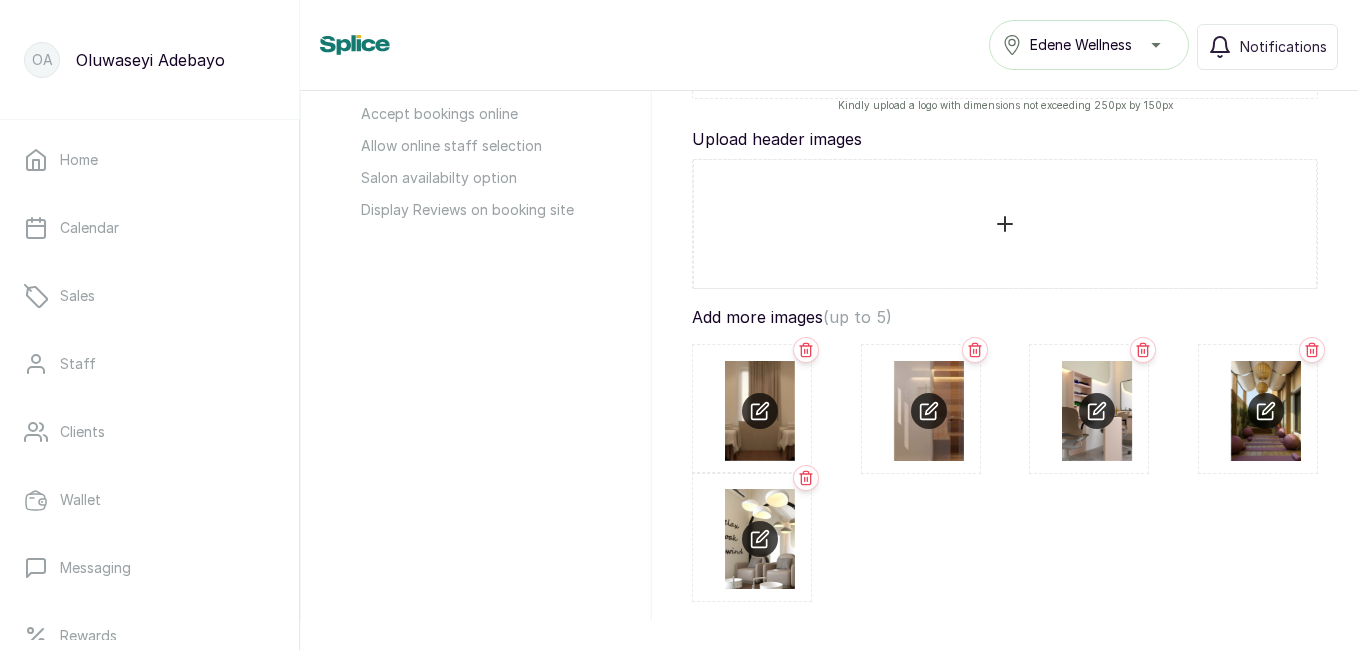 click at bounding box center [929, 409] 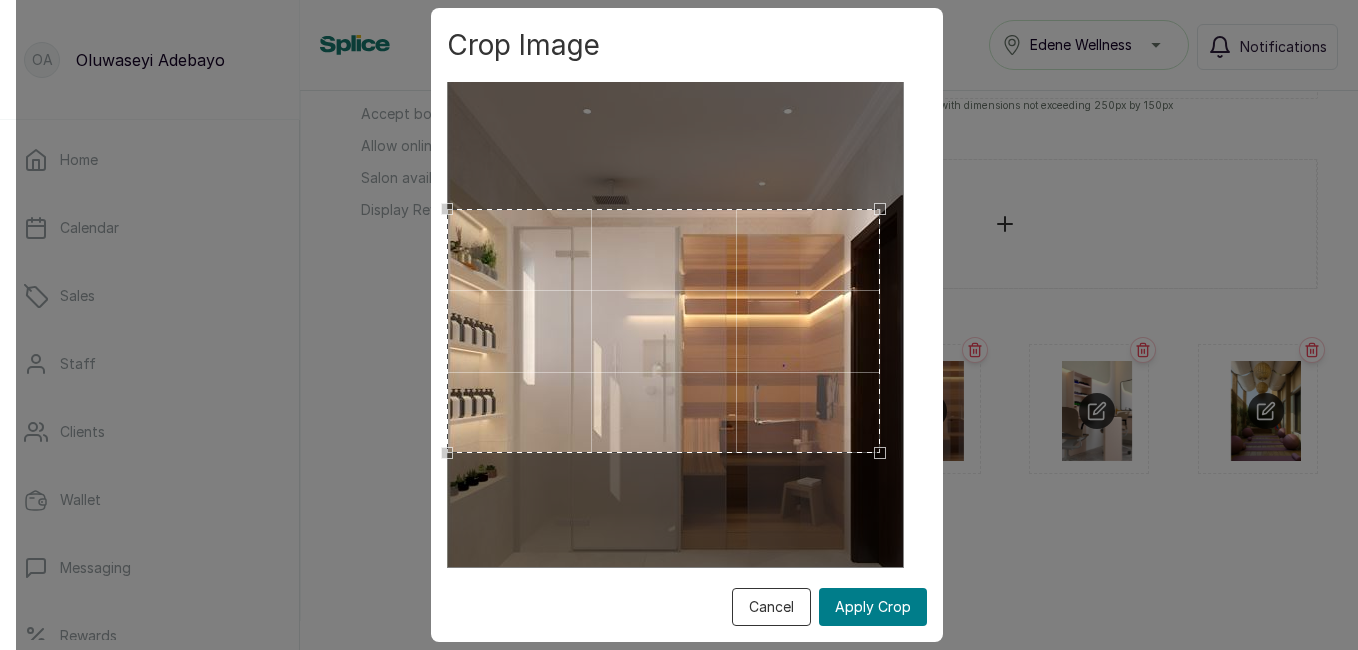 click on "Crop Image Cancel Apply Crop" at bounding box center [687, 325] 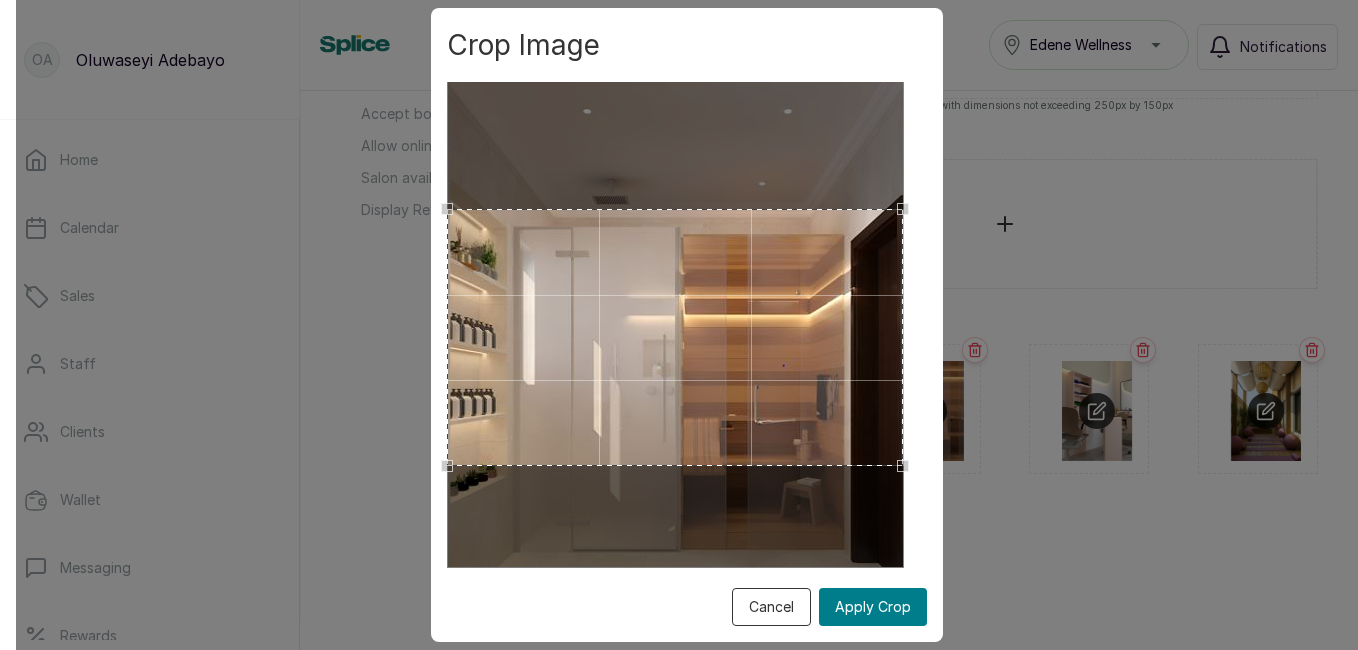 click on "OA Oluwaseyi   Adebayo Home   Calendar   Sales   Staff   Clients   Wallet   Messaging   Rewards   Catalogue   Money   Reports   Settings   Support   Logout   Settings Edene Wellness  Notifications Personal My Business Location settings Billing/Business Add-ons Support Account information Find your account information Online booking information Website link Upload logo Upload header image Add more images Add frequently asked questions Terms and conditions About Booking policy Display Prices Accept bookings online Allow online staff selection Salon availabilty option Display Reviews on booking site Online booking Find your online booking information https://app.withsplice.com/s/ EdeneWellness Upload logo Kindly upload a logo with dimensions not exceeding 250px by 150px Upload header images Add more images  (up to 5) Crop Image Cancel Apply Crop Add frequently asked questions   (up to 5) Add new faq Add Terms and Conditions" at bounding box center [679, 325] 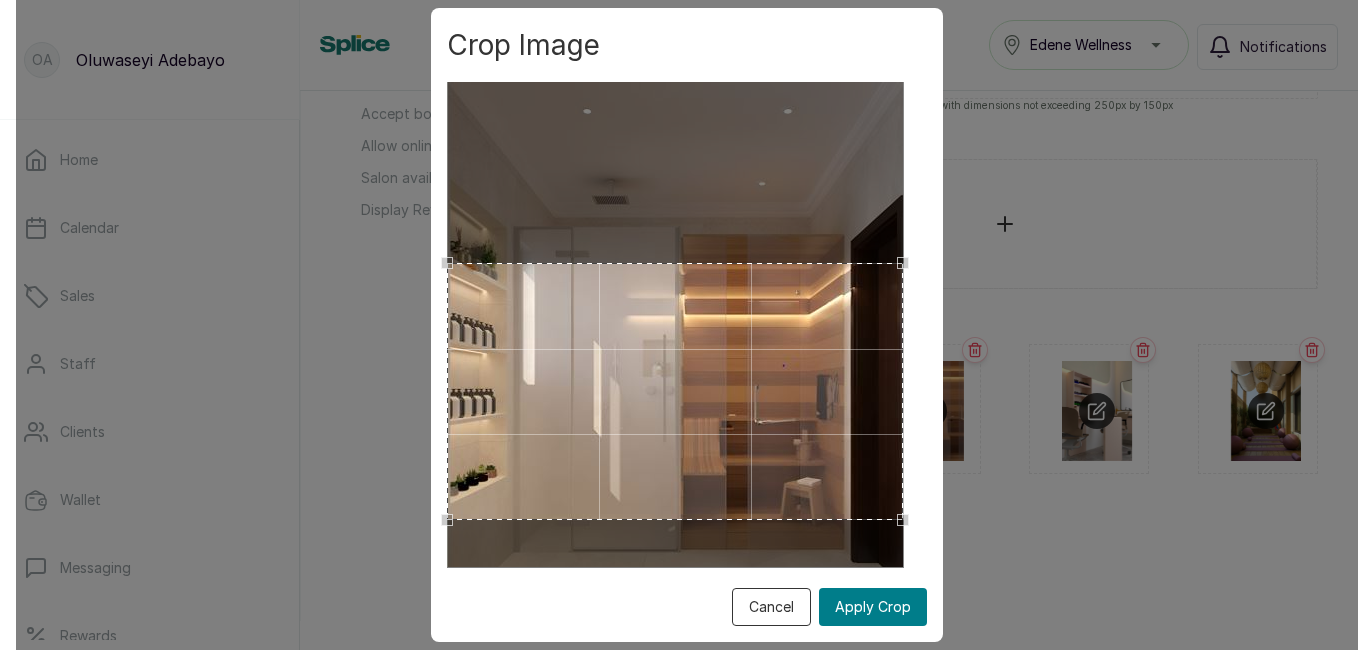 click at bounding box center [675, 391] 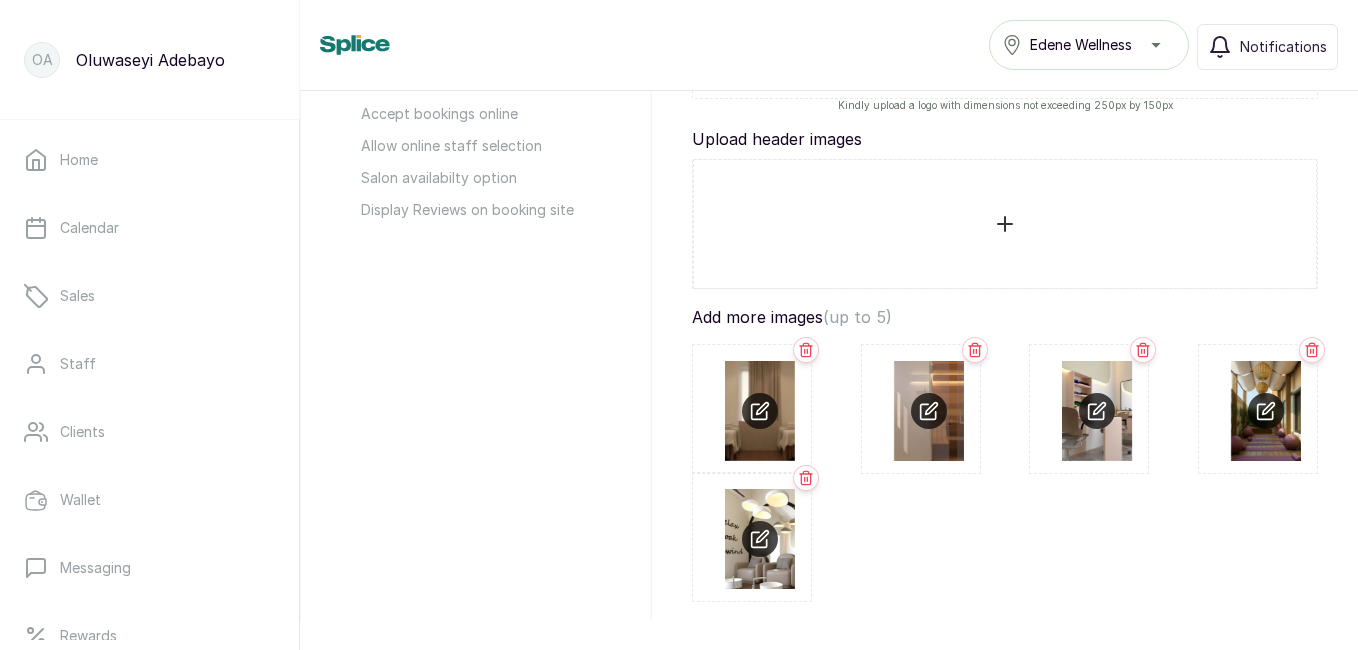 click at bounding box center [1005, 224] 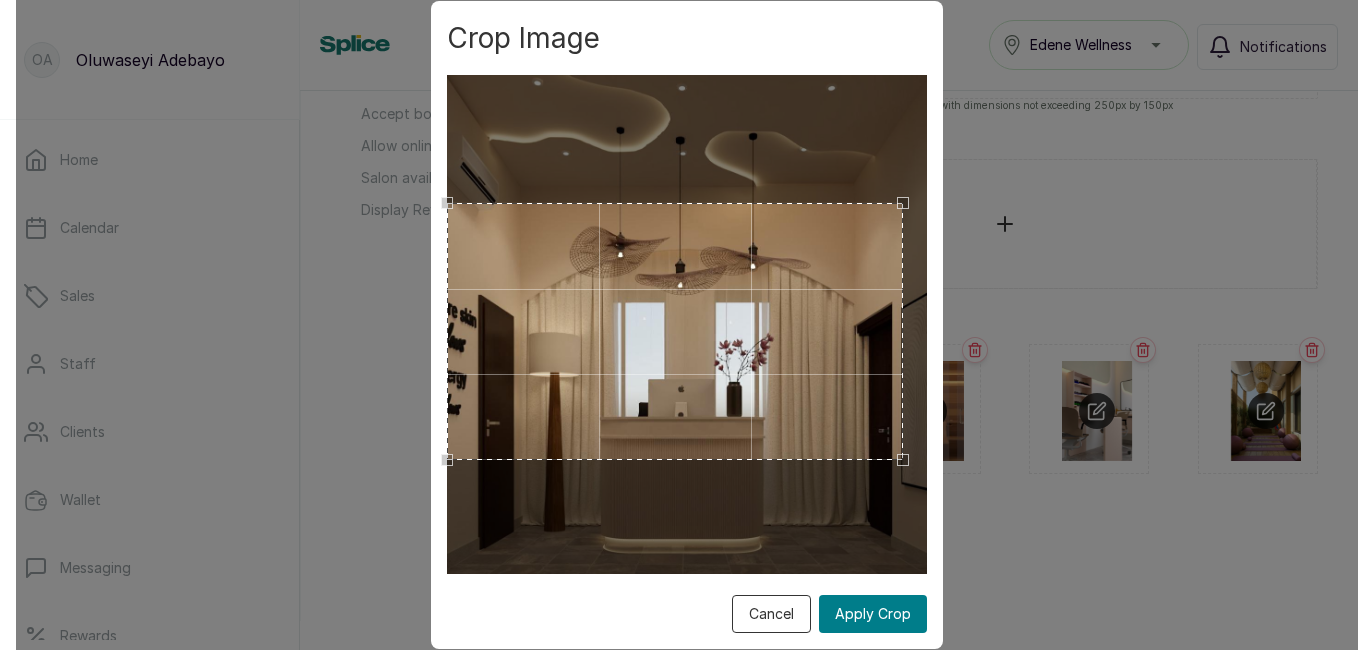 click on "Crop Image Cancel Apply Crop" at bounding box center [687, 325] 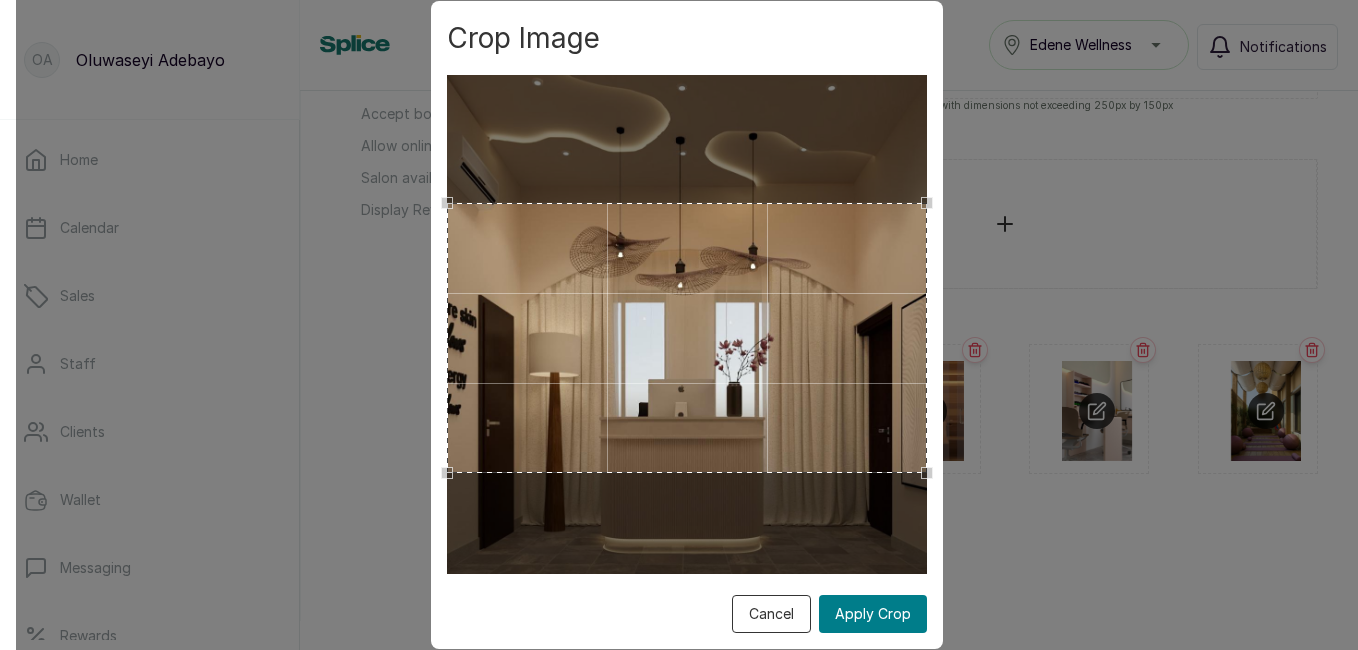 click on "Crop Image Cancel Apply Crop" at bounding box center (687, 325) 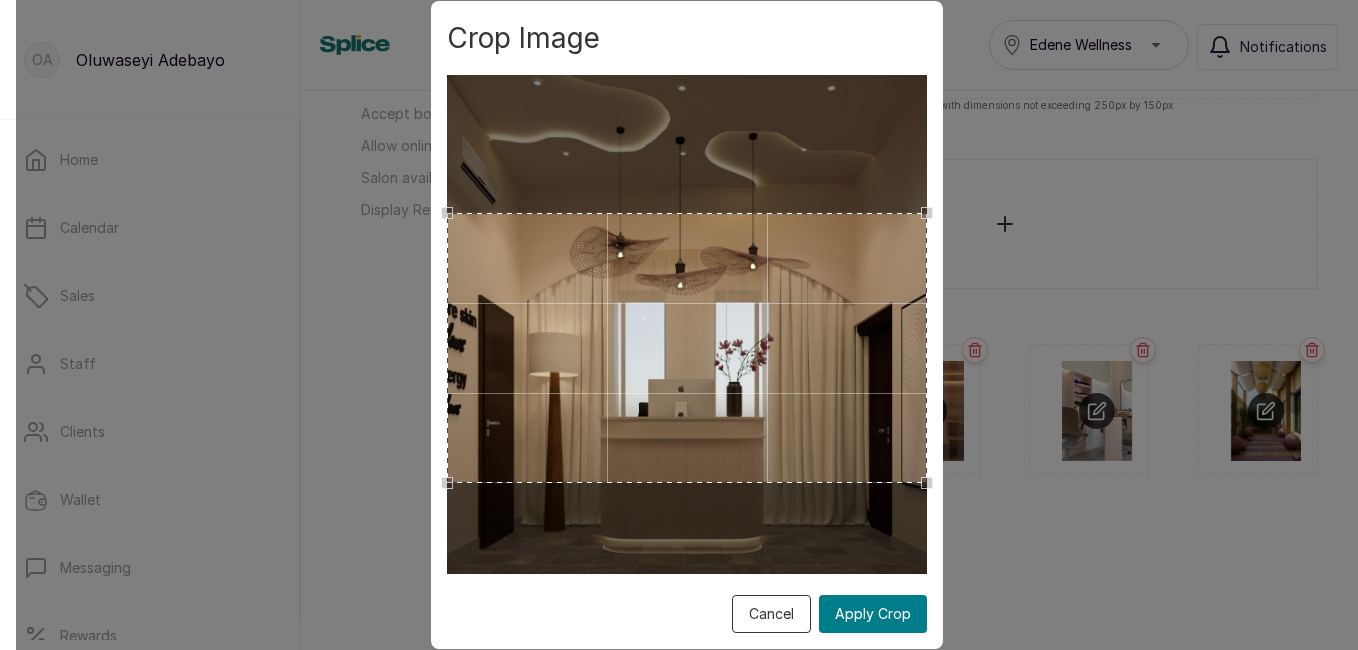 click at bounding box center [687, 348] 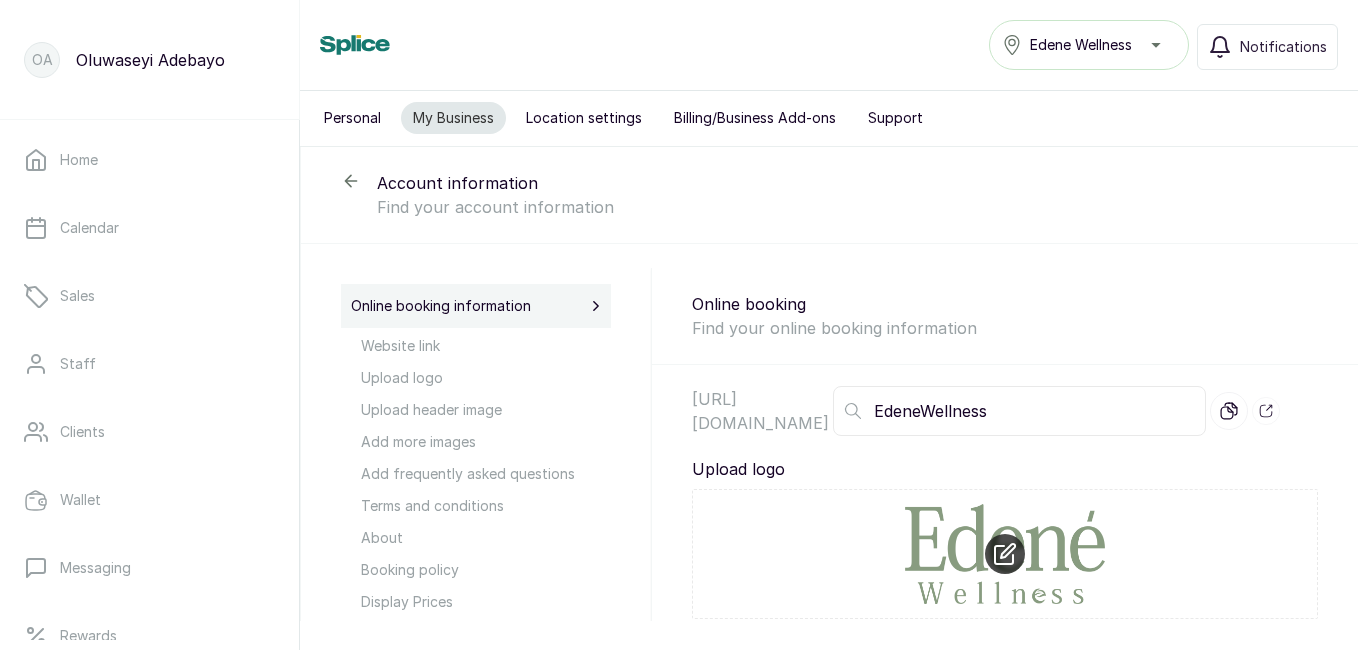 scroll, scrollTop: 0, scrollLeft: 0, axis: both 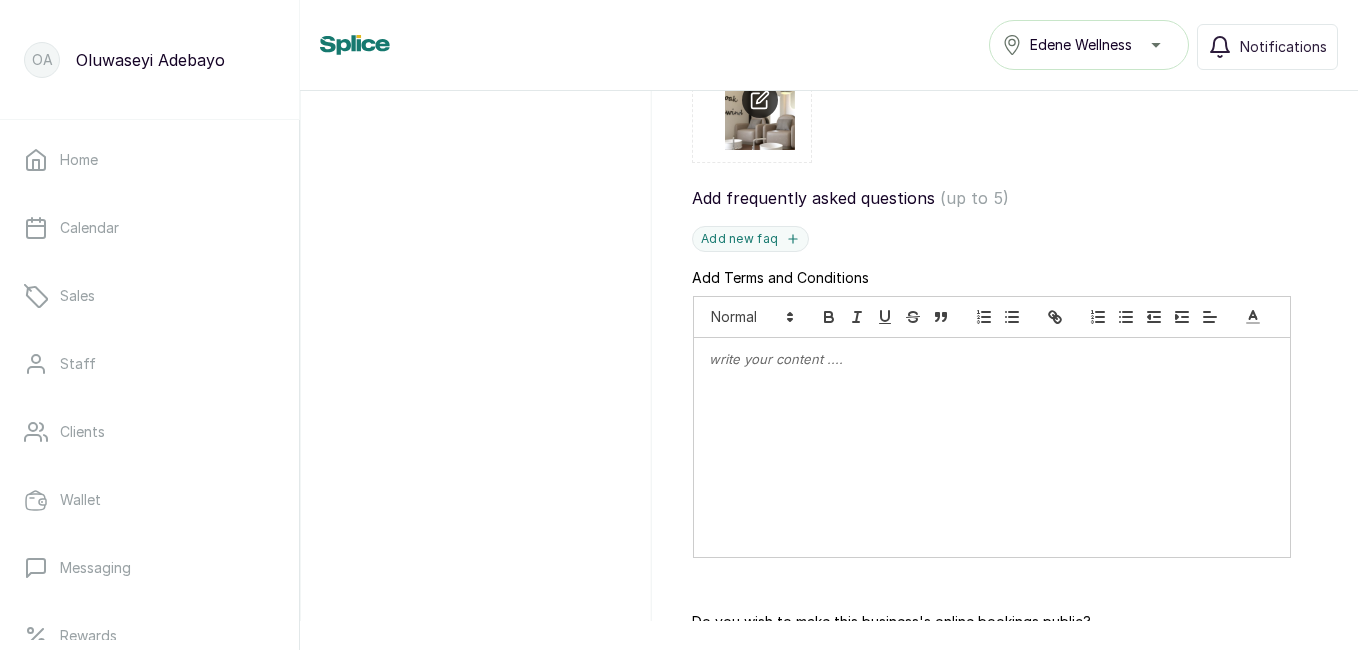 click at bounding box center (992, 447) 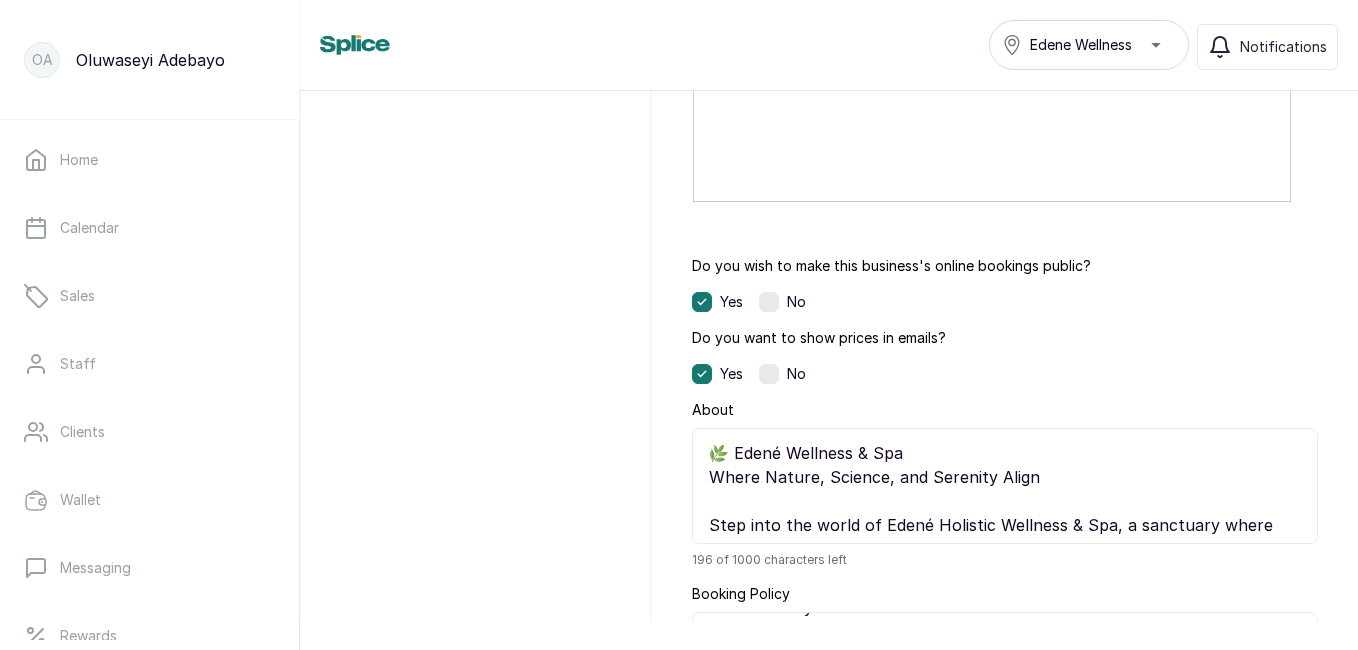 scroll, scrollTop: 1388, scrollLeft: 0, axis: vertical 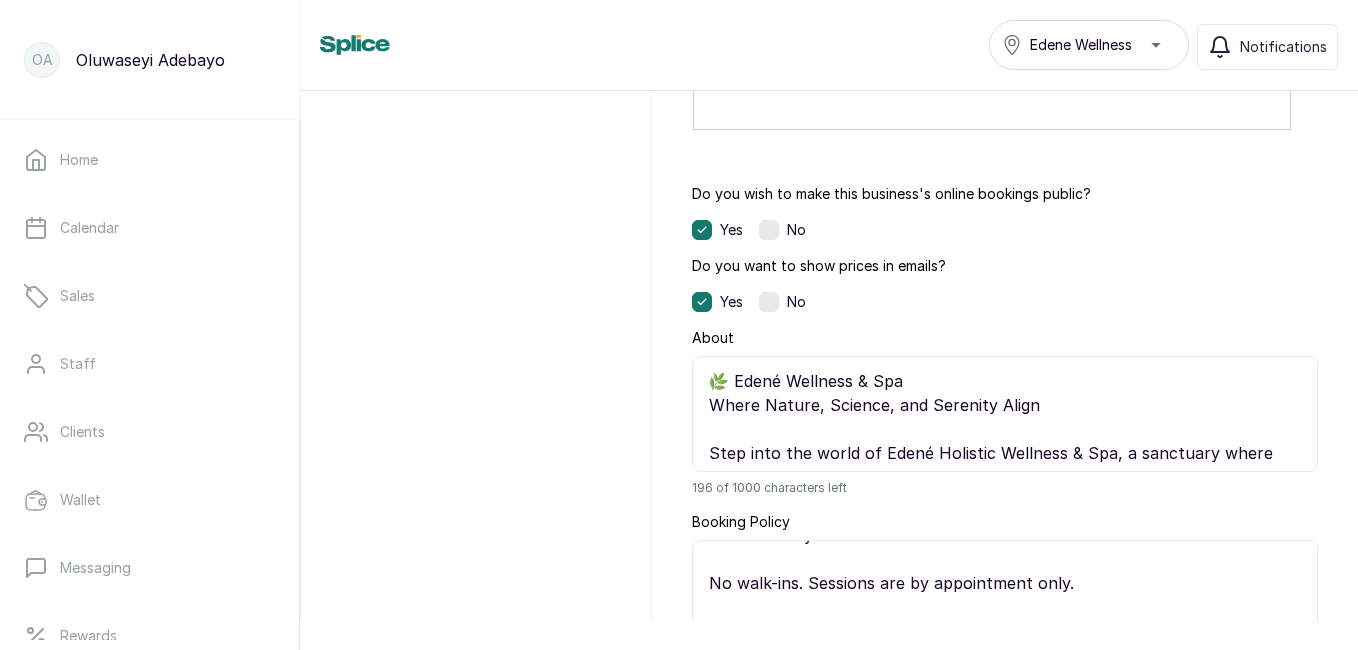 click on "🌿 Edené Wellness & Spa
Where Nature, Science, and Serenity Align
Step into the world of Edené Holistic Wellness & Spa, a sanctuary where your mind, body, and spirit are nurtured in perfect harmony. Designed for the discerning individual seeking more than just a spa treatment, Edené is a luxurious blend of ancient healing rituals, functional wellness, and modern therapeutic care.
Our curated therapies — from deeply restorative massages to detox rituals and energy-balancing treatments, are tailored to promote deep healing, lasting calm, and radiant vitality. Set in an elegant, serene space, every detail is designed to elevate your experience, from our organic oils and herbal infusions to the tranquil ambiance that greets you at the door.
At Edené Wellness, we don’t just pamper; we transform." at bounding box center [1005, 414] 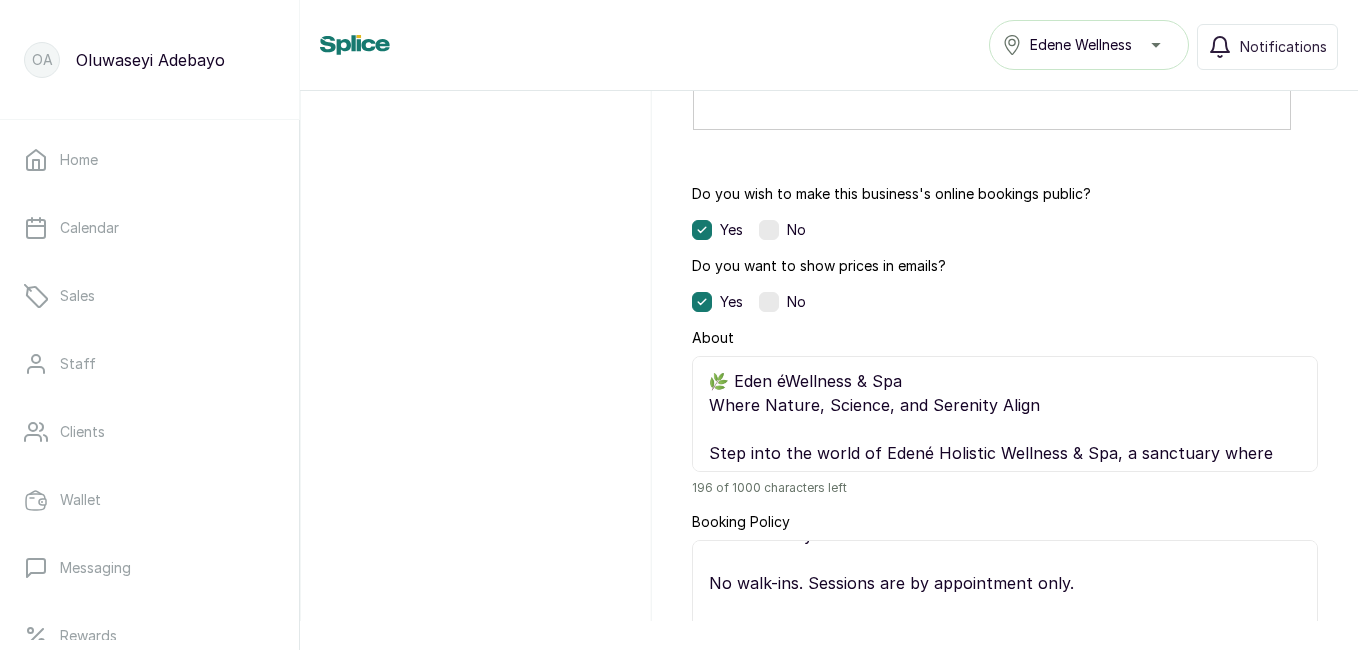 type on "🌿 Edené Wellness & Spa
Where Nature, Science, and Serenity Align
Step into the world of Edené Holistic Wellness & Spa, a sanctuary where your mind, body, and spirit are nurtured in perfect harmony. Designed for the discerning individual seeking more than just a spa treatment, Edené is a luxurious blend of ancient healing rituals, functional wellness, and modern therapeutic care.
Our curated therapies — from deeply restorative massages to detox rituals and energy-balancing treatments, are tailored to promote deep healing, lasting calm, and radiant vitality. Set in an elegant, serene space, every detail is designed to elevate your experience, from our organic oils and herbal infusions to the tranquil ambiance that greets you at the door.
At Edené Wellness, we don’t just pamper; we transform." 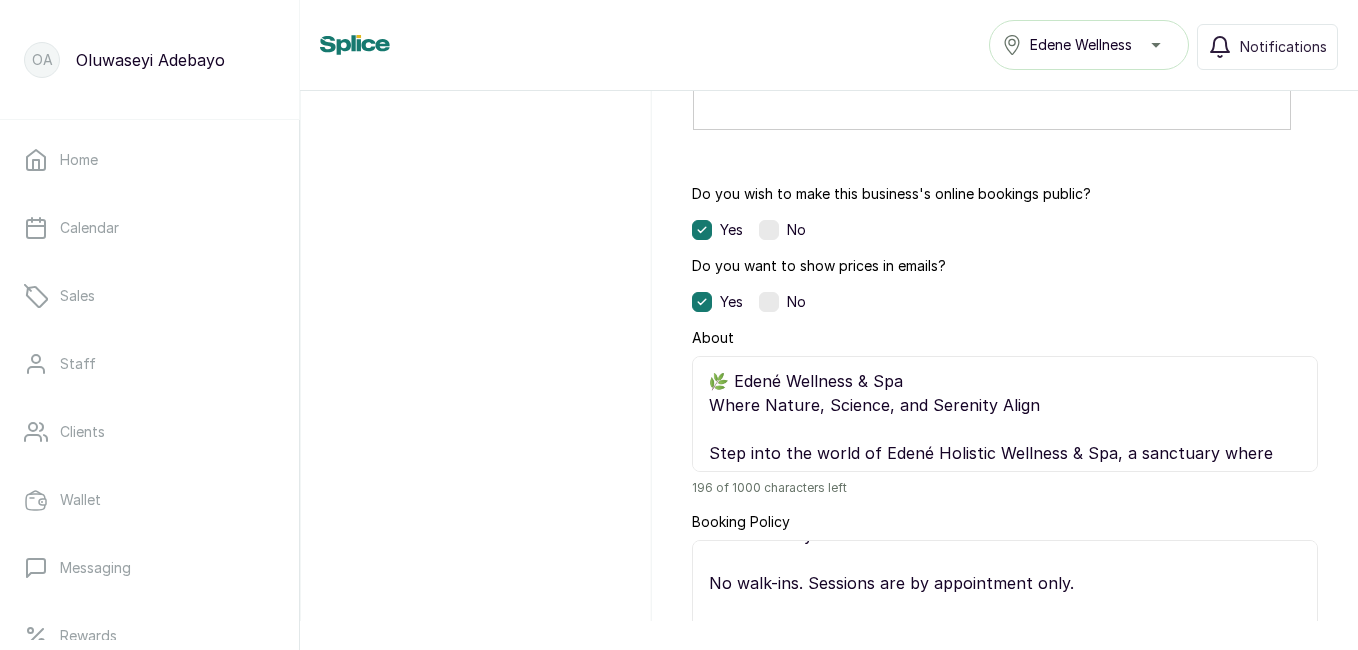 drag, startPoint x: 738, startPoint y: 381, endPoint x: 783, endPoint y: 379, distance: 45.044422 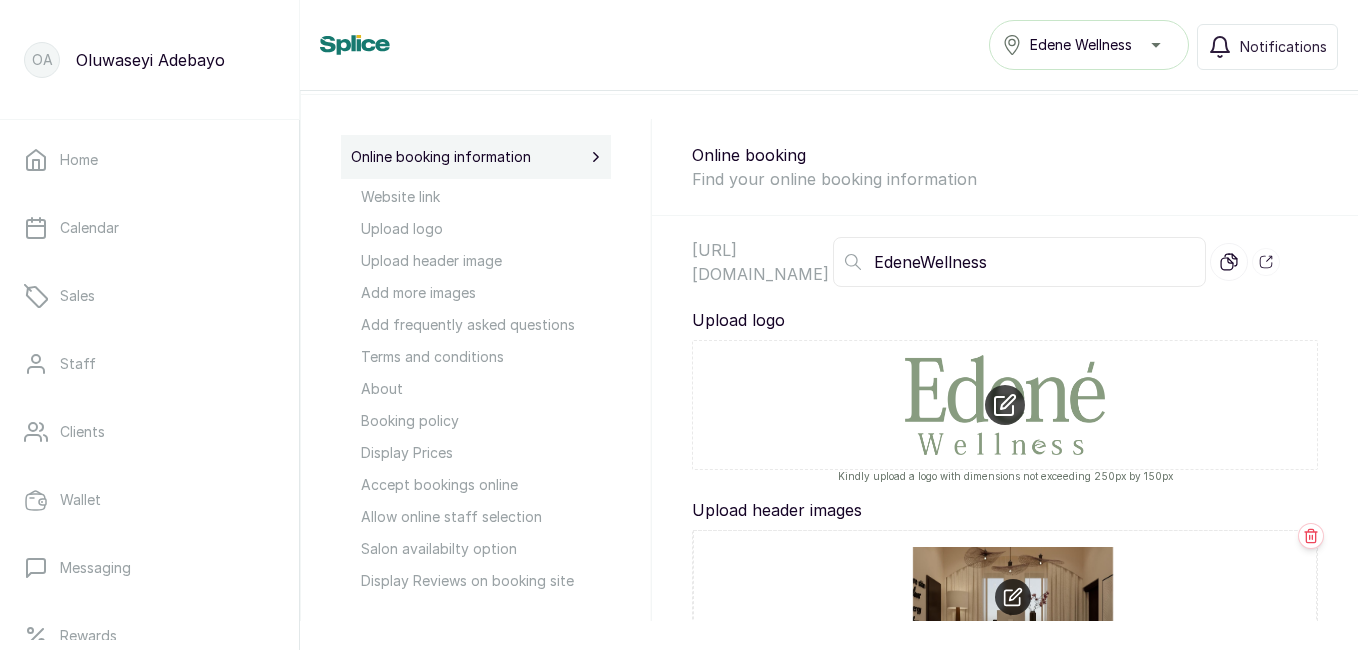 click at bounding box center (1005, 405) 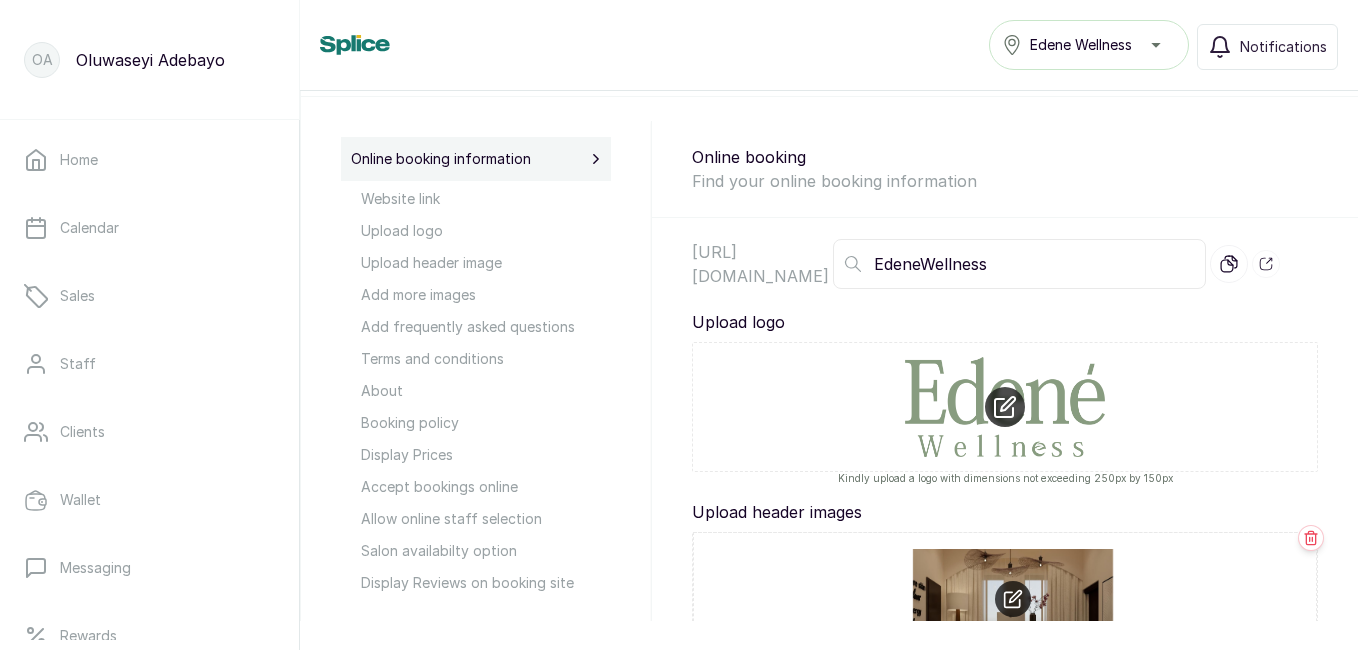 drag, startPoint x: 959, startPoint y: 262, endPoint x: 1002, endPoint y: 262, distance: 43 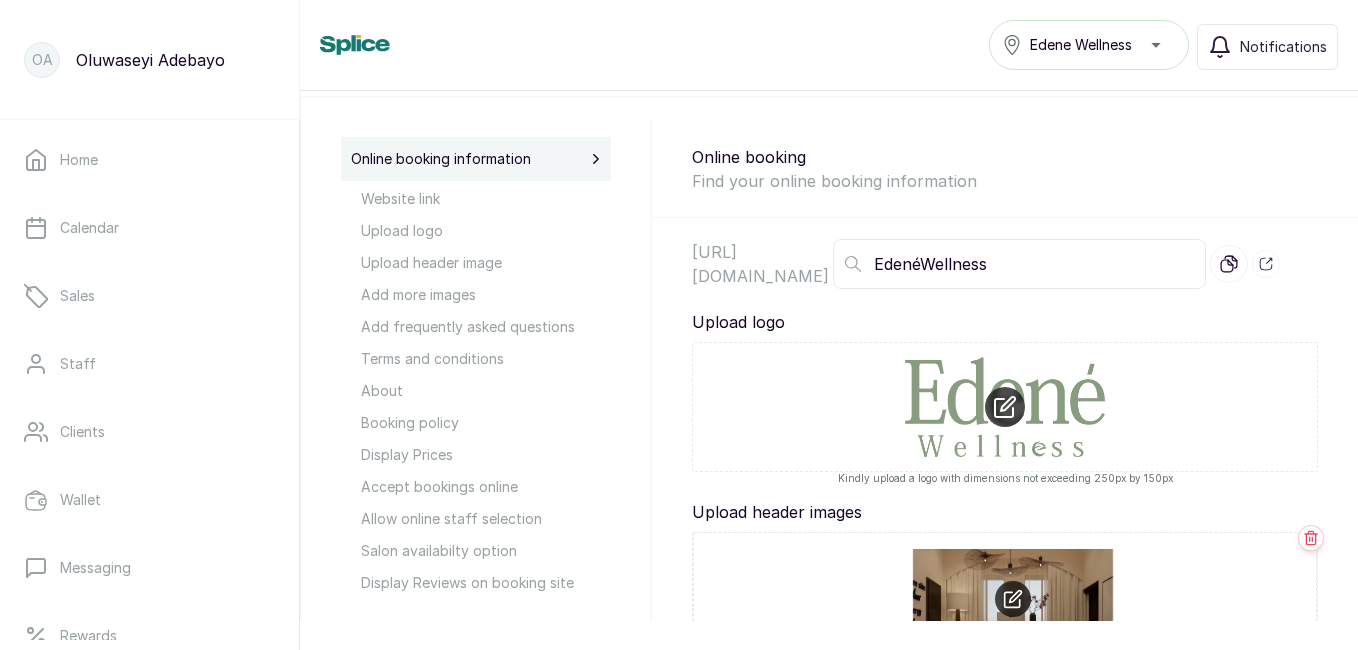 type on "EdenéWellness" 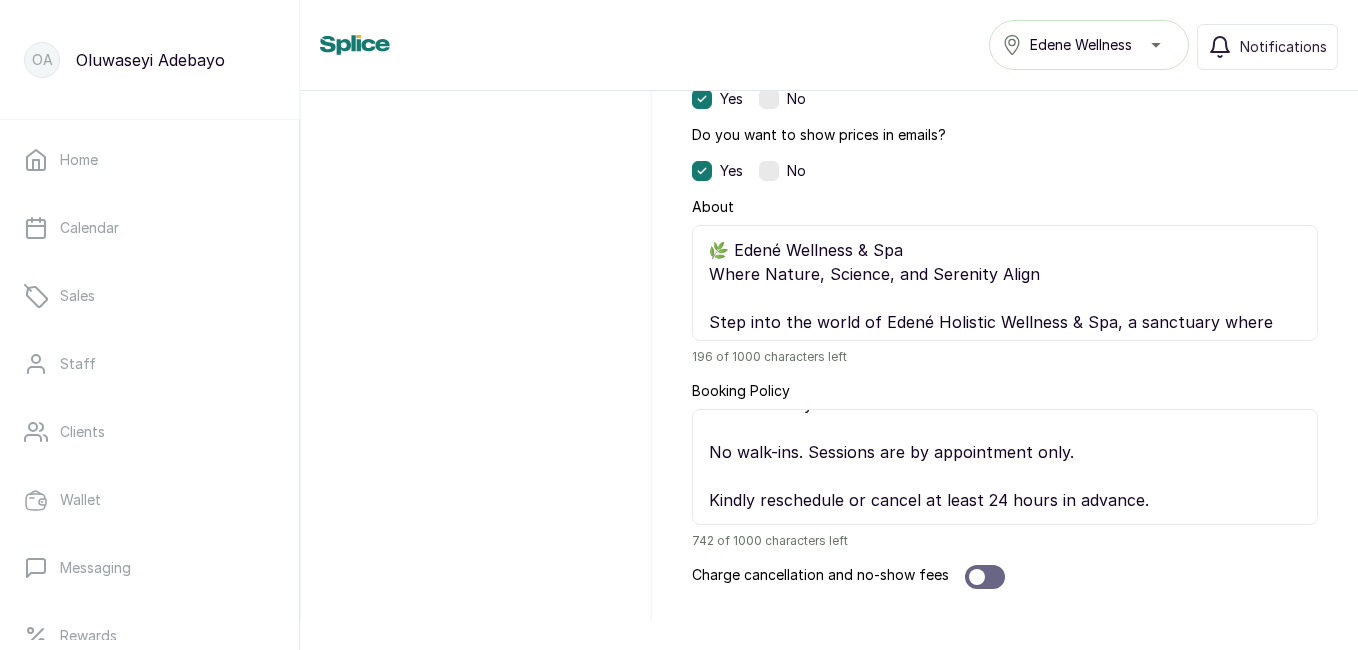 scroll, scrollTop: 1528, scrollLeft: 0, axis: vertical 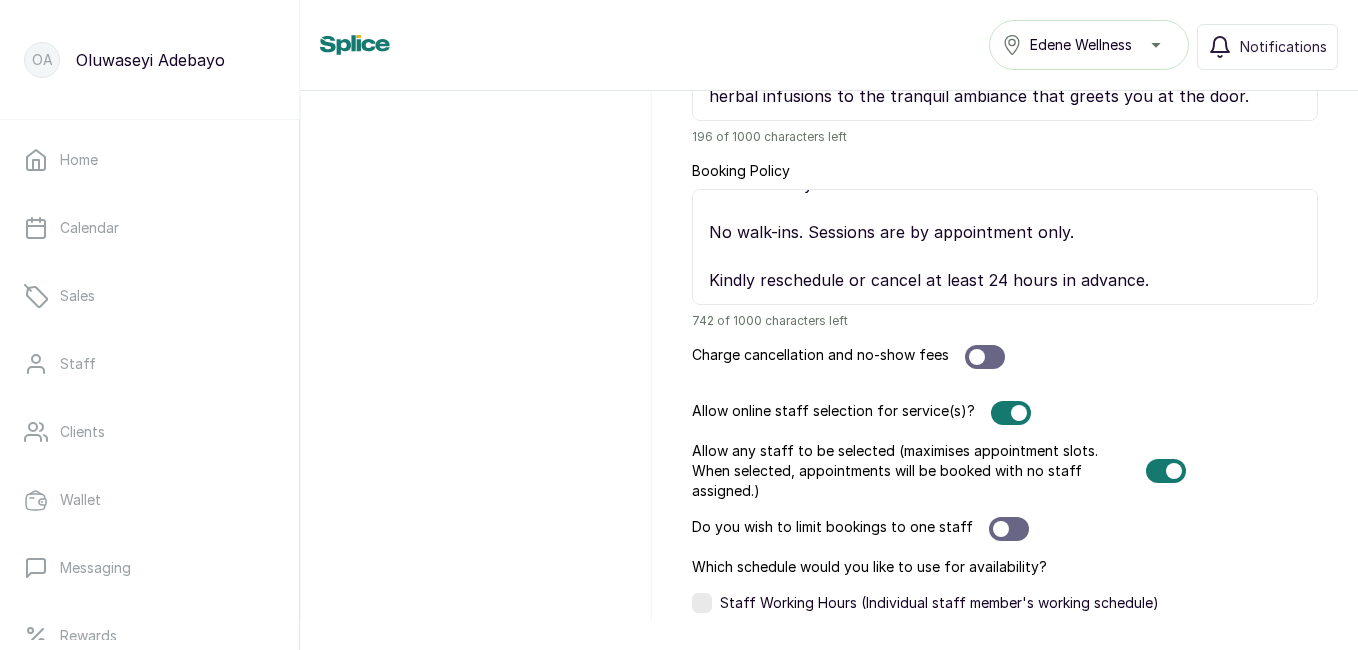click at bounding box center [985, 357] 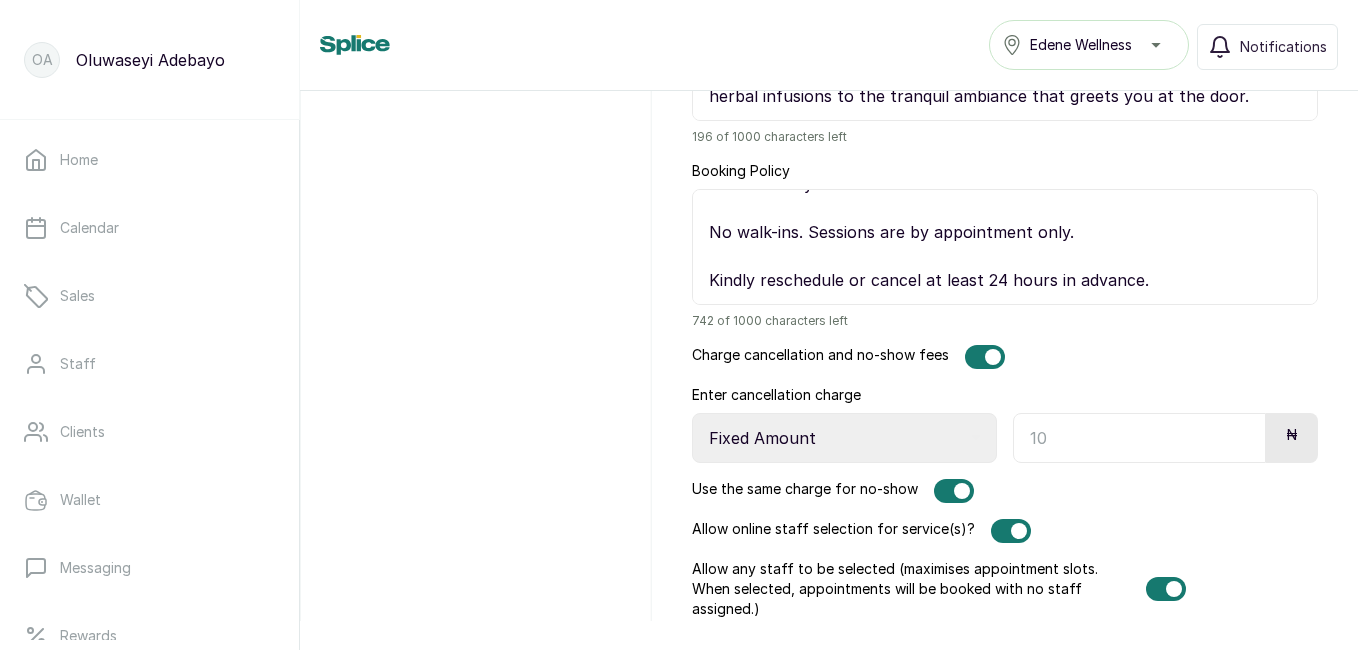 click at bounding box center (1139, 438) 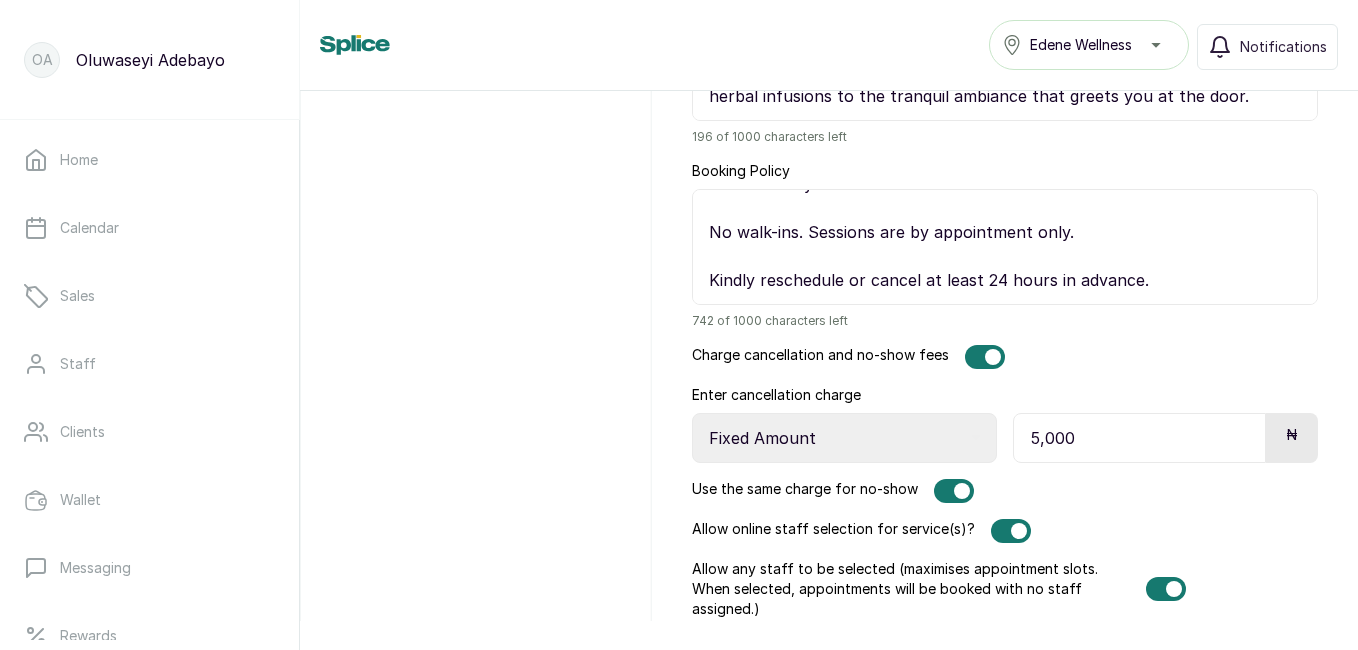 click on "5,000" at bounding box center (1139, 438) 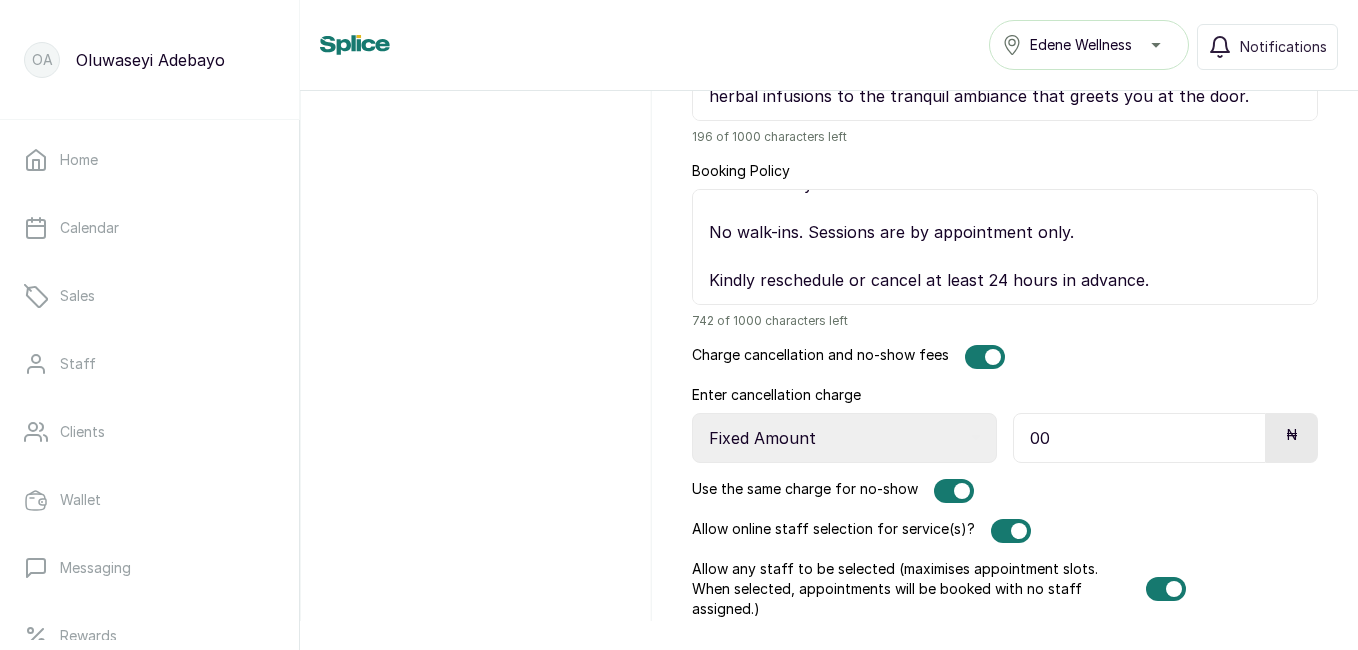 type on "0" 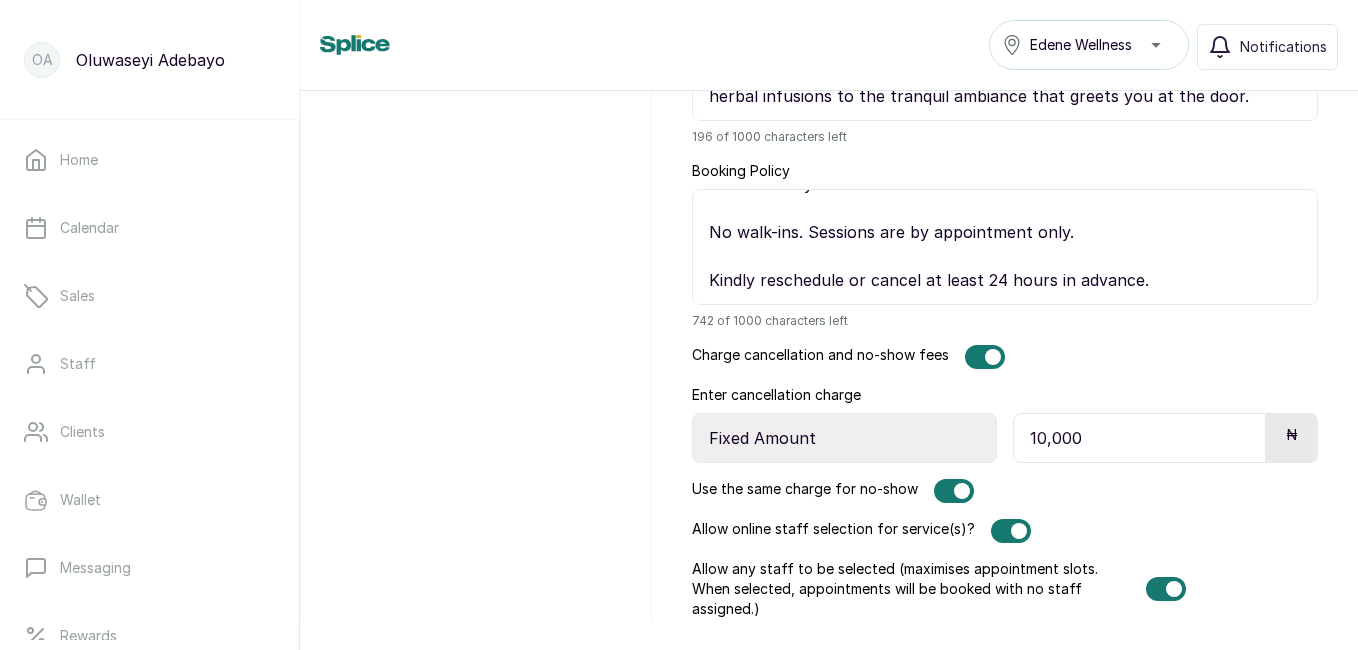 type on "10,000" 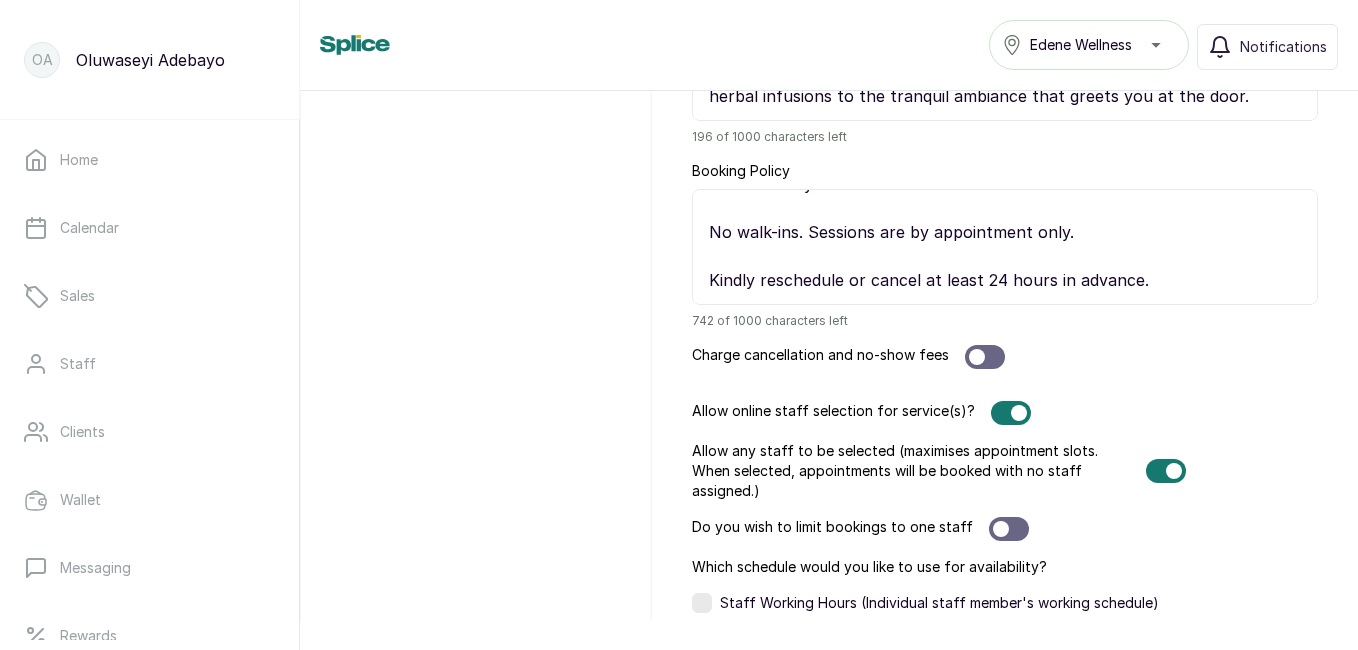 click at bounding box center [985, 357] 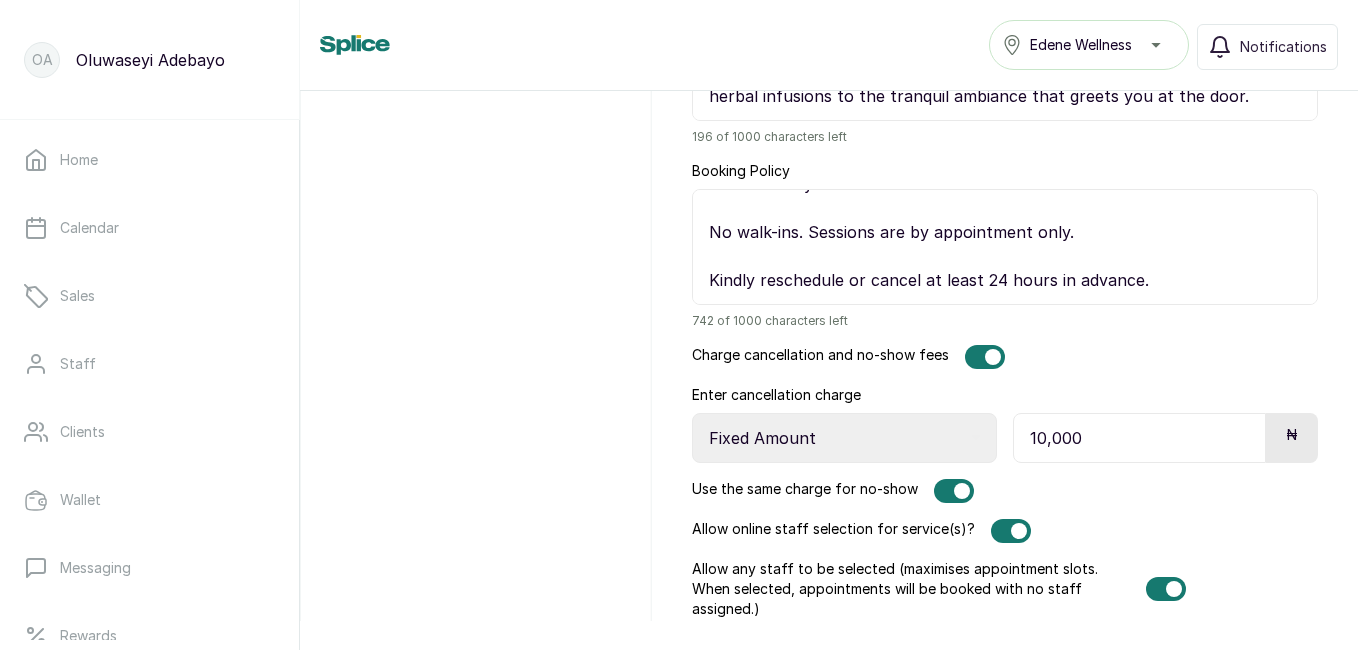 click on "https://app.withsplice.com/s/ EdenéWellness Upload logo Kindly upload a logo with dimensions not exceeding 250px by 150px Upload header images Add more images  (up to 5) Add frequently asked questions   (up to 5) Add new faq Add Terms and Conditions                                                                                                                                                                                     Do you wish to make this business's online bookings public? Yes No Do you want to show prices in emails? Yes No About 196 of 1000 characters left Booking Policy 📖 Booking Policy
All bookings and payment must be made online.
Full payment confirms your appointment. Unpaid bookings are automatically cancelled.
No walk-ins. Sessions are by appointment only.
Kindly reschedule or cancel at least 24 hours in advance.
742 of 1000 characters left Charge cancellation and no-show fees Enter cancellation charge Select Type Percentage Fixed Amount 10,000 ₦ Use the same charge for no-show" at bounding box center [1005, -243] 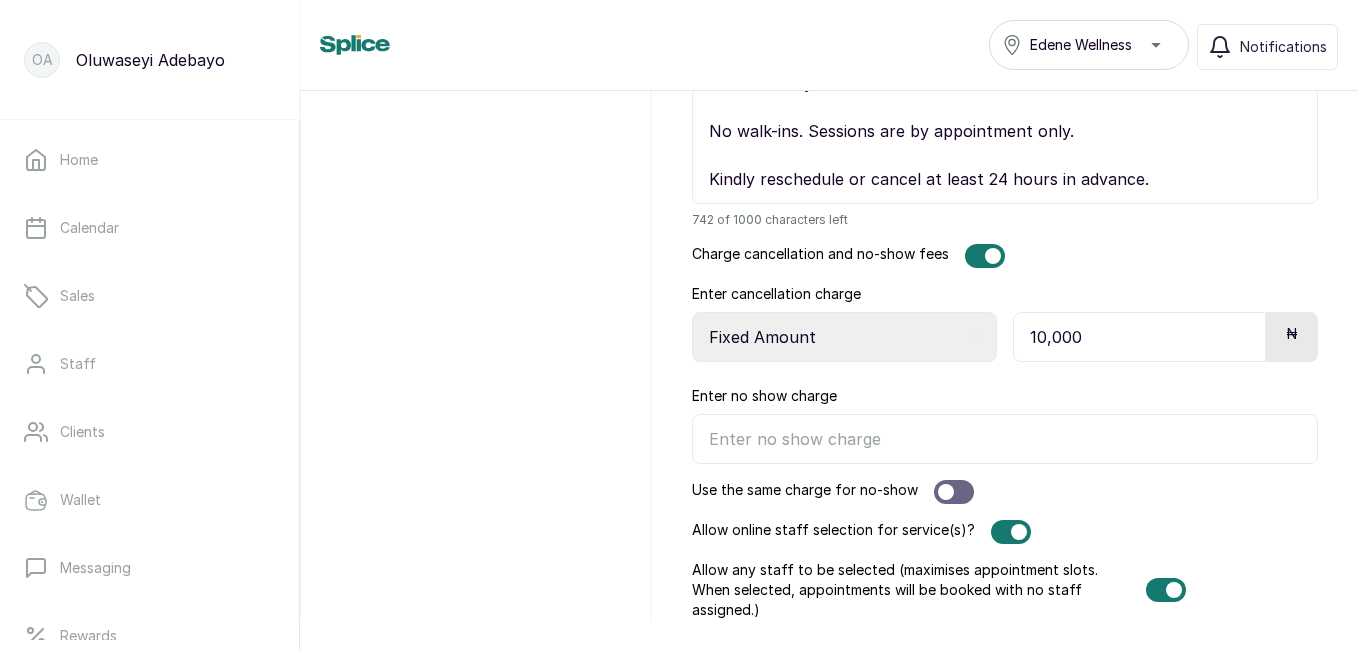 scroll, scrollTop: 1841, scrollLeft: 0, axis: vertical 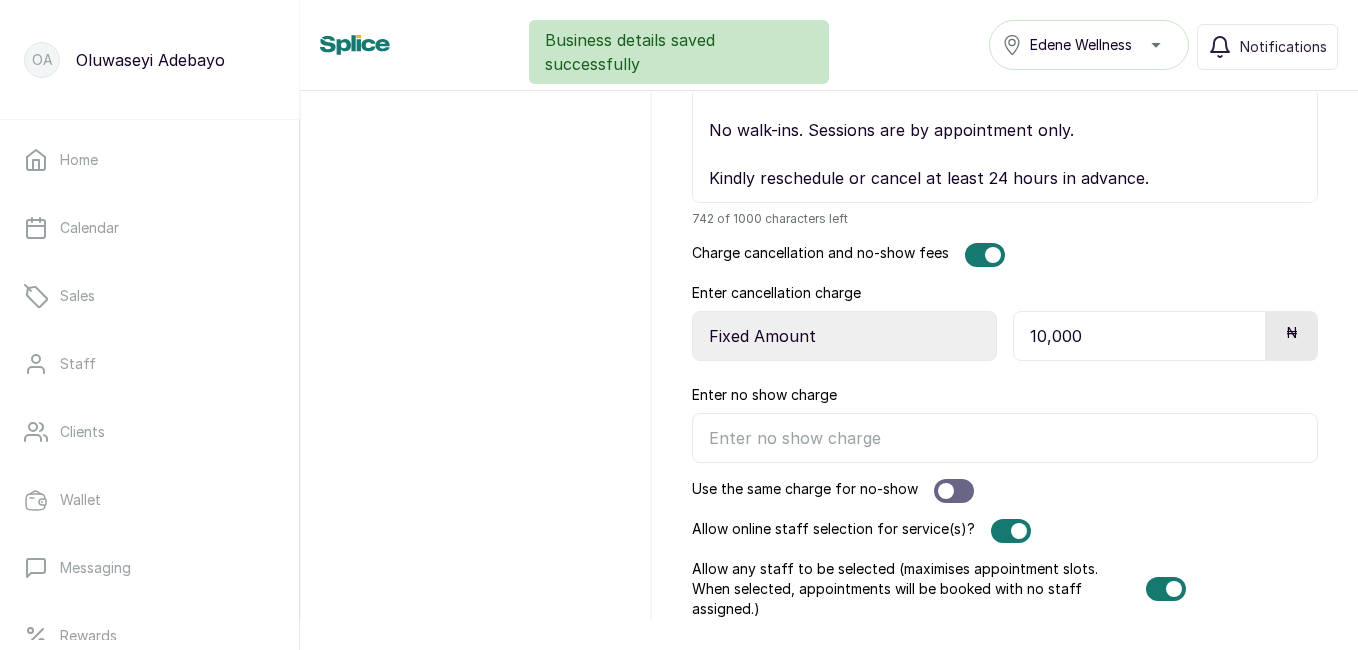 type on "EdenWellness" 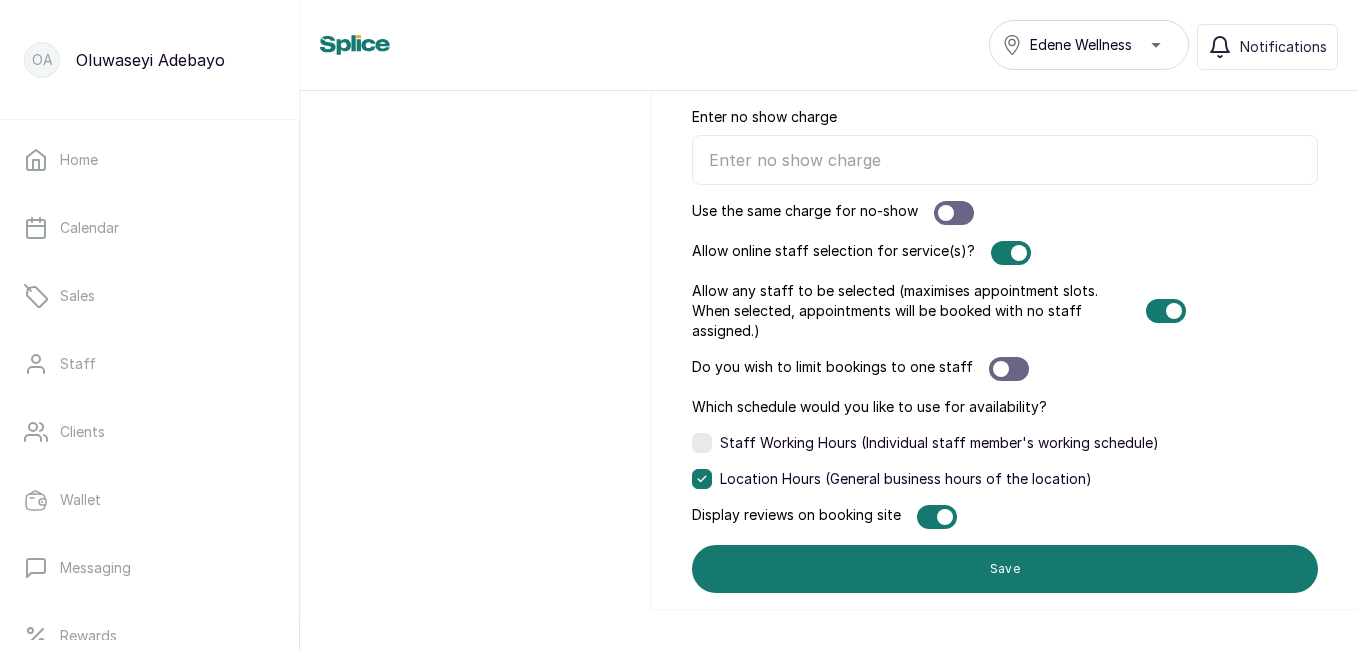 scroll, scrollTop: 2131, scrollLeft: 0, axis: vertical 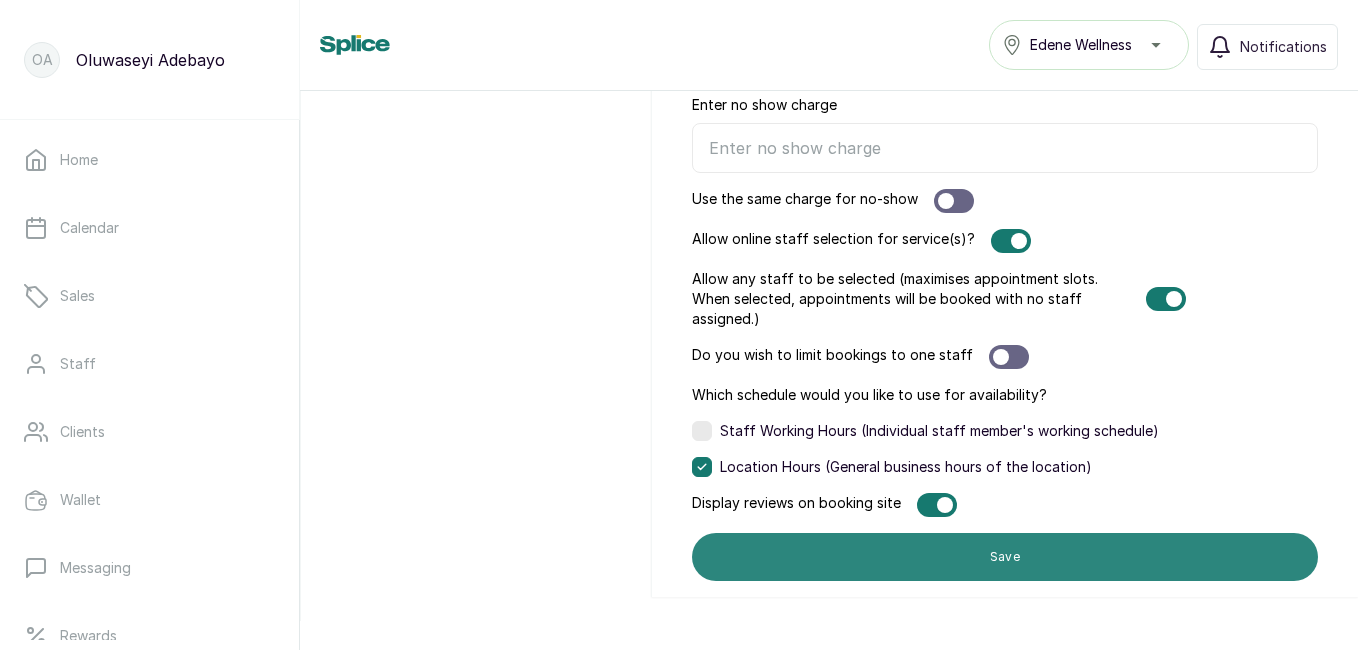 click on "Save" at bounding box center [1005, 557] 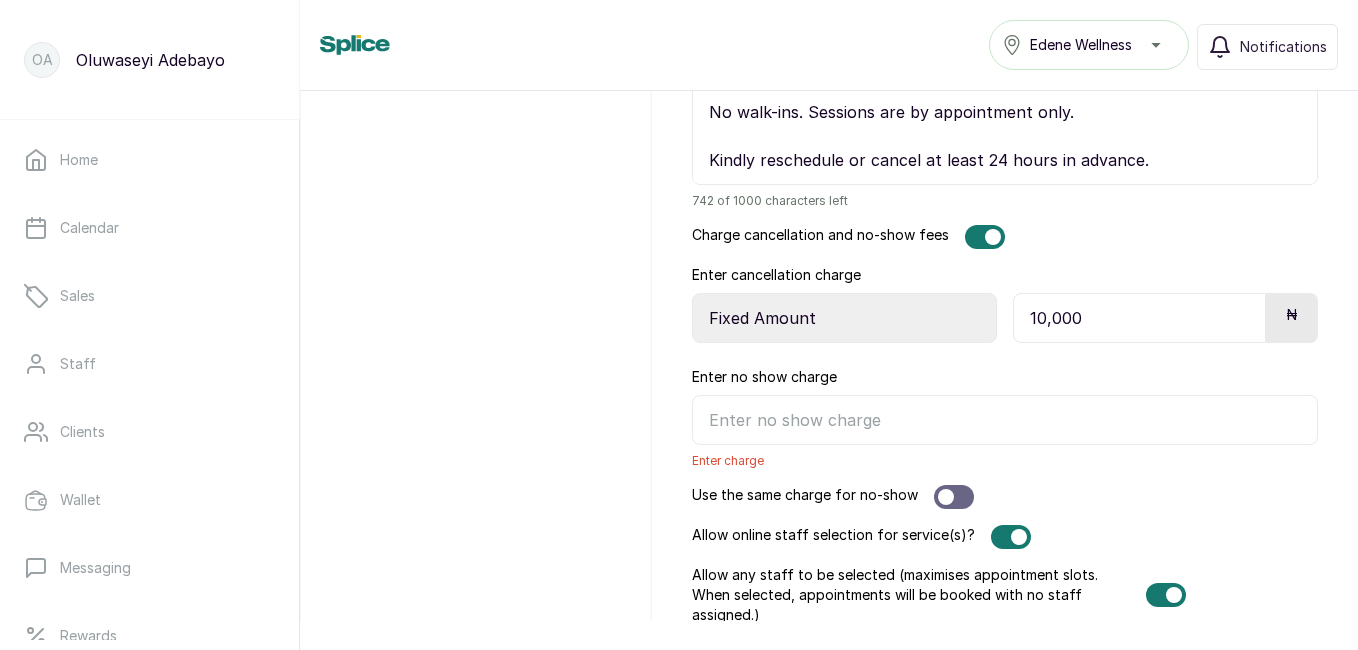 scroll, scrollTop: 1822, scrollLeft: 0, axis: vertical 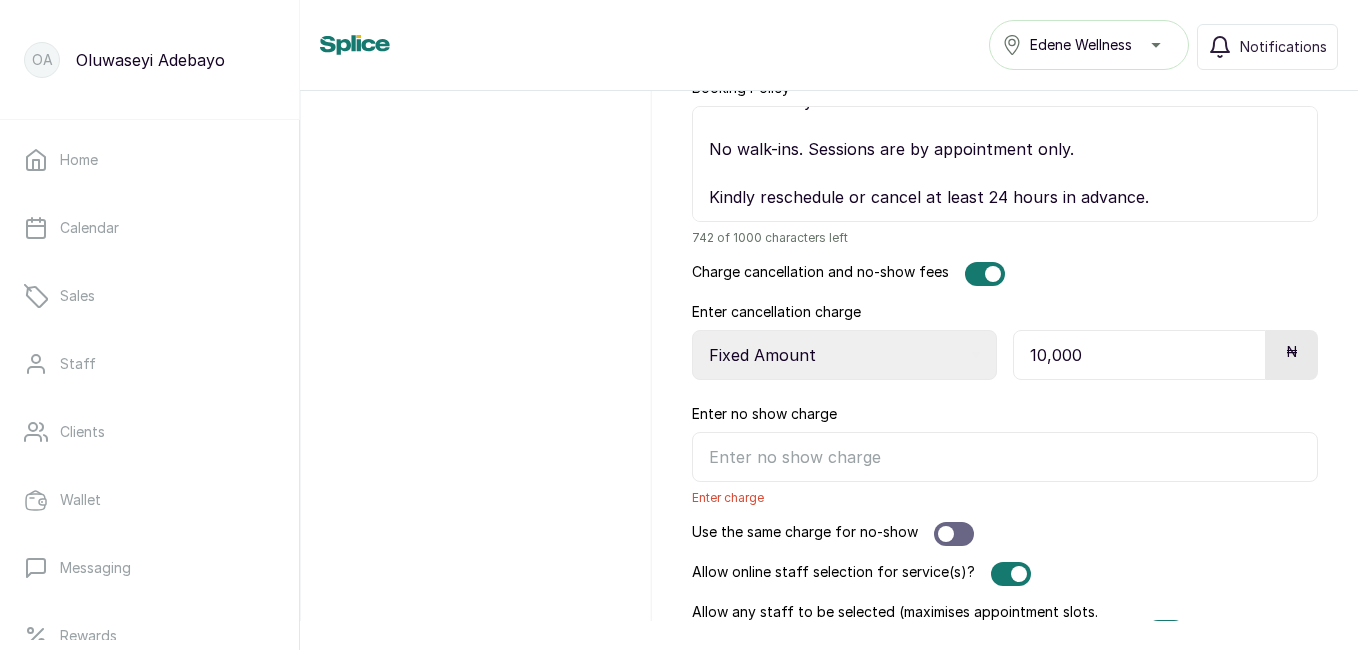 click at bounding box center [985, 274] 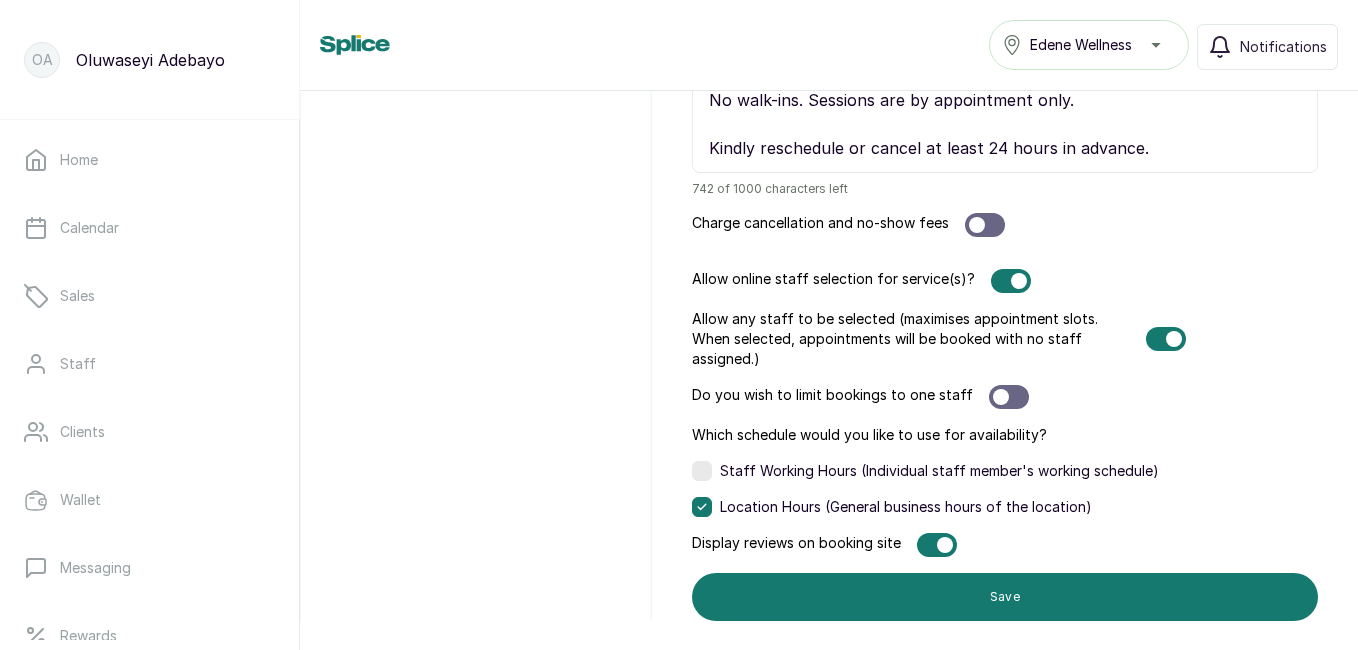 scroll, scrollTop: 1911, scrollLeft: 0, axis: vertical 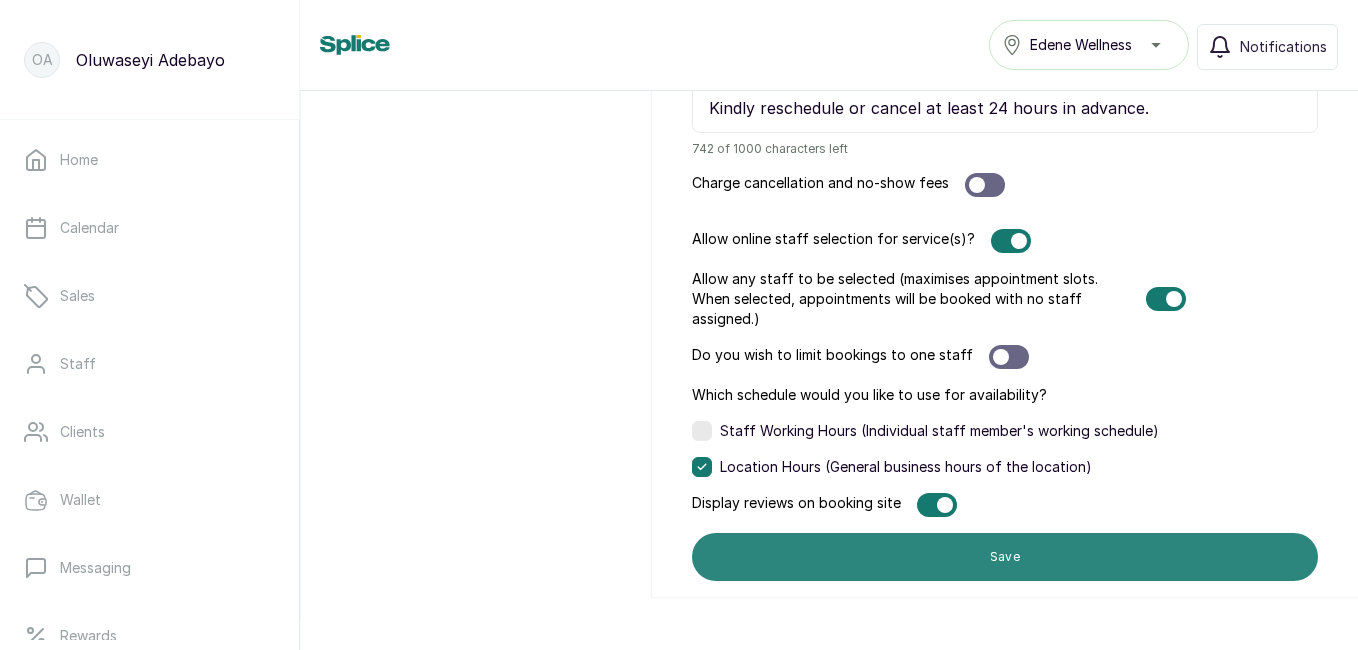 click on "Save" at bounding box center (1005, 557) 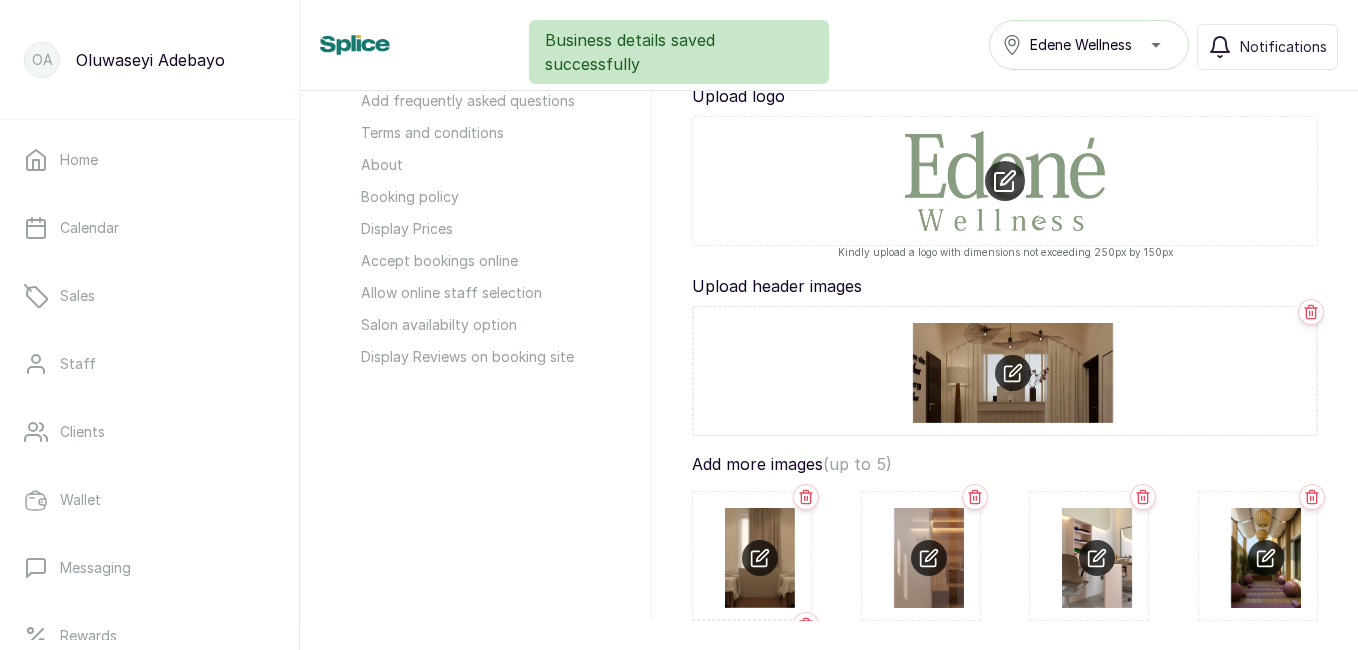 scroll, scrollTop: 63, scrollLeft: 0, axis: vertical 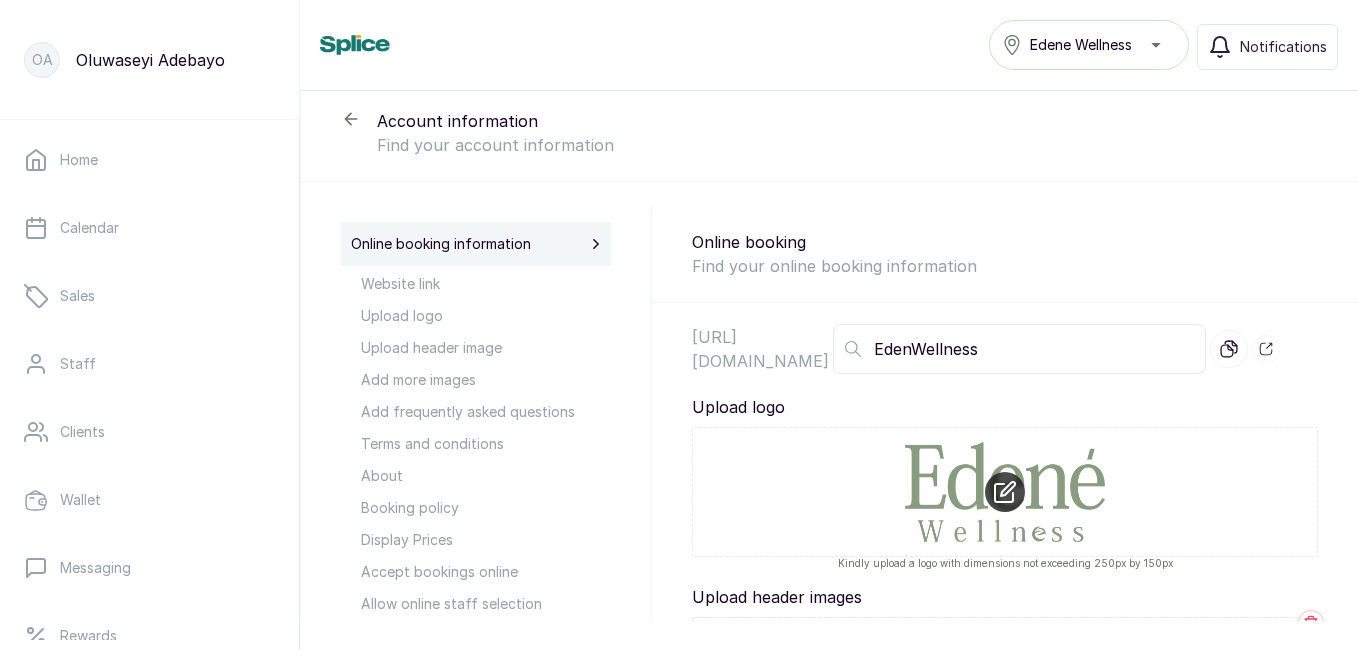 click on "Website link" at bounding box center [486, 284] 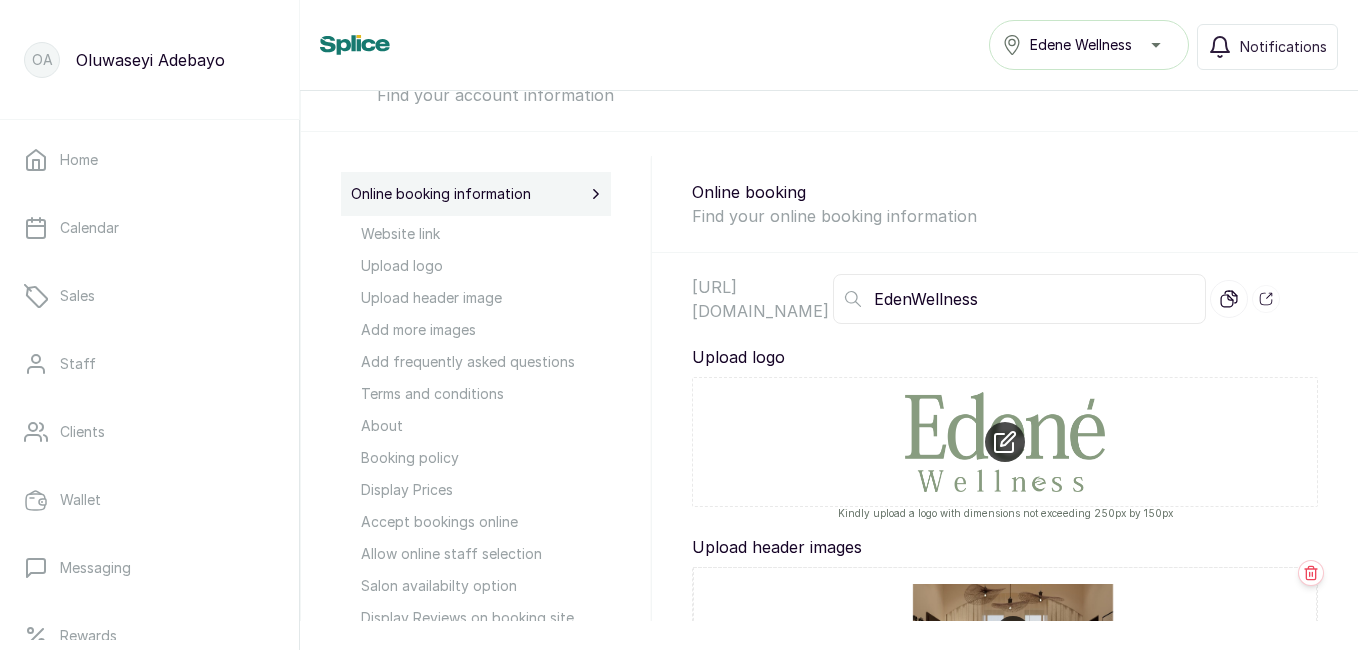 scroll, scrollTop: 112, scrollLeft: 0, axis: vertical 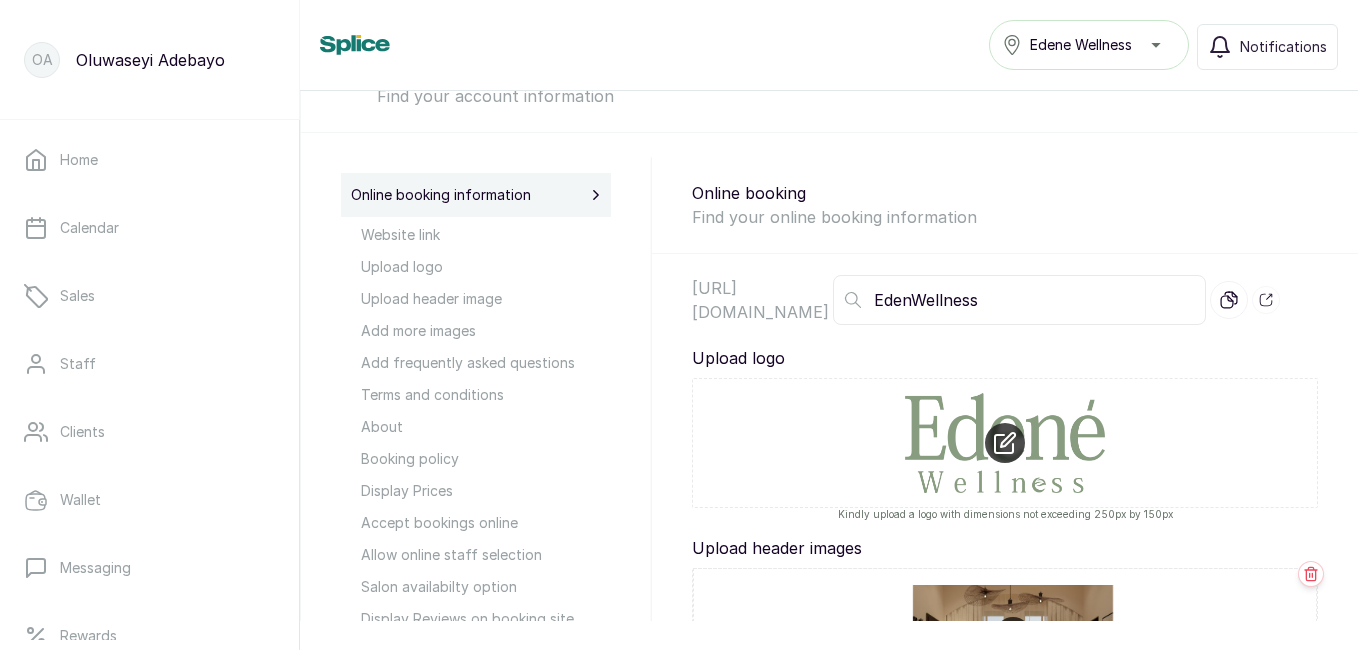 click 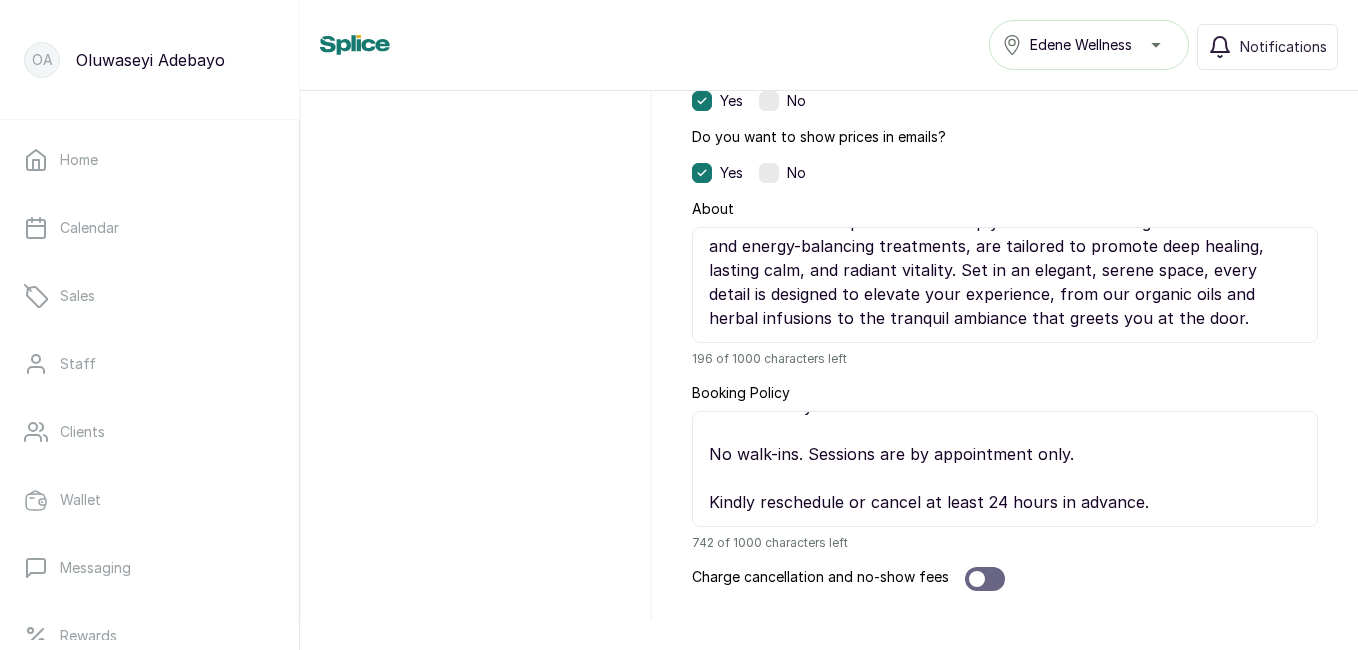 scroll, scrollTop: 1532, scrollLeft: 0, axis: vertical 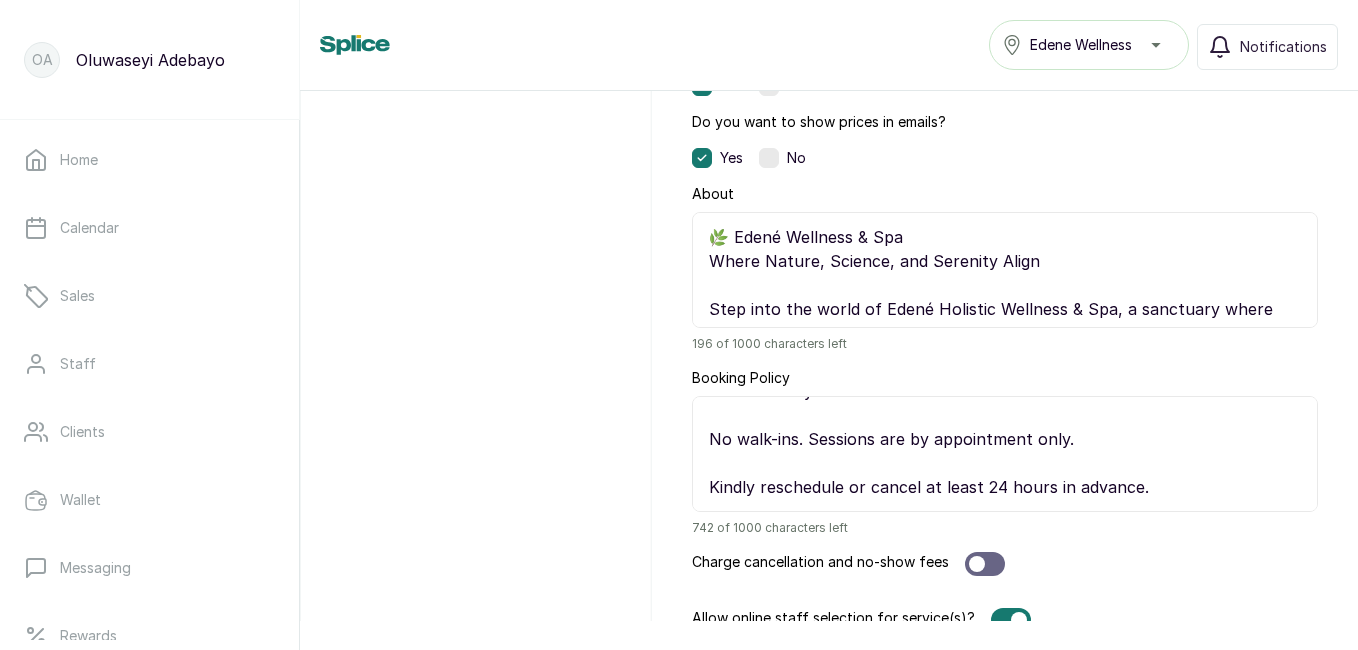 drag, startPoint x: 707, startPoint y: 262, endPoint x: 1034, endPoint y: 271, distance: 327.12384 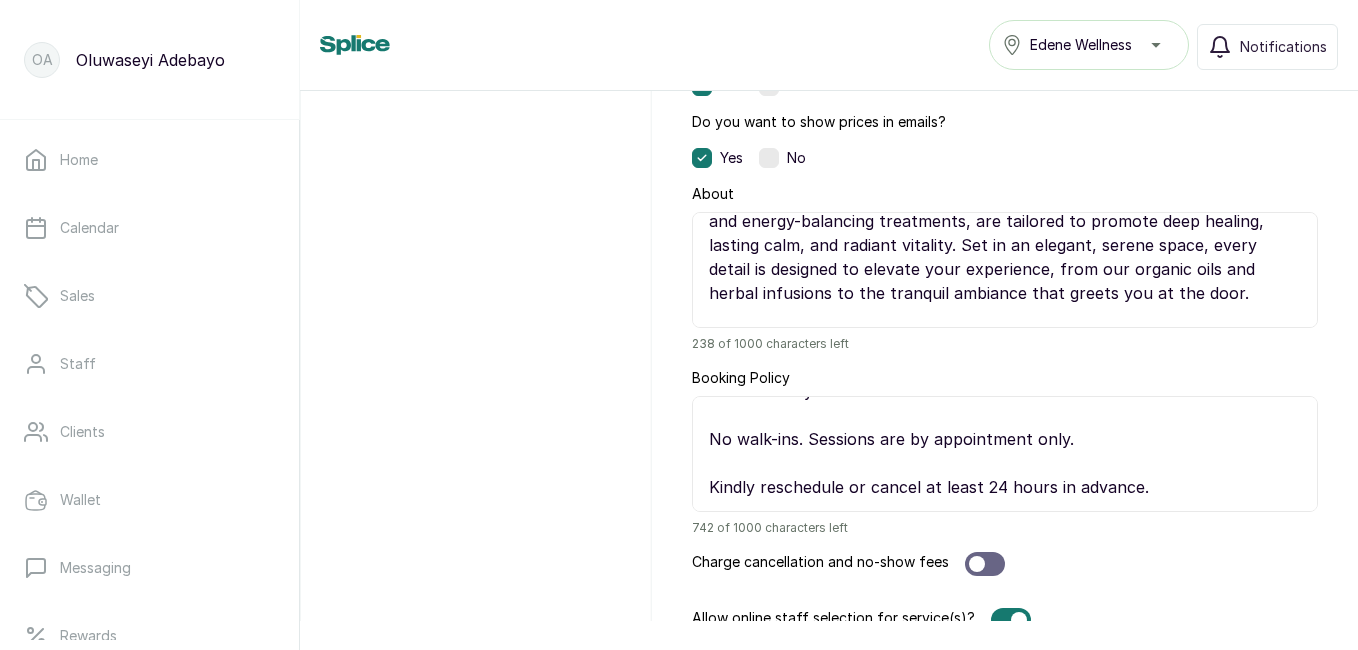 scroll, scrollTop: 233, scrollLeft: 0, axis: vertical 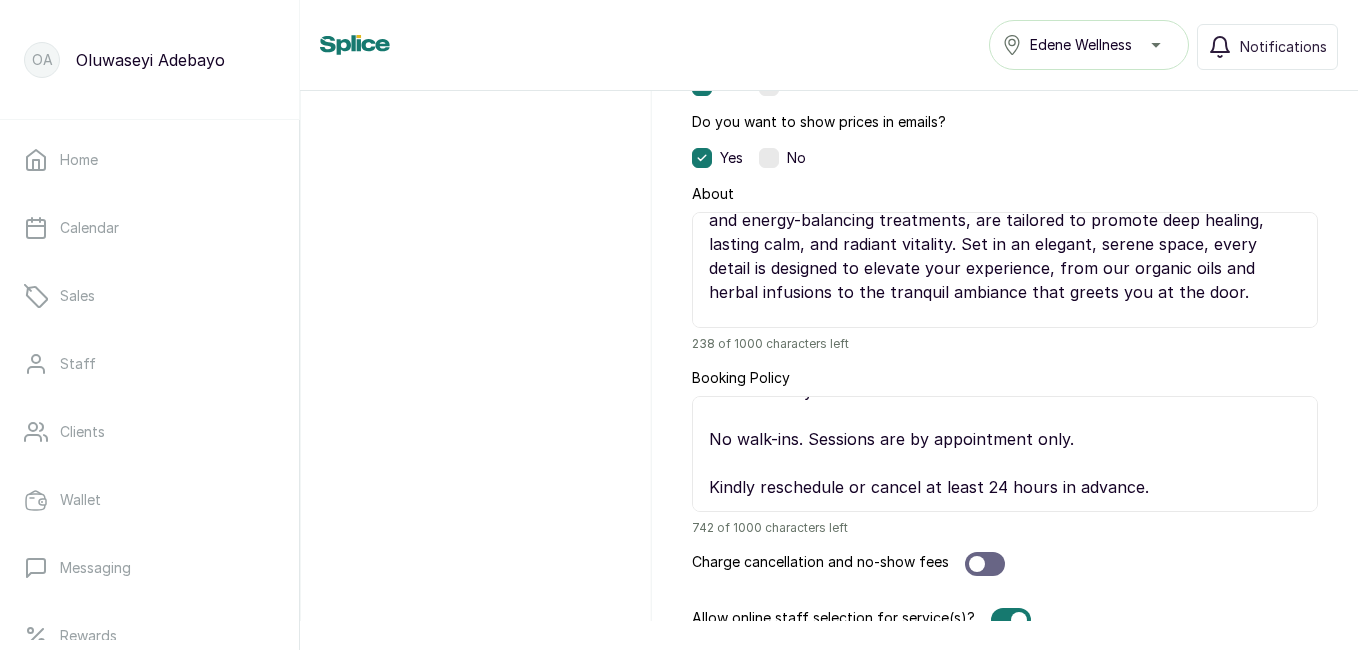drag, startPoint x: 1020, startPoint y: 241, endPoint x: 1260, endPoint y: 294, distance: 245.78242 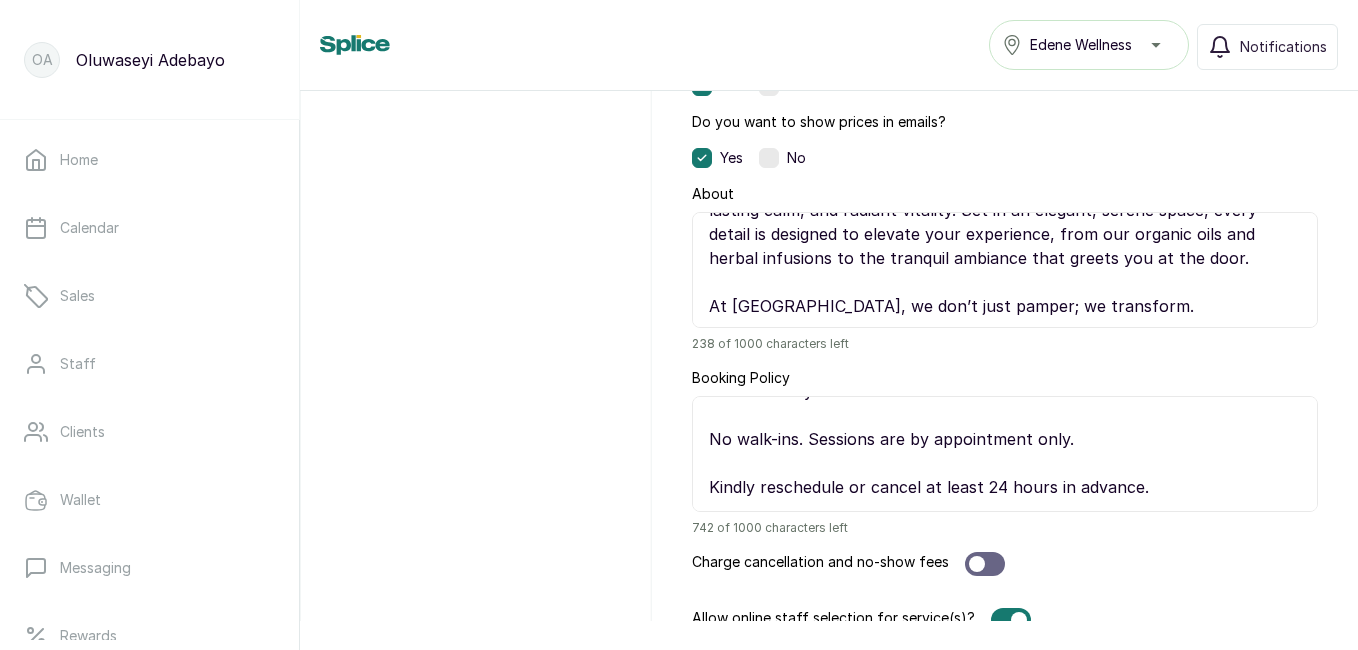 scroll, scrollTop: 270, scrollLeft: 0, axis: vertical 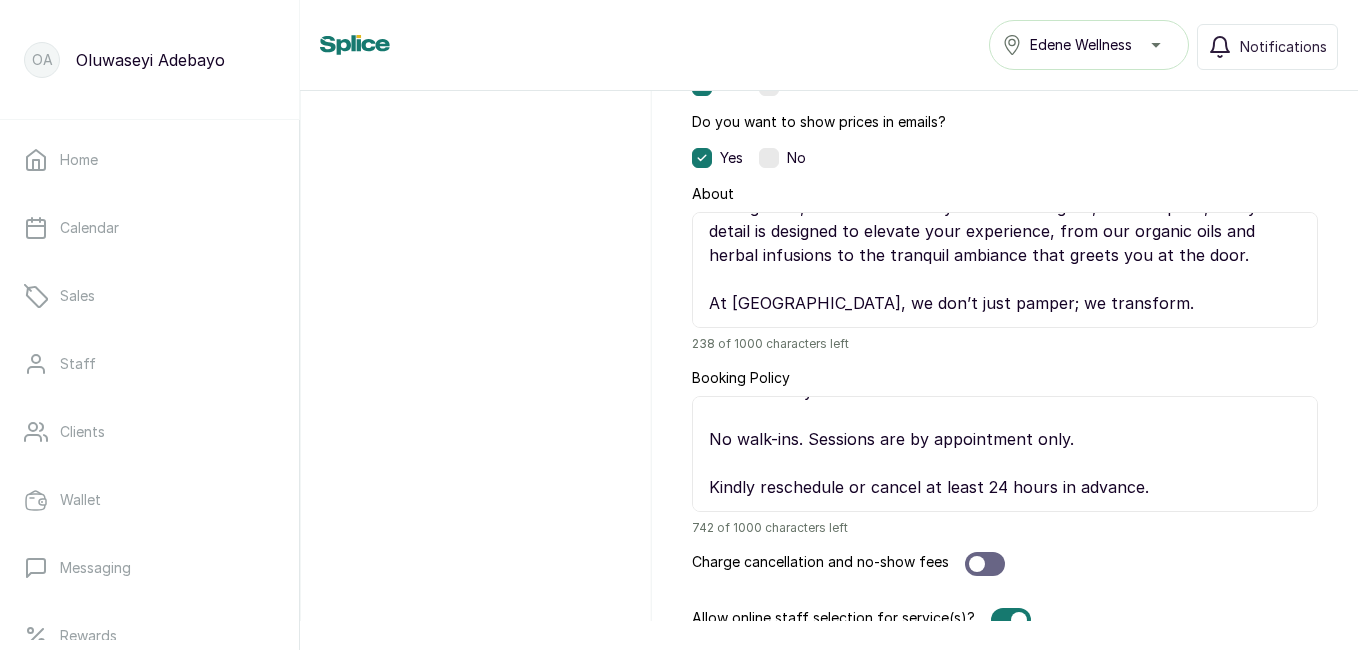 click on "🌿 Edené Wellness & Spa
Step into the world of Edené Holistic Wellness & Spa, a sanctuary where your mind, body, and spirit are nurtured in perfect harmony. Designed for the discerning individual seeking more than just a spa treatment, Edené is a luxurious blend of ancient healing rituals, functional wellness, and modern therapeutic care.
Our curated therapies — from deeply restorative massages to detox rituals and energy-balancing treatments, are tailored to promote deep healing, lasting calm, and radiant vitality. Set in an elegant, serene space, every detail is designed to elevate your experience, from our organic oils and herbal infusions to the tranquil ambiance that greets you at the door.
At Edené Wellness, we don’t just pamper; we transform." at bounding box center (1005, 270) 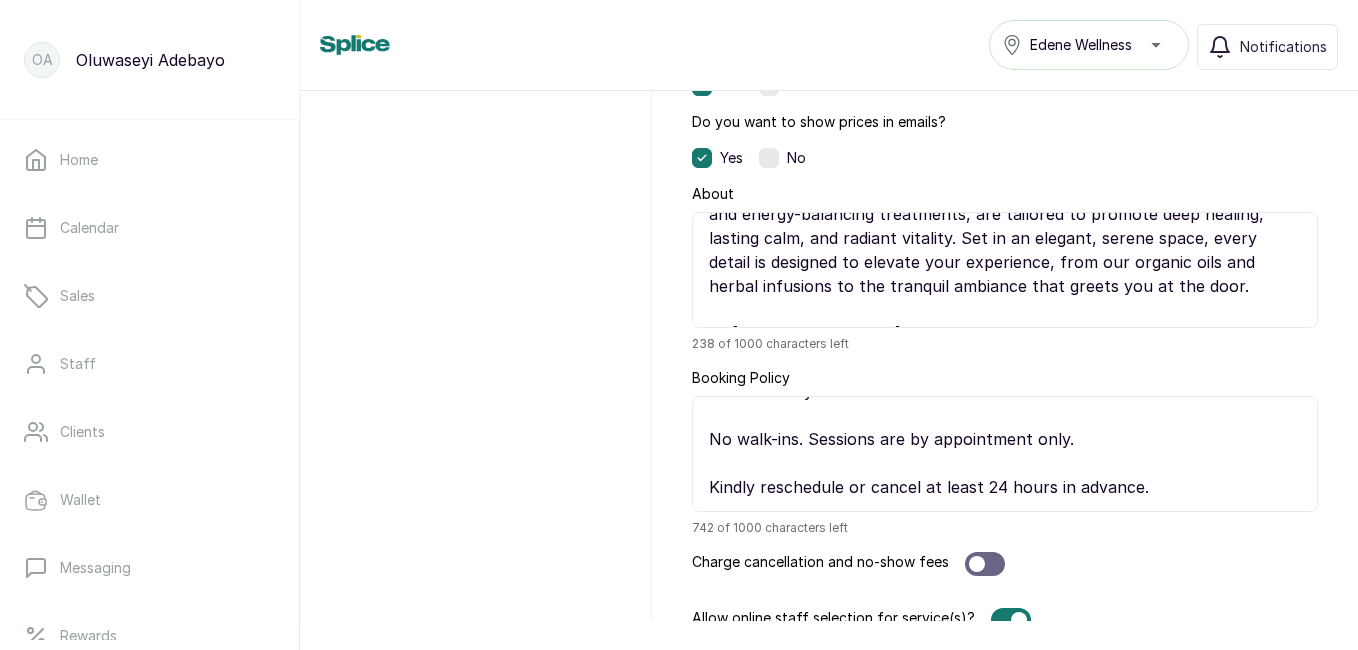 scroll, scrollTop: 211, scrollLeft: 0, axis: vertical 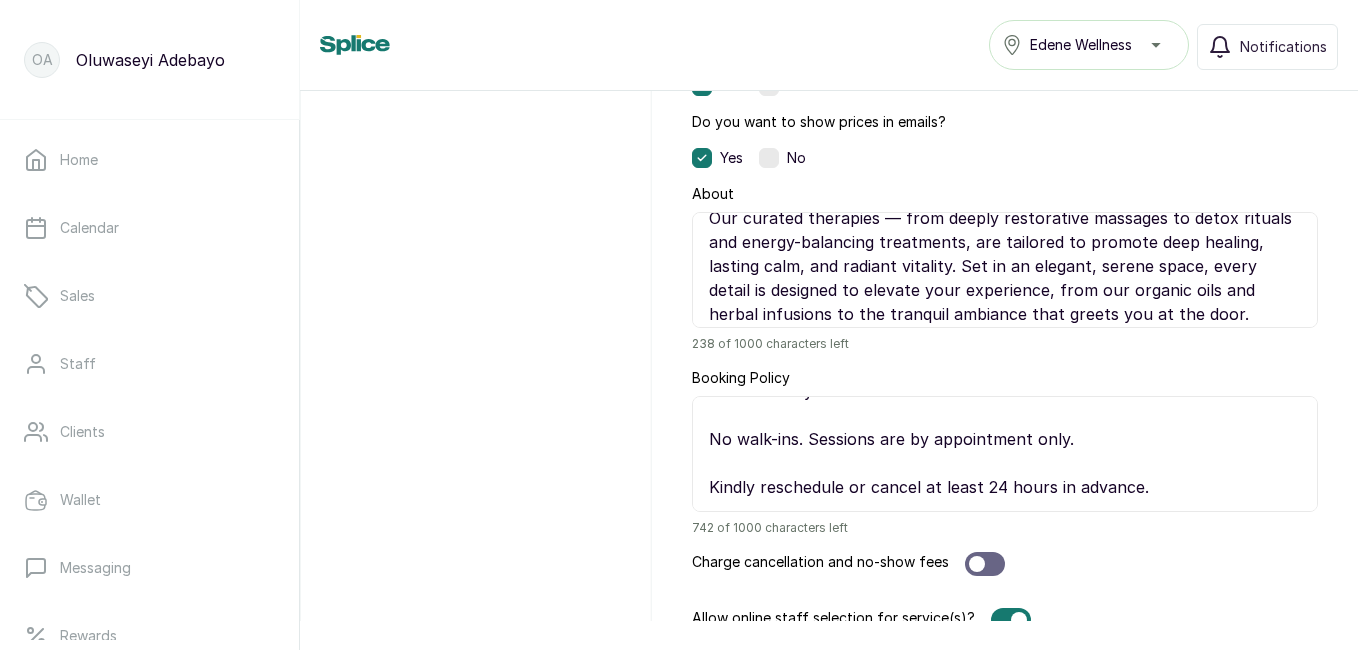click on "🌿 Edené Wellness & Spa
Step into the world of Edené Holistic Wellness & Spa, a sanctuary where your mind, body, and spirit are nurtured in perfect harmony. Designed for the discerning individual seeking more than just a spa treatment, Edené is a luxurious blend of ancient healing rituals, functional wellness, and modern therapeutic care.
Our curated therapies — from deeply restorative massages to detox rituals and energy-balancing treatments, are tailored to promote deep healing, lasting calm, and radiant vitality. Set in an elegant, serene space, every detail is designed to elevate your experience, from our organic oils and herbal infusions to the tranquil ambiance that greets you at the door.
At Edené Wellness, we don’t just pamper; we transform." at bounding box center (1005, 270) 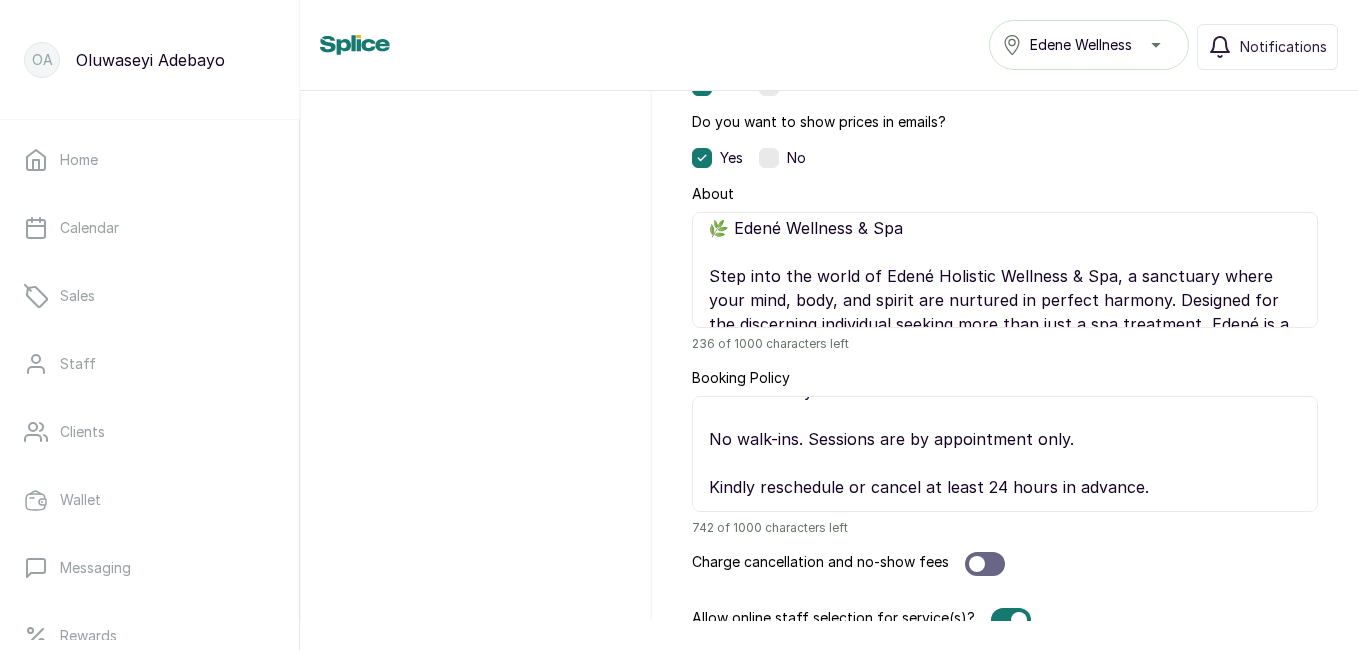 scroll, scrollTop: 0, scrollLeft: 0, axis: both 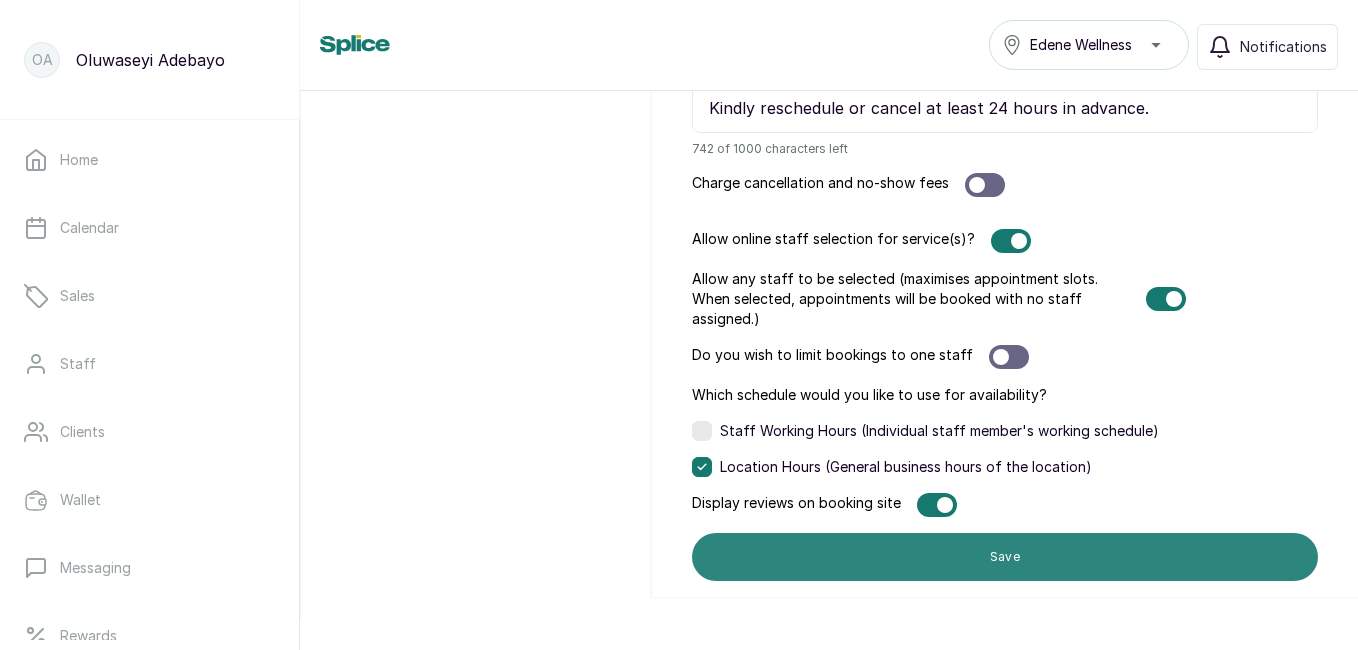 click on "Save" at bounding box center (1005, 557) 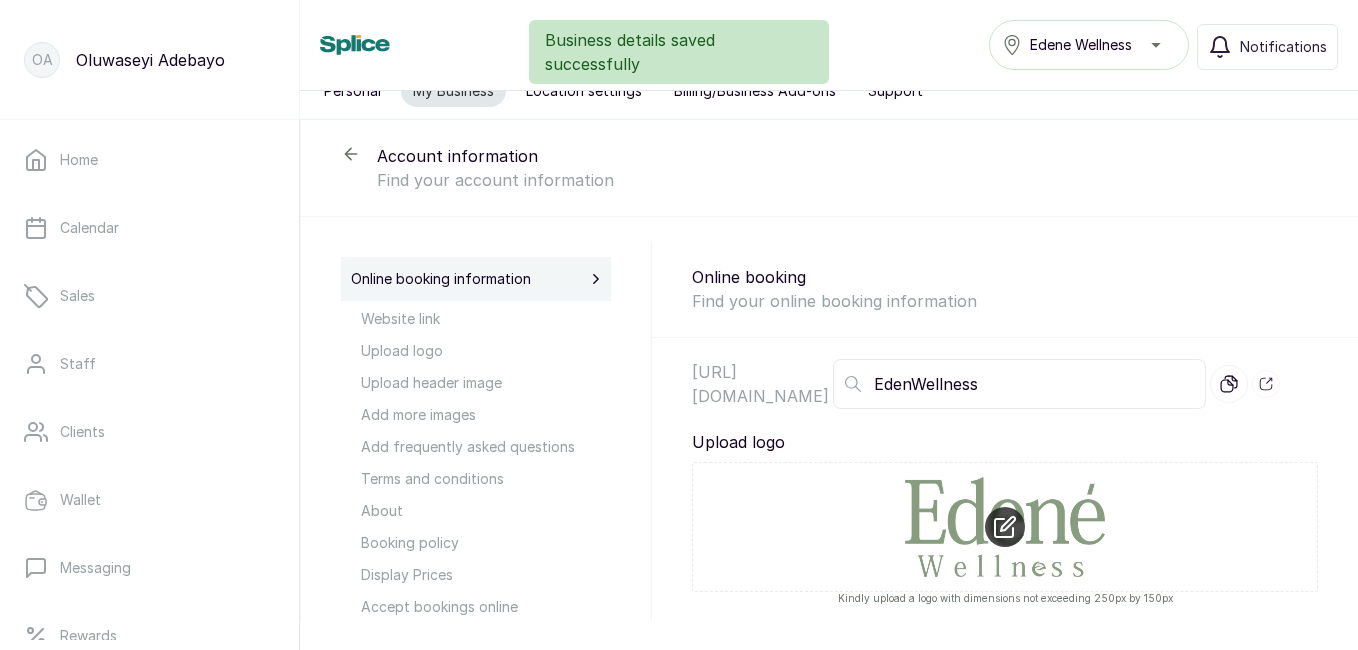 scroll, scrollTop: 1, scrollLeft: 0, axis: vertical 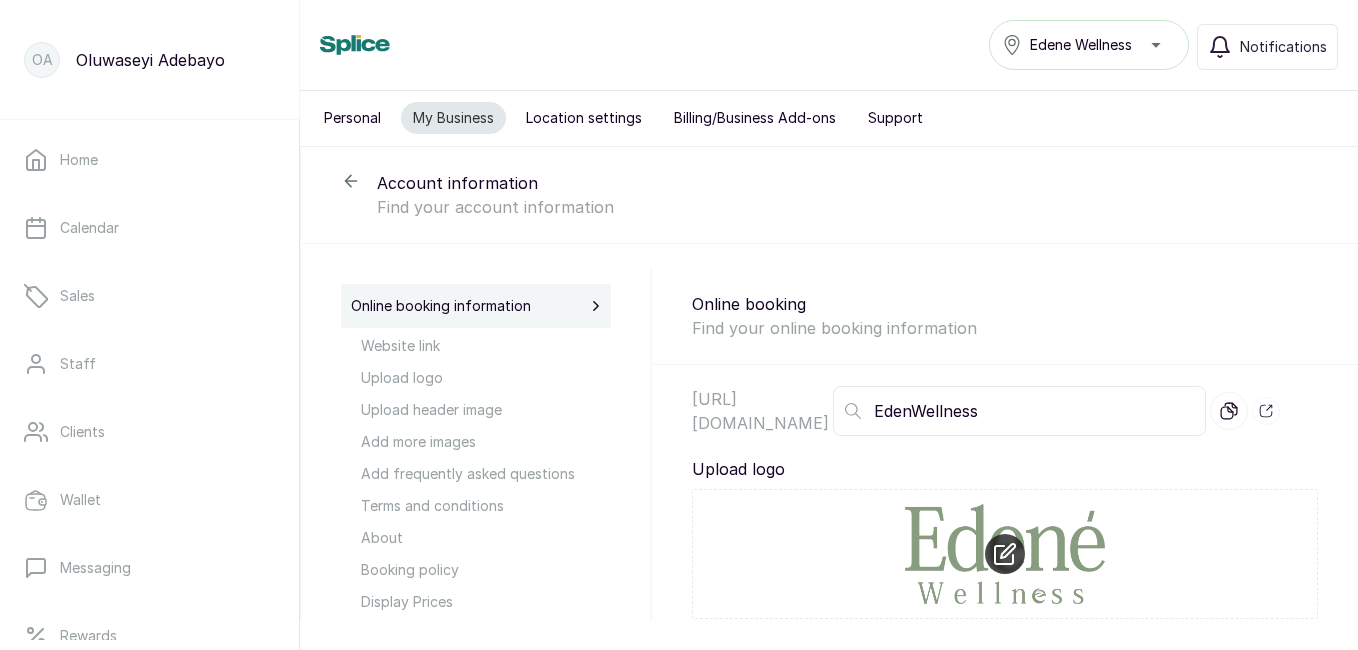 click 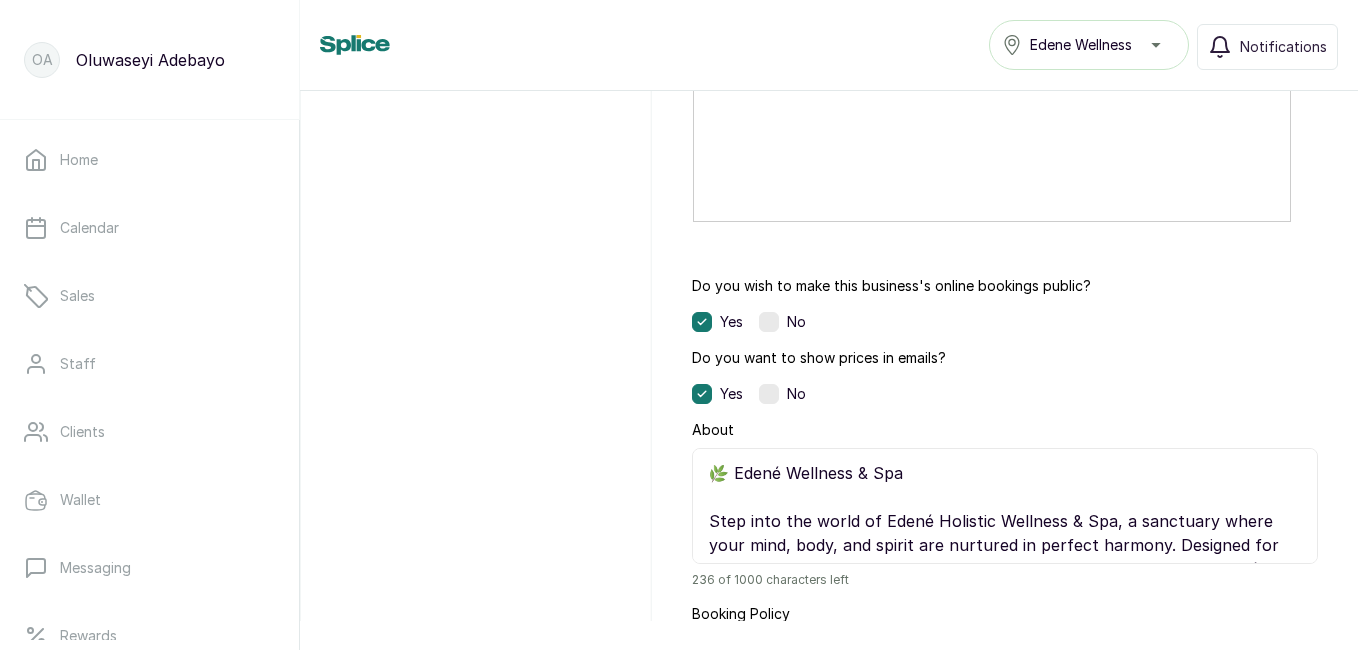 scroll, scrollTop: 1344, scrollLeft: 0, axis: vertical 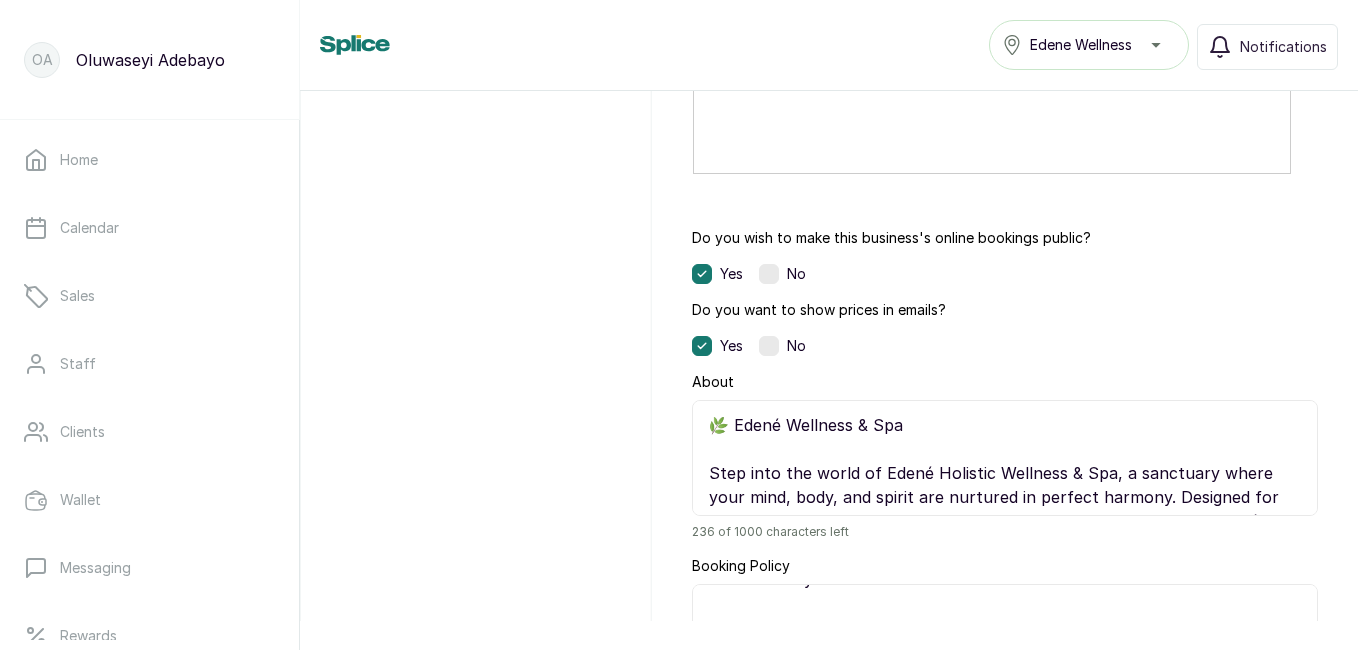 drag, startPoint x: 732, startPoint y: 423, endPoint x: 908, endPoint y: 419, distance: 176.04546 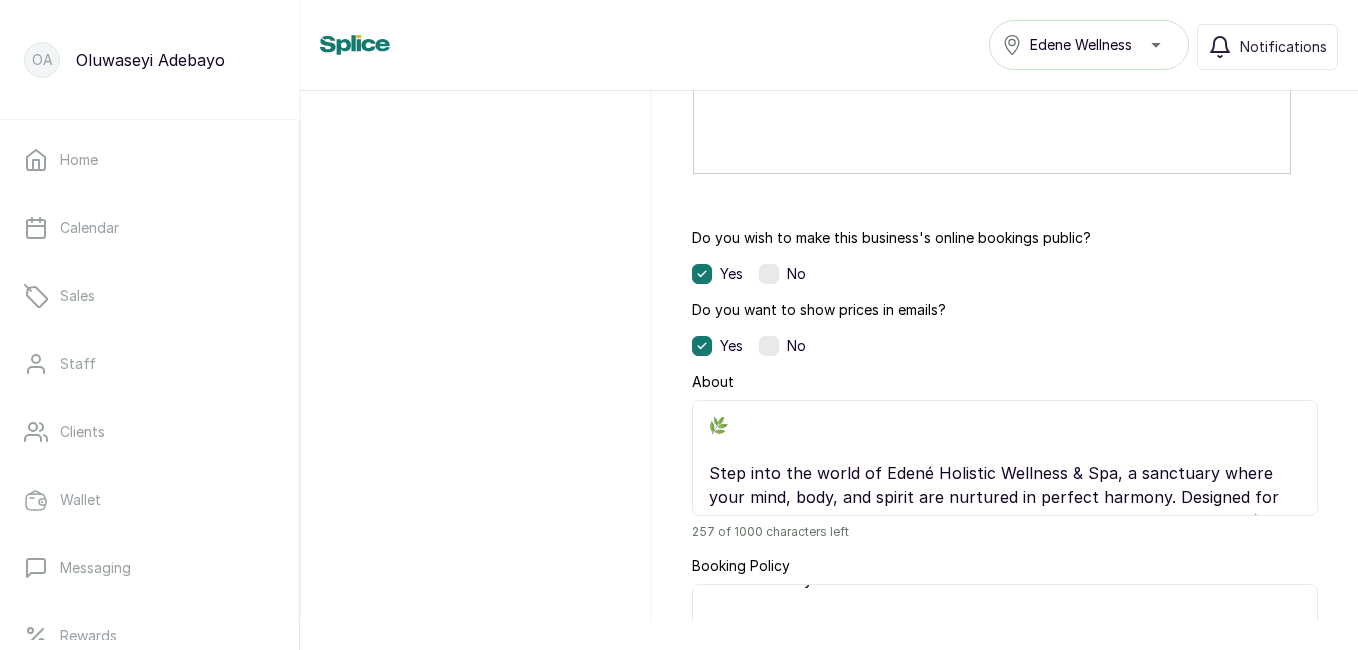 click on "🌿
Step into the world of Edené Holistic Wellness & Spa, a sanctuary where your mind, body, and spirit are nurtured in perfect harmony. Designed for the discerning individual seeking more than just a spa treatment, Edené is a luxurious blend of ancient healing rituals, functional wellness, and modern therapeutic care.
Our curated therapies — from deeply restorative massages to detox rituals and energy-balancing treatments, are tailored to promote deep healing, lasting calm, and radiant vitality.
Set in an elegant, serene space, every detail is designed to elevate your experience, from our organic oils and herbal infusions to the tranquil ambiance that greets you at the door.
At Edené Wellness, we don’t just pamper; we transform." at bounding box center (1005, 458) 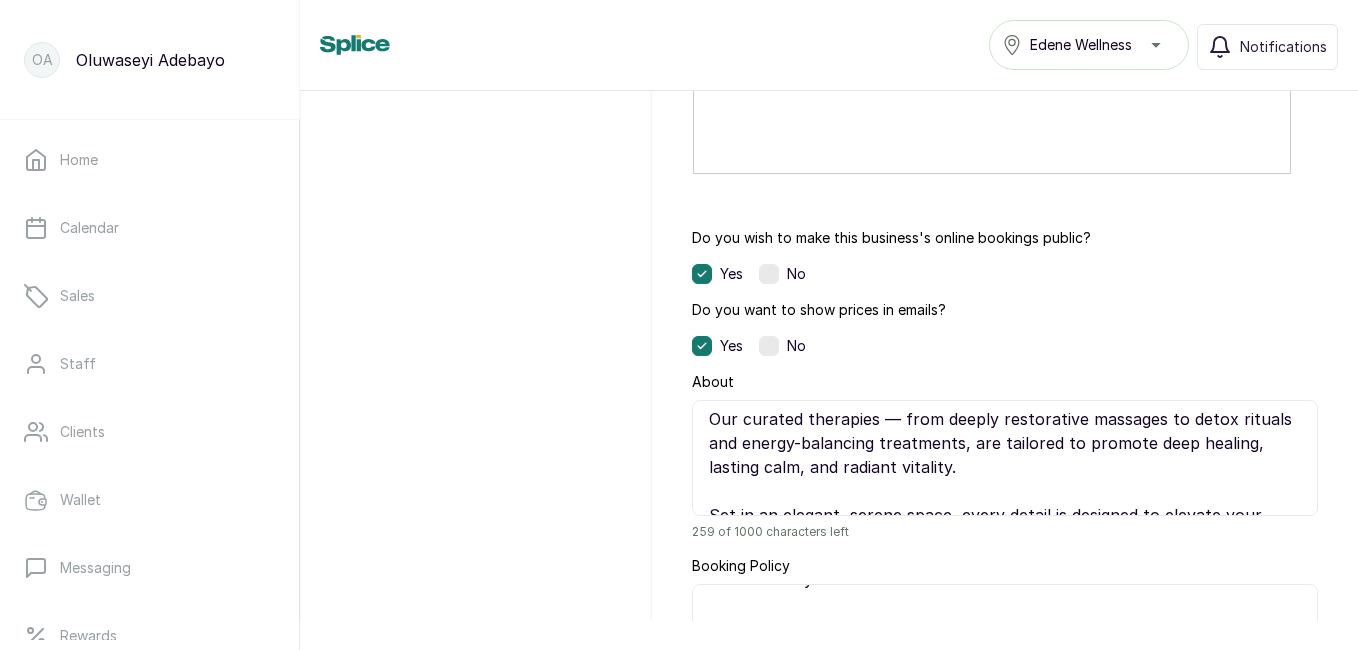 scroll, scrollTop: 152, scrollLeft: 0, axis: vertical 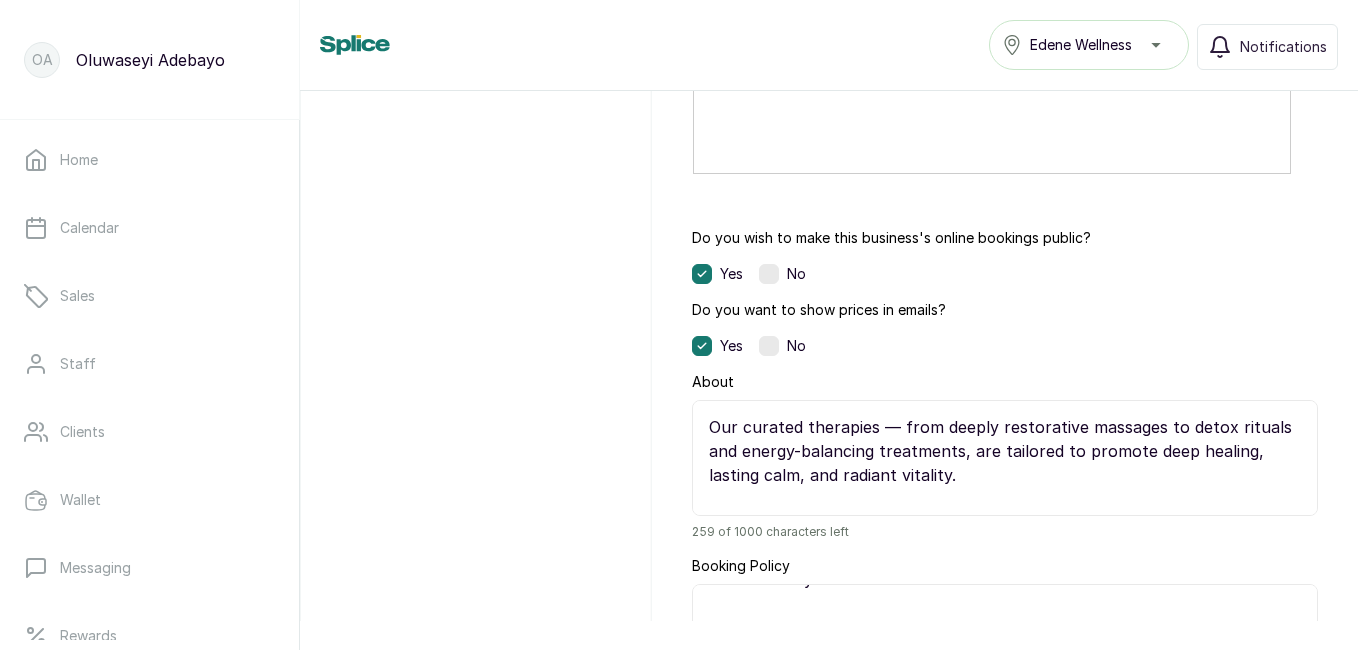 drag, startPoint x: 712, startPoint y: 412, endPoint x: 1011, endPoint y: 482, distance: 307.0847 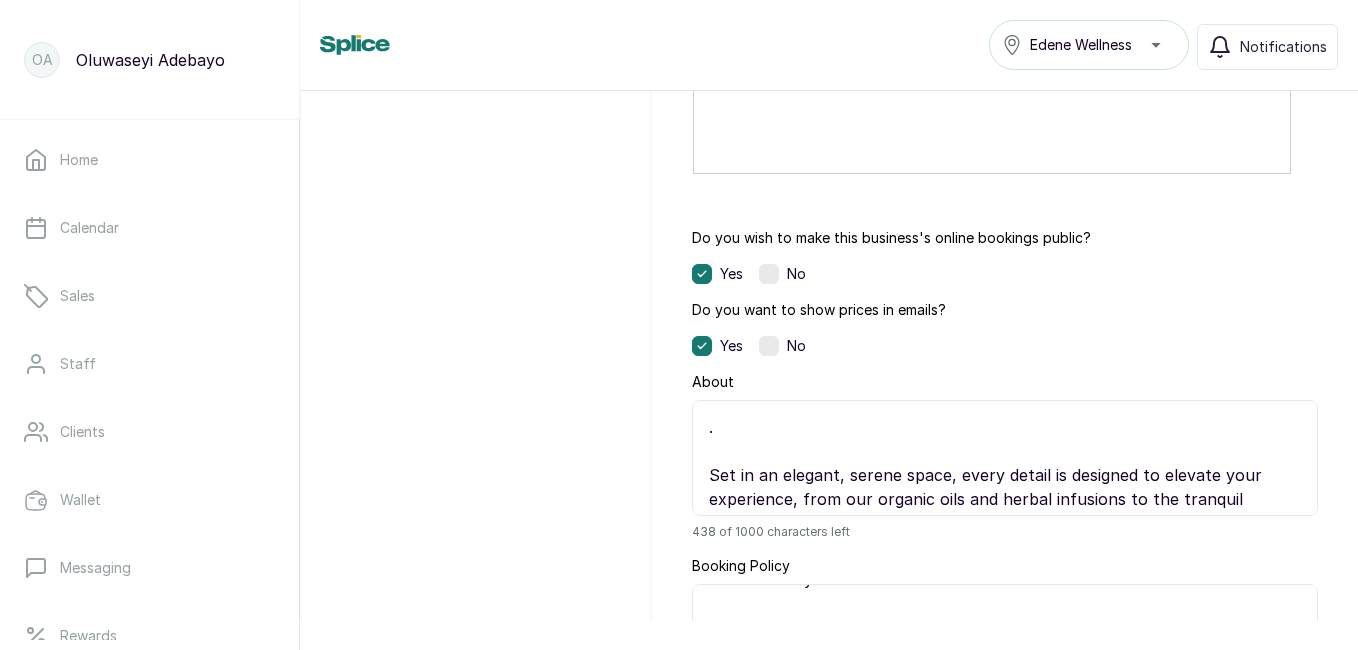 click on "🌿Step into the world of Edené Holistic Wellness & Spa, a sanctuary where your mind, body, and spirit are nurtured in perfect harmony. Designed for the discerning individual seeking more than just a spa treatment, Edené is a luxurious blend of ancient healing rituals, functional wellness, and modern therapeutic care.
.
Set in an elegant, serene space, every detail is designed to elevate your experience, from our organic oils and herbal infusions to the tranquil ambiance that greets you at the door.
At Edené Wellness, we don’t just pamper; we transform." at bounding box center (1005, 458) 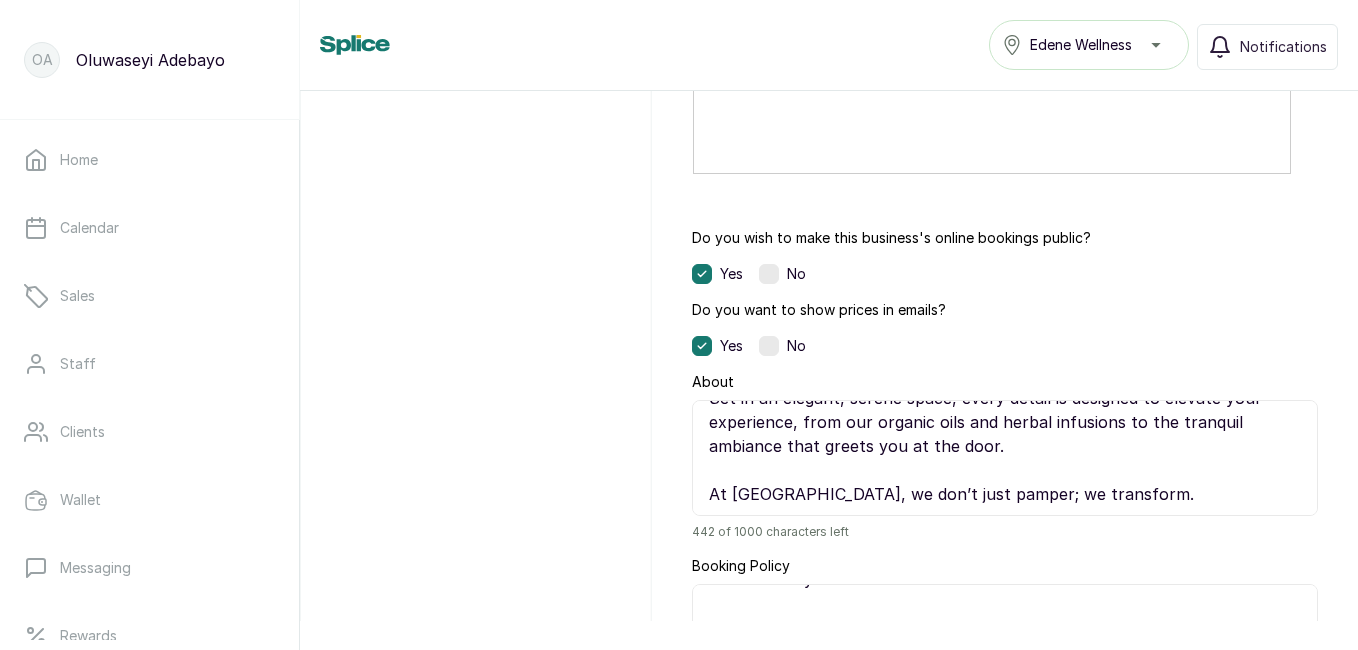scroll, scrollTop: 174, scrollLeft: 0, axis: vertical 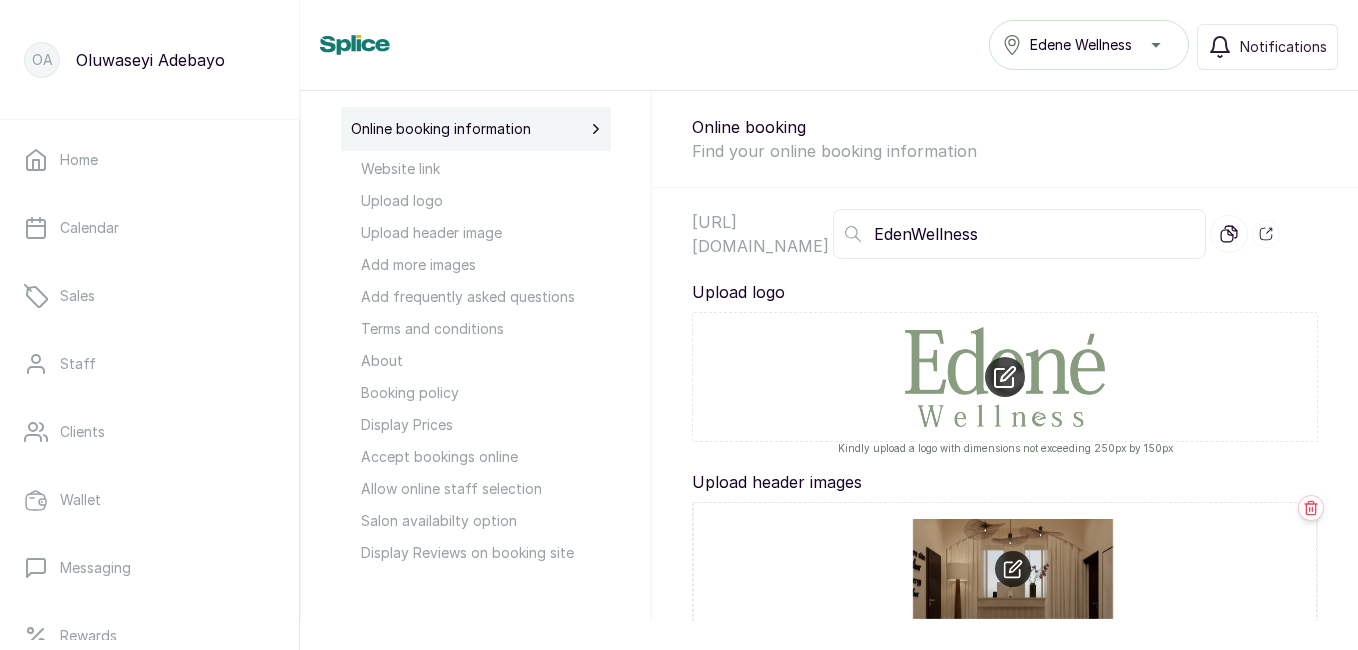 type on "🌿Step into the world of Edené Holistic Wellness & Spa, a sanctuary where your mind, body, and spirit are nurtured in perfect harmony. Designed for the discerning individual seeking more than just a spa treatment, Edené is a luxurious blend of ancient healing rituals, functional wellness, and modern therapeutic care.
Set in an elegant, serene space, every detail is designed to elevate your experience, from our organic oils and herbal infusions to the tranquil ambiance that greets you at the door.
At Edené Wellness, we don’t just pamper; we transform." 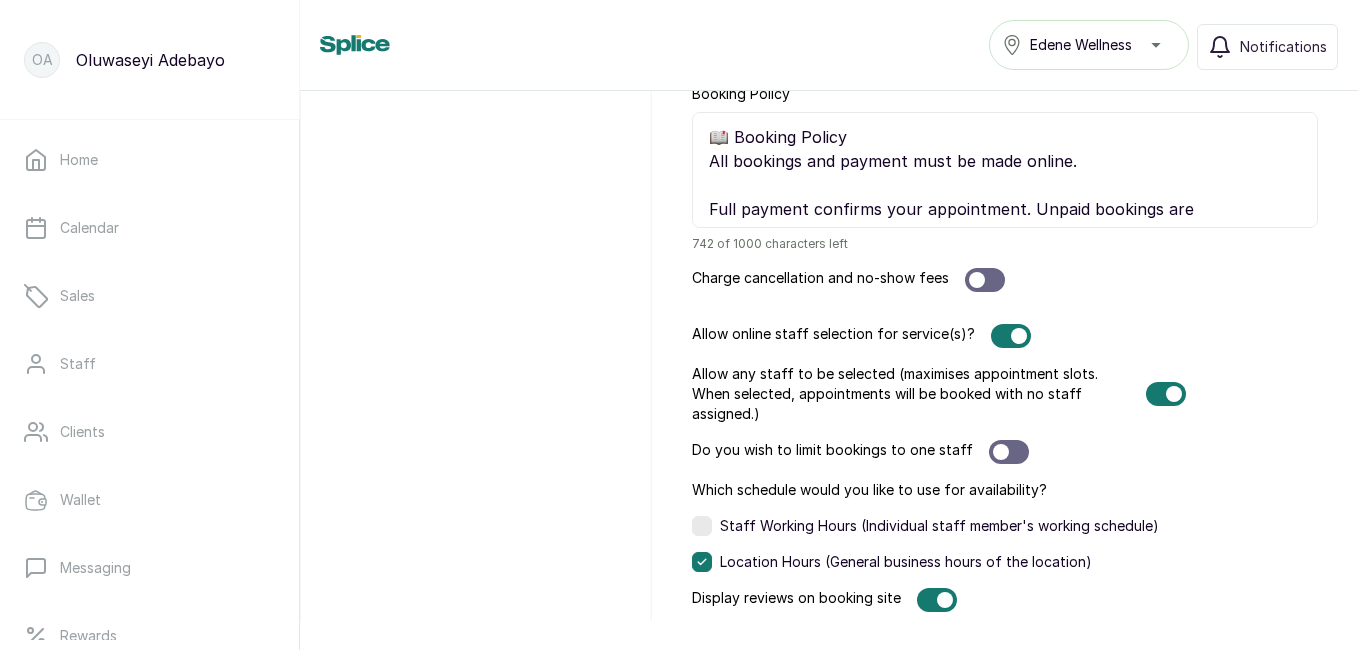 scroll, scrollTop: 1911, scrollLeft: 0, axis: vertical 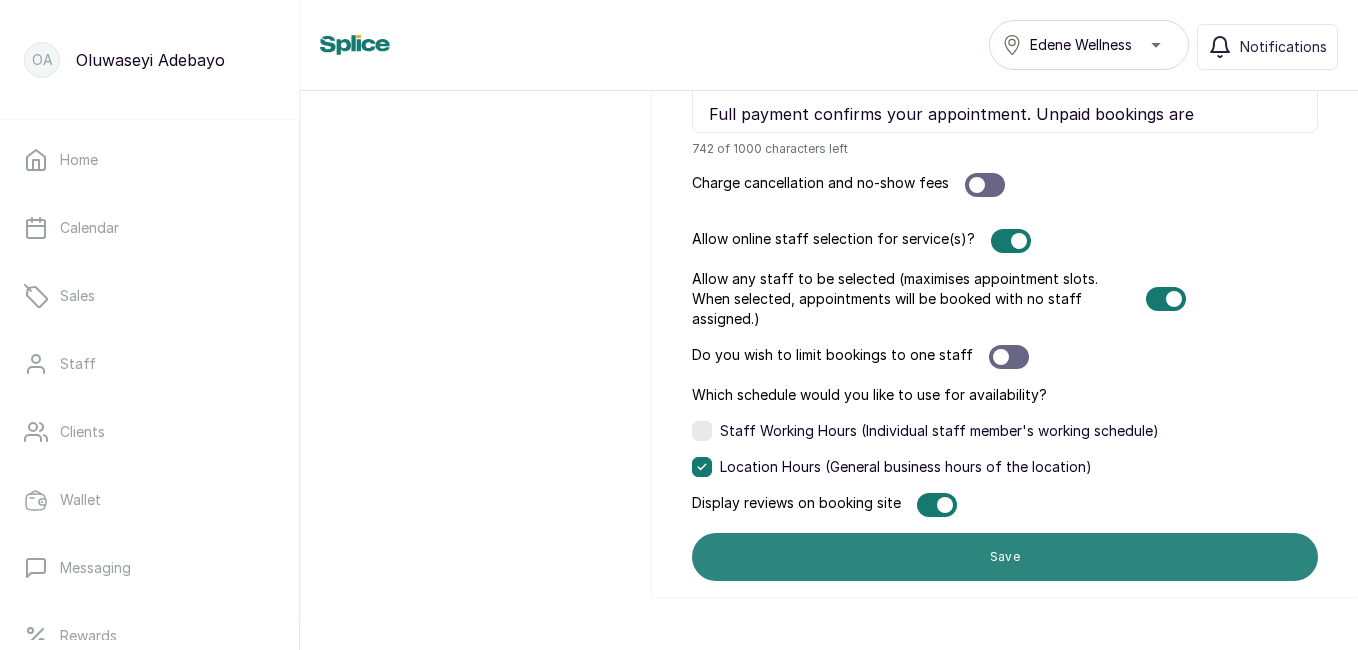 click on "Save" at bounding box center [1005, 557] 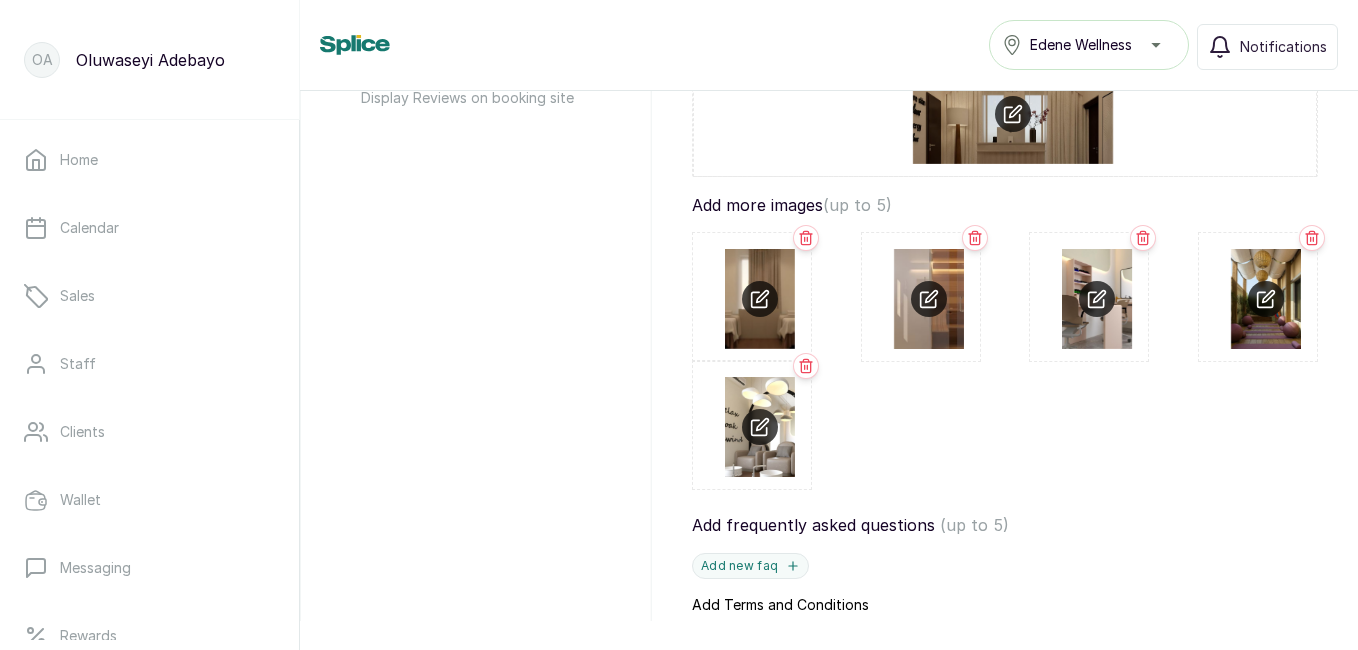 scroll, scrollTop: 647, scrollLeft: 0, axis: vertical 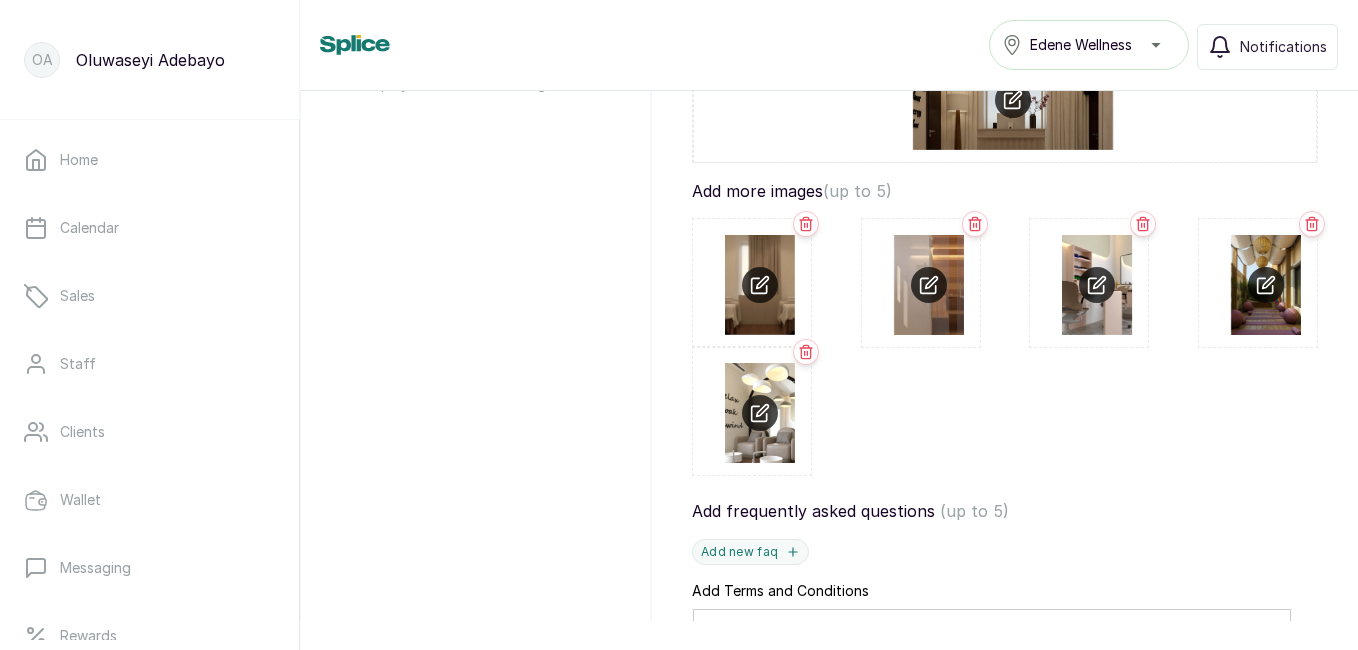 click at bounding box center [760, 411] 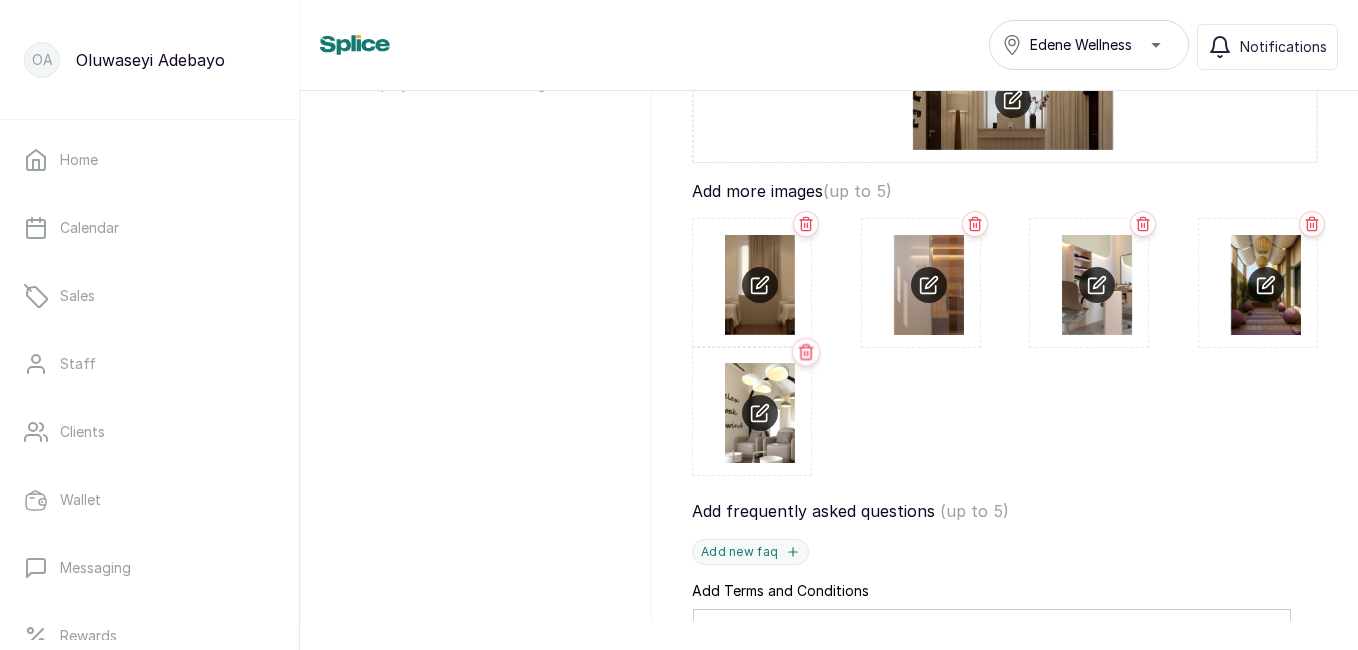 click 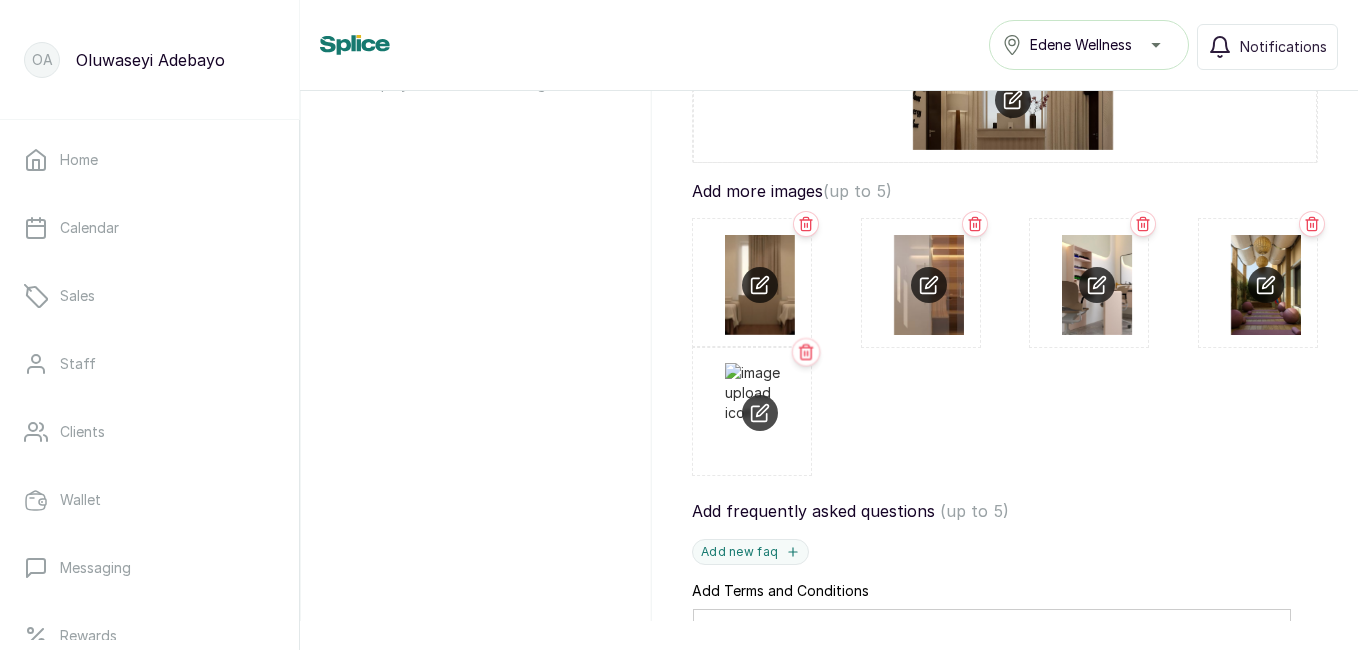 click 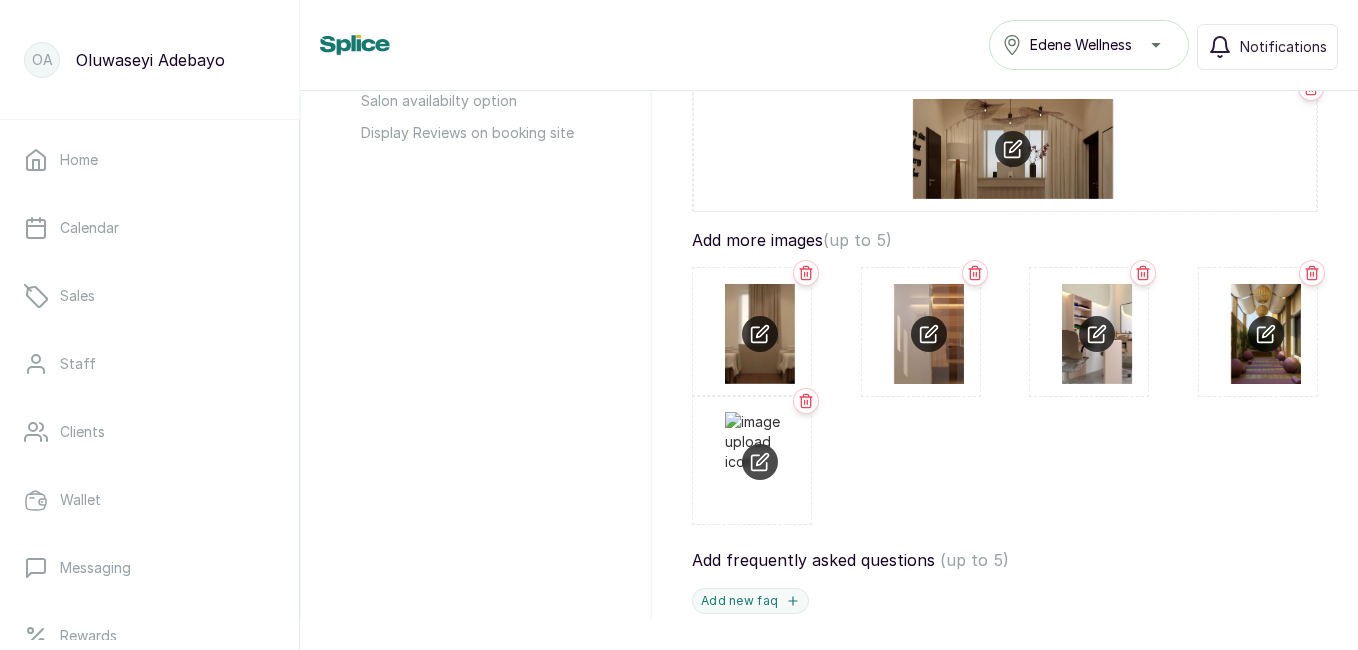 scroll, scrollTop: 675, scrollLeft: 0, axis: vertical 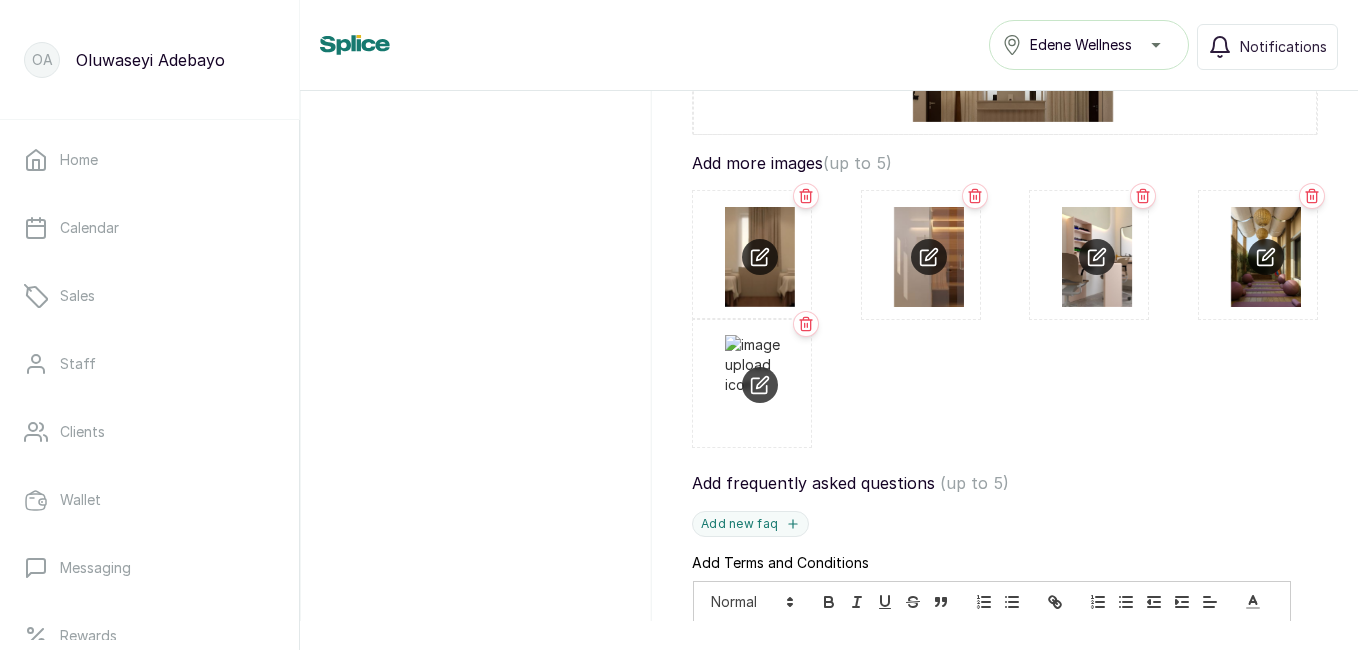 click at bounding box center [760, 383] 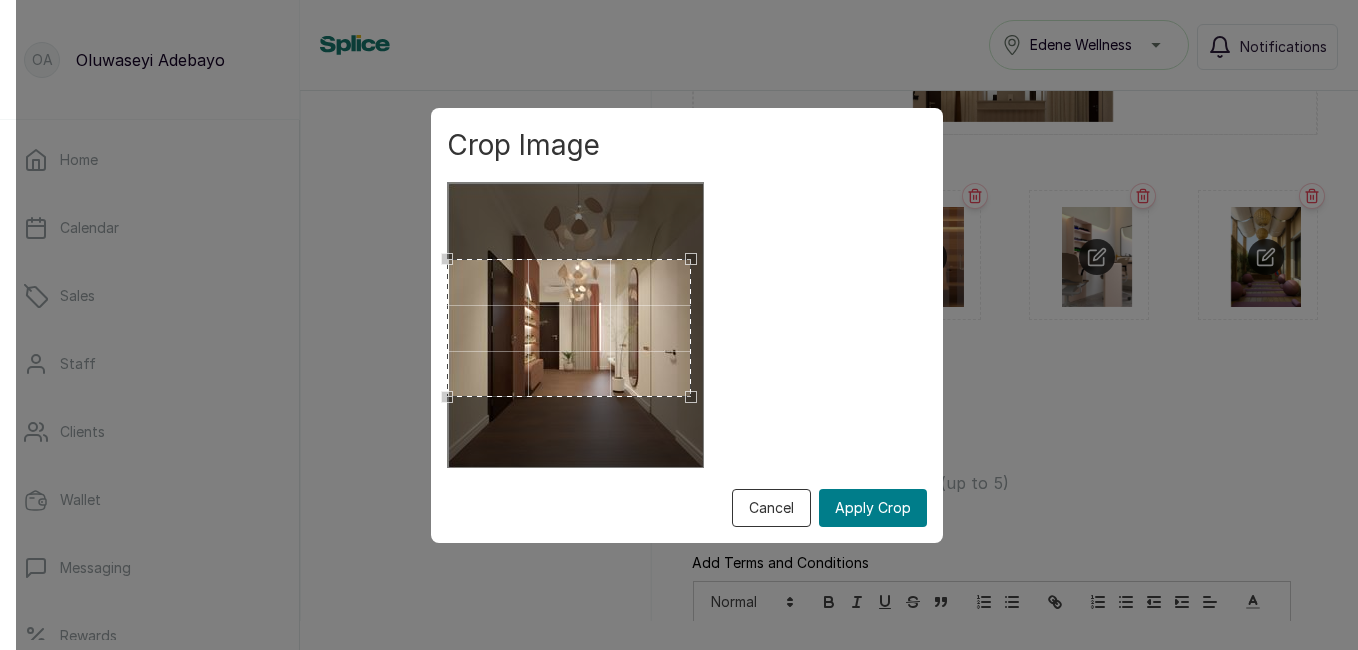 click on "Crop Image Cancel Apply Crop" at bounding box center [687, 325] 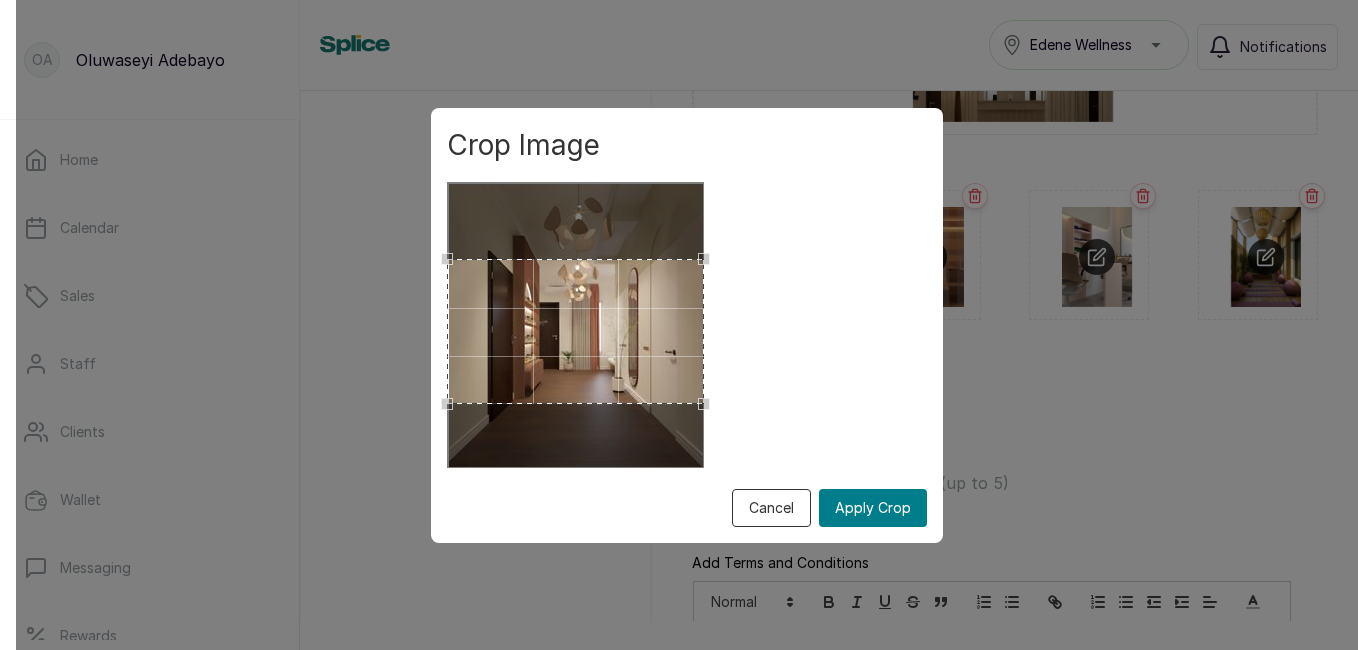 click on "Crop Image Cancel Apply Crop" at bounding box center [687, 325] 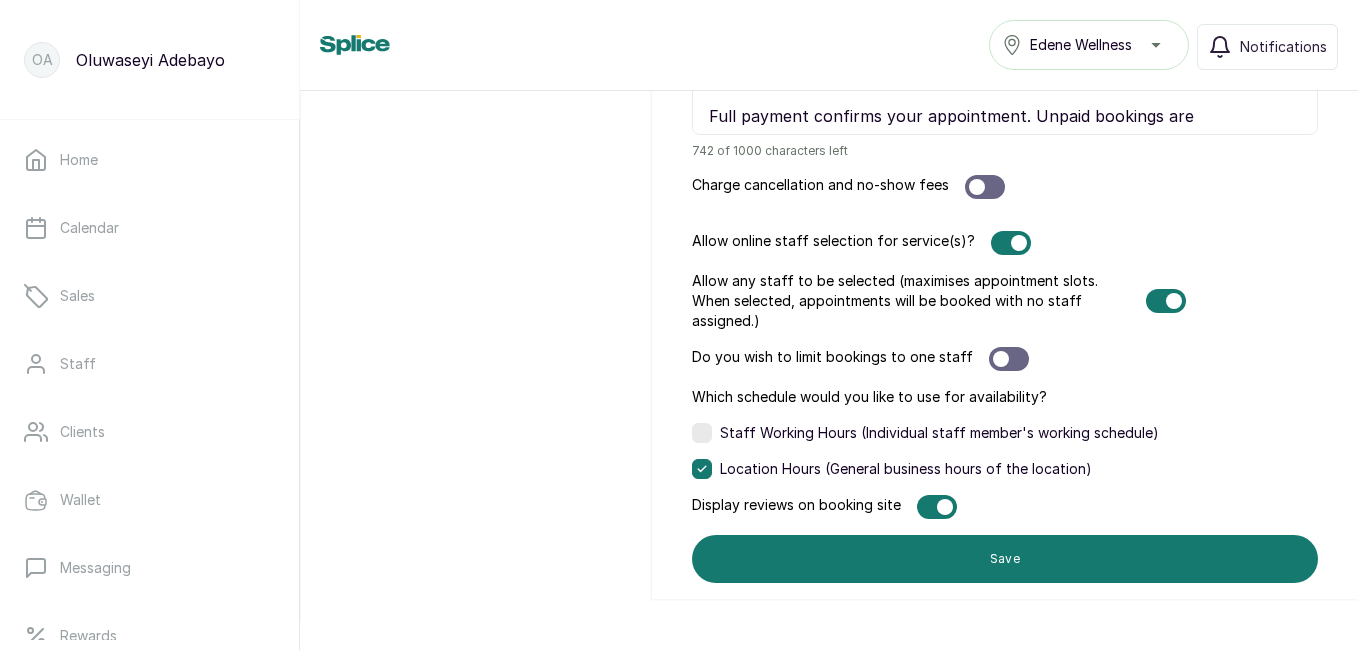 click on "Which schedule would you like to use for availability?" at bounding box center [869, 397] 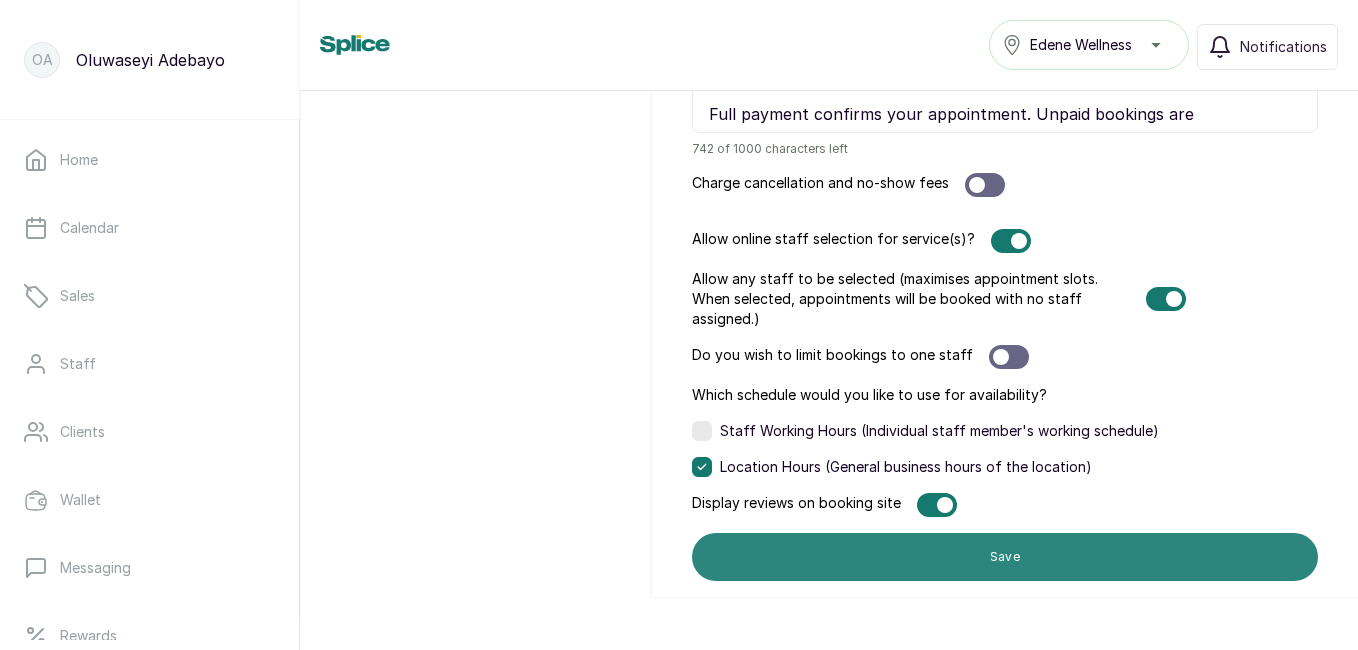 click on "Save" at bounding box center [1005, 557] 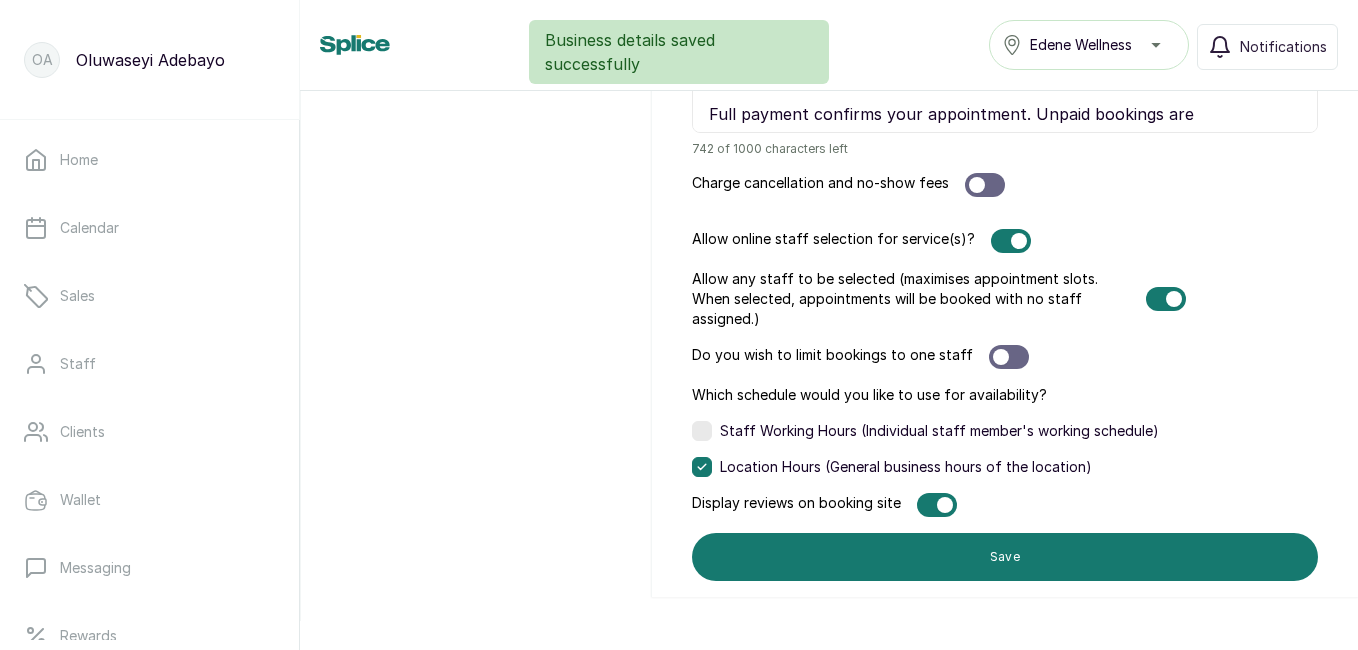 scroll, scrollTop: 0, scrollLeft: 0, axis: both 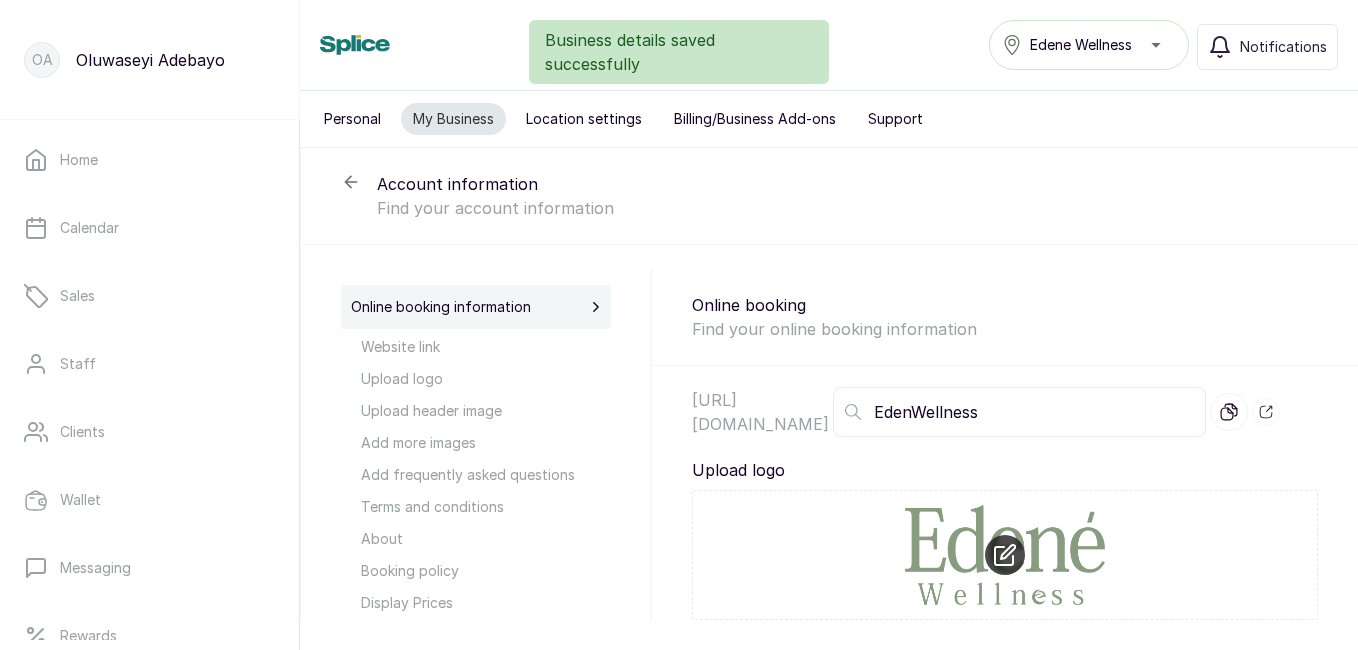 click 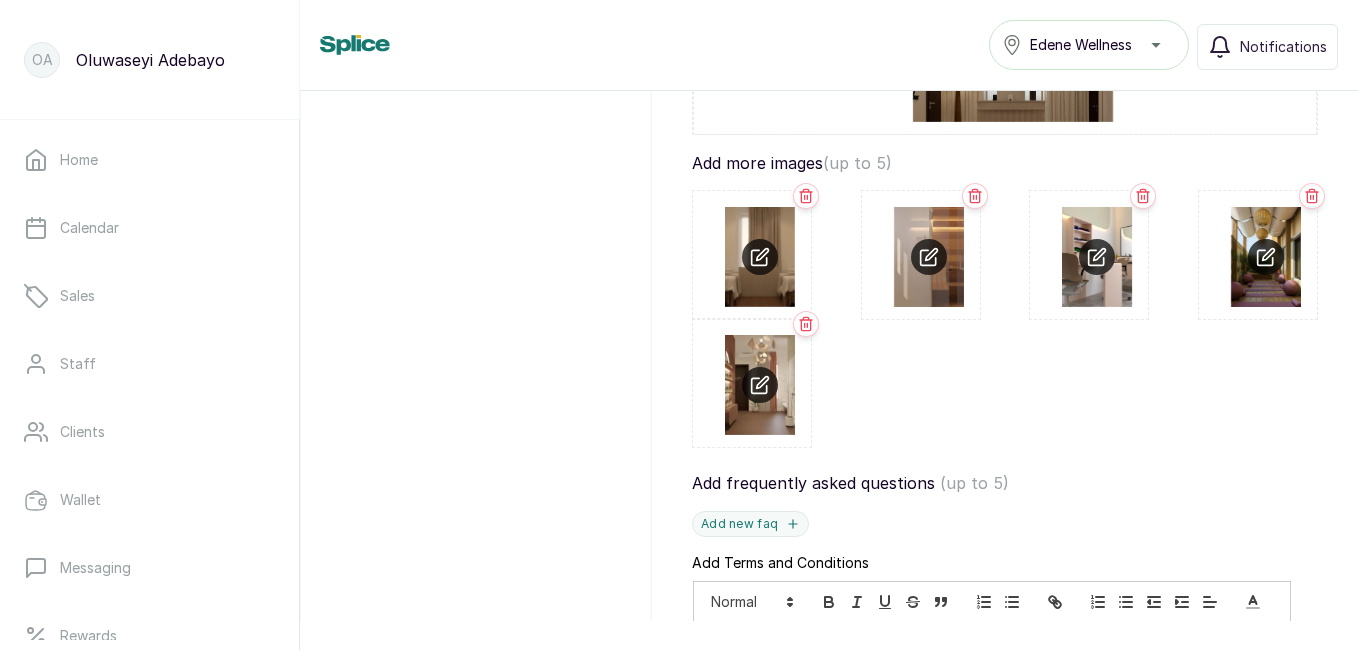 scroll, scrollTop: 690, scrollLeft: 0, axis: vertical 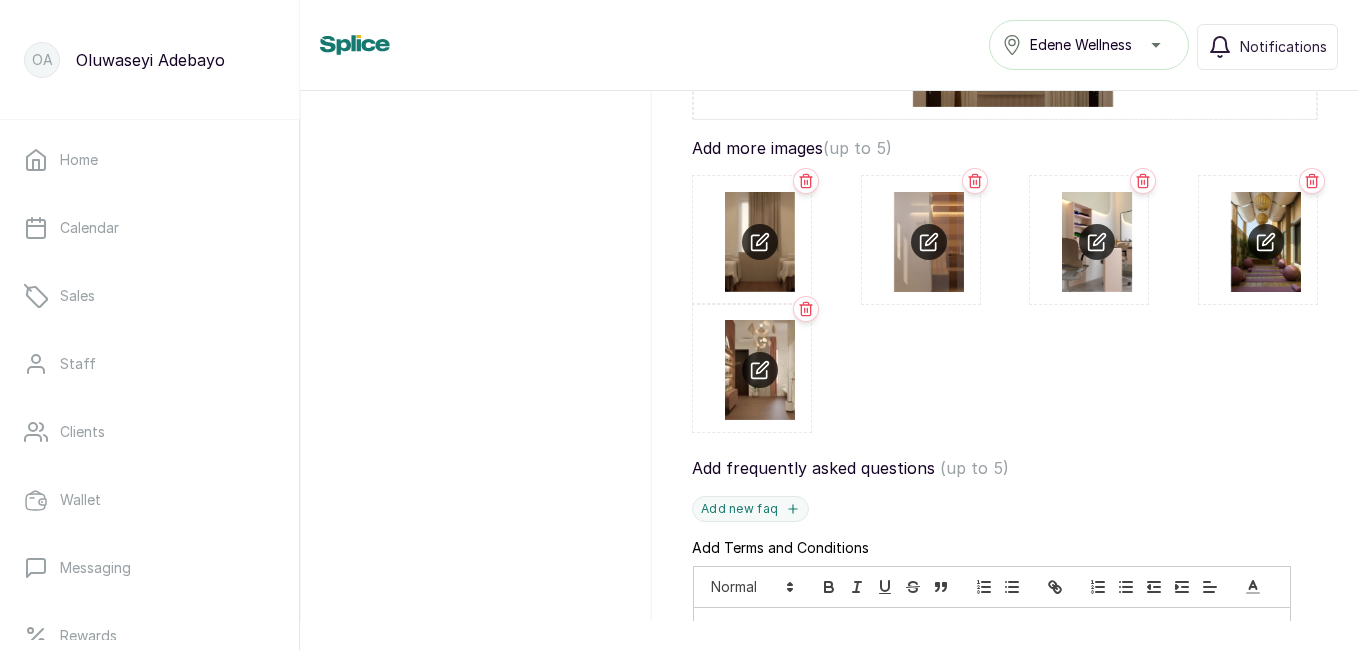 click at bounding box center [760, 368] 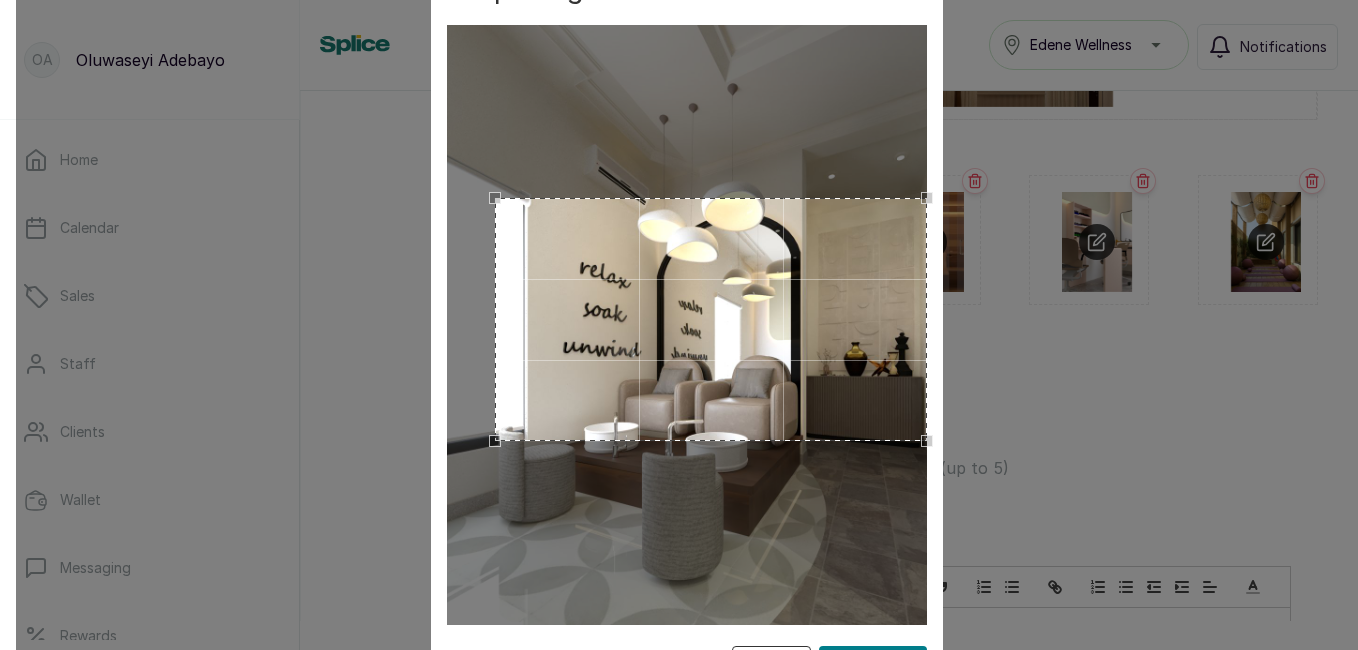 click at bounding box center (711, 319) 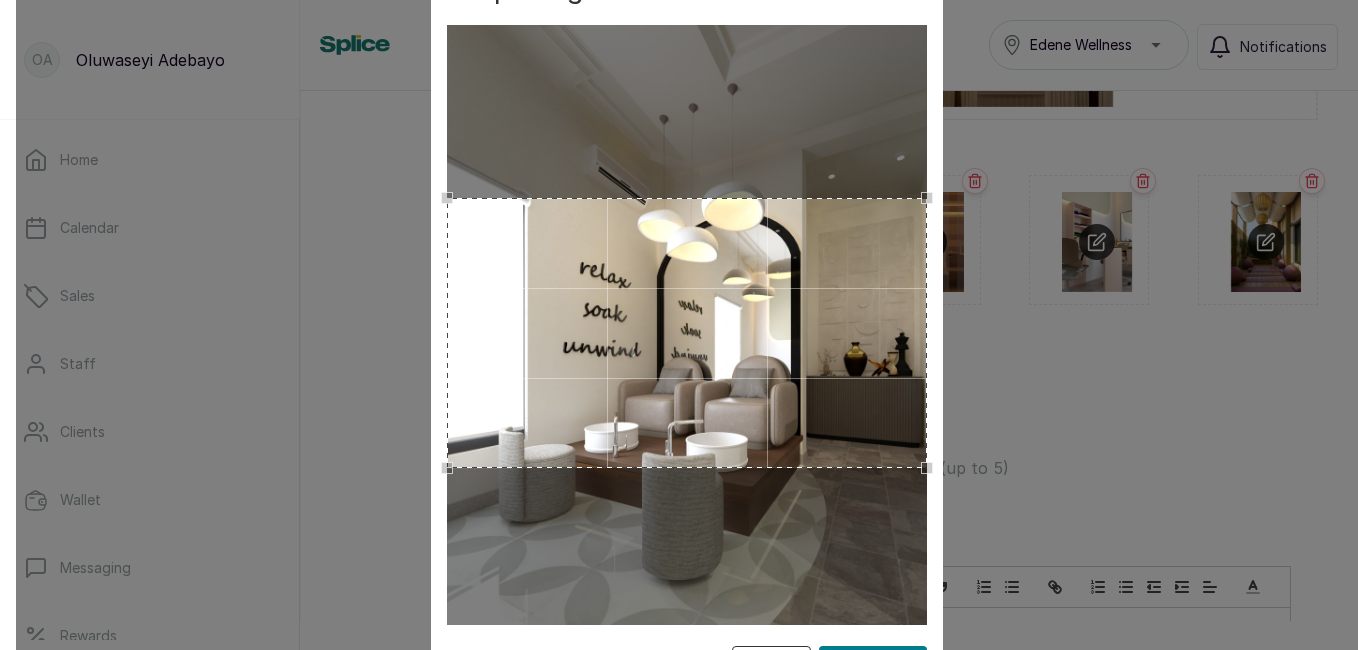 click on "Crop Image Cancel Apply Crop" at bounding box center [687, 325] 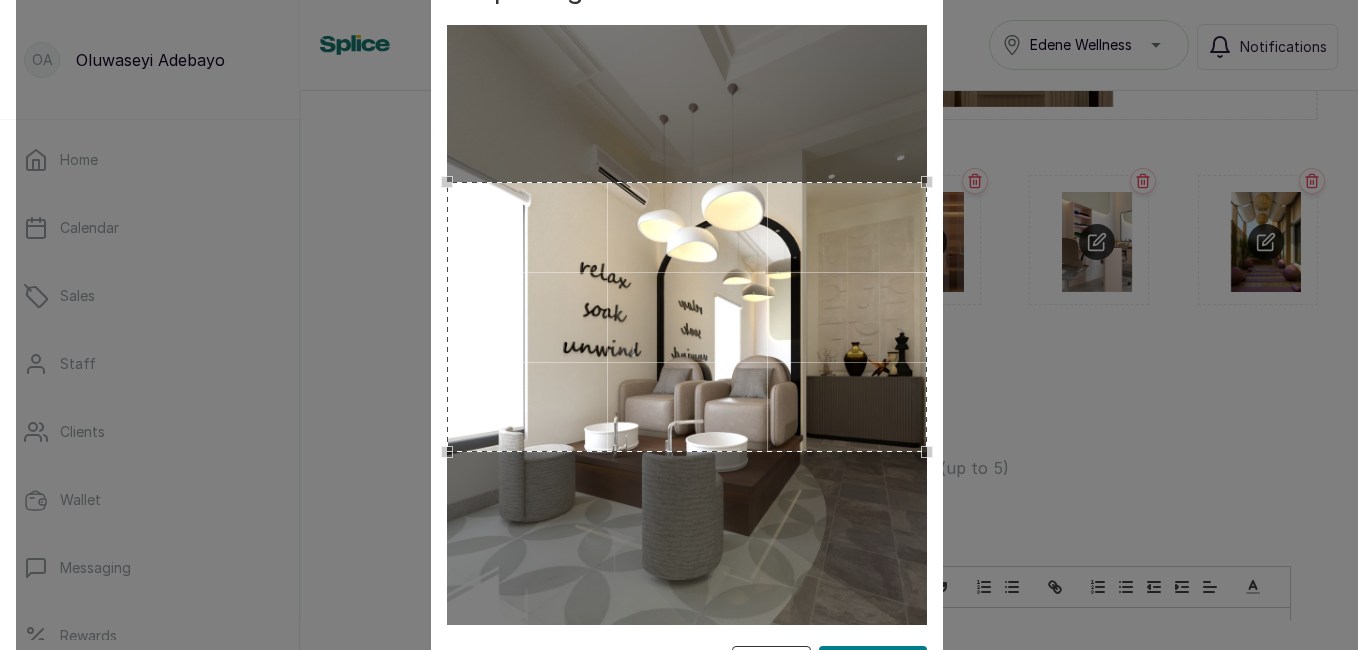 click at bounding box center [687, 317] 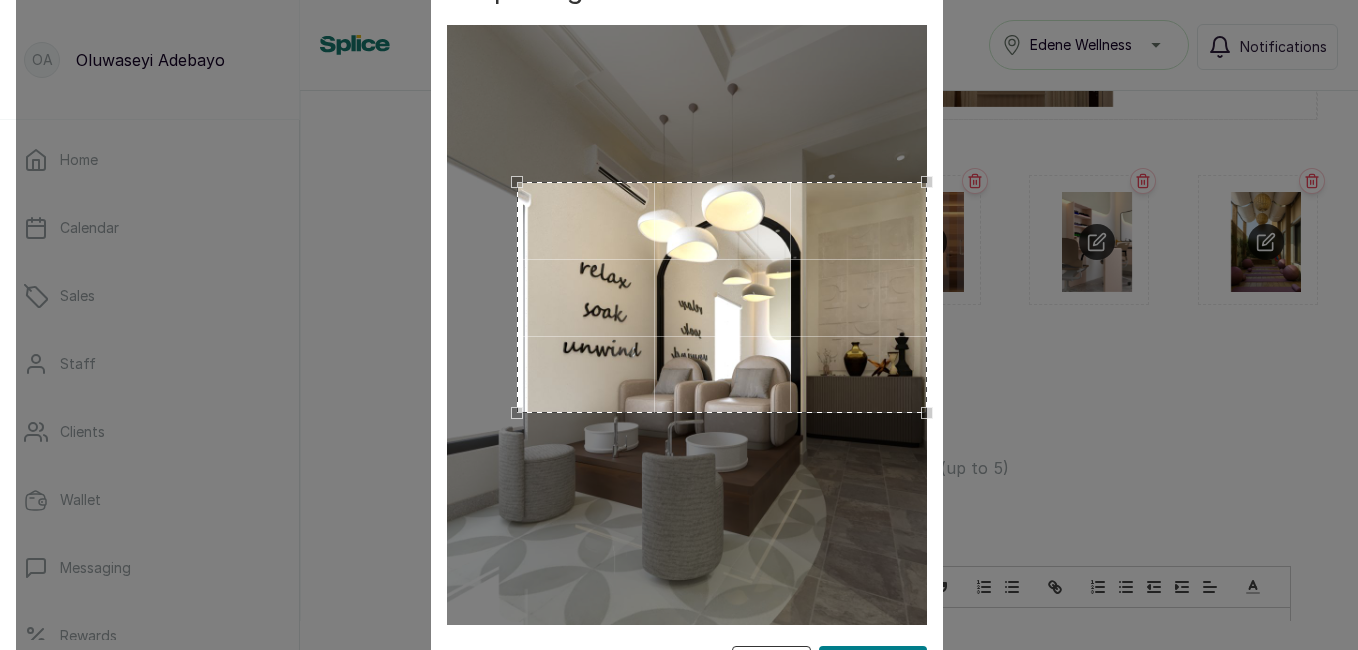 click at bounding box center (687, 325) 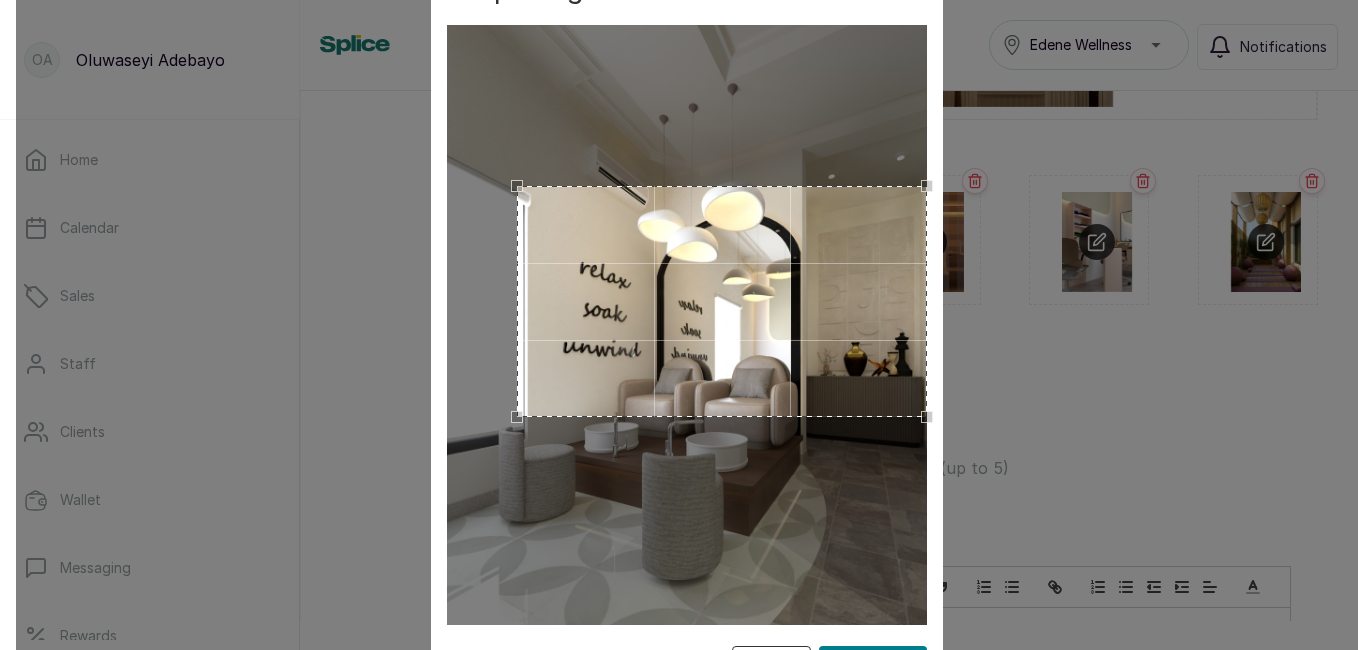 click at bounding box center [722, 301] 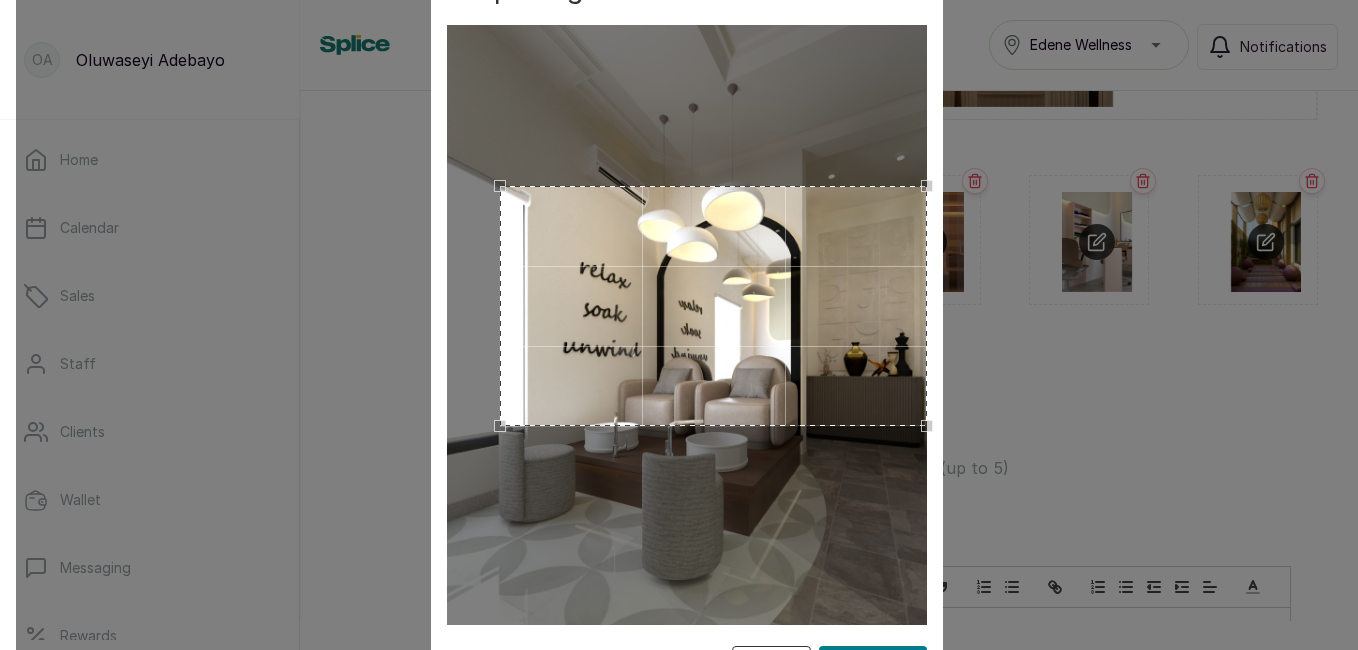 click at bounding box center (687, 325) 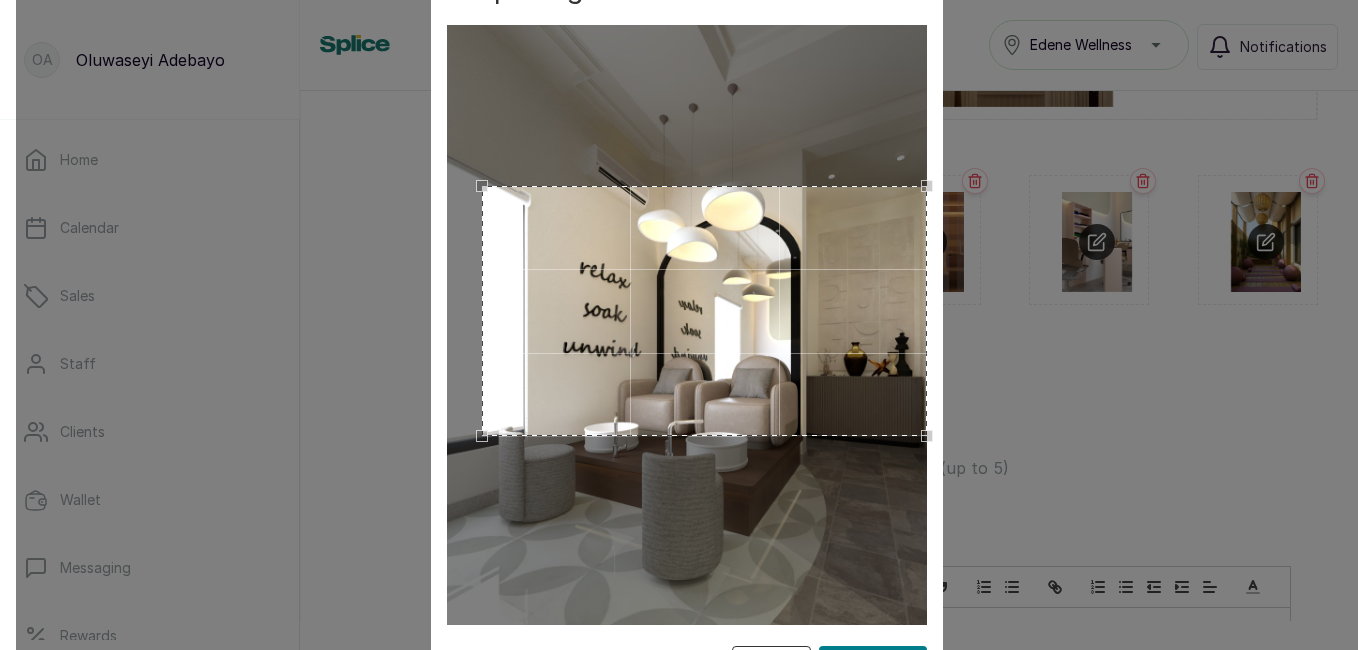 click at bounding box center (687, 325) 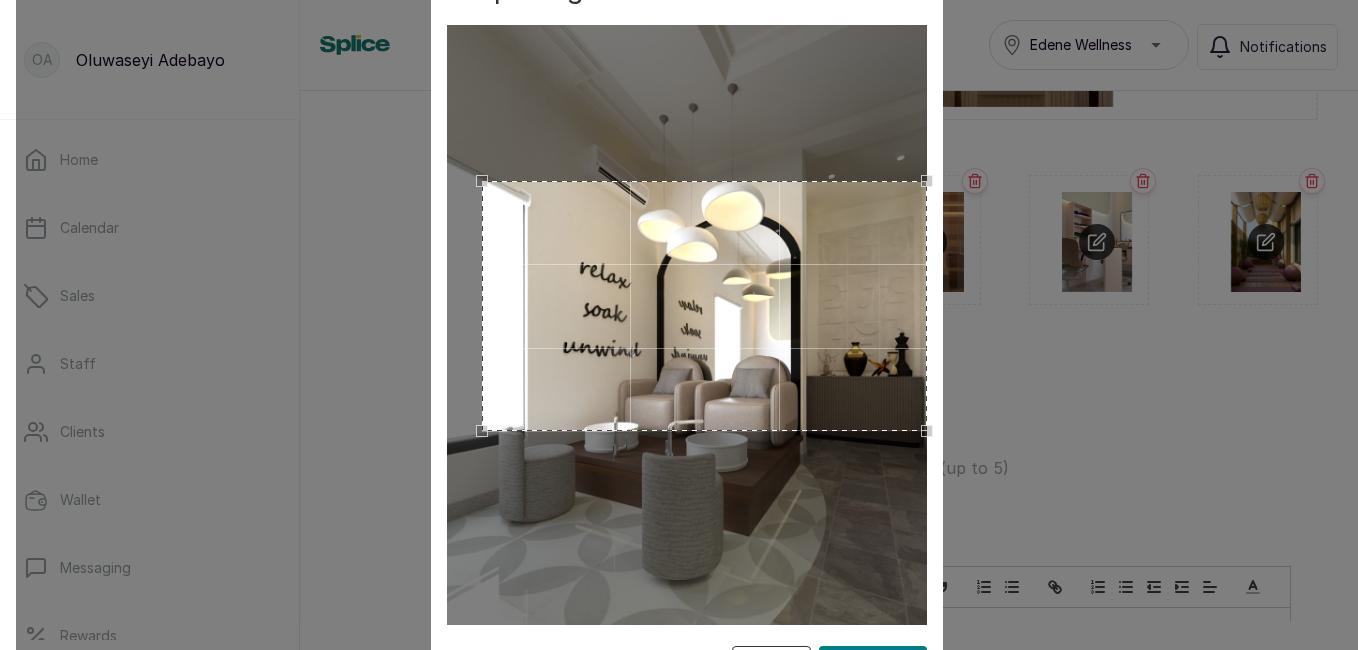 click at bounding box center (704, 306) 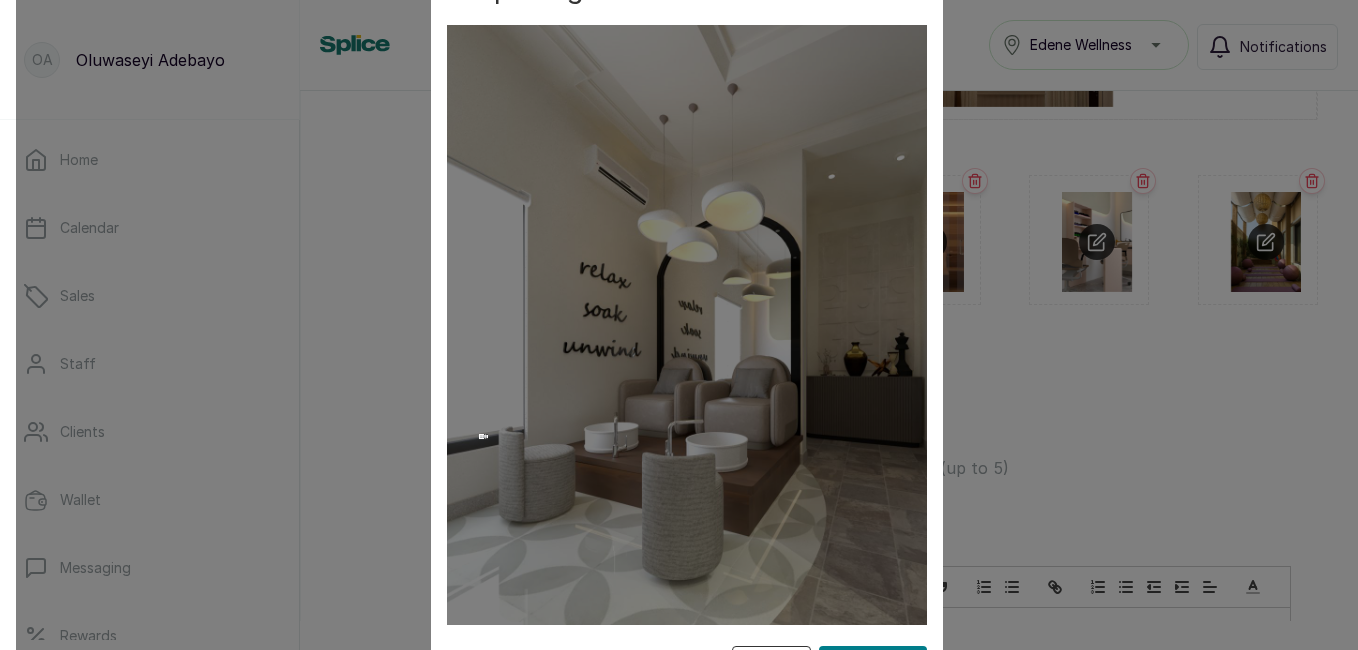 click at bounding box center [687, 325] 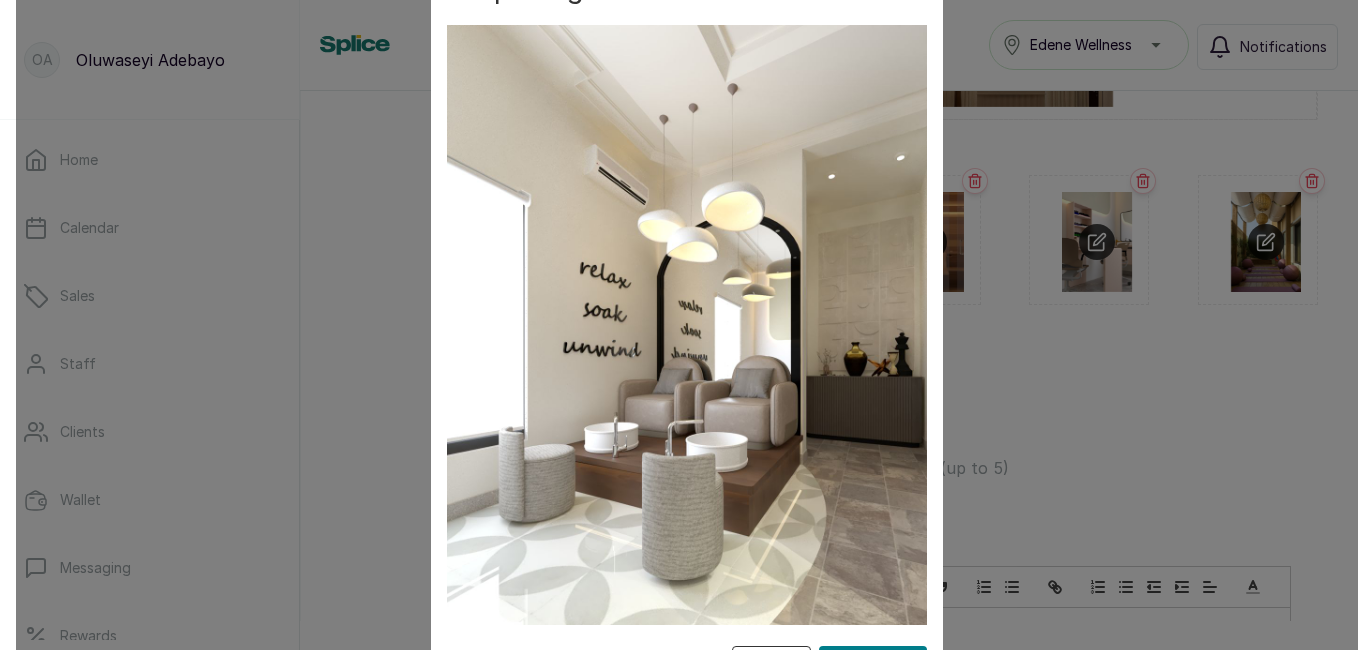 click at bounding box center [687, 325] 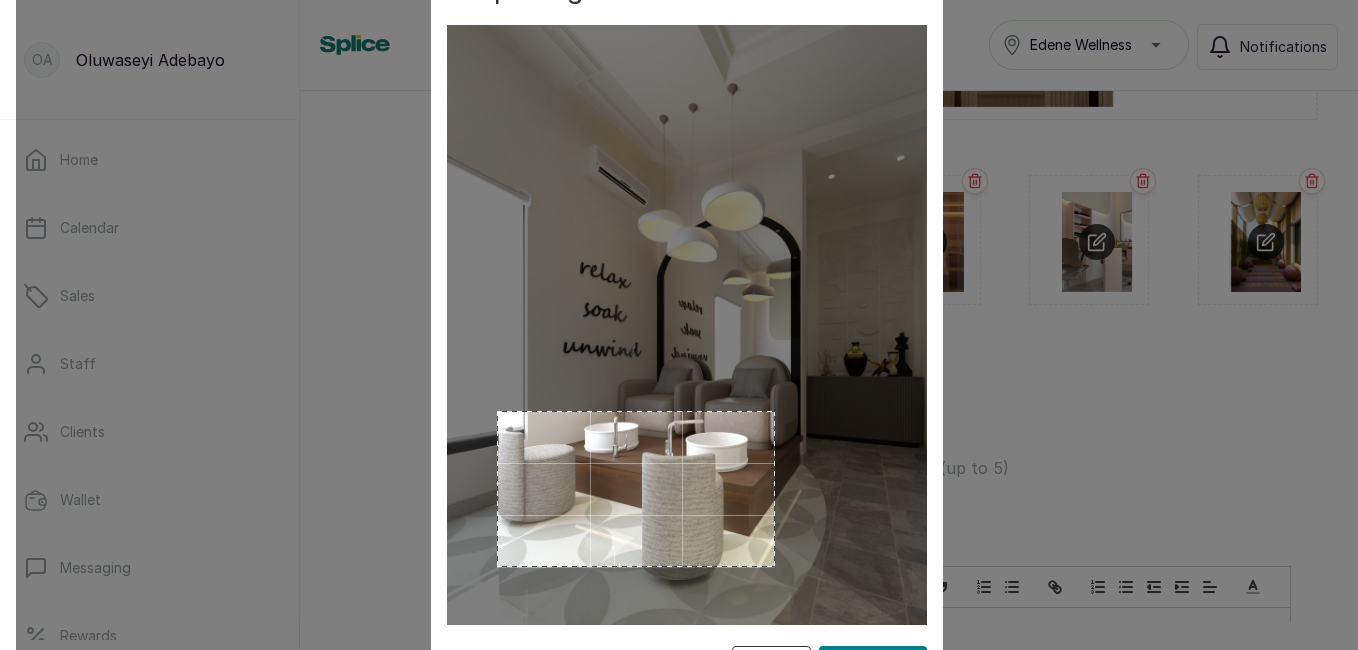 click at bounding box center [687, 325] 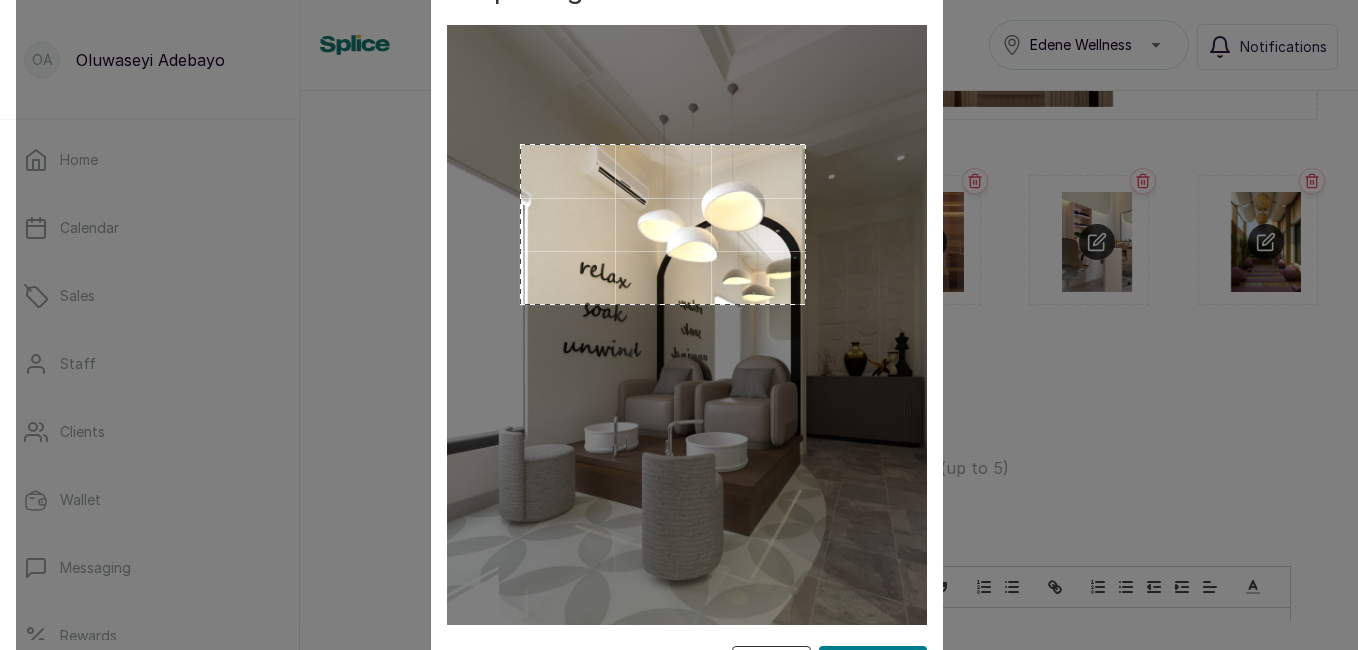 click at bounding box center (687, 325) 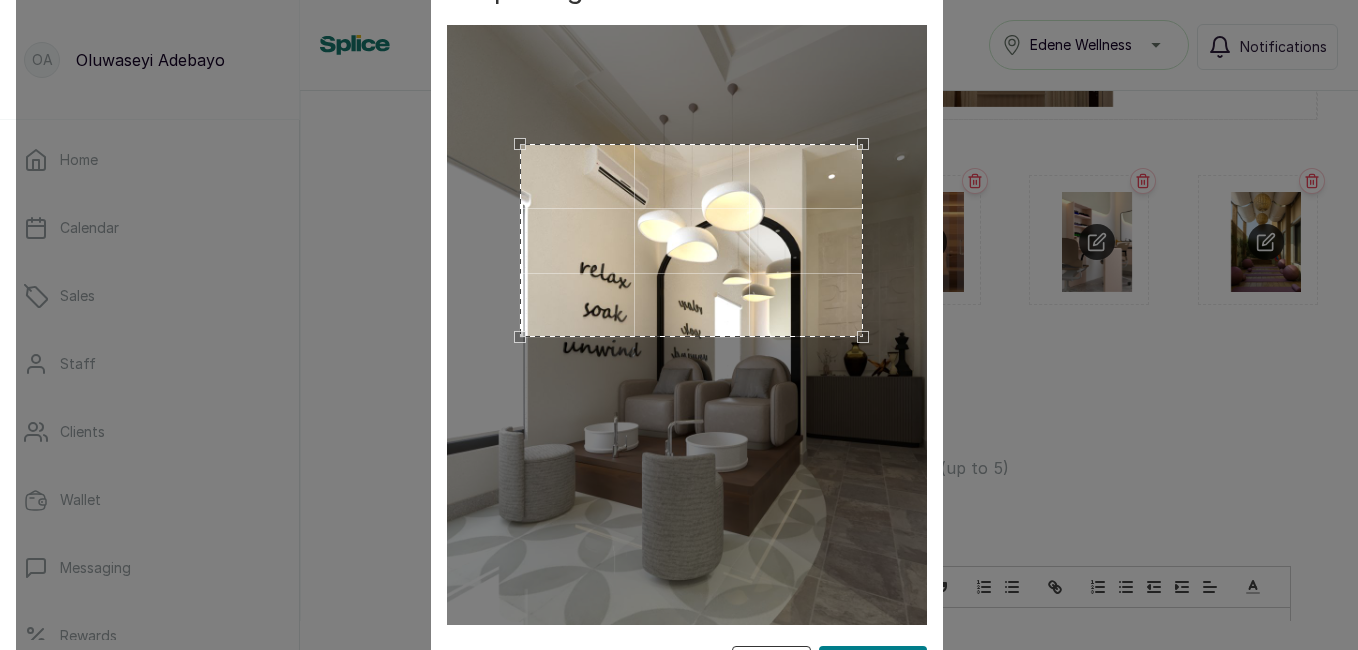 click at bounding box center (687, 325) 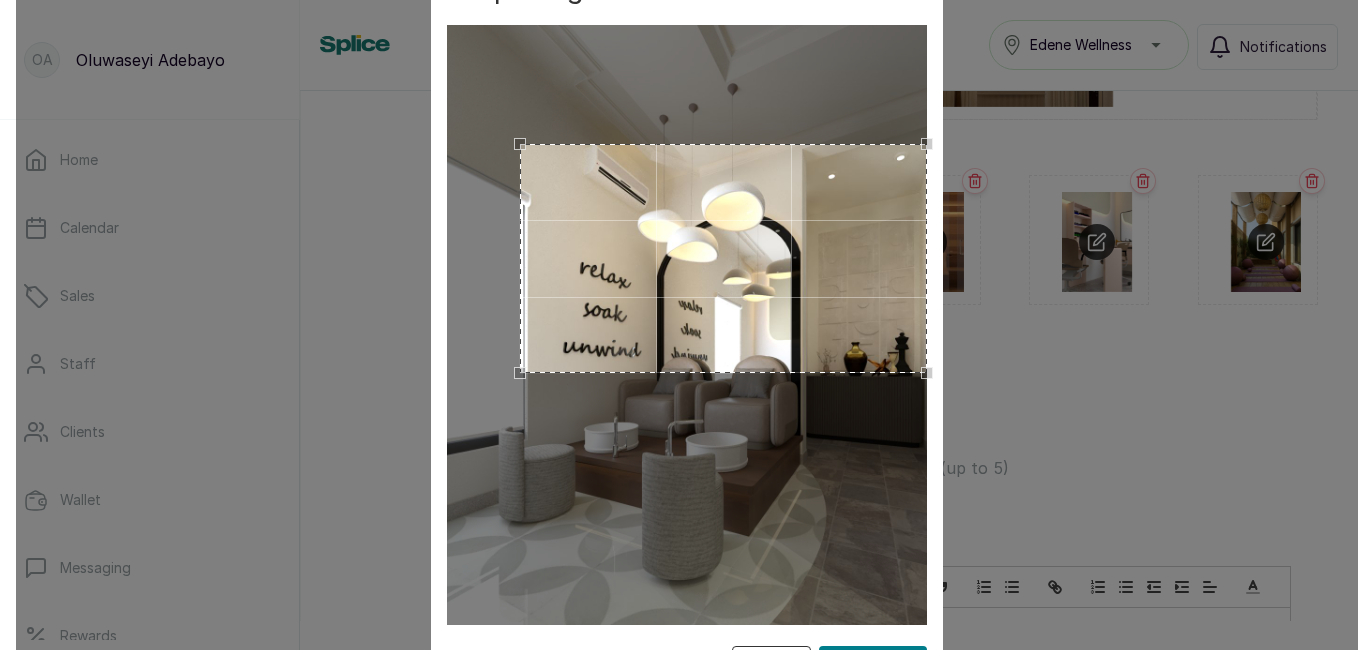 click on "OA Oluwaseyi   Adebayo Home   Calendar   Sales   Staff   Clients   Wallet   Messaging   Rewards   Catalogue   Money   Reports   Settings   Support   Logout   Settings Edene Wellness  Notifications Personal My Business Location settings Billing/Business Add-ons Support Account information Find your account information Online booking information Website link Upload logo Upload header image Add more images Add frequently asked questions Terms and conditions About Booking policy Display Prices Accept bookings online Allow online staff selection Salon availabilty option Display Reviews on booking site Online booking Find your online booking information https://app.withsplice.com/s/ EdenWellness Upload logo Kindly upload a logo with dimensions not exceeding 250px by 150px Upload header images Add more images  (up to 5) Crop Image Cancel Apply Crop Add frequently asked questions   (up to 5) Add new faq Add Terms and Conditions" at bounding box center [679, 325] 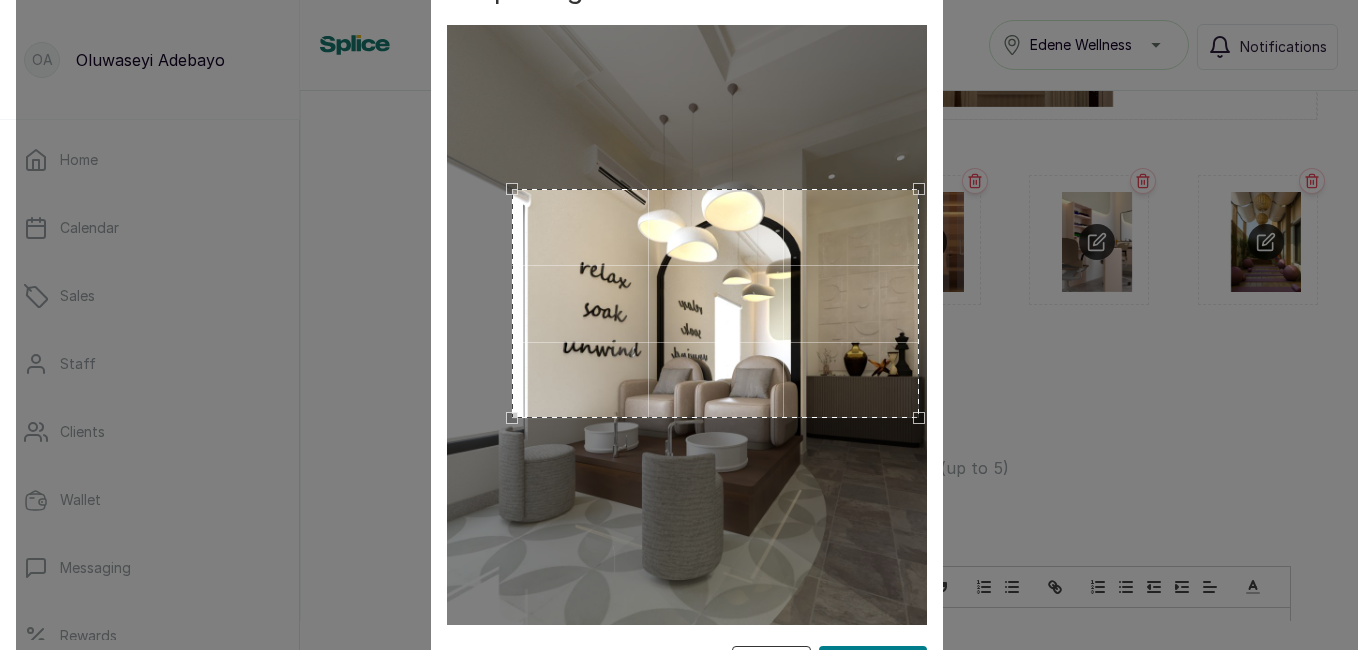 click at bounding box center [715, 303] 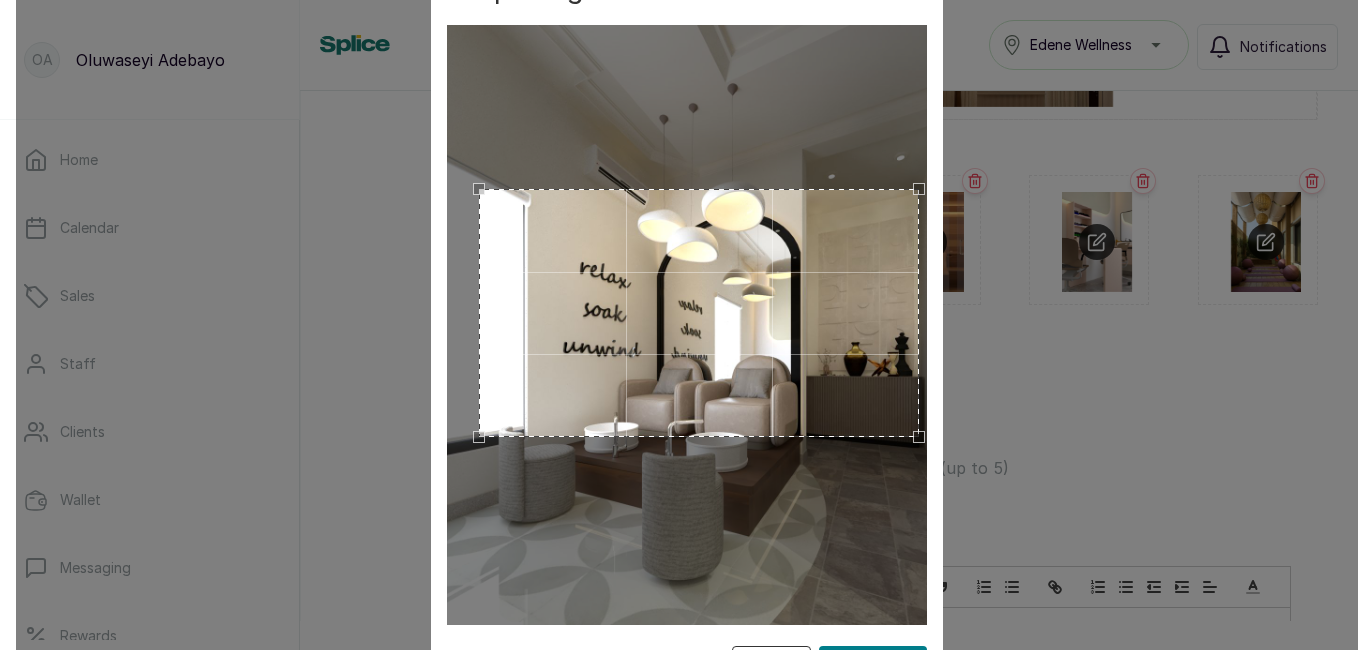 click at bounding box center [687, 325] 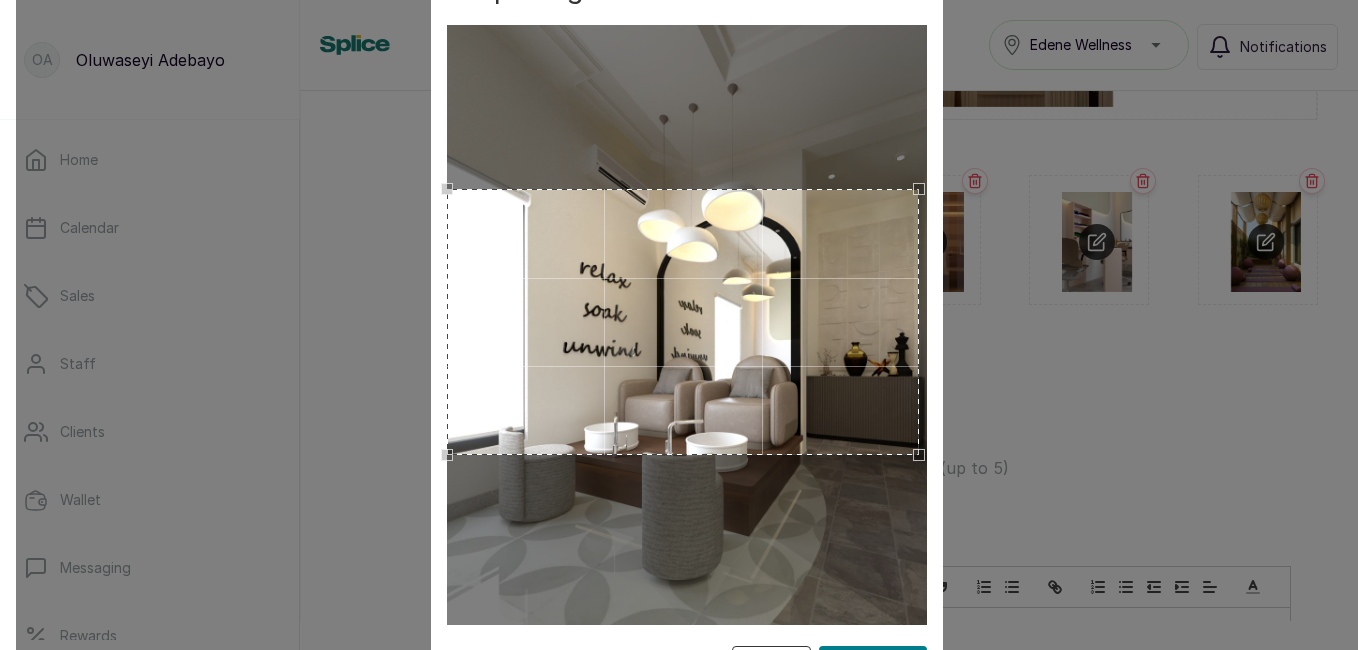 click on "Crop Image Cancel Apply Crop" at bounding box center [687, 325] 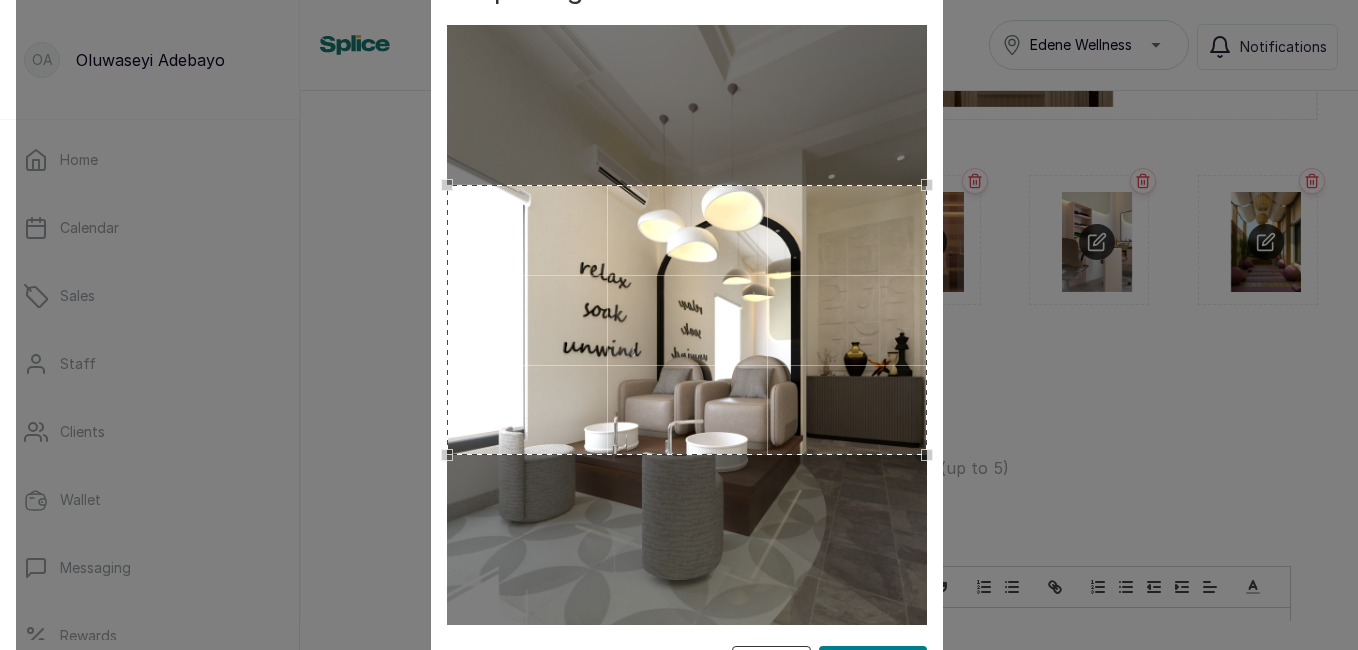 click on "Crop Image Cancel Apply Crop" at bounding box center (687, 325) 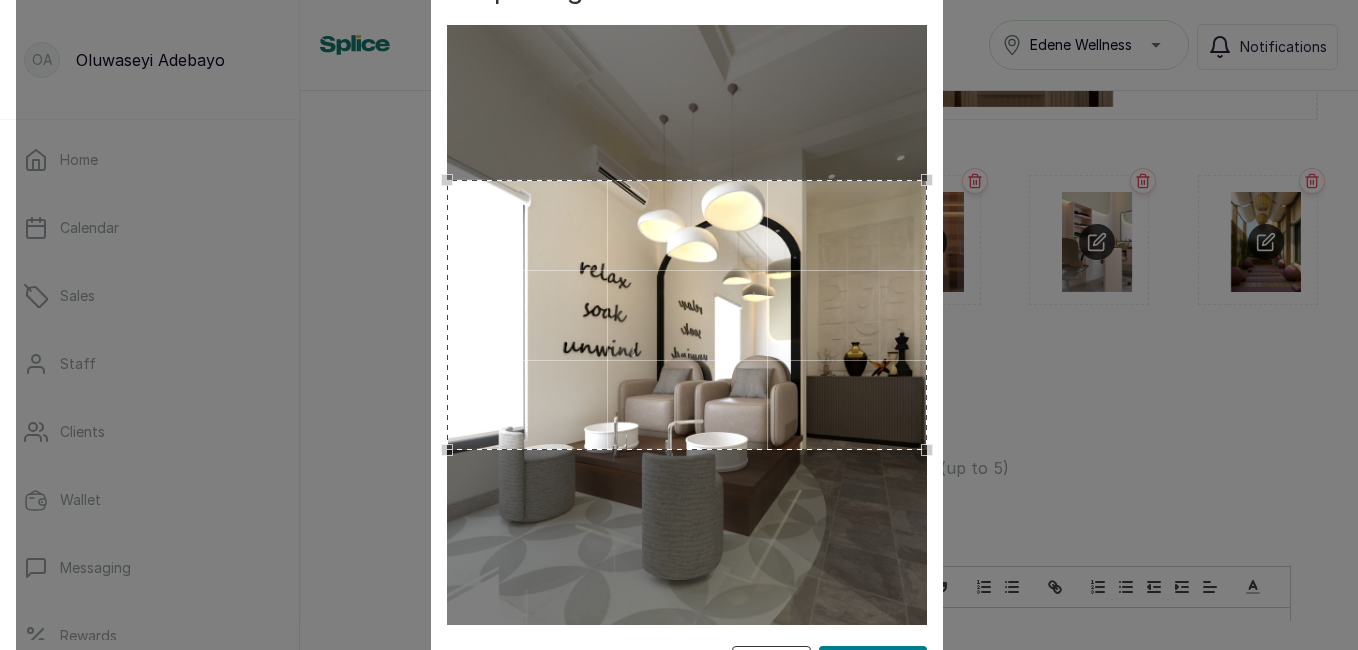 click at bounding box center [687, 315] 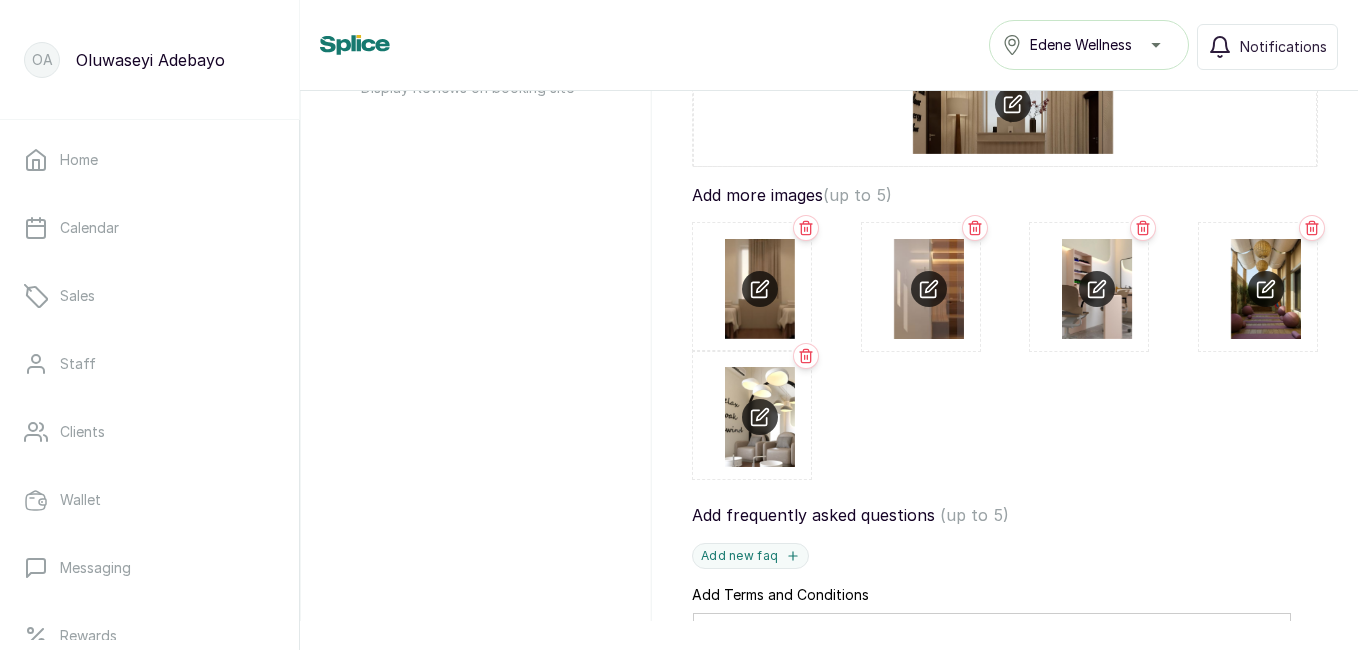 scroll, scrollTop: 890, scrollLeft: 0, axis: vertical 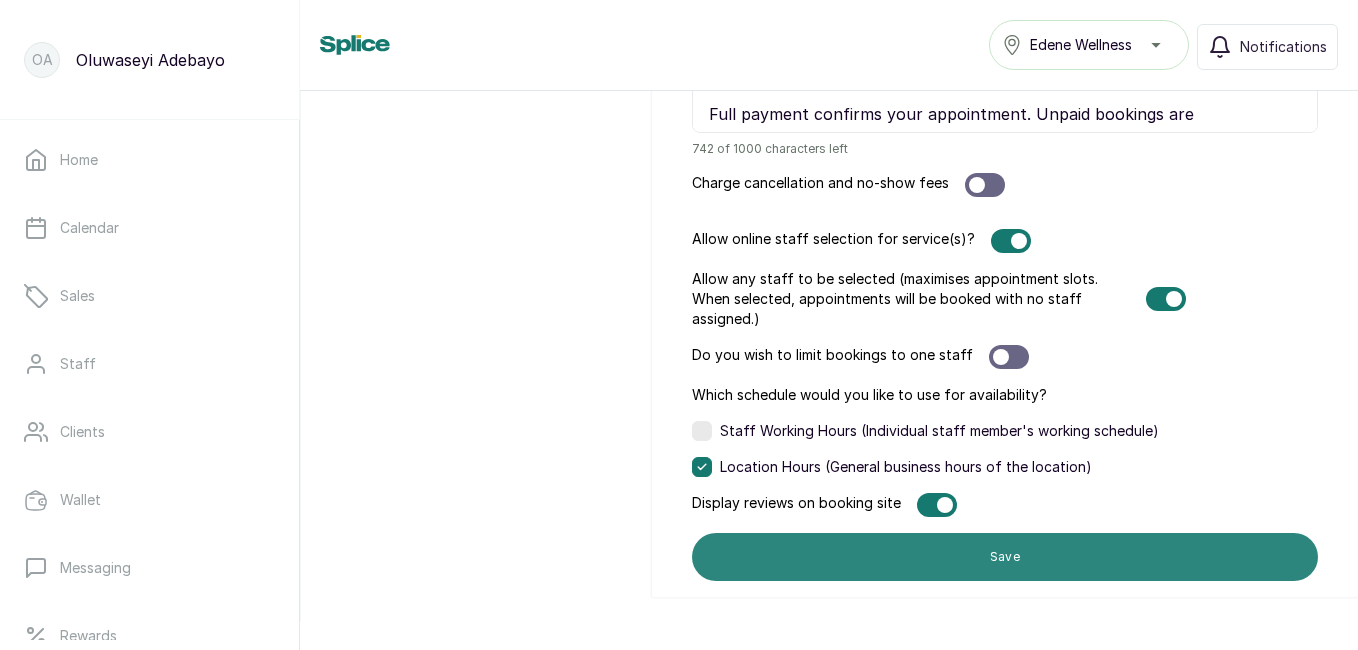 click on "Save" at bounding box center [1005, 557] 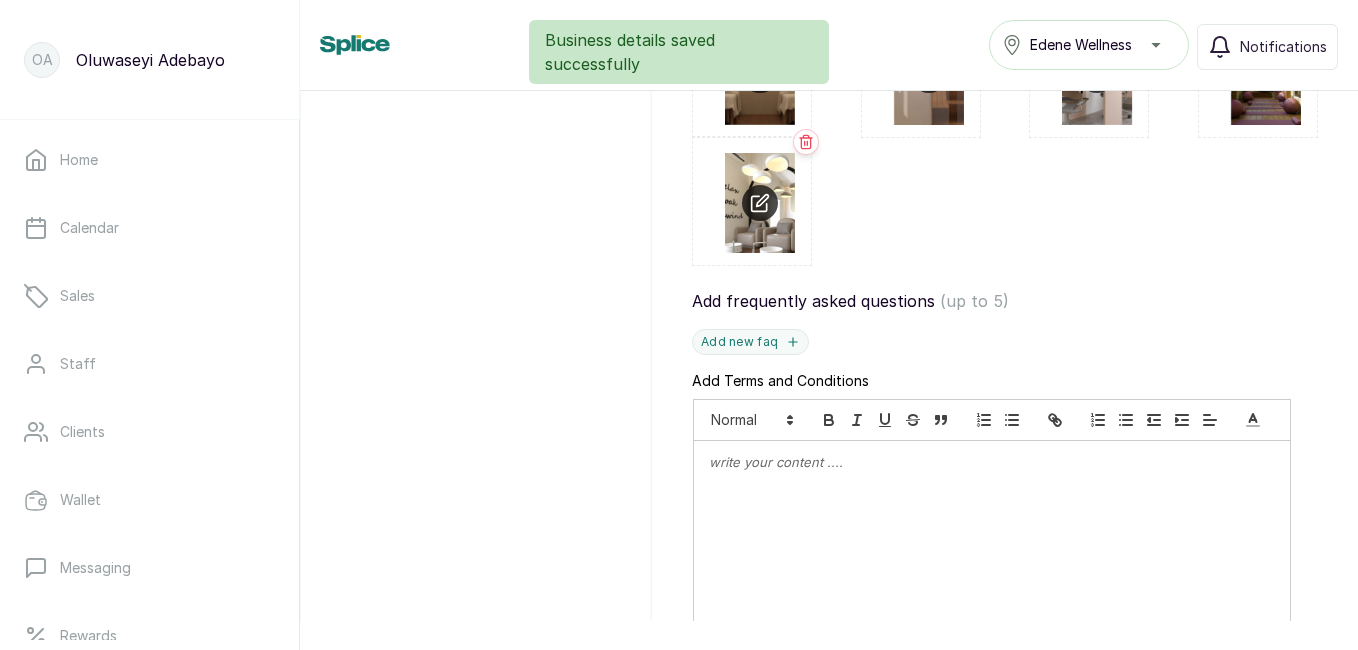 scroll, scrollTop: 474, scrollLeft: 0, axis: vertical 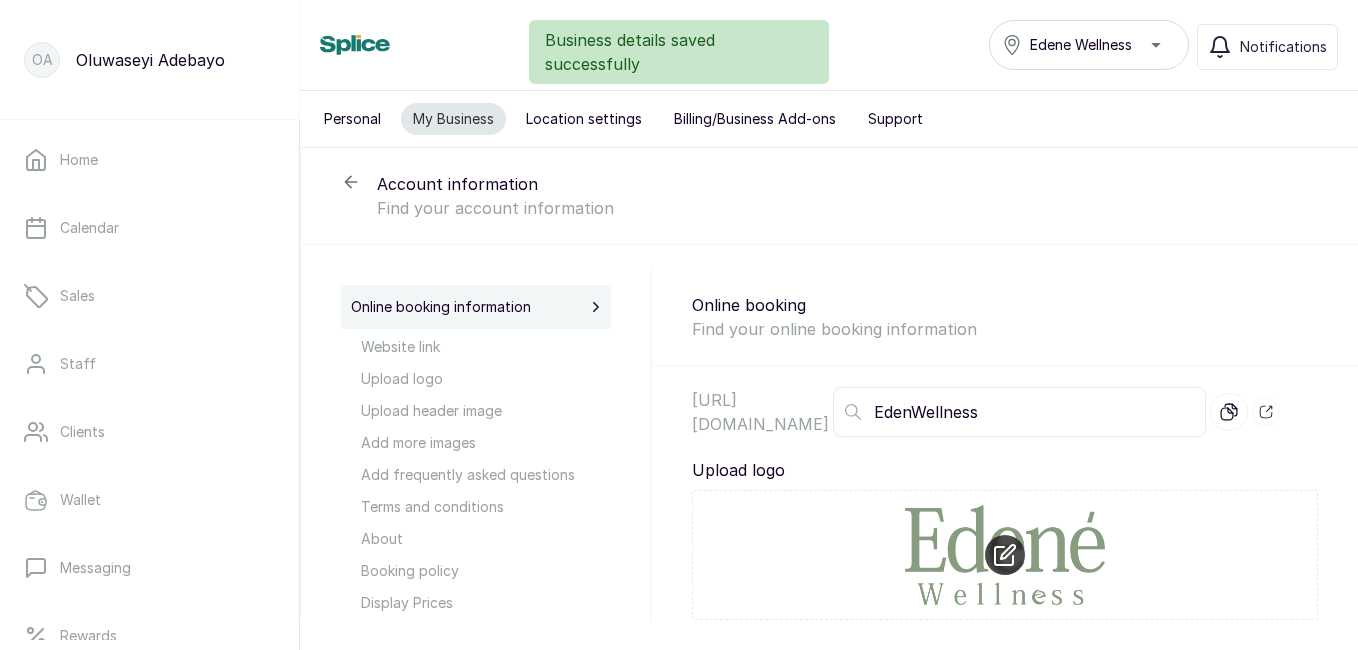 click 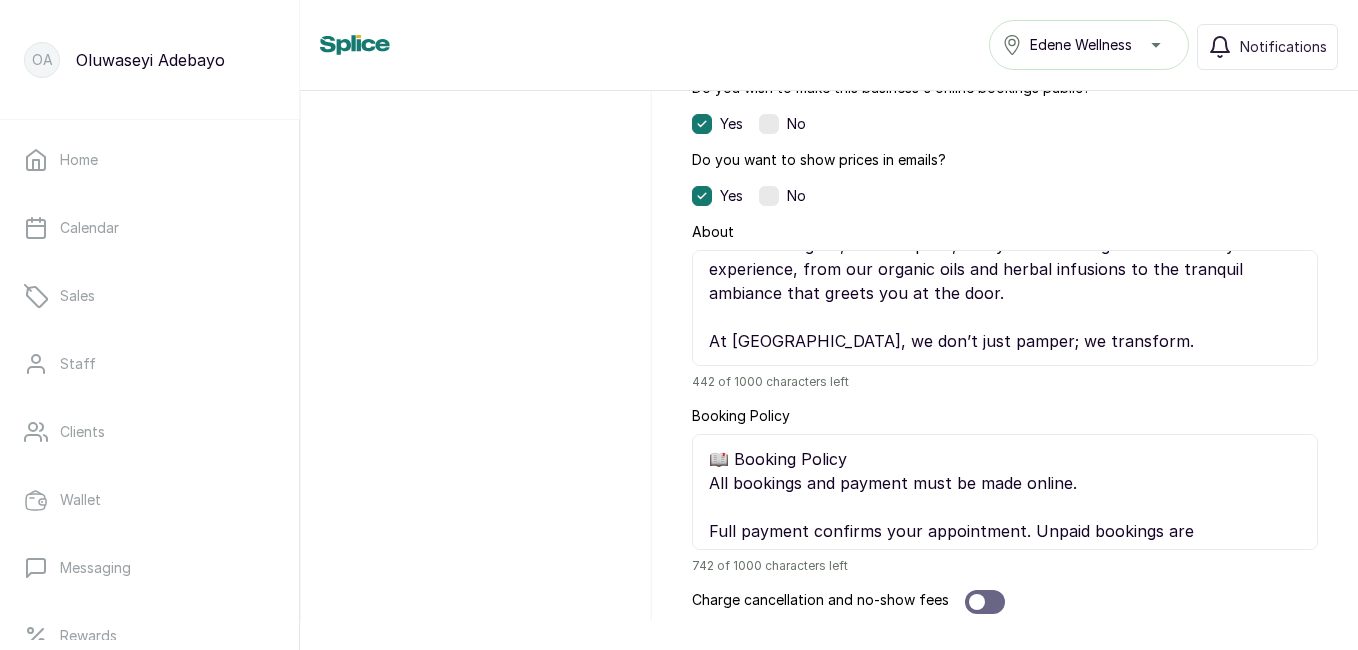 scroll, scrollTop: 1553, scrollLeft: 0, axis: vertical 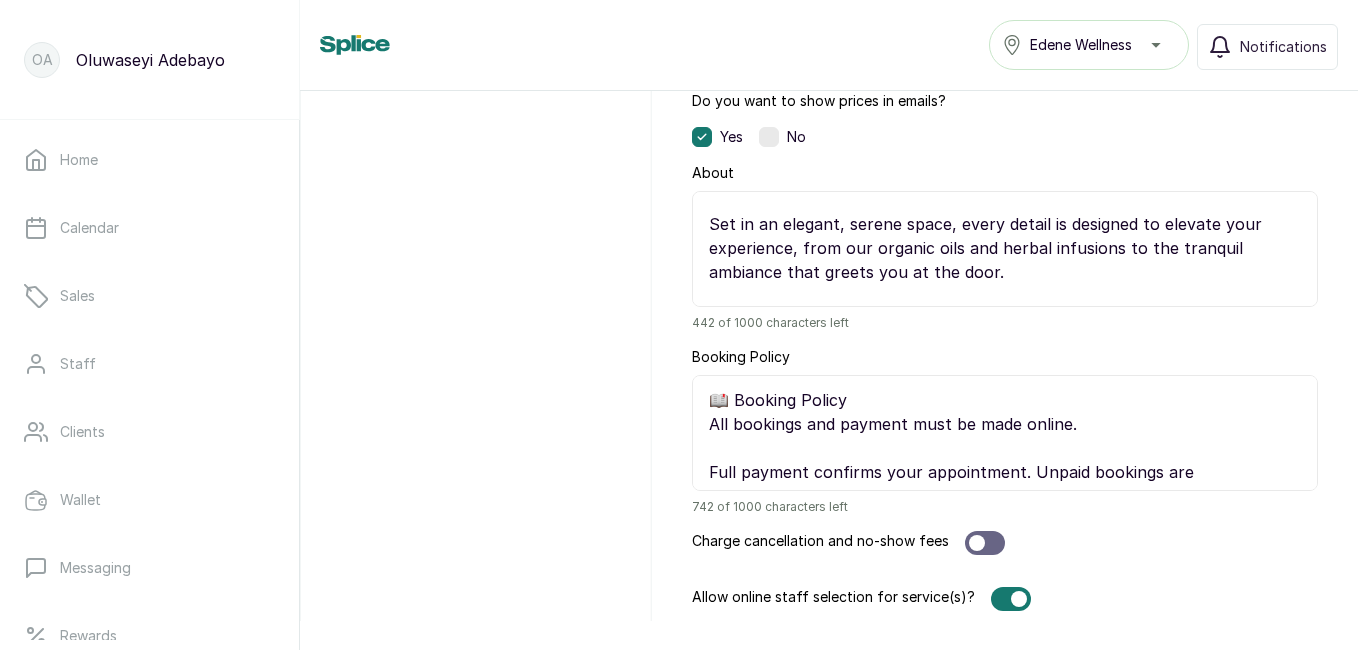 drag, startPoint x: 990, startPoint y: 245, endPoint x: 964, endPoint y: 248, distance: 26.172504 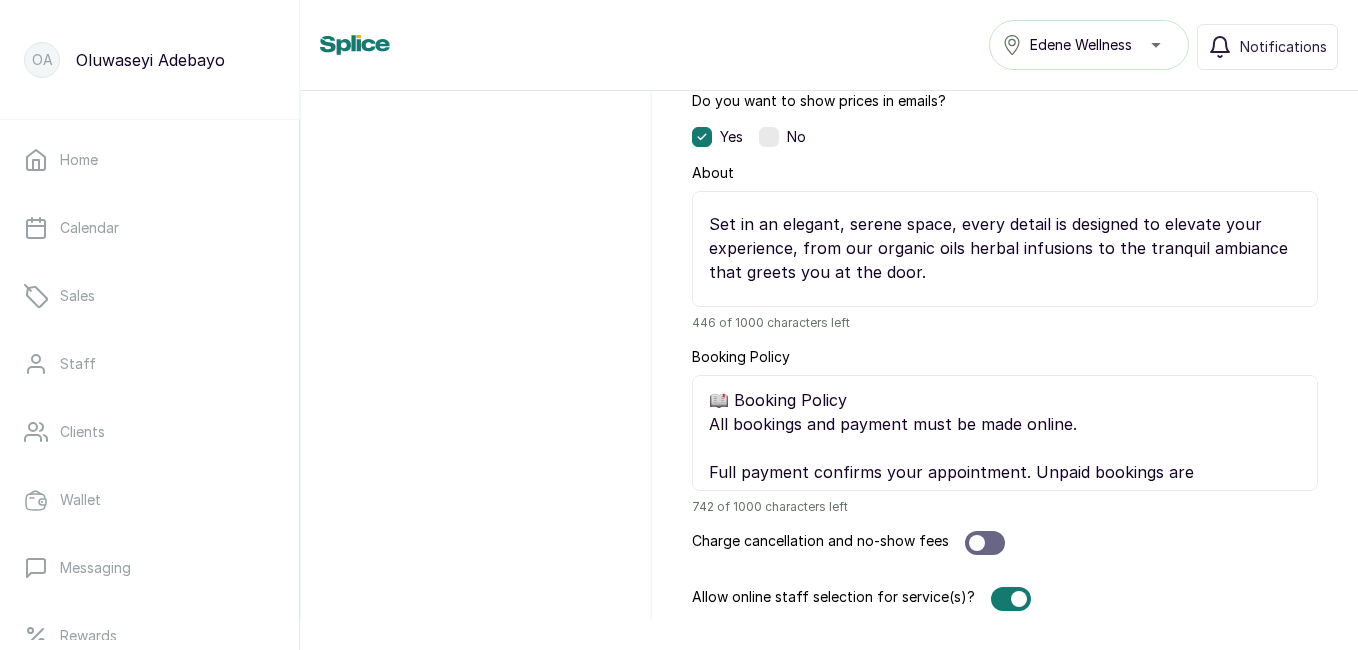 click on "🌿Step into the world of Edené Holistic Wellness & Spa, a sanctuary where your mind, body, and spirit are nurtured in perfect harmony. Designed for the discerning individual seeking more than just a spa treatment, Edené is a luxurious blend of ancient healing rituals, functional wellness, and modern therapeutic care.
Set in an elegant, serene space, every detail is designed to elevate your experience, from our organic oils herbal infusions to the tranquil ambiance that greets you at the door.
At Edené Wellness, we don’t just pamper; we transform." at bounding box center [1005, 249] 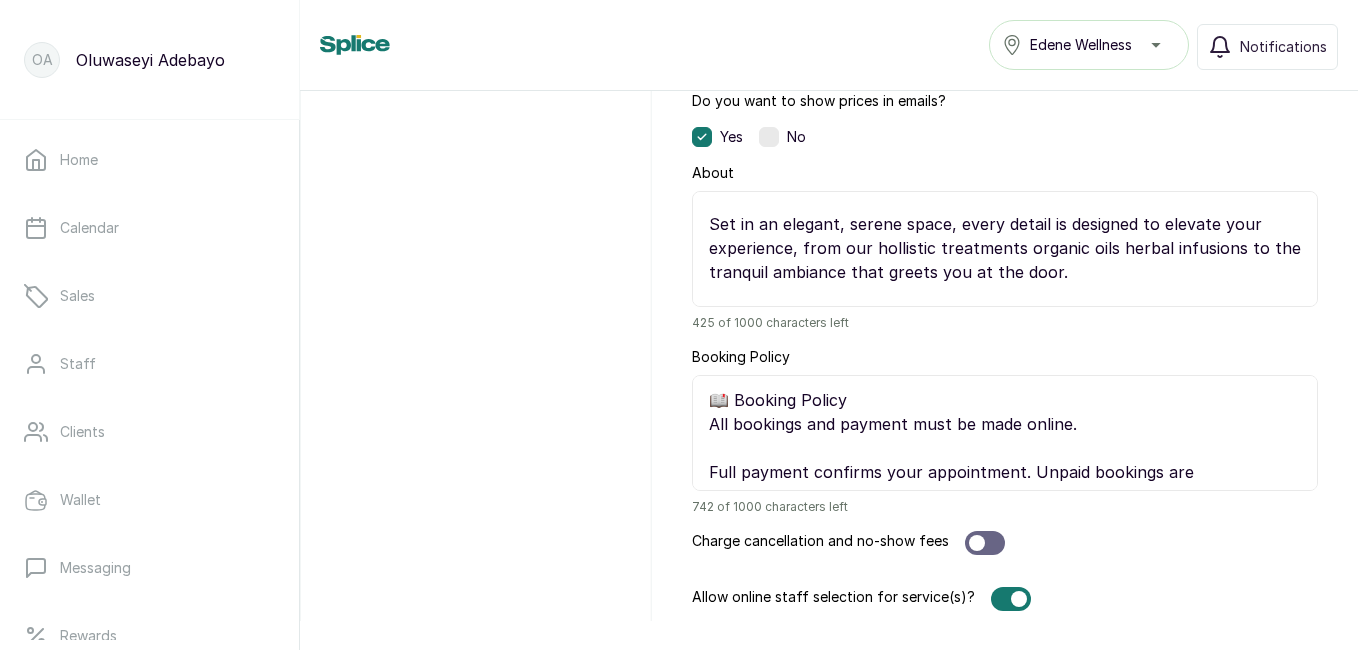 drag, startPoint x: 1021, startPoint y: 248, endPoint x: 1105, endPoint y: 248, distance: 84 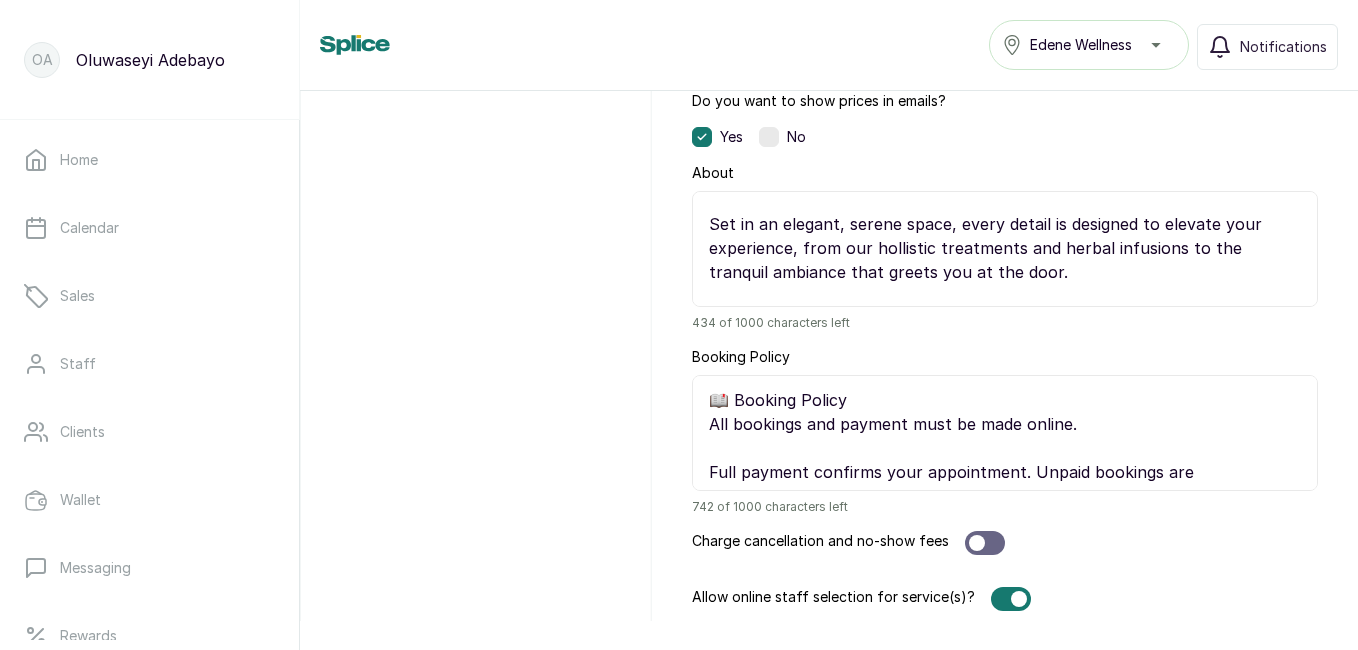 click on "🌿Step into the world of Edené Holistic Wellness & Spa, a sanctuary where your mind, body, and spirit are nurtured in perfect harmony. Designed for the discerning individual seeking more than just a spa treatment, Edené is a luxurious blend of ancient healing rituals, functional wellness, and modern therapeutic care.
Set in an elegant, serene space, every detail is designed to elevate your experience, from our hollistic treatments and herbal infusions to the tranquil ambiance that greets you at the door.
At Edené Wellness, we don’t just pamper; we transform." at bounding box center [1005, 249] 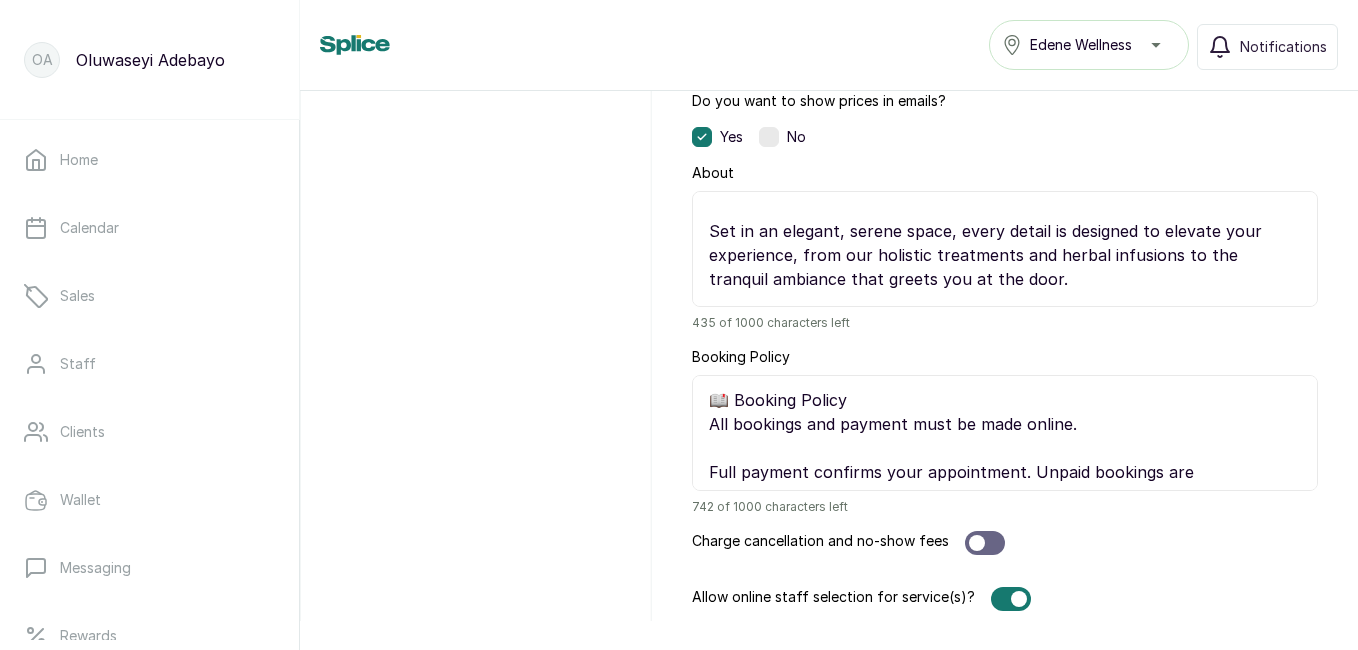 scroll, scrollTop: 174, scrollLeft: 0, axis: vertical 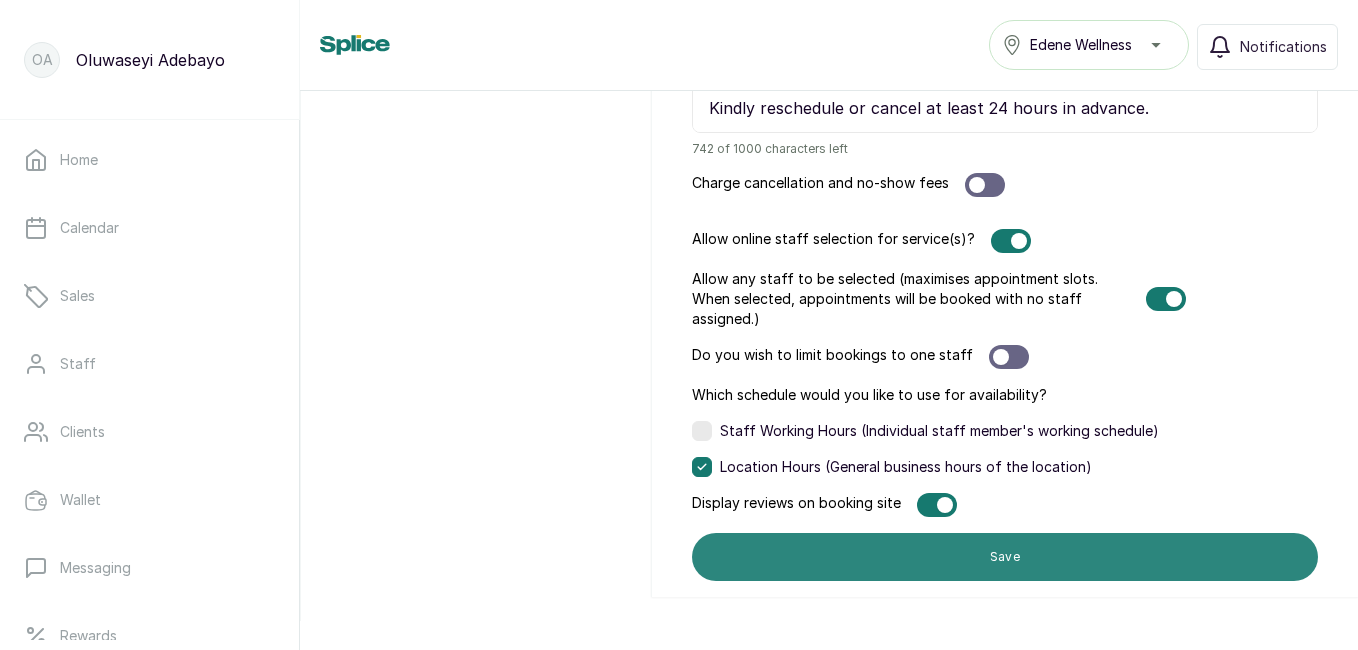 type on "🌿Step into the world of Edené Holistic Wellness & Spa, a sanctuary where your mind, body, and spirit are nurtured in perfect harmony. Designed for the discerning individual seeking more than just a spa treatment, Edené is a luxurious blend of ancient healing rituals, functional wellness, and modern therapeutic care.
Set in an elegant, serene space, every detail is designed to elevate your experience, from our holistic treatments and herbal infusions to the tranquil ambiance that greets you at the door.
At Edené Wellness, we don’t just pamper; we transform." 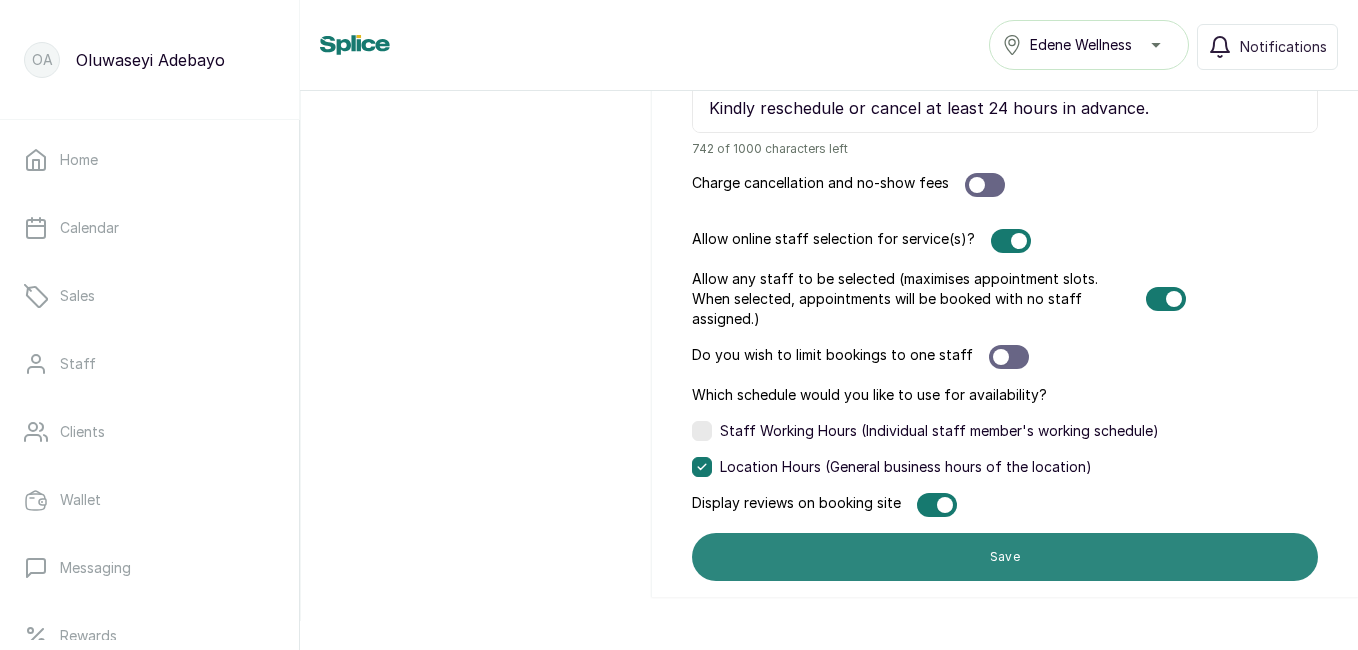 click on "Save" at bounding box center (1005, 557) 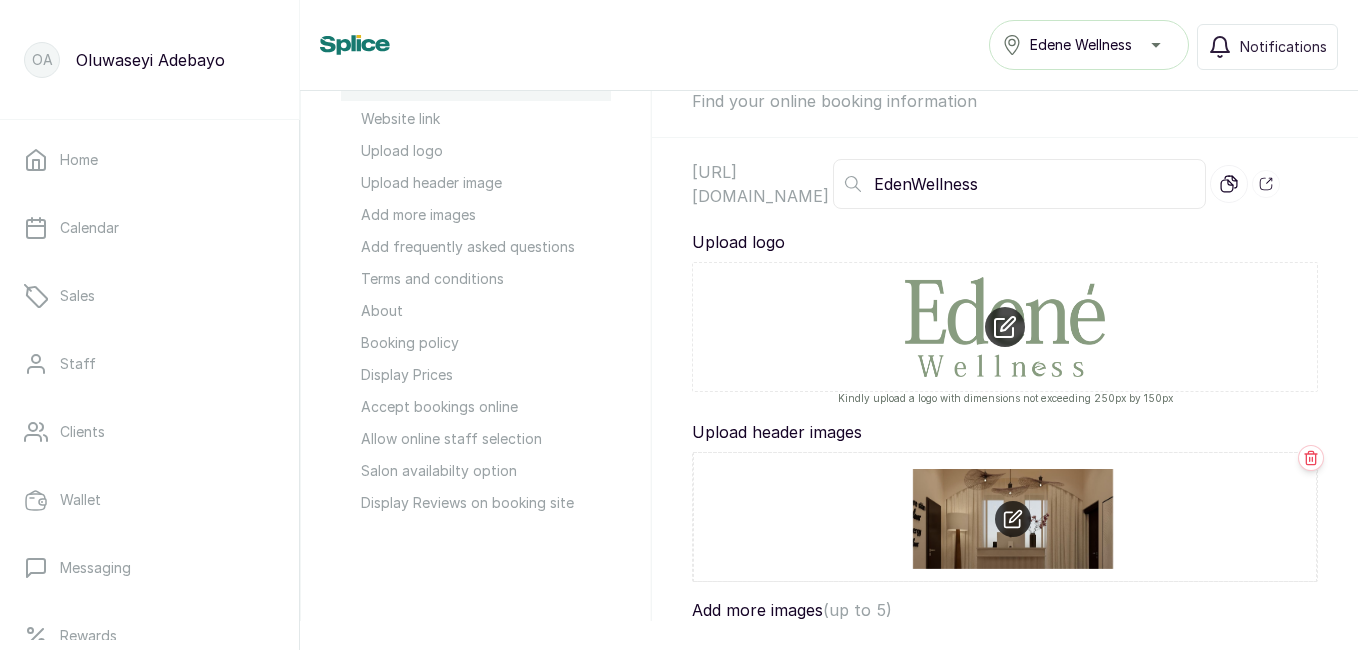 scroll, scrollTop: 218, scrollLeft: 0, axis: vertical 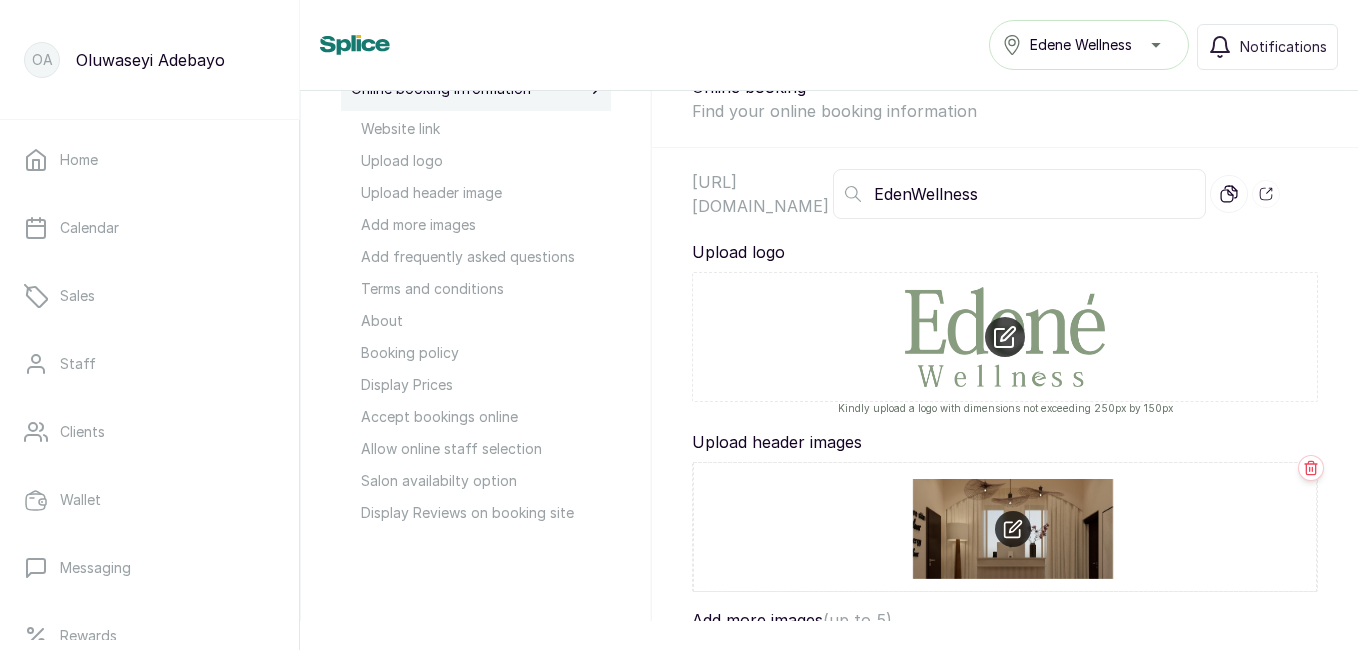 click 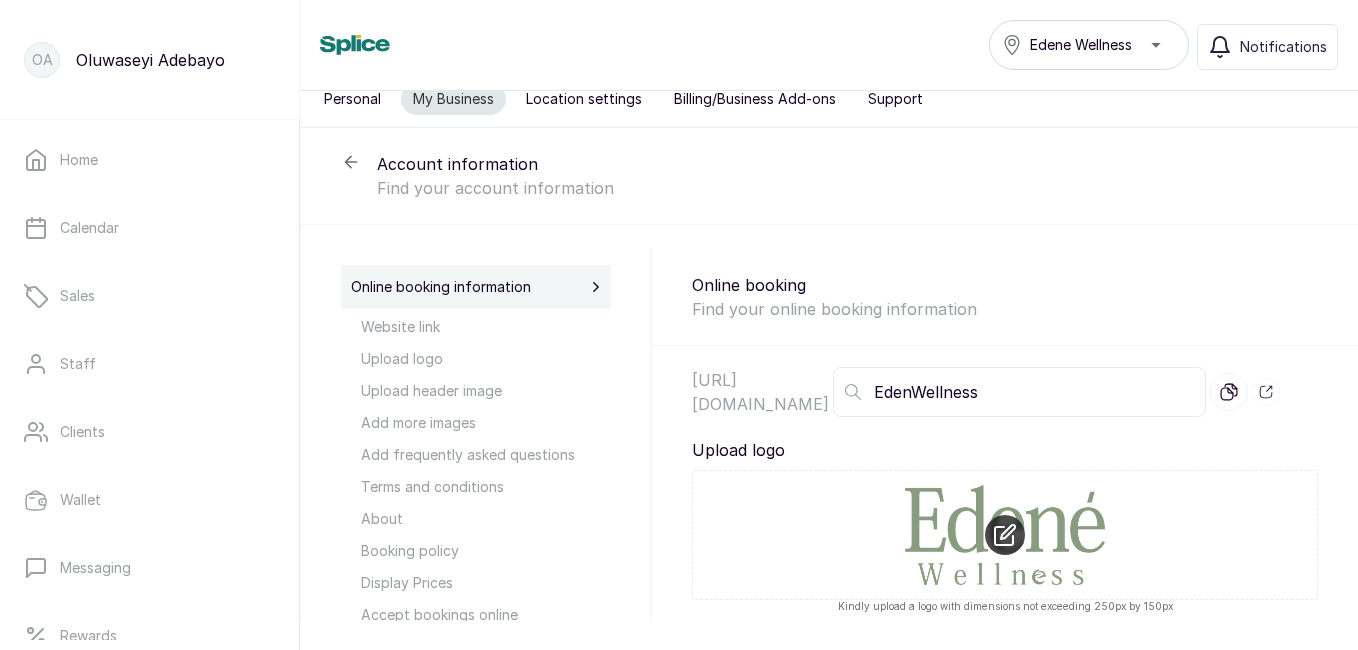 scroll, scrollTop: 0, scrollLeft: 0, axis: both 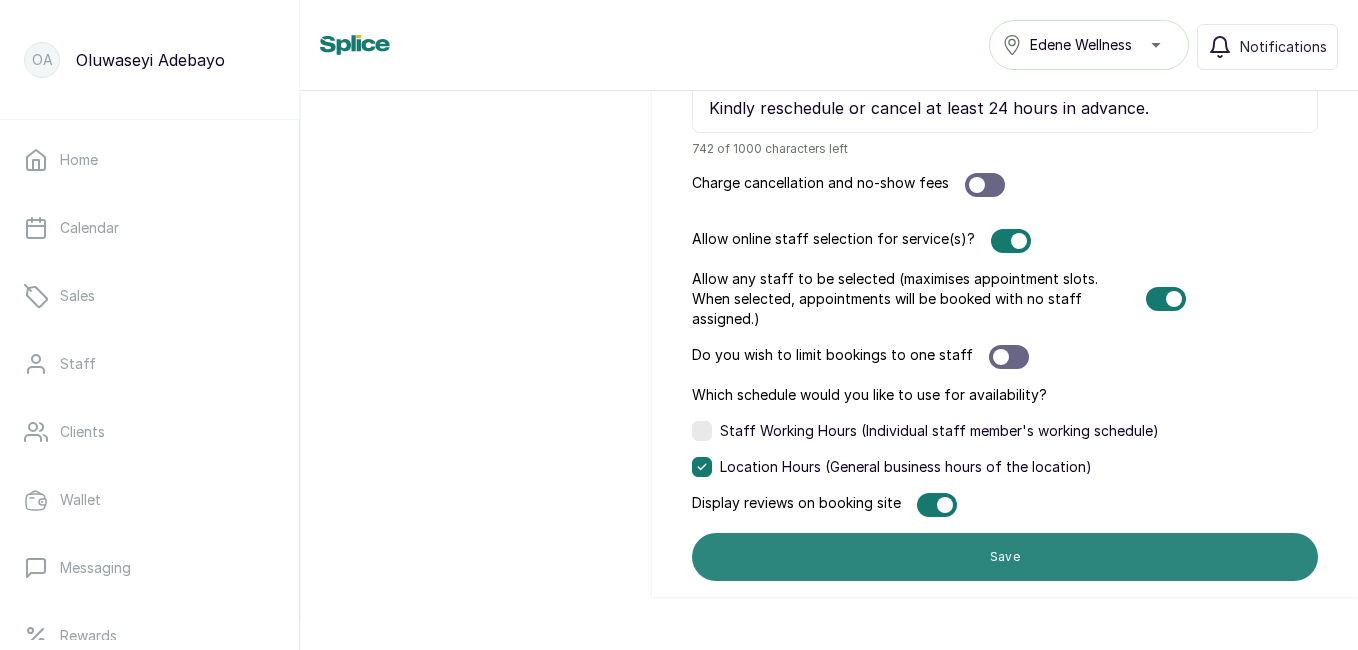 click on "Save" at bounding box center (1005, 557) 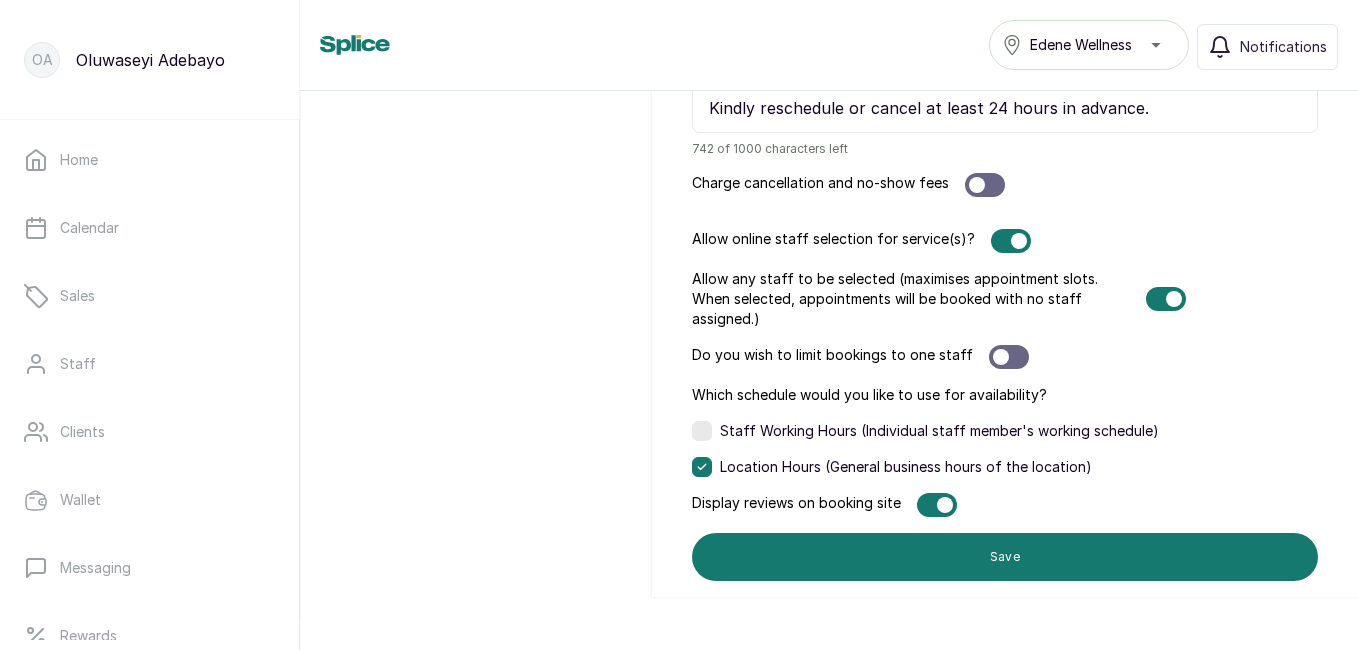 scroll, scrollTop: 1, scrollLeft: 0, axis: vertical 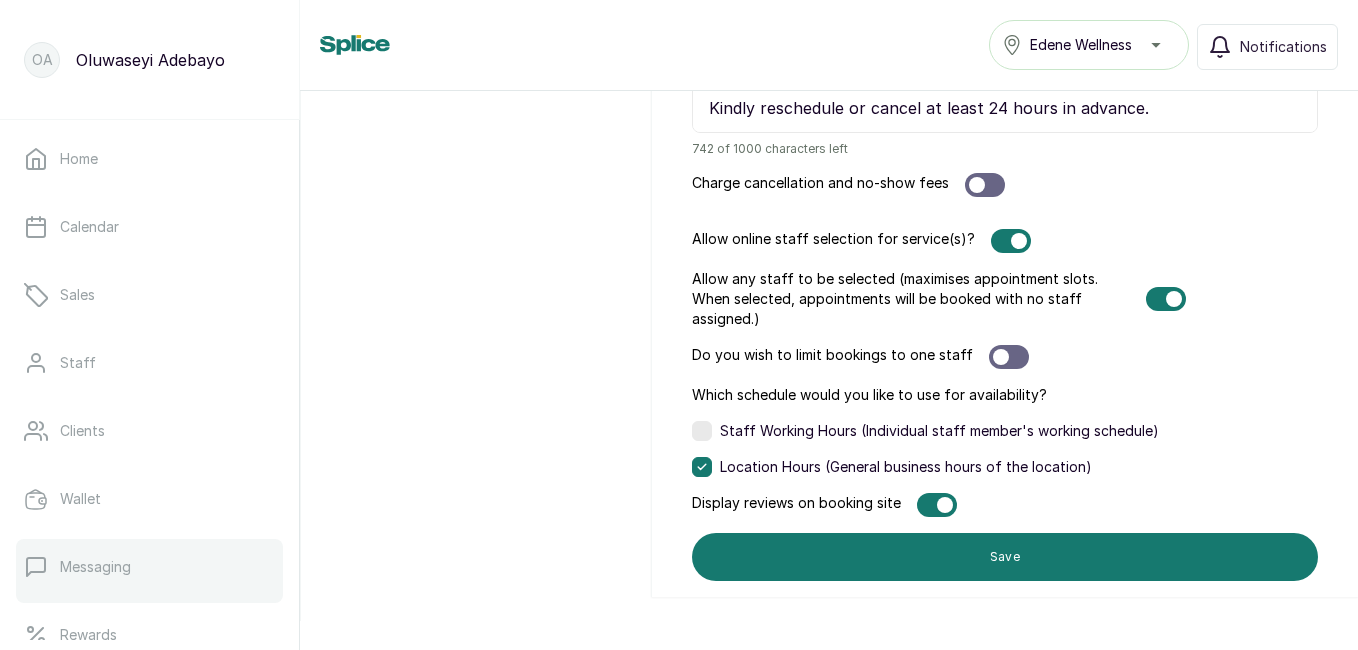 drag, startPoint x: 128, startPoint y: 508, endPoint x: 201, endPoint y: 587, distance: 107.563934 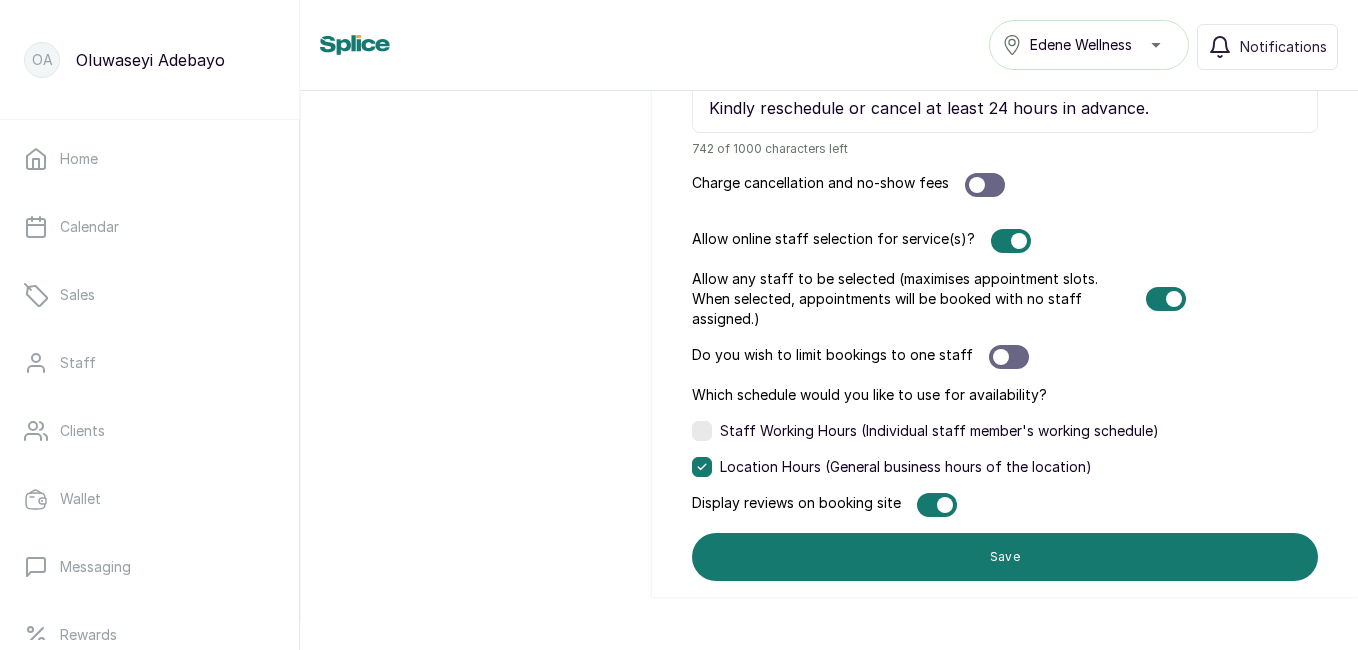 drag, startPoint x: 201, startPoint y: 587, endPoint x: 593, endPoint y: 347, distance: 459.63464 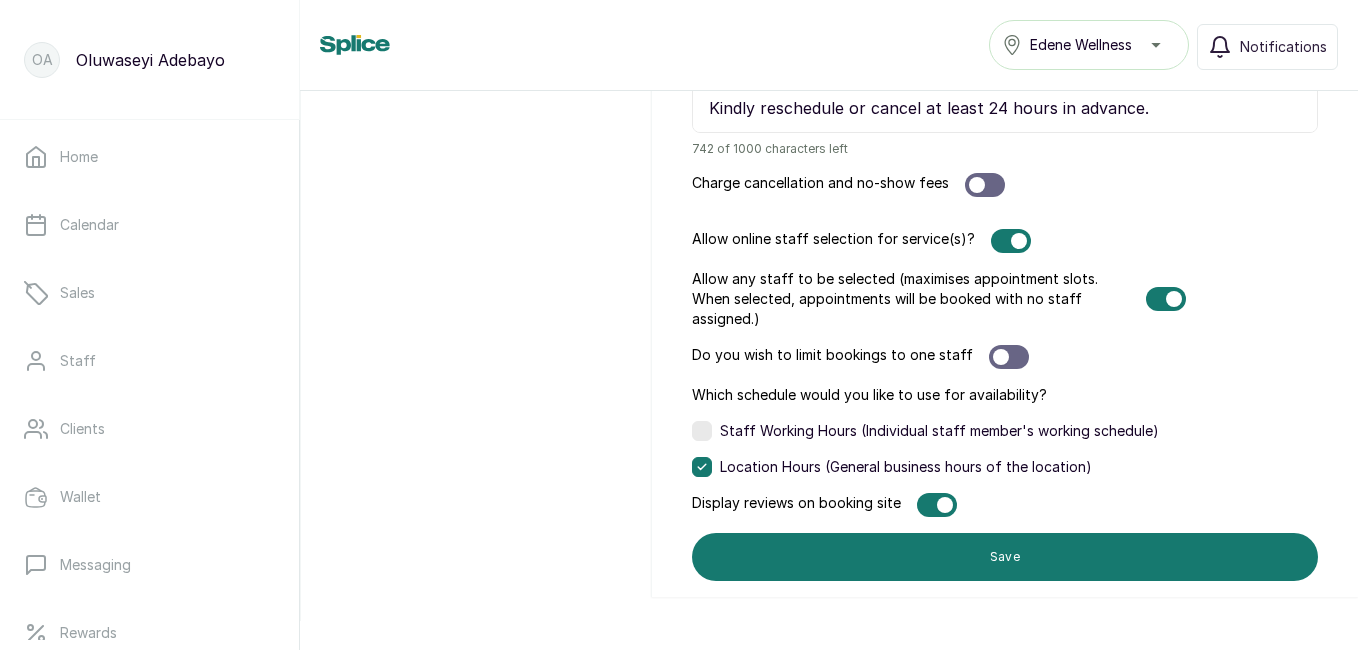 scroll, scrollTop: 0, scrollLeft: 0, axis: both 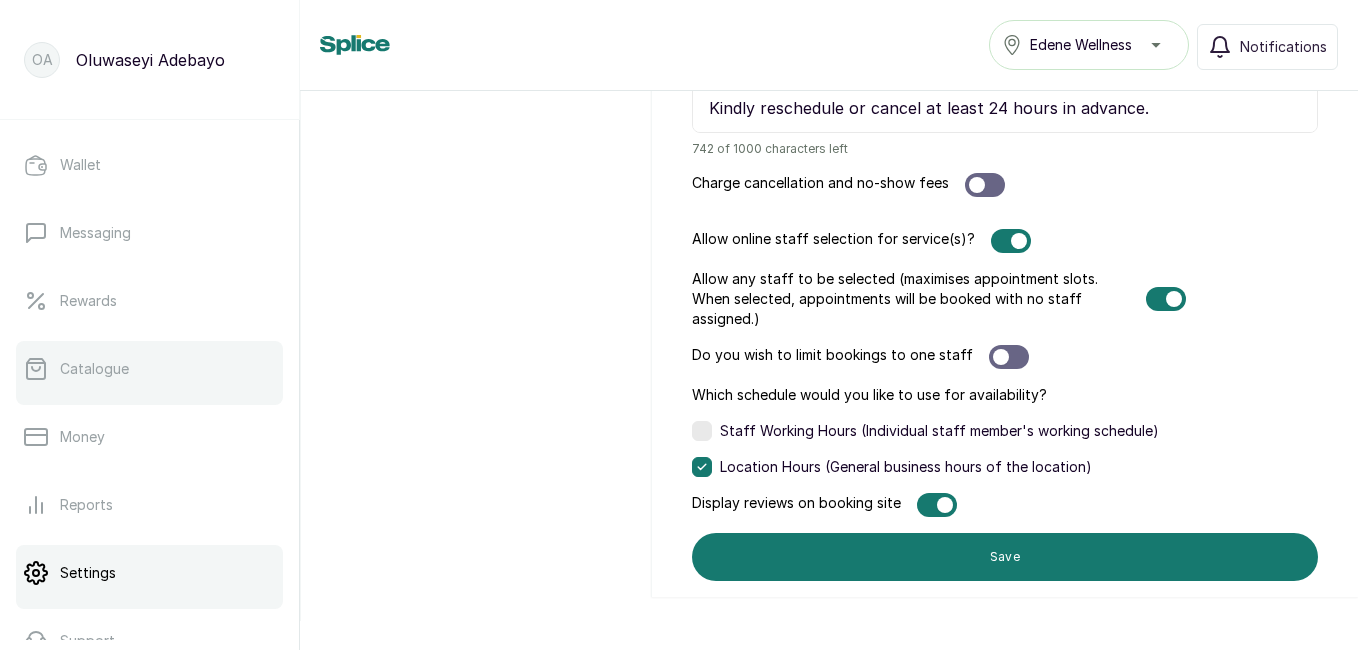 click on "Catalogue" at bounding box center [149, 369] 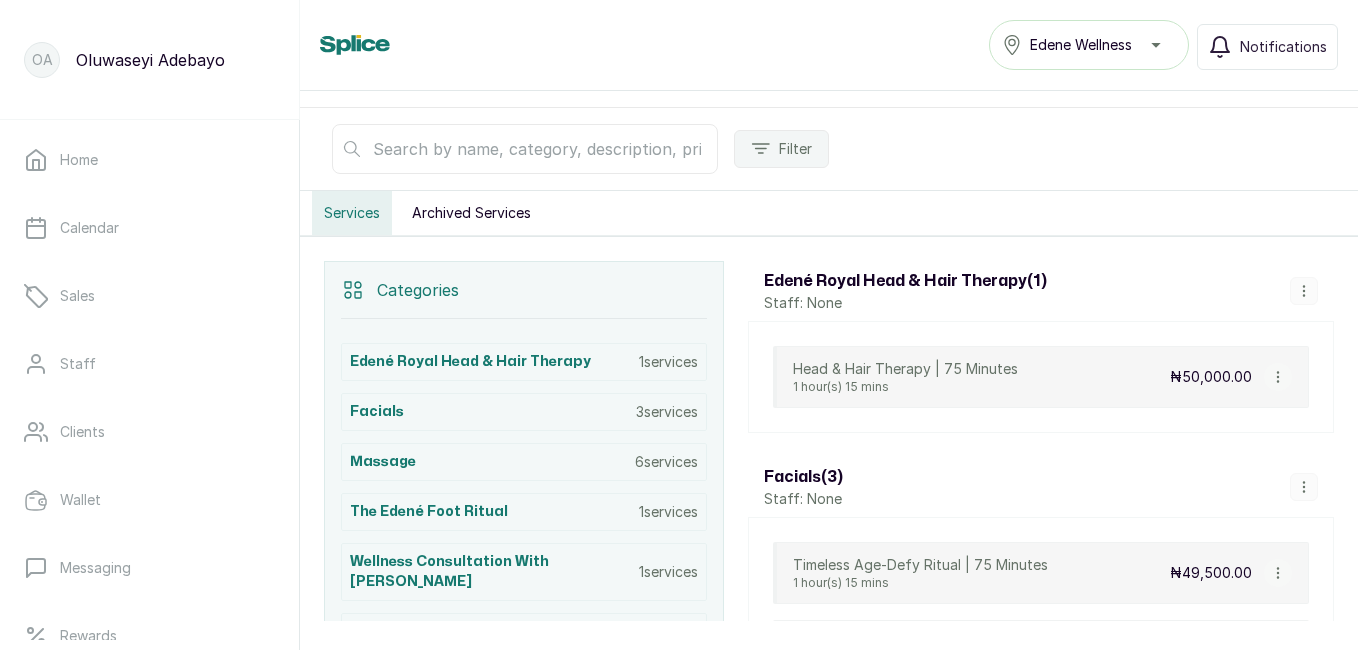 scroll, scrollTop: 443, scrollLeft: 0, axis: vertical 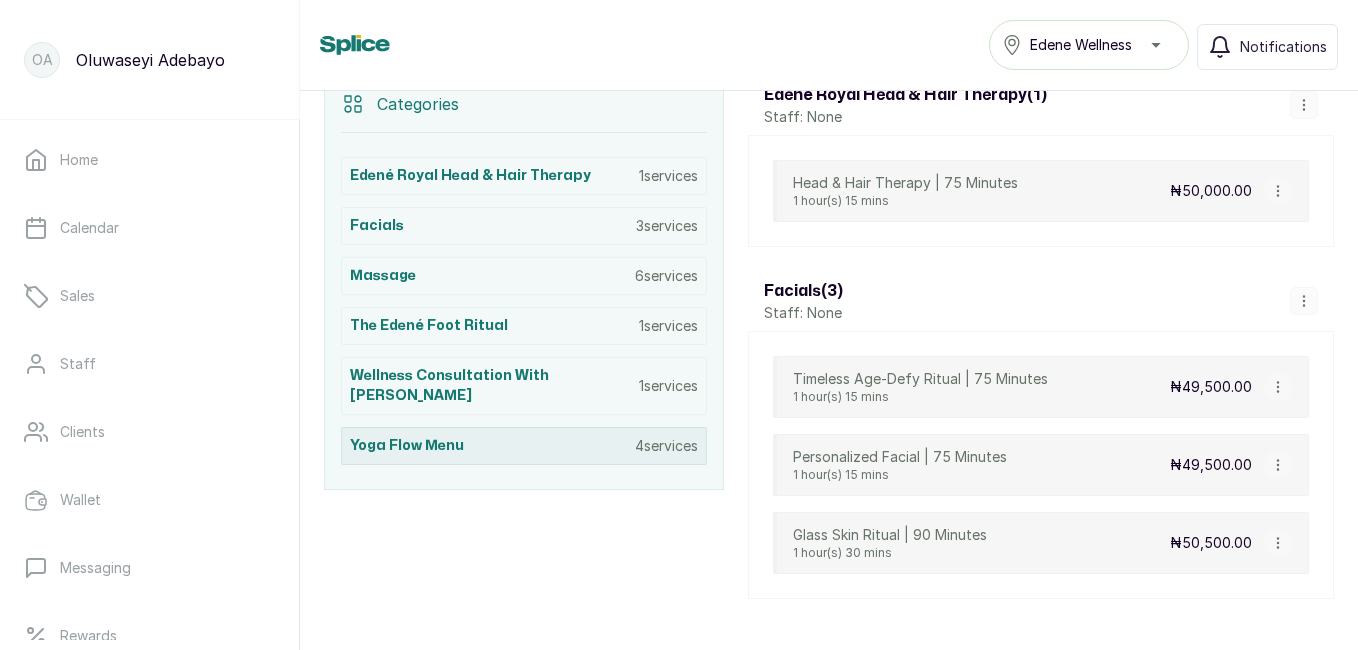 click on "4  services" at bounding box center [666, 446] 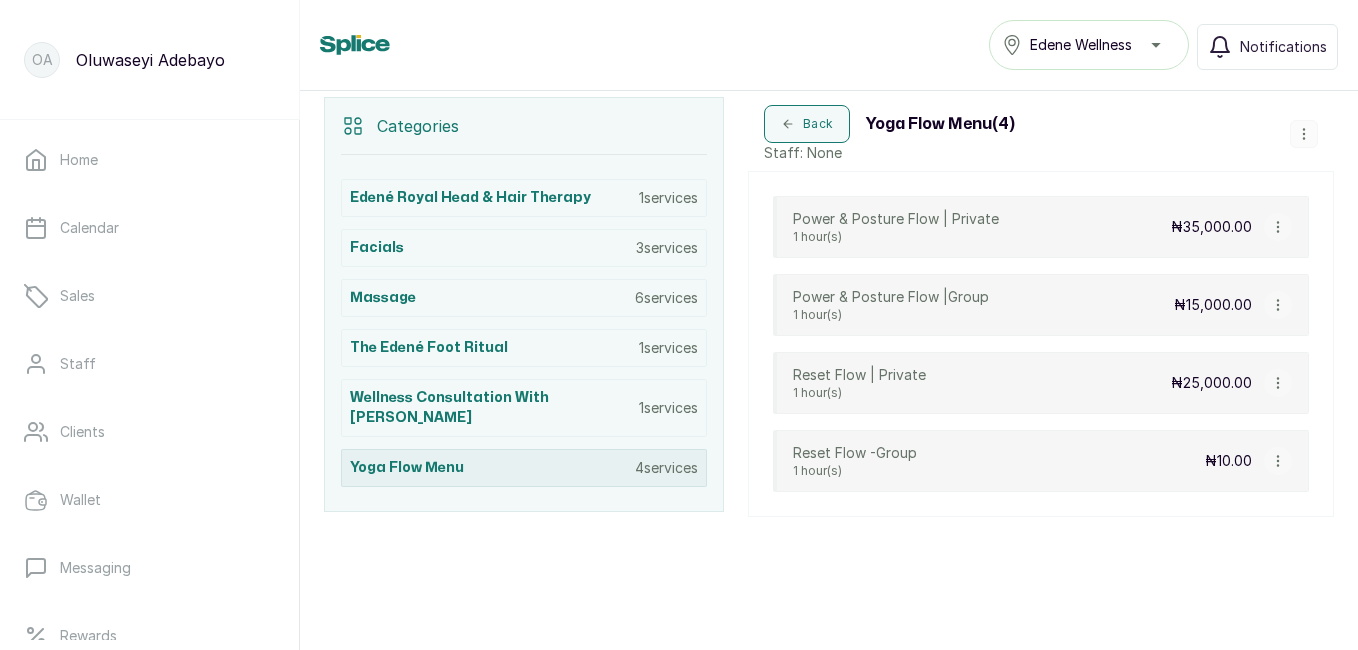 scroll, scrollTop: 421, scrollLeft: 0, axis: vertical 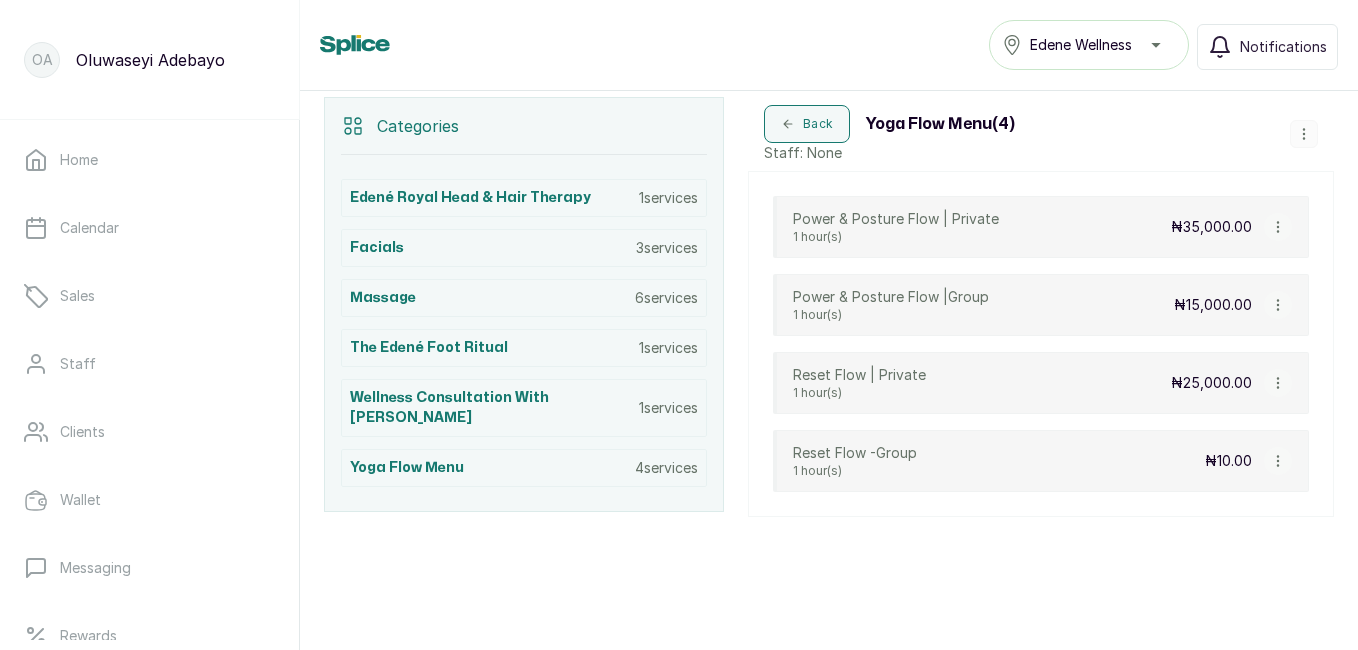 click 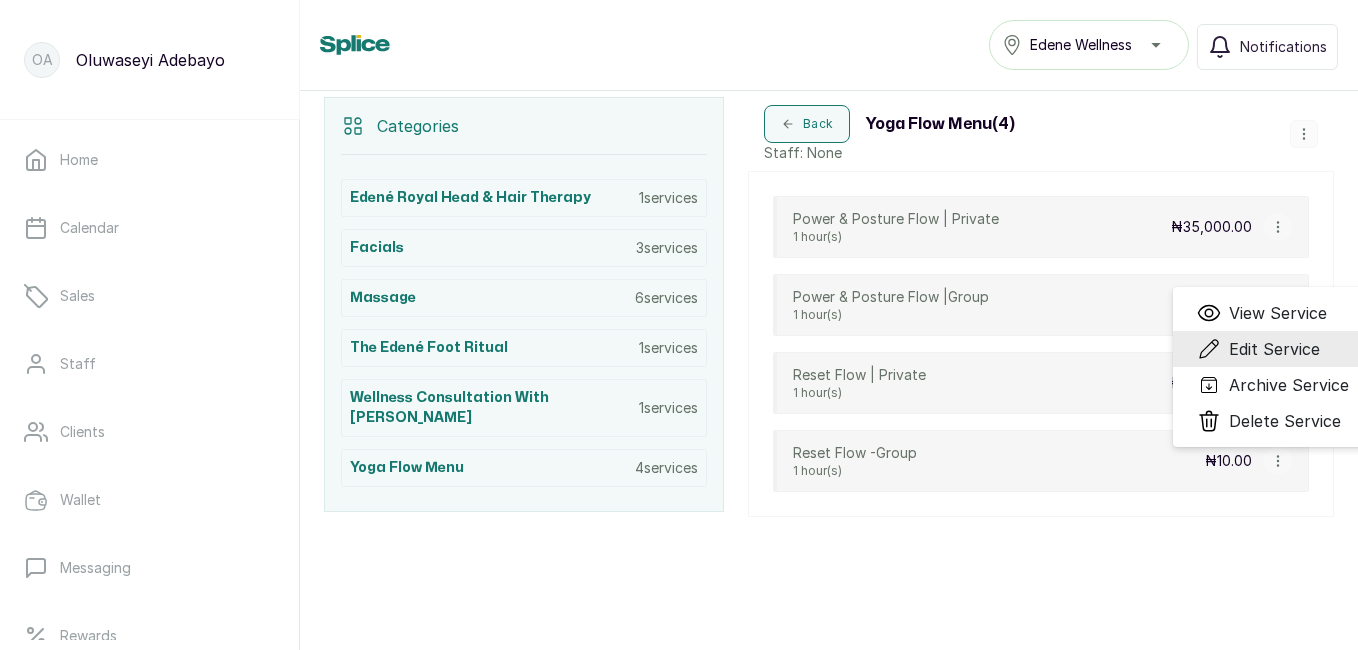 click on "Edit Service" at bounding box center (1274, 349) 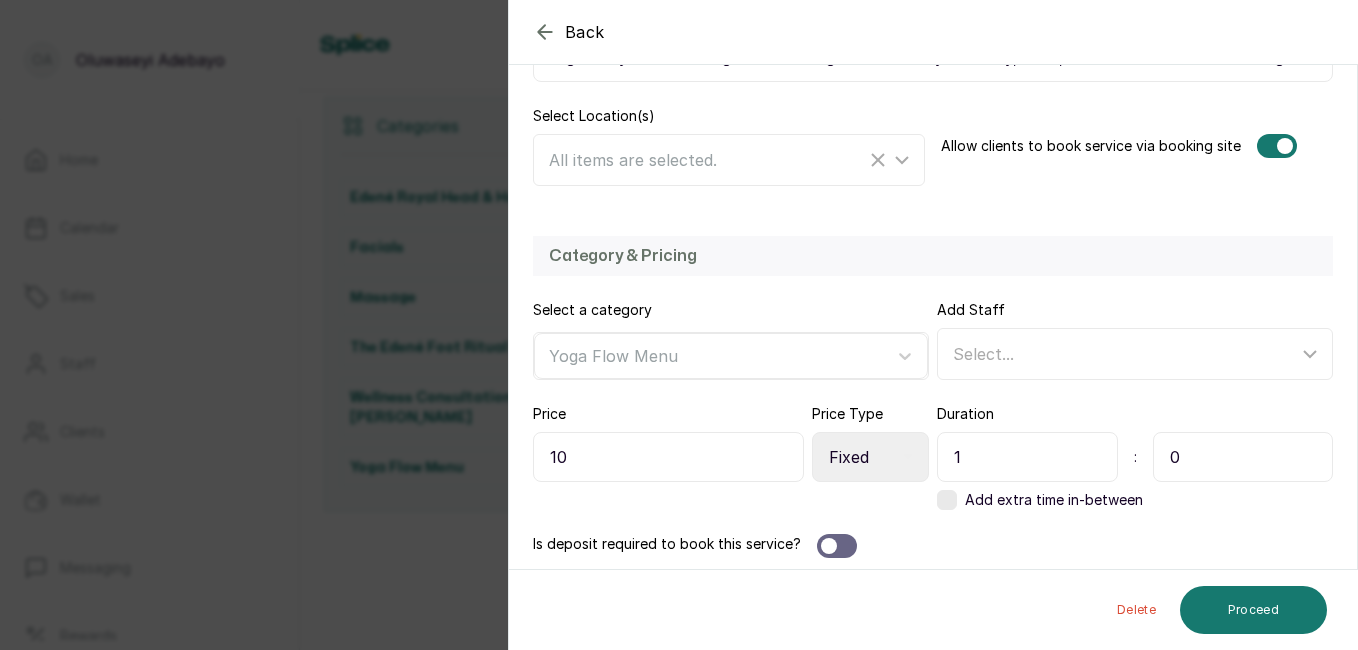 scroll, scrollTop: 419, scrollLeft: 0, axis: vertical 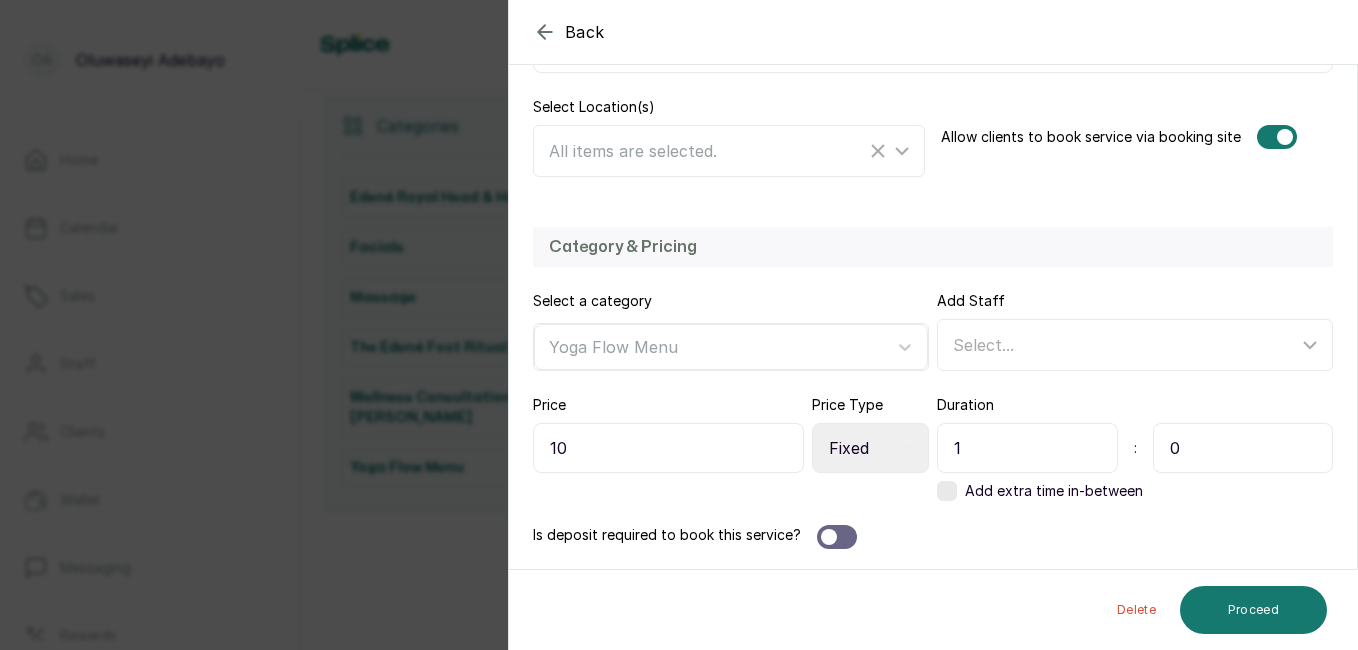 click on "10" at bounding box center (668, 448) 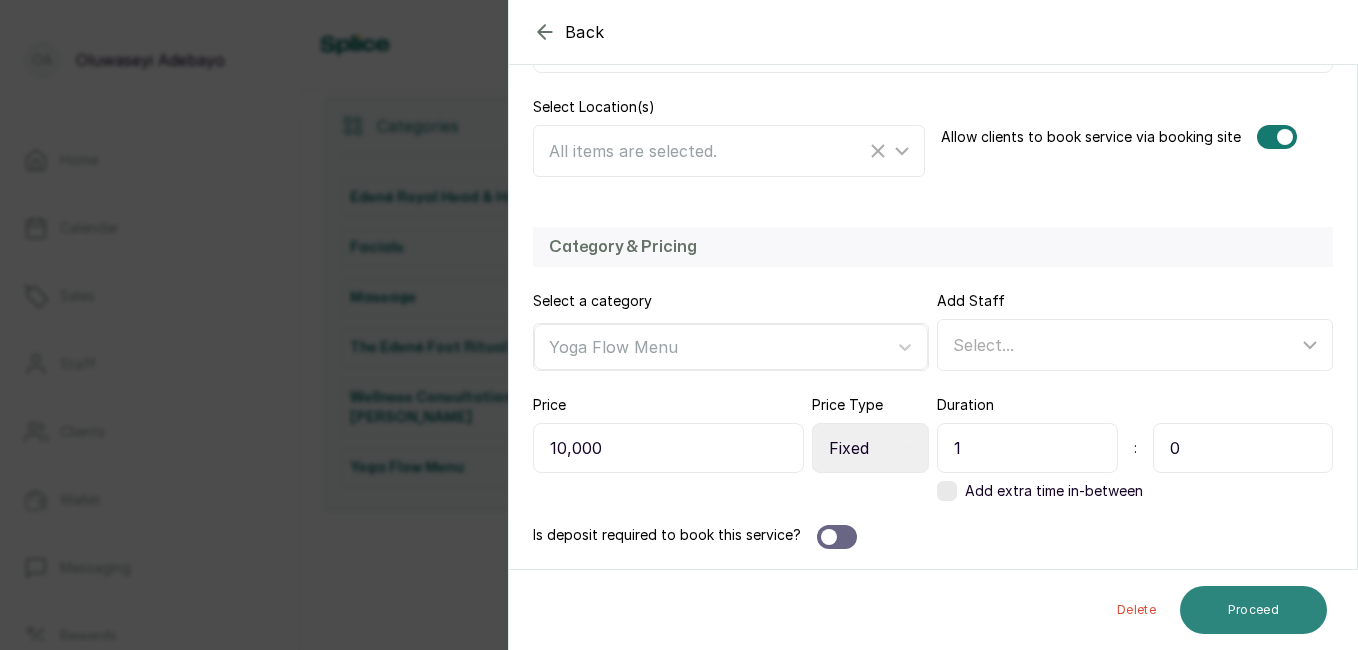 type on "10,000" 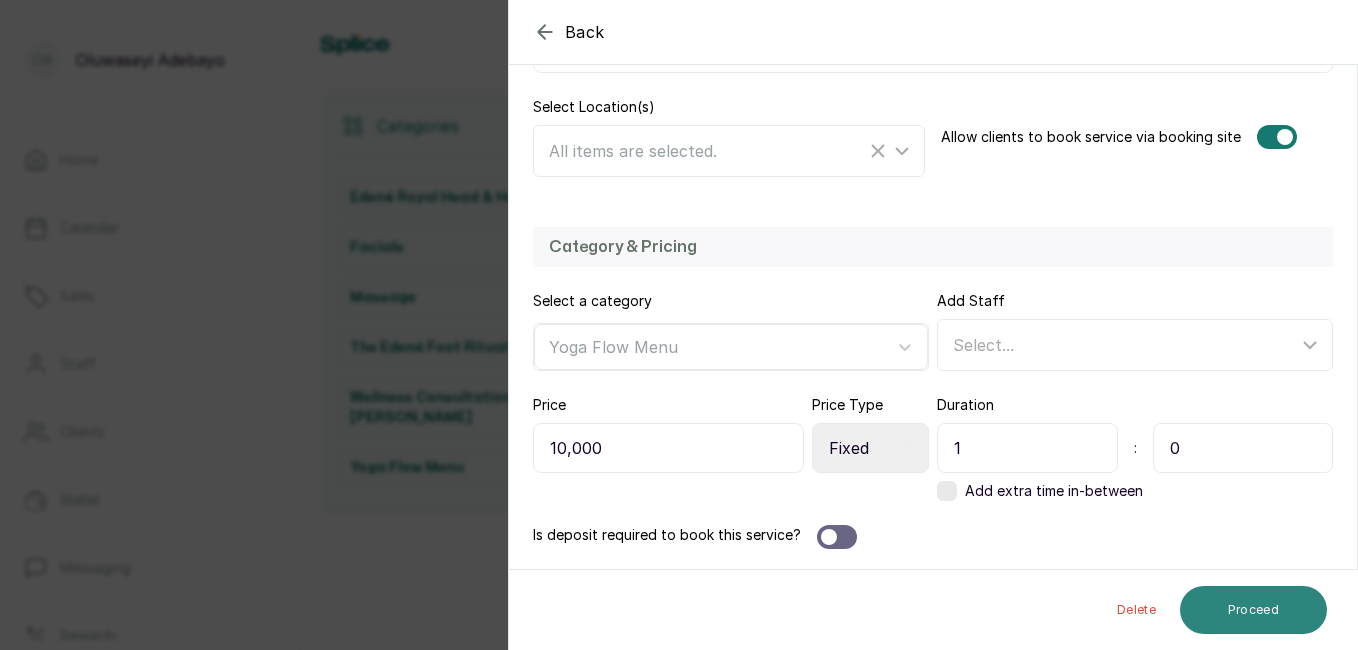 click on "Proceed" at bounding box center [1253, 610] 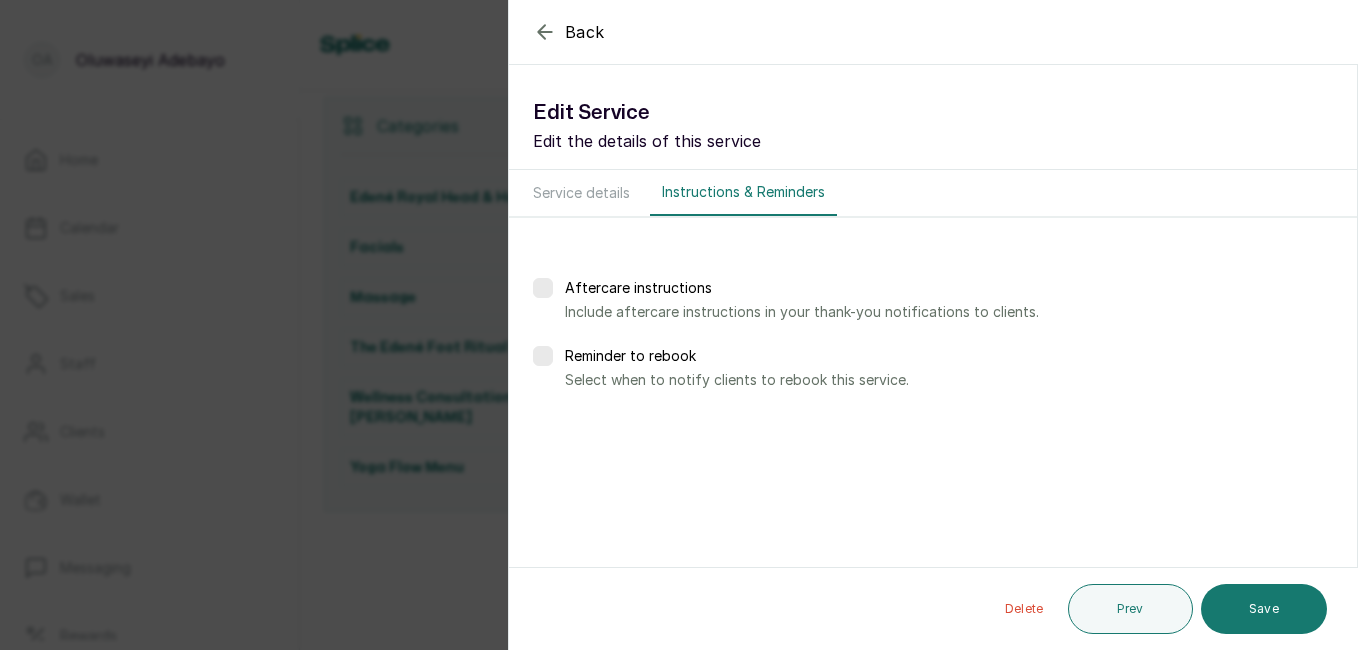 scroll, scrollTop: 0, scrollLeft: 0, axis: both 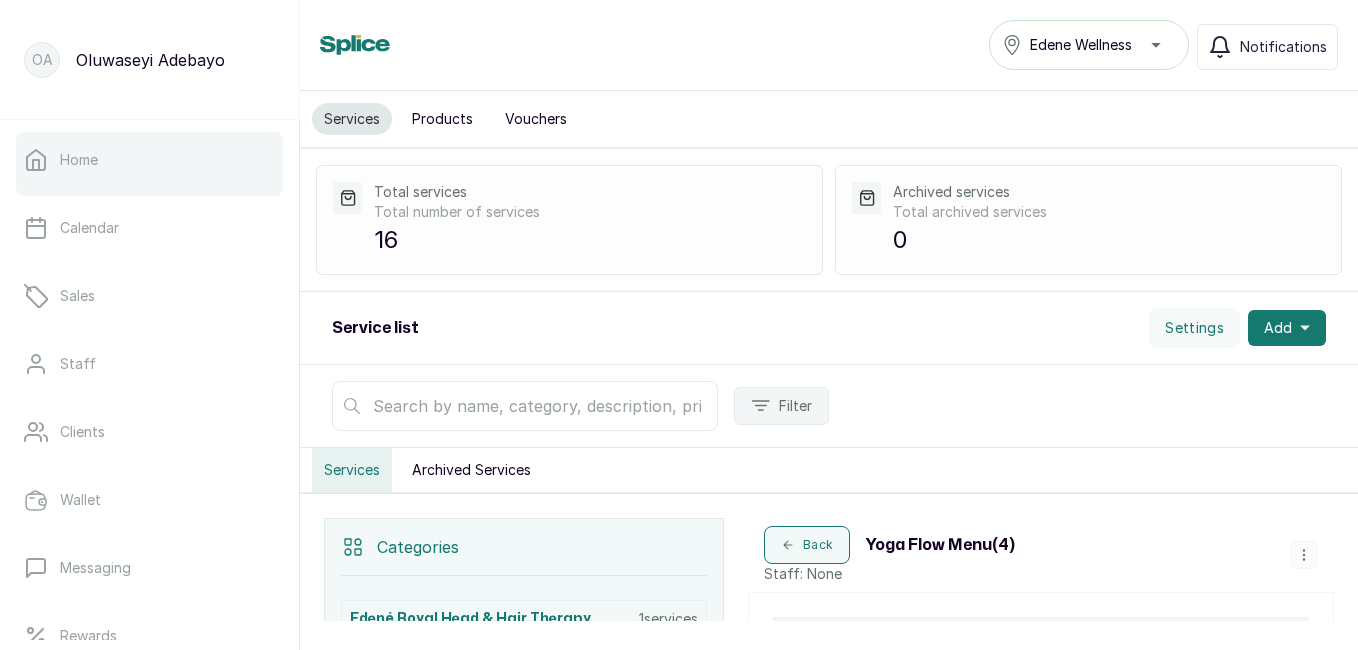 click on "Home" at bounding box center [149, 160] 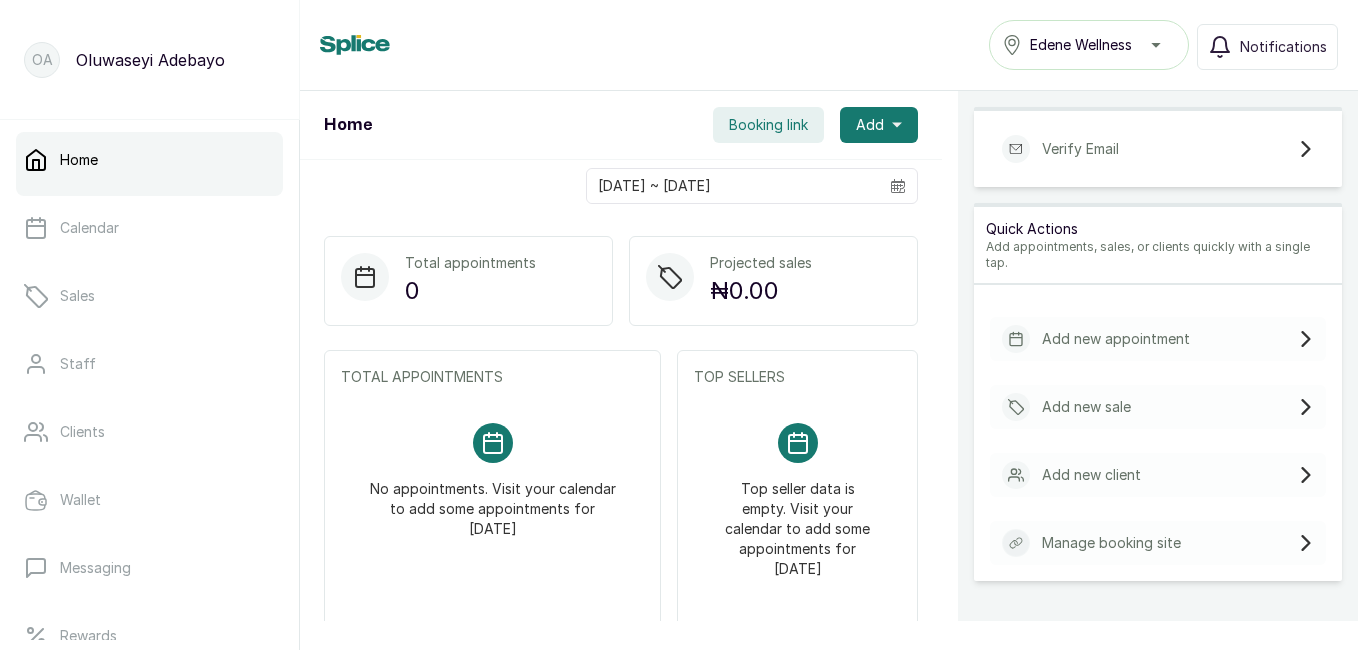 click on "Booking link" at bounding box center (768, 125) 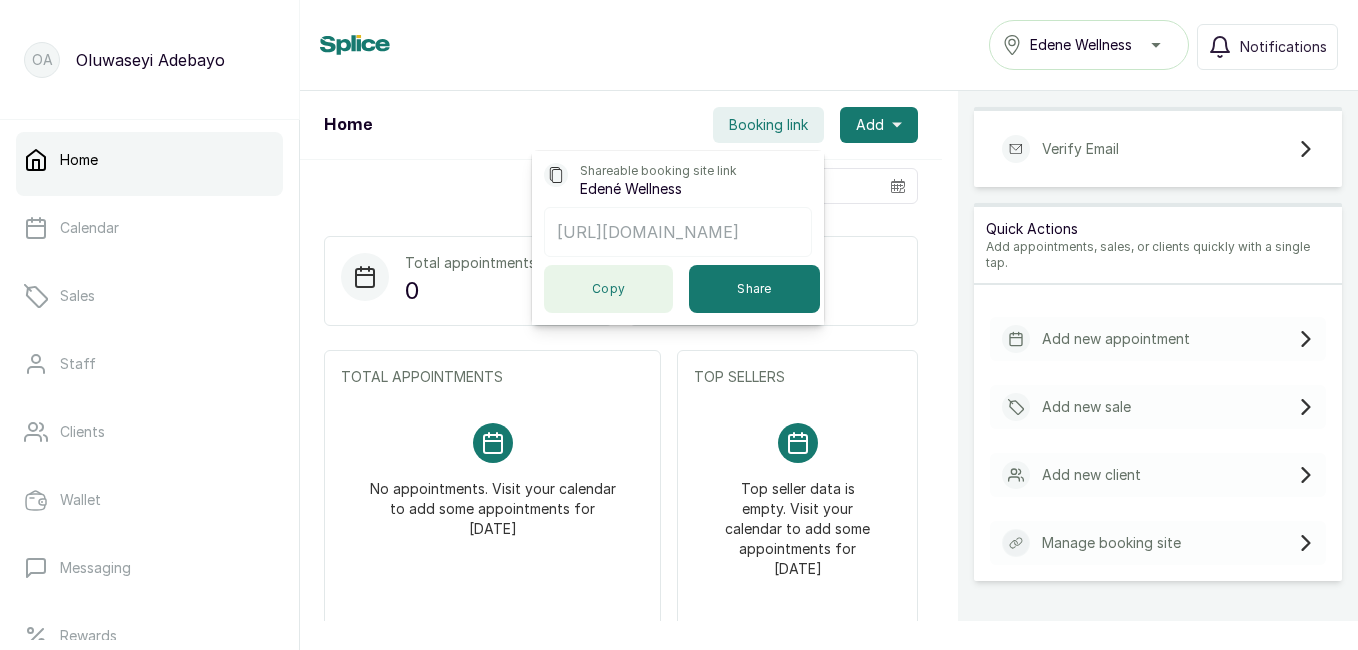 click on "Copy" at bounding box center (608, 289) 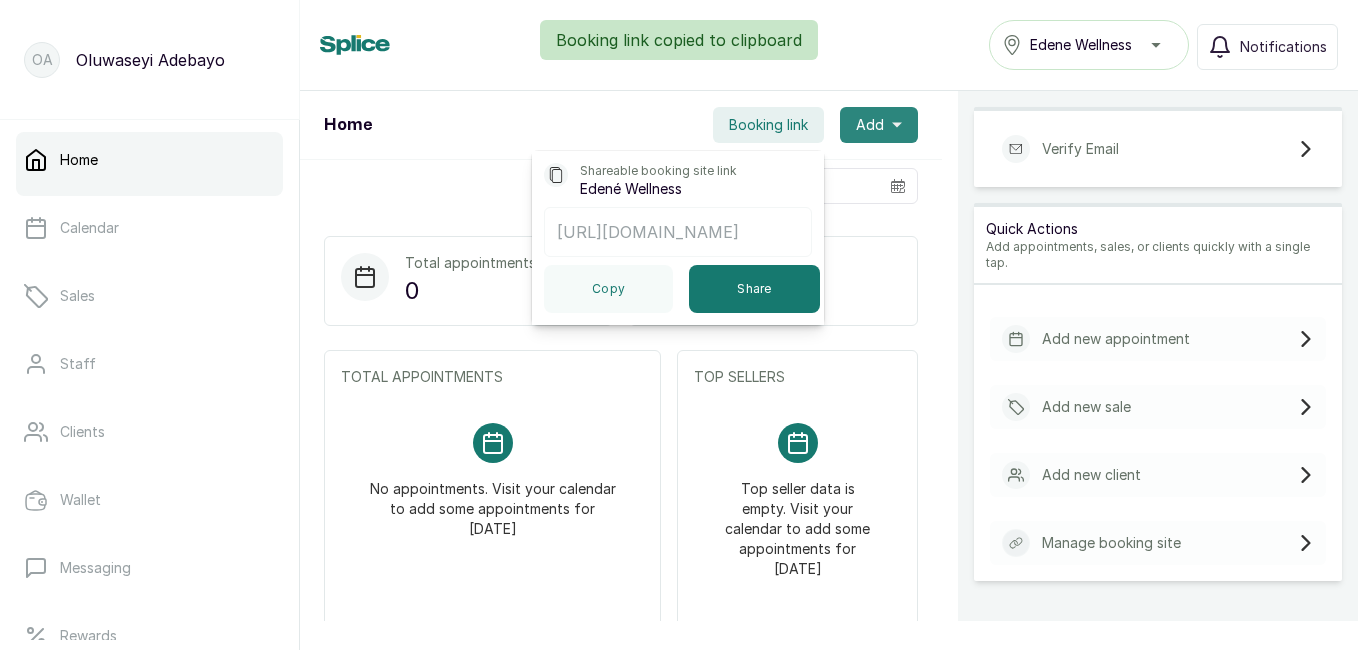 click on "Add" at bounding box center (879, 125) 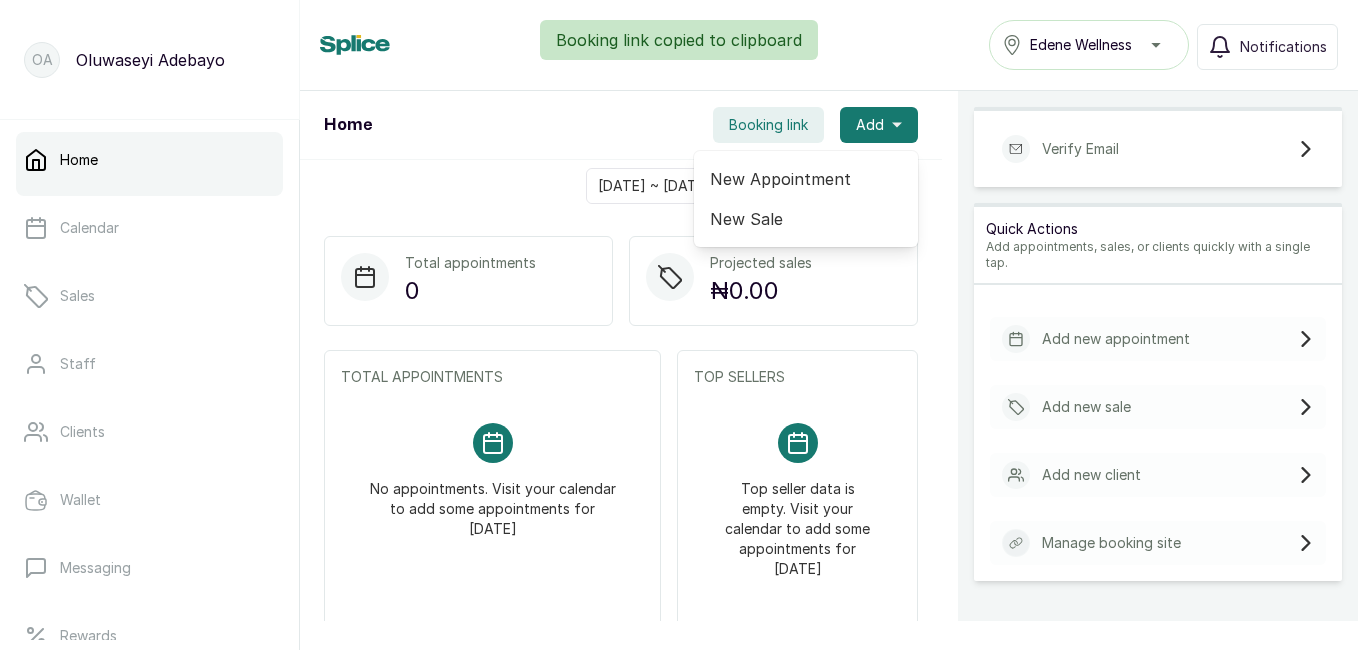 click on "Home Edene Wellness  Notifications" at bounding box center (829, 45) 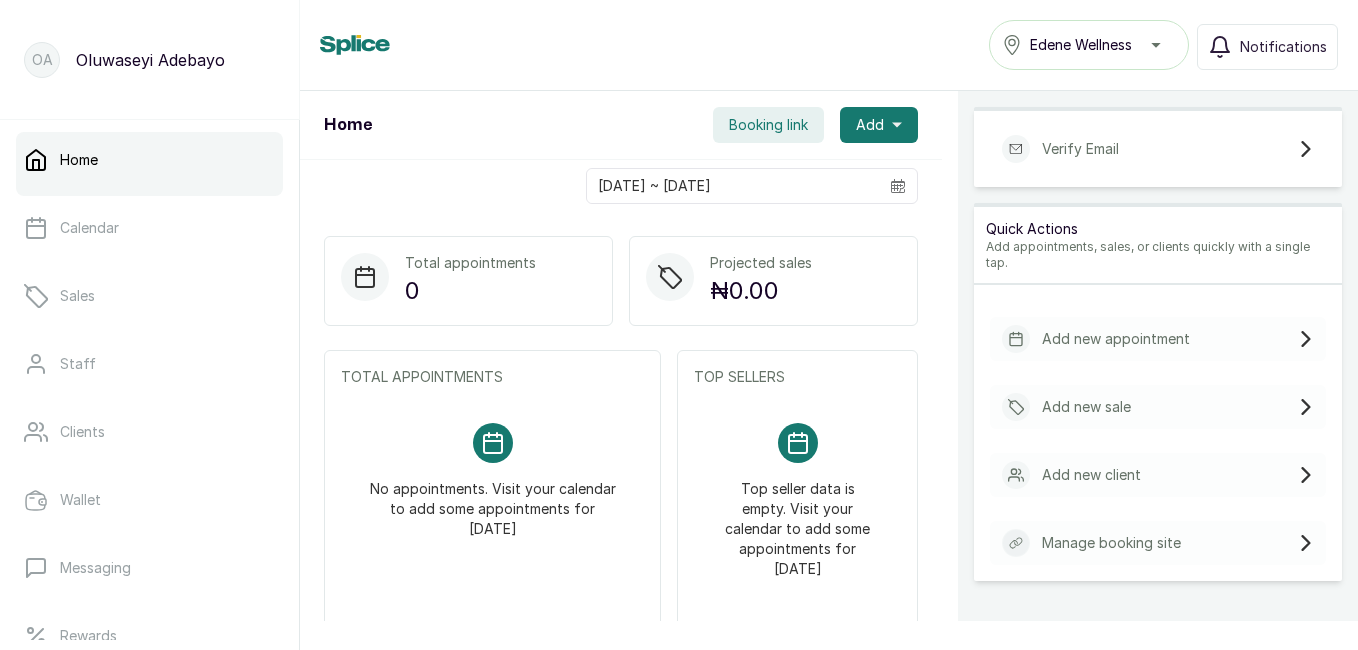 click on "Home" at bounding box center [149, 160] 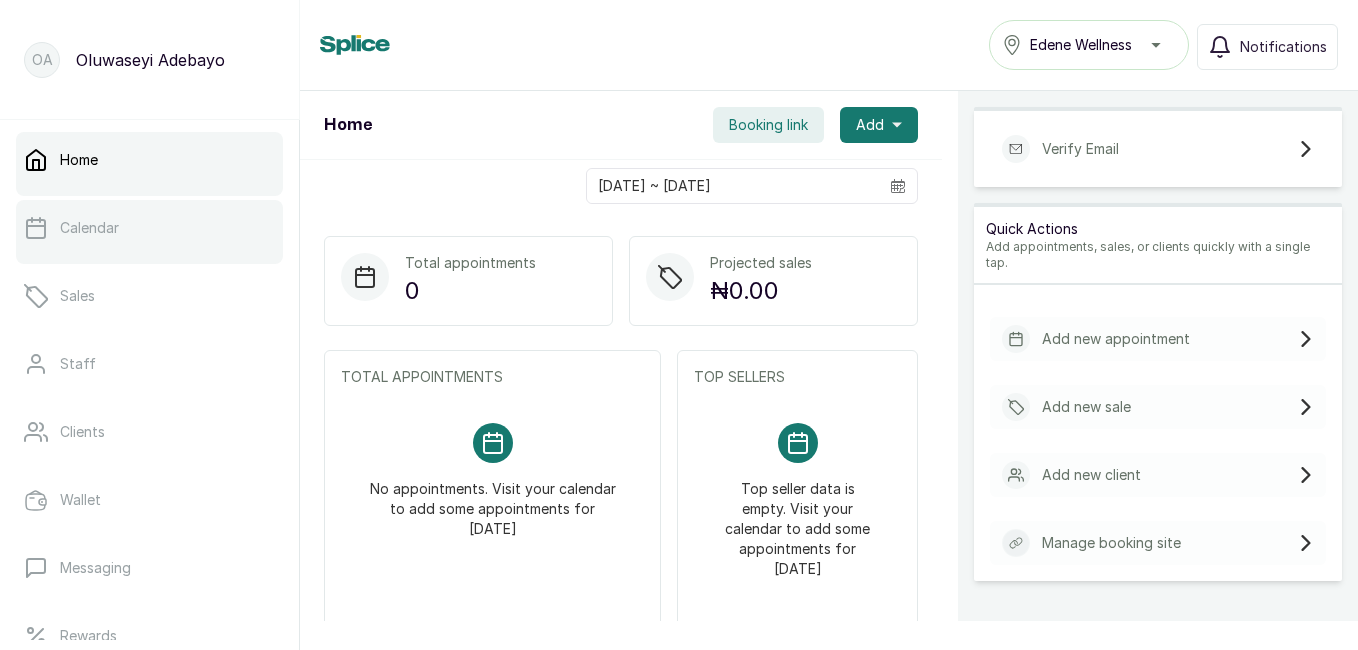 click on "Calendar" at bounding box center (89, 228) 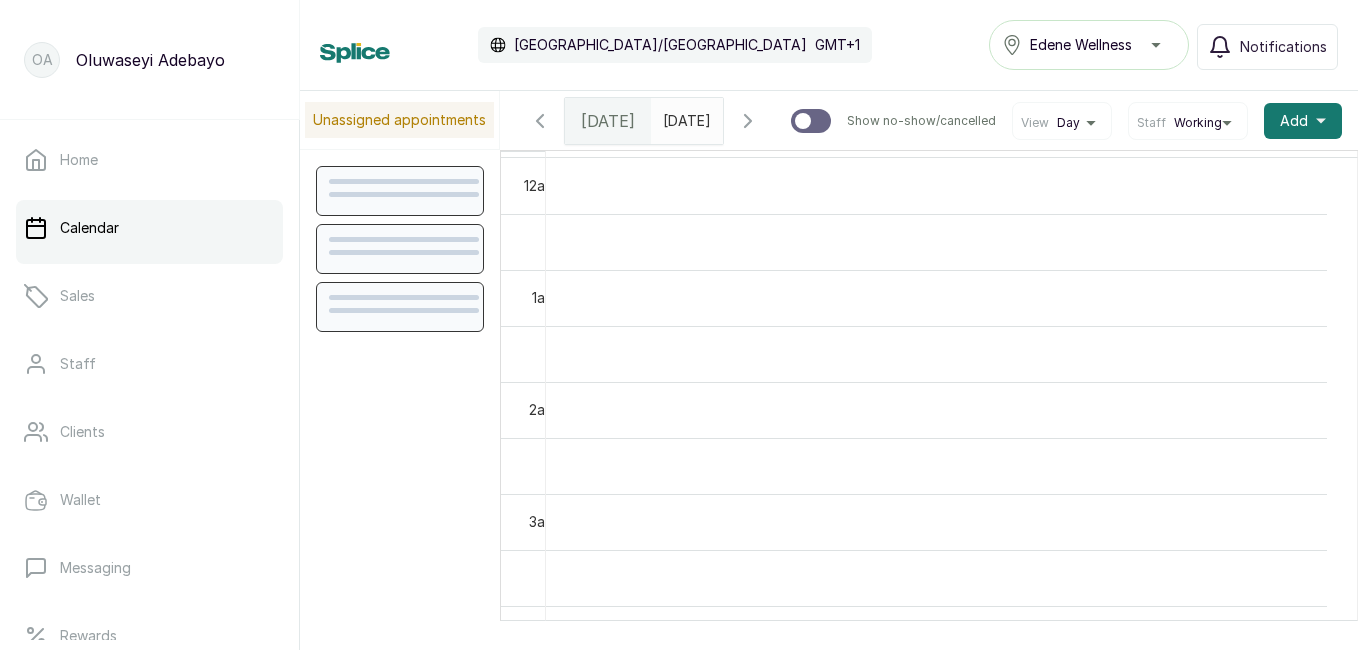 scroll, scrollTop: 673, scrollLeft: 0, axis: vertical 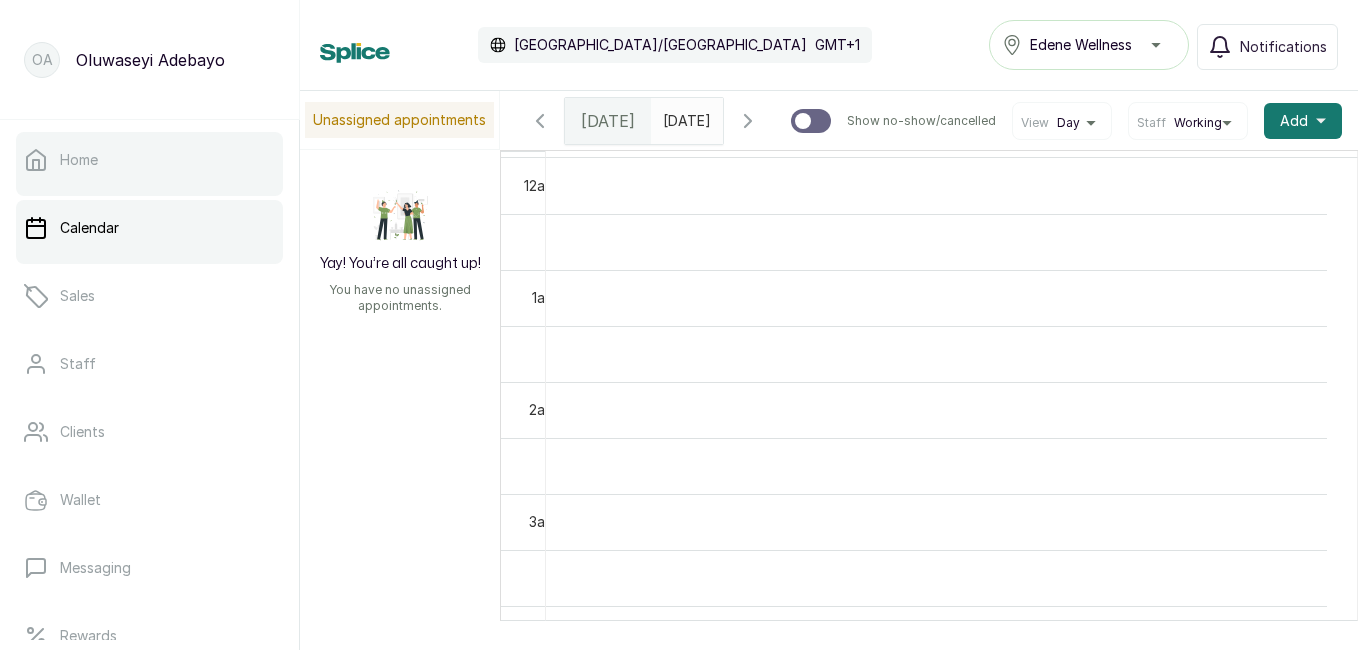 click on "Home" at bounding box center [149, 160] 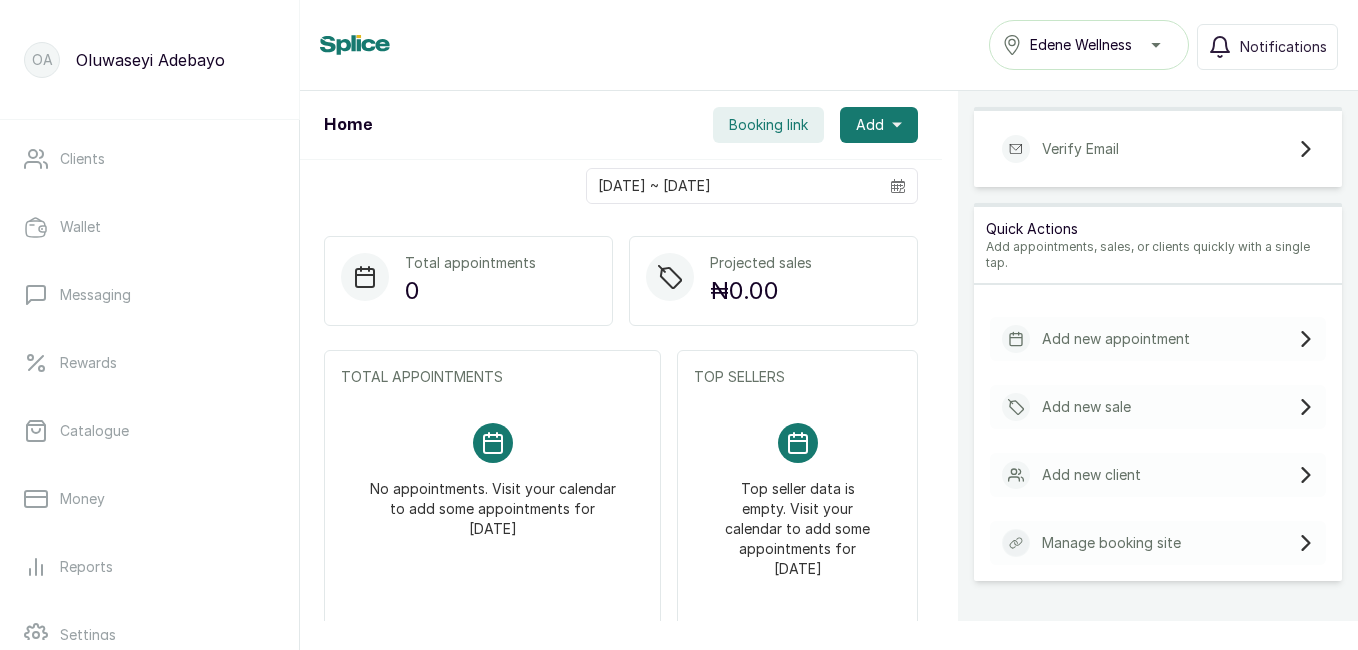 scroll, scrollTop: 277, scrollLeft: 0, axis: vertical 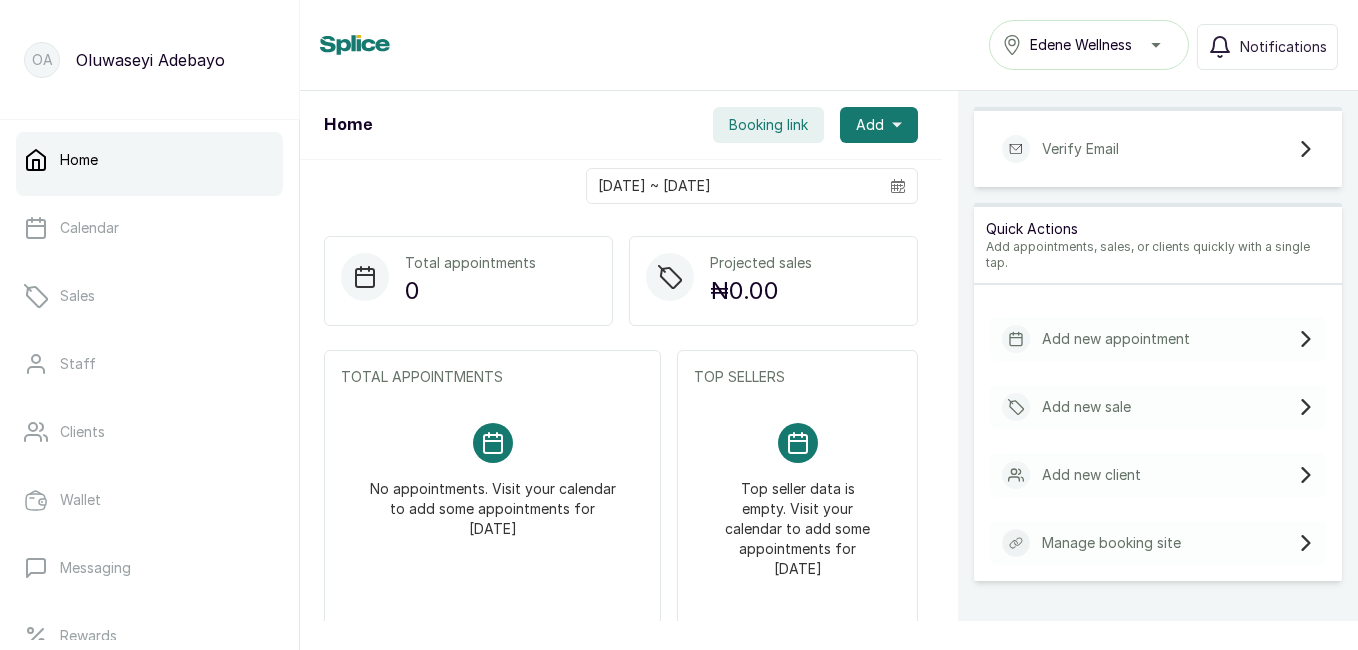 click on "Home" at bounding box center (149, 160) 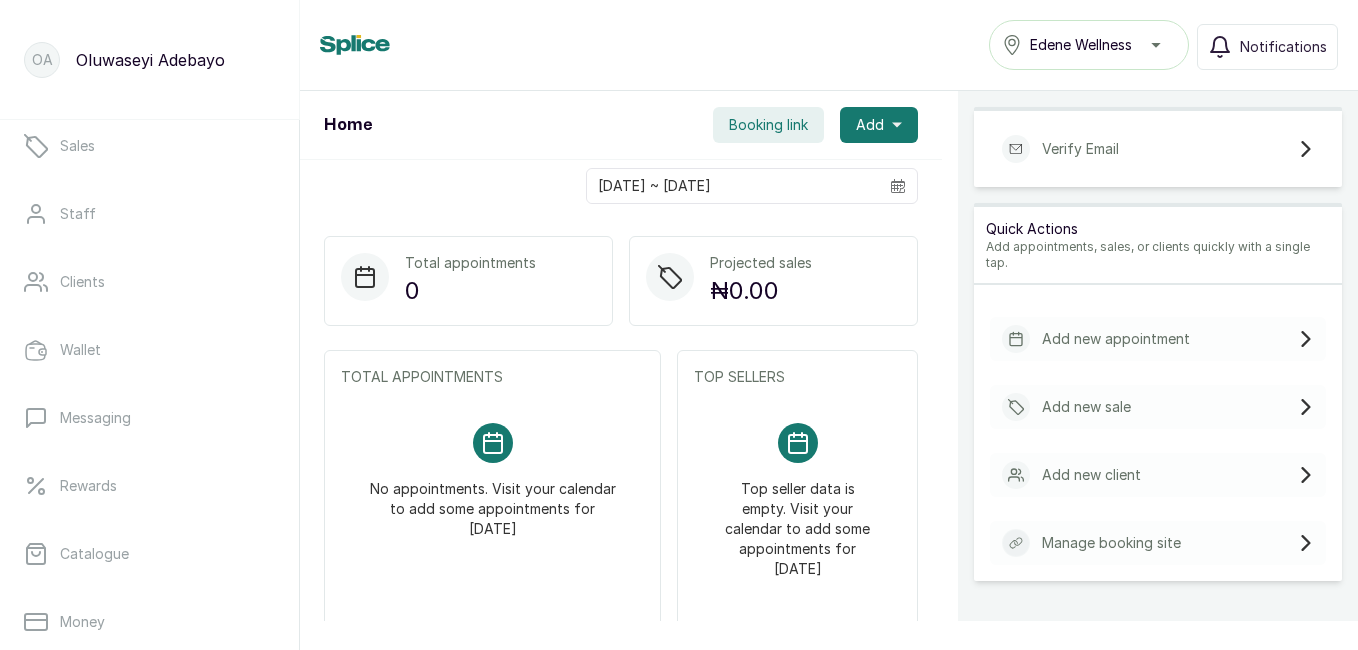scroll, scrollTop: 454, scrollLeft: 0, axis: vertical 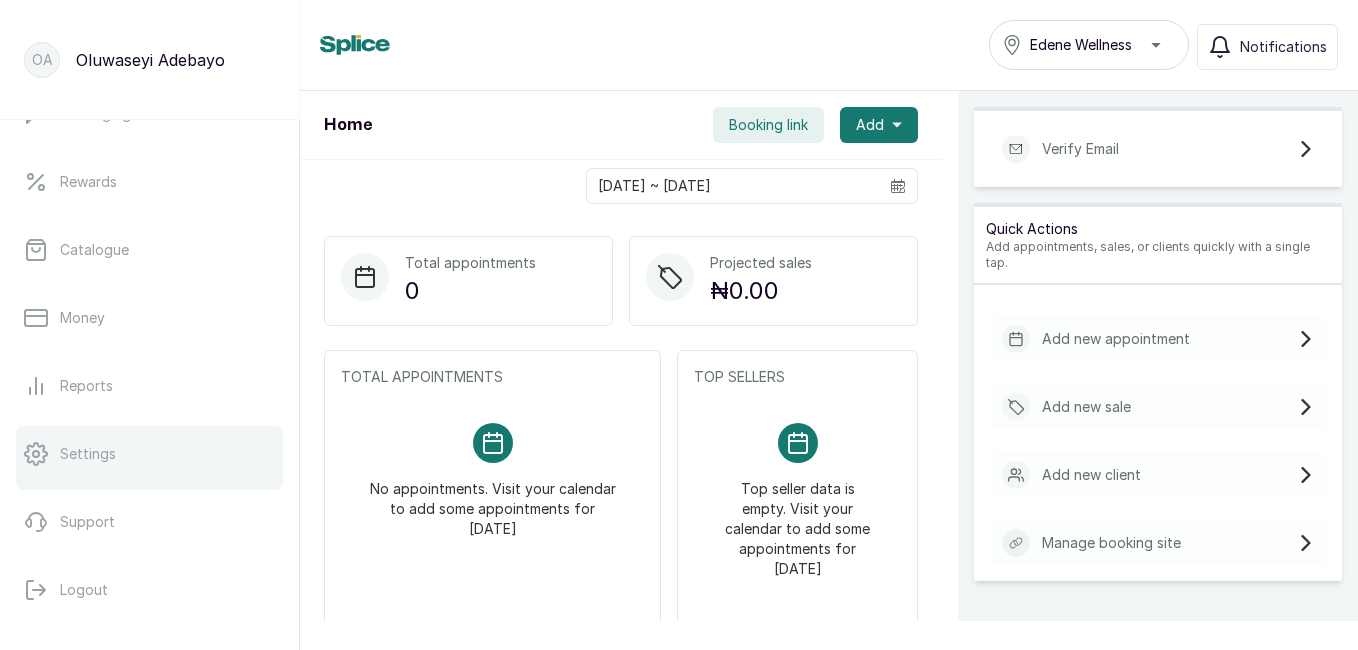 click on "Settings" at bounding box center [149, 454] 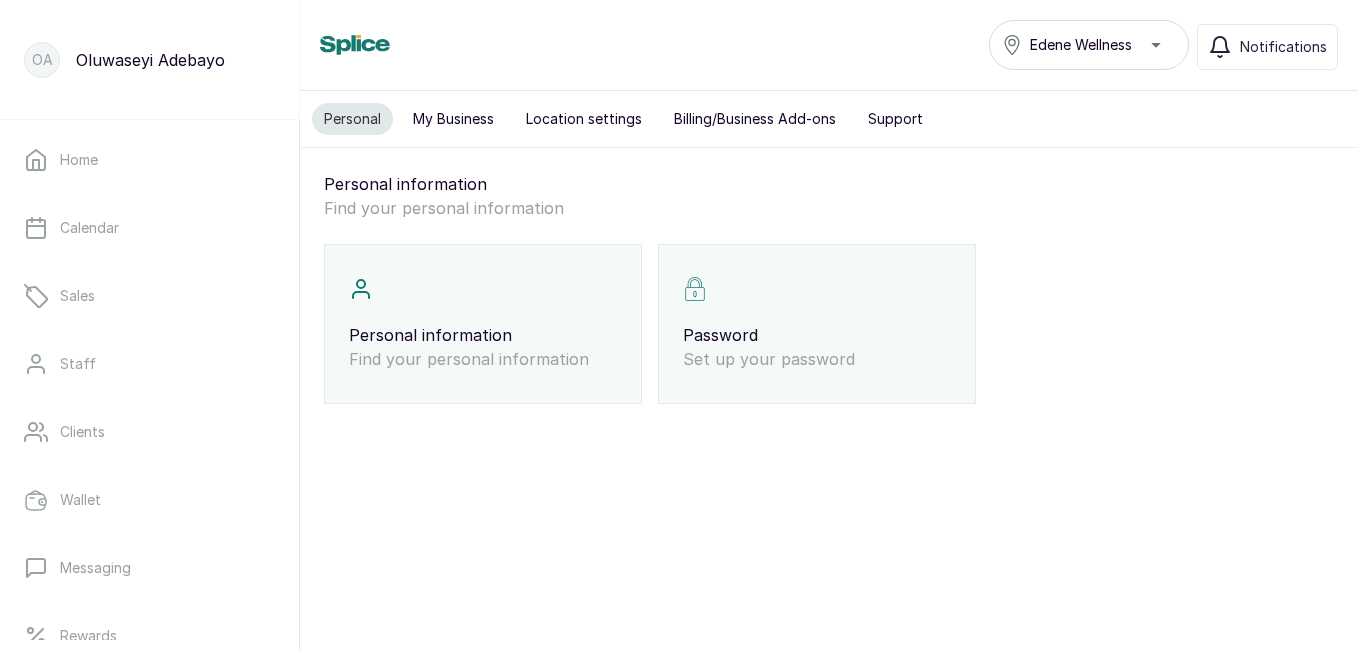 click on "Personal information Find your personal information" at bounding box center [483, 324] 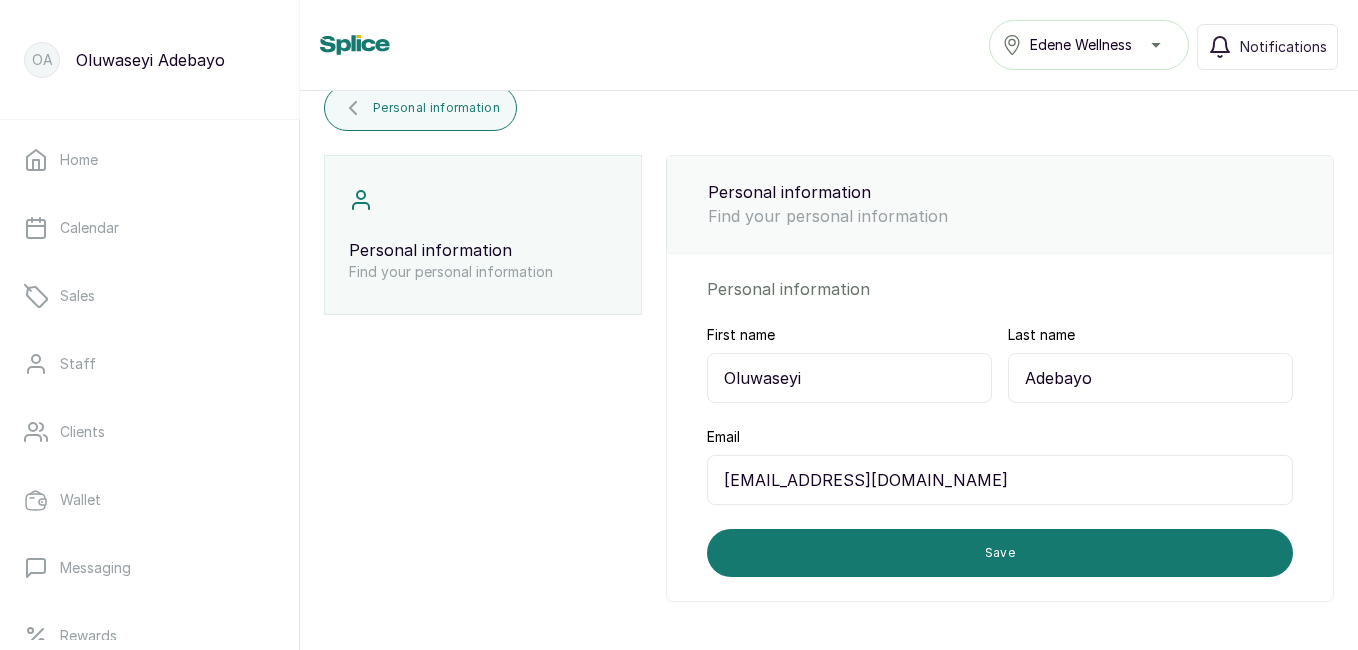 scroll, scrollTop: 92, scrollLeft: 0, axis: vertical 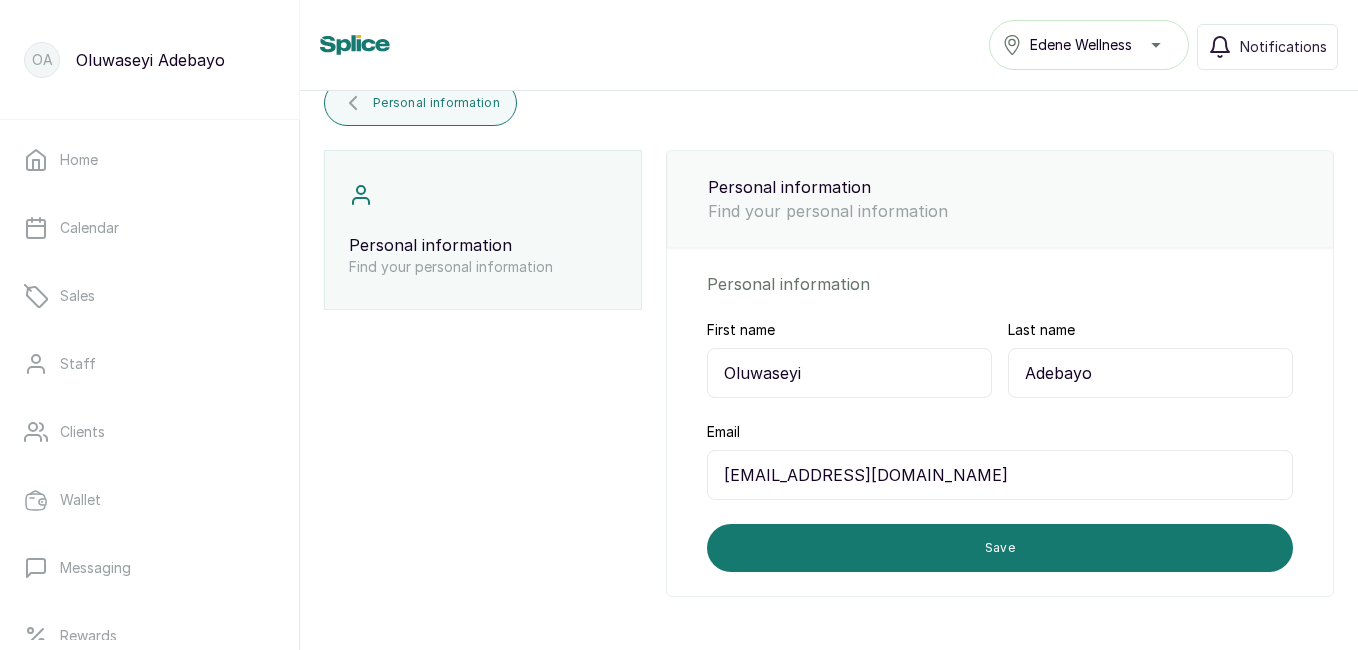 drag, startPoint x: 1089, startPoint y: 373, endPoint x: 1003, endPoint y: 372, distance: 86.00581 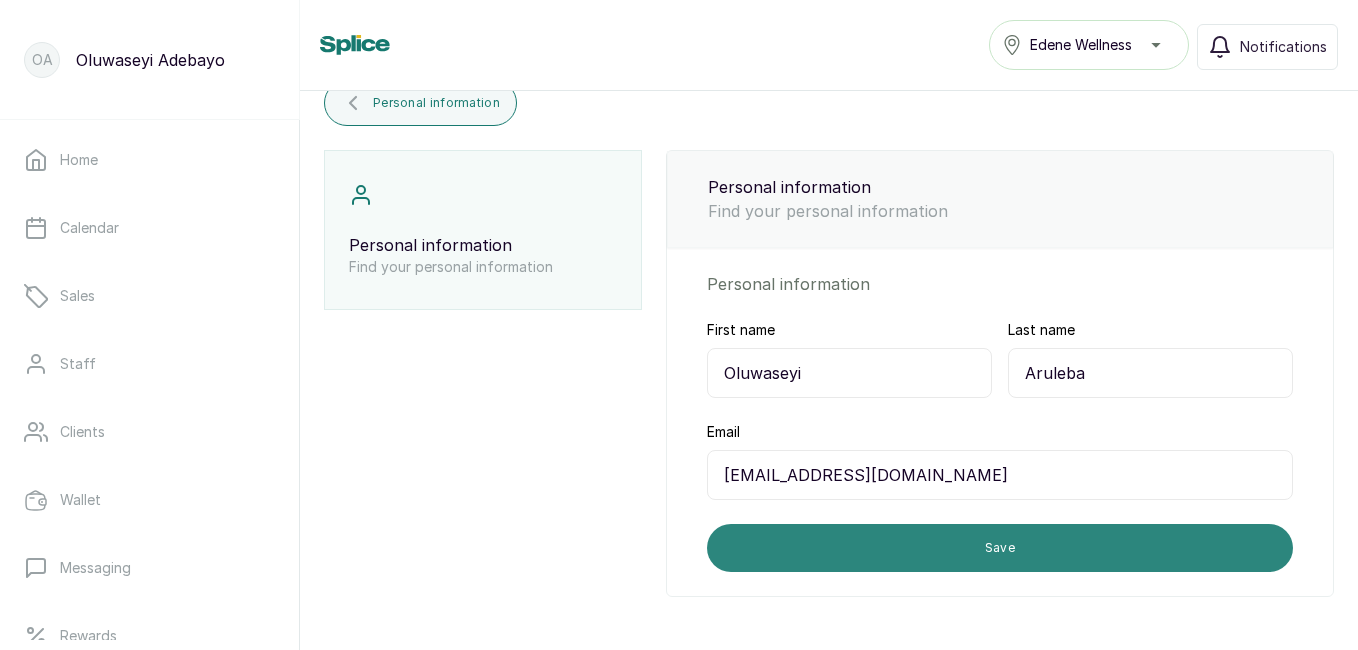 type on "Aruleba" 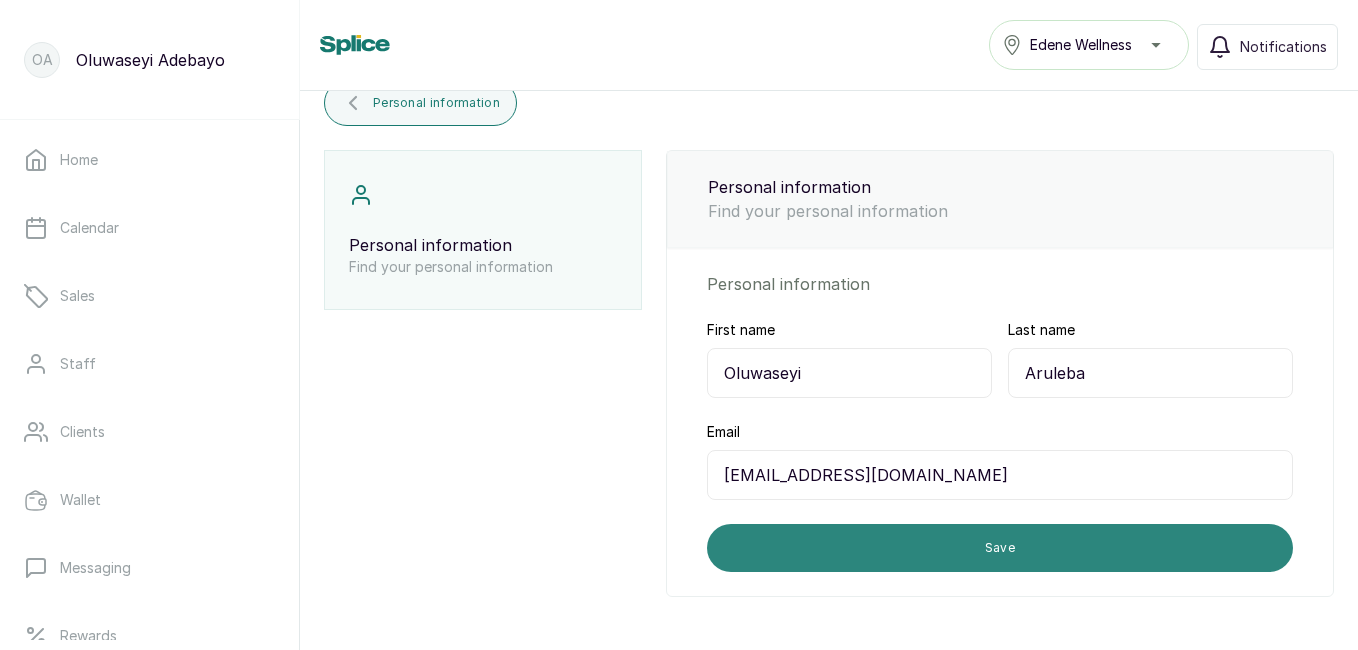 click on "Save" at bounding box center [1000, 548] 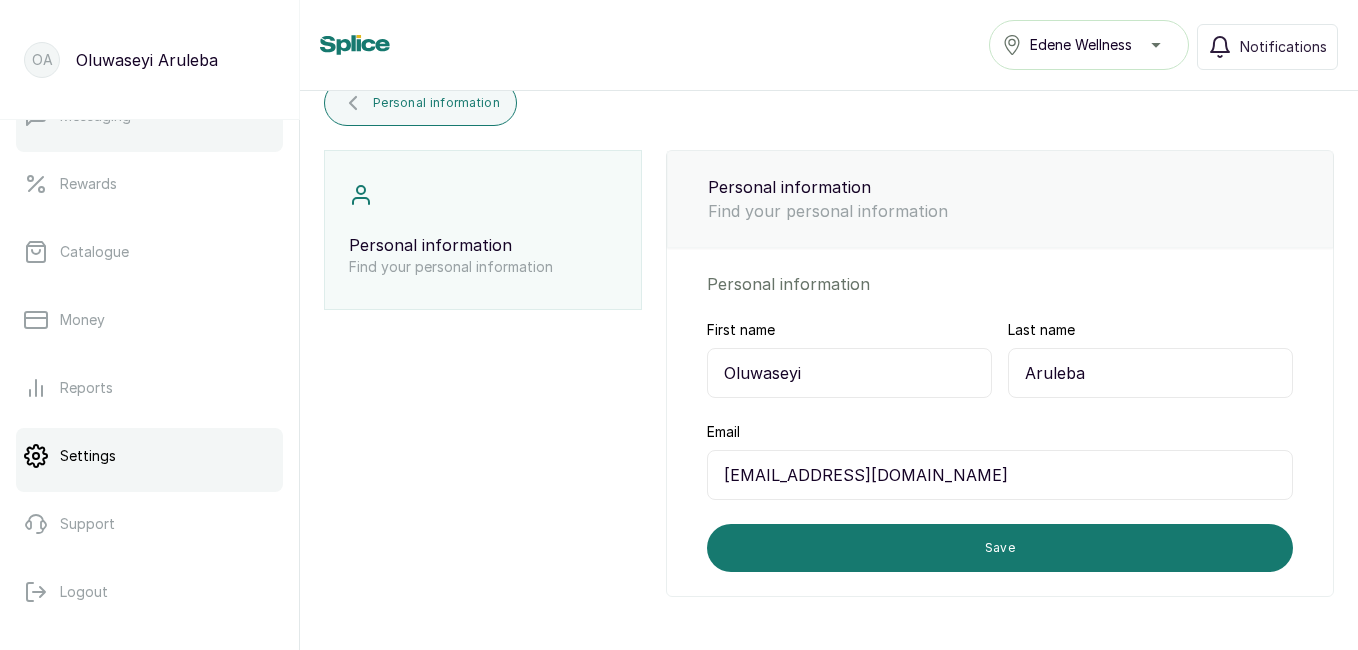 scroll, scrollTop: 454, scrollLeft: 0, axis: vertical 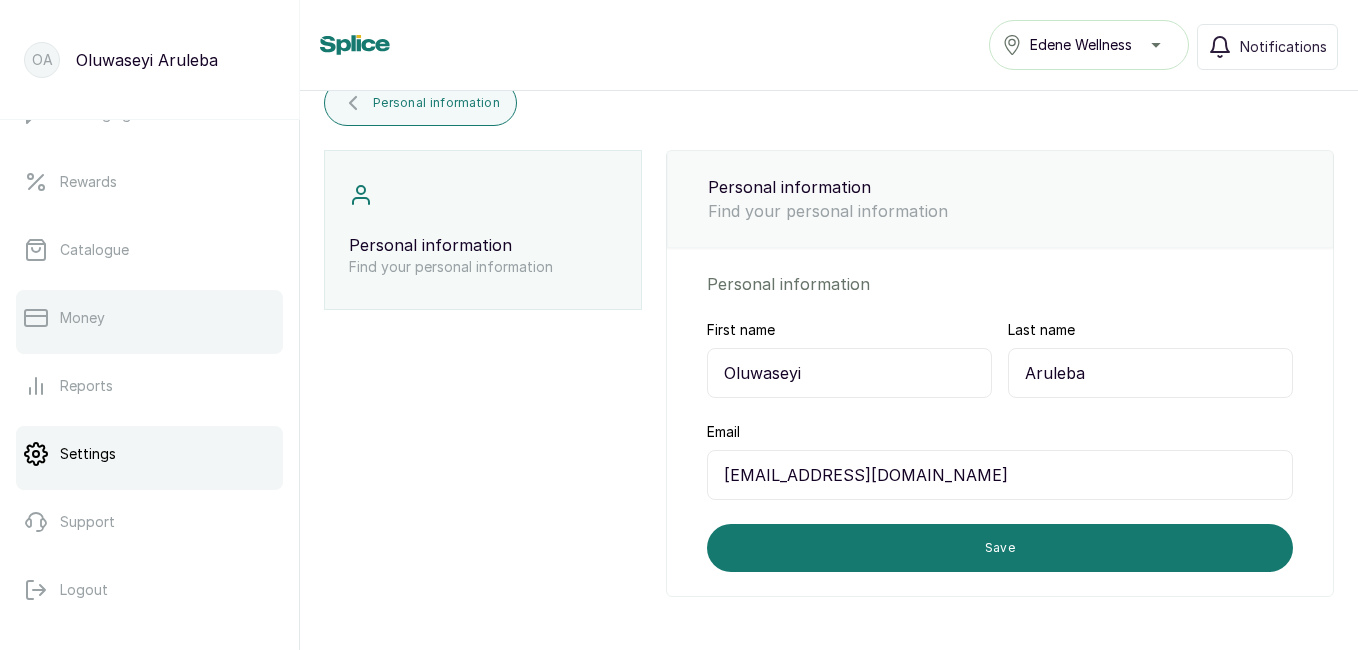 click on "Money" at bounding box center [149, 318] 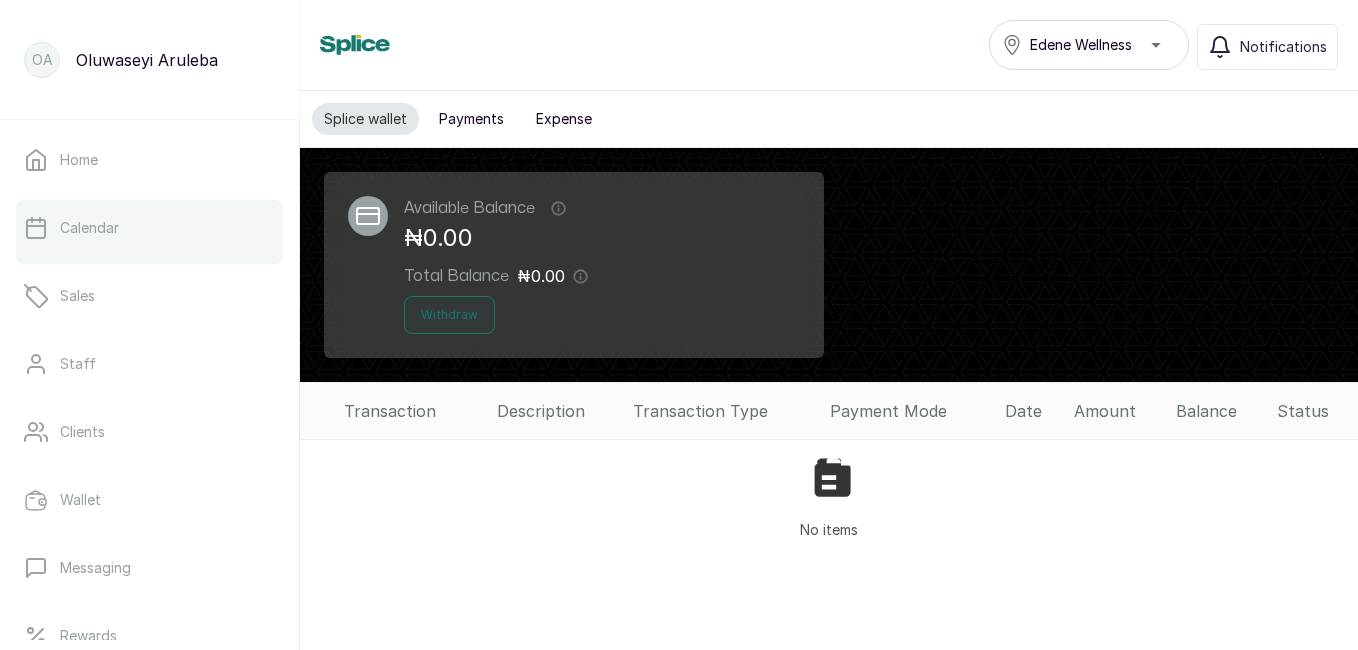 click on "Calendar" at bounding box center (149, 228) 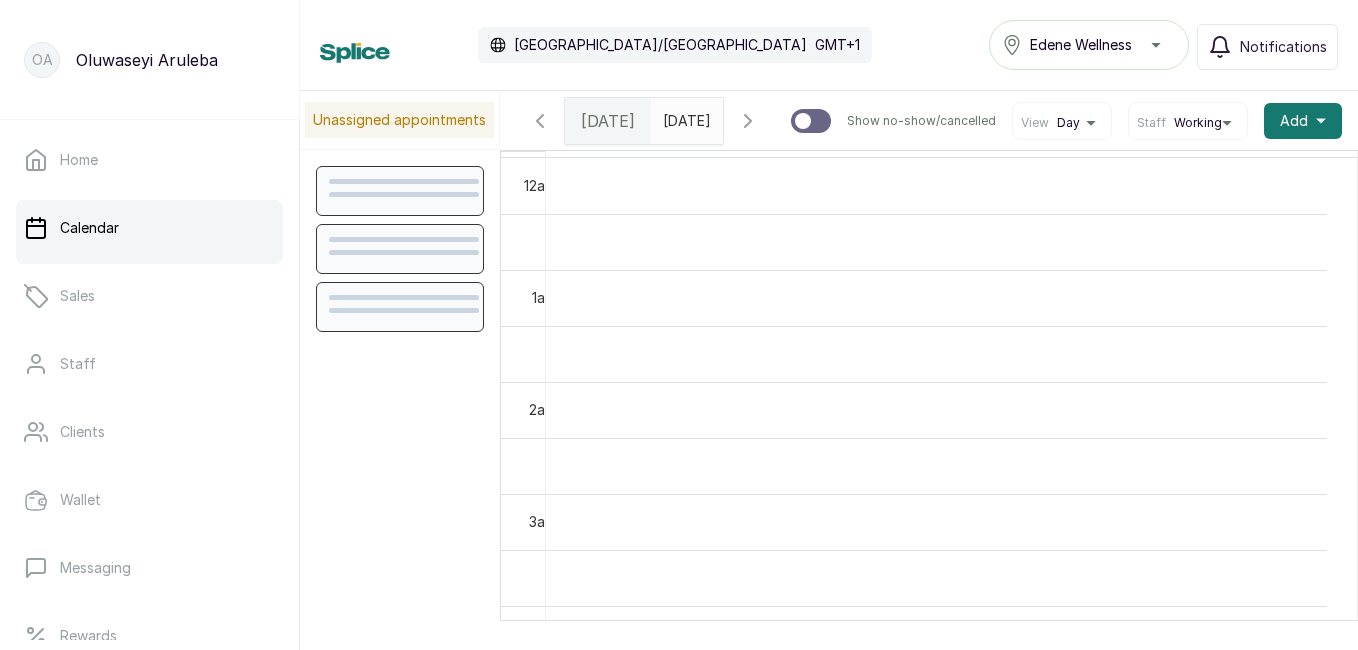 scroll, scrollTop: 673, scrollLeft: 0, axis: vertical 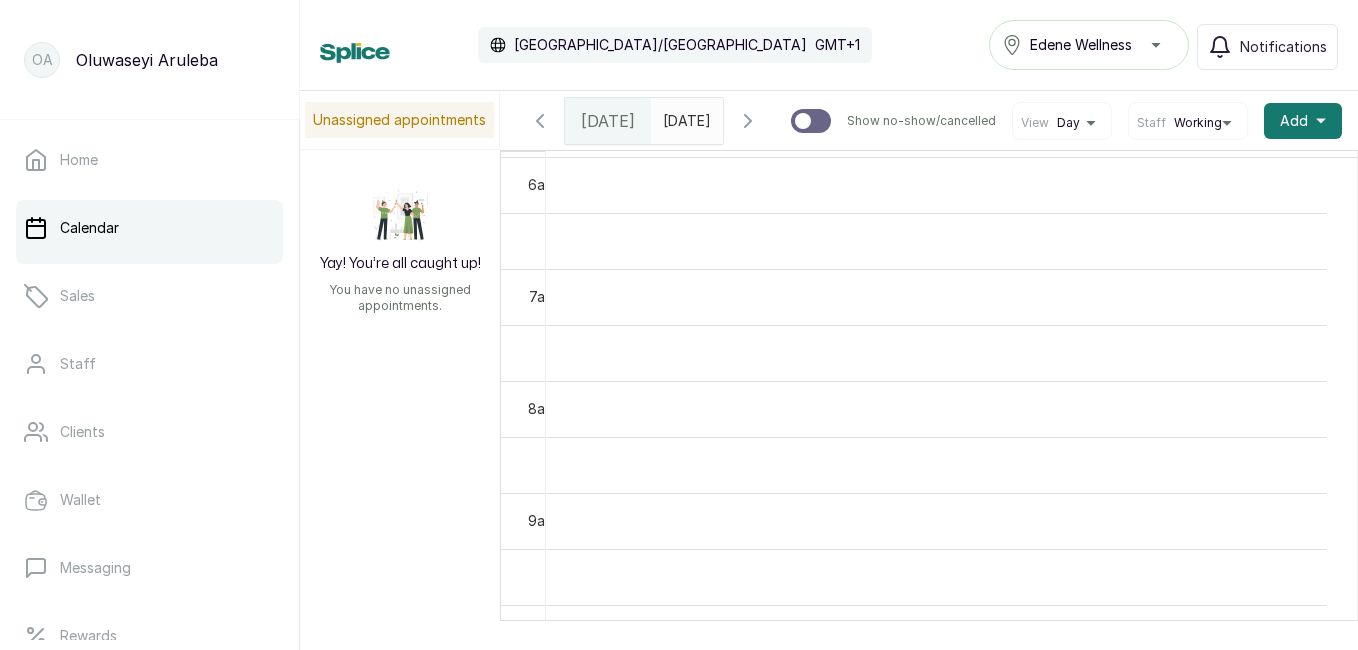 click on "Yay! You’re all caught up! You have no unassigned appointments." at bounding box center (400, 250) 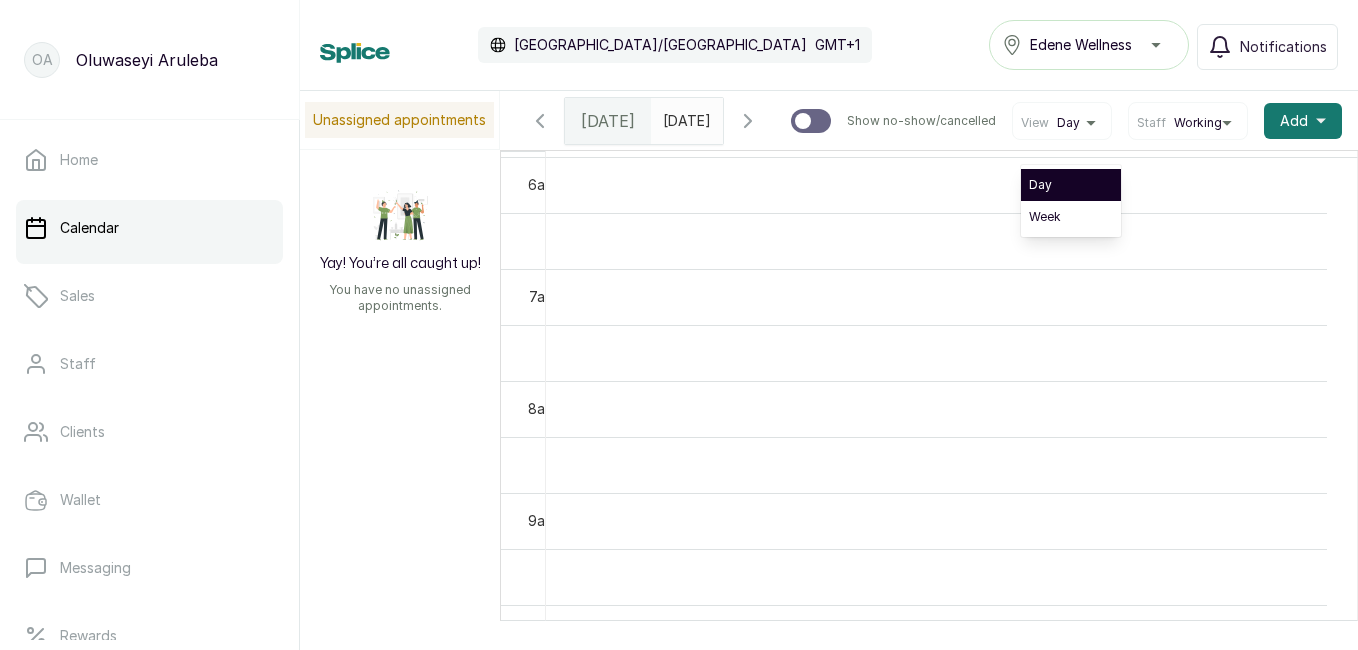 click on "Day" at bounding box center (1071, 185) 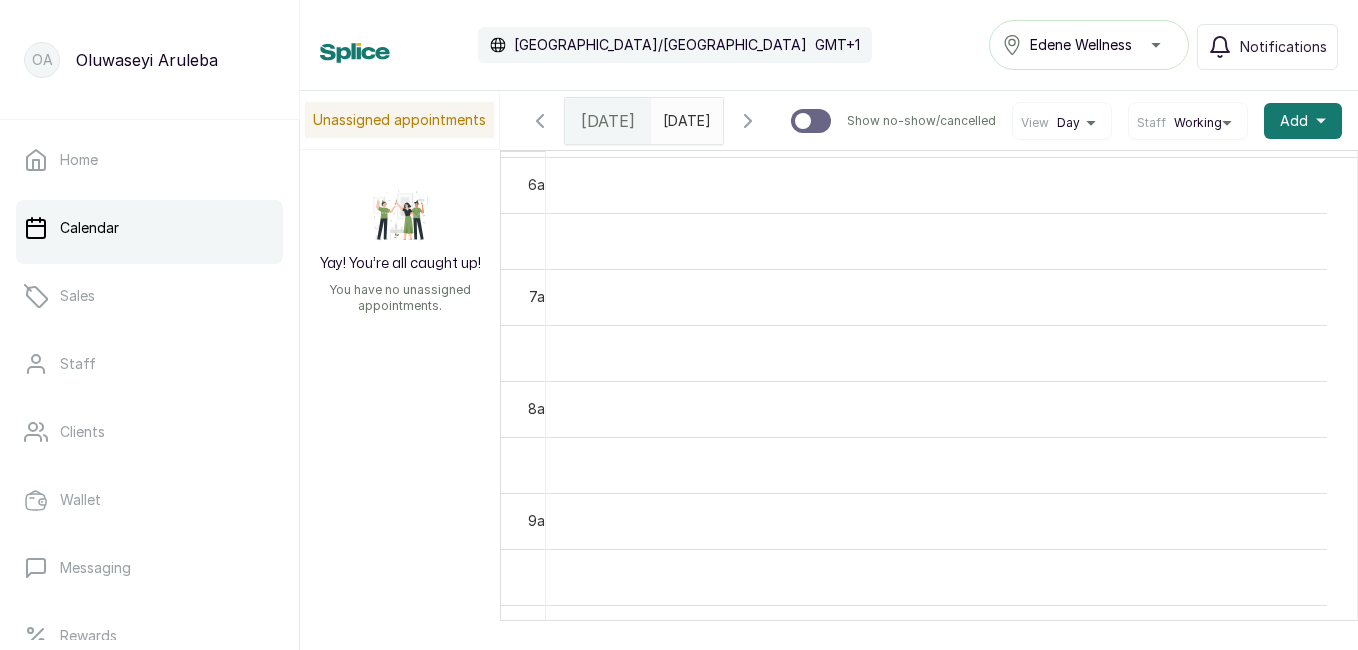 scroll, scrollTop: 638, scrollLeft: 0, axis: vertical 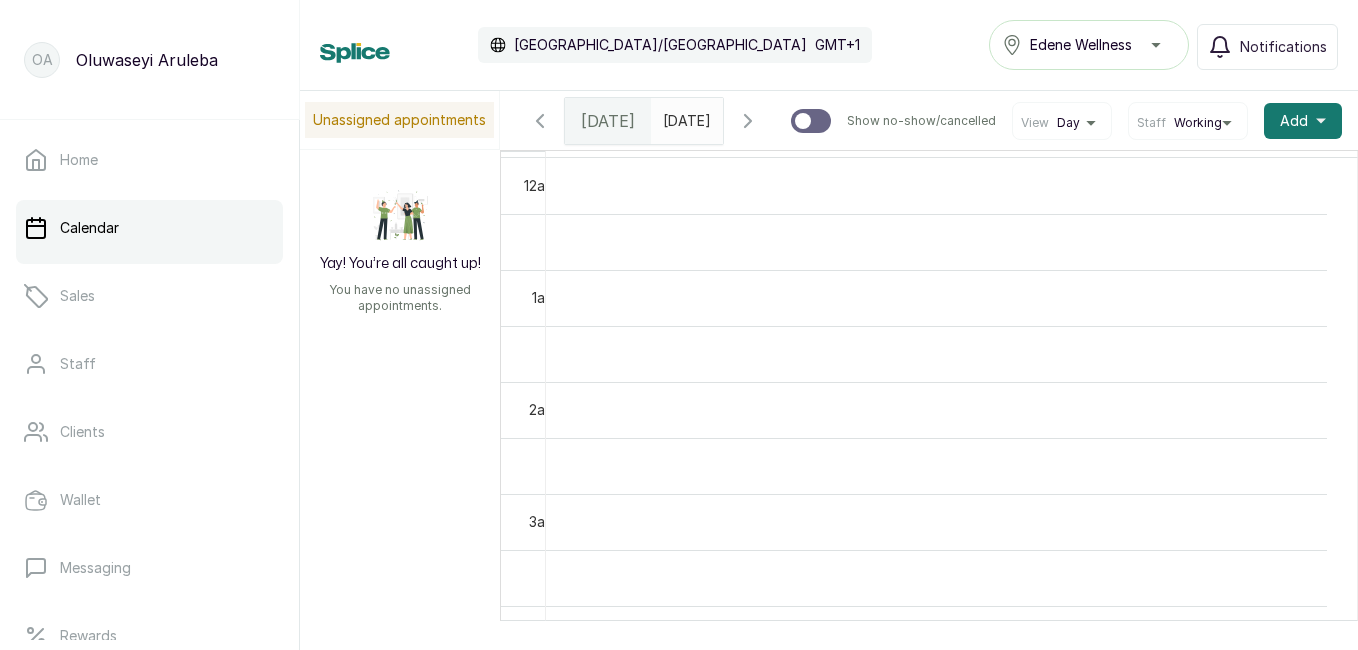 click on "OA" at bounding box center (42, 60) 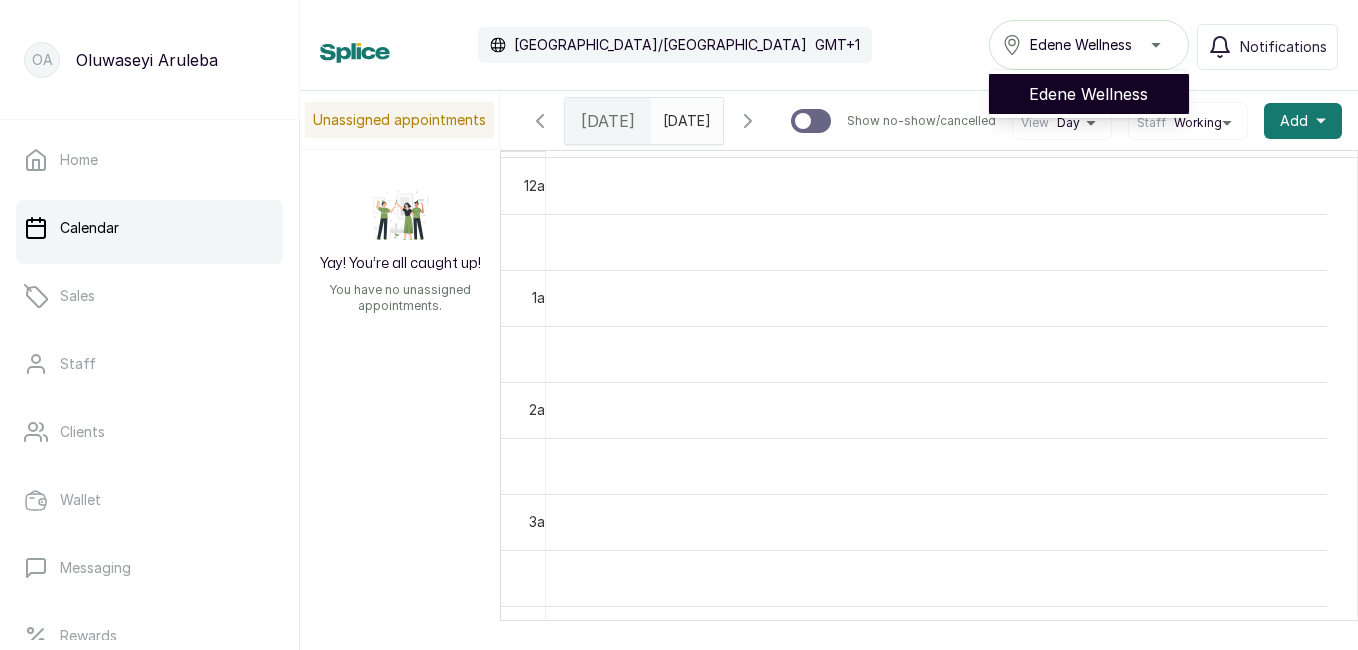 click on "Edene Wellness" at bounding box center (1101, 94) 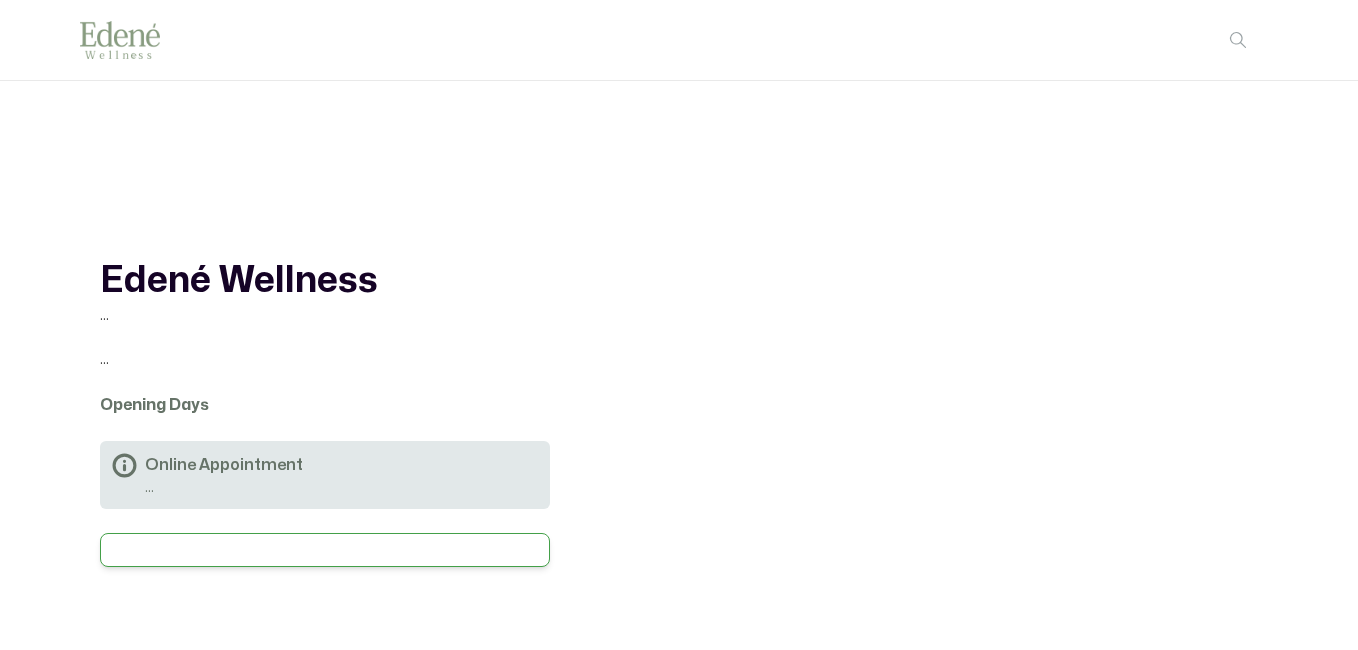 scroll, scrollTop: 0, scrollLeft: 0, axis: both 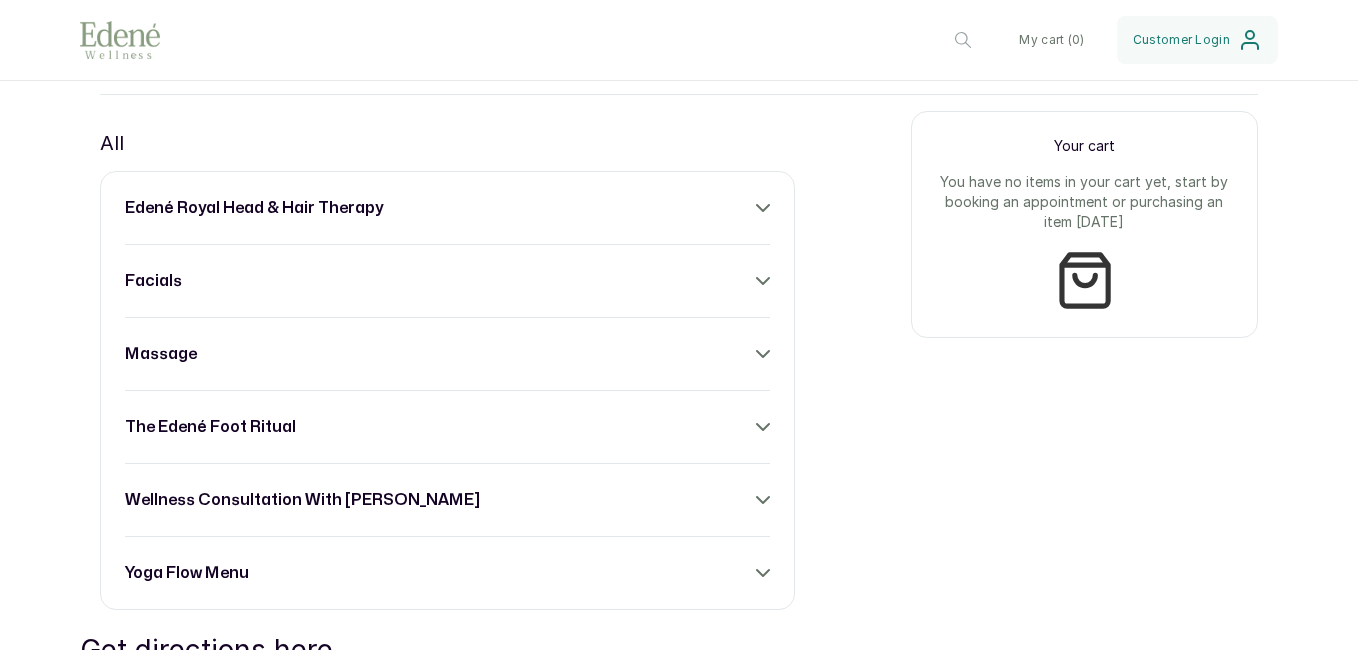 click 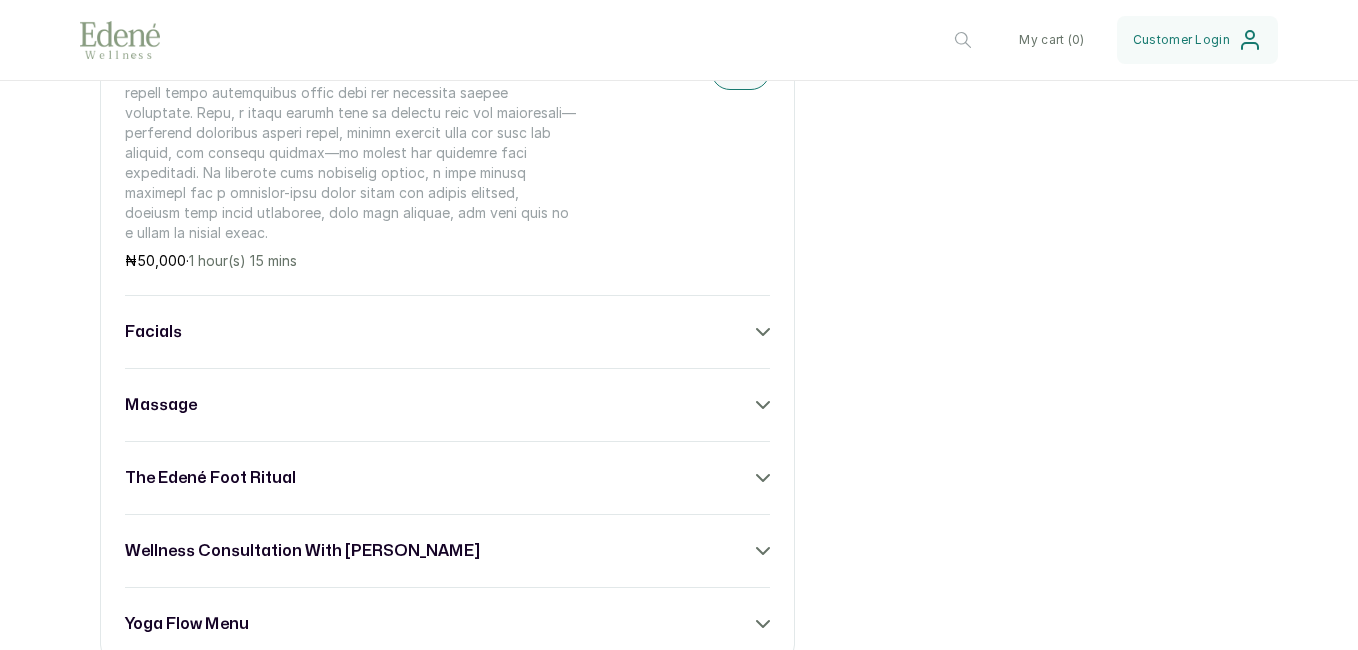 scroll, scrollTop: 1087, scrollLeft: 0, axis: vertical 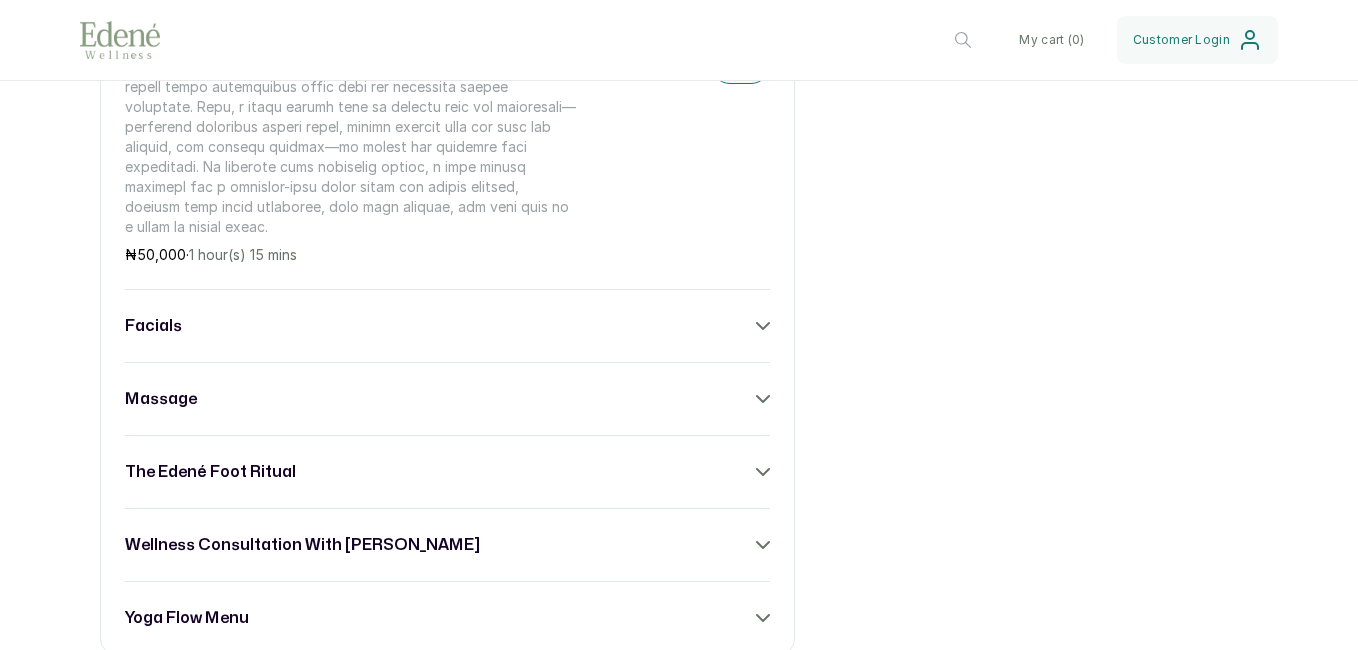 click 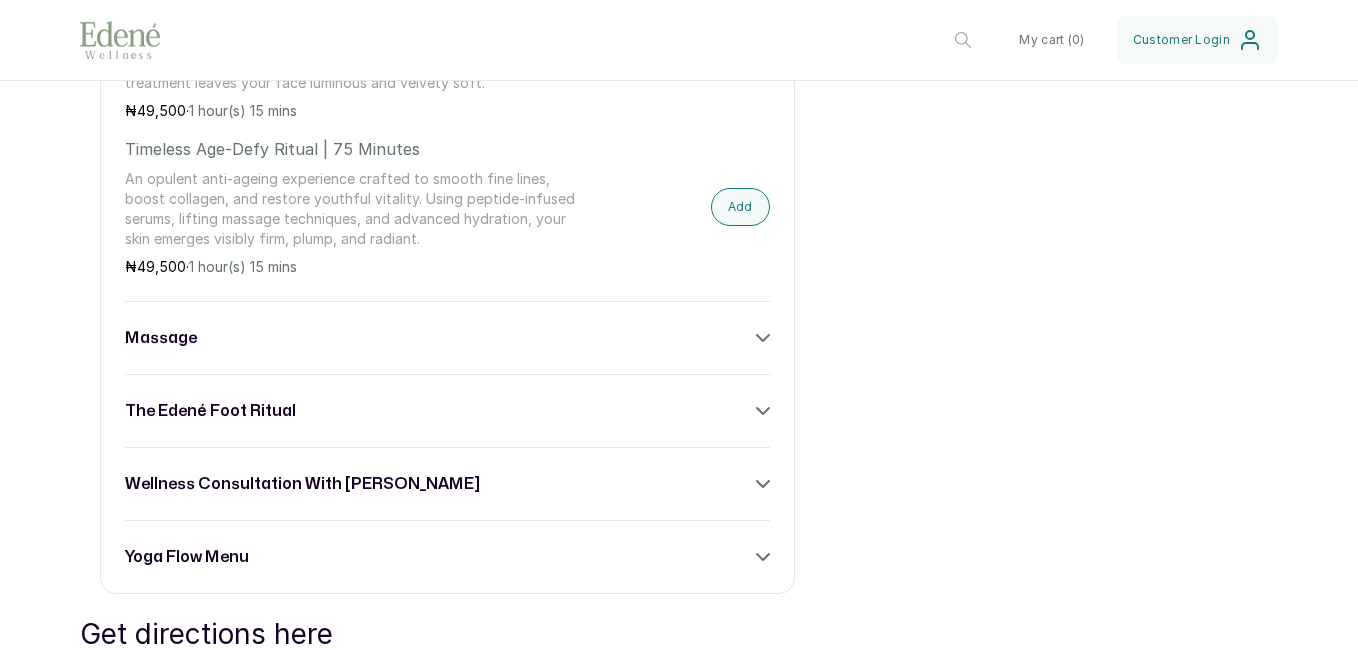 scroll, scrollTop: 1736, scrollLeft: 0, axis: vertical 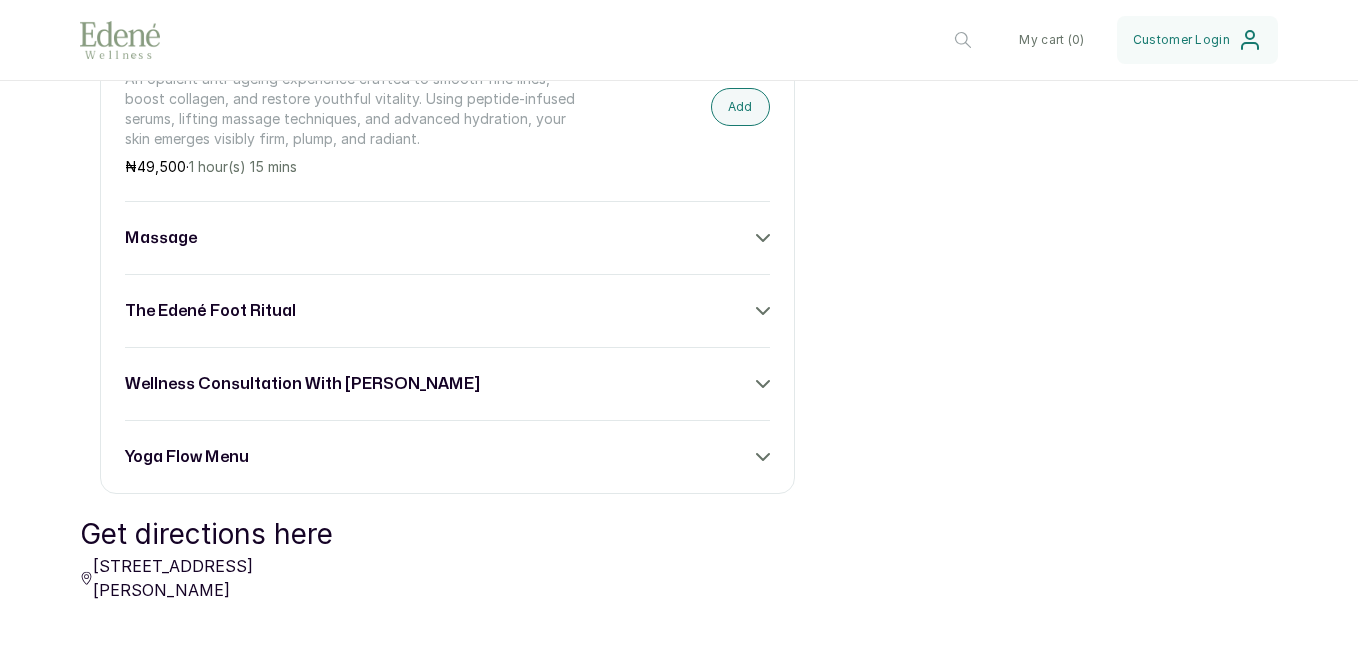 click 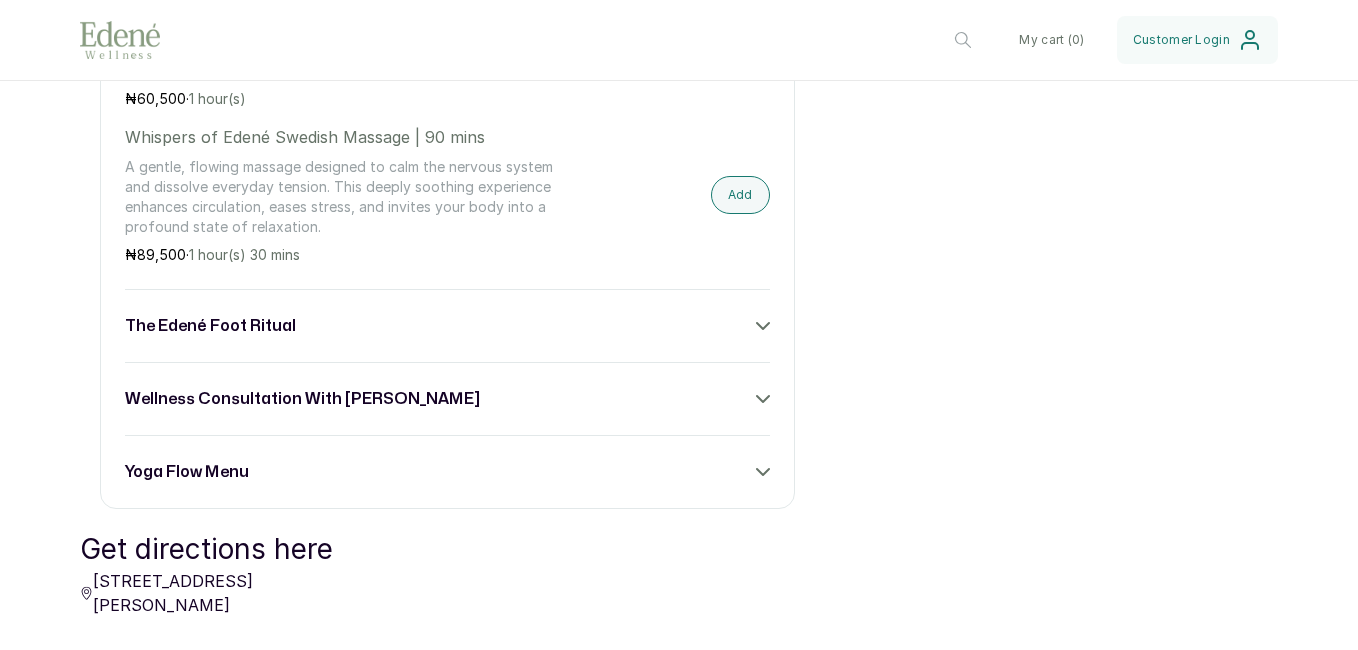 scroll, scrollTop: 2668, scrollLeft: 0, axis: vertical 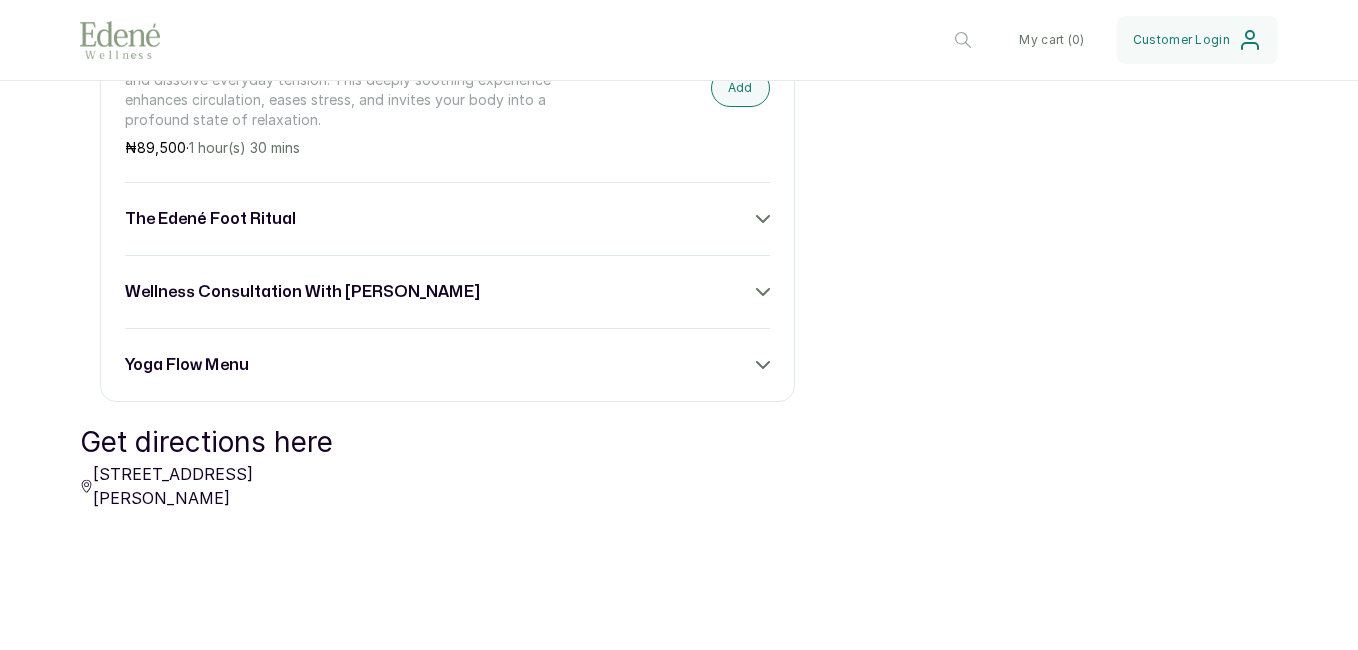 click 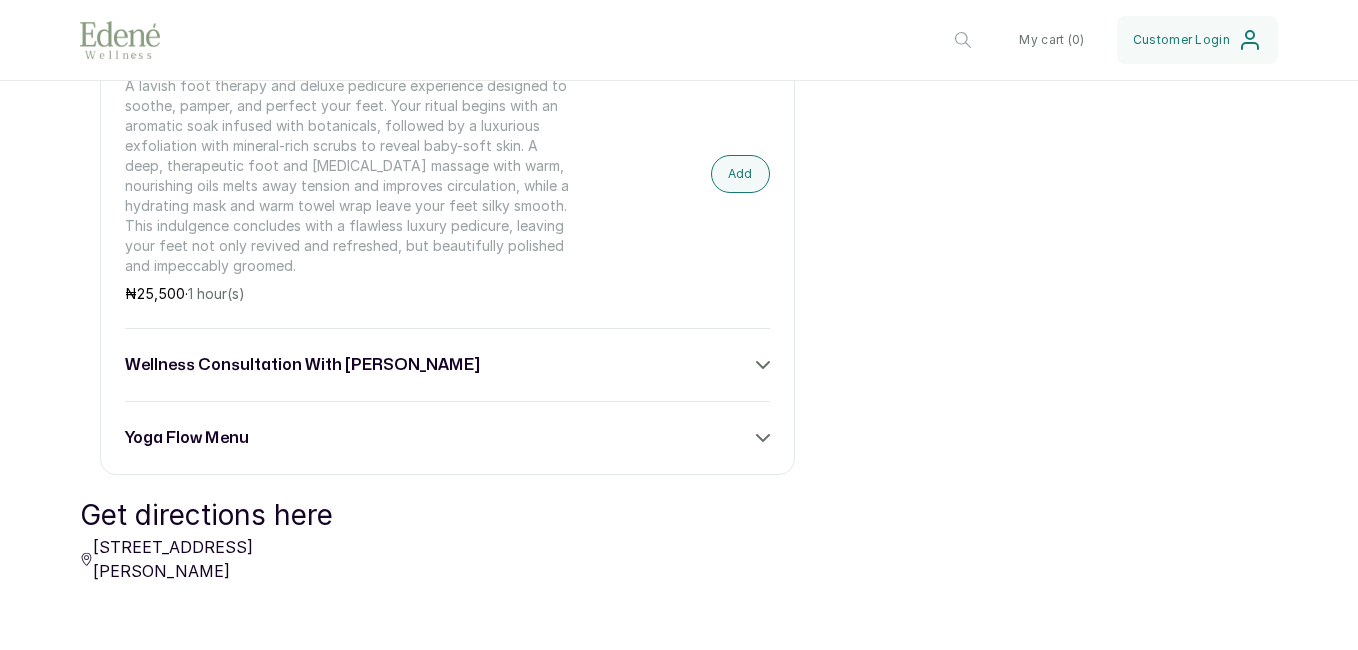 scroll, scrollTop: 2872, scrollLeft: 0, axis: vertical 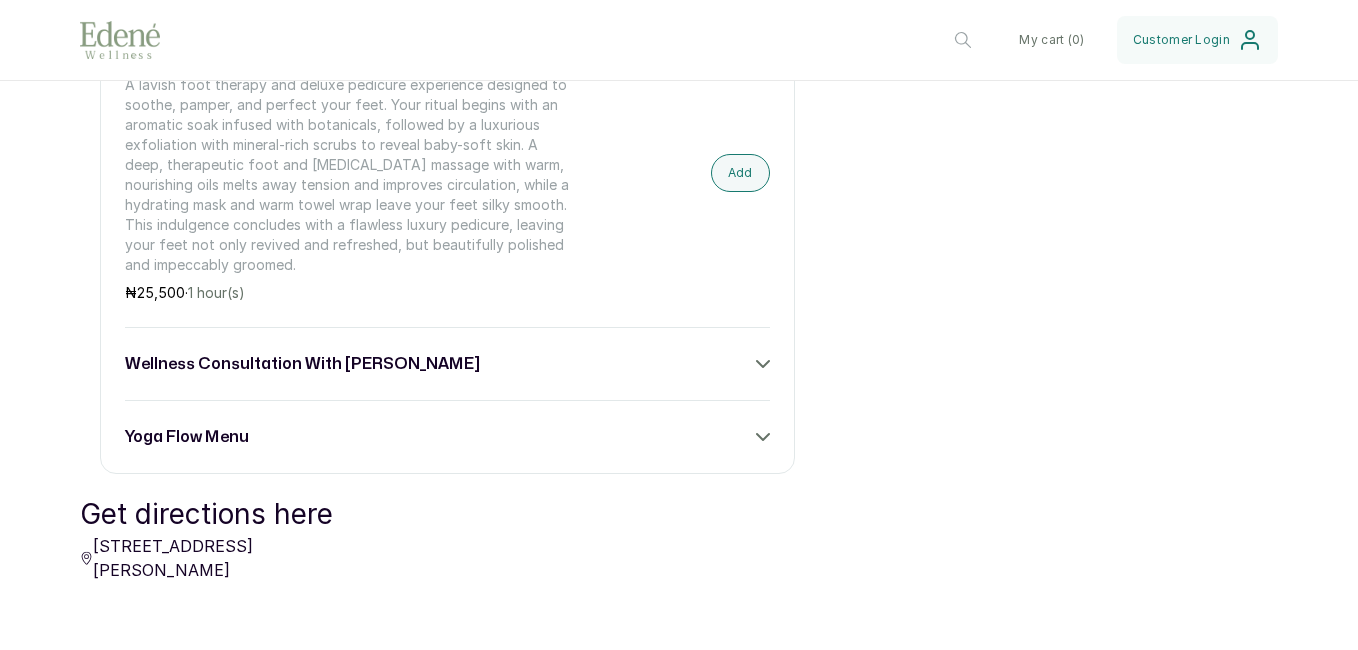 click 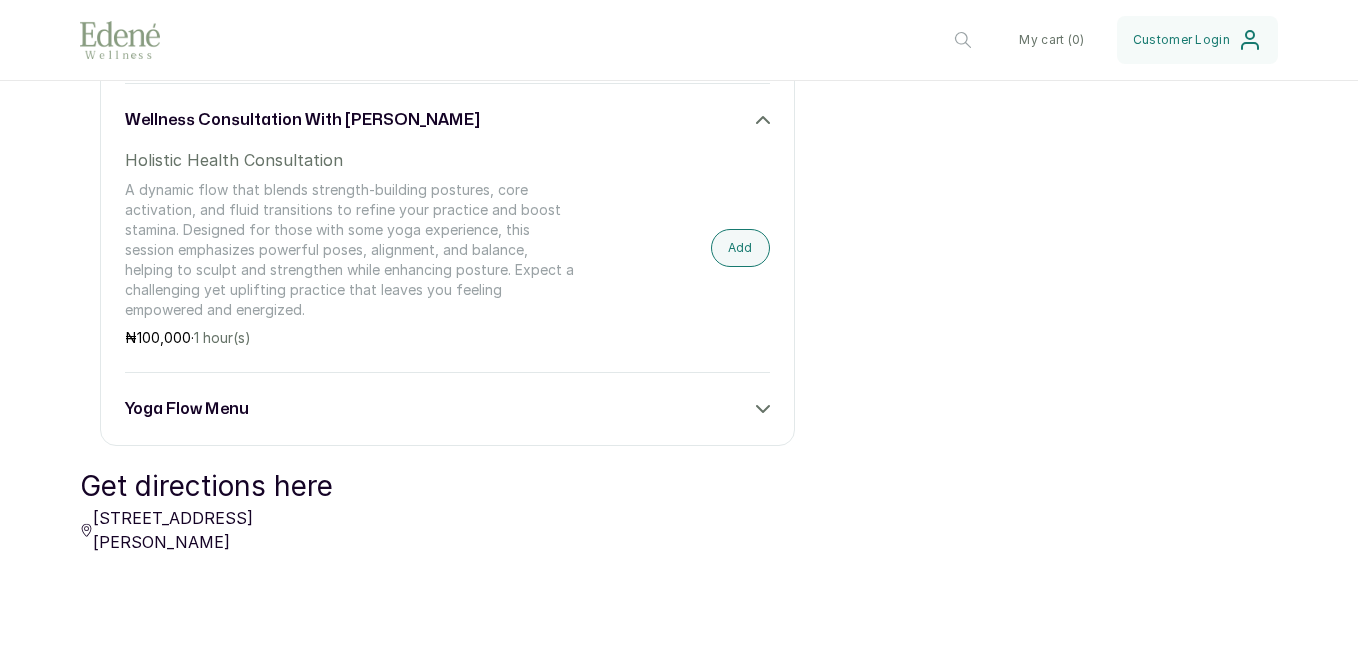 scroll, scrollTop: 3138, scrollLeft: 0, axis: vertical 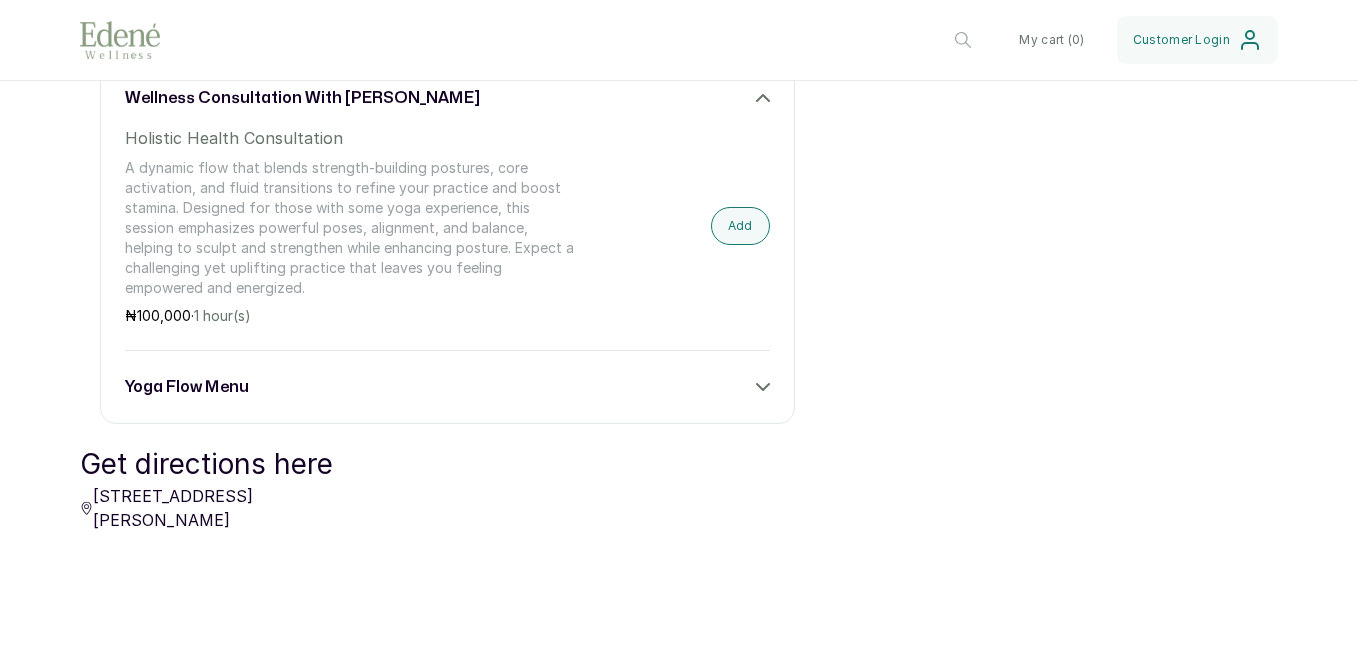 click 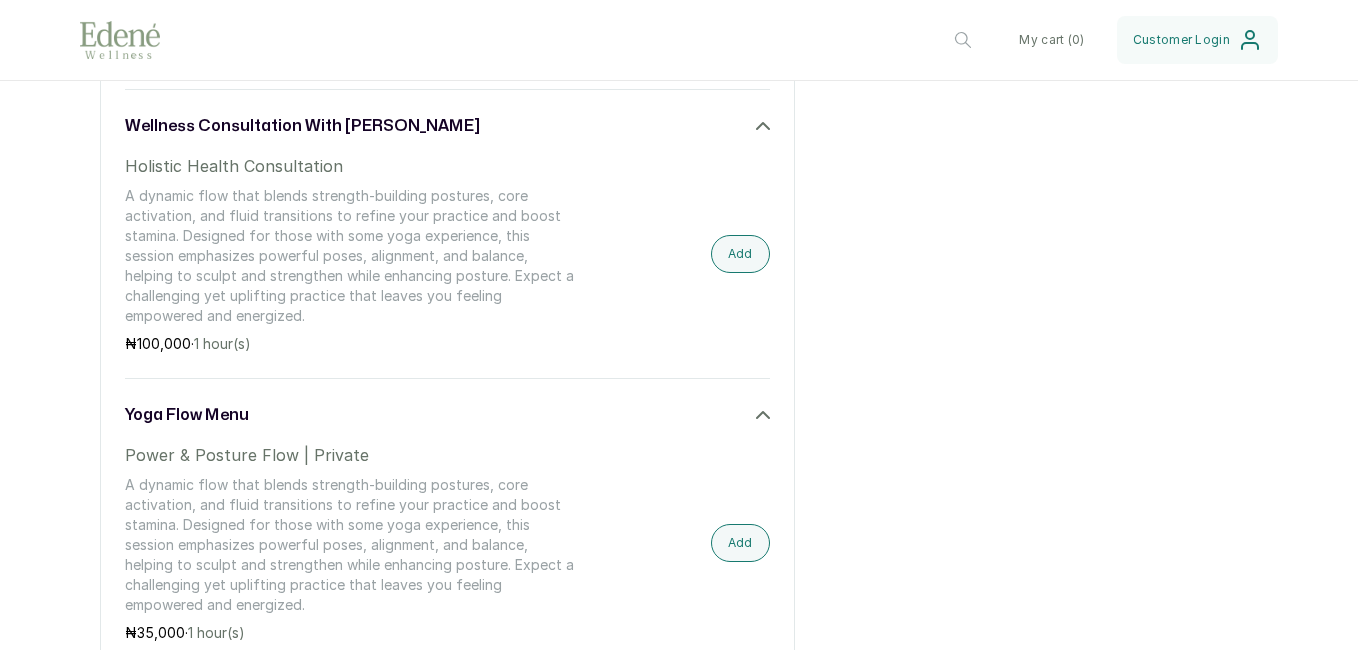 scroll, scrollTop: 3085, scrollLeft: 0, axis: vertical 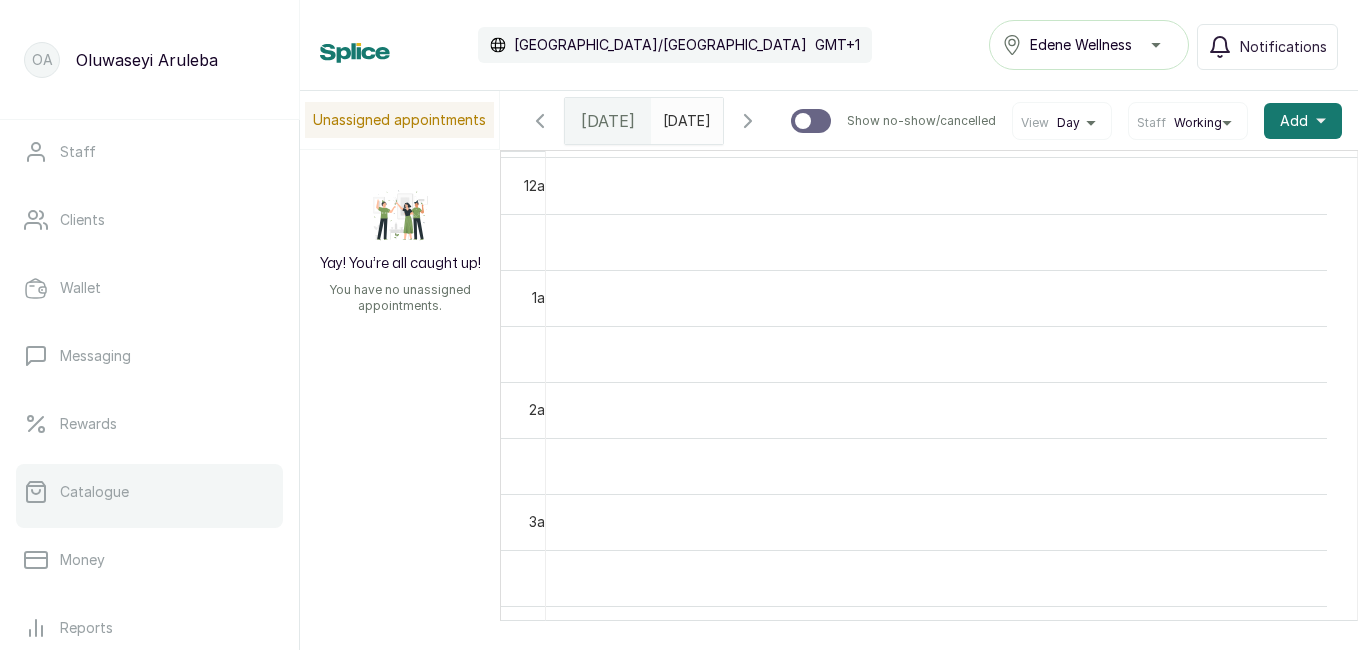 click on "Catalogue" at bounding box center [94, 492] 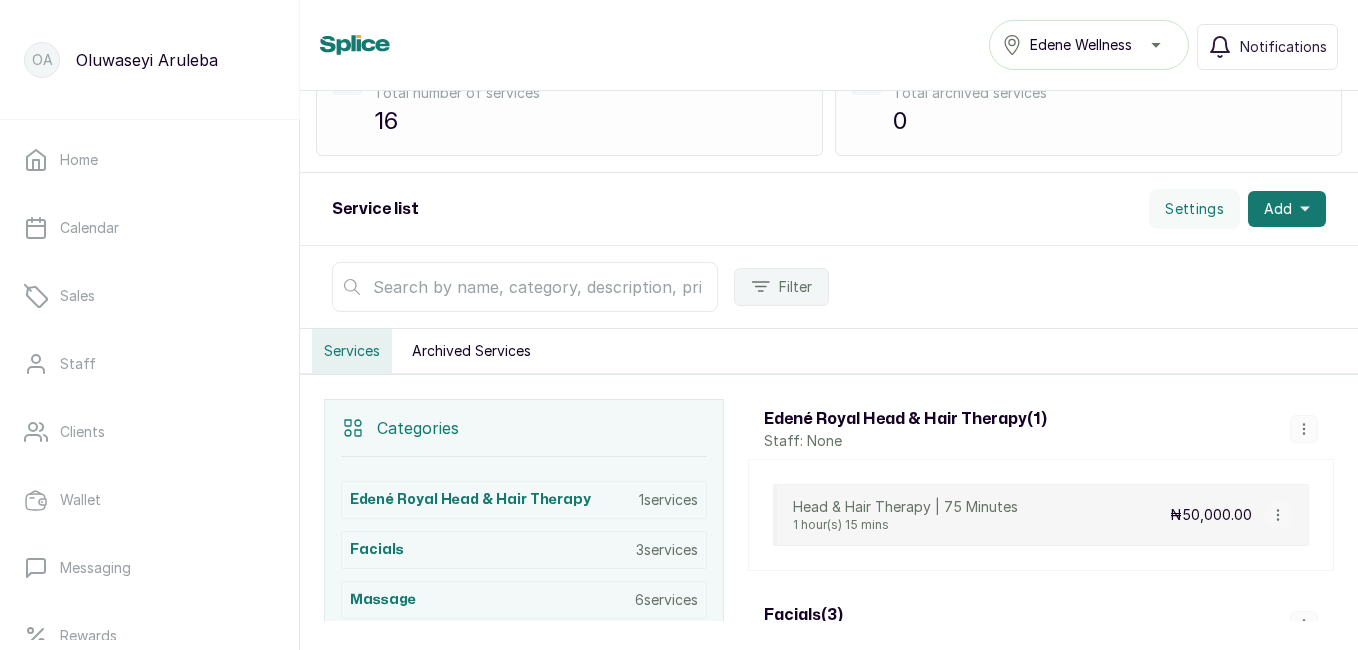 scroll, scrollTop: 202, scrollLeft: 0, axis: vertical 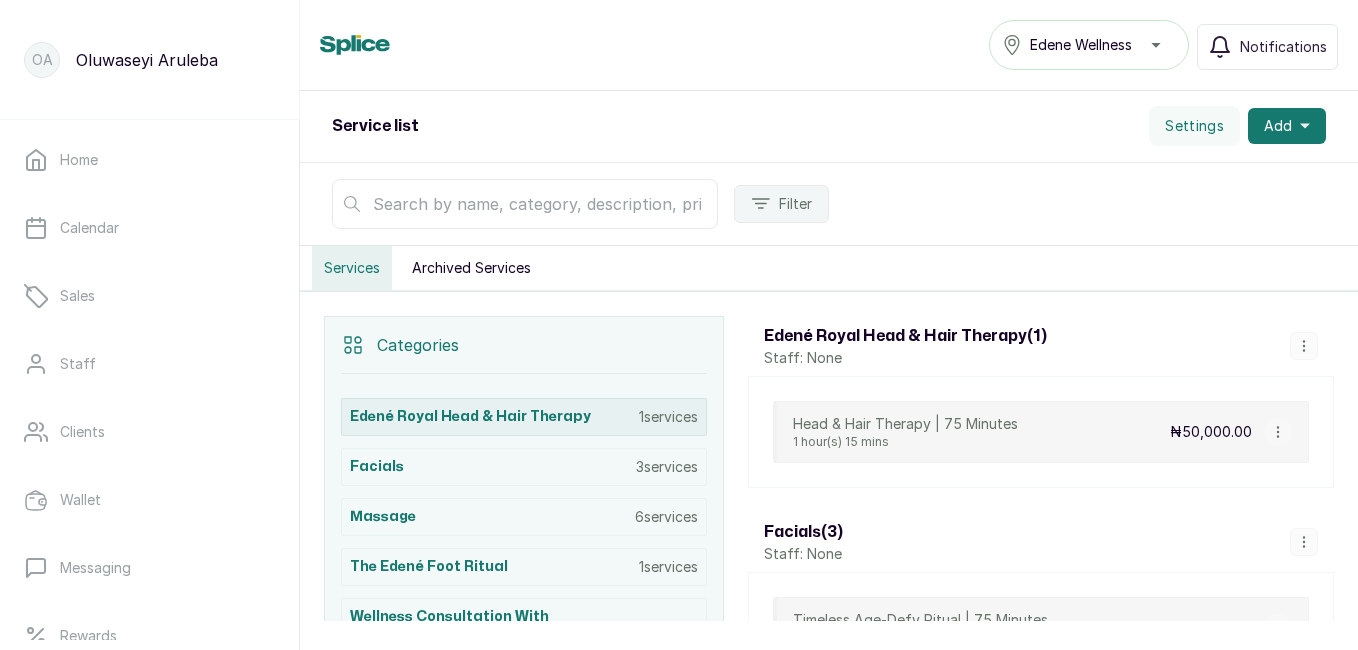 click on "1  services" at bounding box center (668, 417) 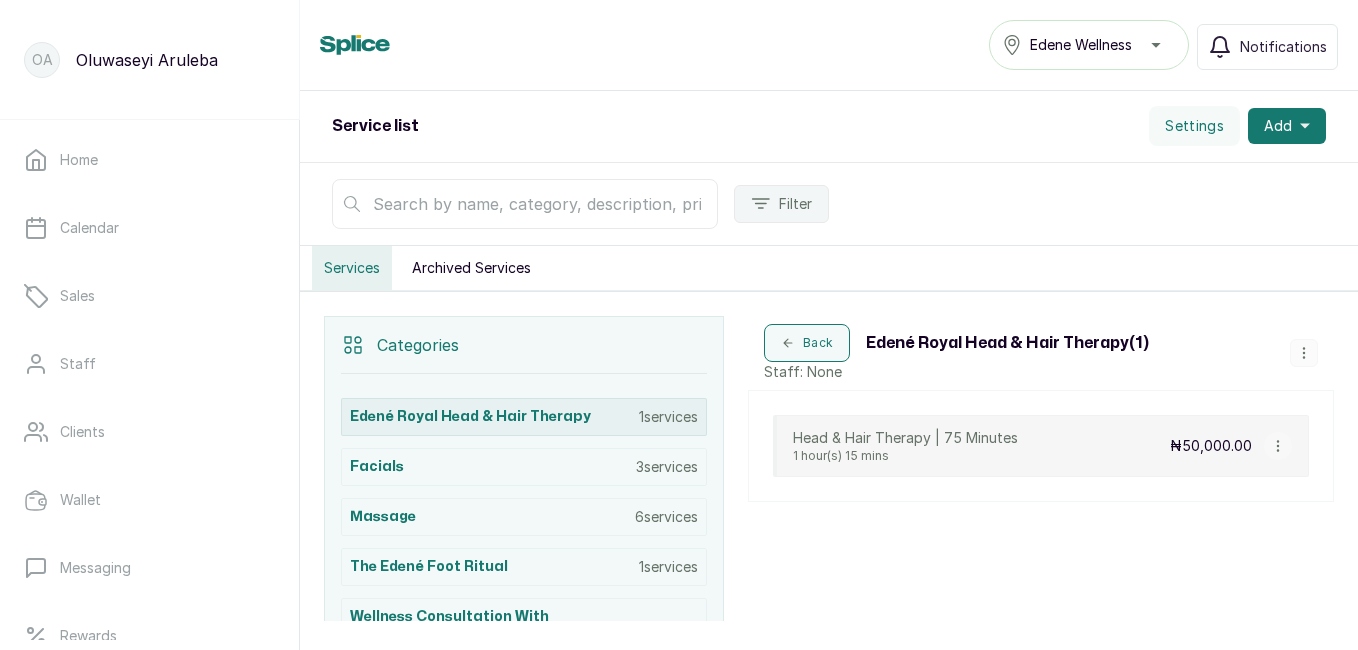 scroll, scrollTop: 416, scrollLeft: 0, axis: vertical 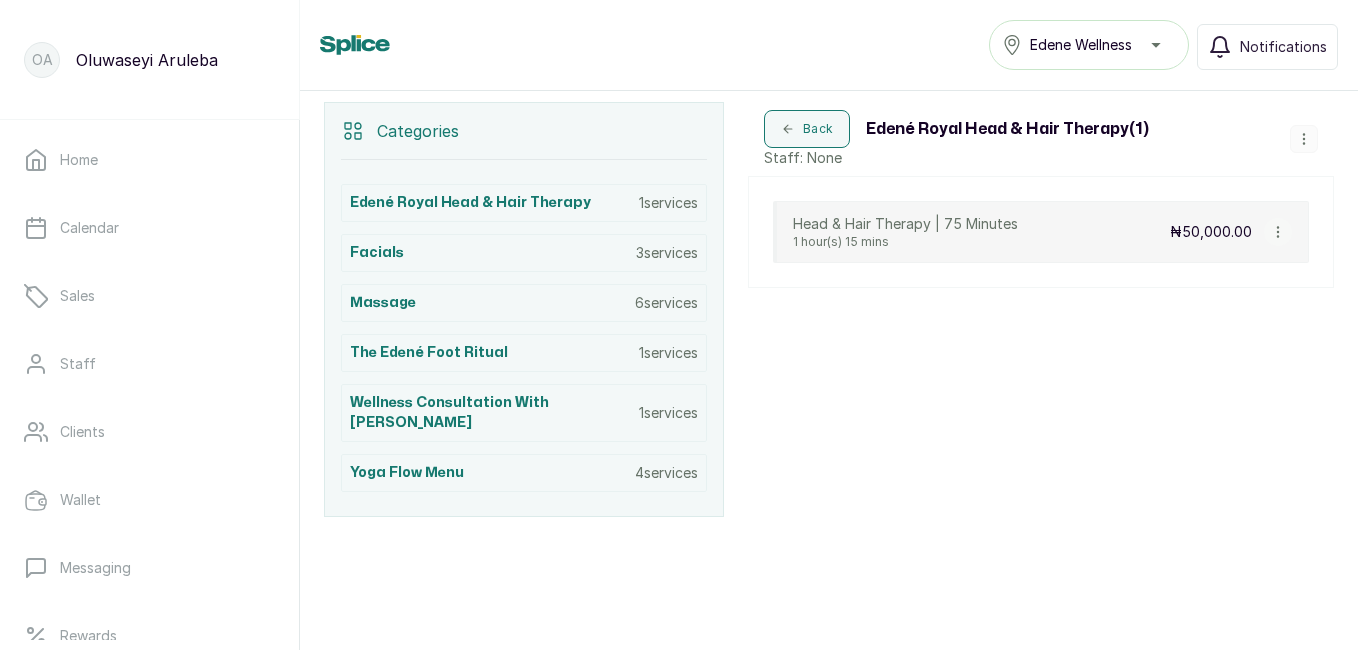 click 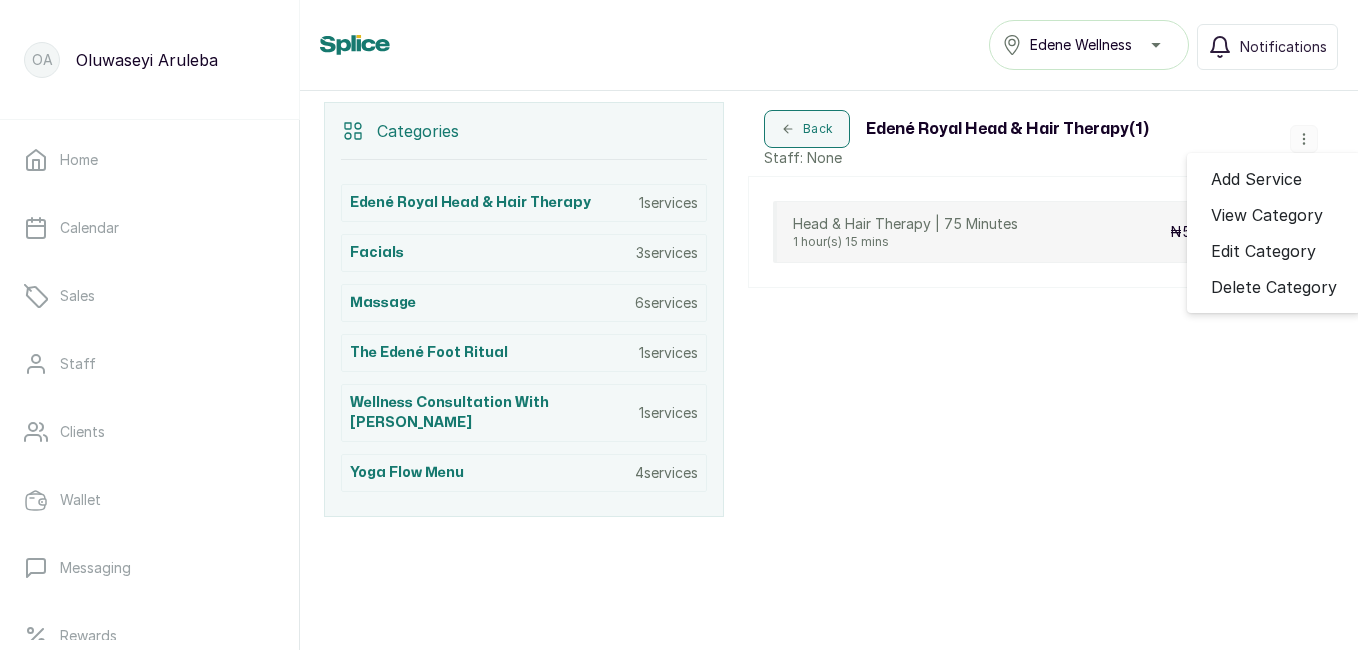 click on "Back Edené Royal Head & Hair Therapy  ( 1 ) Staff: None Add Service View Category Edit Category Delete Category Head & Hair Therapy | 75 Minutes 1 hour(s) 15 mins ₦50,000.00" at bounding box center [1041, 309] 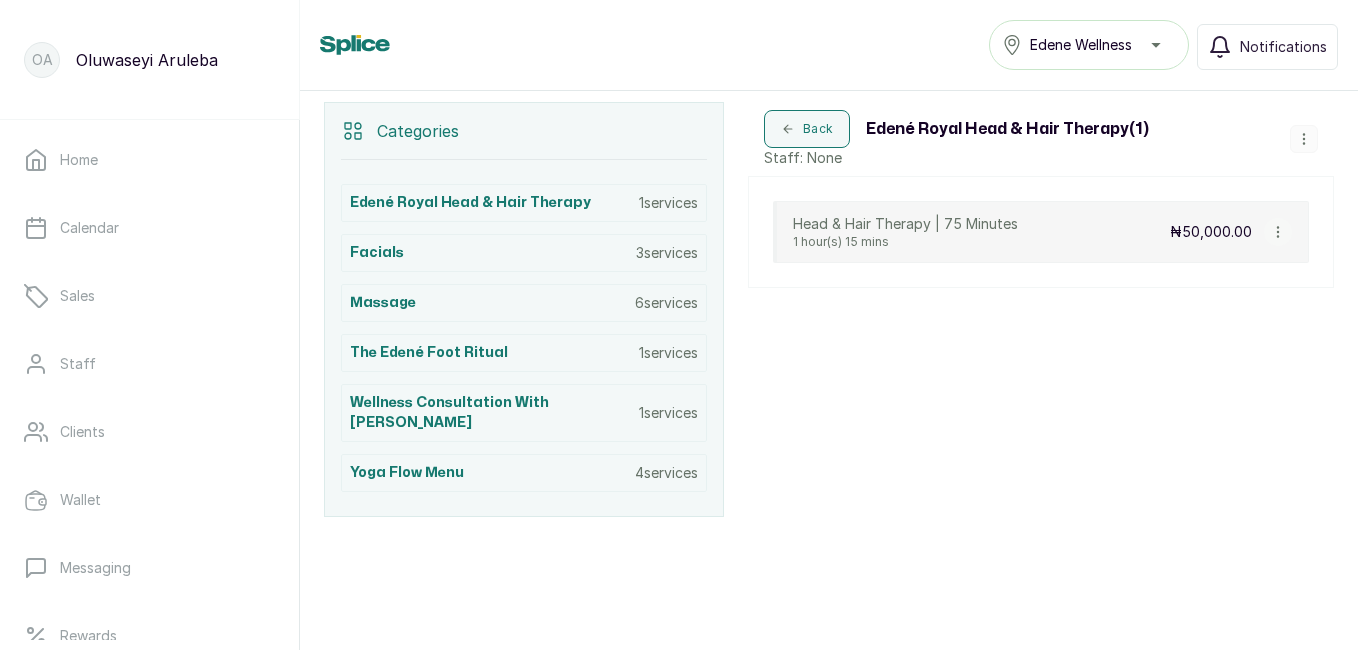 click 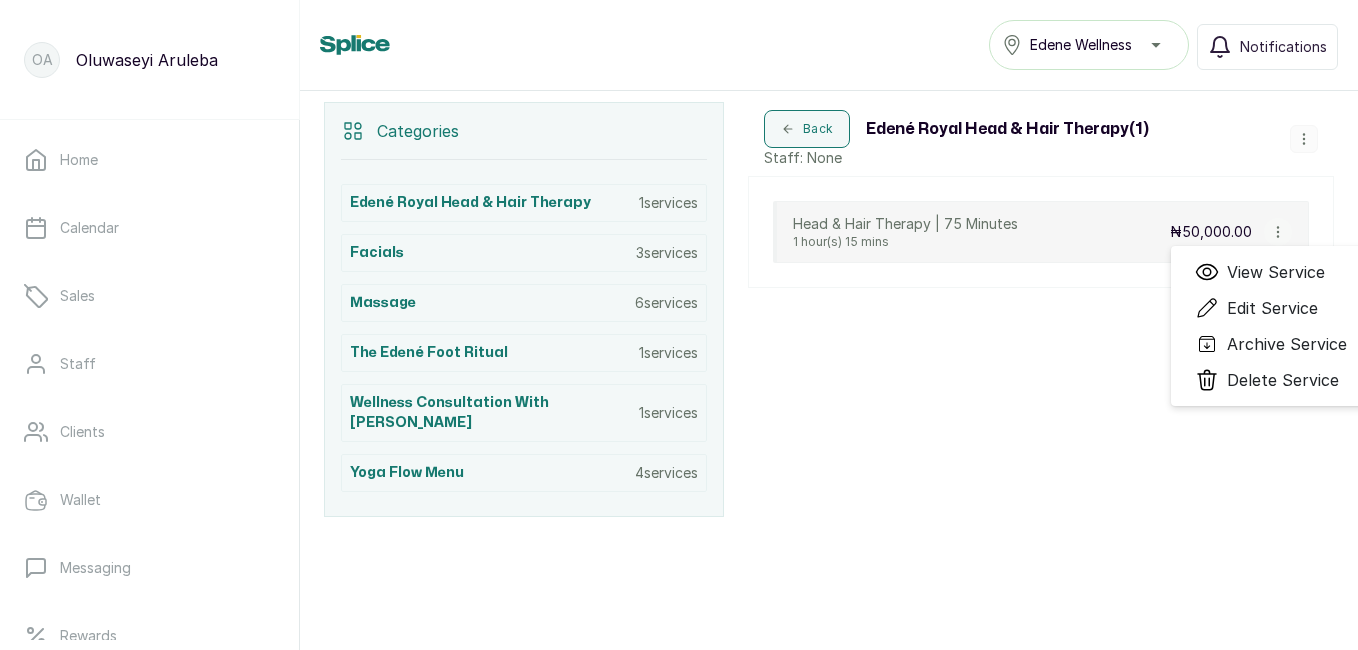 click on "Services Products Vouchers Total services Total number of services 16 Archived services Total archived services 0 Service list Settings Add Filter Services Archived Services Categories Edené Royal Head & Hair Therapy 1  services Facials  3  services Massage 6  services The Edené Foot Ritual 1  services Wellness Consultation with Dr. Oluwaseyi Aruleba 1  services Yoga Flow Menu 4  services Back Edené Royal Head & Hair Therapy  ( 1 ) Staff: None Add Service View Category Edit Category Delete Category Head & Hair Therapy | 75 Minutes 1 hour(s) 15 mins ₦50,000.00 View Service Edit Service Archive Service Delete Service" at bounding box center (829, 356) 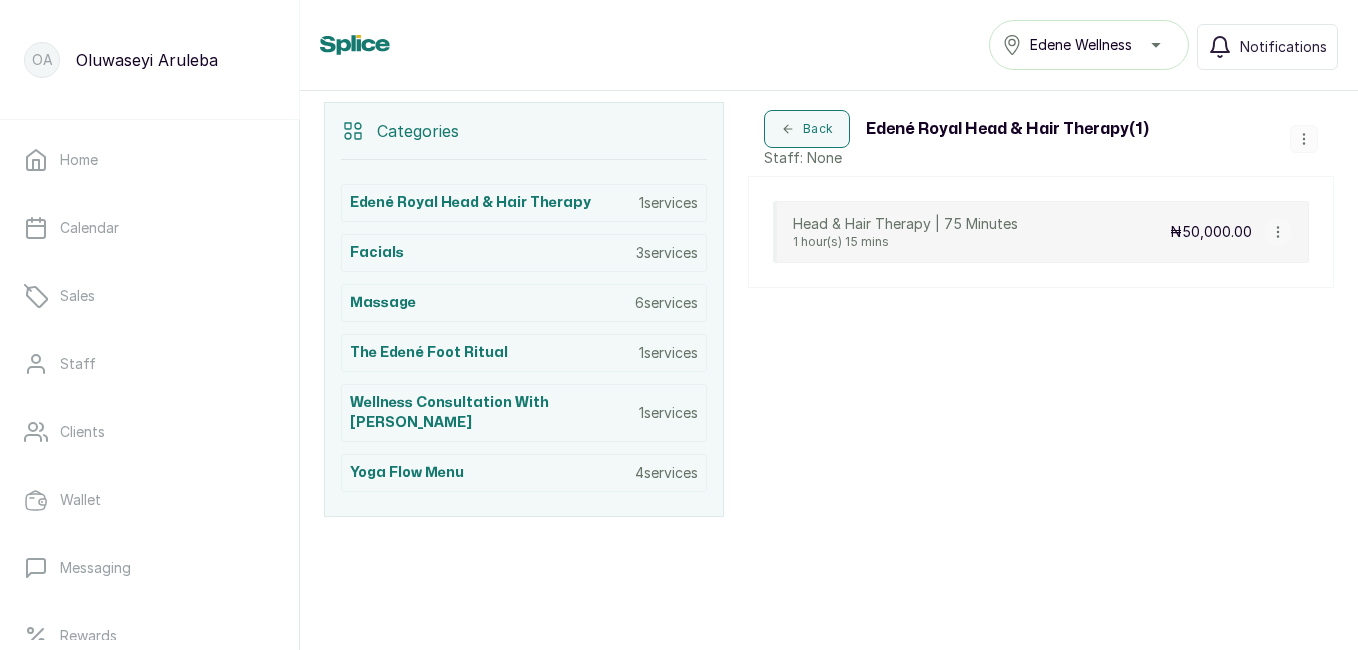click 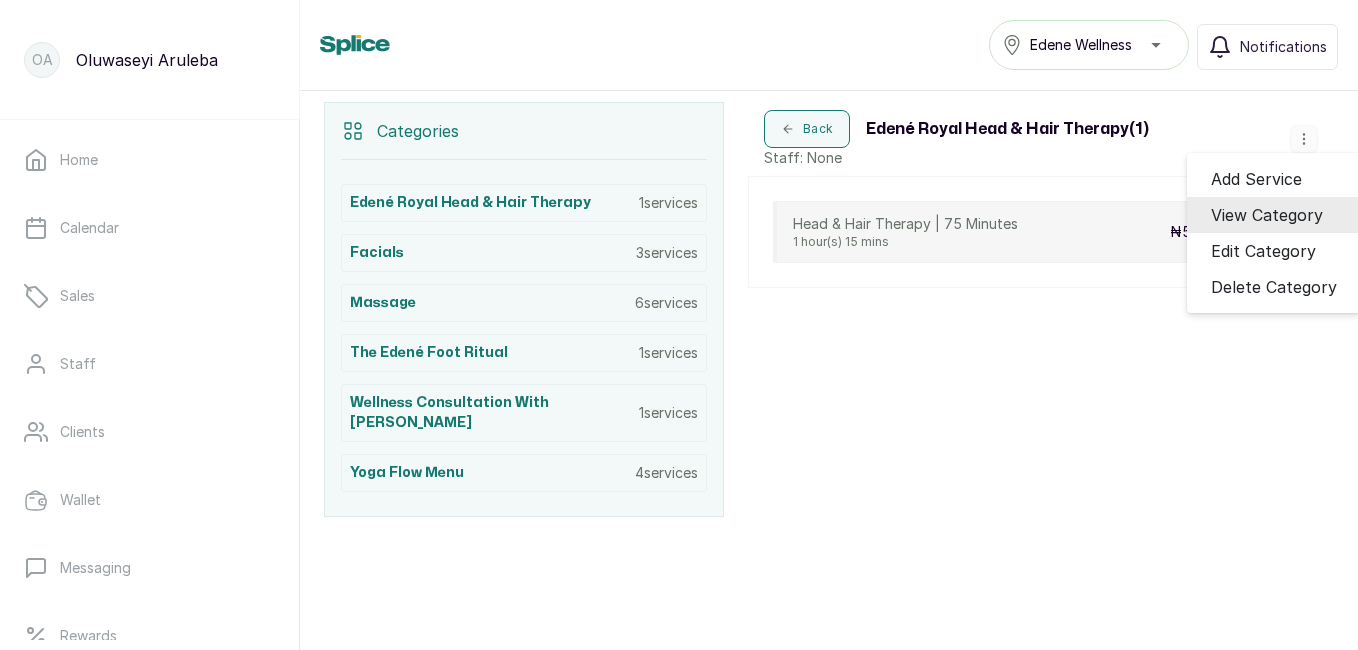 click on "View Category" at bounding box center (1267, 215) 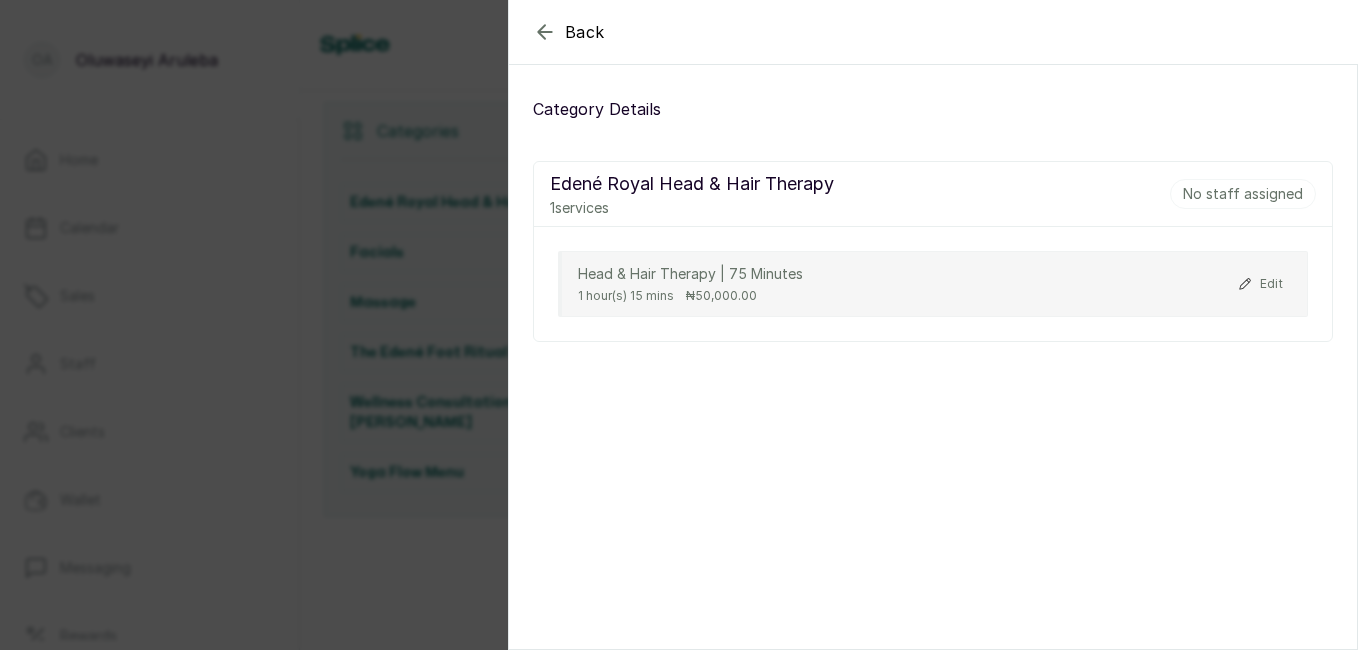 click on "No staff assigned" at bounding box center [1243, 194] 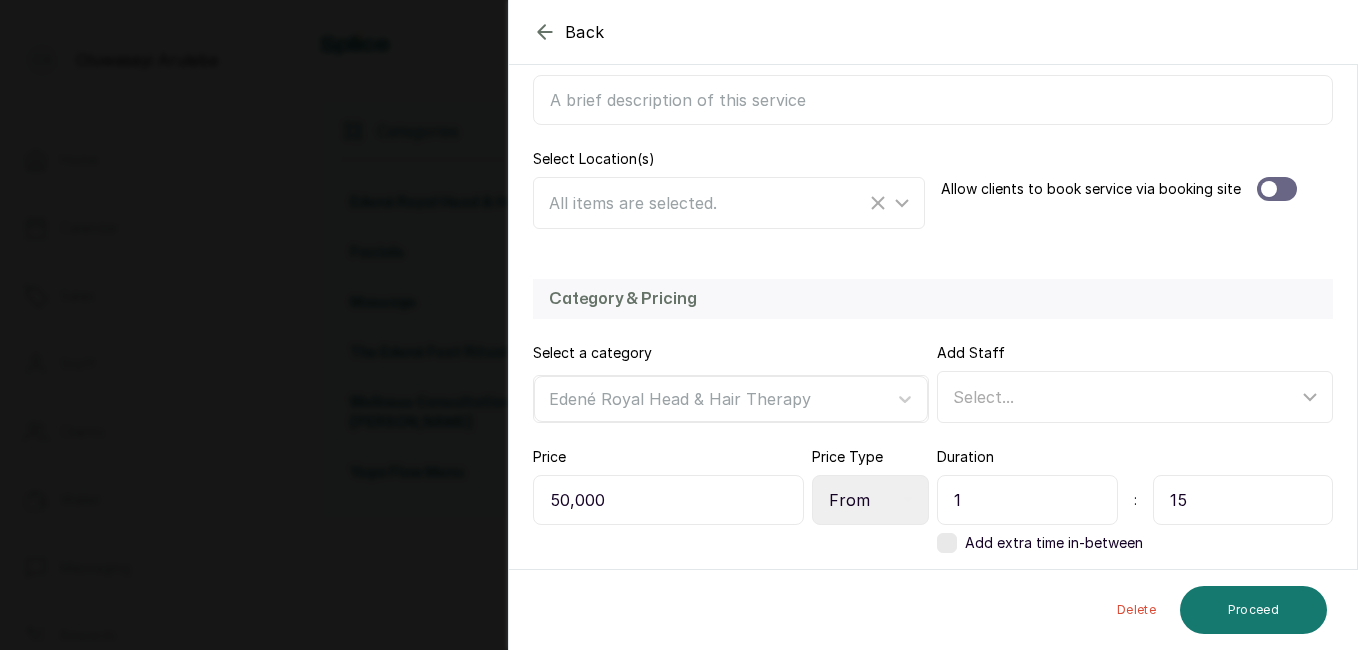scroll, scrollTop: 419, scrollLeft: 0, axis: vertical 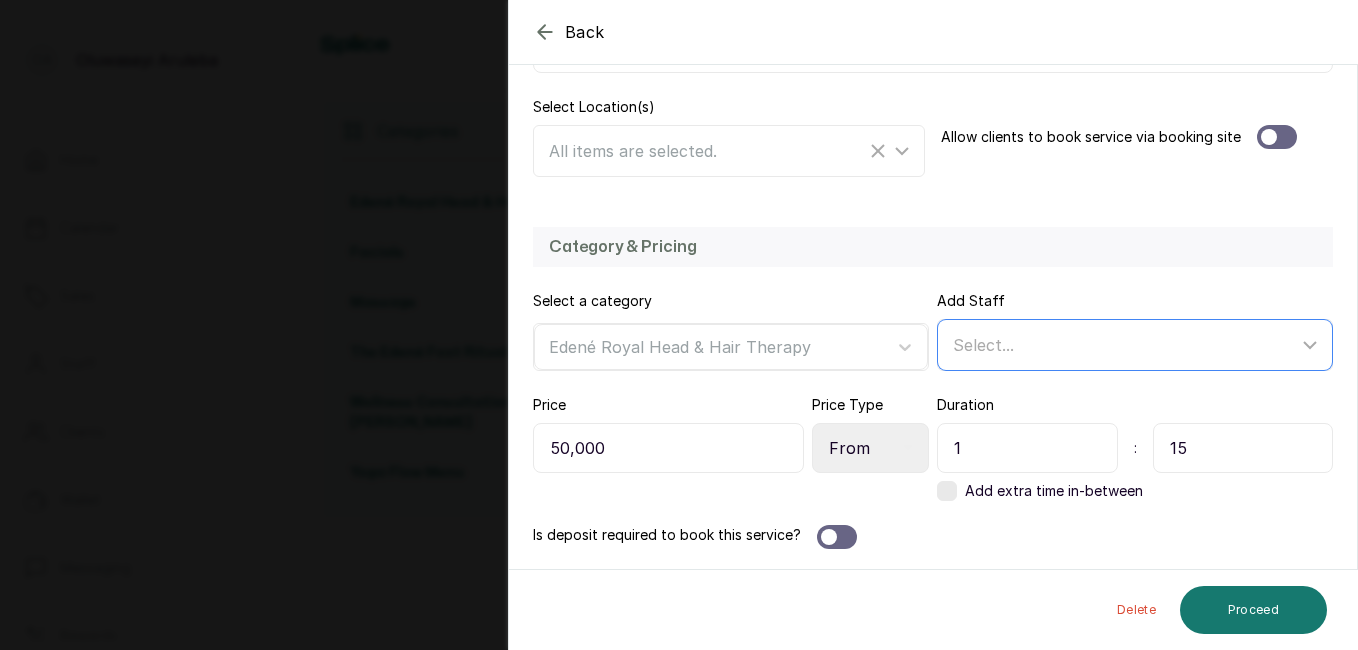 click 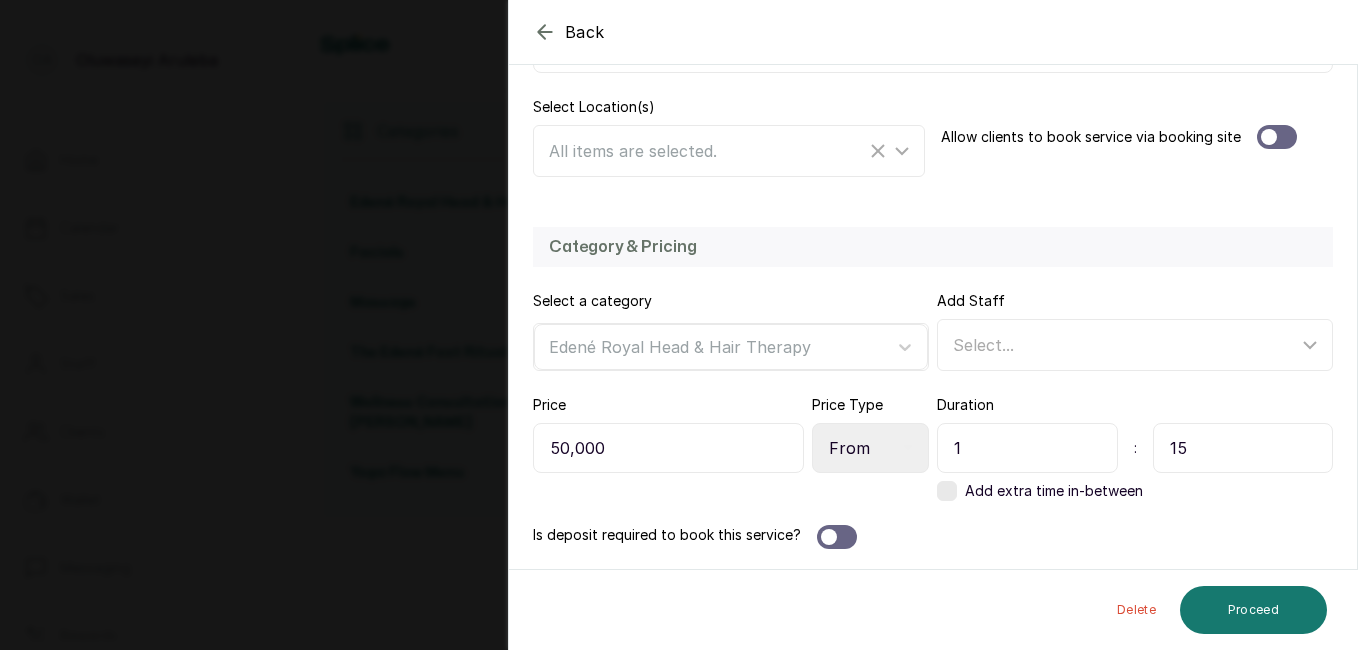 click on "Category & Pricing Select a category Edené Royal Head & Hair Therapy Add Staff Select... Price 50,000 Price Type Select Price Type Fixed From Duration 1 : 15 Add extra time in-between Is deposit required to book this service?" at bounding box center (933, 388) 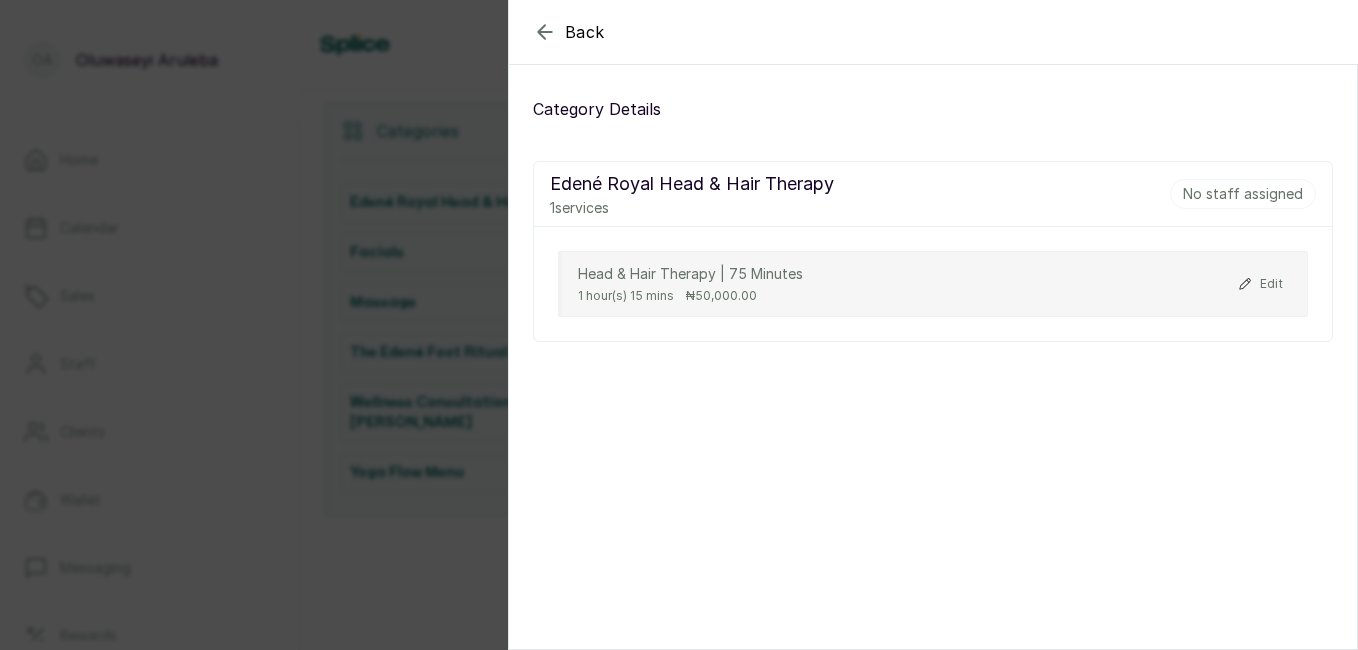 click 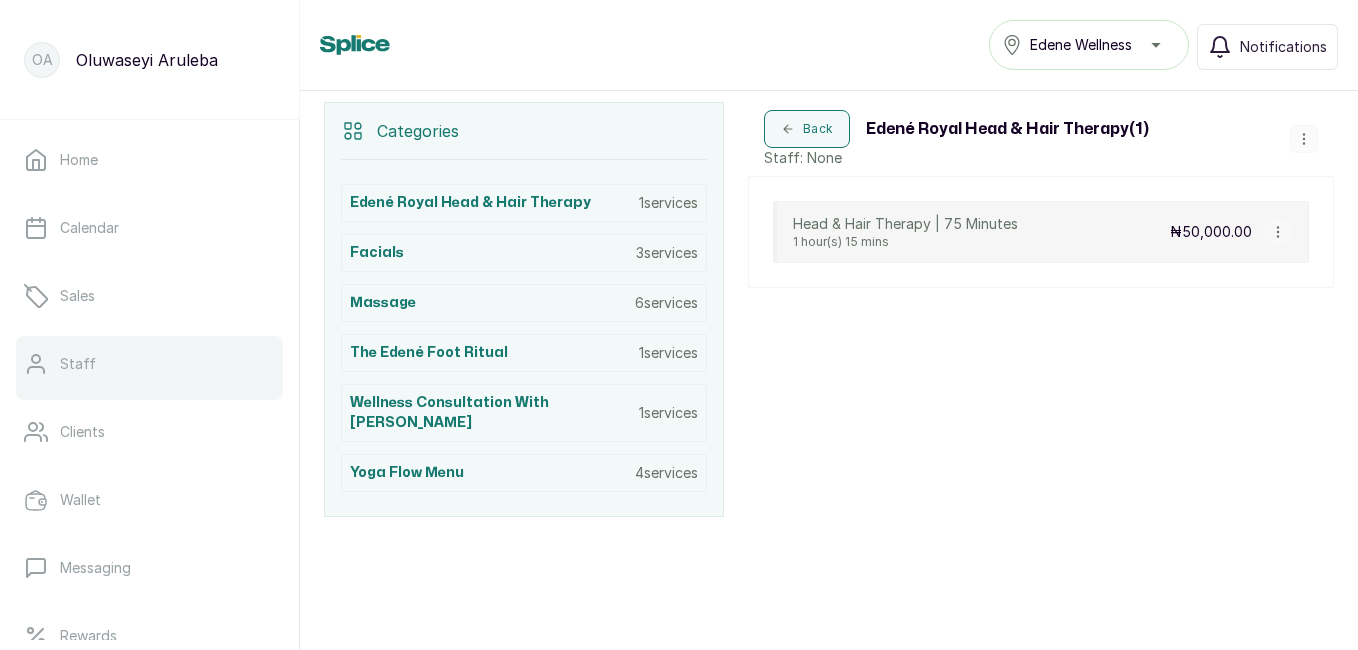 click on "Staff" at bounding box center [149, 364] 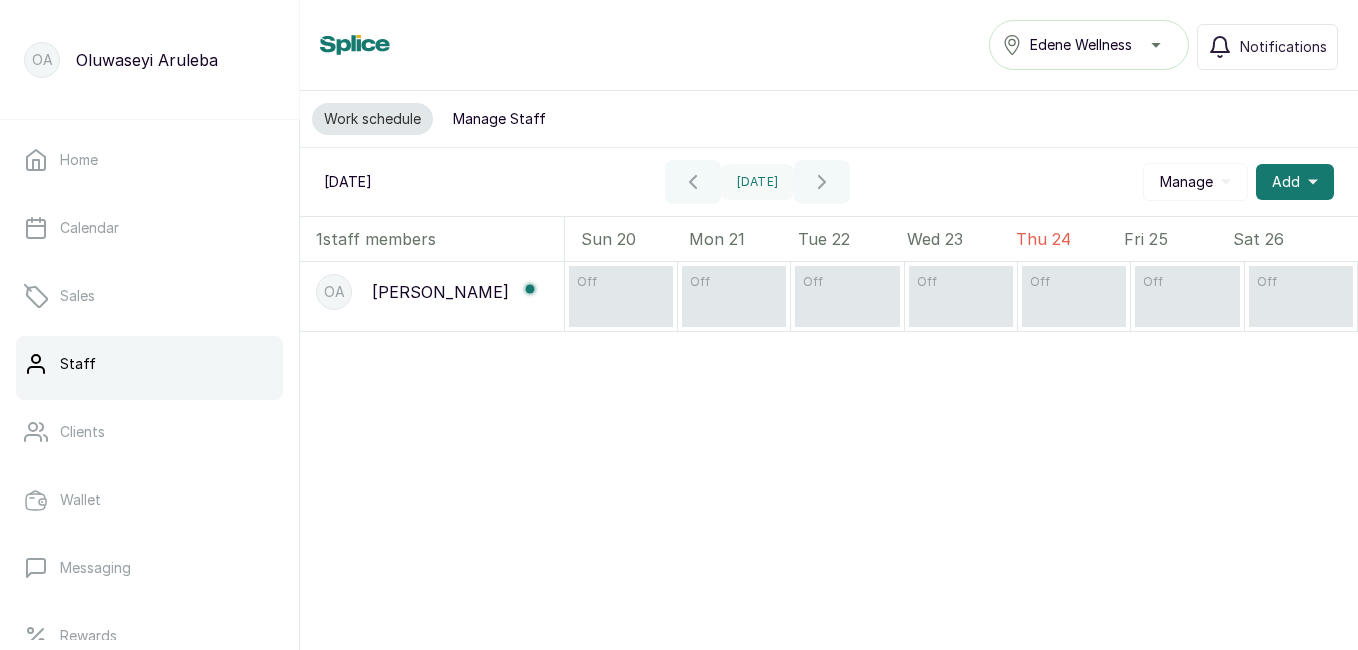 click on "off" at bounding box center (621, 282) 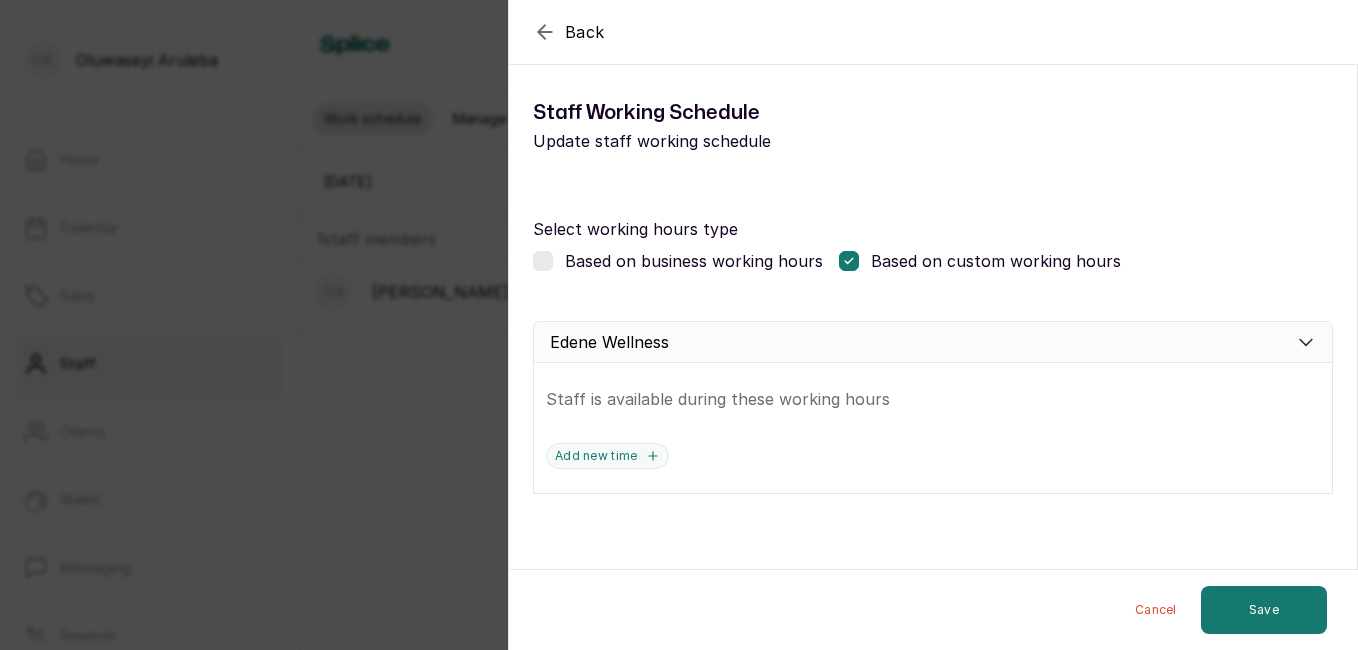 click at bounding box center [543, 261] 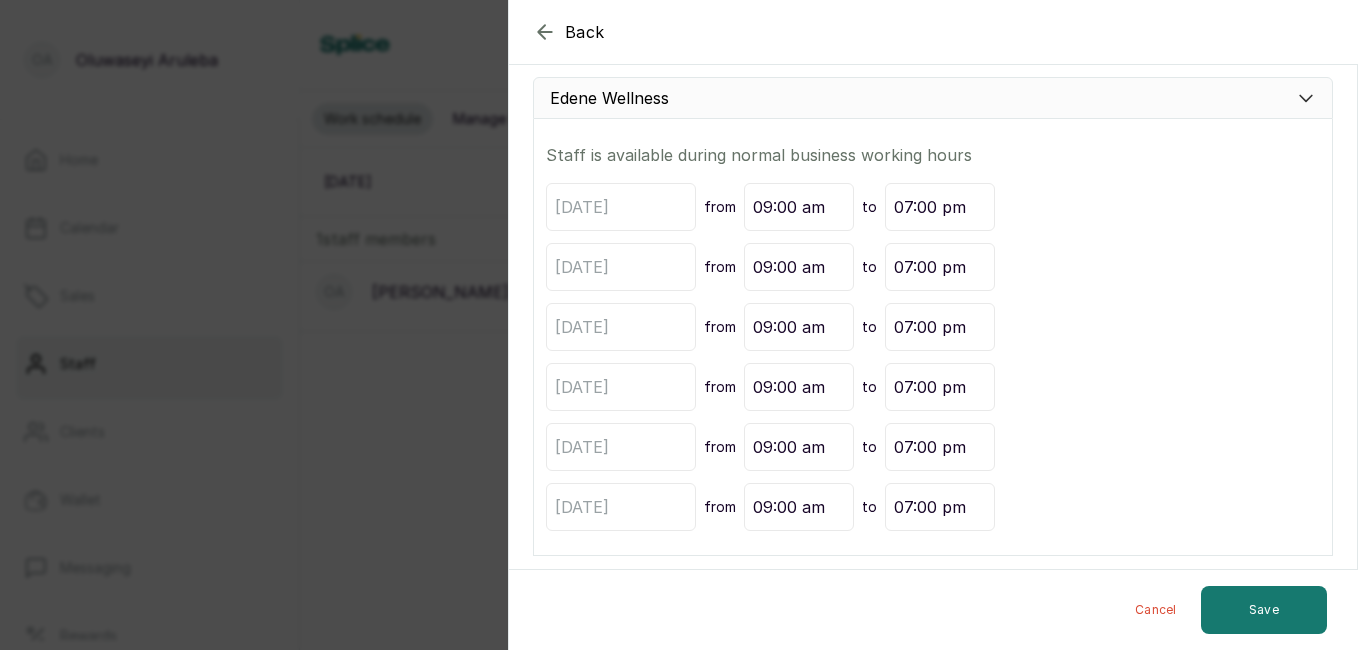 scroll, scrollTop: 255, scrollLeft: 0, axis: vertical 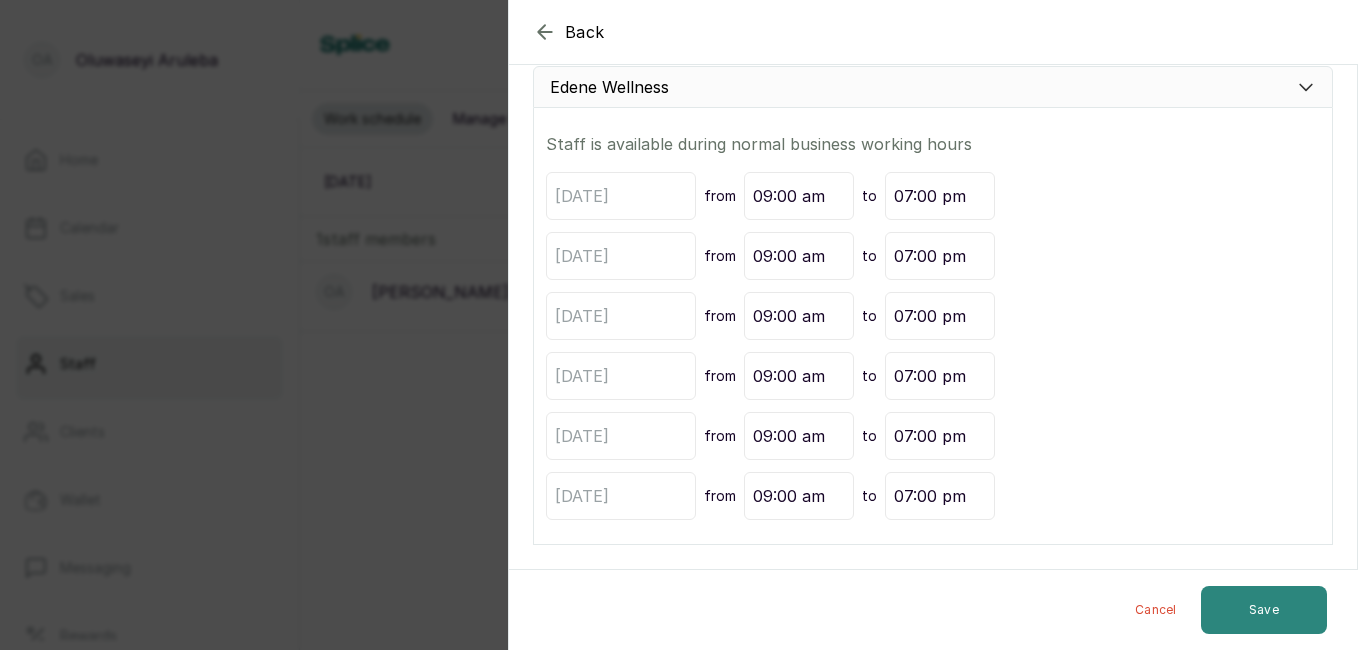 click on "Save" at bounding box center [1264, 610] 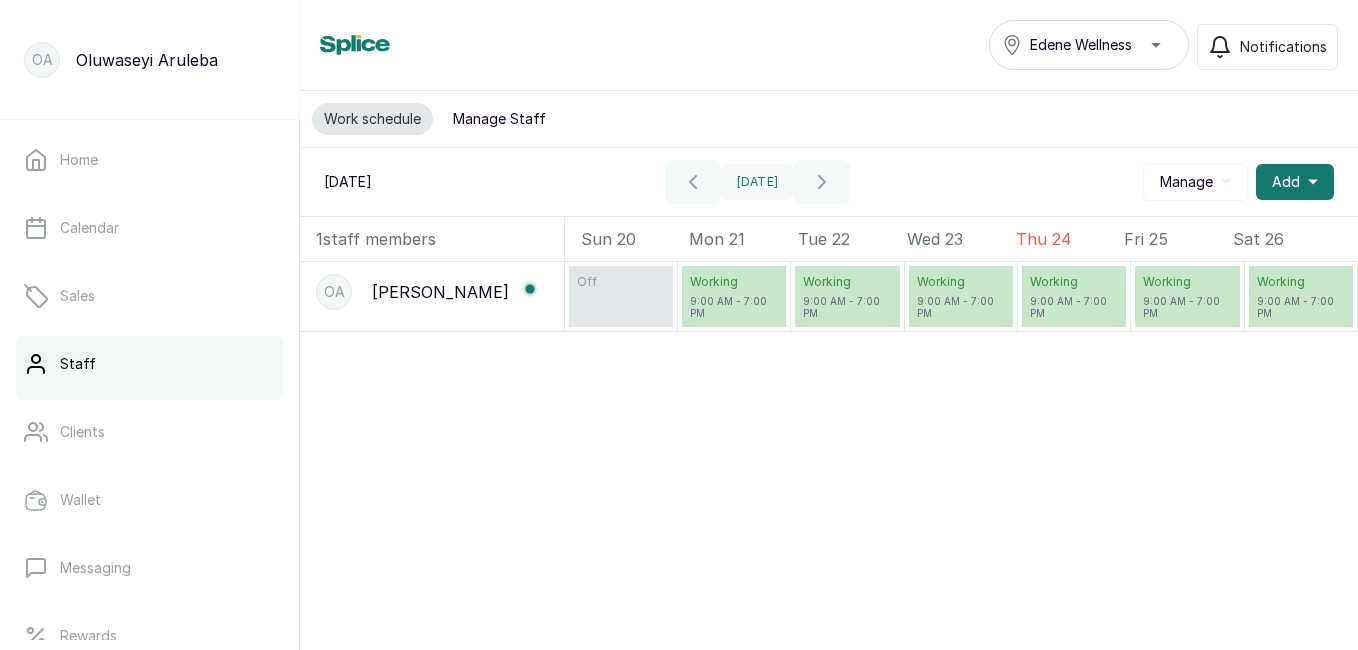 click 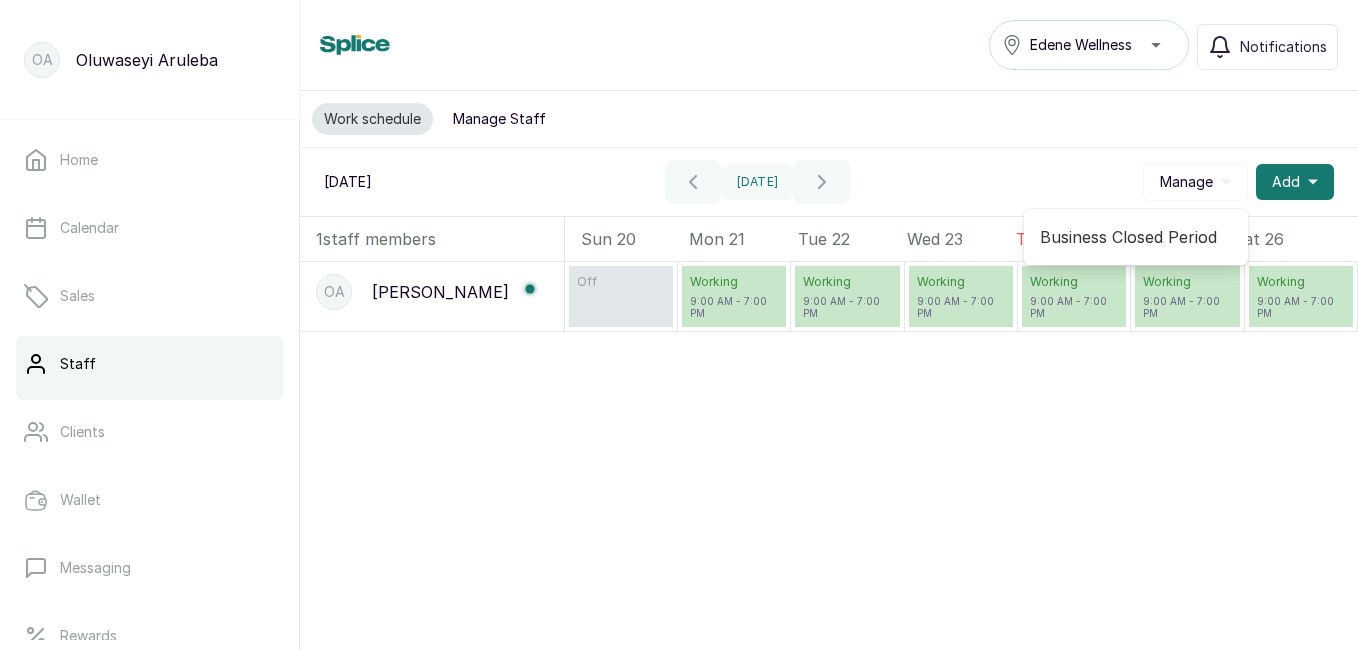 click on "OA Oluwaseyi Aruleba off Working 9:00 AM - 7:00 PM Working 9:00 AM - 7:00 PM Working 9:00 AM - 7:00 PM Working 9:00 AM - 7:00 PM Working 9:00 AM - 7:00 PM Working 9:00 AM - 7:00 PM" at bounding box center (829, 470) 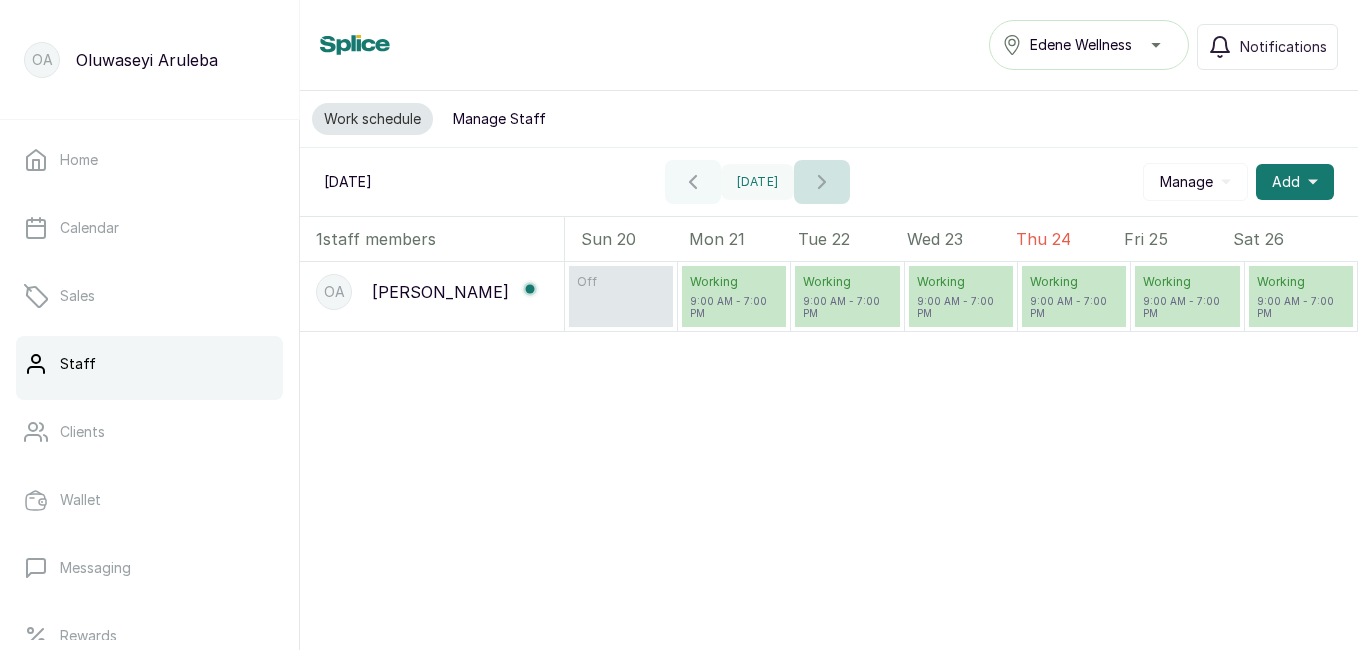 click 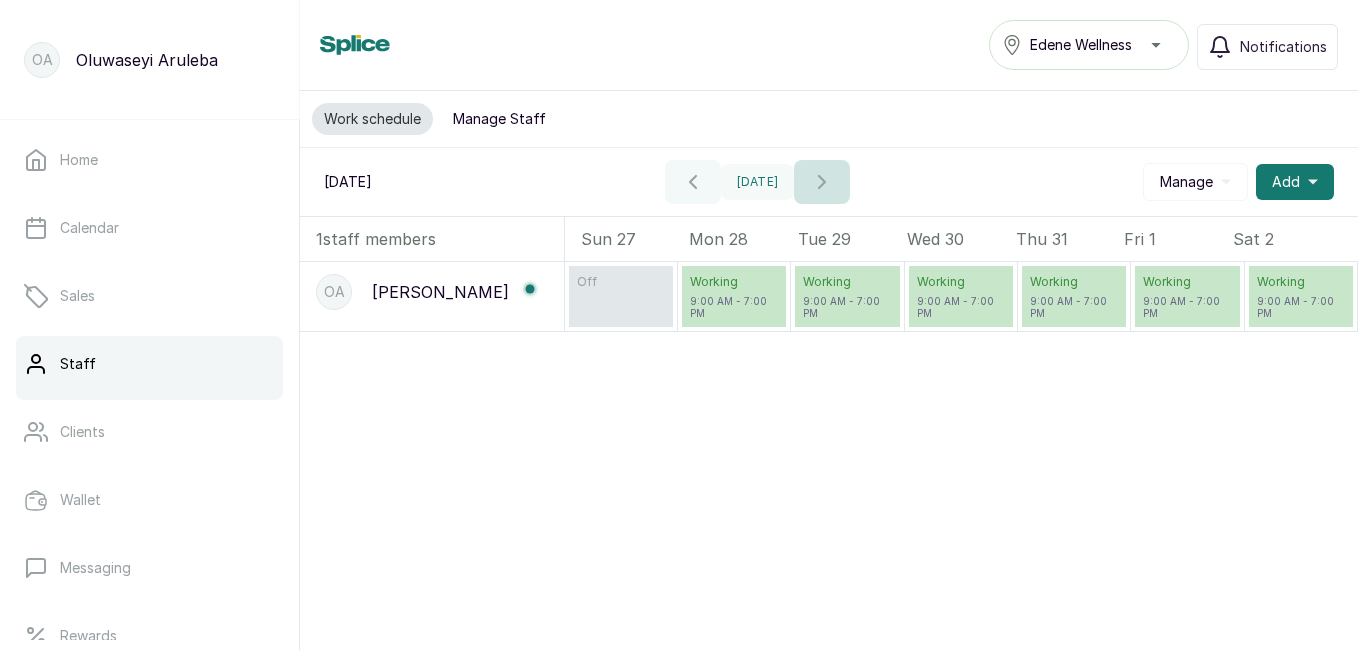 click 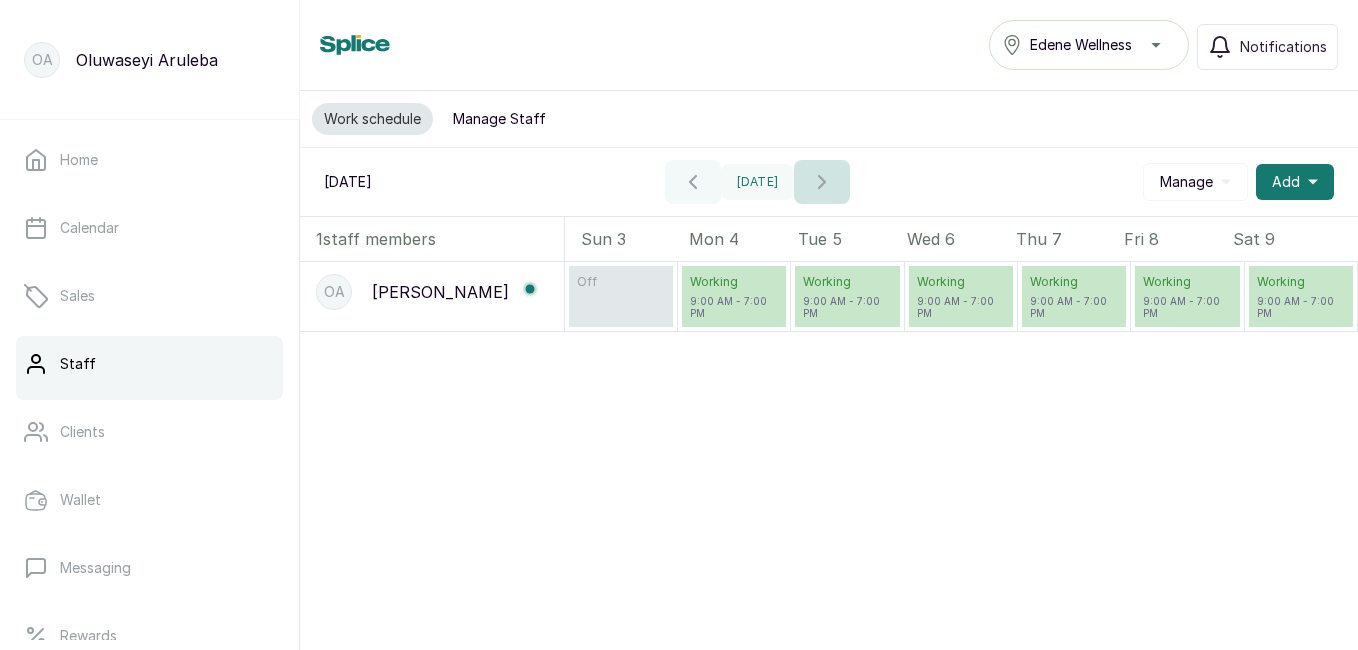 click 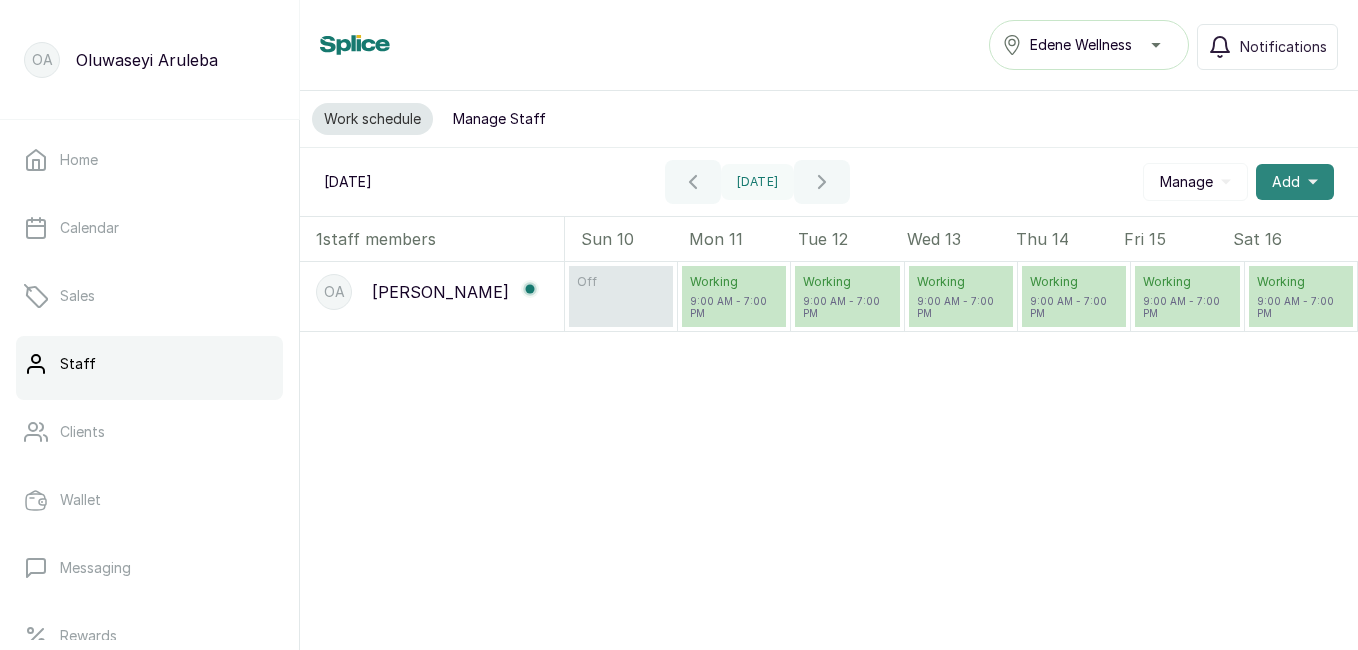 click 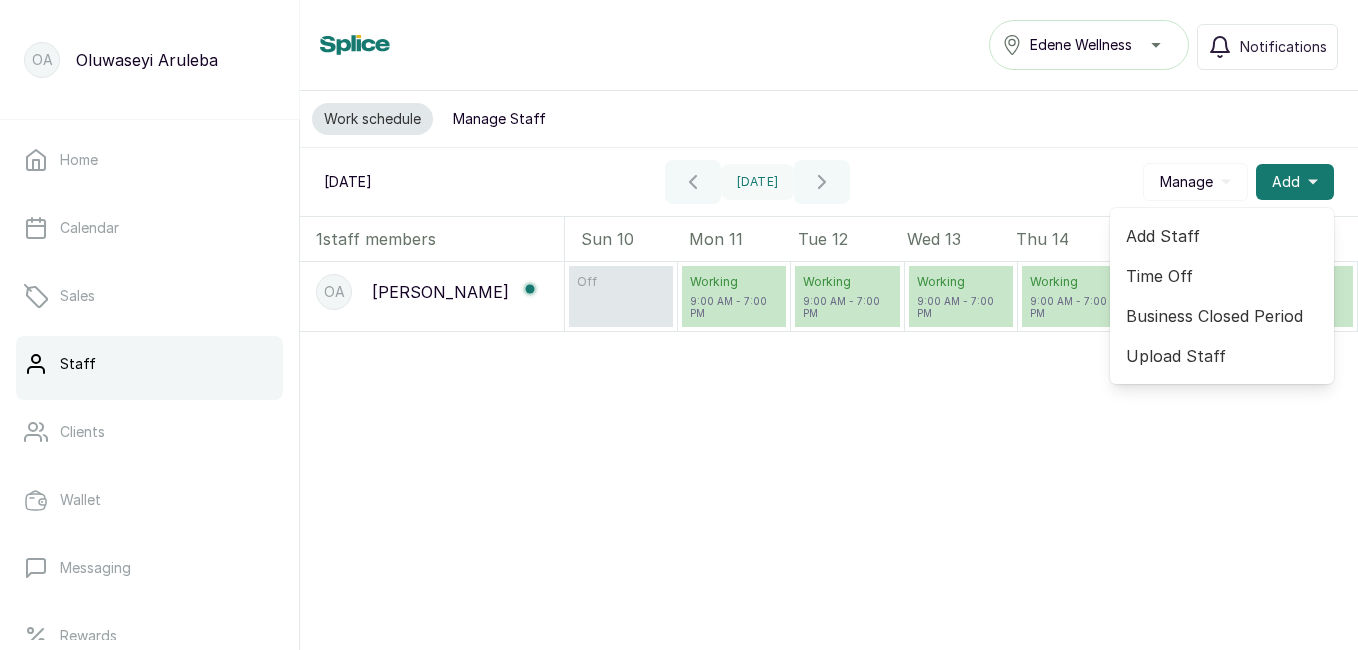 click on "Add Staff" at bounding box center (1222, 236) 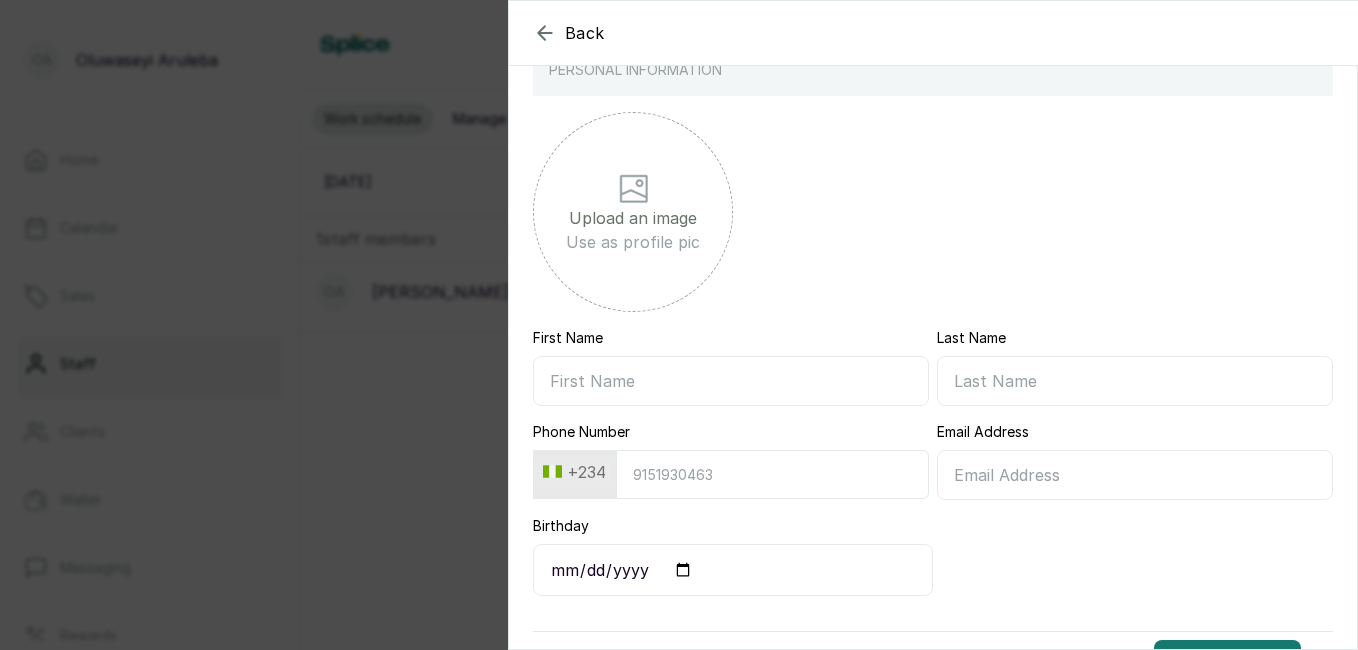 scroll, scrollTop: 195, scrollLeft: 0, axis: vertical 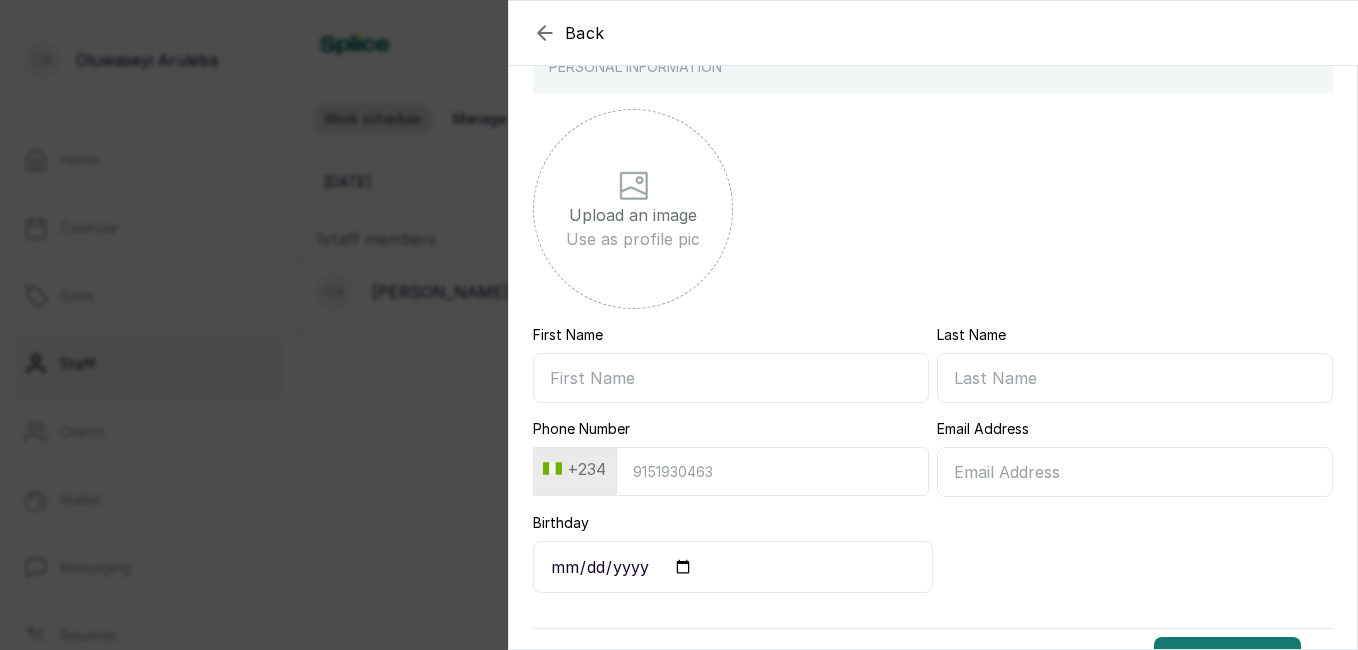 click on "First Name" at bounding box center (731, 378) 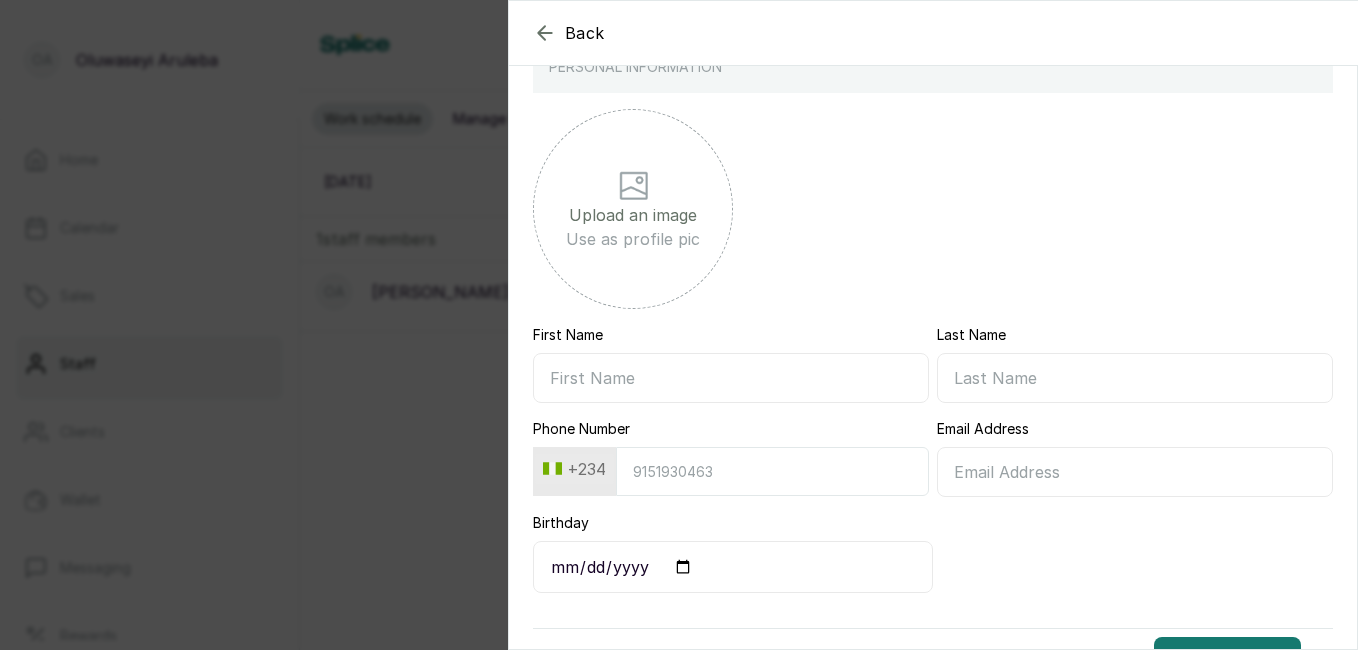 type on "a" 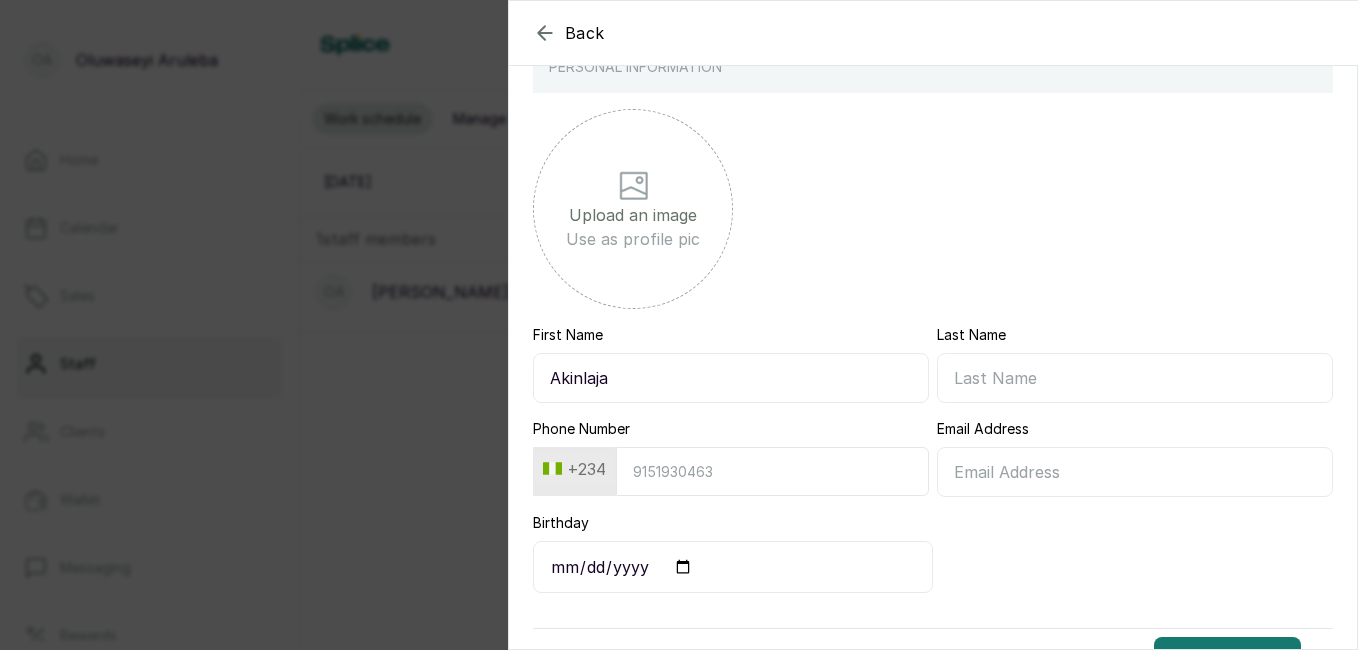 type on "Akinlaja" 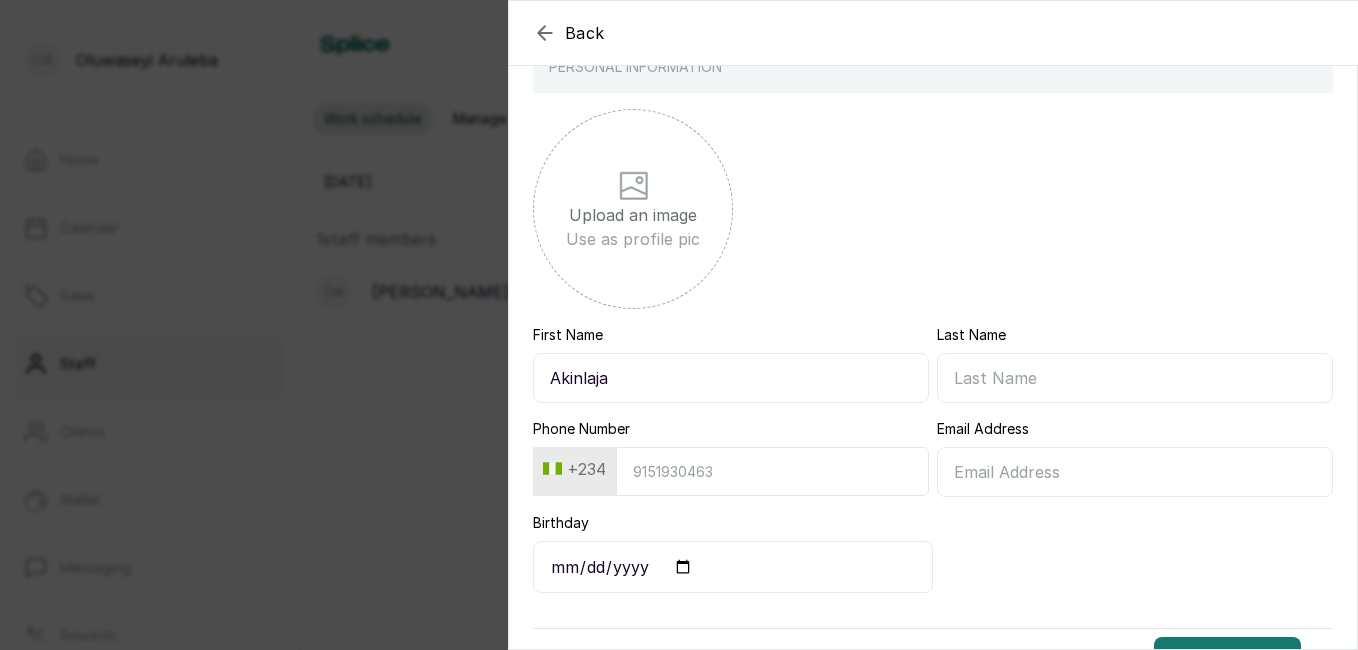 click on "Last Name" at bounding box center [1135, 378] 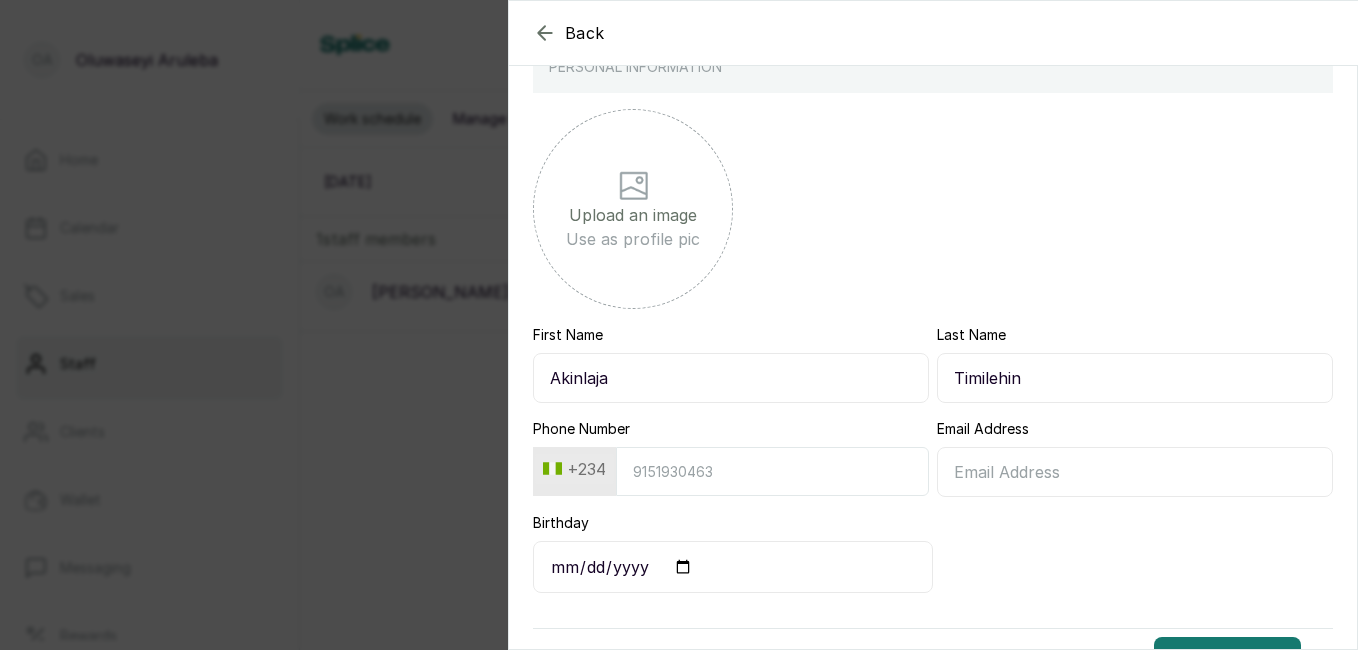 type on "Timilehin" 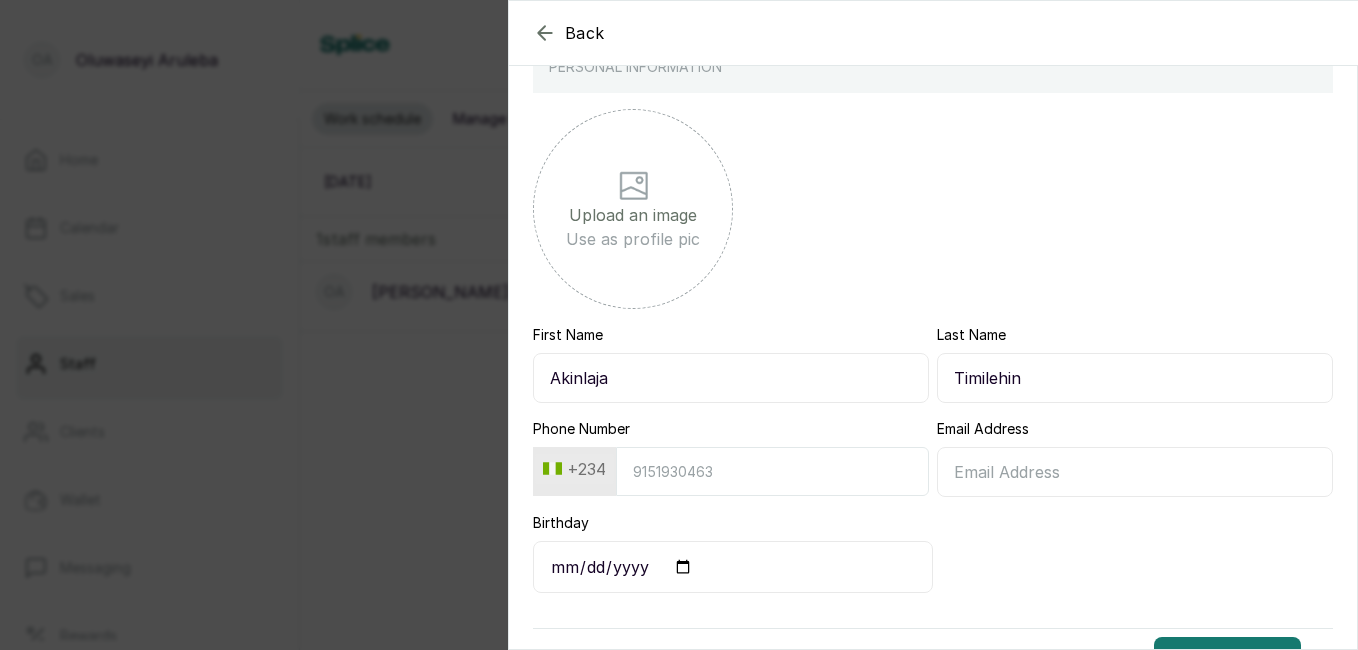 click on "Upload an image Use as profile pic First Name   Akinlaja Last Name   Timilehin Phone Number +234 Email Address   Birthday   Proceed" at bounding box center (933, 393) 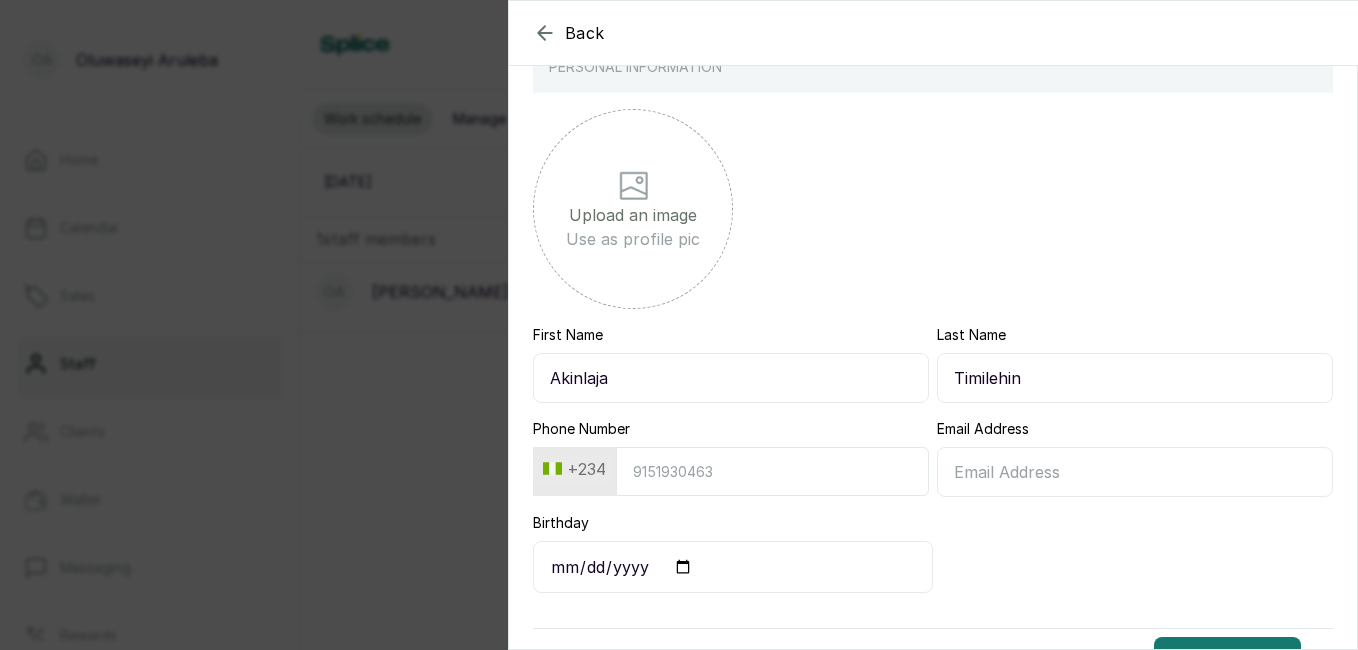 click on "Email Address" at bounding box center [1135, 472] 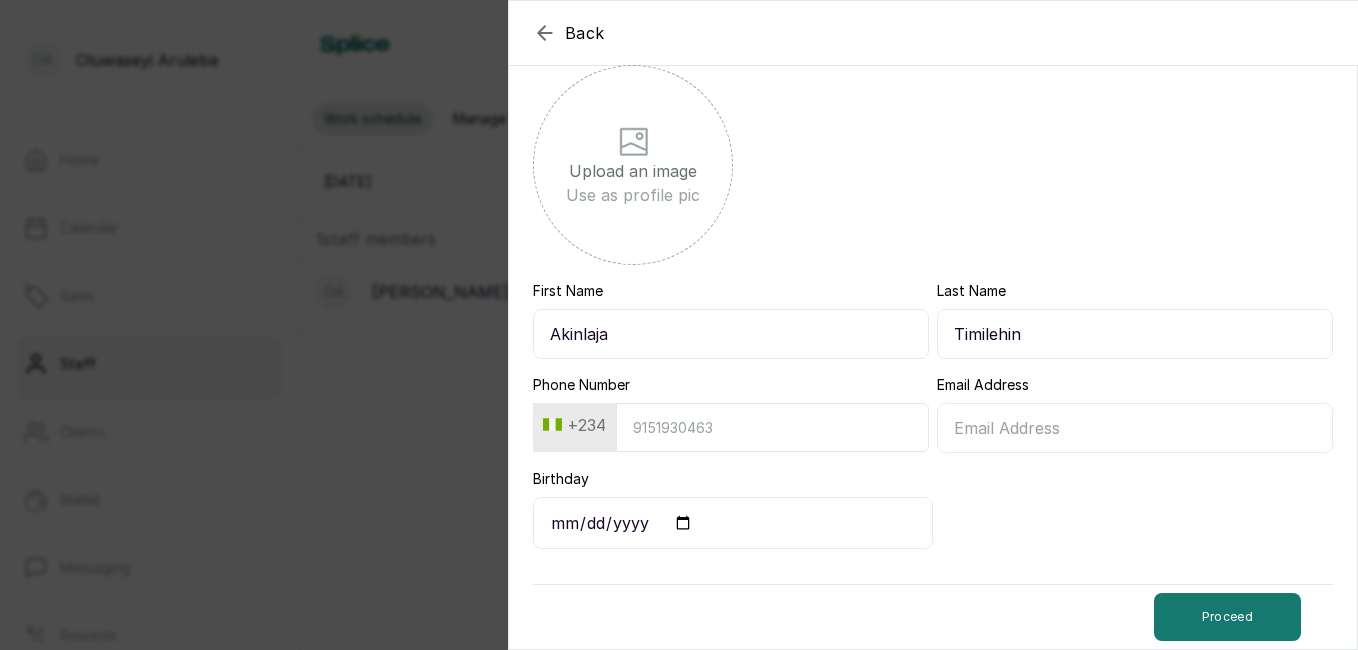 scroll, scrollTop: 254, scrollLeft: 0, axis: vertical 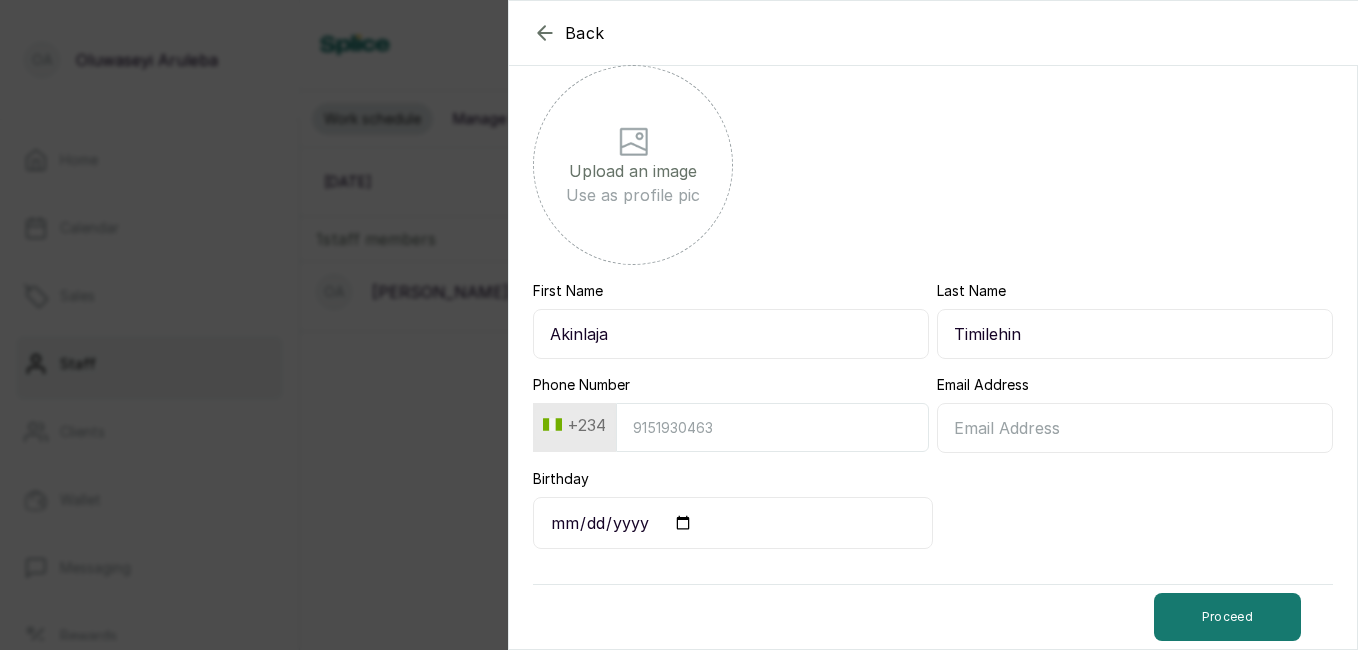 type on "t" 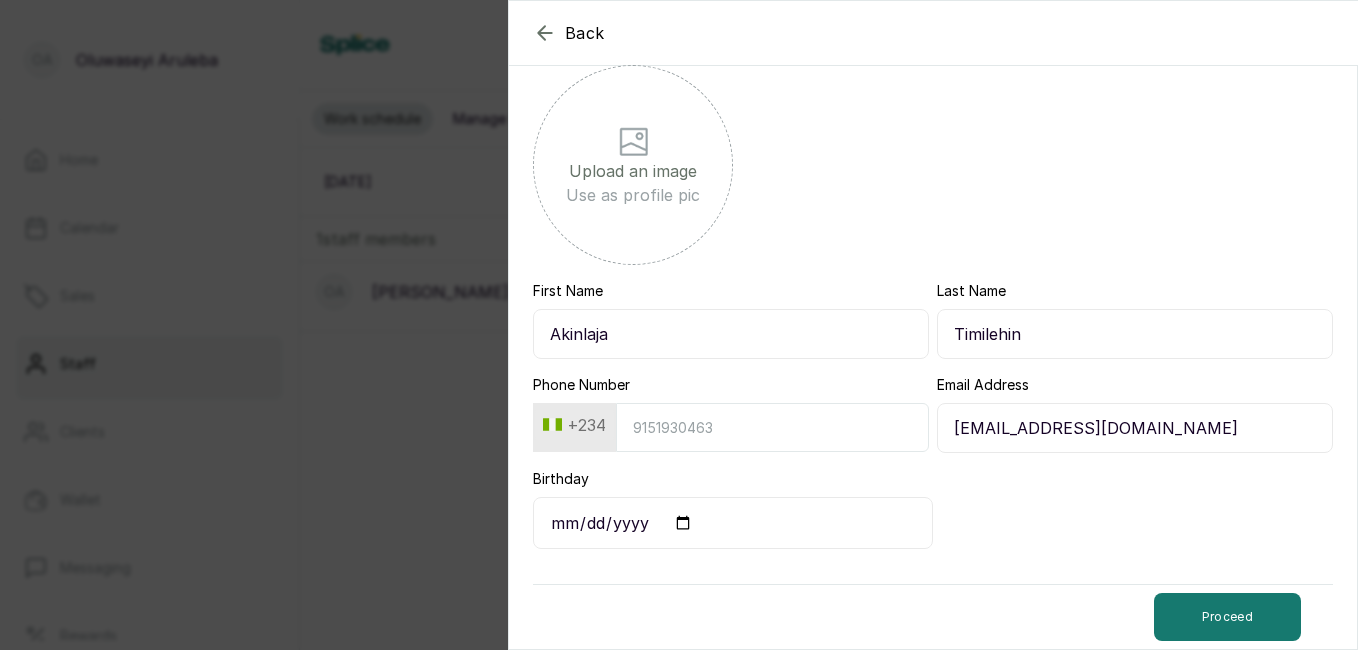 type on "timiakinlaja@vitanura.com" 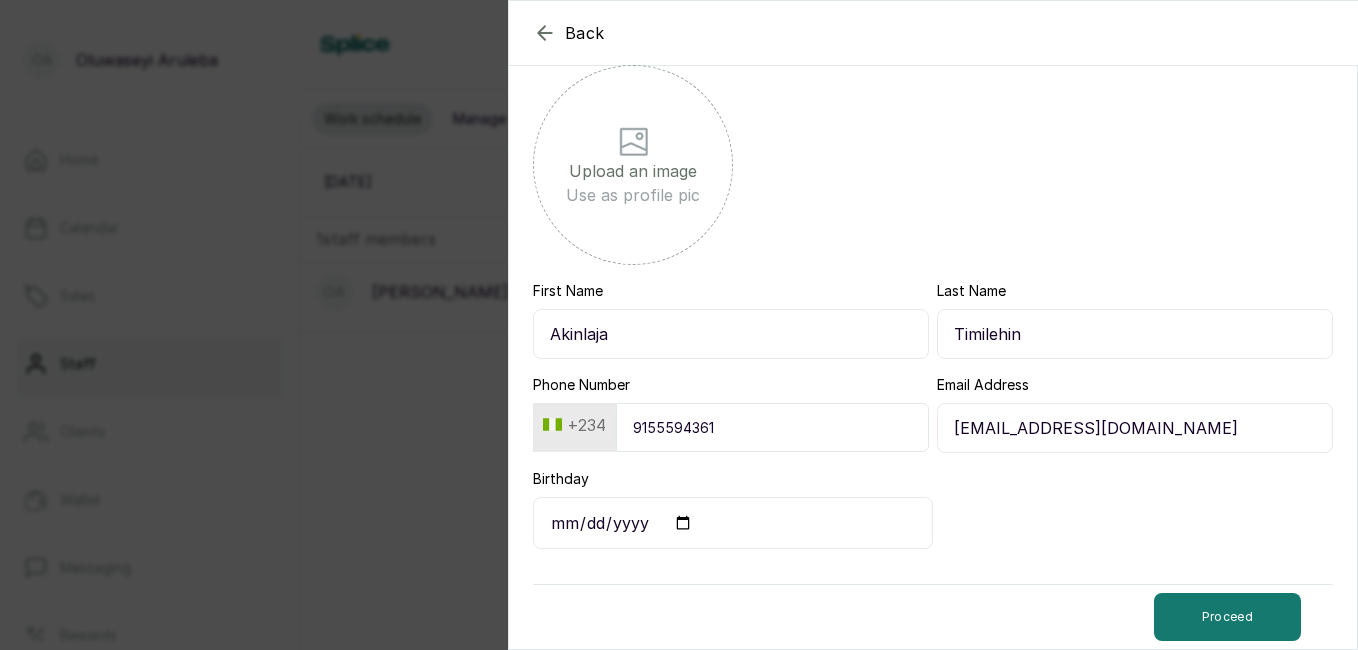 drag, startPoint x: 718, startPoint y: 427, endPoint x: 631, endPoint y: 426, distance: 87.005745 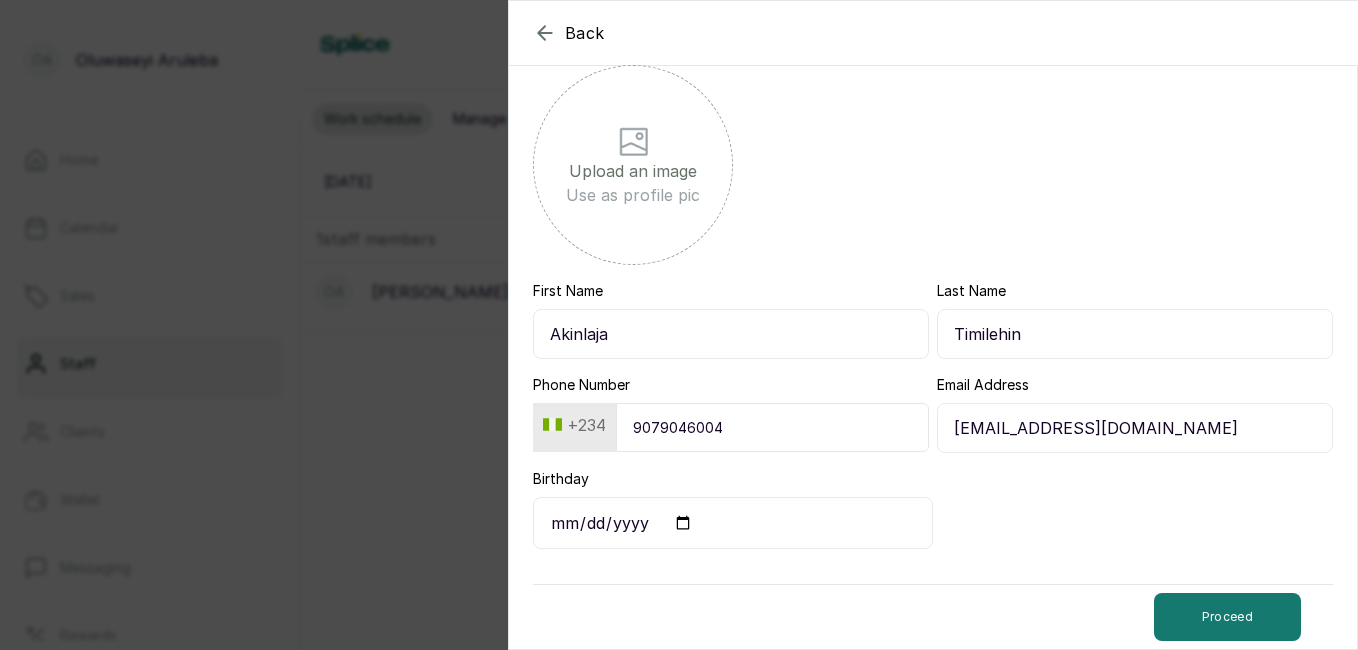type on "9079046004" 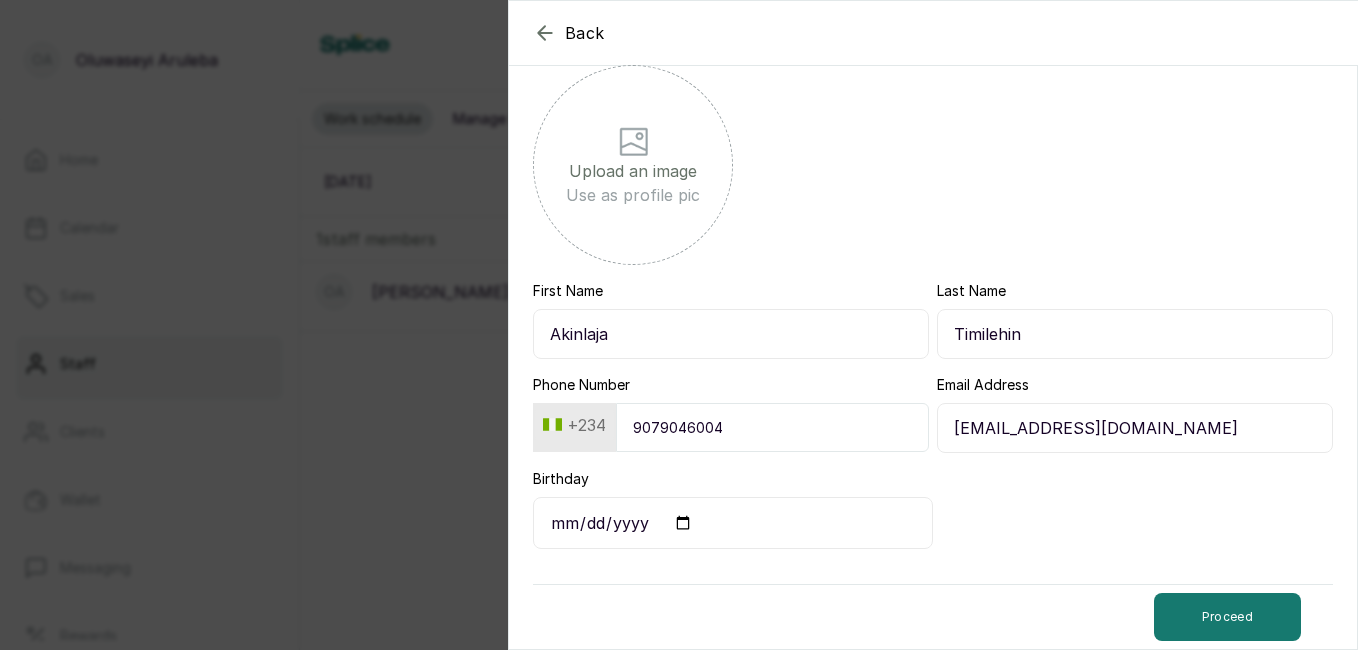 click on "Birthday" at bounding box center [733, 523] 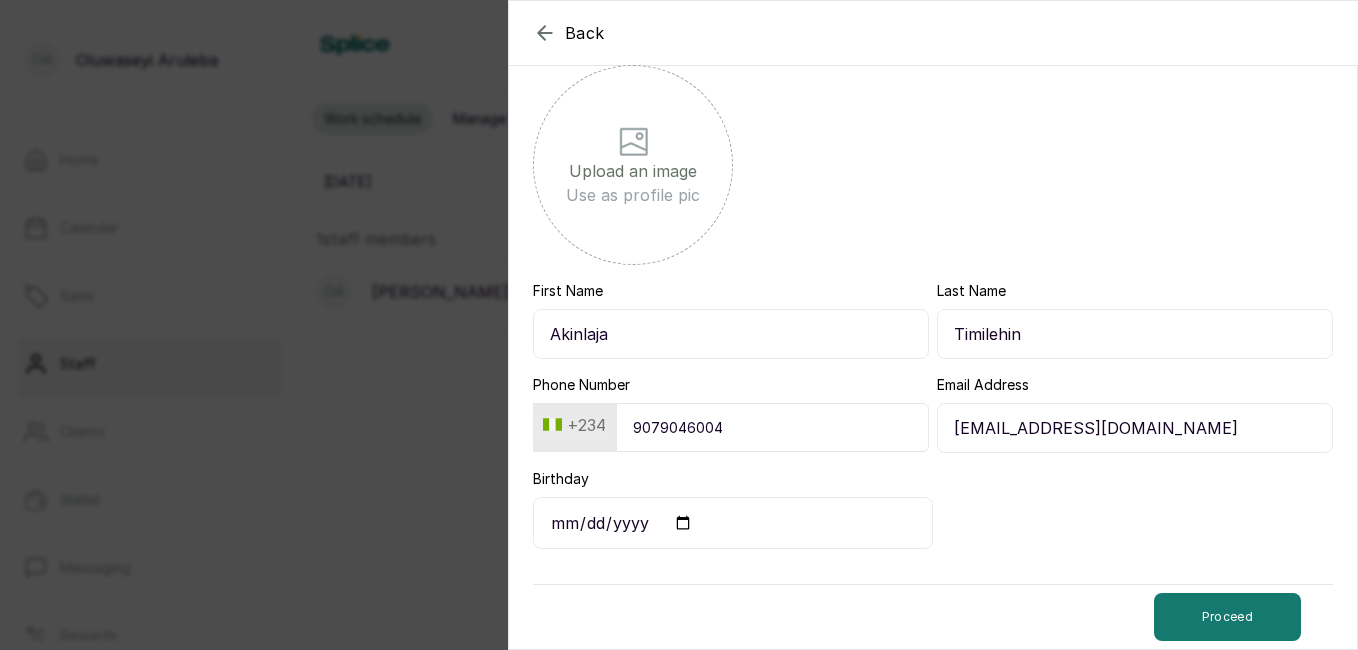 click on "2025-08-23" at bounding box center (733, 523) 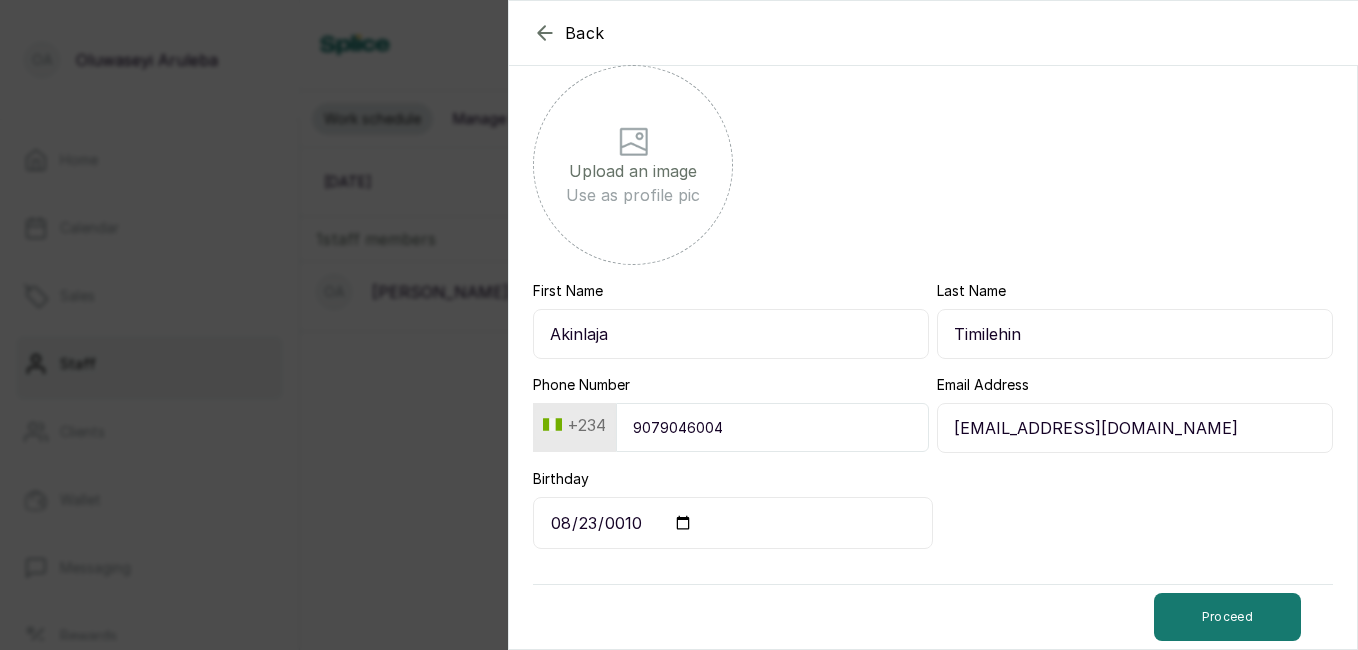 type on "0100-08-23" 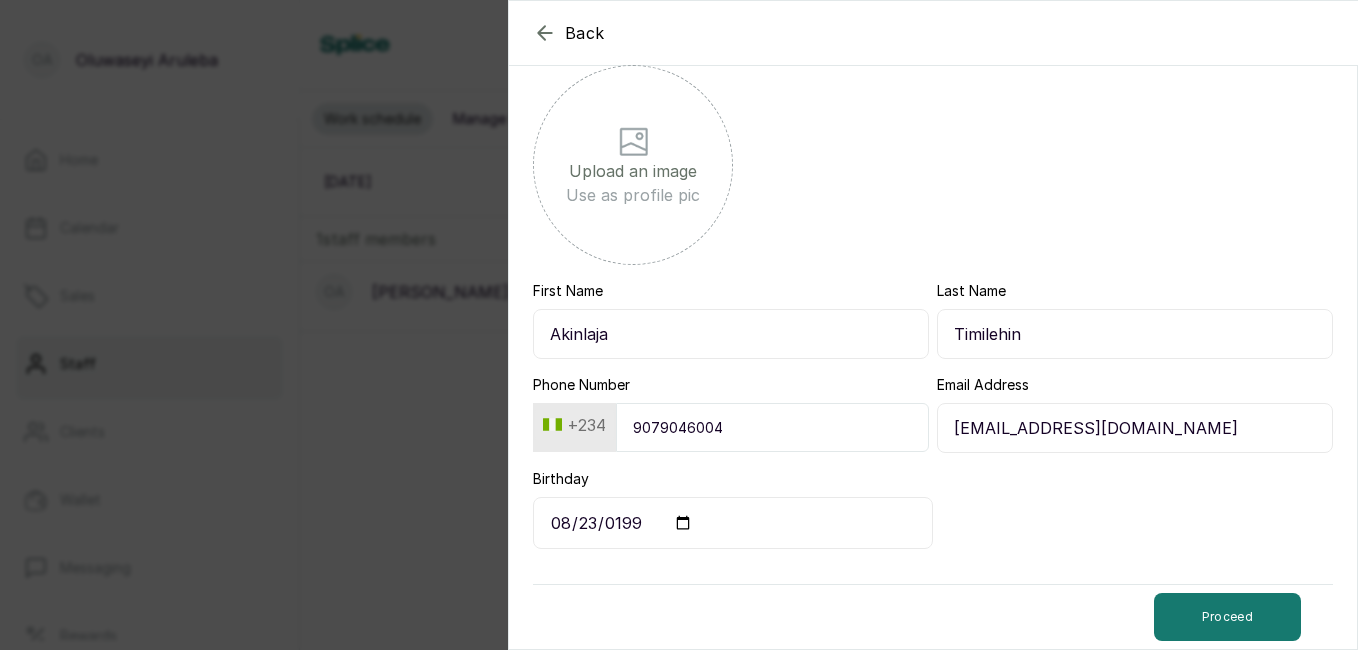 type on "1997-08-23" 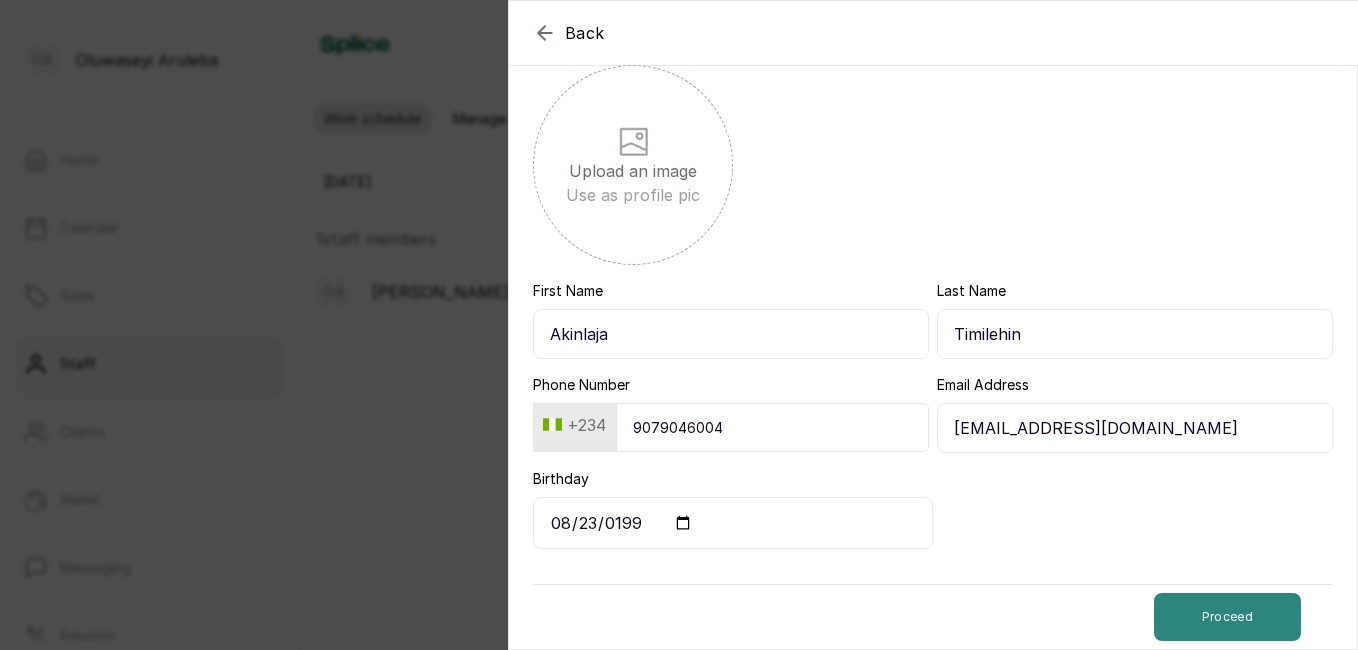 click on "Proceed" at bounding box center (1227, 617) 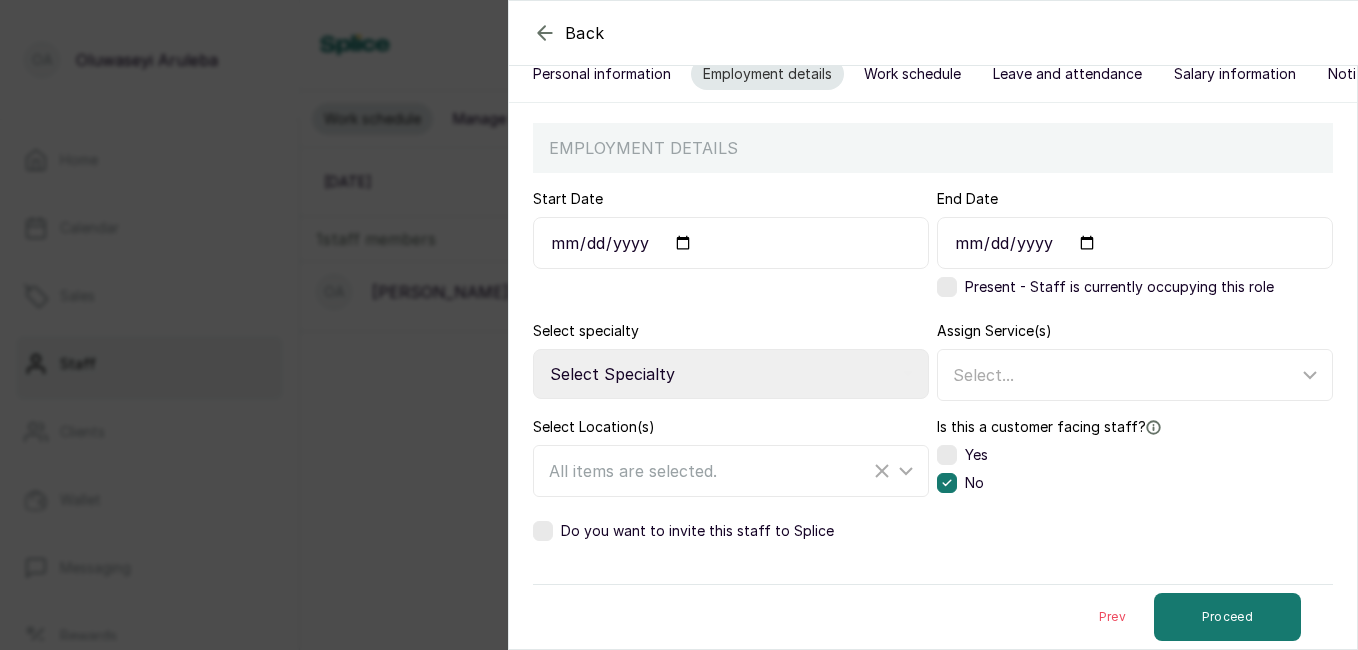 scroll, scrollTop: 128, scrollLeft: 0, axis: vertical 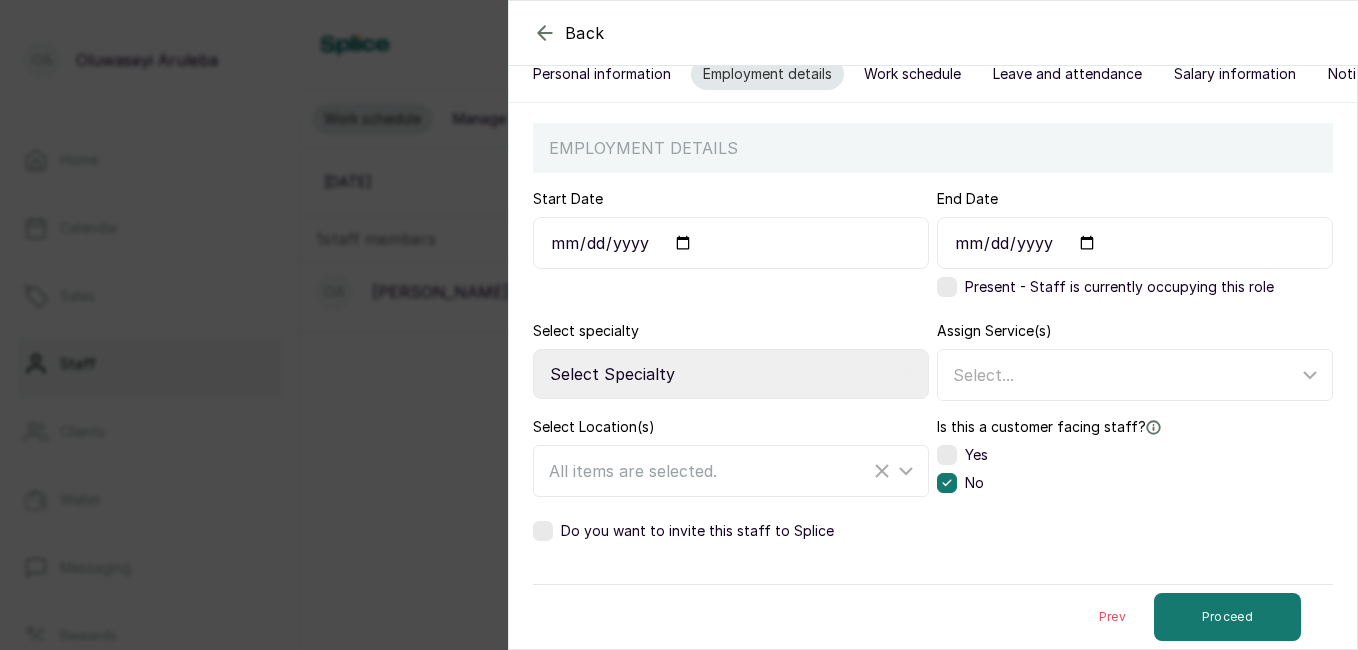 click 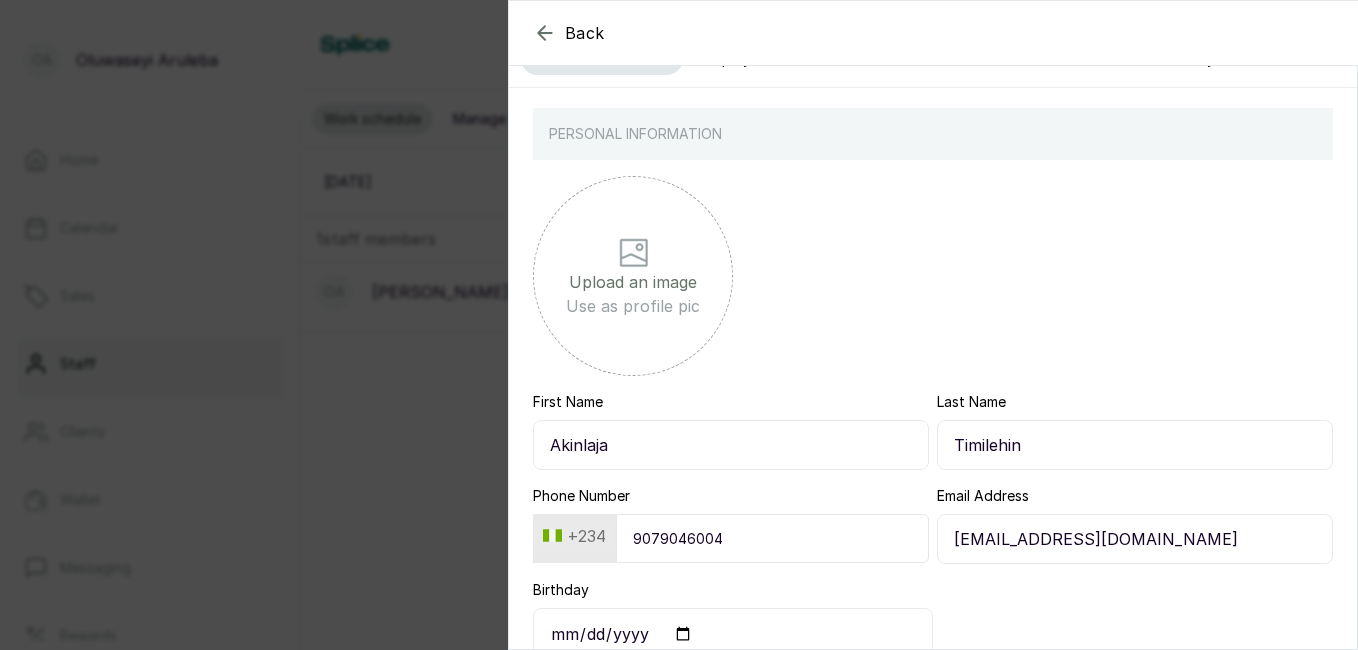 click 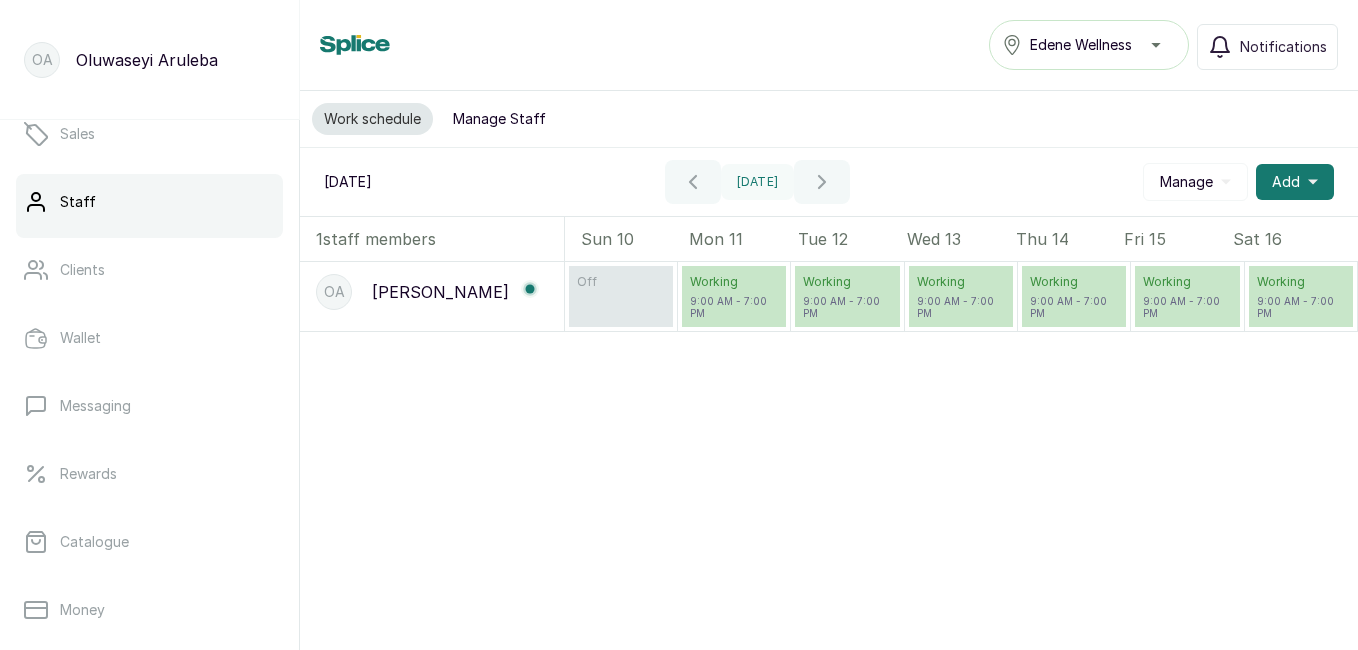 scroll, scrollTop: 454, scrollLeft: 0, axis: vertical 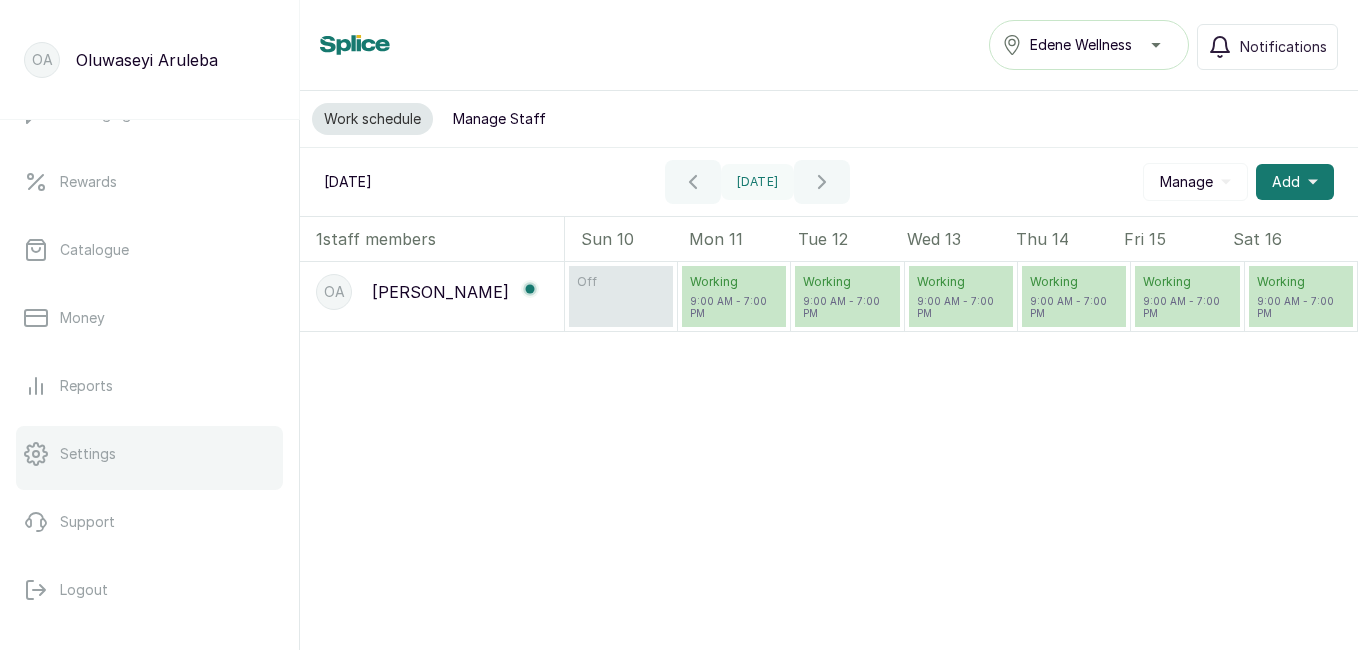 click on "Settings" at bounding box center [149, 454] 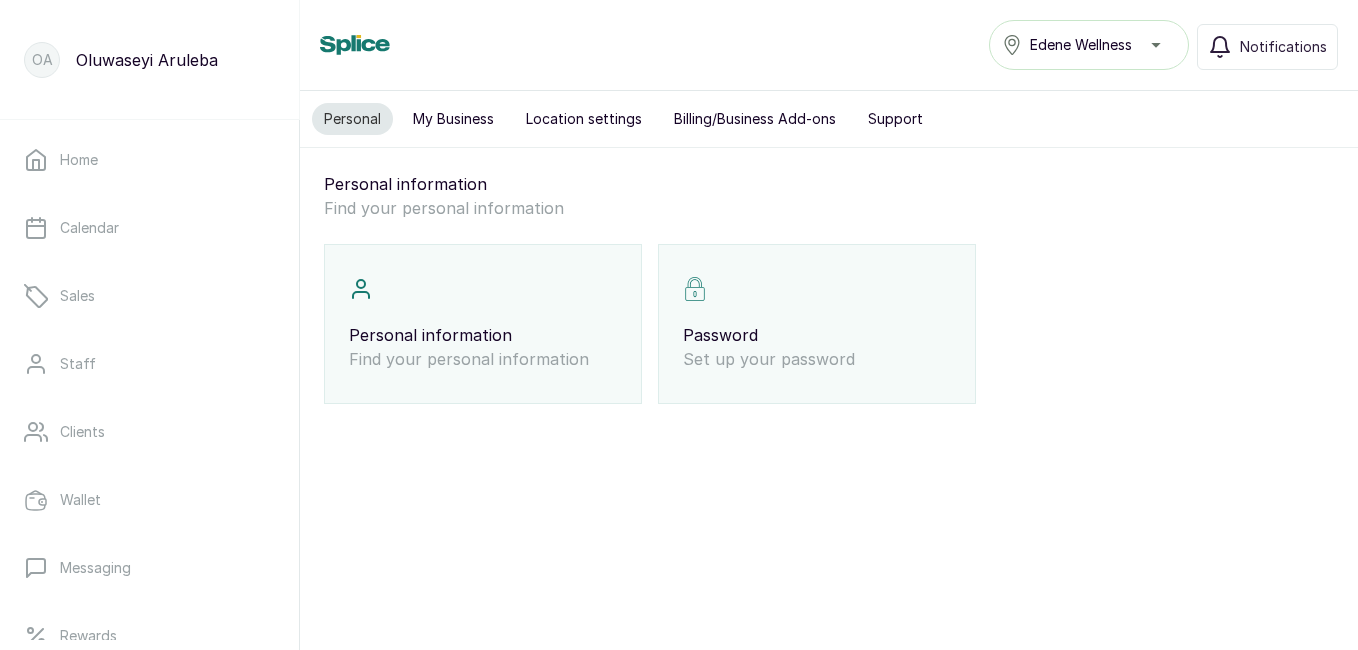 click on "My Business" at bounding box center (453, 119) 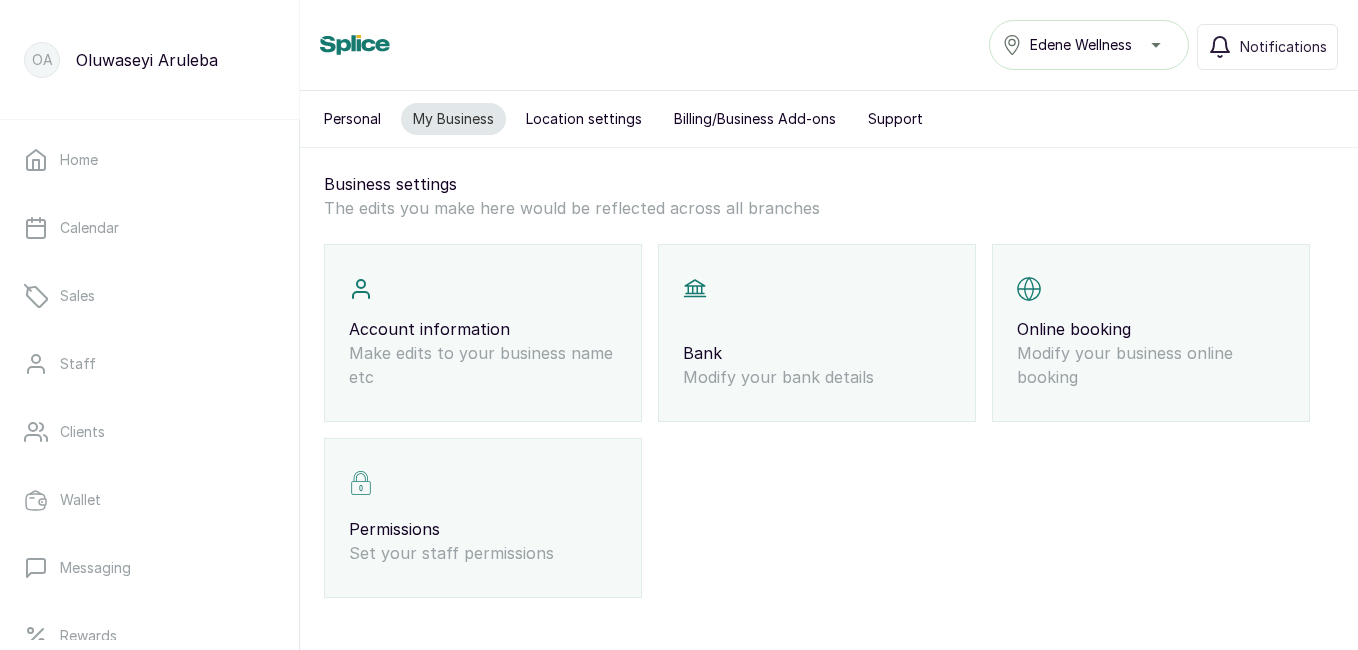 click on "Location settings" at bounding box center [584, 119] 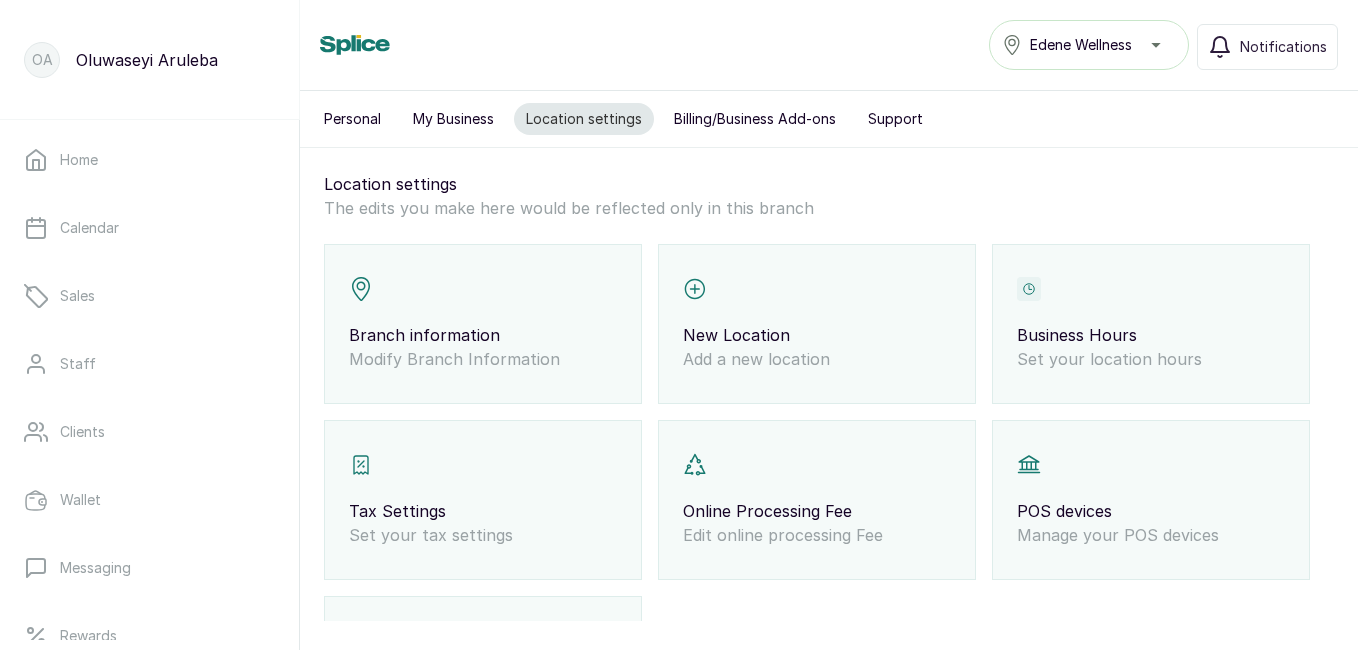 click on "Branch information" at bounding box center (483, 335) 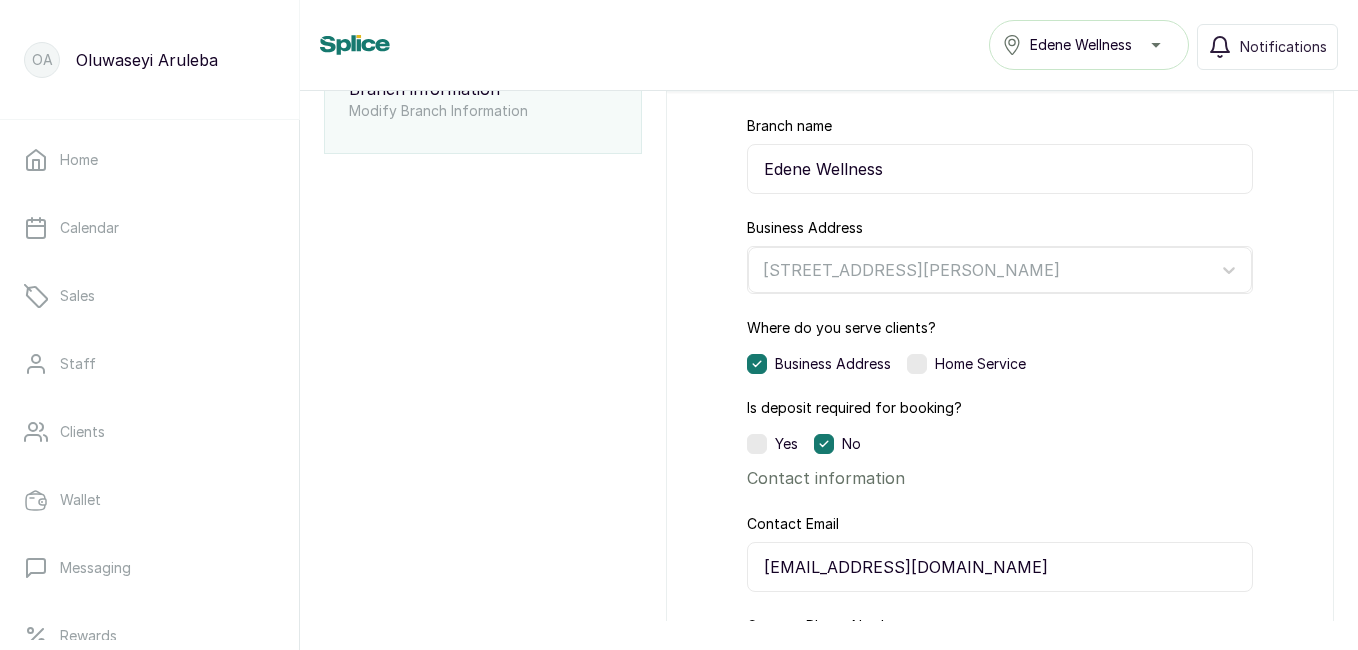scroll, scrollTop: 334, scrollLeft: 0, axis: vertical 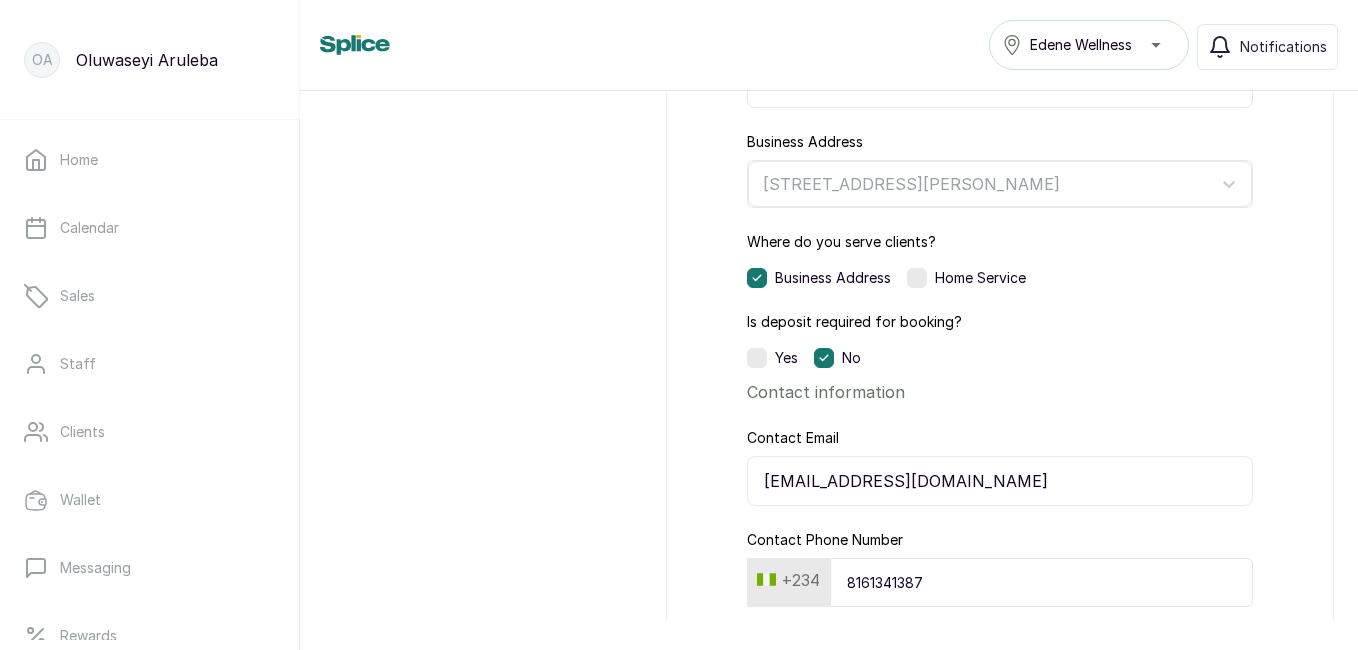 click at bounding box center (757, 358) 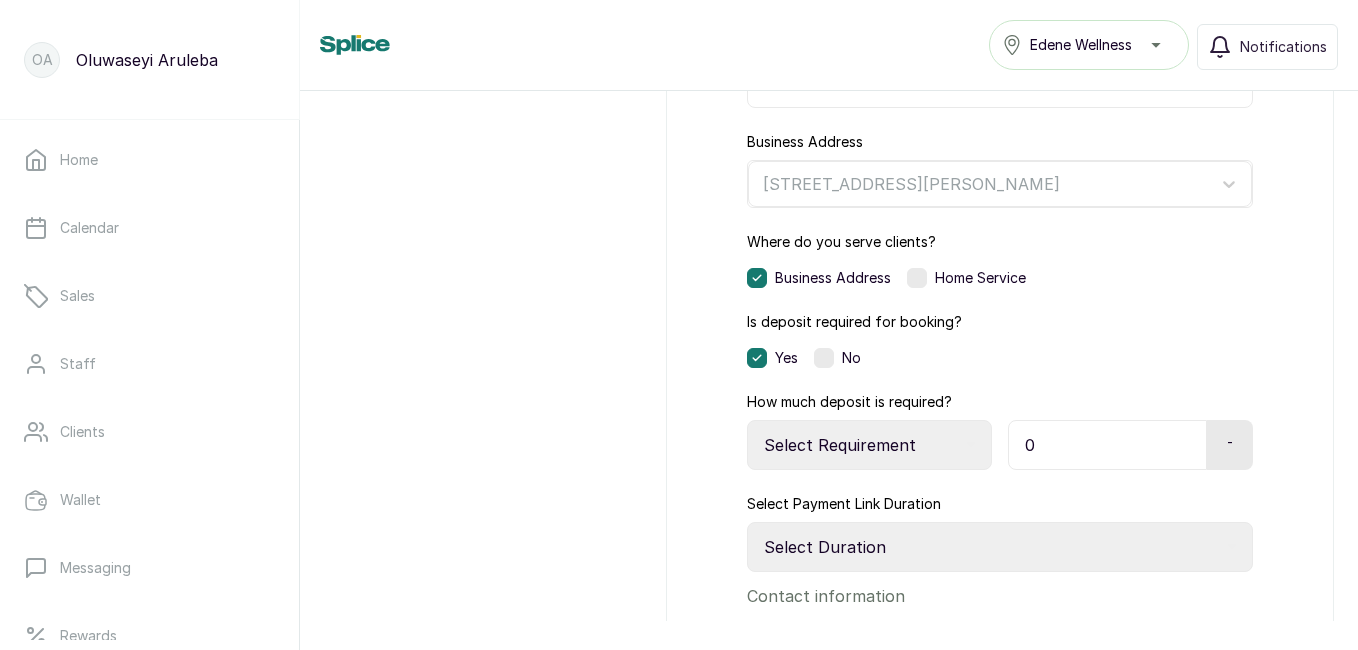 click on "Select Requirement Percentage Fixed Amount" at bounding box center [869, 445] 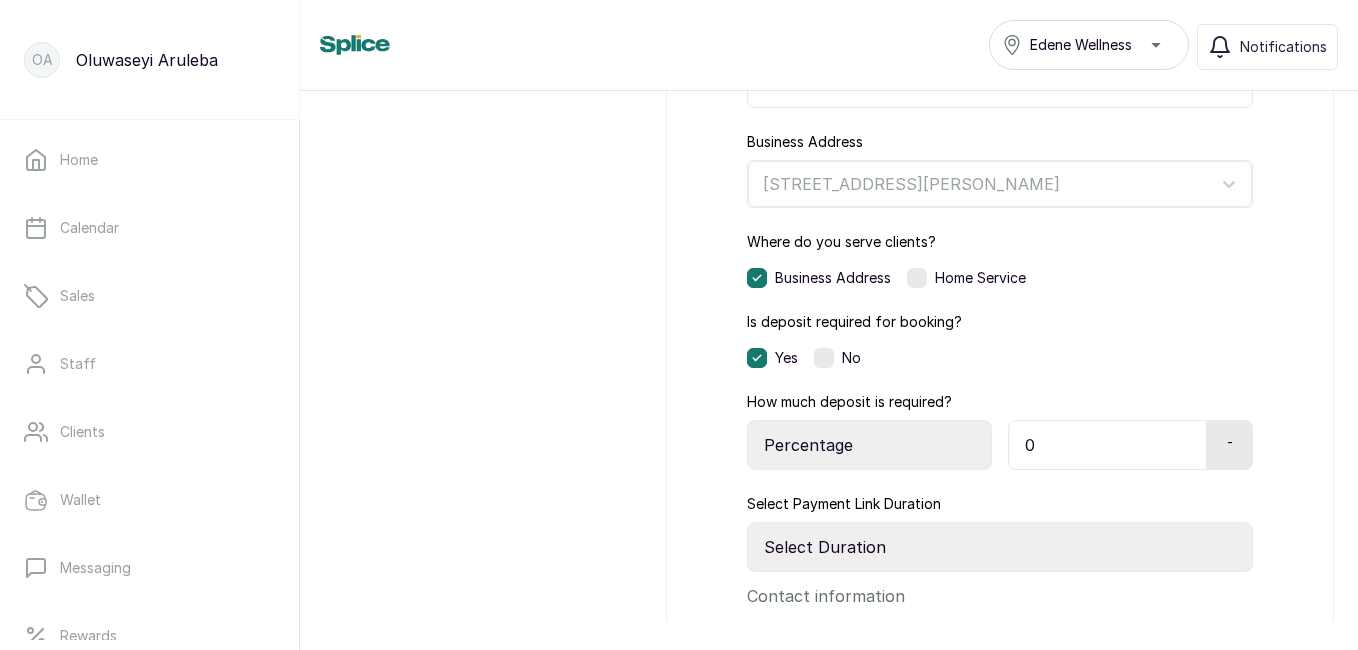 click on "Select Requirement Percentage Fixed Amount" at bounding box center (869, 445) 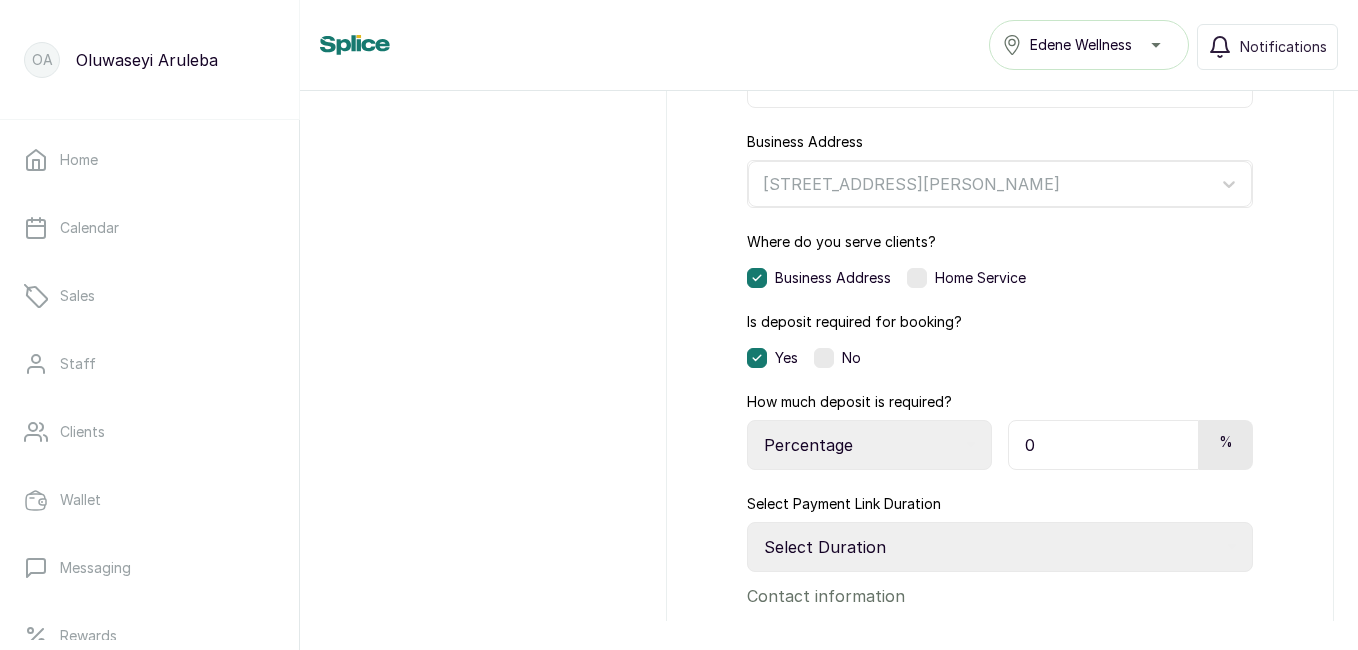 click on "0" at bounding box center (1103, 445) 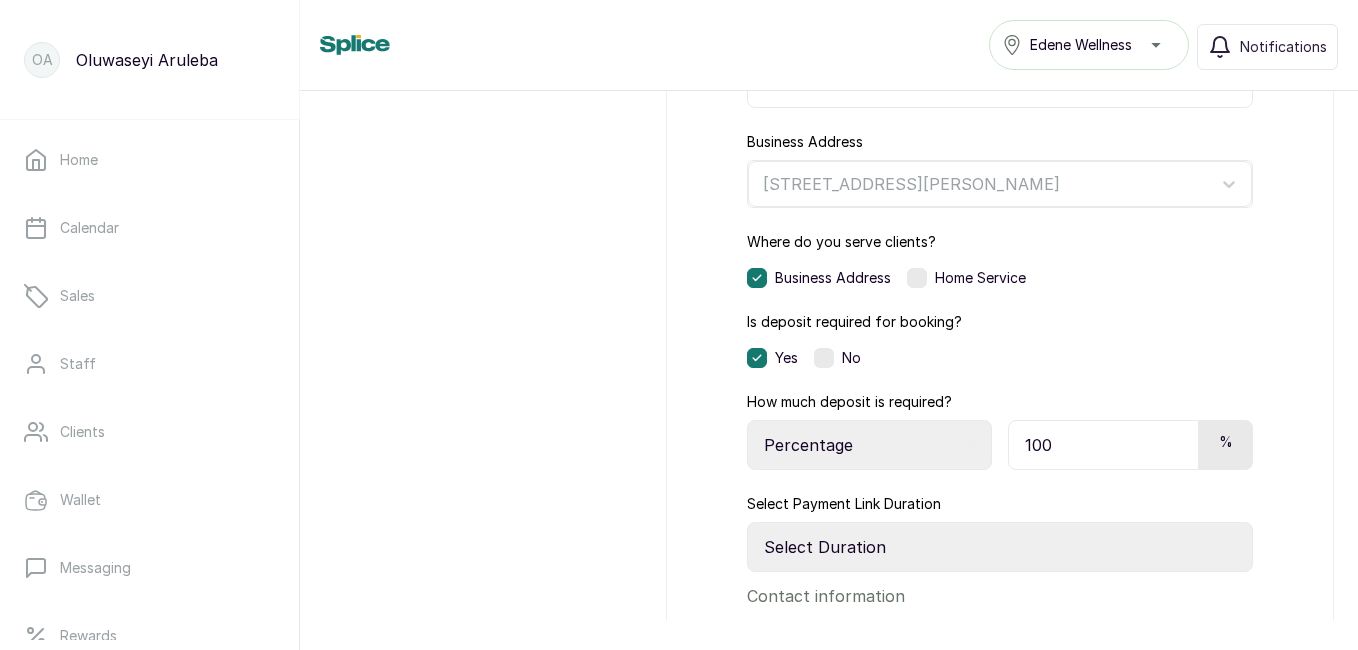 type on "100" 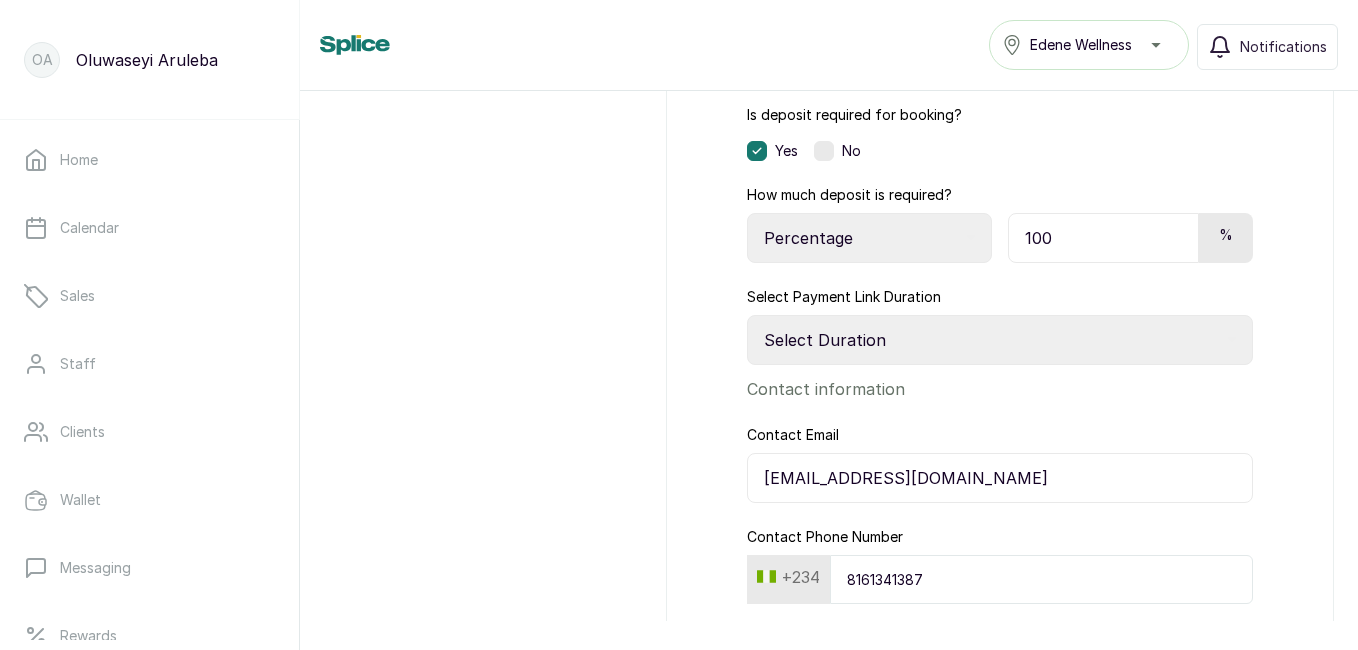 scroll, scrollTop: 551, scrollLeft: 0, axis: vertical 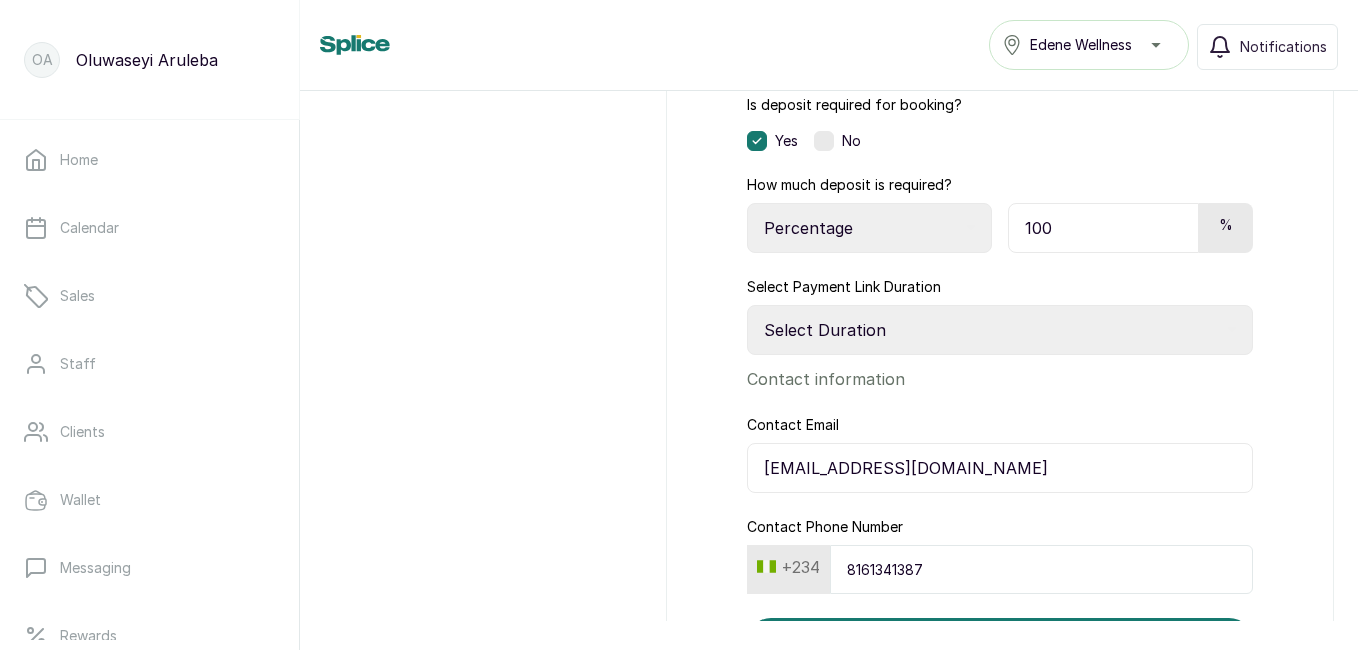 click on "Select Duration 1 hour 2 hour 3 hour 4 hour 5 hour 6 hour 7 hour 8 hour 9 hour 10 hour 11 hour 12 hour 13 hour 14 hour 15 hour 16 hour 17 hour 18 hour 19 hour 20 hour 21 hour 22 hour 23 hour 24 hour" at bounding box center (1000, 330) 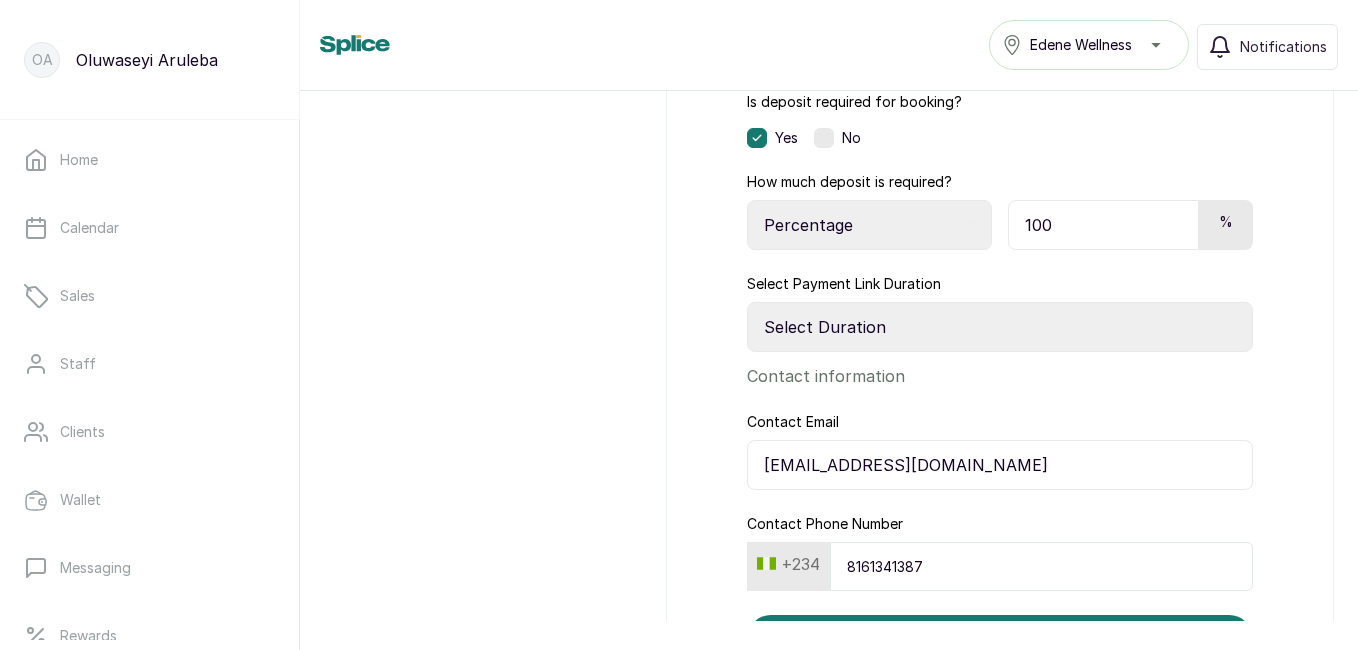 scroll, scrollTop: 394, scrollLeft: 0, axis: vertical 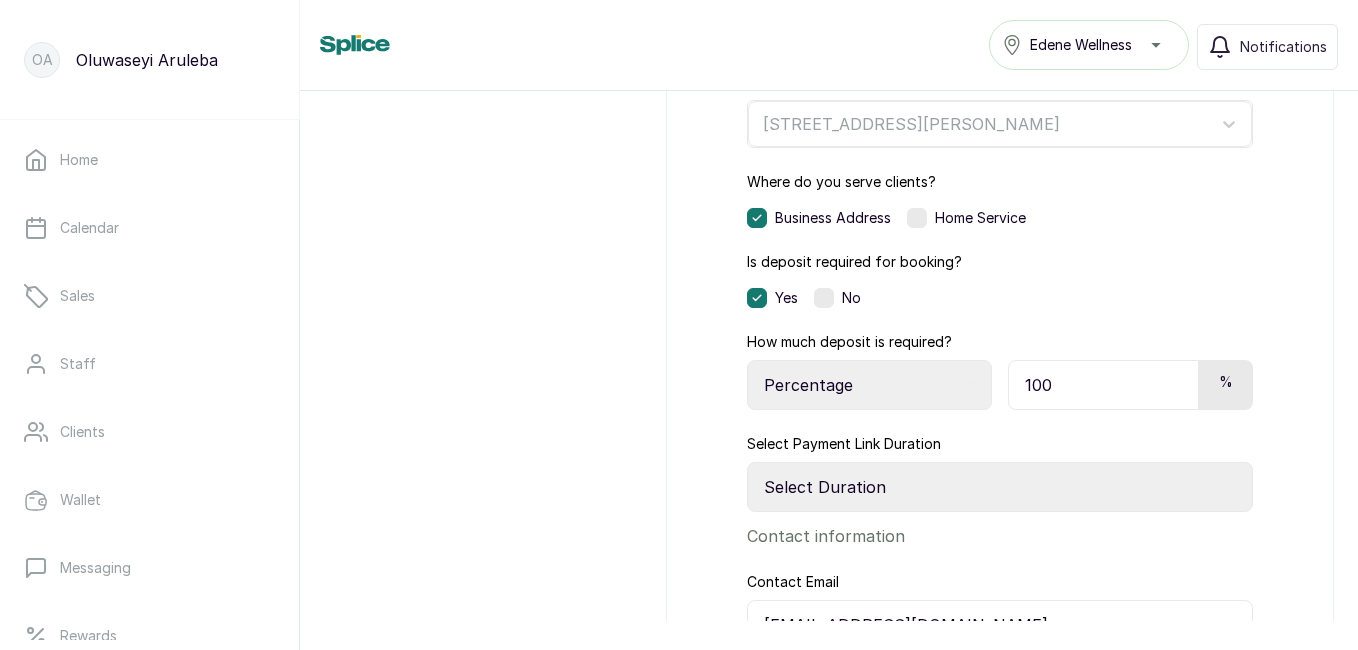 click on "Select Duration 1 hour 2 hour 3 hour 4 hour 5 hour 6 hour 7 hour 8 hour 9 hour 10 hour 11 hour 12 hour 13 hour 14 hour 15 hour 16 hour 17 hour 18 hour 19 hour 20 hour 21 hour 22 hour 23 hour 24 hour" at bounding box center [1000, 487] 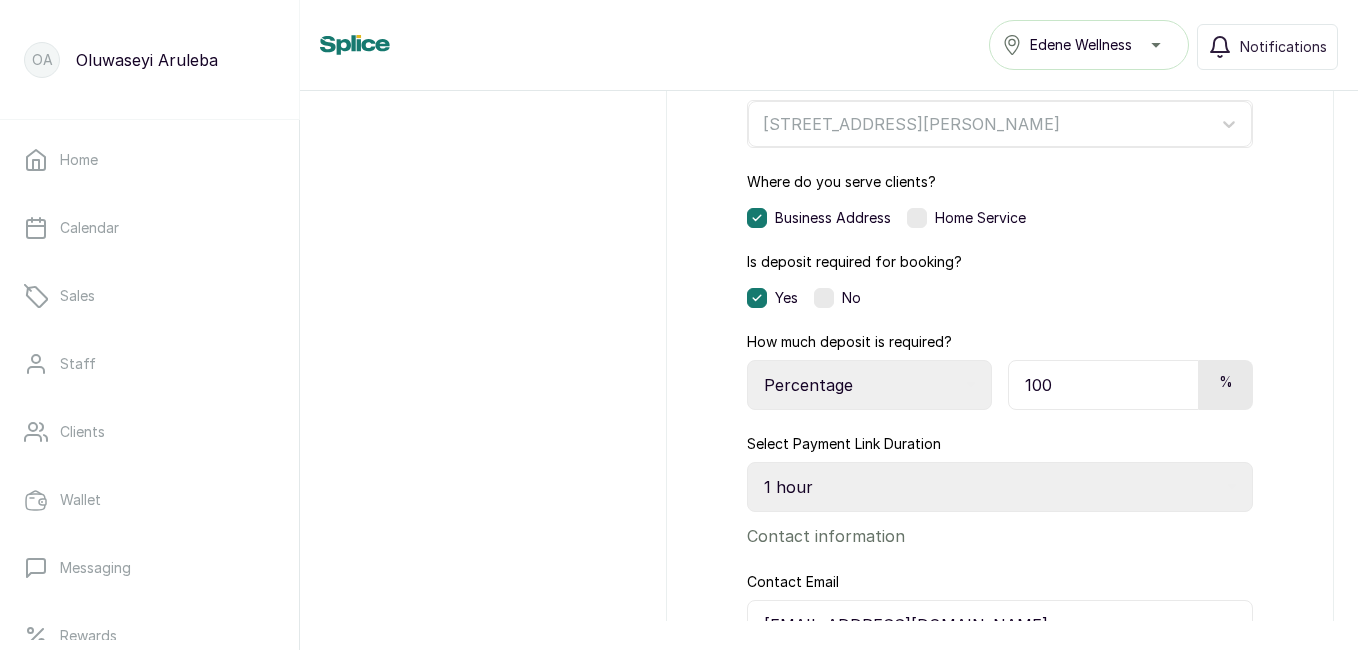 click on "Select Duration 1 hour 2 hour 3 hour 4 hour 5 hour 6 hour 7 hour 8 hour 9 hour 10 hour 11 hour 12 hour 13 hour 14 hour 15 hour 16 hour 17 hour 18 hour 19 hour 20 hour 21 hour 22 hour 23 hour 24 hour" at bounding box center (1000, 487) 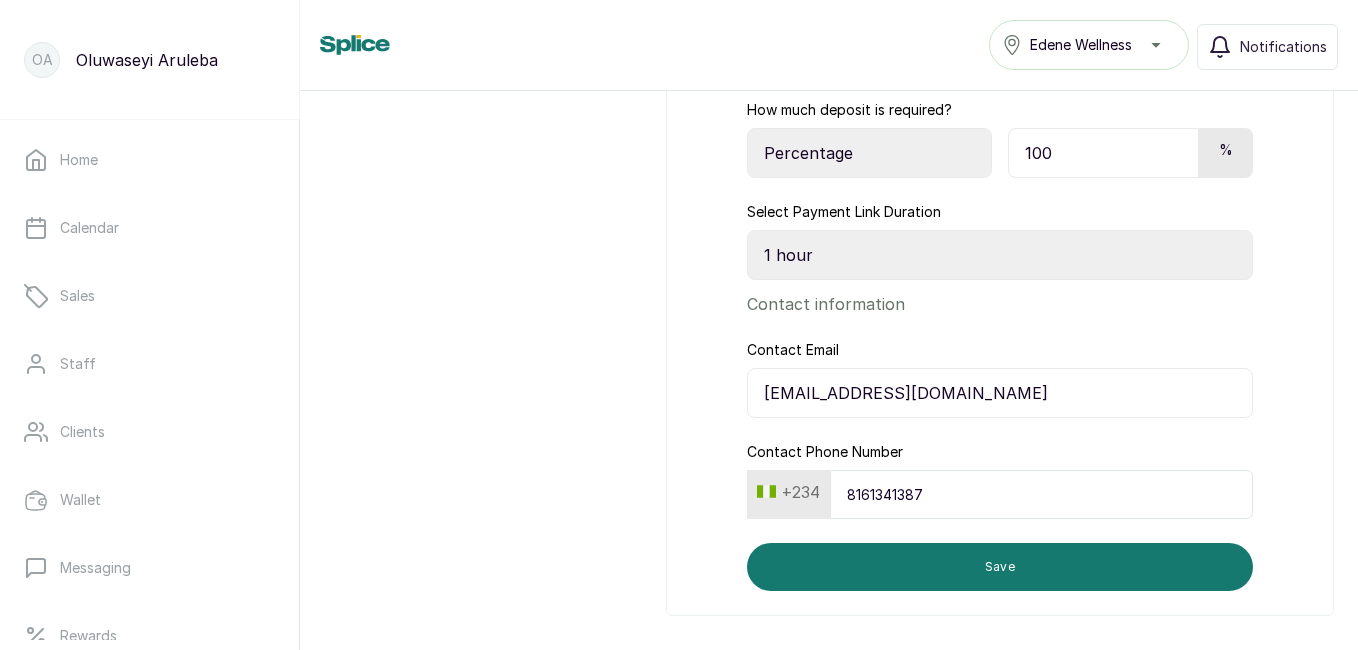 scroll, scrollTop: 645, scrollLeft: 0, axis: vertical 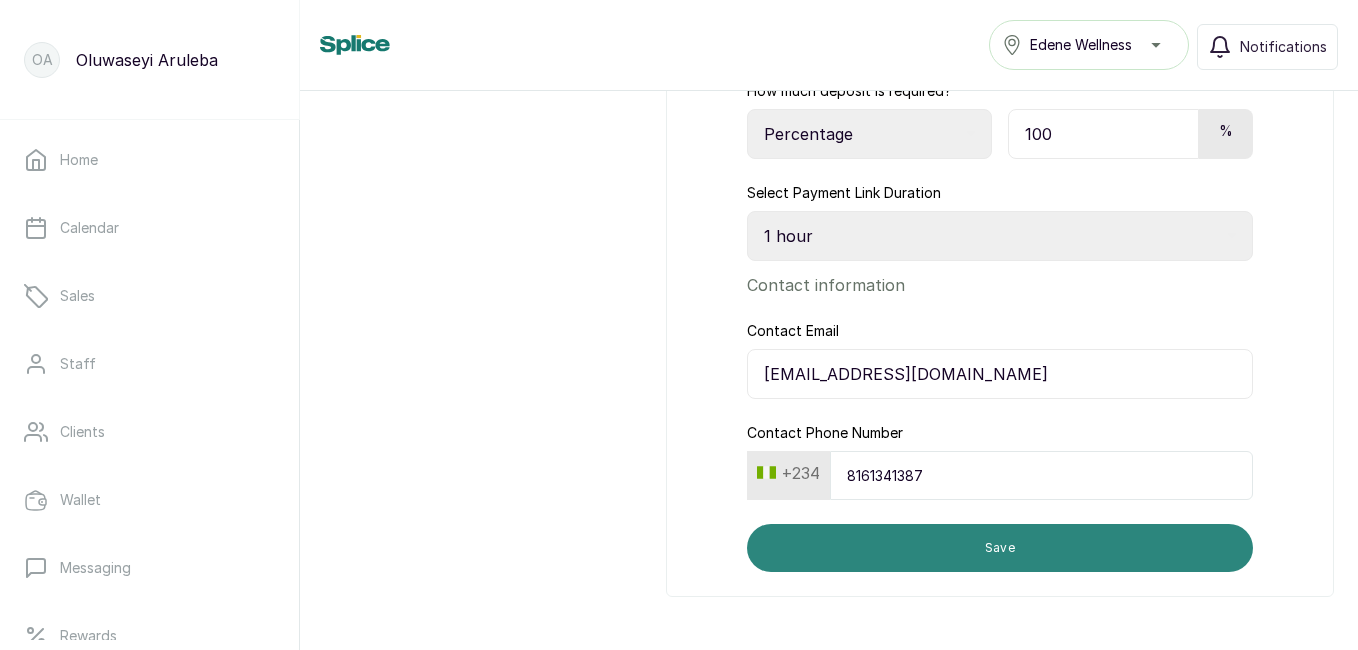click on "Save" at bounding box center [1000, 548] 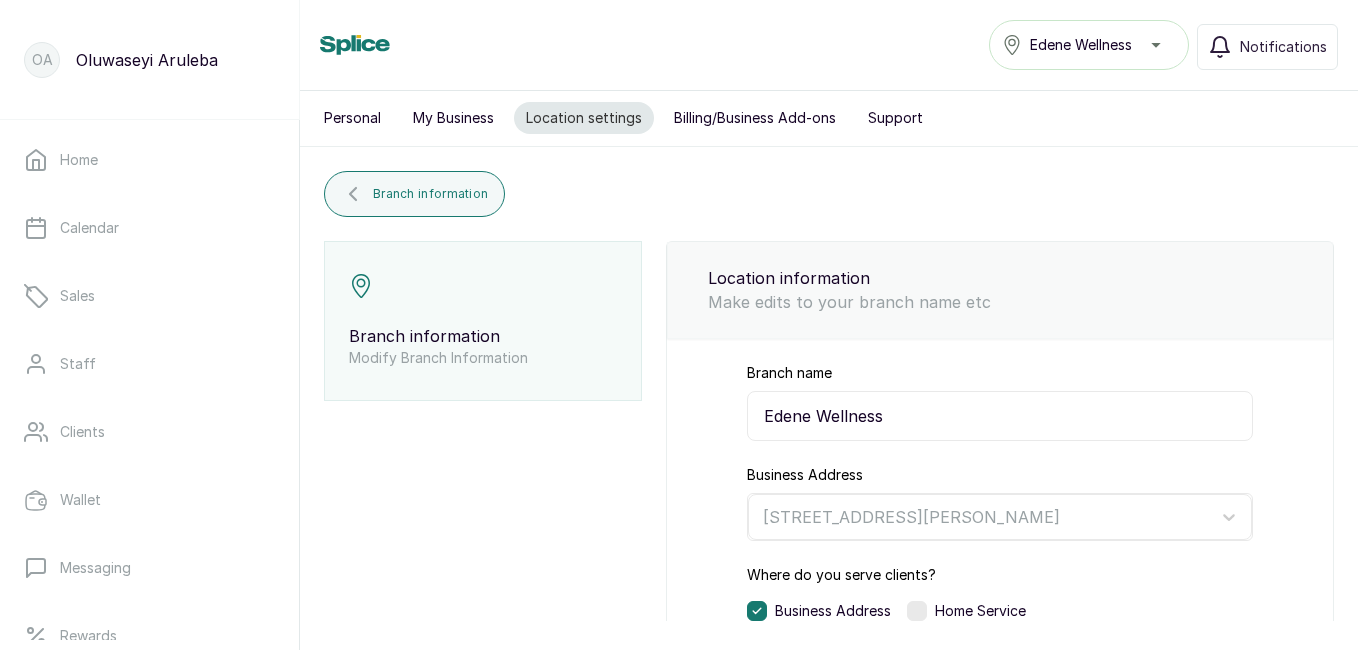scroll, scrollTop: 0, scrollLeft: 0, axis: both 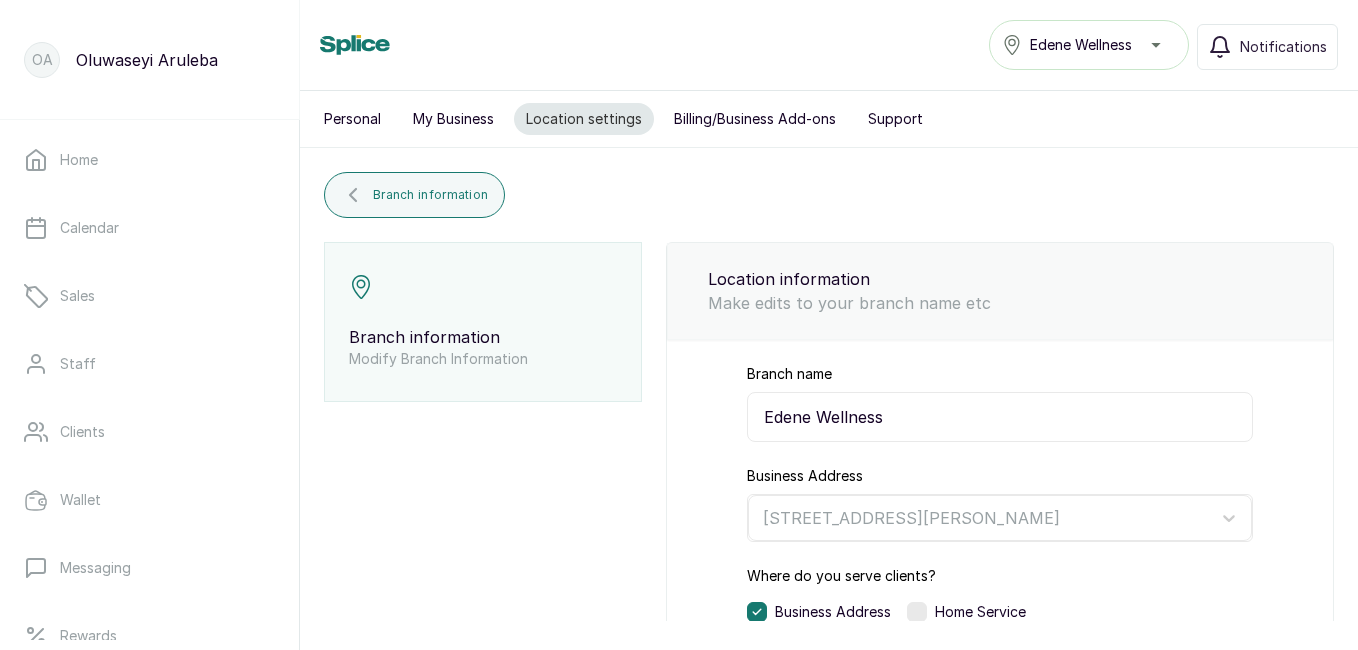 click on "Billing/Business Add-ons" at bounding box center (755, 119) 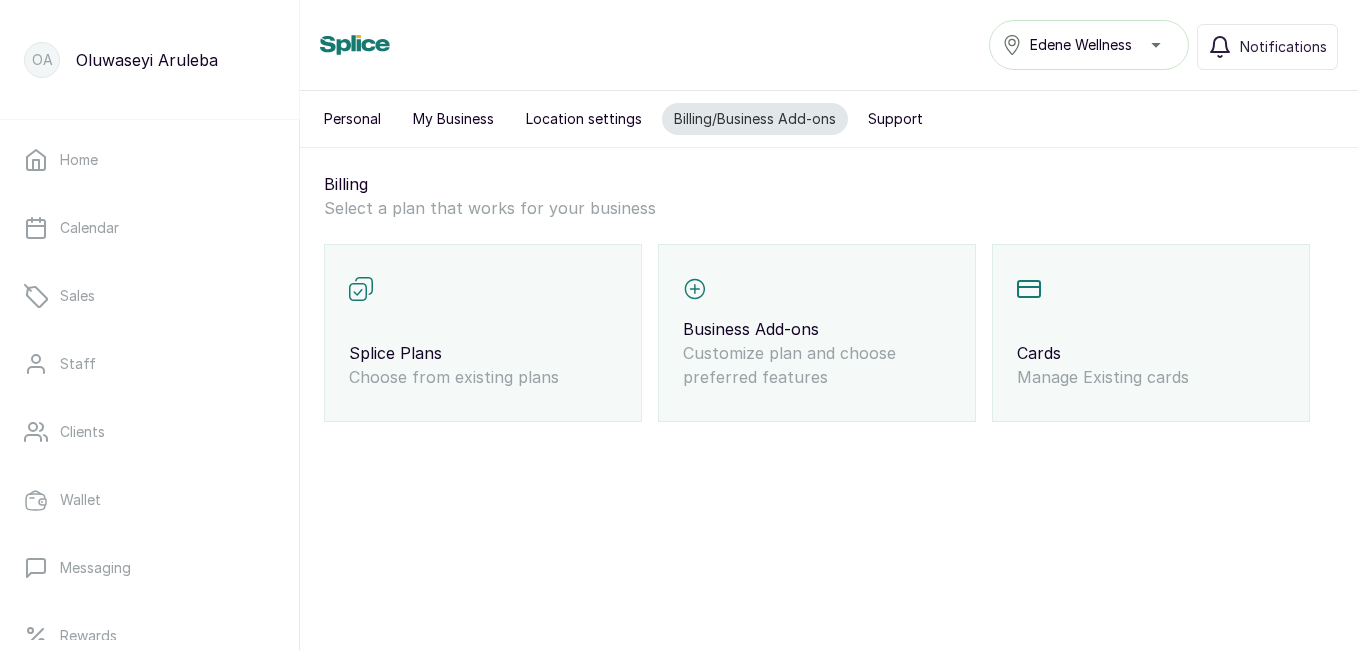 click on "My Business" at bounding box center [453, 119] 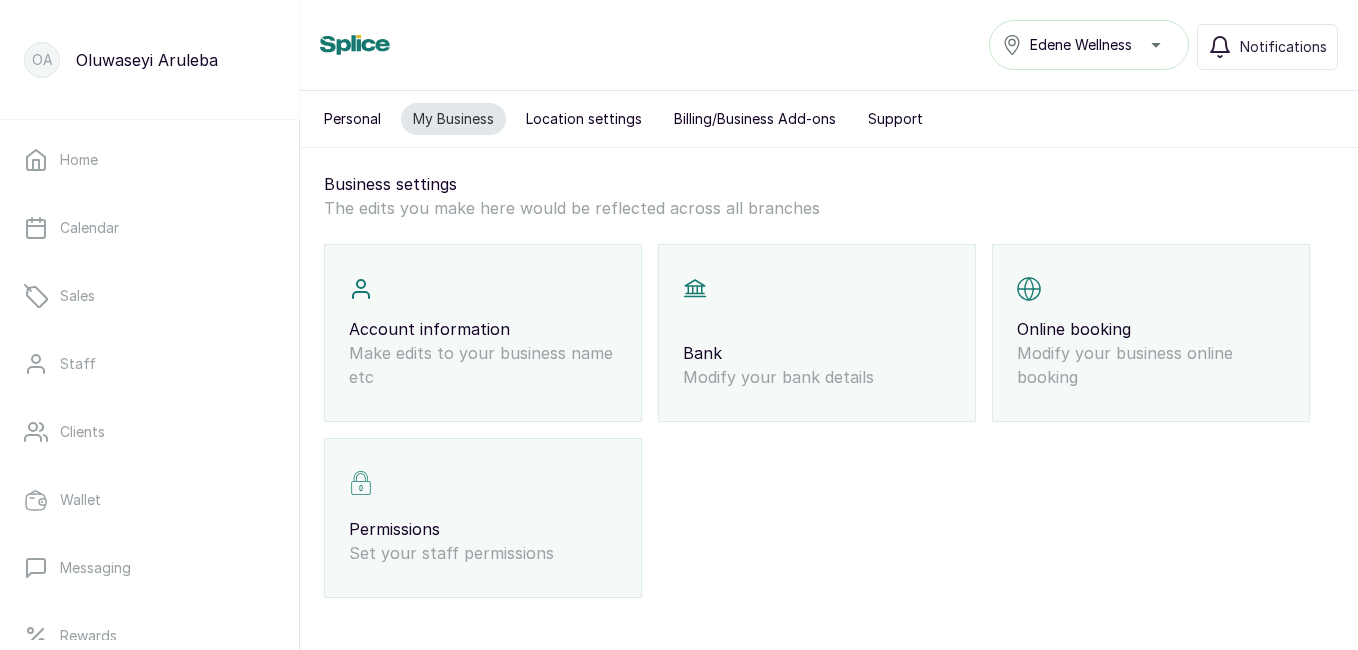 click on "Bank Modify your bank details" at bounding box center (817, 333) 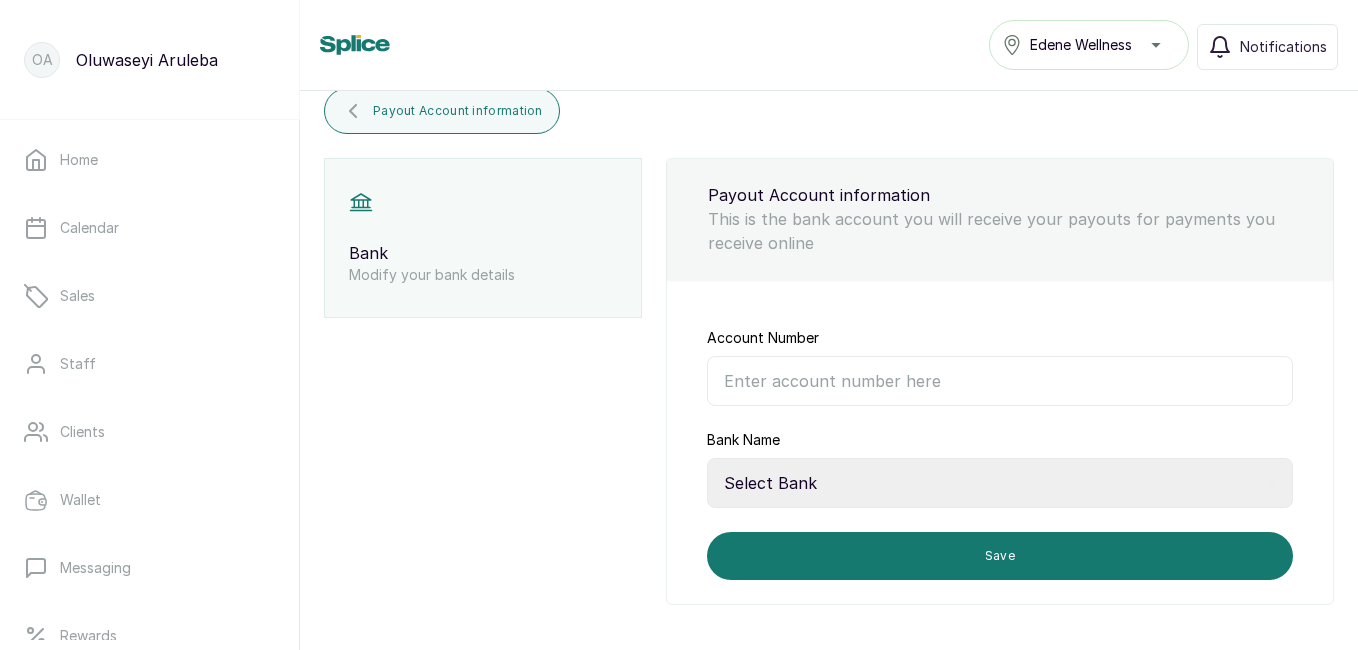 scroll, scrollTop: 92, scrollLeft: 0, axis: vertical 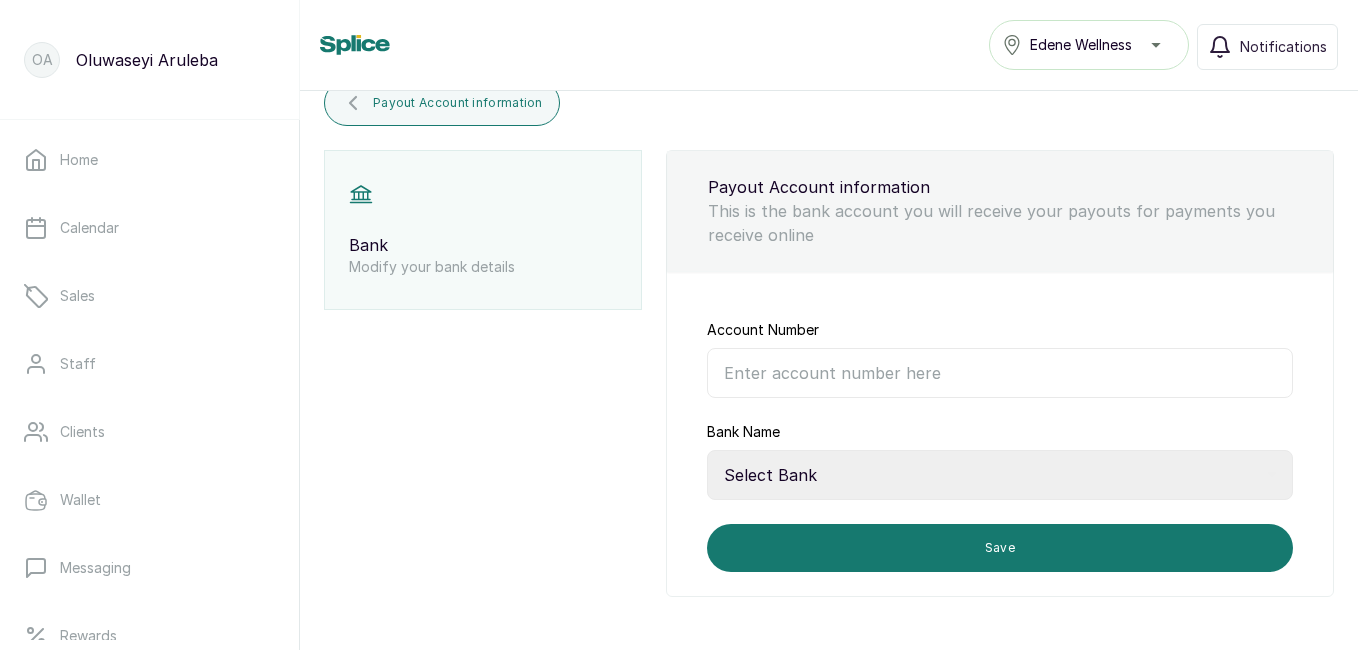 click on "Account Number" at bounding box center [1000, 373] 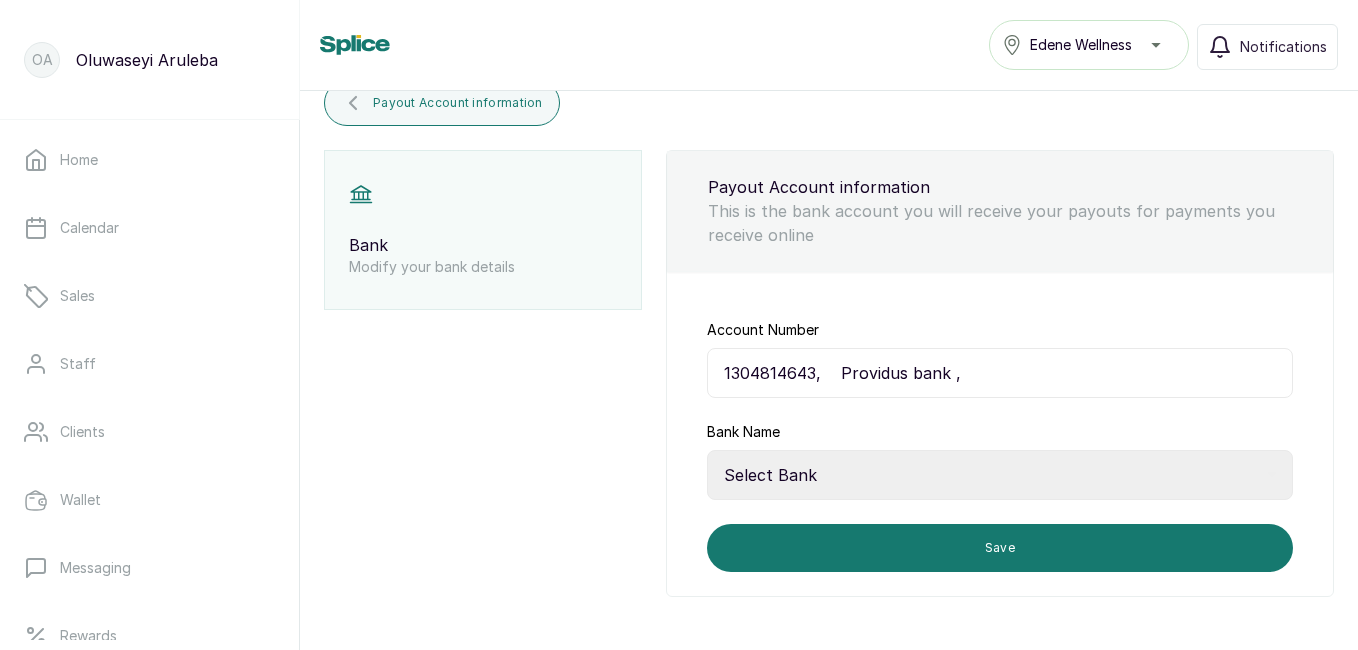 drag, startPoint x: 815, startPoint y: 374, endPoint x: 984, endPoint y: 384, distance: 169.2956 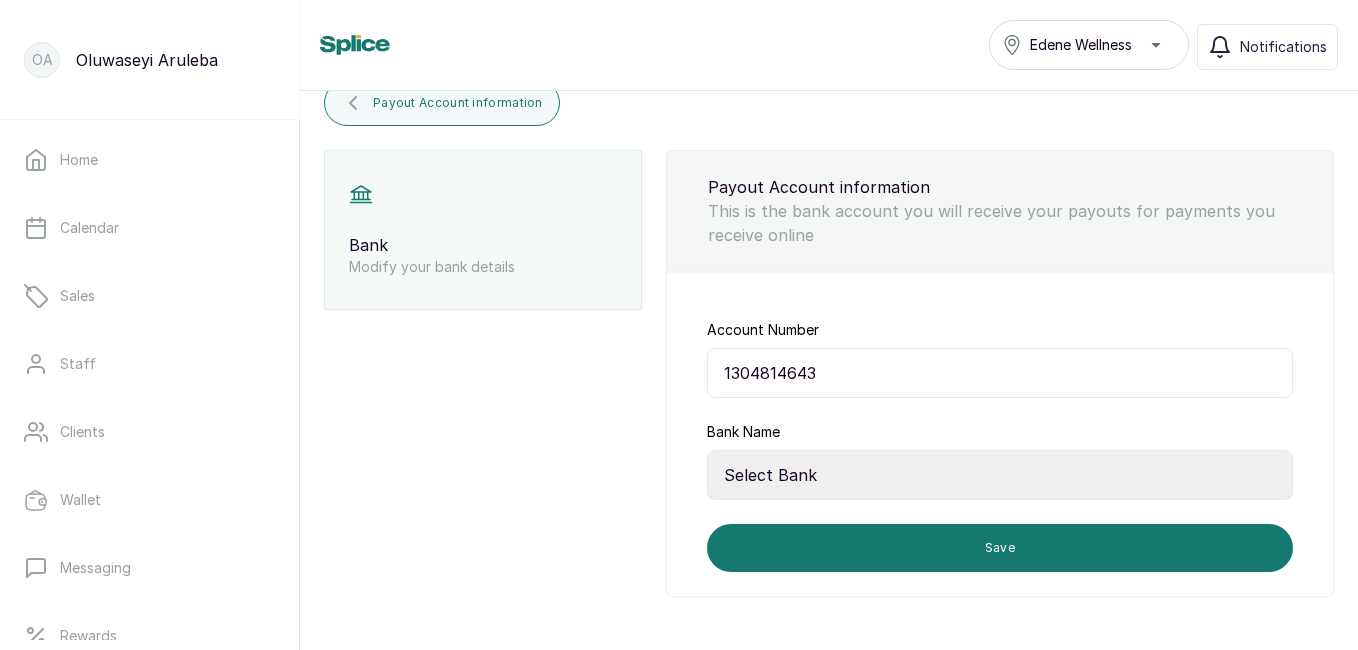 type on "1304814643" 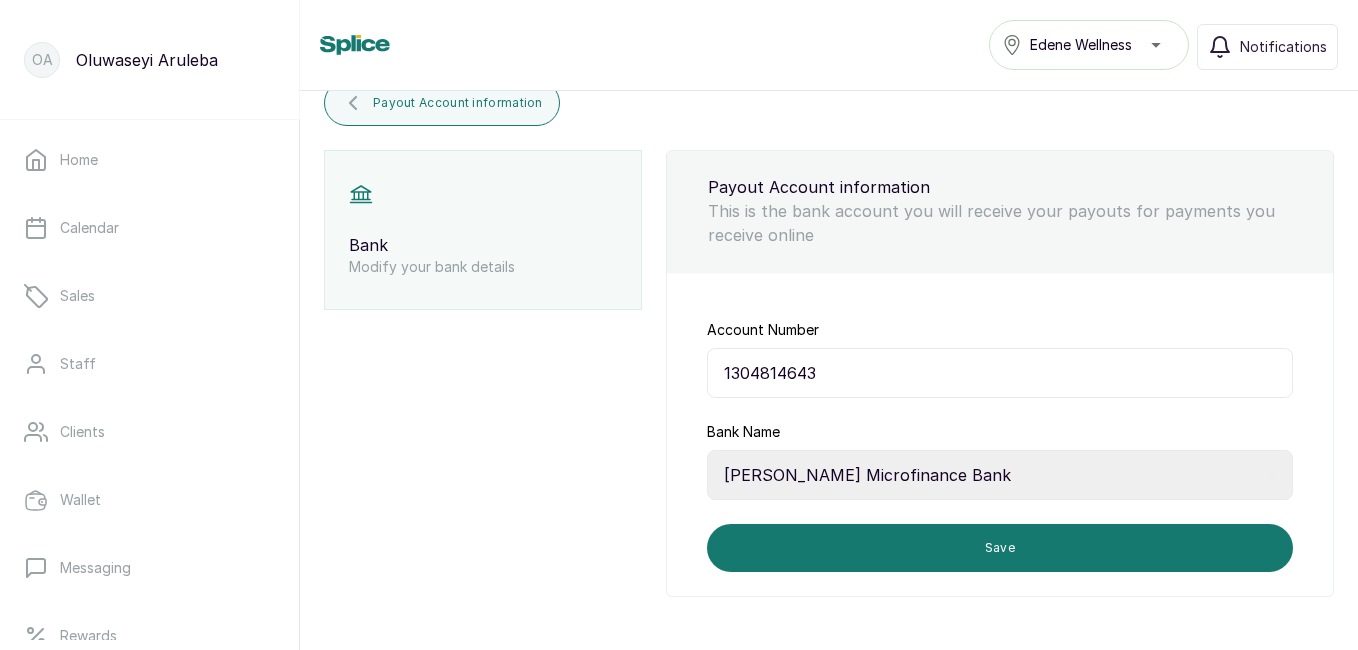 click on "Select Bank 9mobile 9Payment Service Bank Abbey Mortgage Bank Above Only MFB Abulesoro MFB Access Bank Access Bank (Diamond) Accion Microfinance Bank Aella MFB AG Mortgage Bank Ahmadu Bello University Microfinance Bank Airtel Smartcash PSB AKU Microfinance Bank Akuchukwu Microfinance Bank Limited ALAT by WEMA Alpha Morgan Bank Alternative bank Amegy Microfinance Bank Amju Unique MFB Aramoko MFB ASO Savings and Loans Assets Microfinance Bank Astrapolaris MFB LTD AVUENEGBE MICROFINANCE BANK AWACASH MICROFINANCE BANK AZTEC MICROFINANCE BANK LIMITED Bainescredit MFB Banc Corp Microfinance Bank BANKIT MICROFINANCE BANK LTD BANKLY MFB Baobab Microfinance Bank BellBank Microfinance Bank Benysta Microfinance Bank Limited Beststar Microfinance Bank BOLD MFB Bosak Microfinance Bank Bowen Microfinance Bank Branch International Finance Company Limited BuyPower MFB Carbon Cashbridge Microfinance Bank Limited CASHCONNECT MFB CEMCS Microfinance Bank Chanelle Microfinance Bank Limited Chikum Microfinance bank Corestep MFB" at bounding box center (1000, 475) 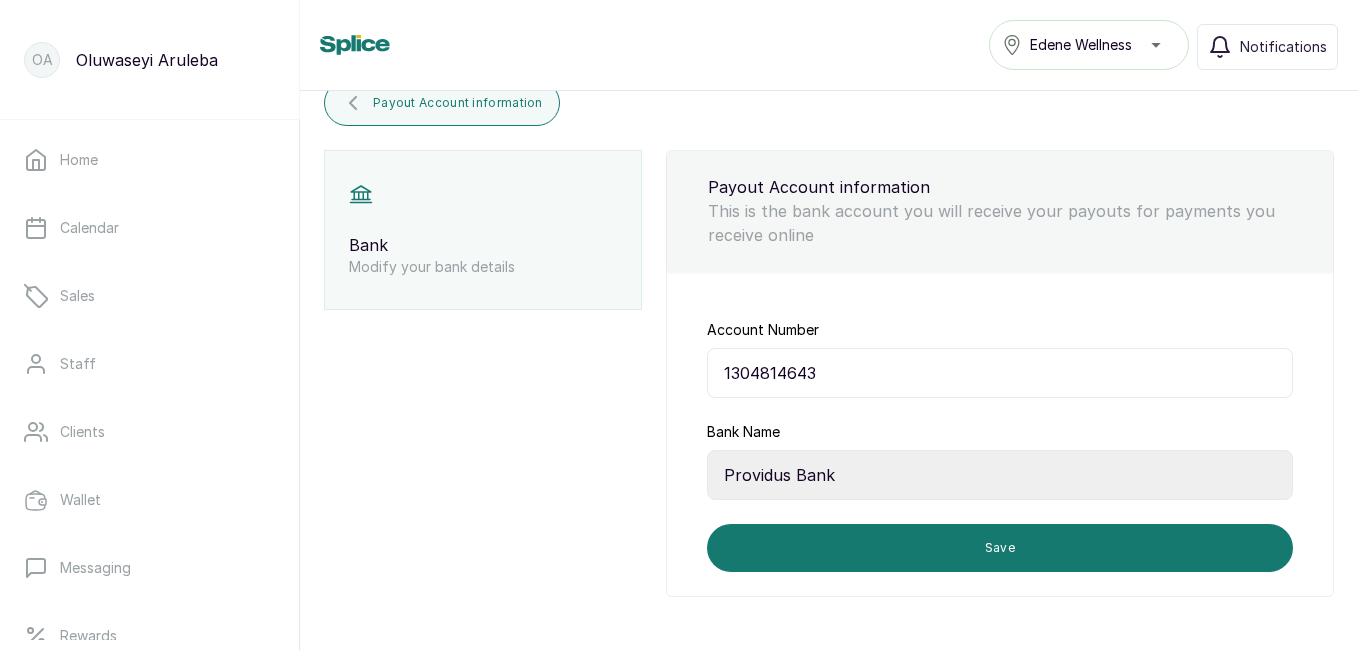 click on "Select Bank 9mobile 9Payment Service Bank Abbey Mortgage Bank Above Only MFB Abulesoro MFB Access Bank Access Bank (Diamond) Accion Microfinance Bank Aella MFB AG Mortgage Bank Ahmadu Bello University Microfinance Bank Airtel Smartcash PSB AKU Microfinance Bank Akuchukwu Microfinance Bank Limited ALAT by WEMA Alpha Morgan Bank Alternative bank Amegy Microfinance Bank Amju Unique MFB Aramoko MFB ASO Savings and Loans Assets Microfinance Bank Astrapolaris MFB LTD AVUENEGBE MICROFINANCE BANK AWACASH MICROFINANCE BANK AZTEC MICROFINANCE BANK LIMITED Bainescredit MFB Banc Corp Microfinance Bank BANKIT MICROFINANCE BANK LTD BANKLY MFB Baobab Microfinance Bank BellBank Microfinance Bank Benysta Microfinance Bank Limited Beststar Microfinance Bank BOLD MFB Bosak Microfinance Bank Bowen Microfinance Bank Branch International Finance Company Limited BuyPower MFB Carbon Cashbridge Microfinance Bank Limited CASHCONNECT MFB CEMCS Microfinance Bank Chanelle Microfinance Bank Limited Chikum Microfinance bank Corestep MFB" at bounding box center [1000, 475] 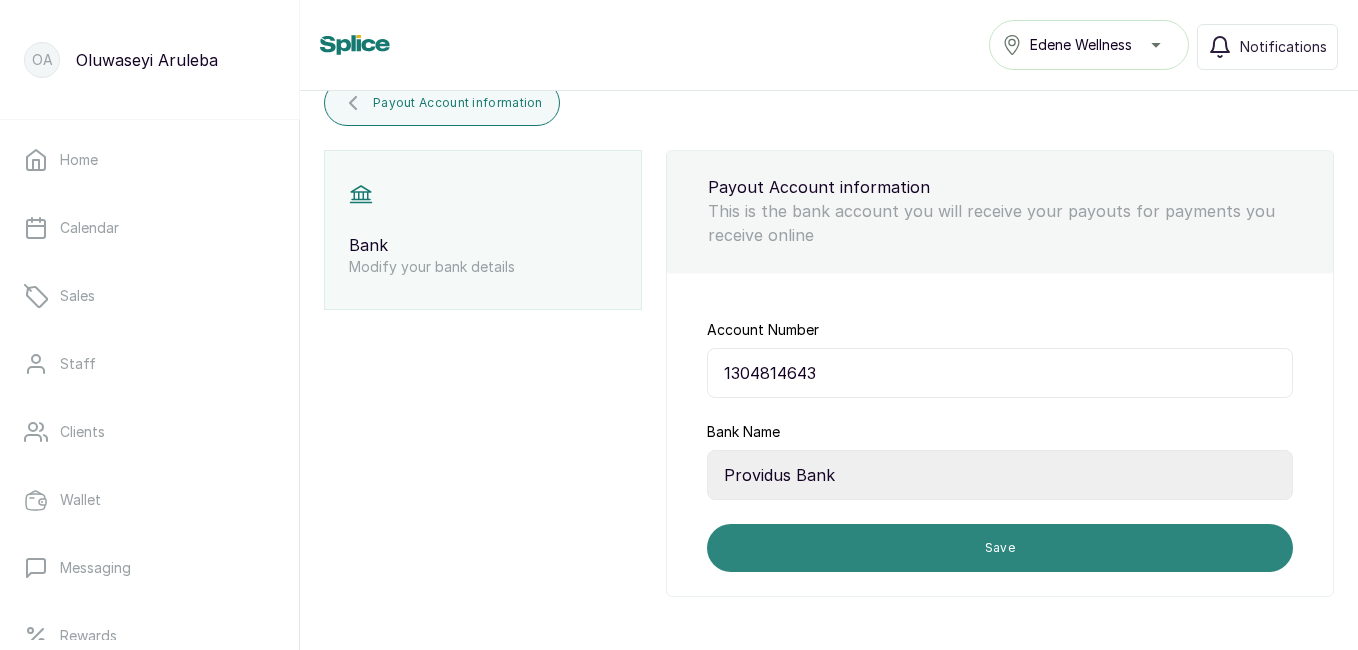 click on "Save" at bounding box center (1000, 548) 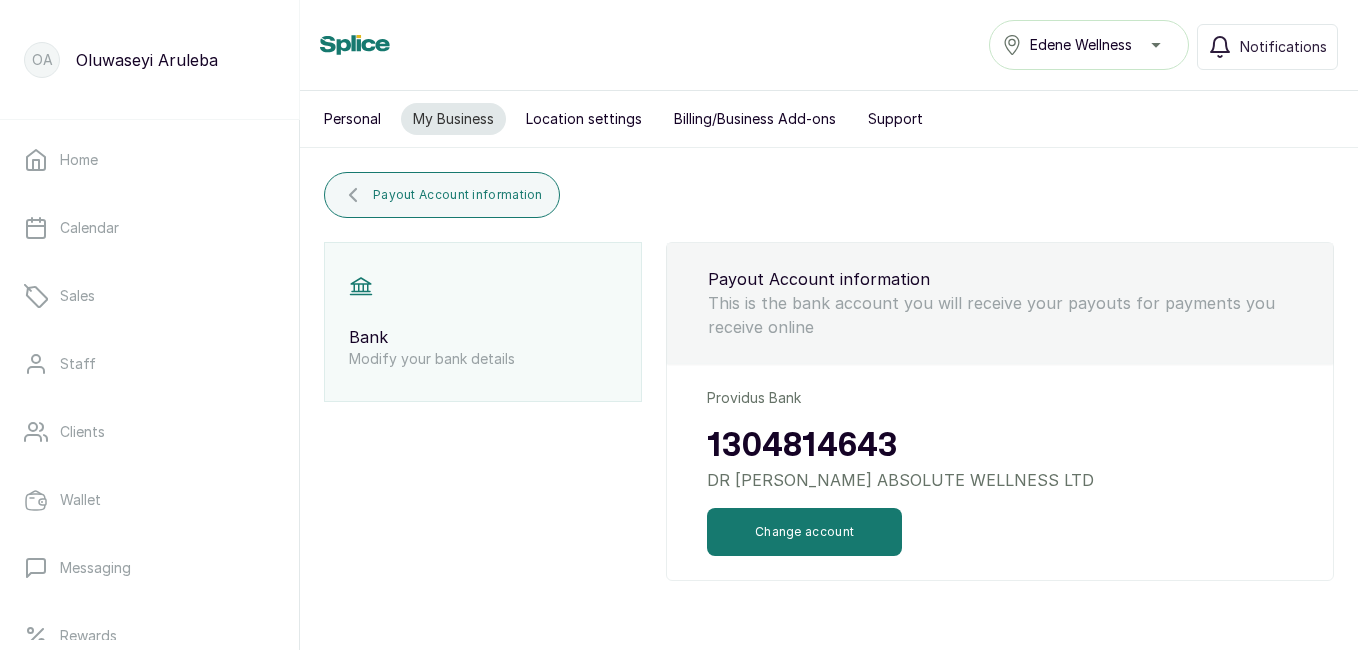 scroll, scrollTop: 0, scrollLeft: 0, axis: both 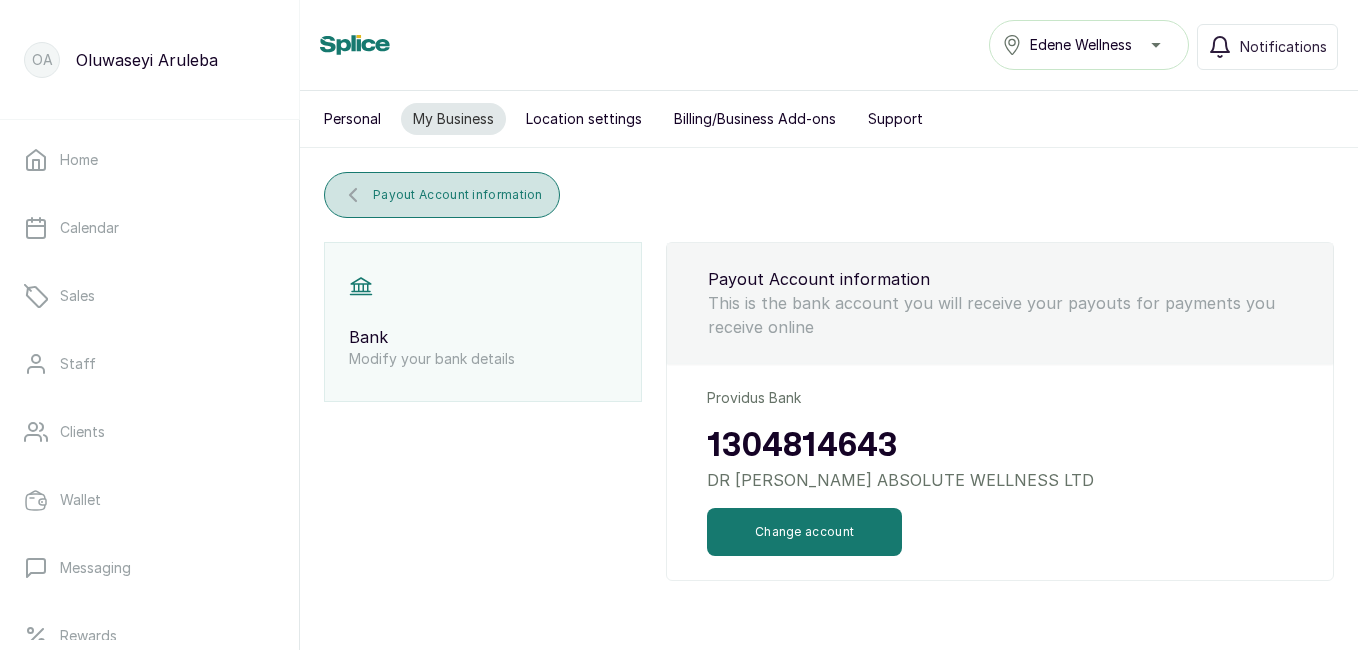 click 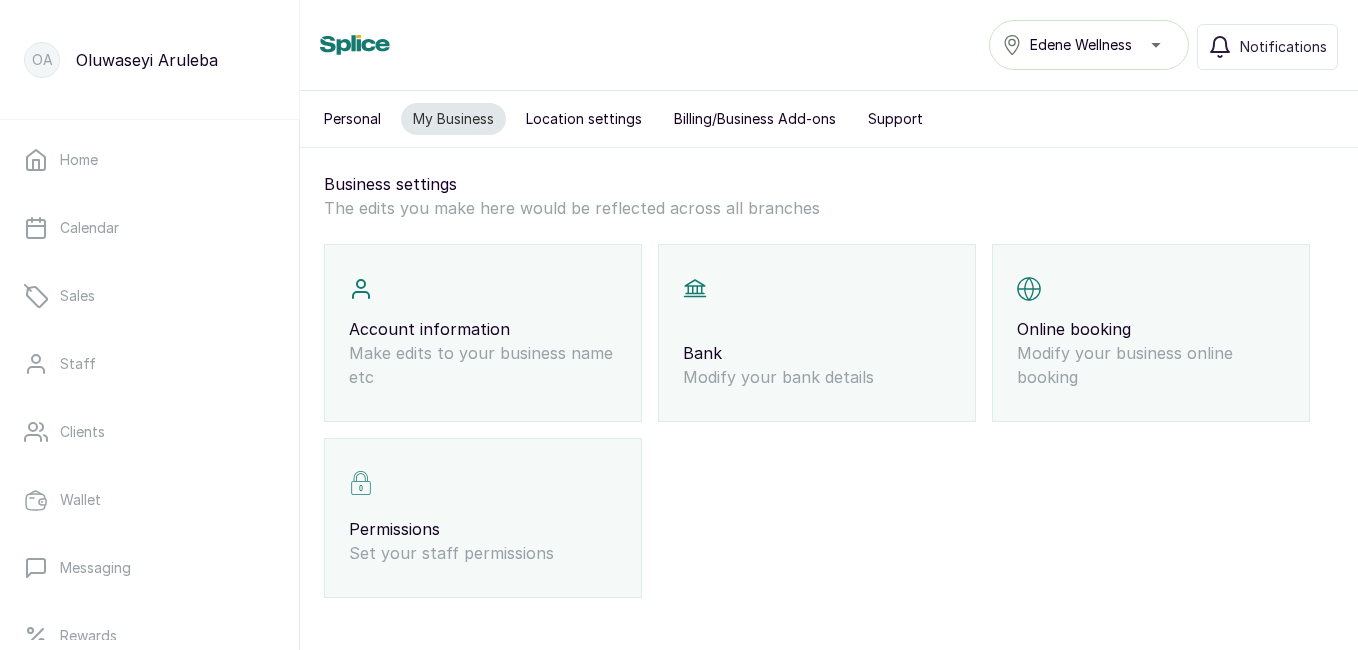 scroll, scrollTop: 1, scrollLeft: 0, axis: vertical 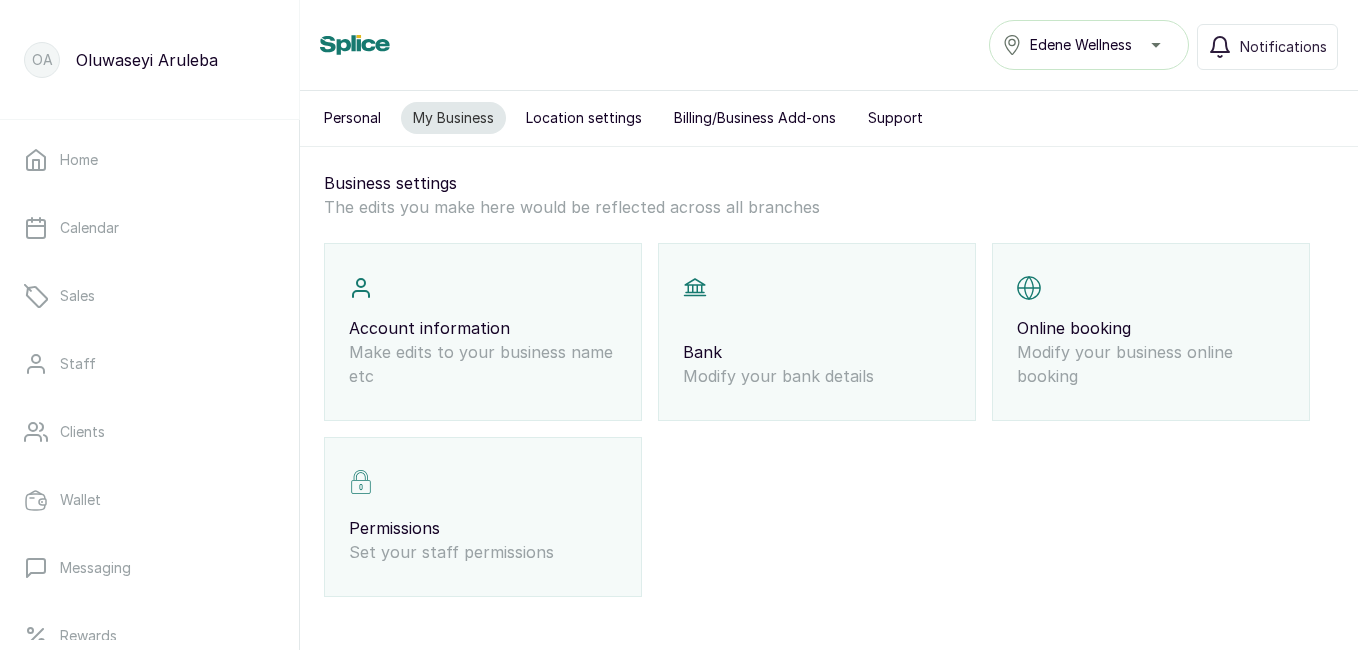 click on "Account information" at bounding box center (483, 328) 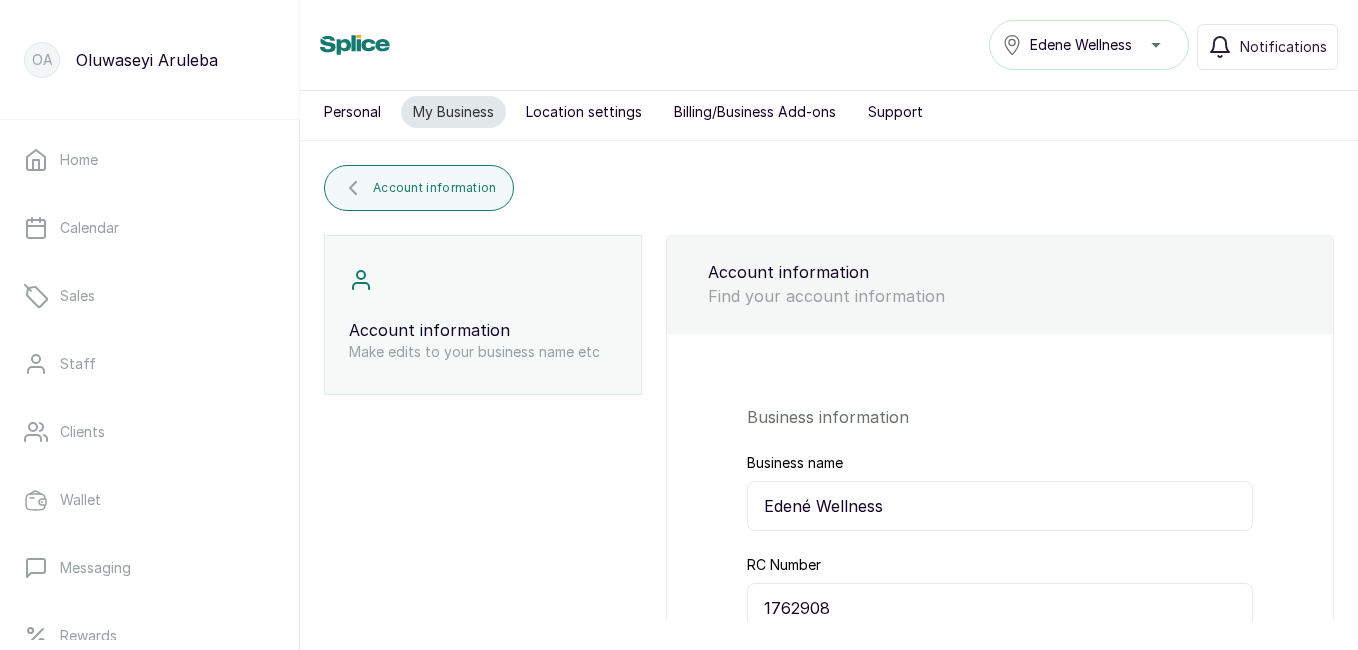 scroll, scrollTop: 0, scrollLeft: 0, axis: both 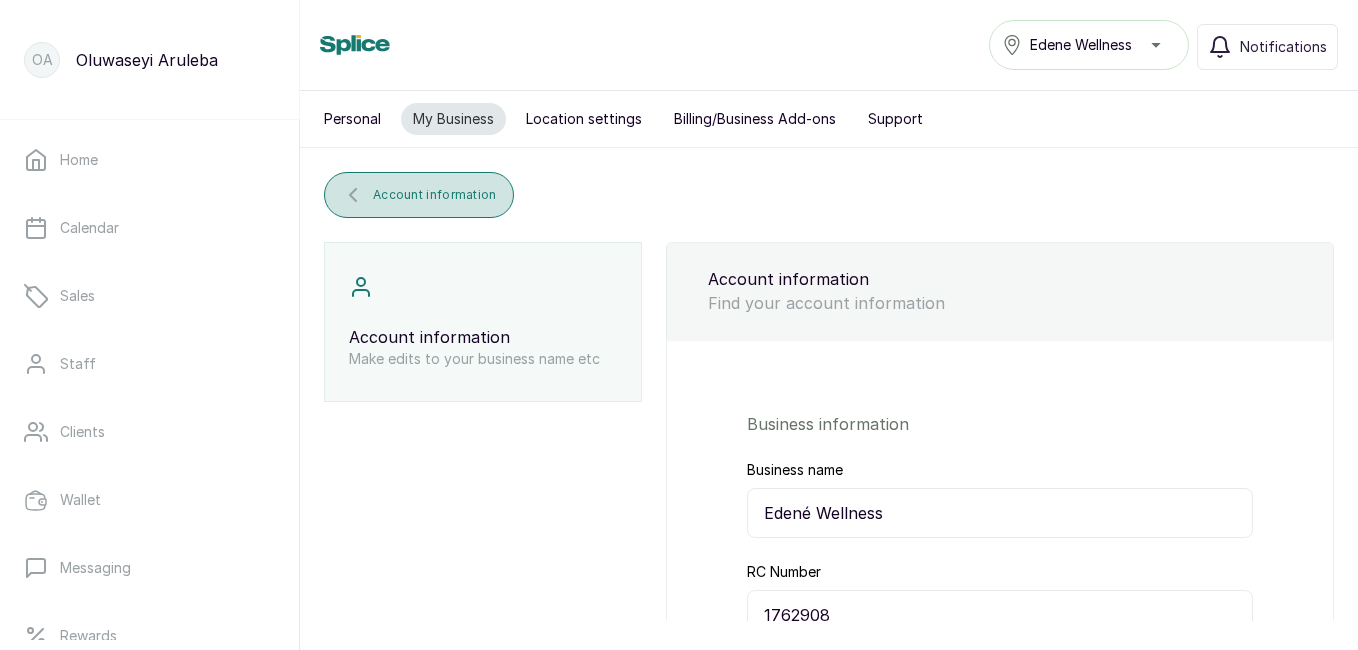 click 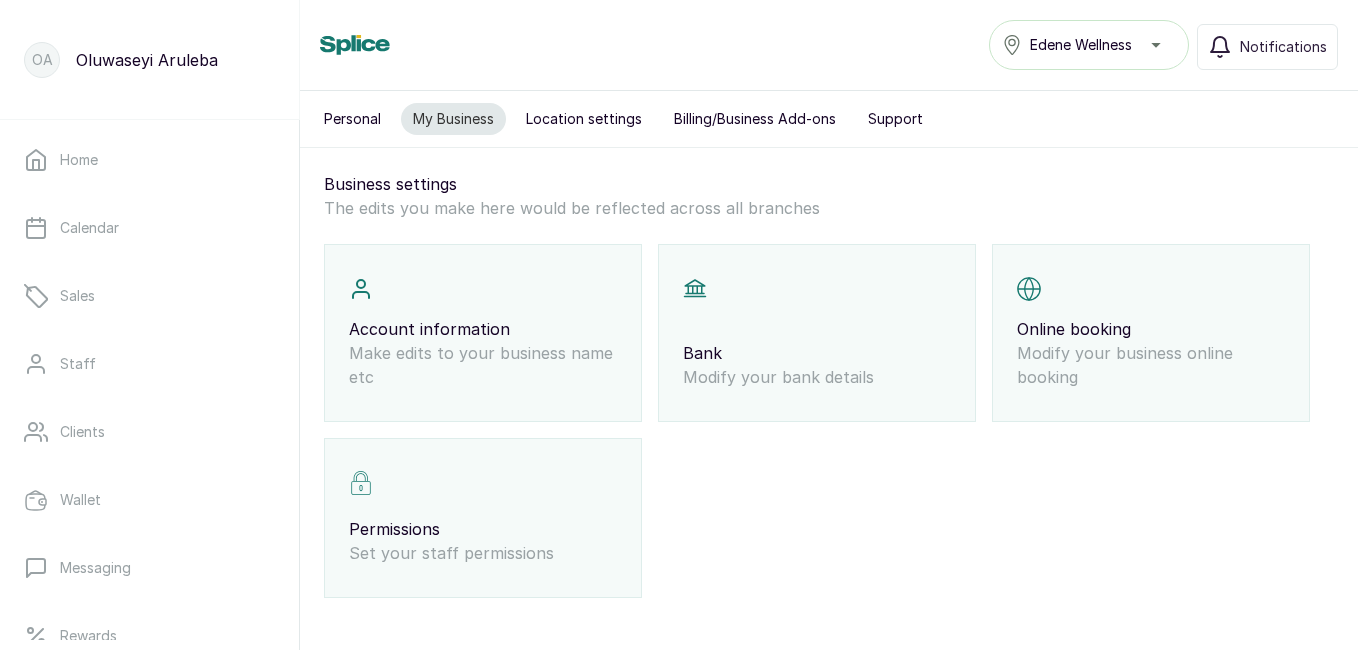 click on "Modify your business online booking" at bounding box center [1151, 365] 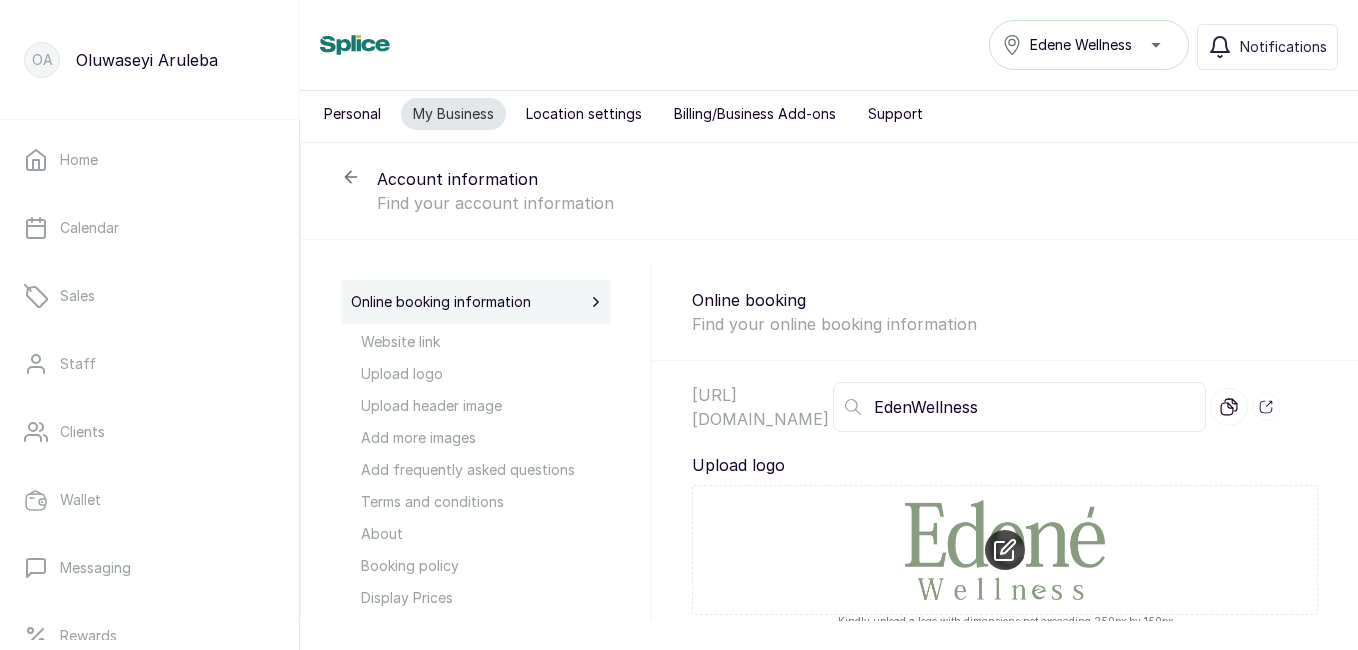 scroll, scrollTop: 0, scrollLeft: 0, axis: both 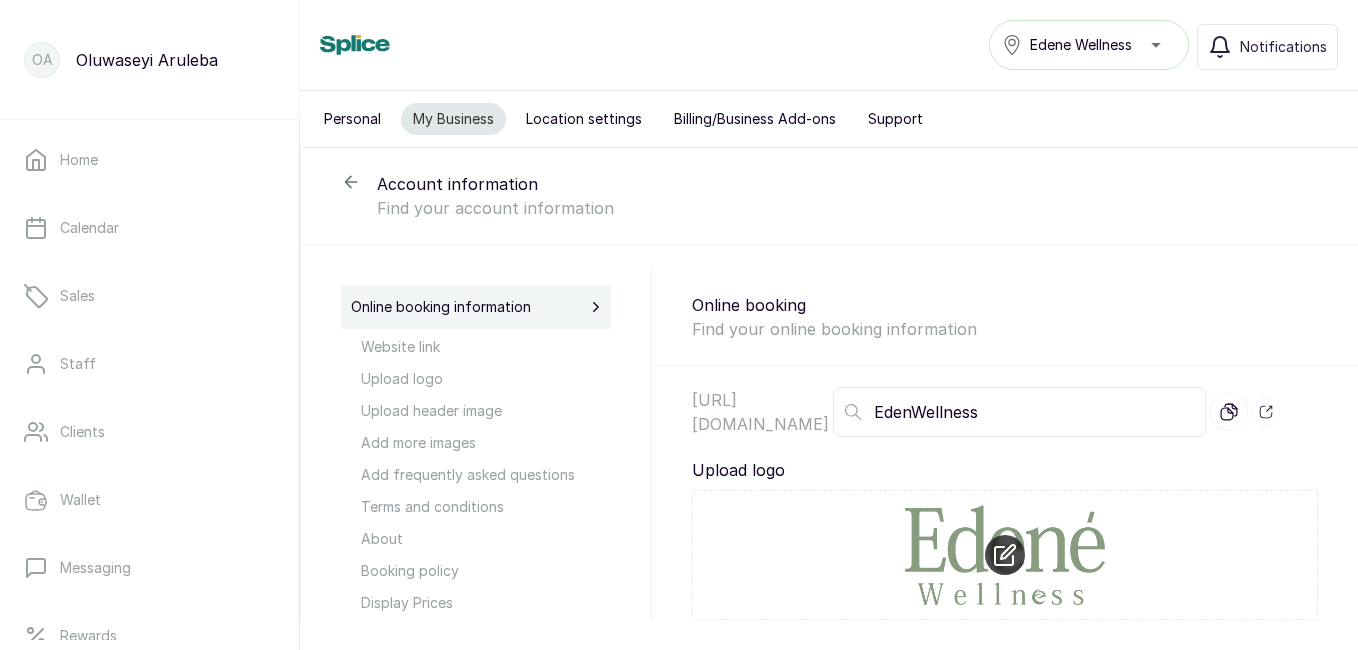 click 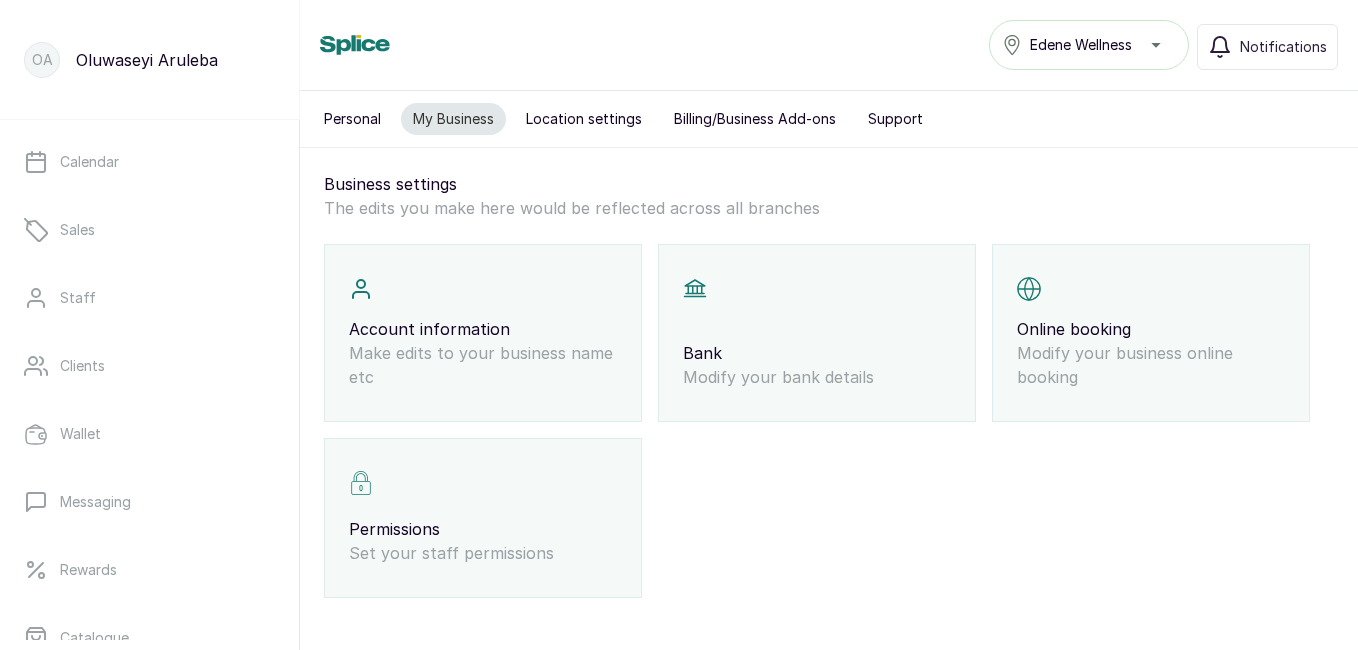 scroll, scrollTop: 0, scrollLeft: 0, axis: both 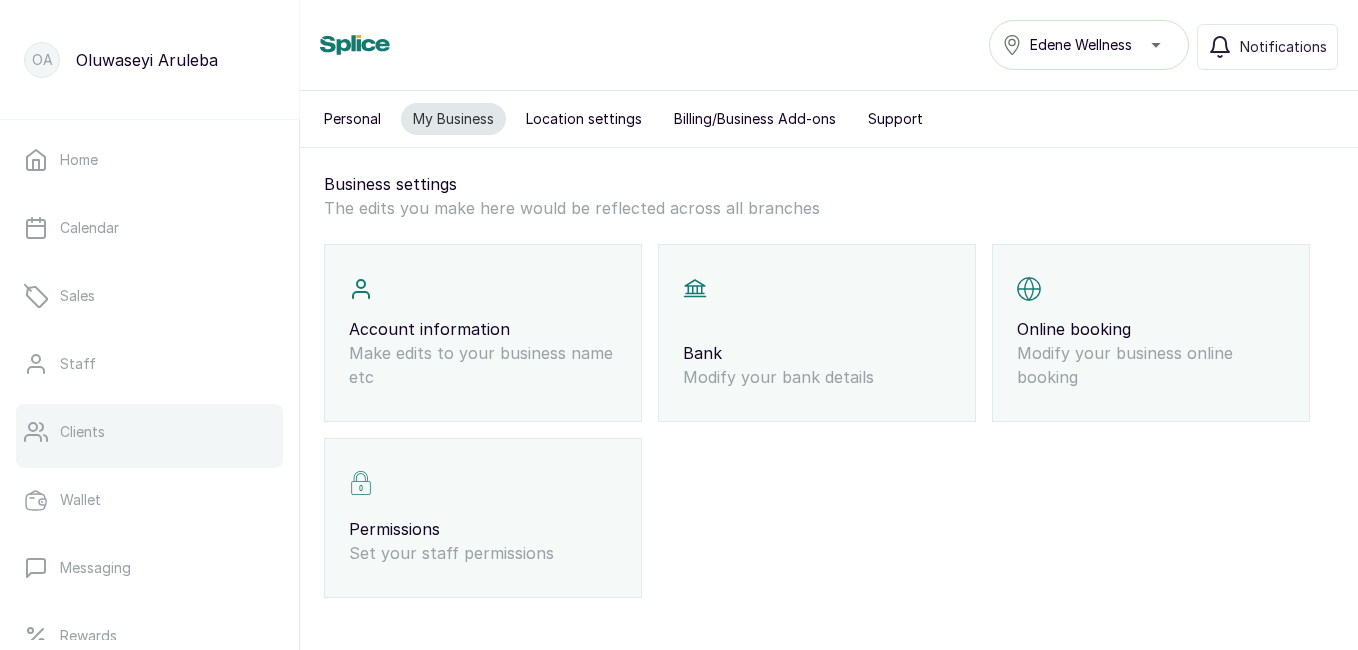 click on "Clients" at bounding box center [149, 432] 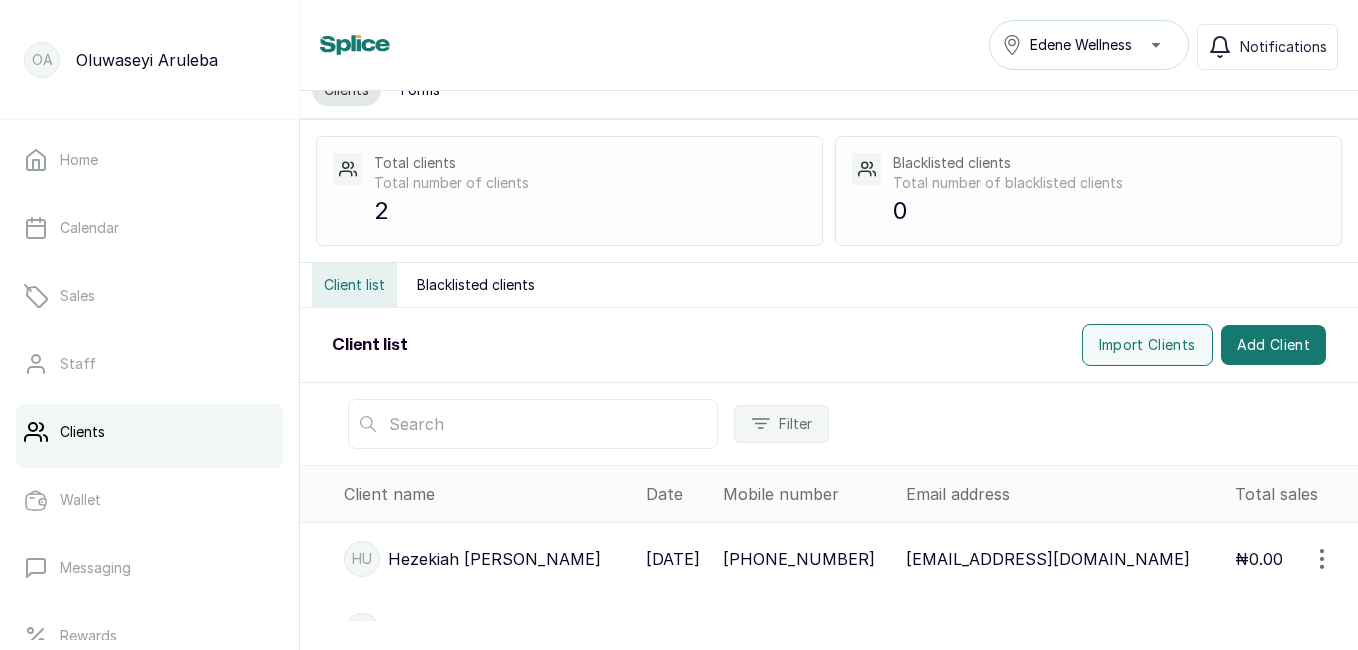 scroll, scrollTop: 107, scrollLeft: 0, axis: vertical 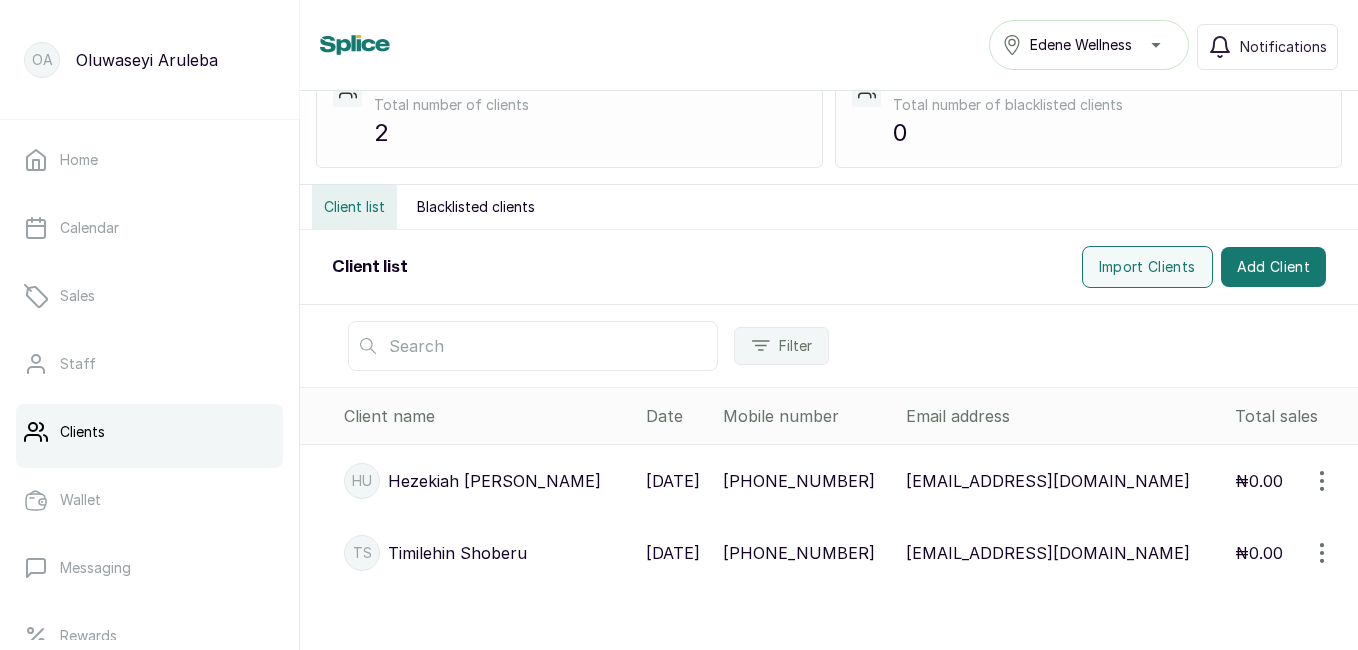 click 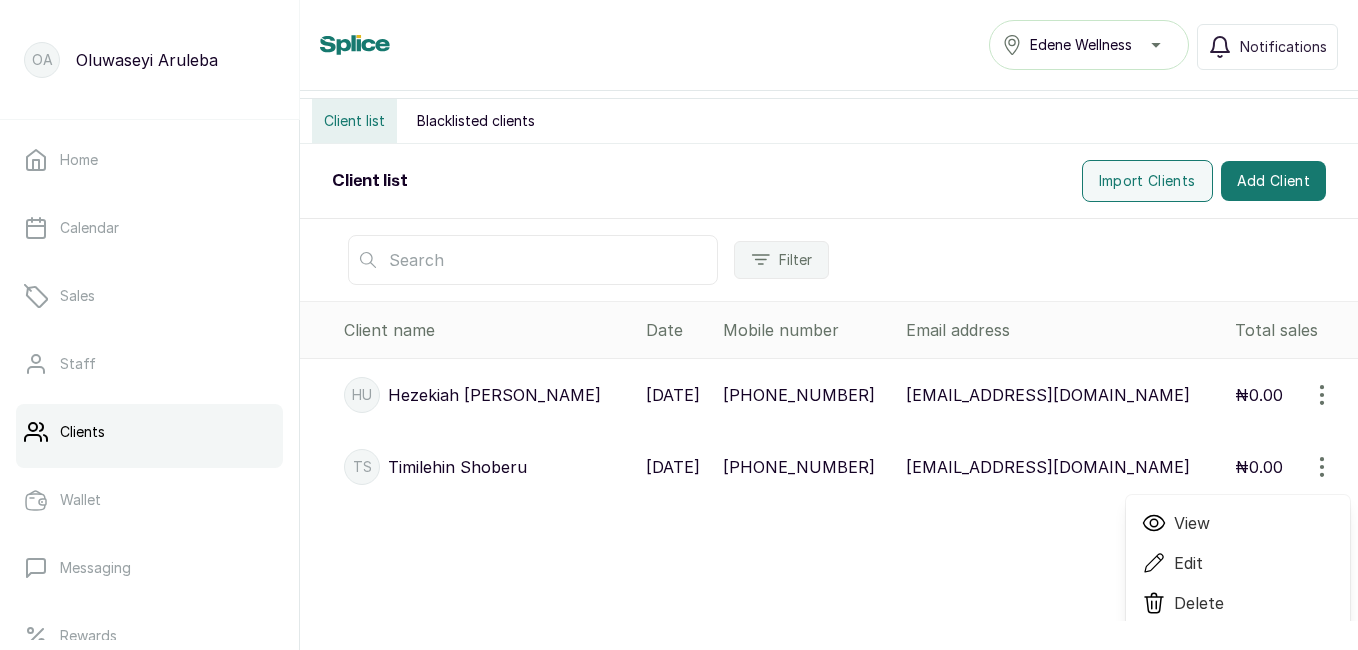 scroll, scrollTop: 203, scrollLeft: 0, axis: vertical 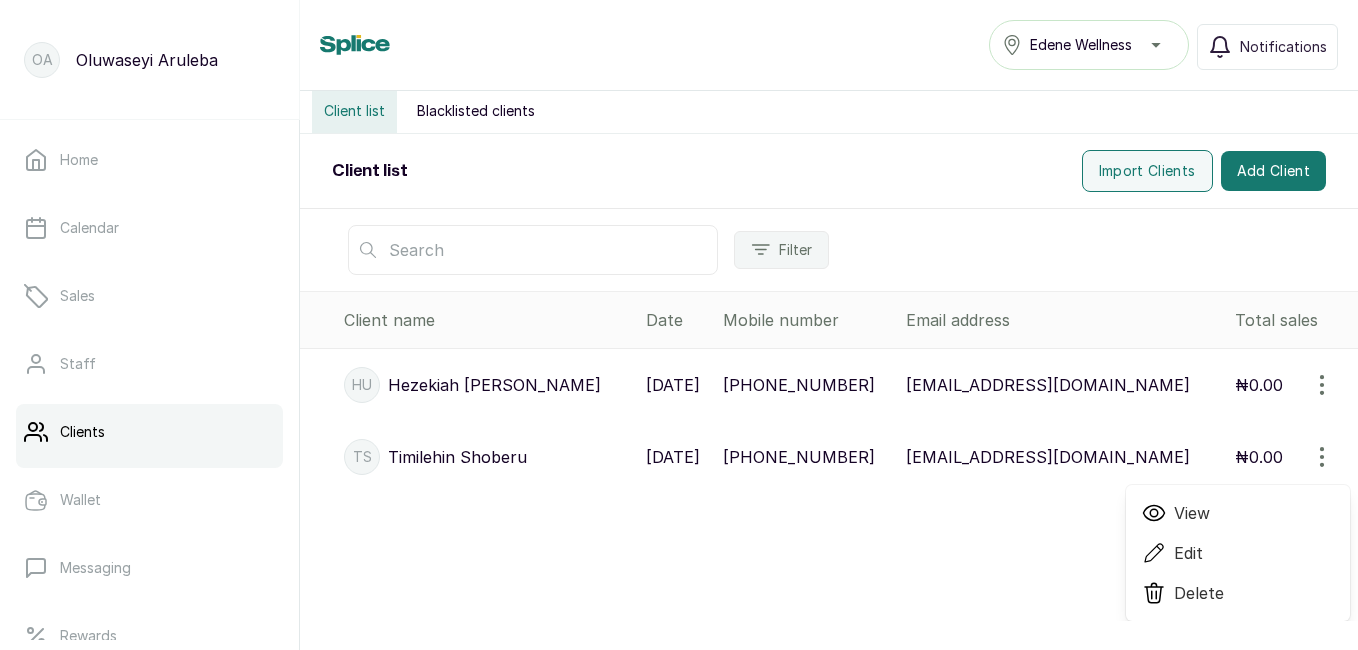click on "Clients Forms Total clients Total number of clients 2 Blacklisted clients Total number of blacklisted clients 0 Client list Blacklisted clients Client list Import Clients Add Client Filter Client name Date Mobile number Email address Total sales HU Hezekiah   Umoh 24 Jul, 2025 +2348139561404 damilolaolakunle@vitanura.com ₦0.00 TS Timilehin   Shoberu 24 Jul, 2025 +2347017036881 timilehinshoberu5@gmail.com ₦0.00 View Edit Delete" at bounding box center [829, 356] 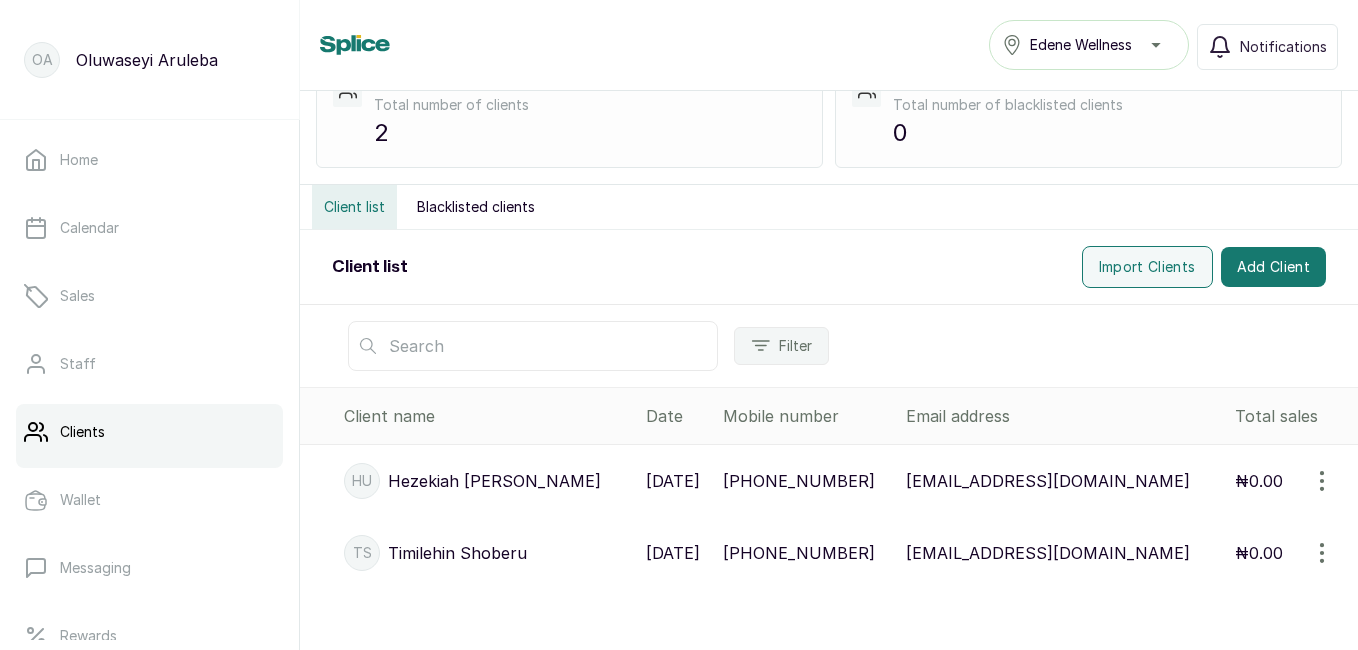 click at bounding box center (1322, 481) 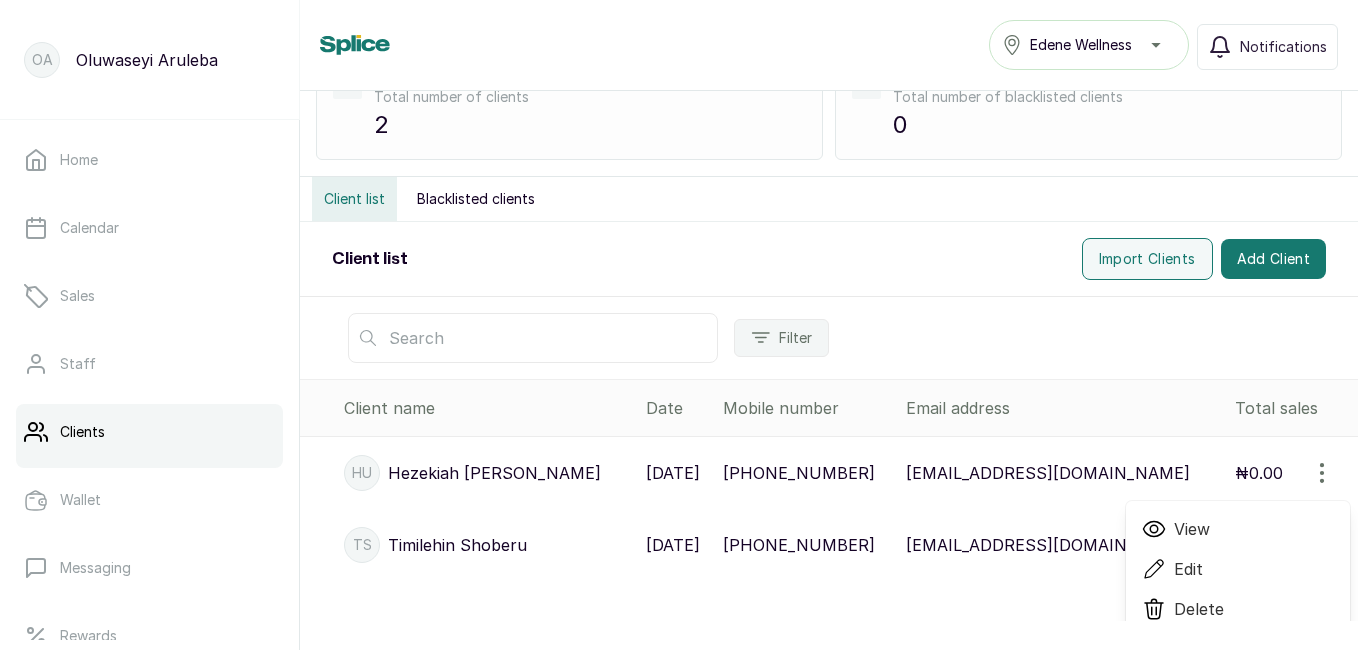 click on "Delete" at bounding box center [1199, 609] 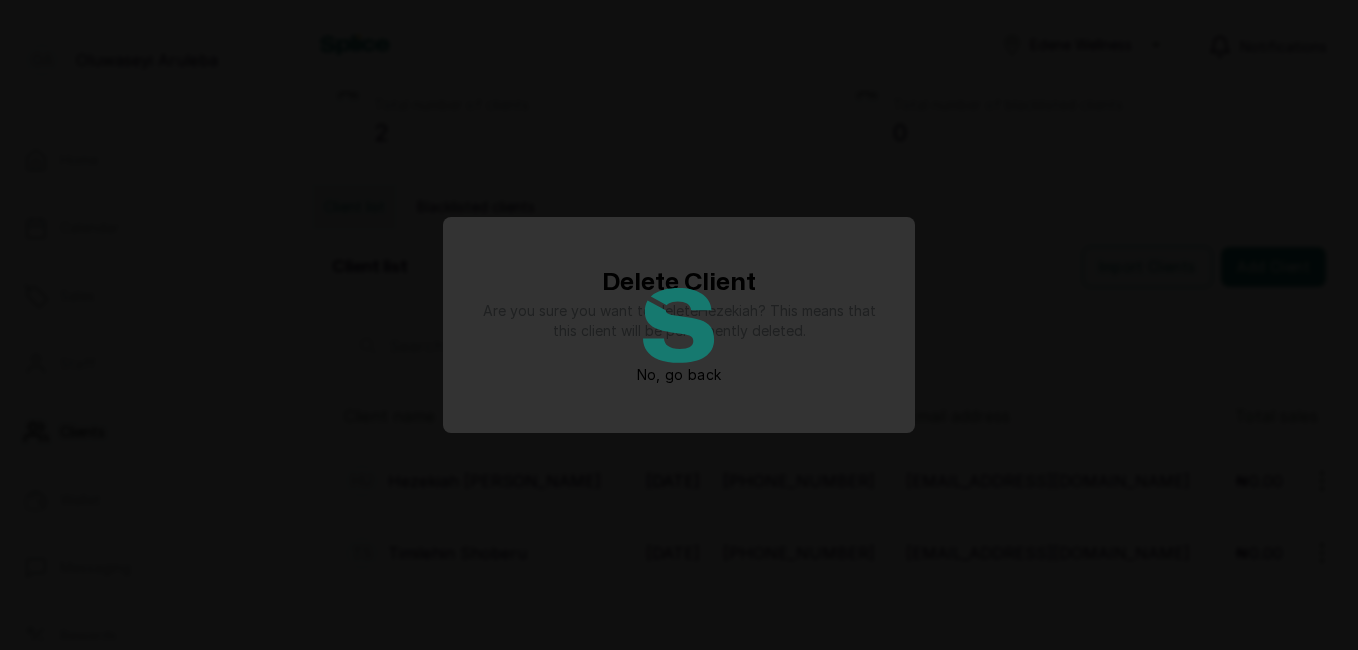 scroll, scrollTop: 107, scrollLeft: 0, axis: vertical 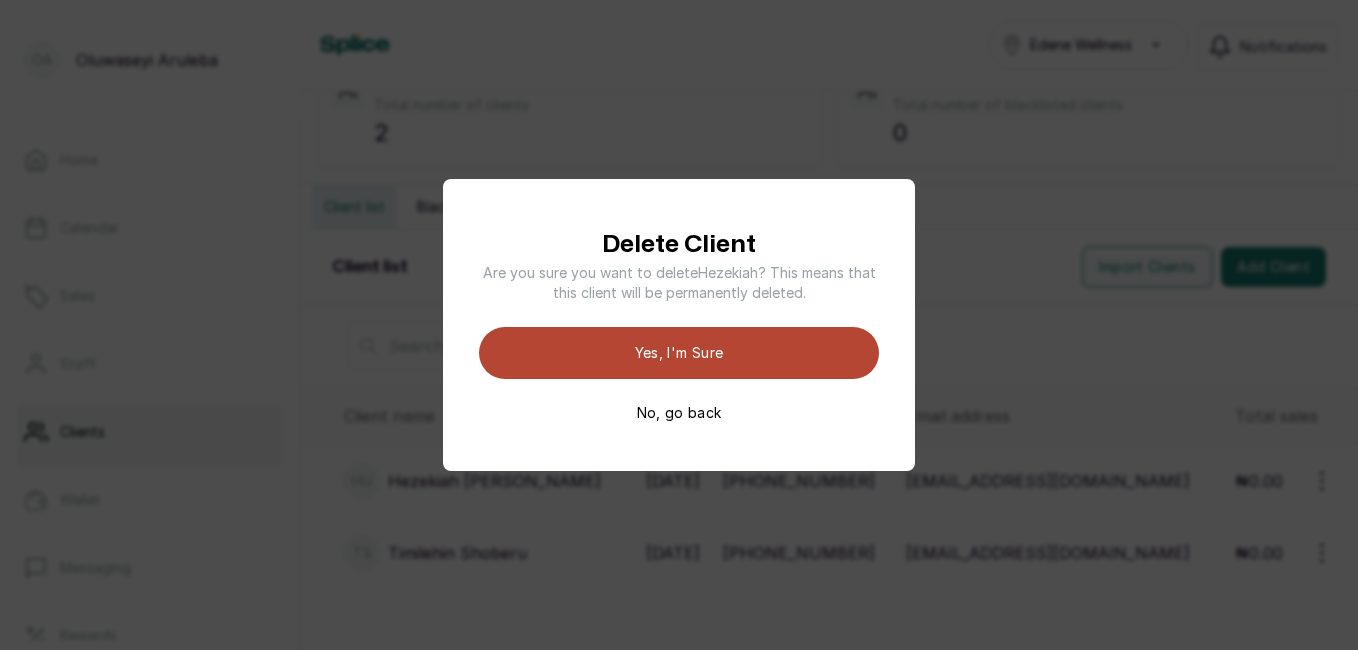 click on "Yes, I'm sure" at bounding box center [679, 353] 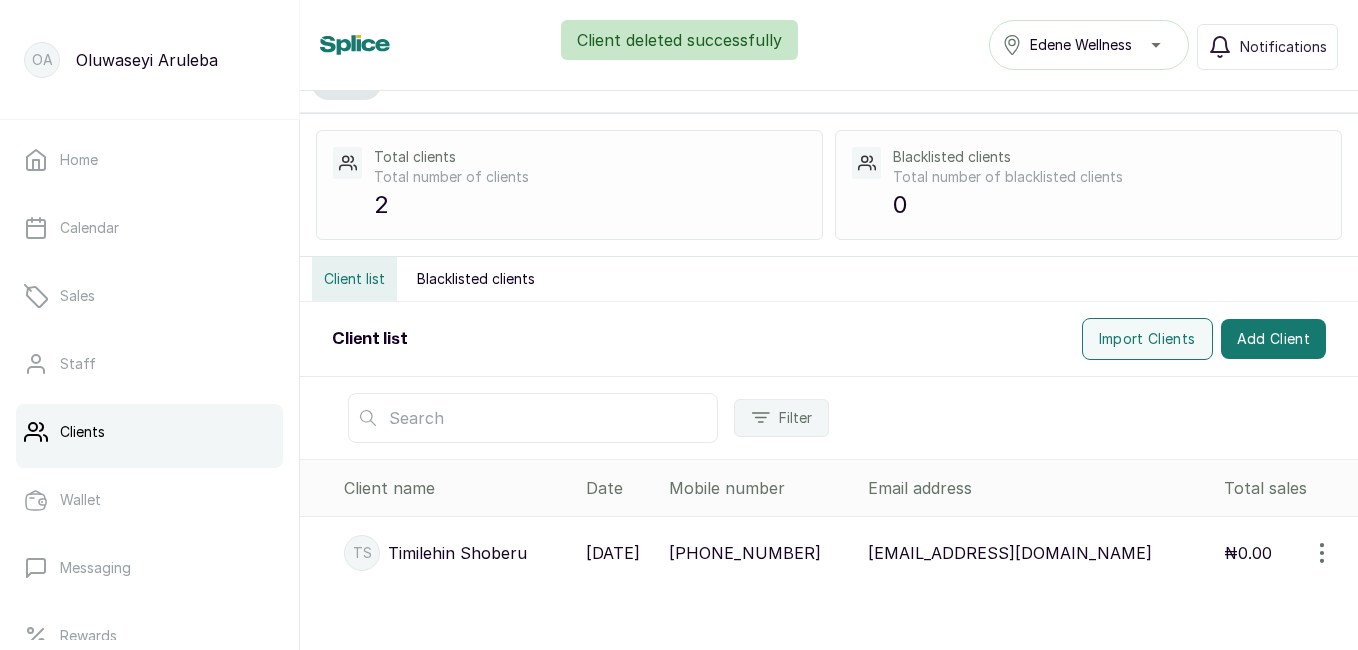 scroll, scrollTop: 35, scrollLeft: 0, axis: vertical 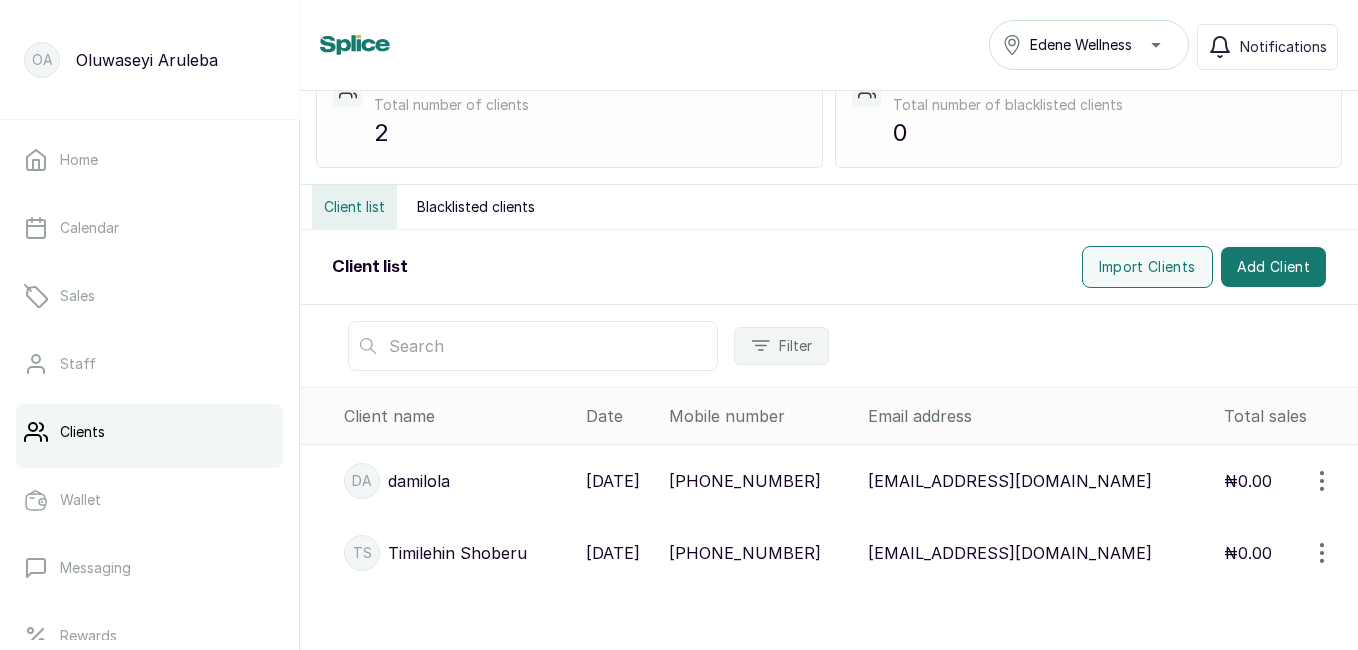 click 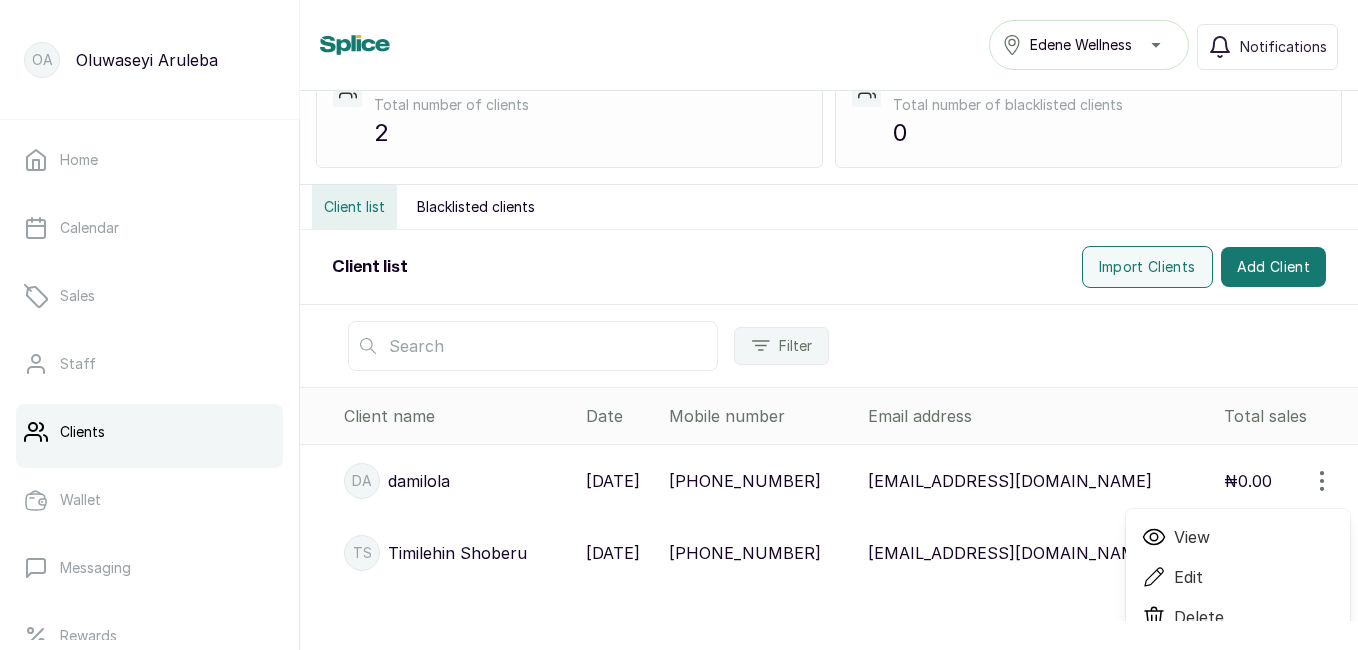 click on "timilehinshoberu5@gmail.com" at bounding box center [1037, 553] 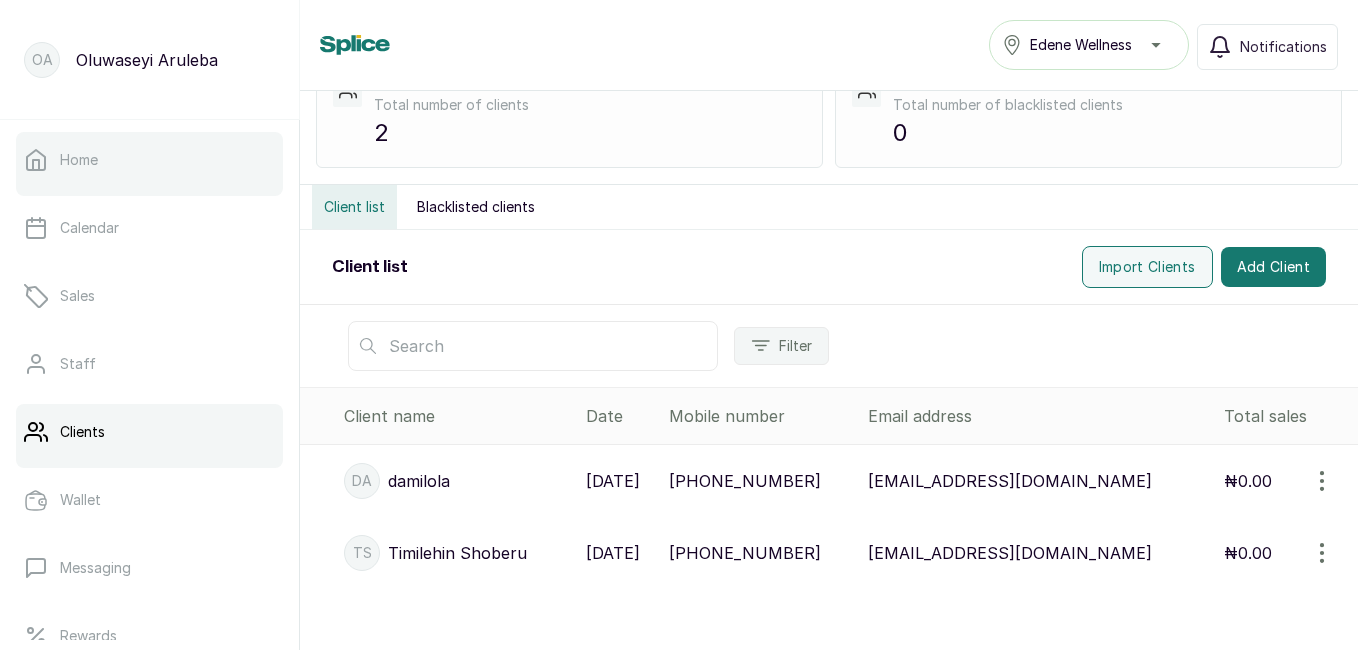 click on "Home" at bounding box center [149, 160] 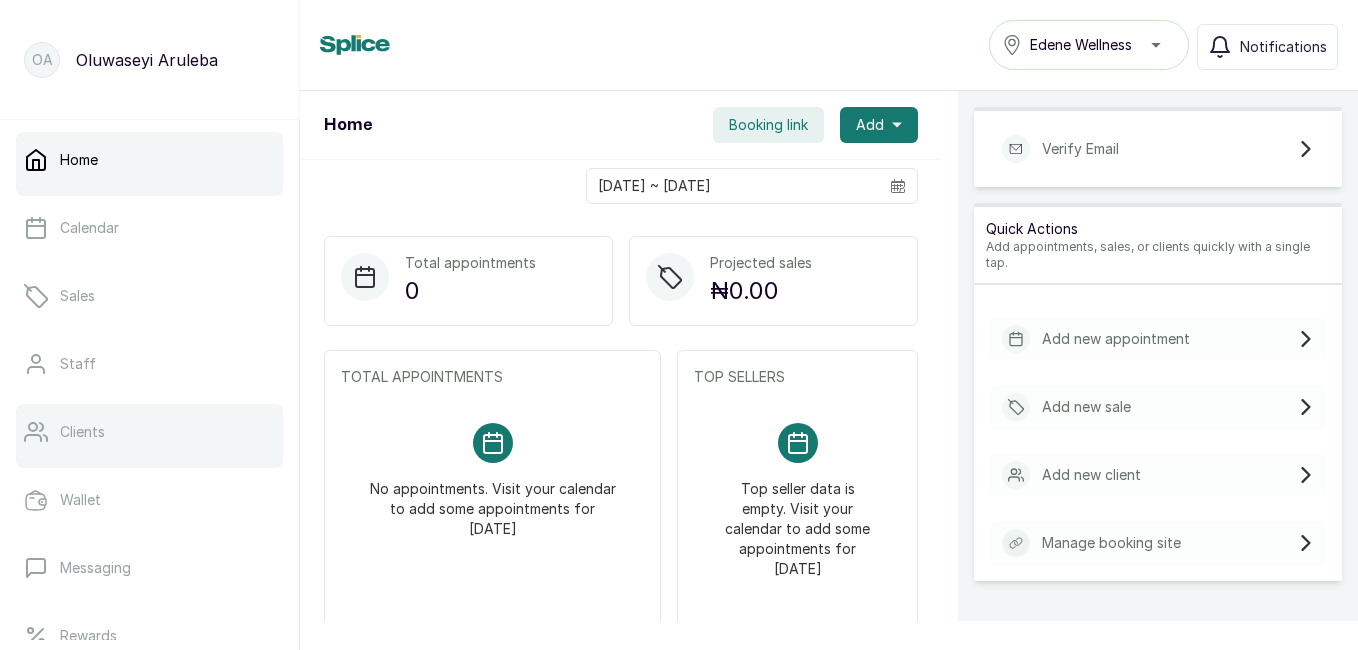 click on "Clients" at bounding box center (149, 432) 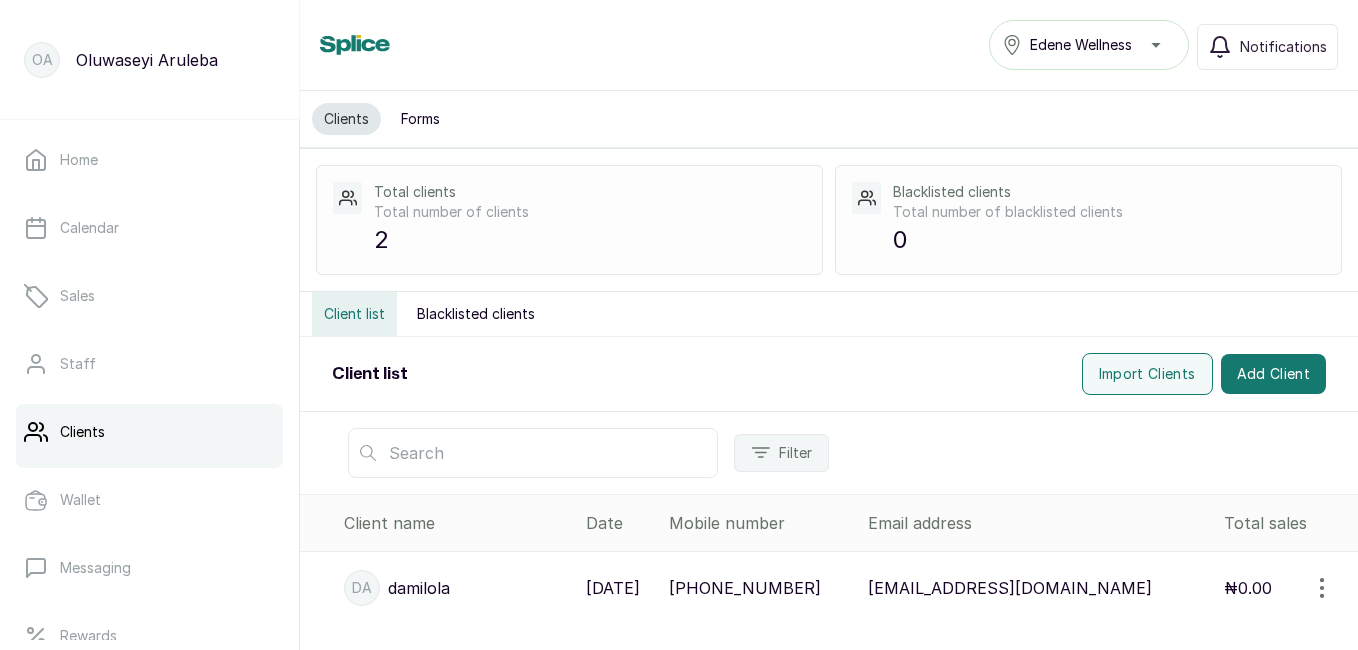 click 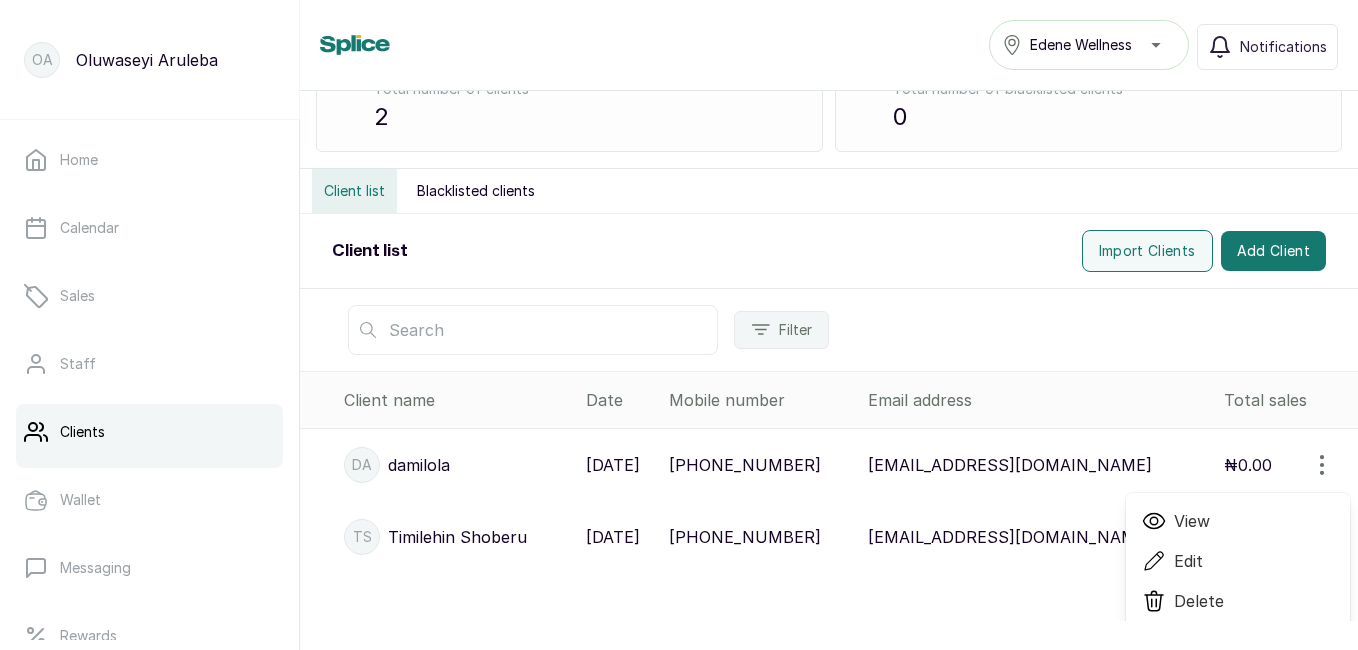 scroll, scrollTop: 131, scrollLeft: 0, axis: vertical 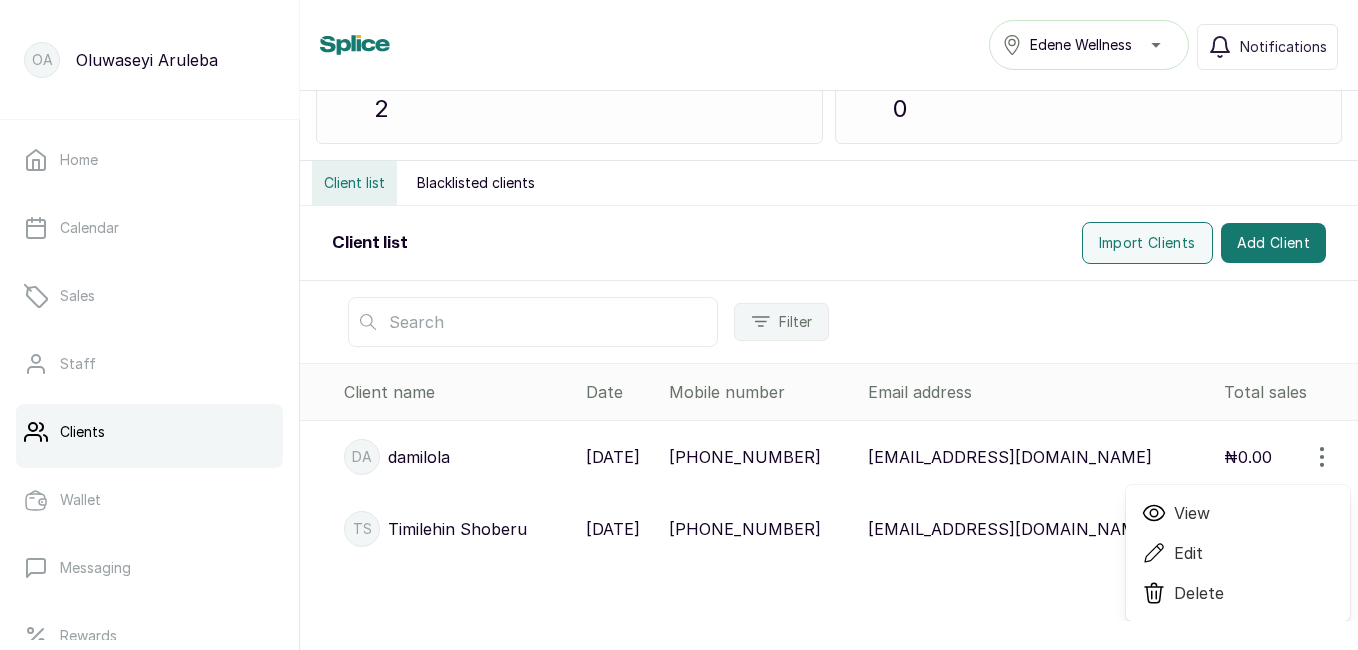 click at bounding box center (829, 581) 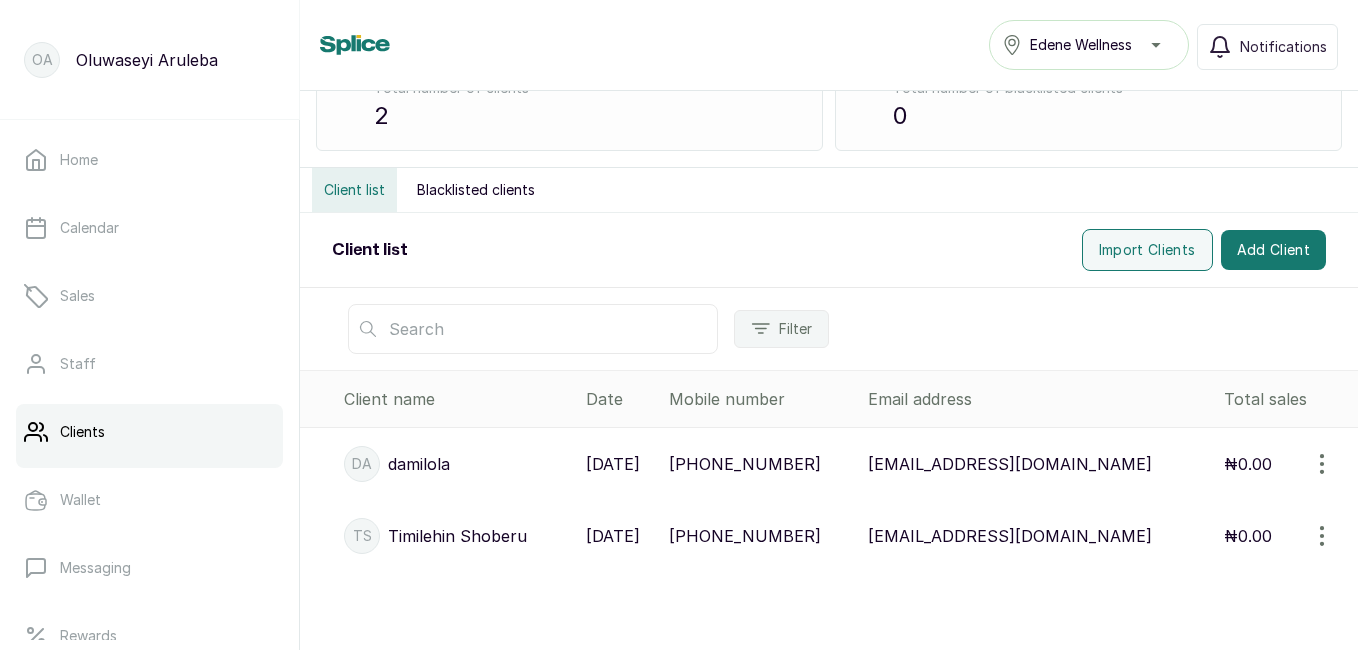 scroll, scrollTop: 107, scrollLeft: 0, axis: vertical 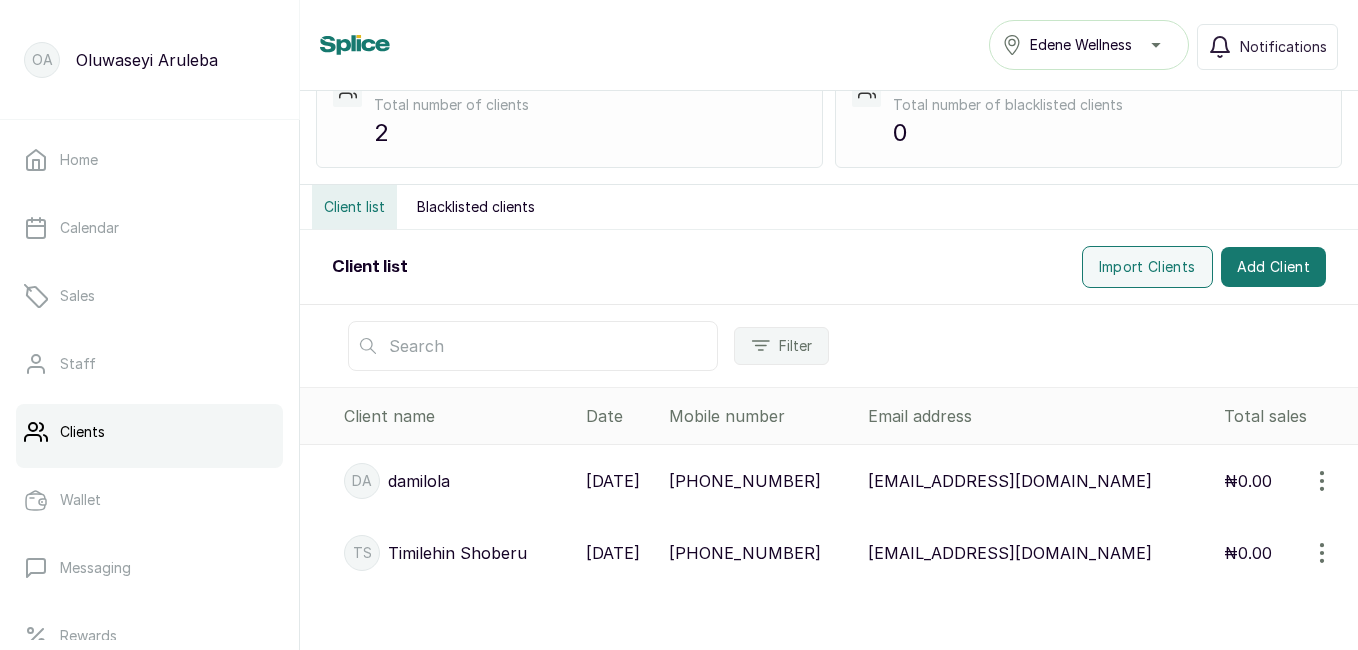 click 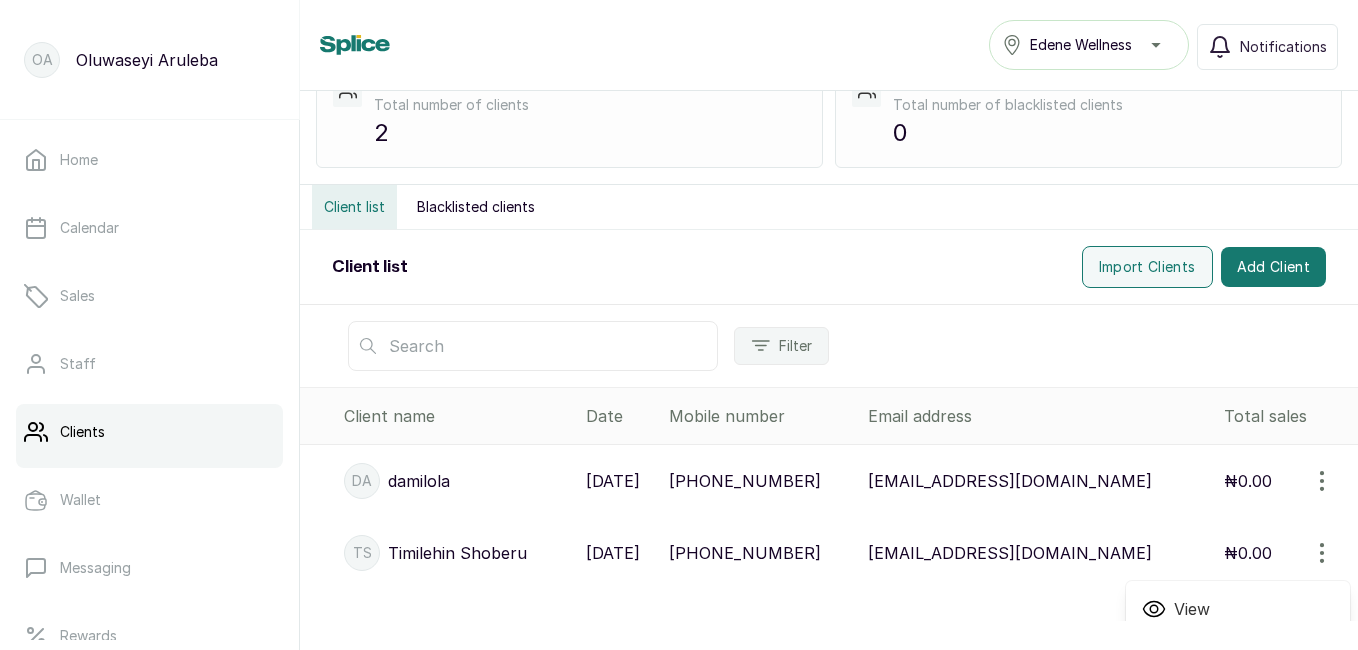 click on "View" at bounding box center [1192, 609] 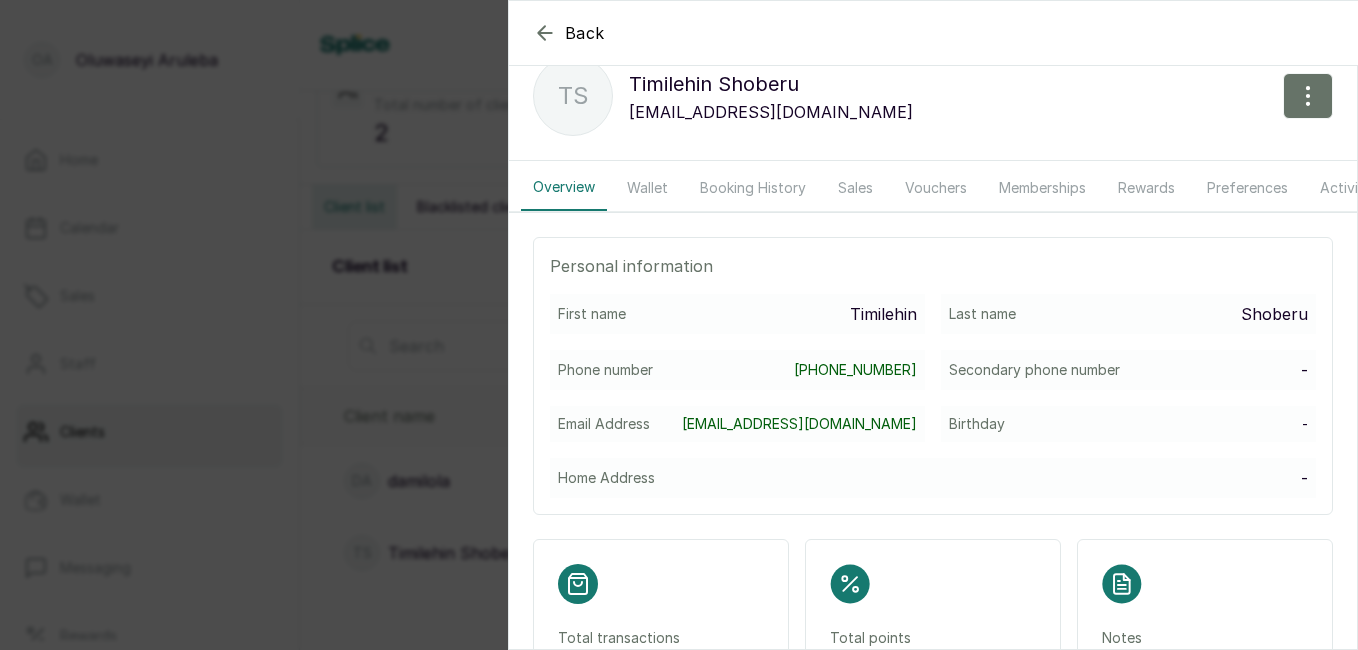 scroll, scrollTop: 0, scrollLeft: 0, axis: both 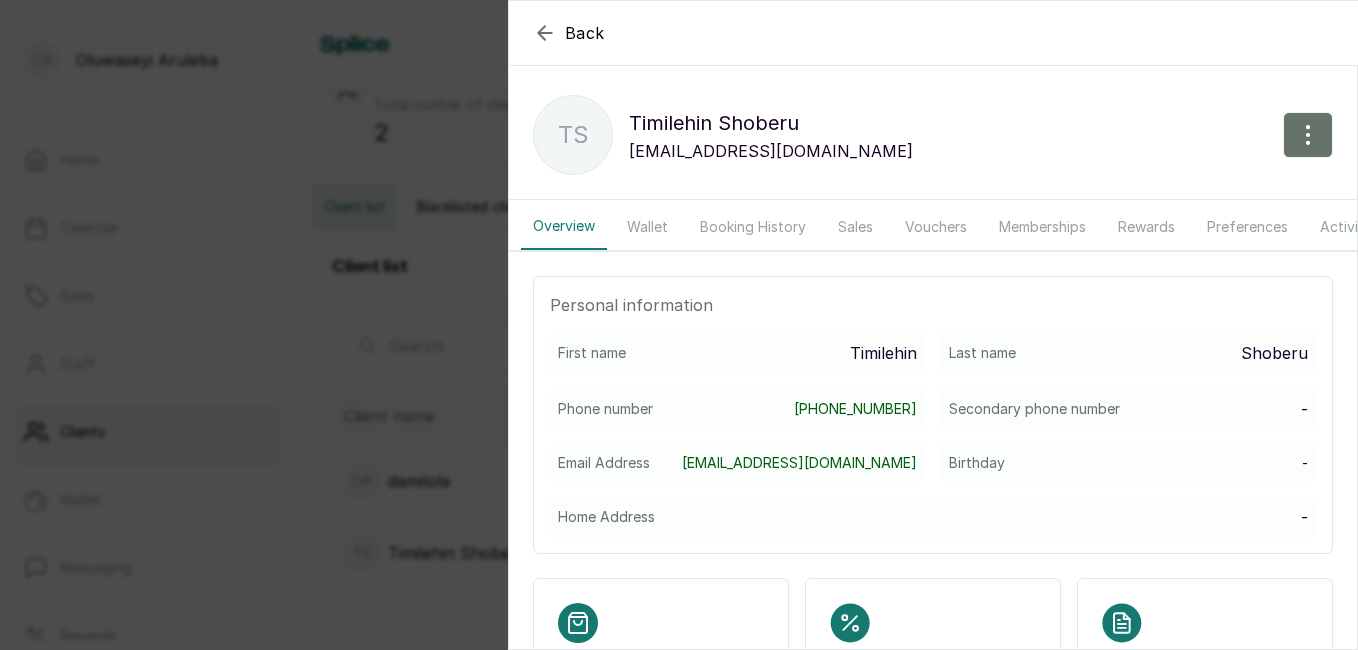 click 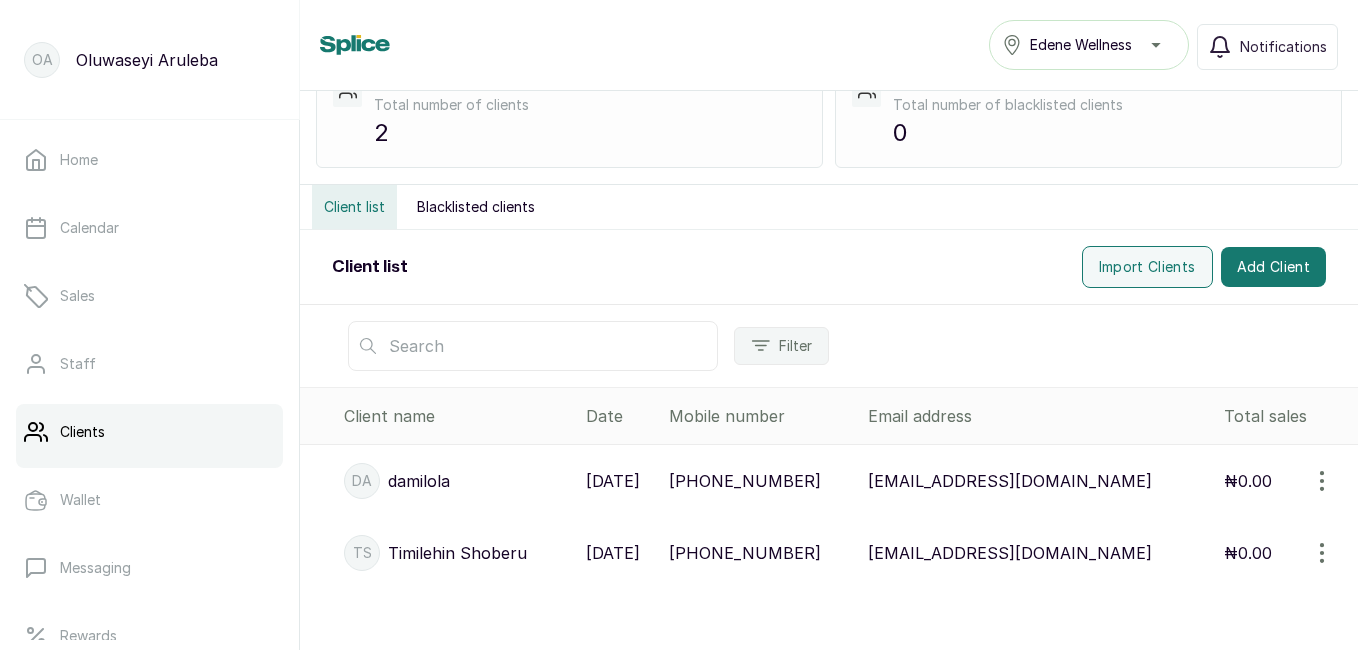 click 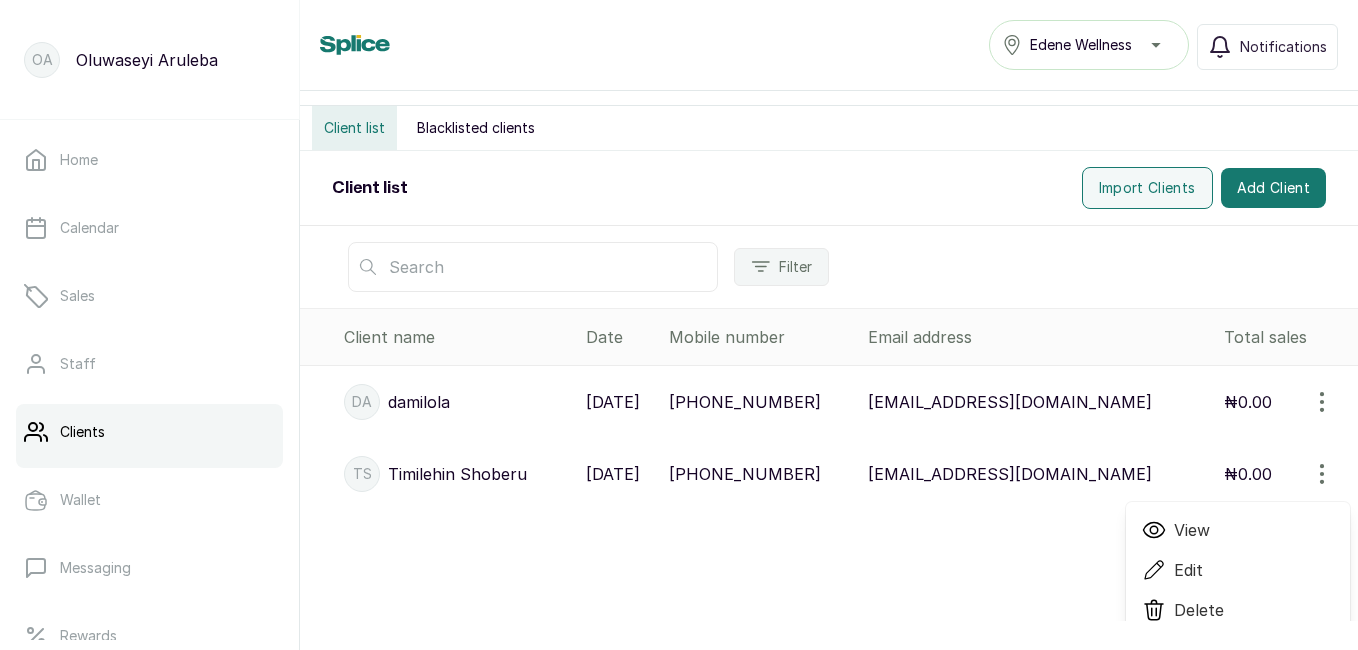 scroll, scrollTop: 203, scrollLeft: 0, axis: vertical 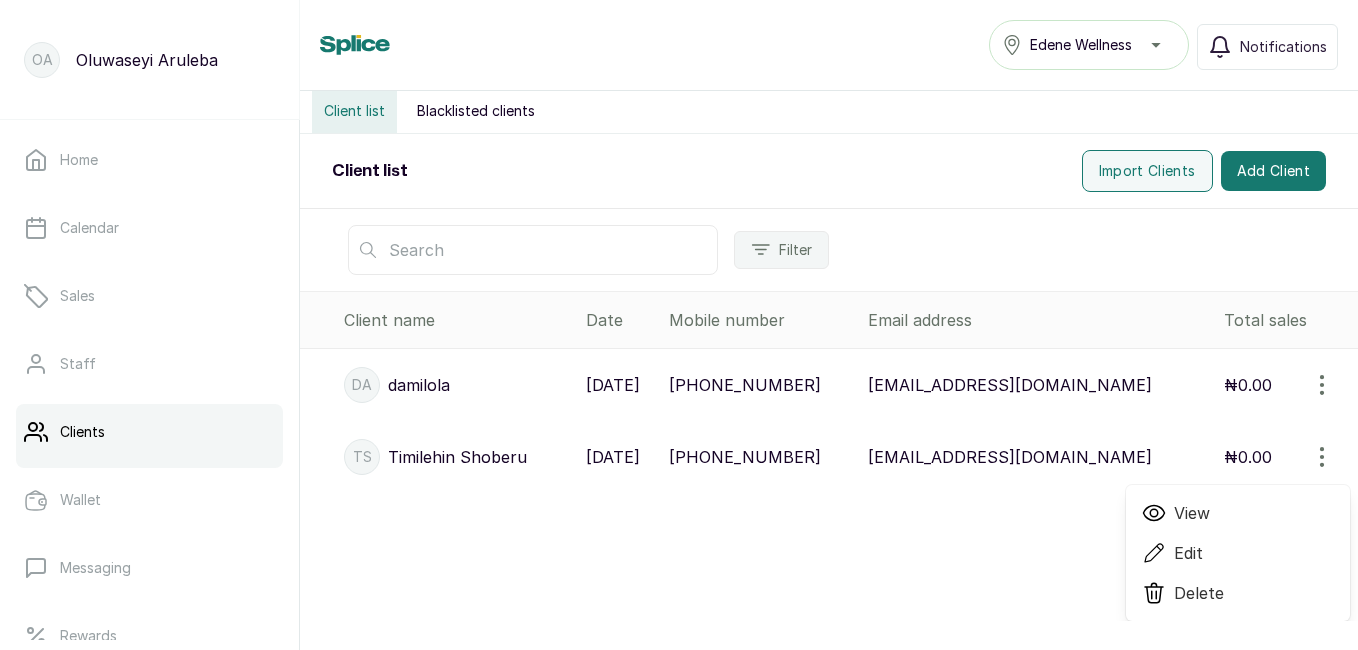 click on "Delete" at bounding box center (1238, 593) 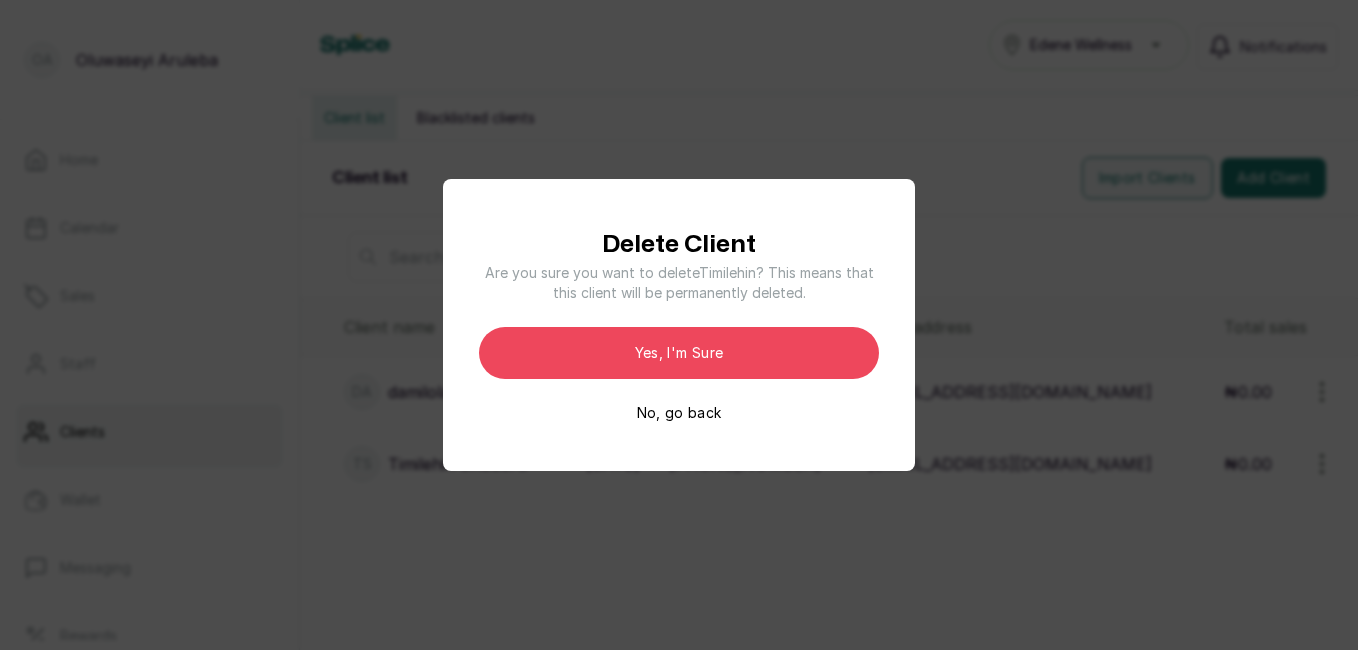 scroll, scrollTop: 107, scrollLeft: 0, axis: vertical 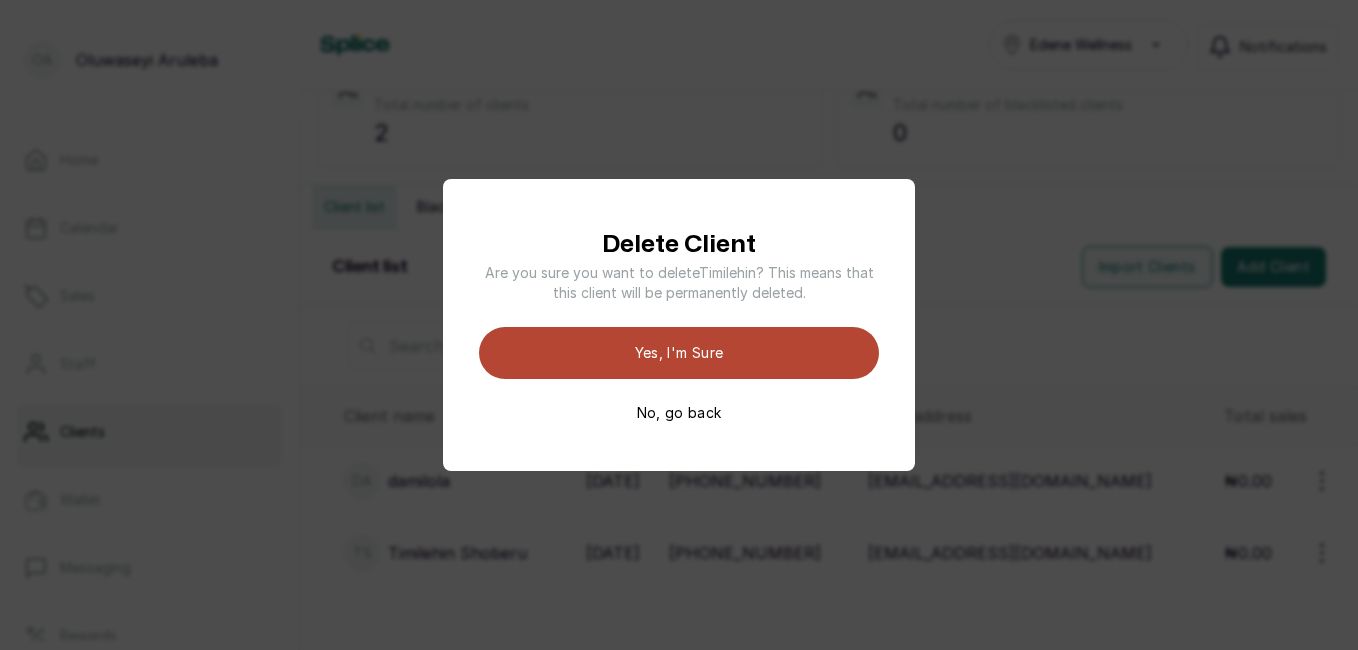 click on "Yes, I'm sure" at bounding box center (679, 353) 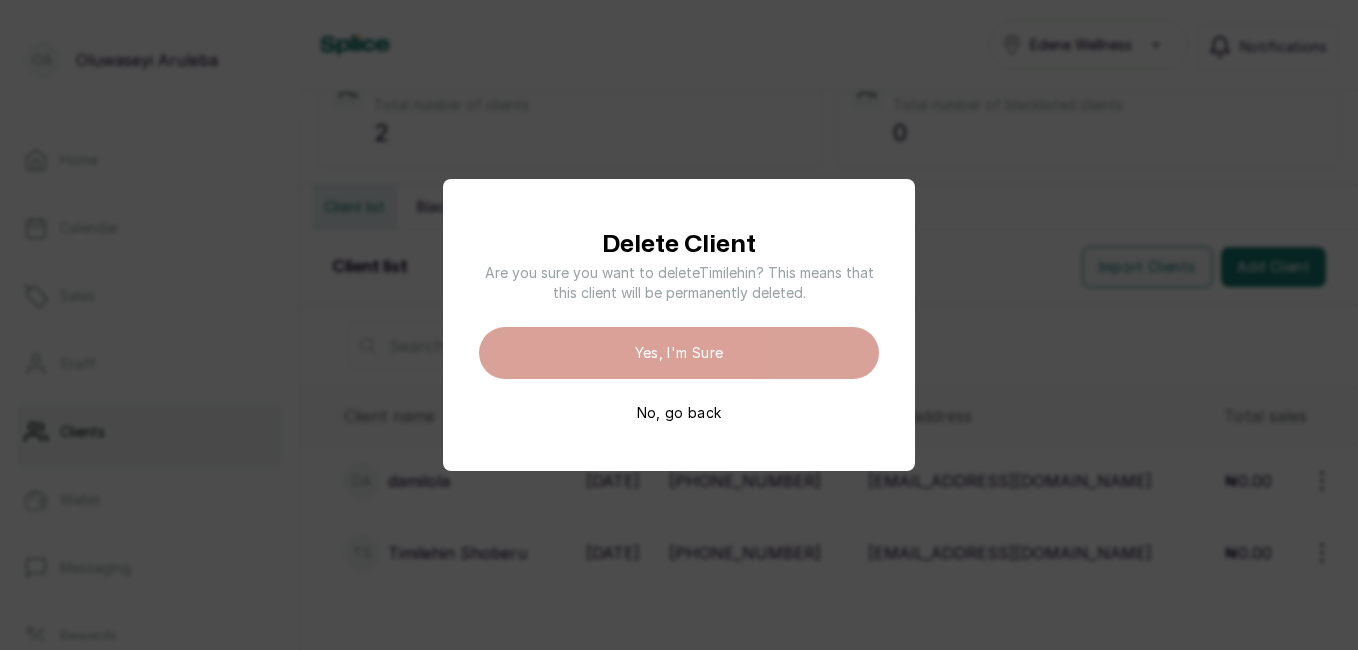 scroll, scrollTop: 35, scrollLeft: 0, axis: vertical 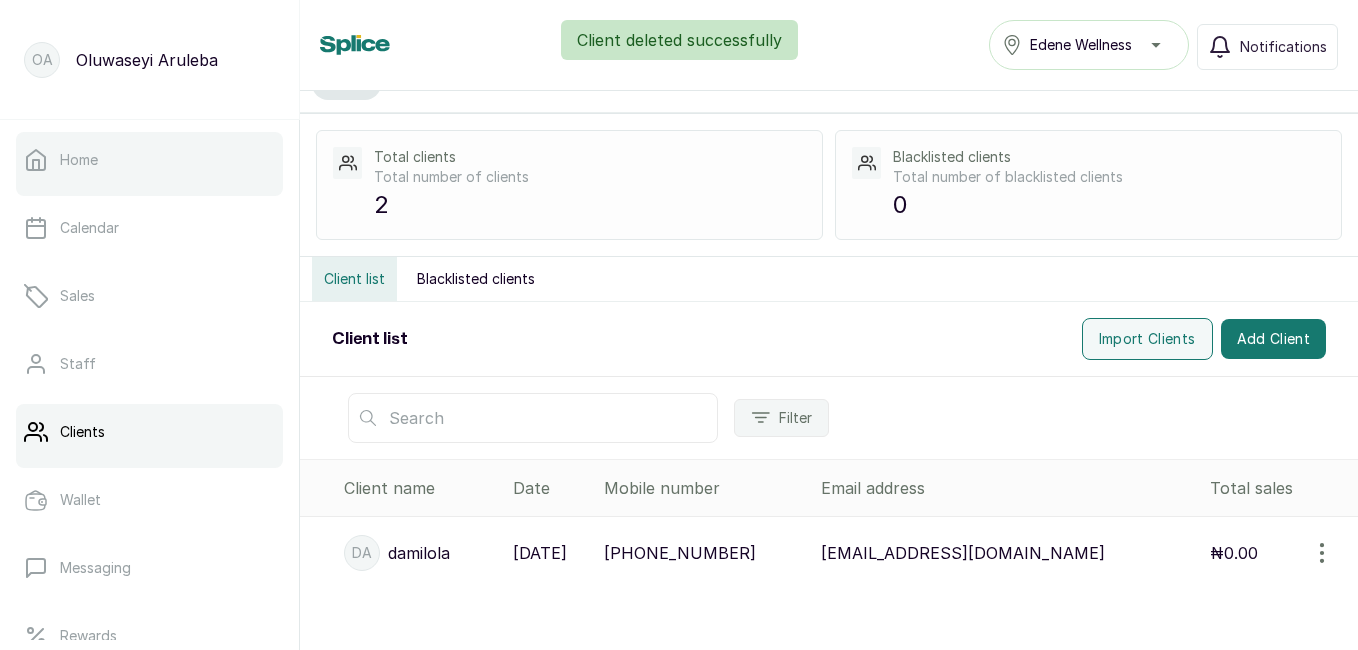 click on "Home" at bounding box center (149, 160) 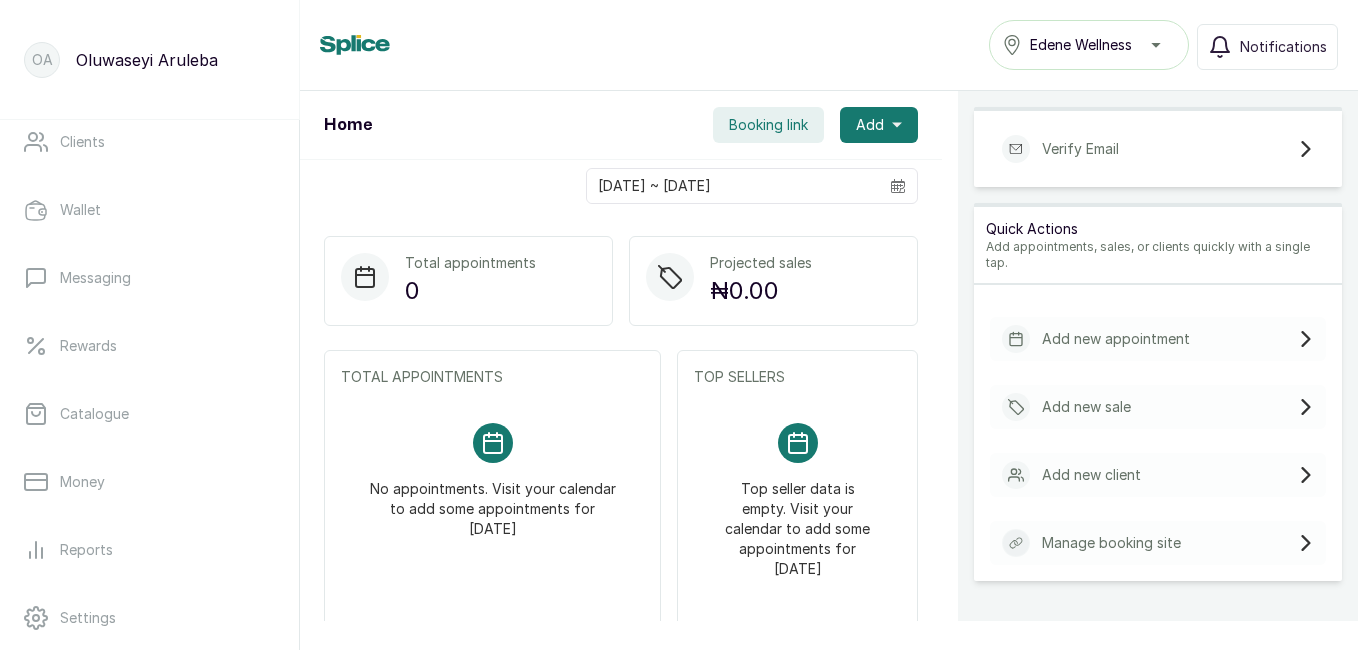 scroll, scrollTop: 454, scrollLeft: 0, axis: vertical 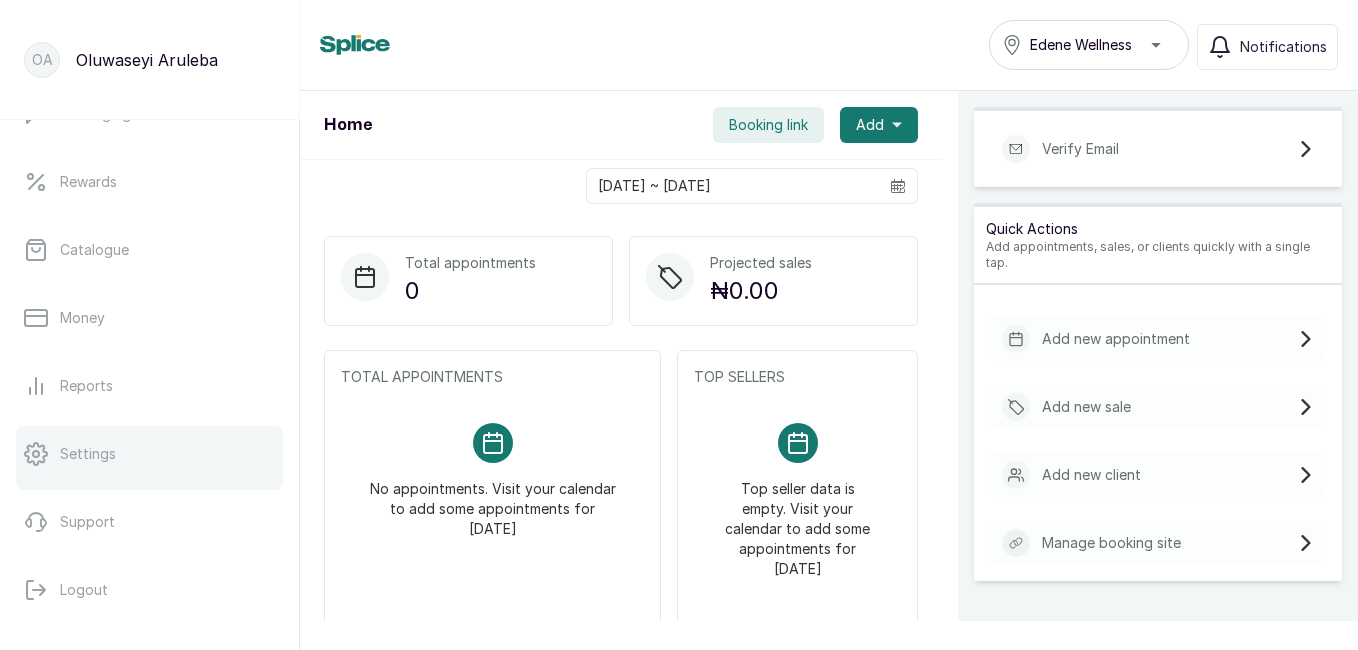 click on "Settings" at bounding box center (149, 454) 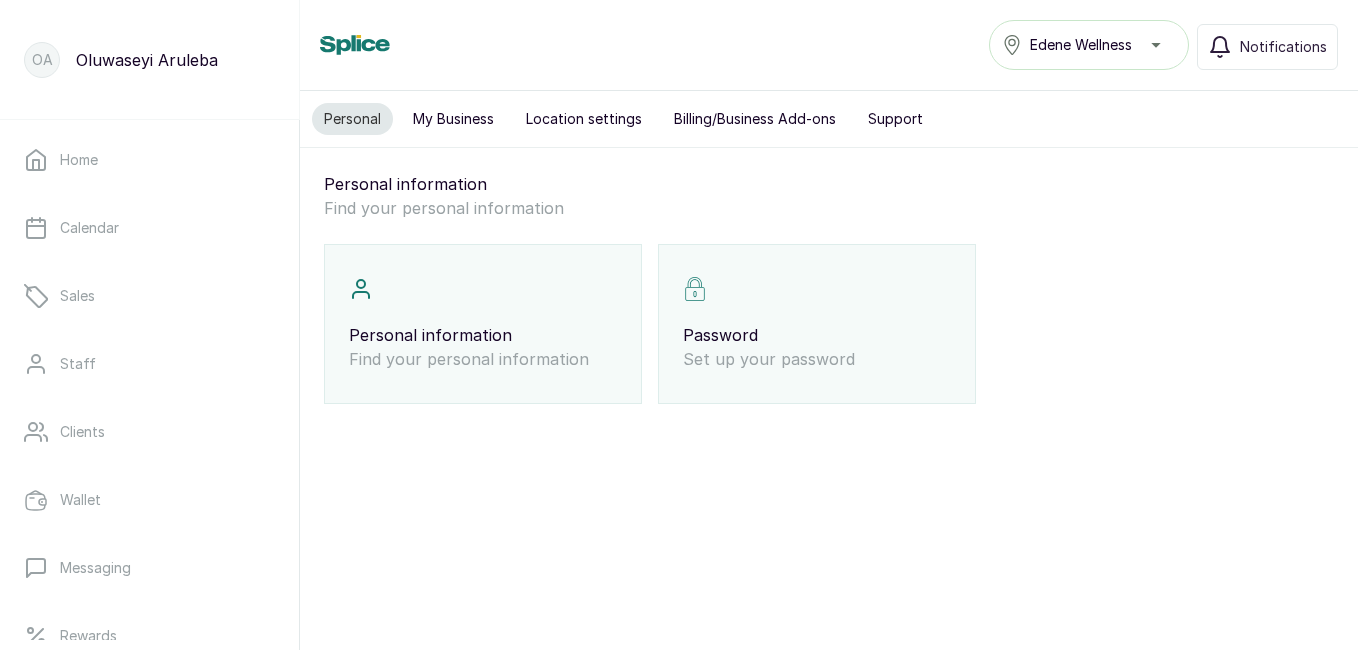 click on "My Business" at bounding box center (453, 119) 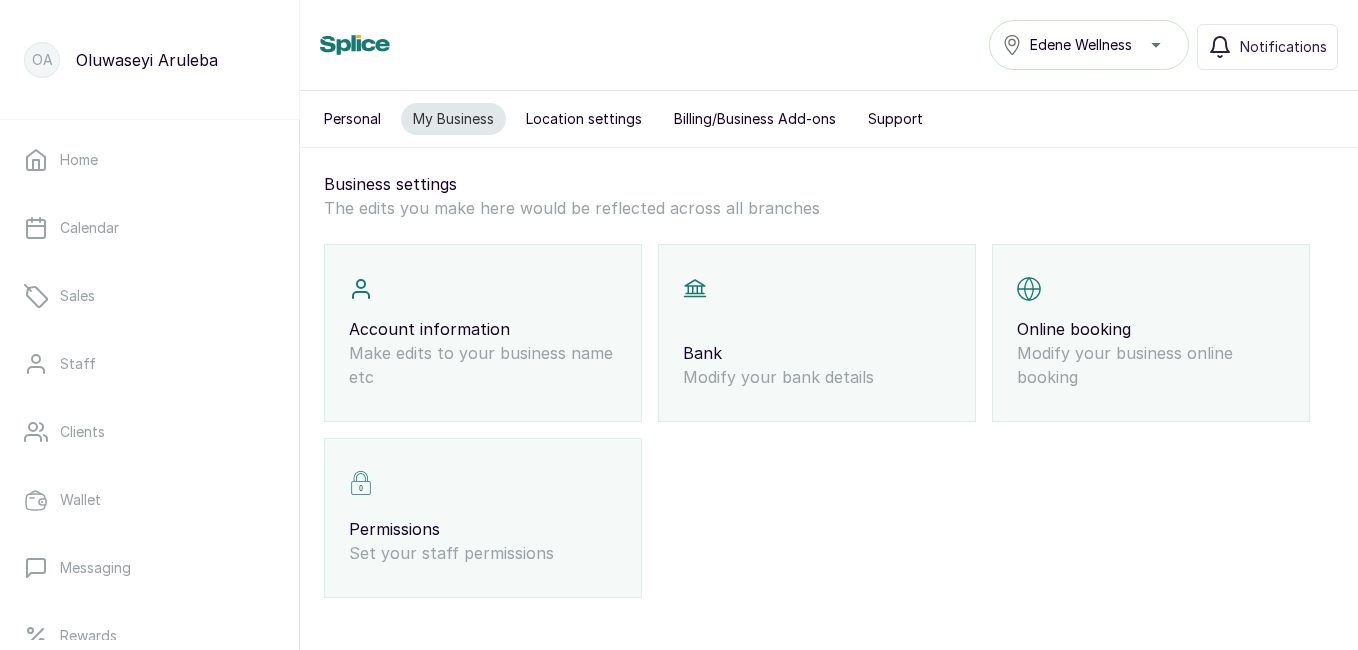 click on "Bank" at bounding box center [817, 353] 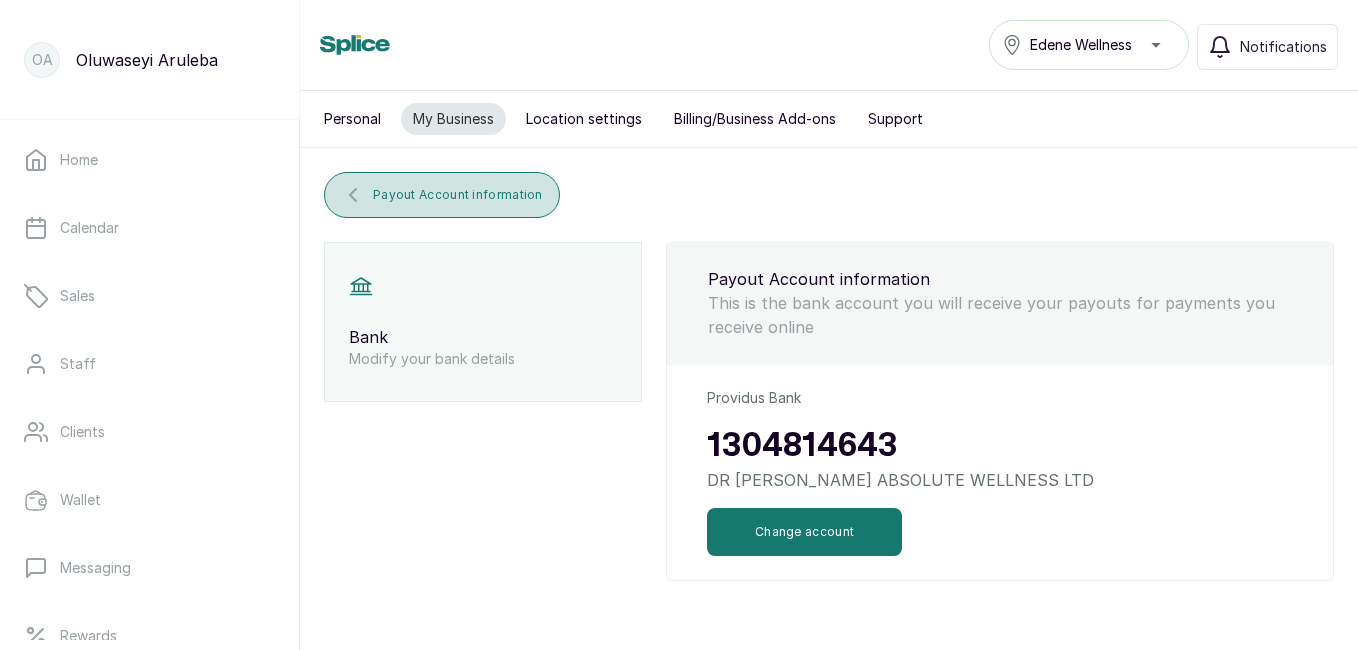 click 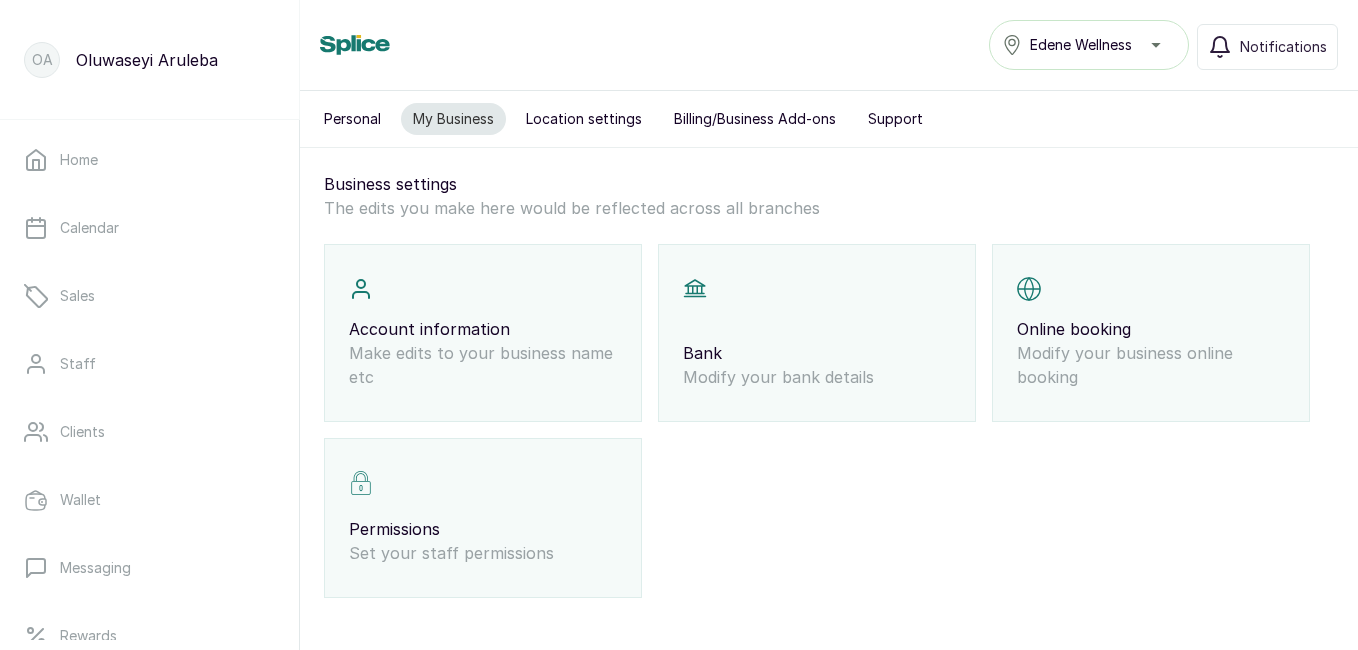 click on "Modify your business online booking" at bounding box center (1151, 365) 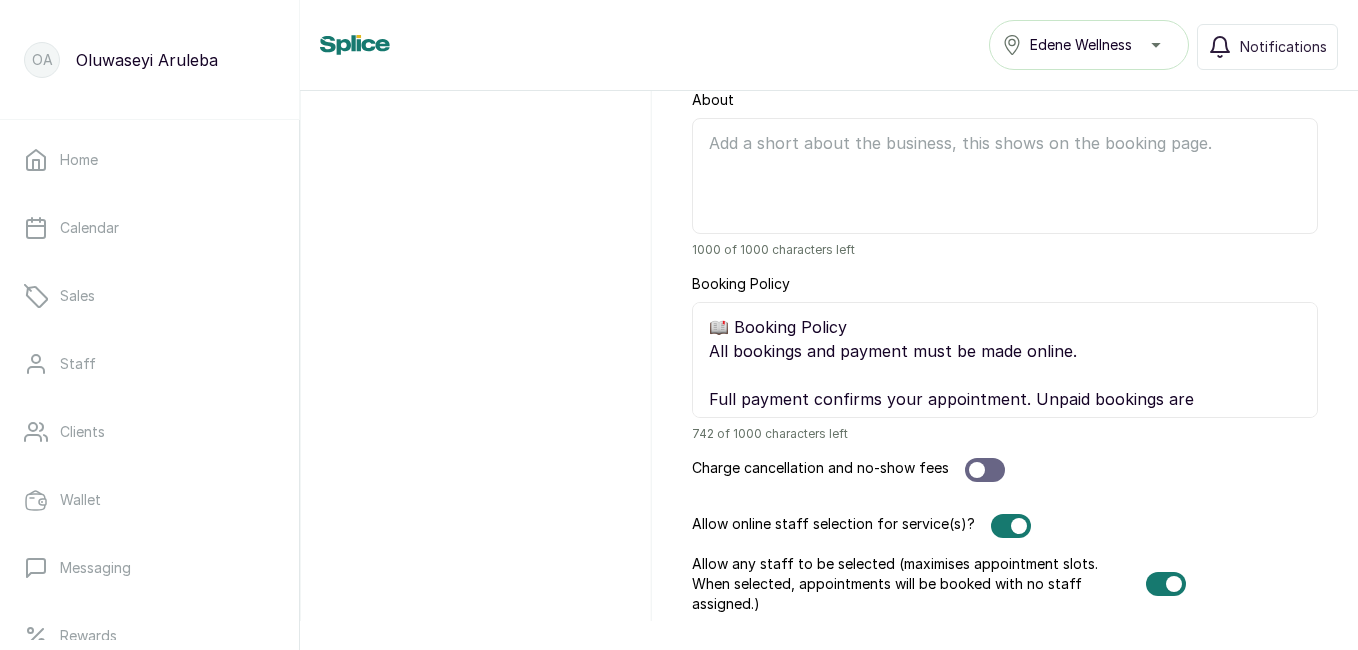 click on "https://app.withsplice.com/s/ EdenWellness Upload logo Kindly upload a logo with dimensions not exceeding 250px by 150px Upload header images Add more images  (up to 5) Add frequently asked questions   (up to 5) Add new faq Add Terms and Conditions                                                                                                                                                                                     Do you wish to make this business's online bookings public? Yes No Do you want to show prices in emails? Yes No About 1000 of 1000 characters left Booking Policy 📖 Booking Policy
All bookings and payment must be made online.
Full payment confirms your appointment. Unpaid bookings are automatically cancelled.
No walk-ins. Sessions are by appointment only.
Kindly reschedule or cancel at least 24 hours in advance.
742 of 1000 characters left Charge cancellation and no-show fees Allow online staff selection for service(s)? Do you wish to limit bookings to one staff Save" at bounding box center (1005, -189) 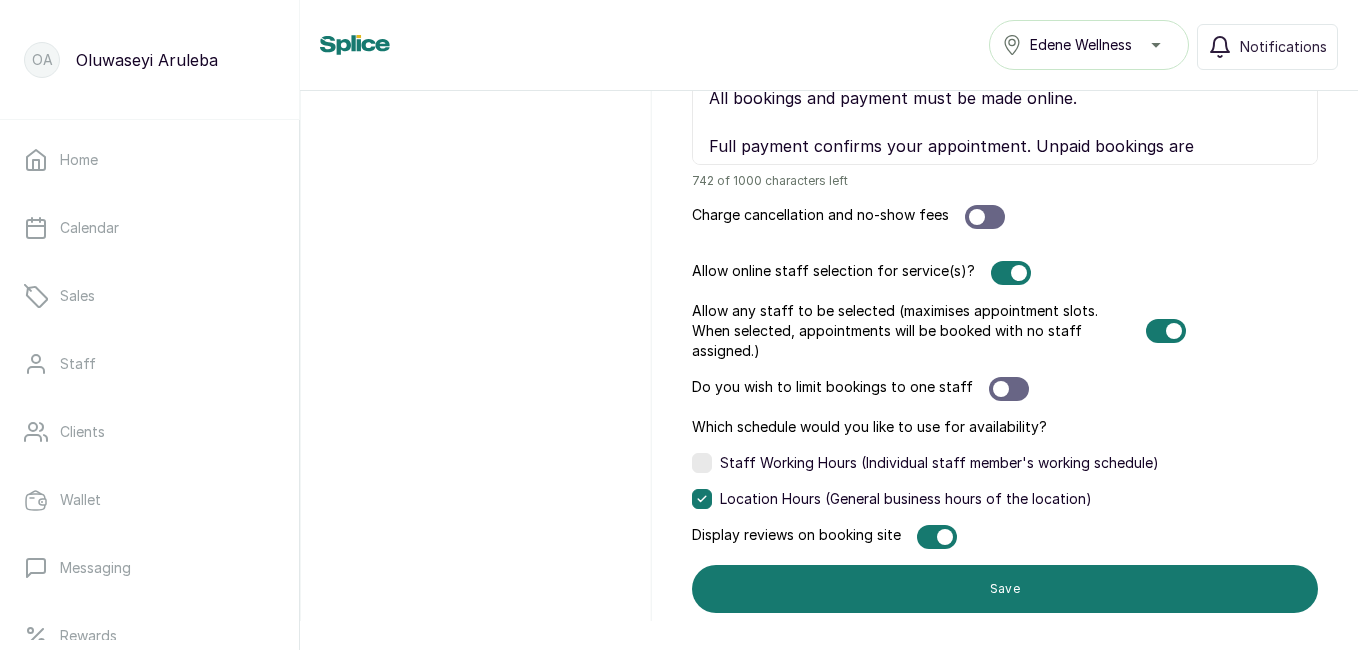 scroll, scrollTop: 1911, scrollLeft: 0, axis: vertical 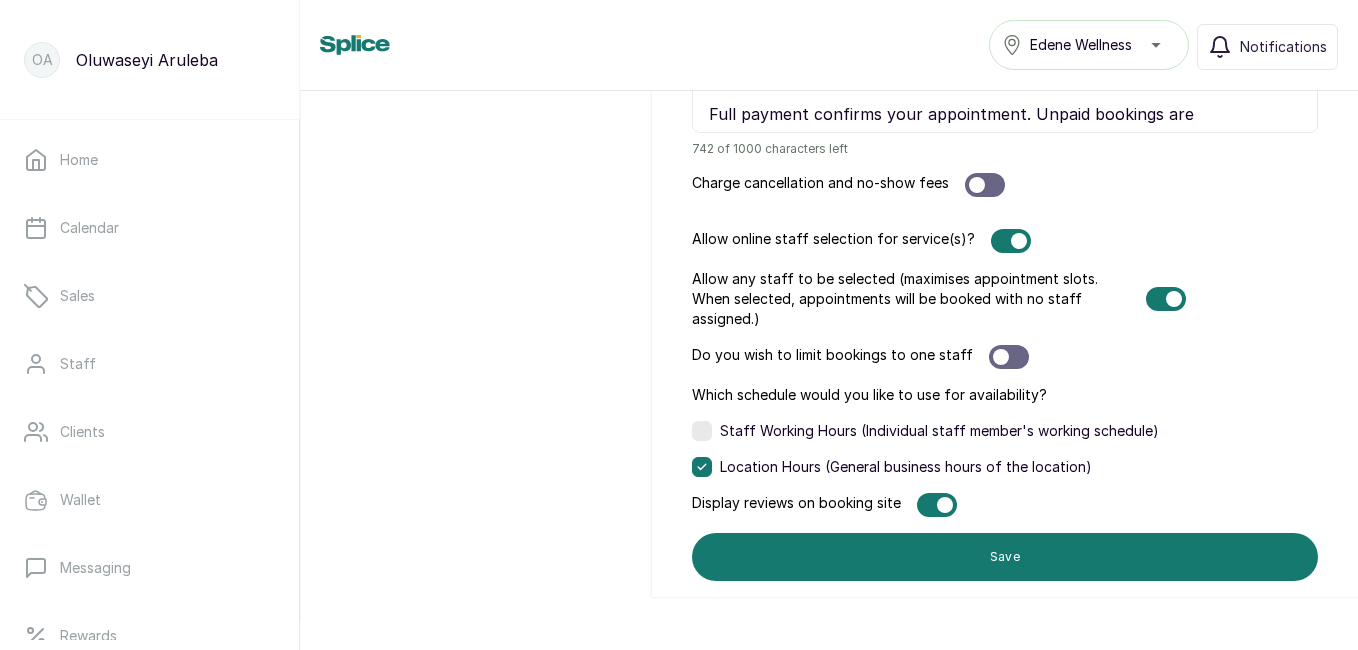 click on "https://app.withsplice.com/s/ EdenWellness Upload logo Kindly upload a logo with dimensions not exceeding 250px by 150px Upload header images Add more images  (up to 5) Add frequently asked questions   (up to 5) Add new faq Add Terms and Conditions                                                                                                                                                                                     Do you wish to make this business's online bookings public? Yes No Do you want to show prices in emails? Yes No About 1000 of 1000 characters left Booking Policy 📖 Booking Policy
All bookings and payment must be made online.
Full payment confirms your appointment. Unpaid bookings are automatically cancelled.
No walk-ins. Sessions are by appointment only.
Kindly reschedule or cancel at least 24 hours in advance.
742 of 1000 characters left Charge cancellation and no-show fees Allow online staff selection for service(s)? Do you wish to limit bookings to one staff Save" at bounding box center [1005, -474] 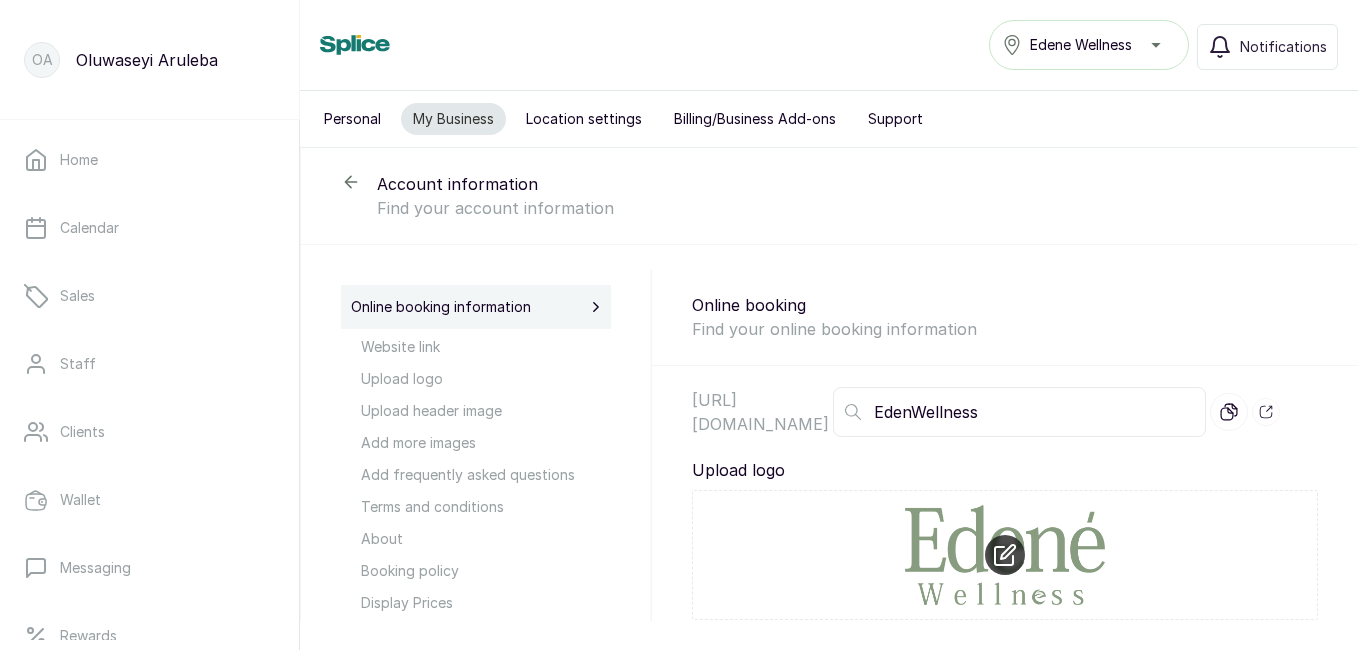 click 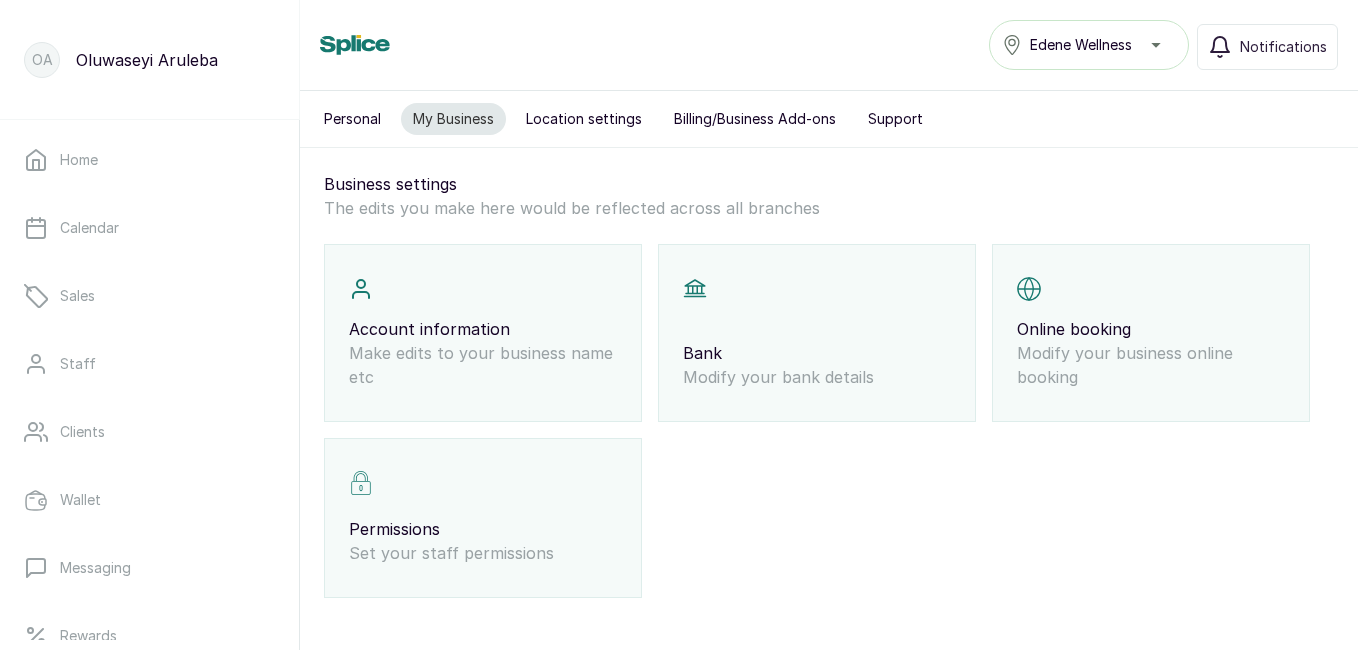click on "Make edits to your business name etc" at bounding box center [483, 365] 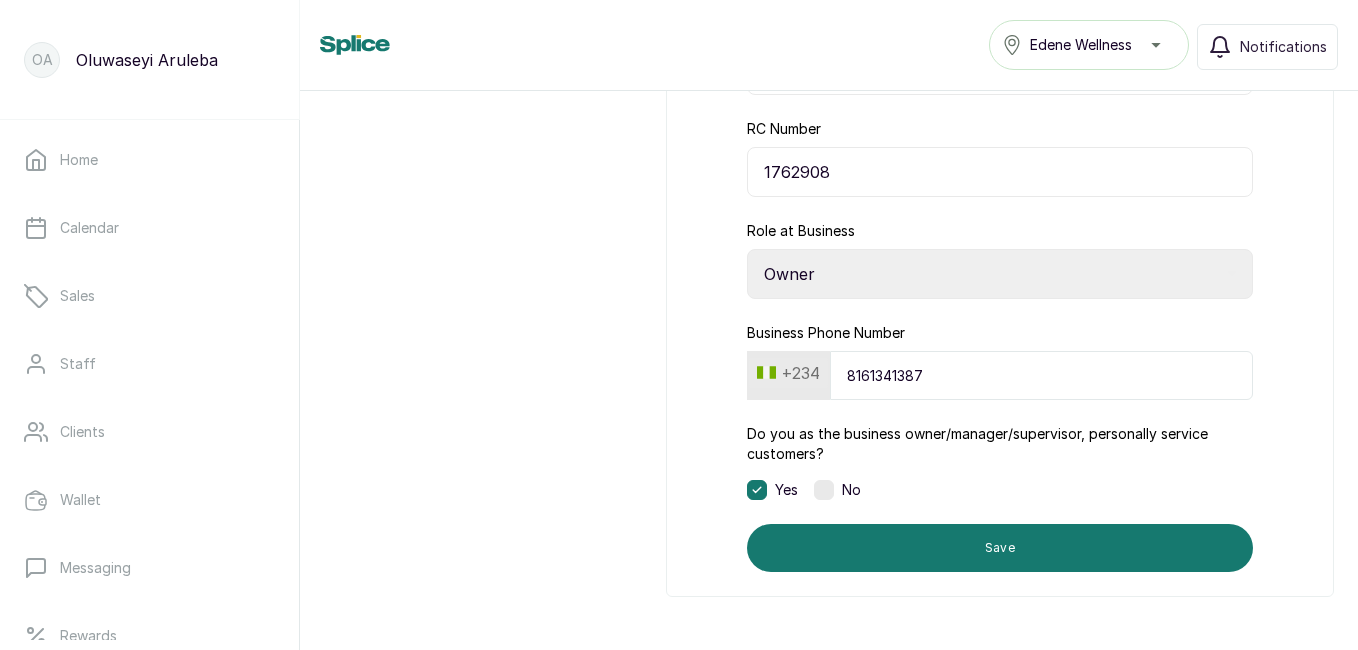 click on "Do you as the business owner/manager/supervisor, personally service customers?" at bounding box center [1000, 444] 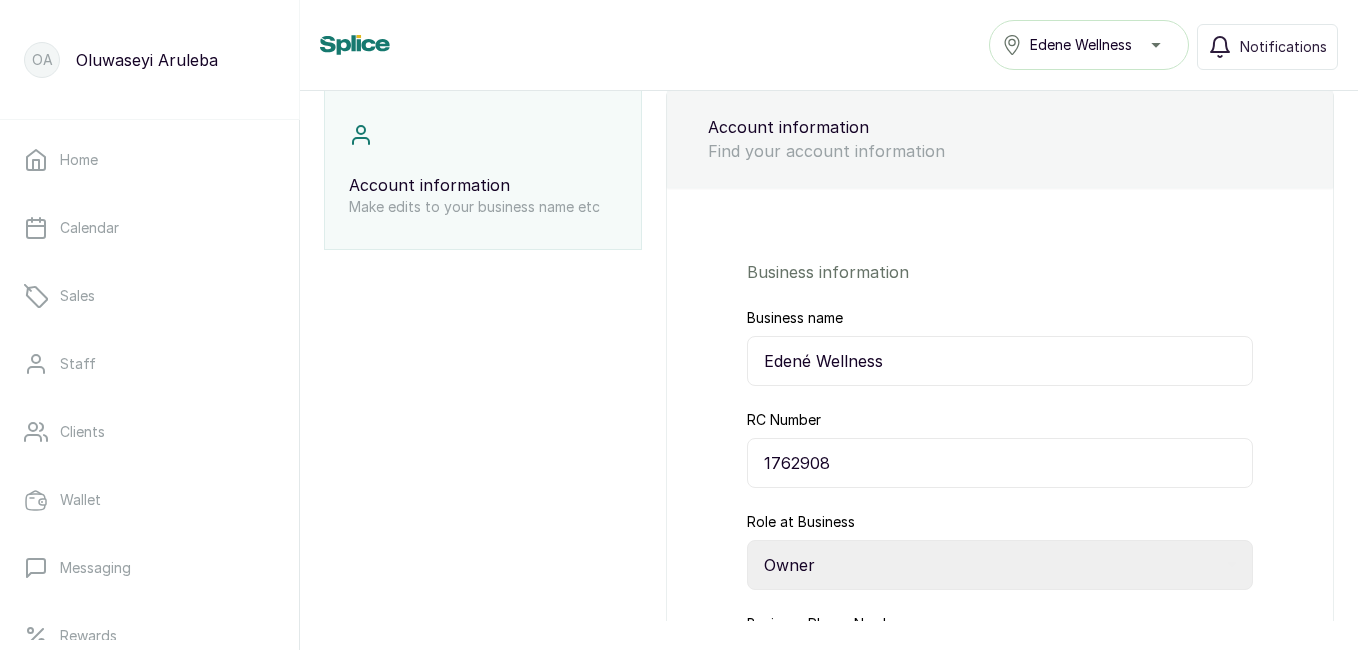 scroll, scrollTop: 0, scrollLeft: 0, axis: both 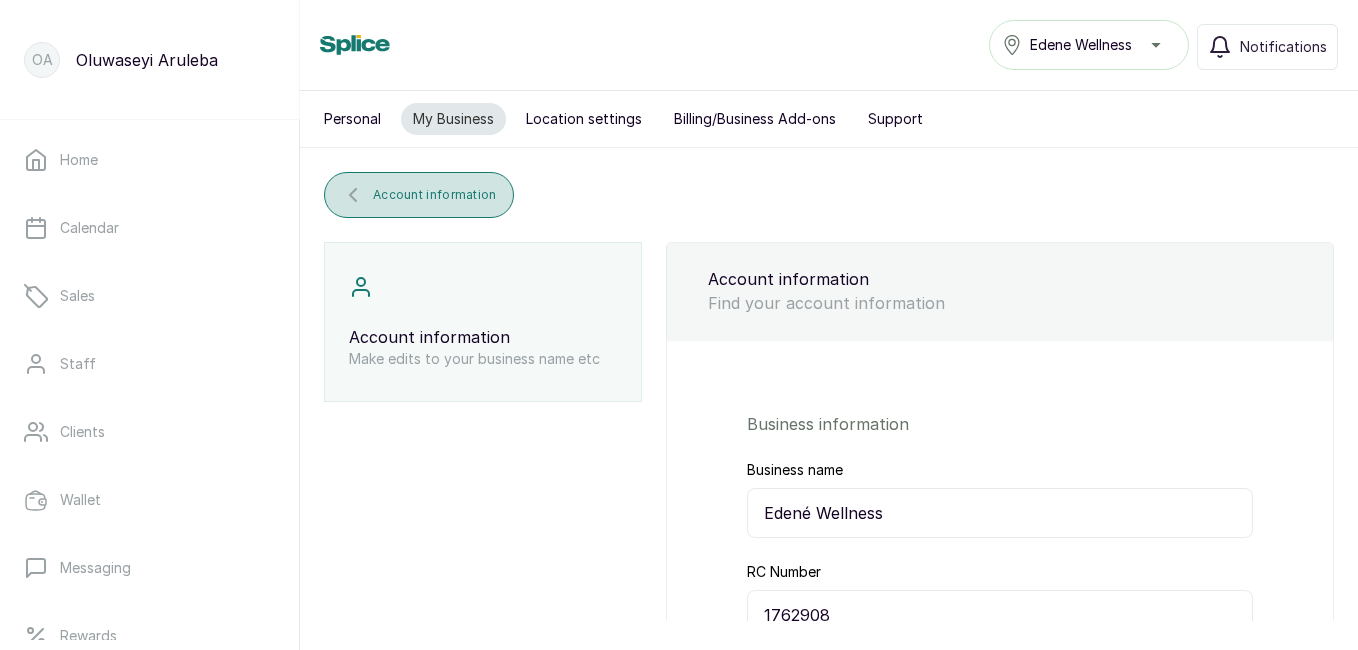 click 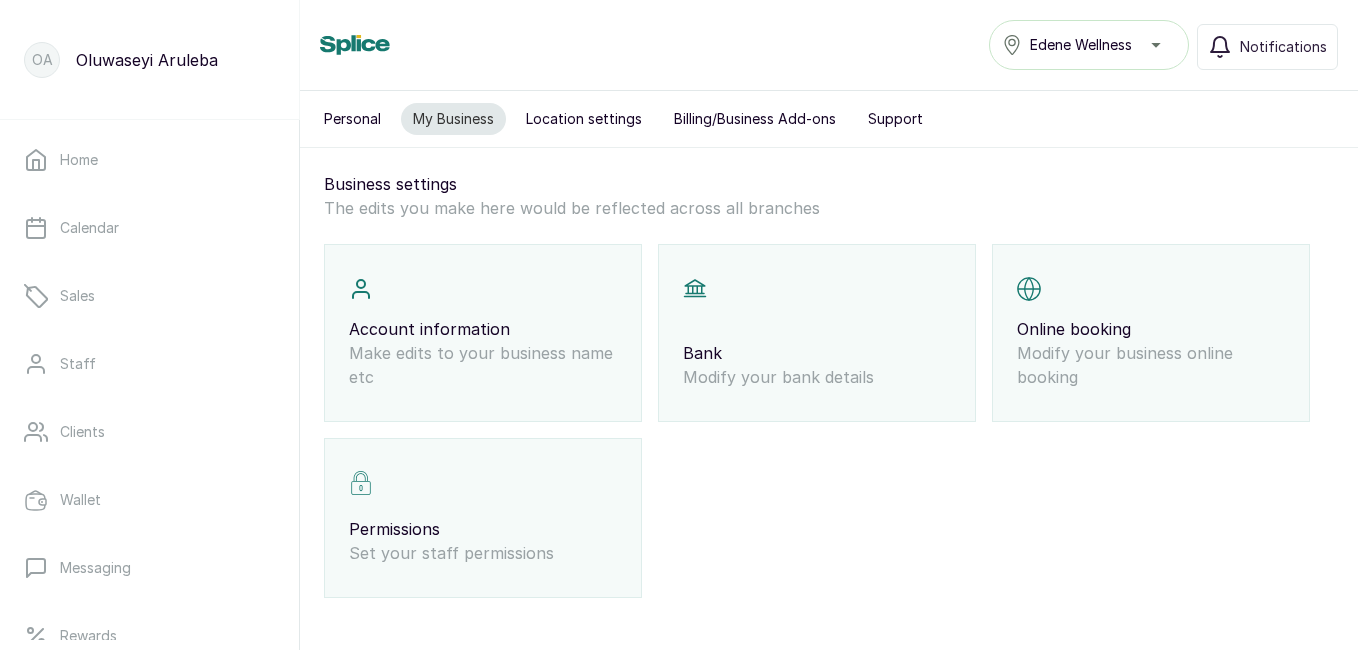 click on "Location settings" at bounding box center [584, 119] 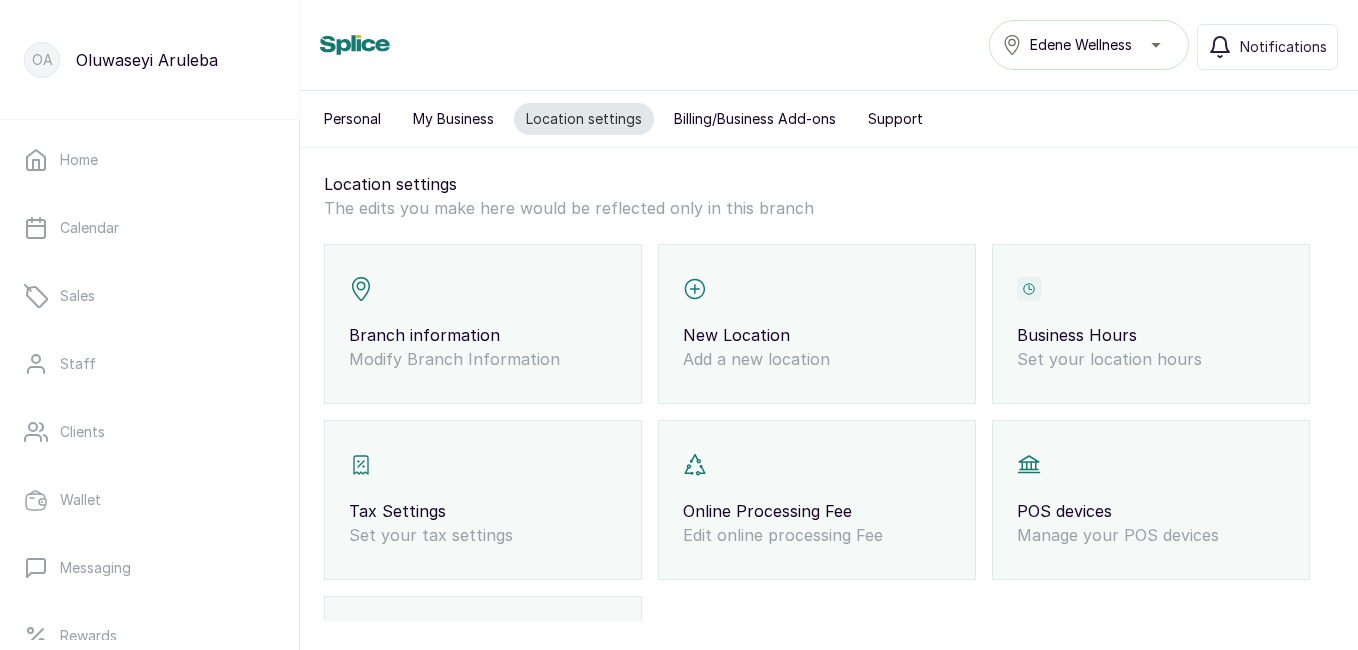 click on "Tax Settings Set your tax settings" at bounding box center (483, 500) 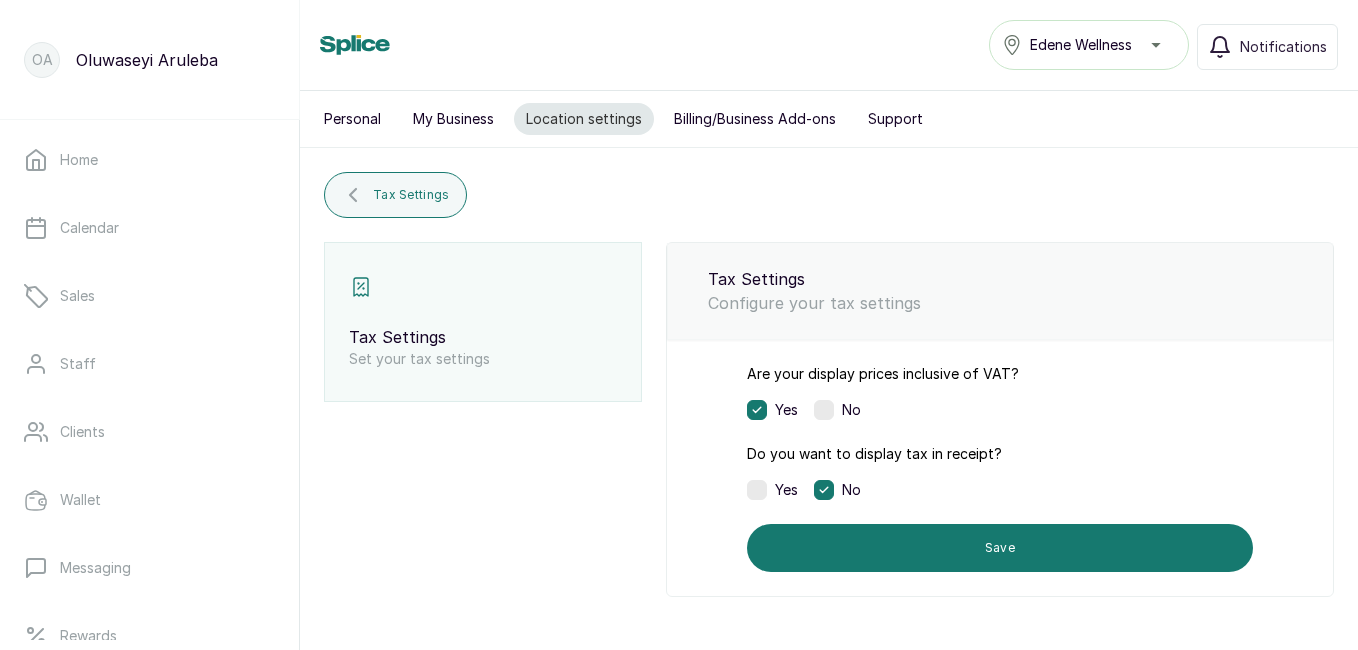 click at bounding box center [824, 410] 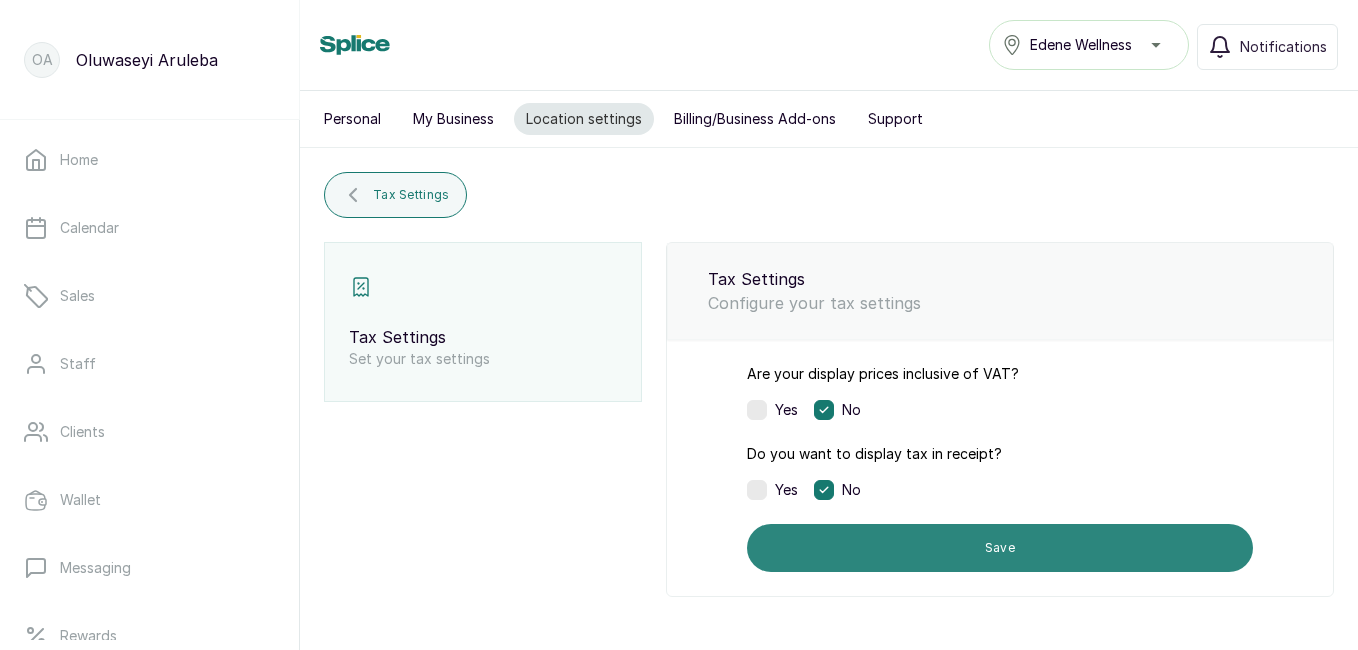 click on "Save" at bounding box center [1000, 548] 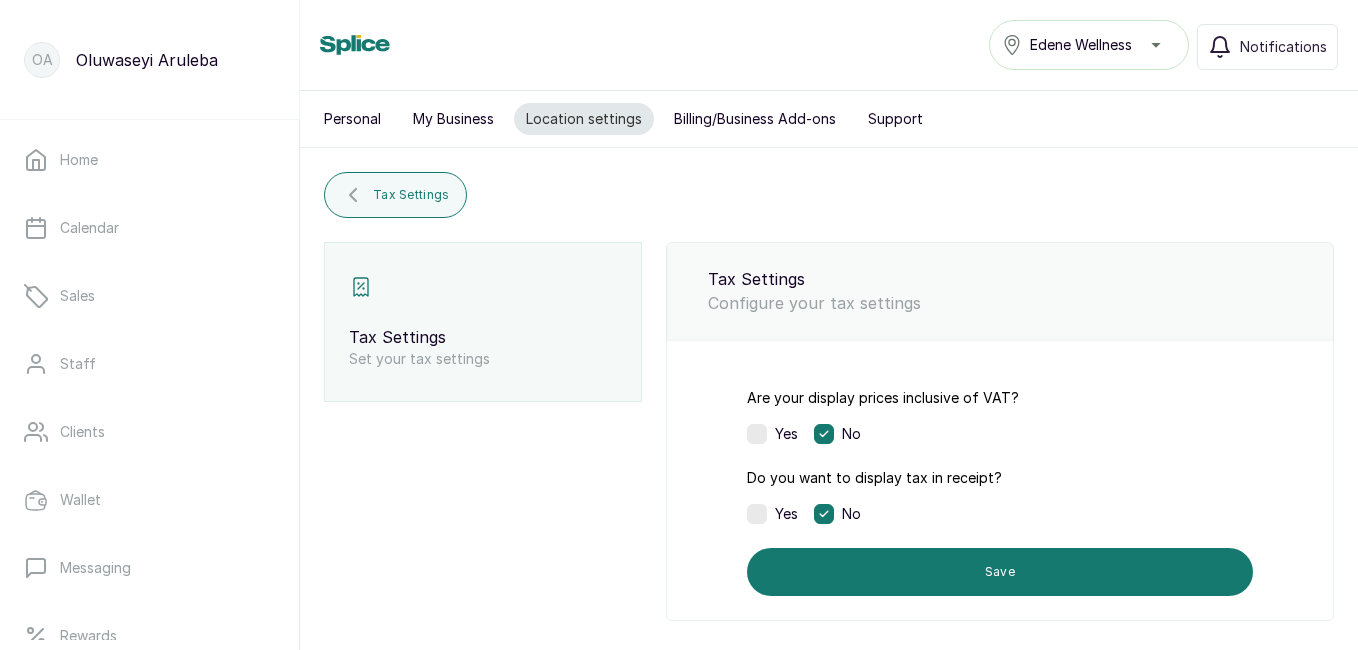 click on "Set your tax settings" at bounding box center (483, 359) 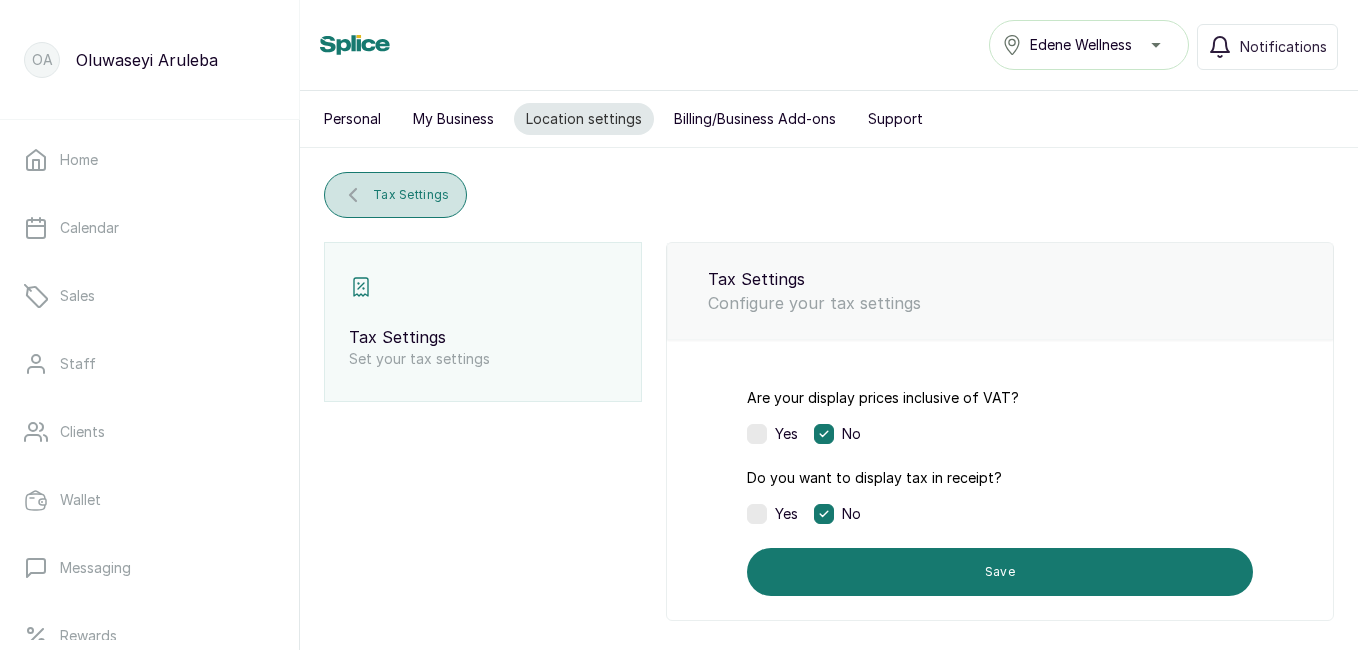 click 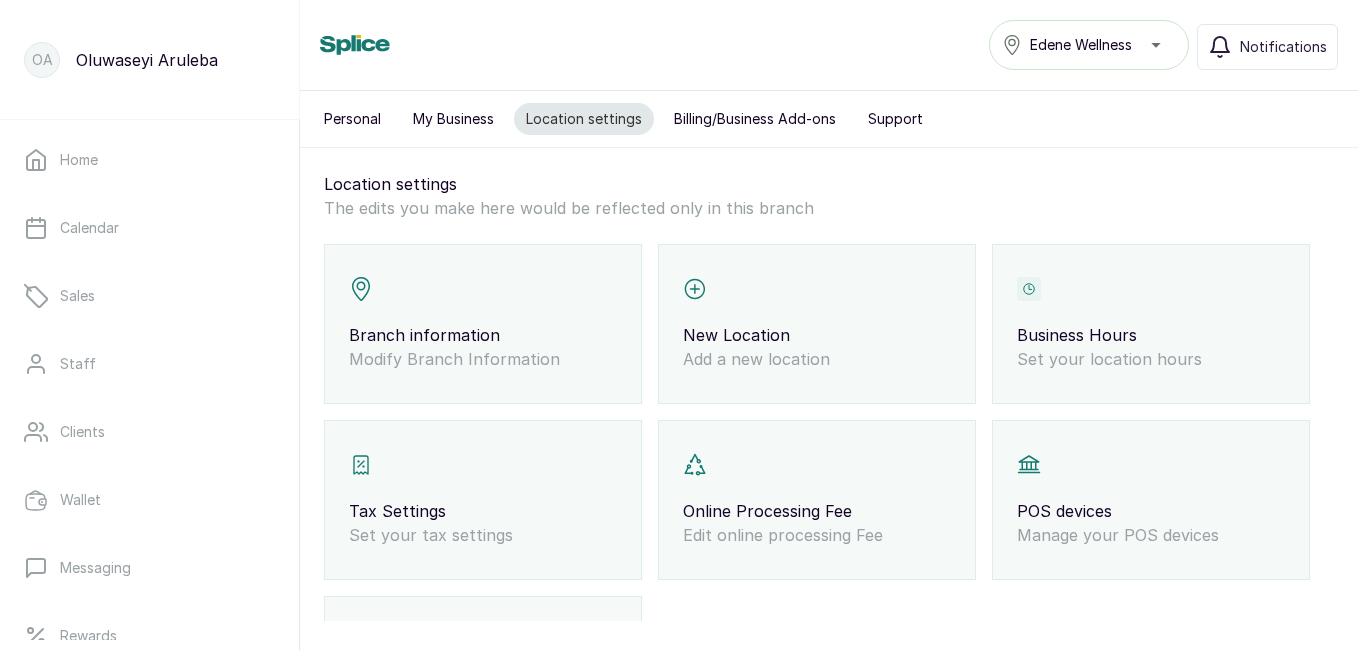 click on "Online  Processing Fee Edit online processing Fee" at bounding box center [817, 500] 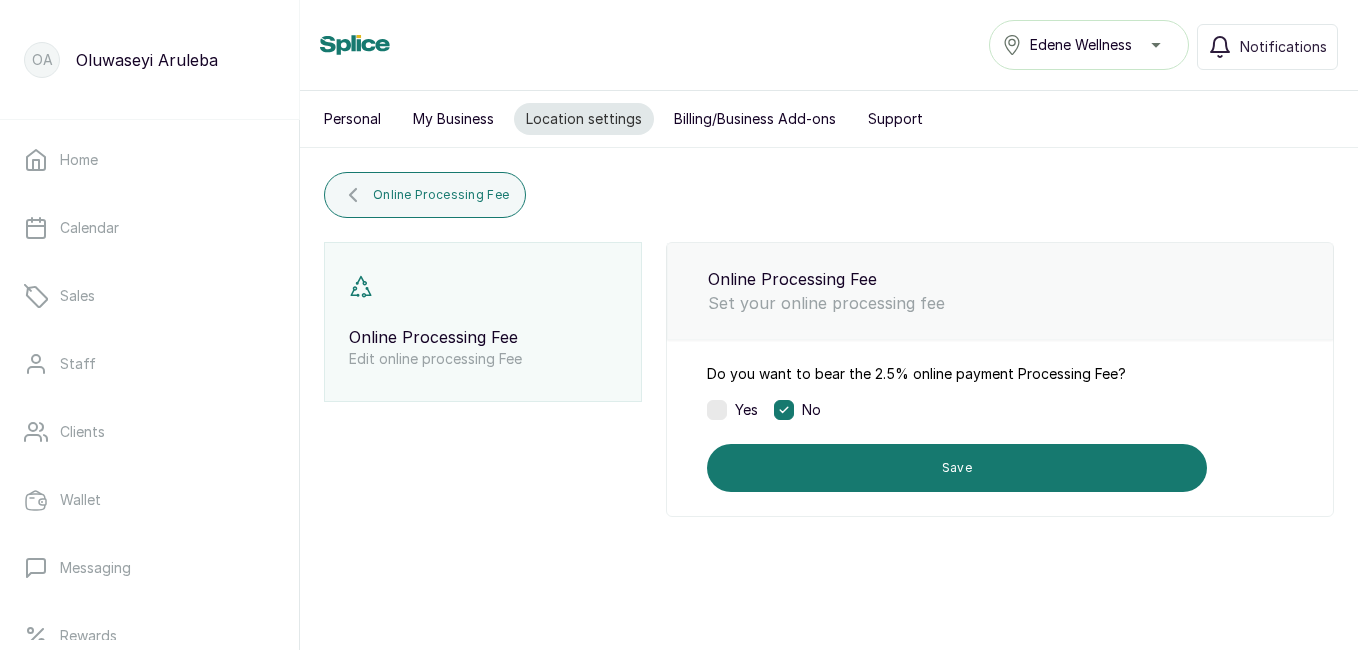 click at bounding box center (717, 410) 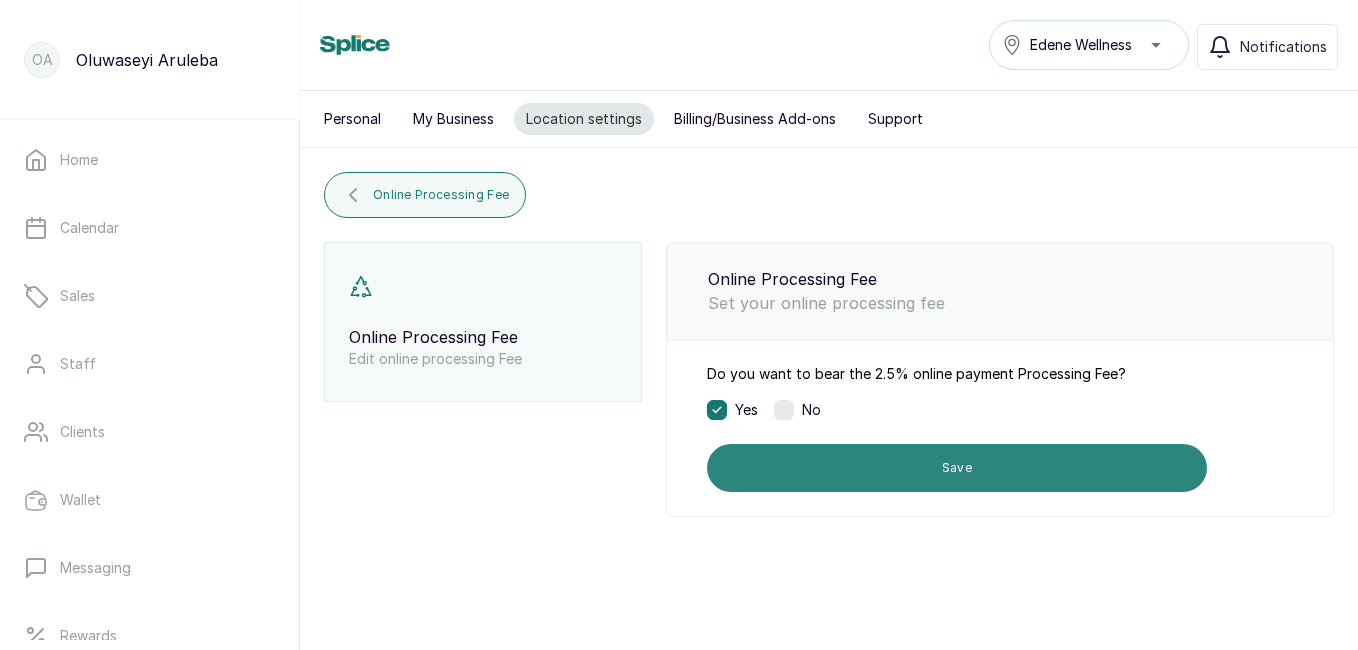 click on "Save" at bounding box center (957, 468) 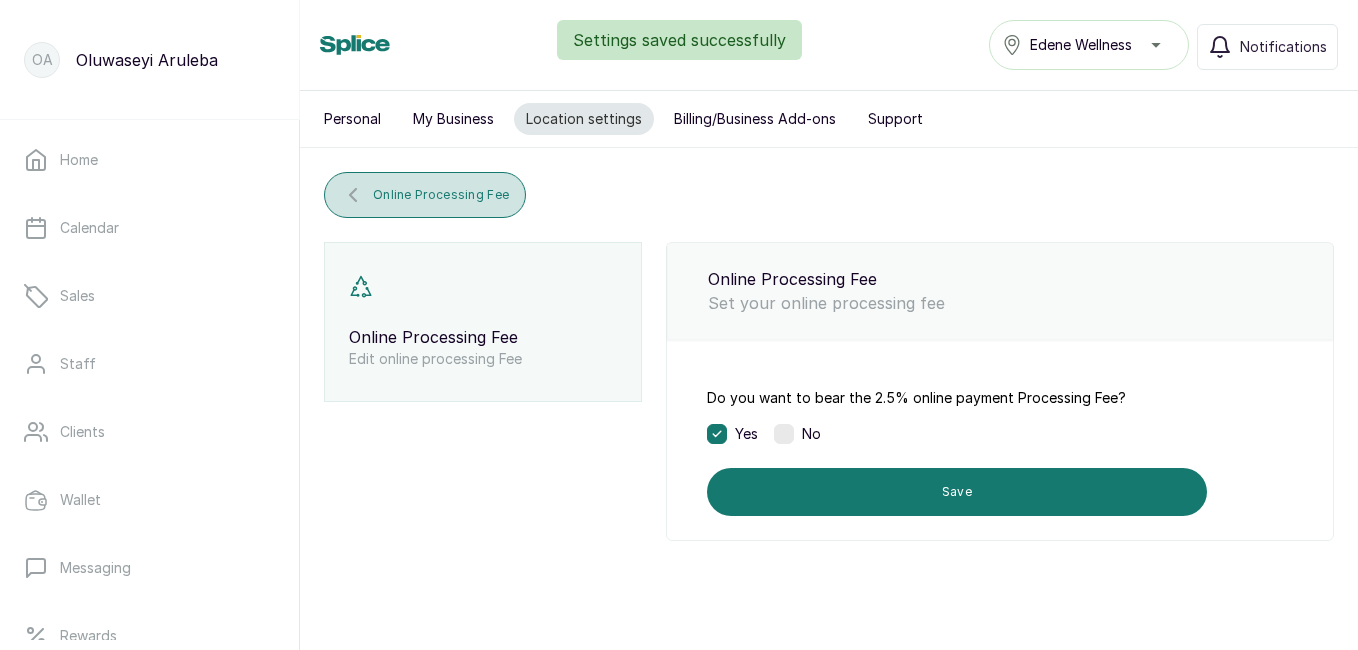 click on "Online Processing Fee" at bounding box center (441, 195) 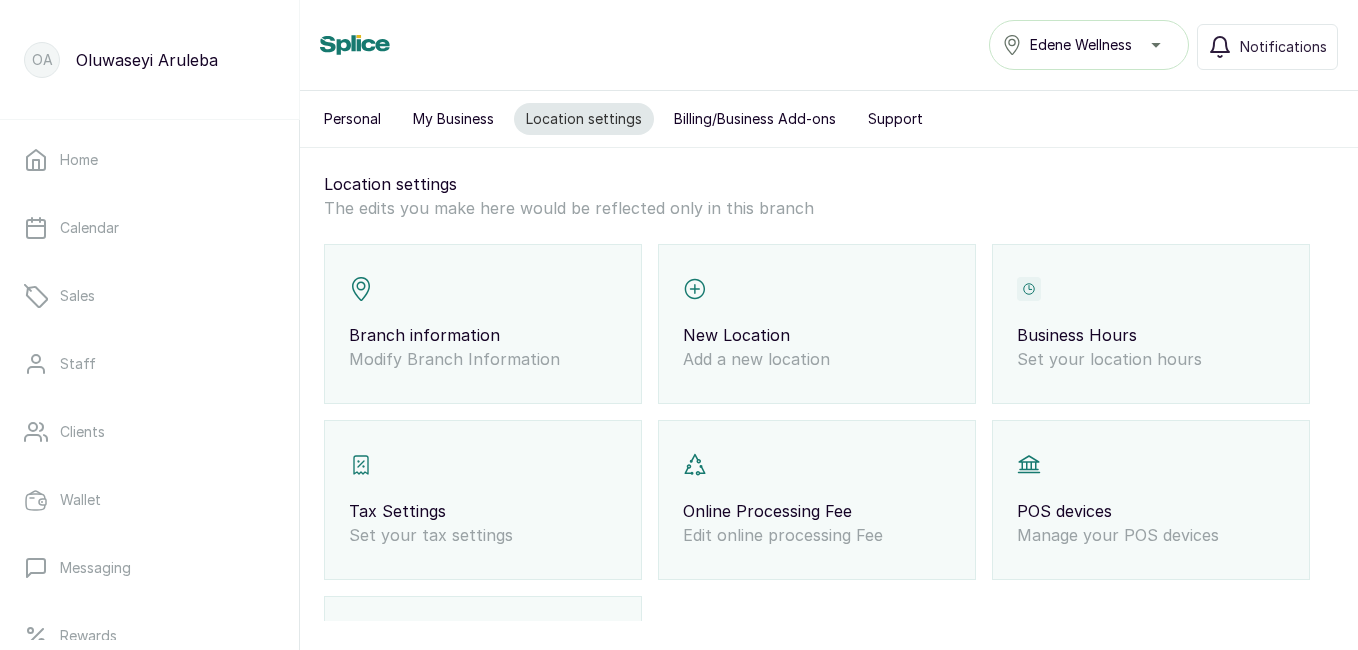 click on "POS devices" at bounding box center [1151, 511] 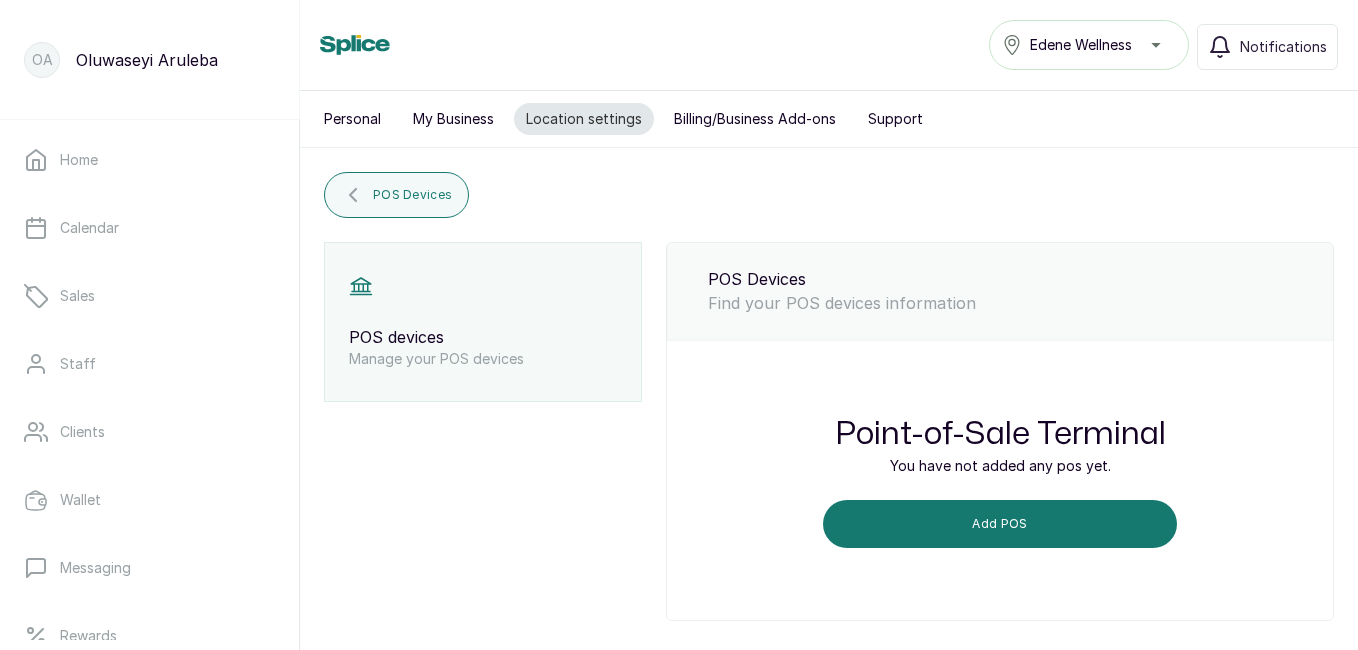 click on "Add POS" at bounding box center (1000, 524) 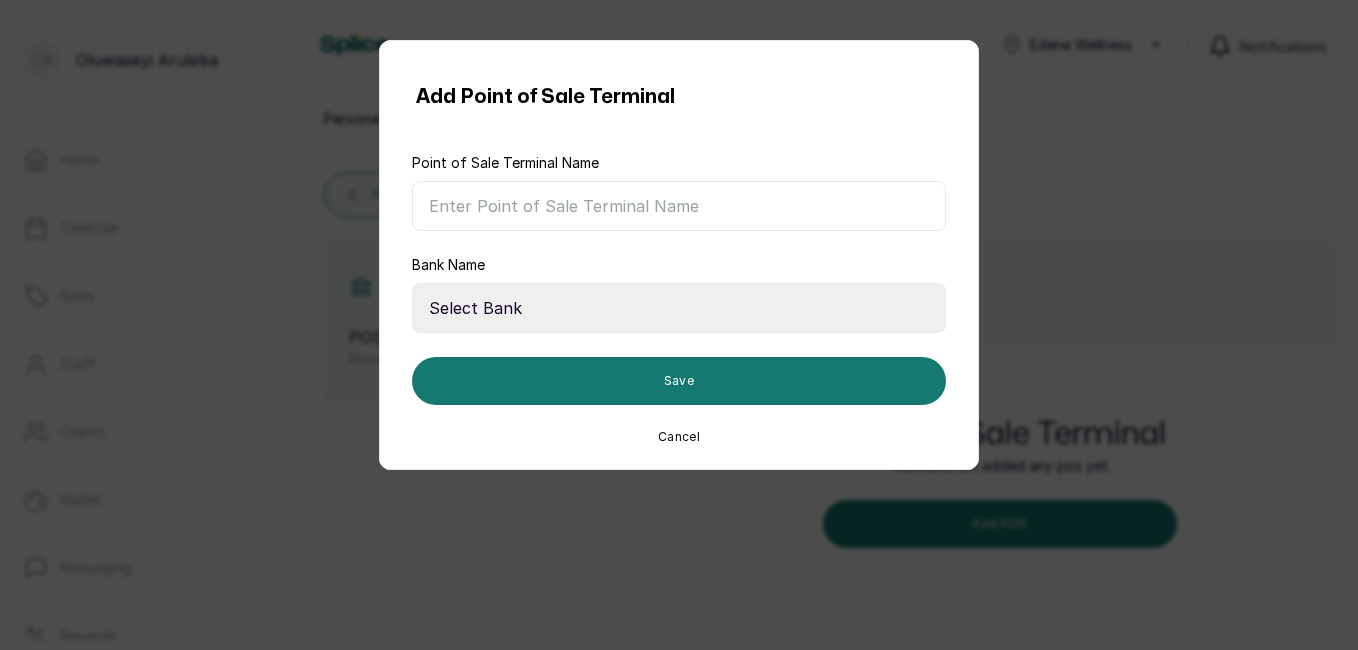 click on "Cancel" at bounding box center (679, 437) 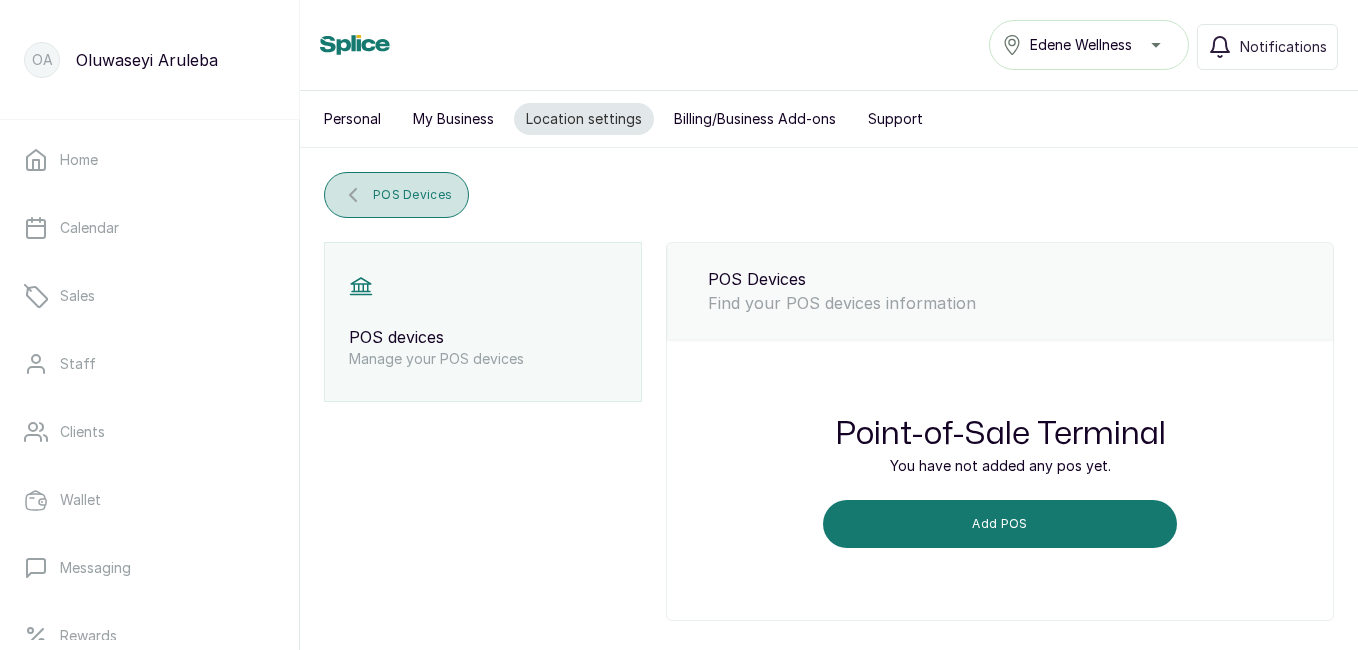 click on "POS Devices" at bounding box center (396, 195) 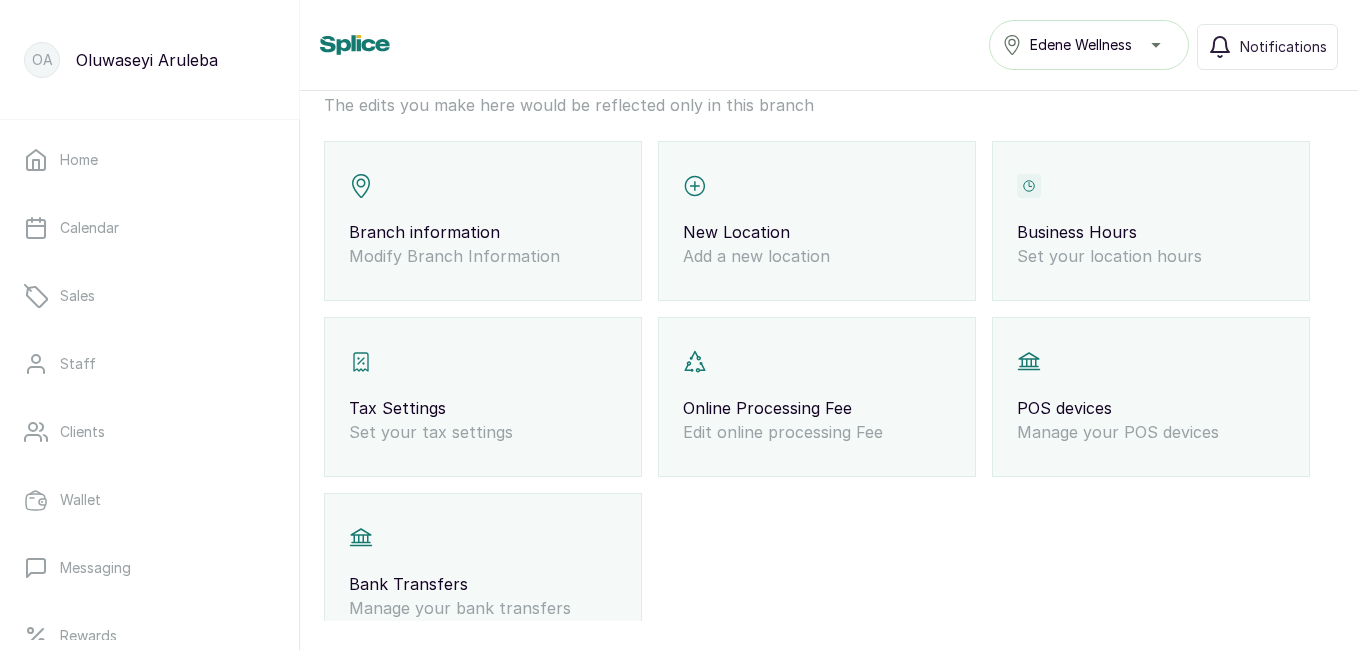 scroll, scrollTop: 159, scrollLeft: 0, axis: vertical 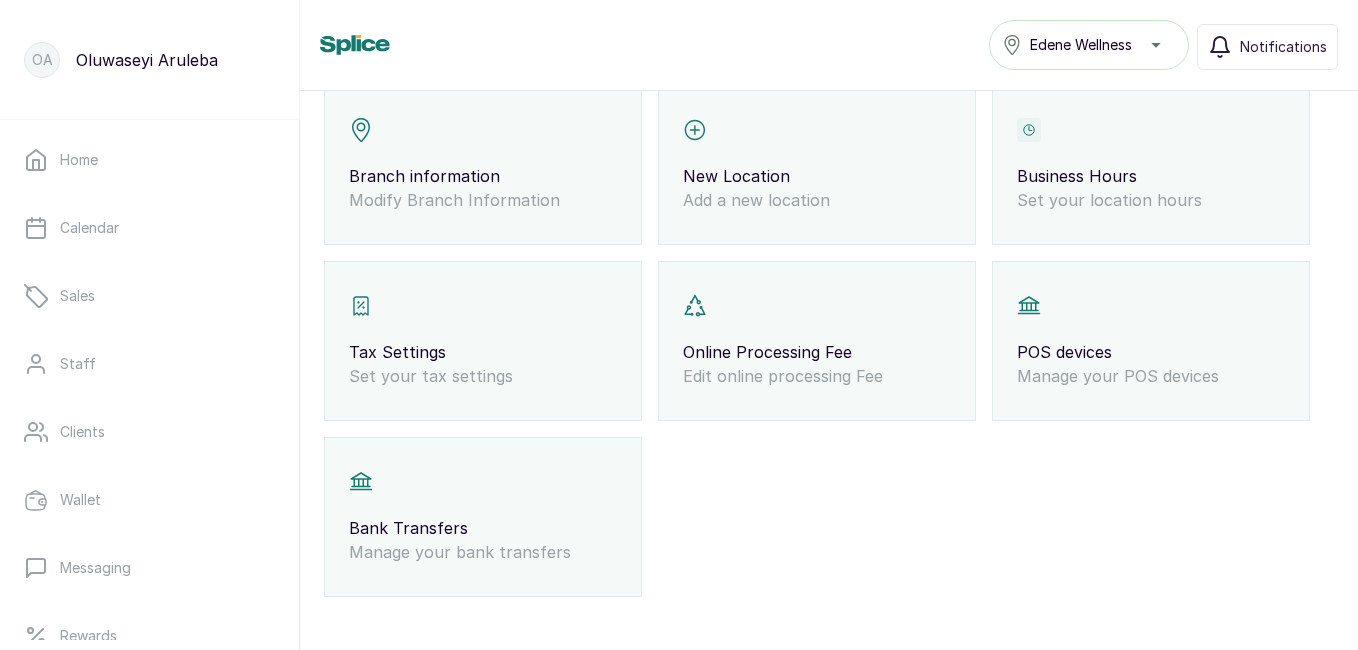 click on "Bank Transfers Manage your bank transfers" at bounding box center (483, 517) 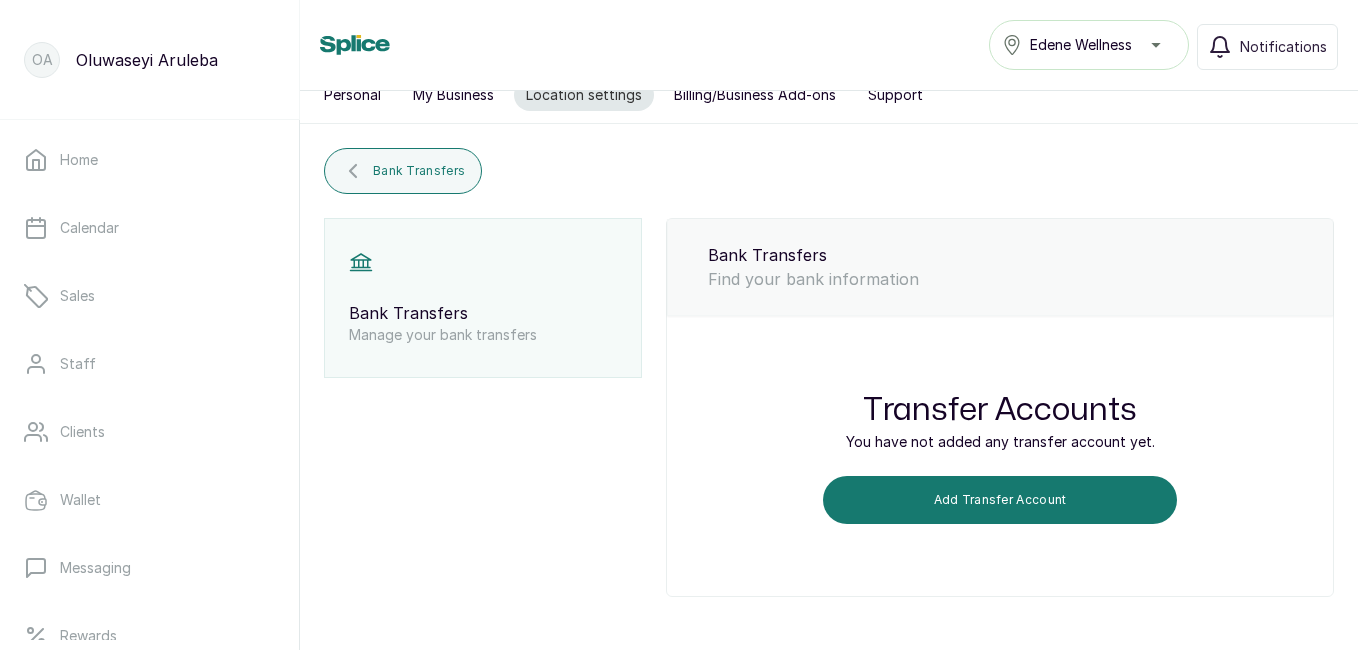 scroll, scrollTop: 24, scrollLeft: 0, axis: vertical 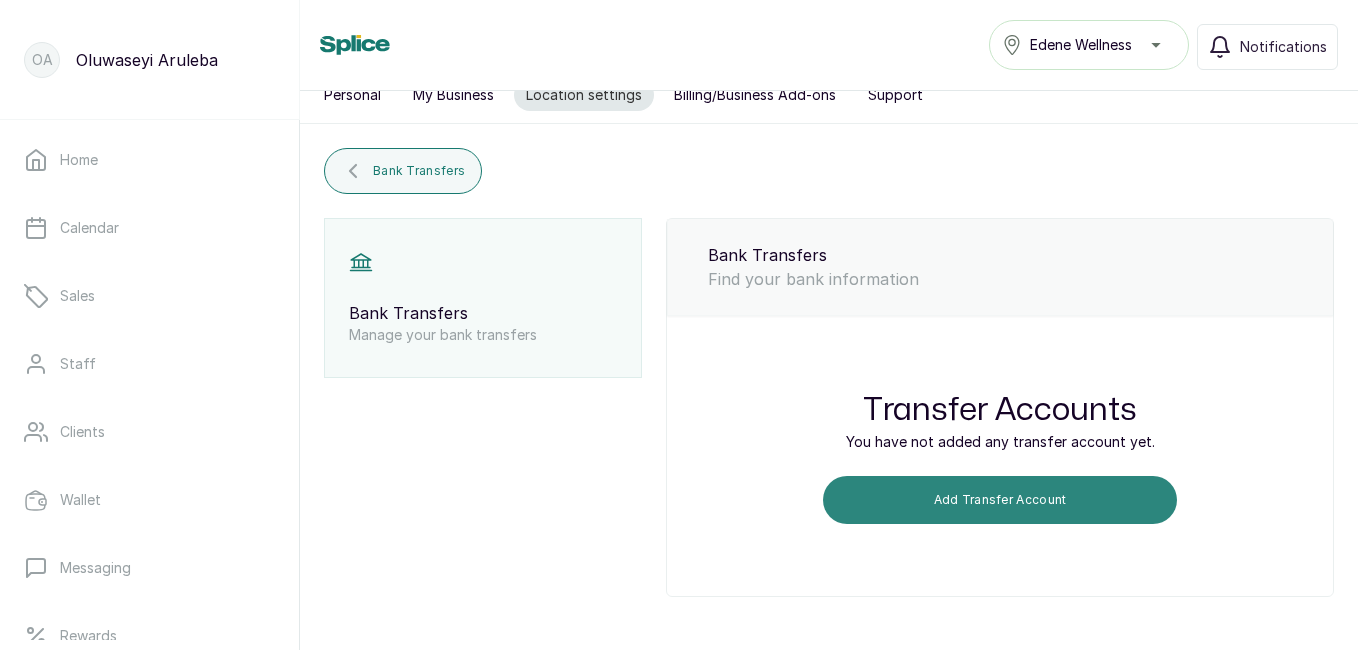 click on "Add Transfer Account" at bounding box center [1000, 500] 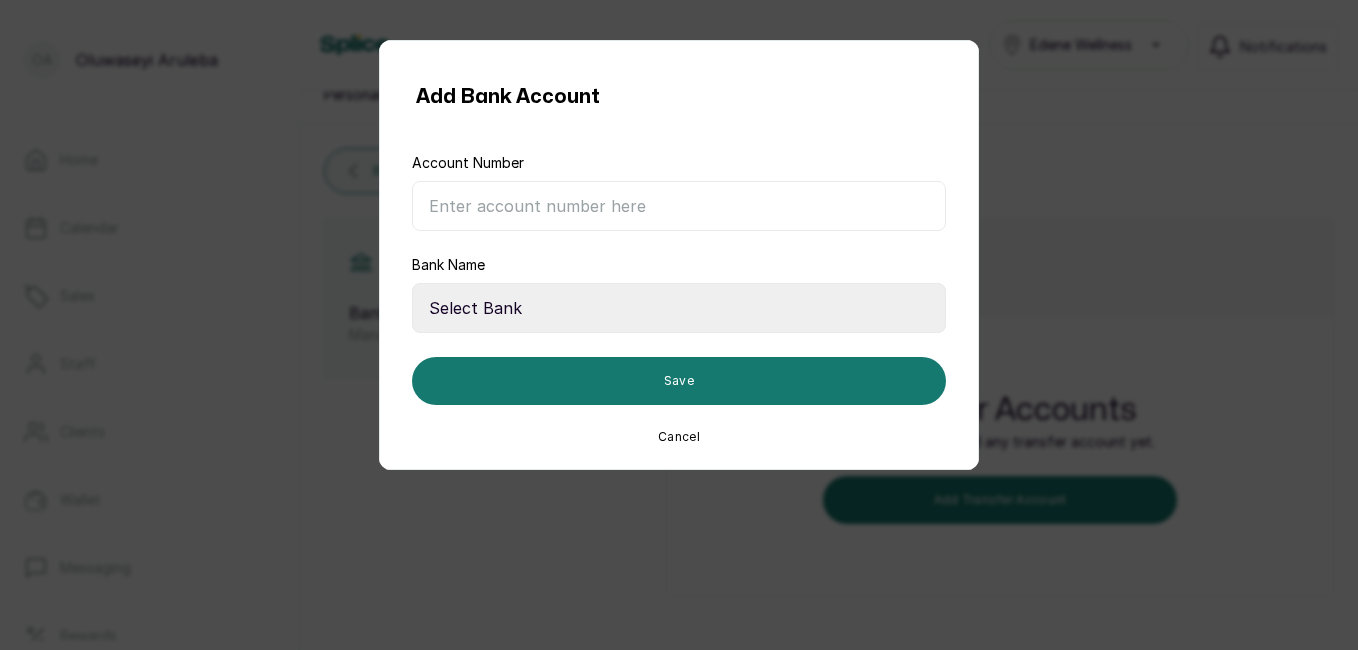 click on "Account Number" at bounding box center (679, 206) 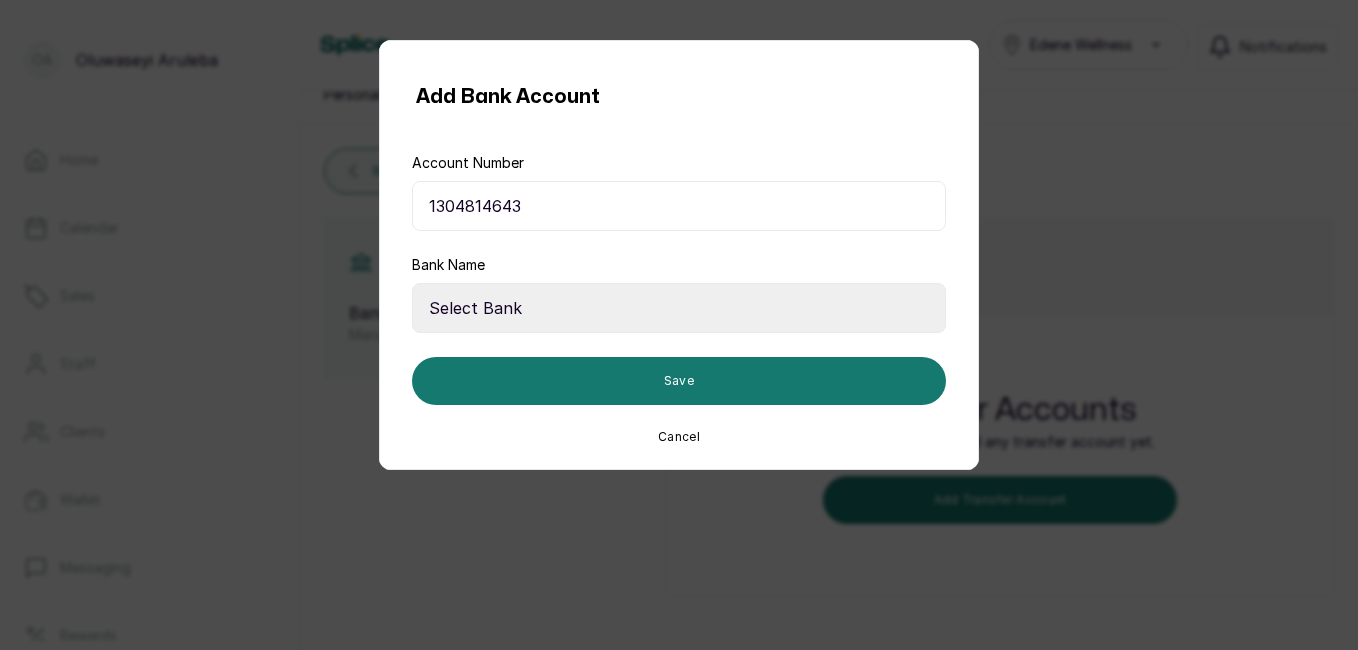 click on "Select Bank 9mobile 9Payment Service Bank Abbey Mortgage Bank Above Only MFB Abulesoro MFB Access Bank Access Bank (Diamond) Accion Microfinance Bank Aella MFB AG Mortgage Bank Ahmadu Bello University Microfinance Bank Airtel Smartcash PSB AKU Microfinance Bank Akuchukwu Microfinance Bank Limited ALAT by WEMA Alpha Morgan Bank Alternative bank Amegy Microfinance Bank Amju Unique MFB Aramoko MFB ASO Savings and Loans Assets Microfinance Bank Astrapolaris MFB LTD AVUENEGBE MICROFINANCE BANK AWACASH MICROFINANCE BANK AZTEC MICROFINANCE BANK LIMITED Bainescredit MFB Banc Corp Microfinance Bank BANKIT MICROFINANCE BANK LTD BANKLY MFB Baobab Microfinance Bank BellBank Microfinance Bank Benysta Microfinance Bank Limited Beststar Microfinance Bank BOLD MFB Bosak Microfinance Bank Bowen Microfinance Bank Branch International Finance Company Limited BuyPower MFB Carbon Cashbridge Microfinance Bank Limited CASHCONNECT MFB CEMCS Microfinance Bank Chanelle Microfinance Bank Limited Chikum Microfinance bank Corestep MFB" at bounding box center (679, 308) 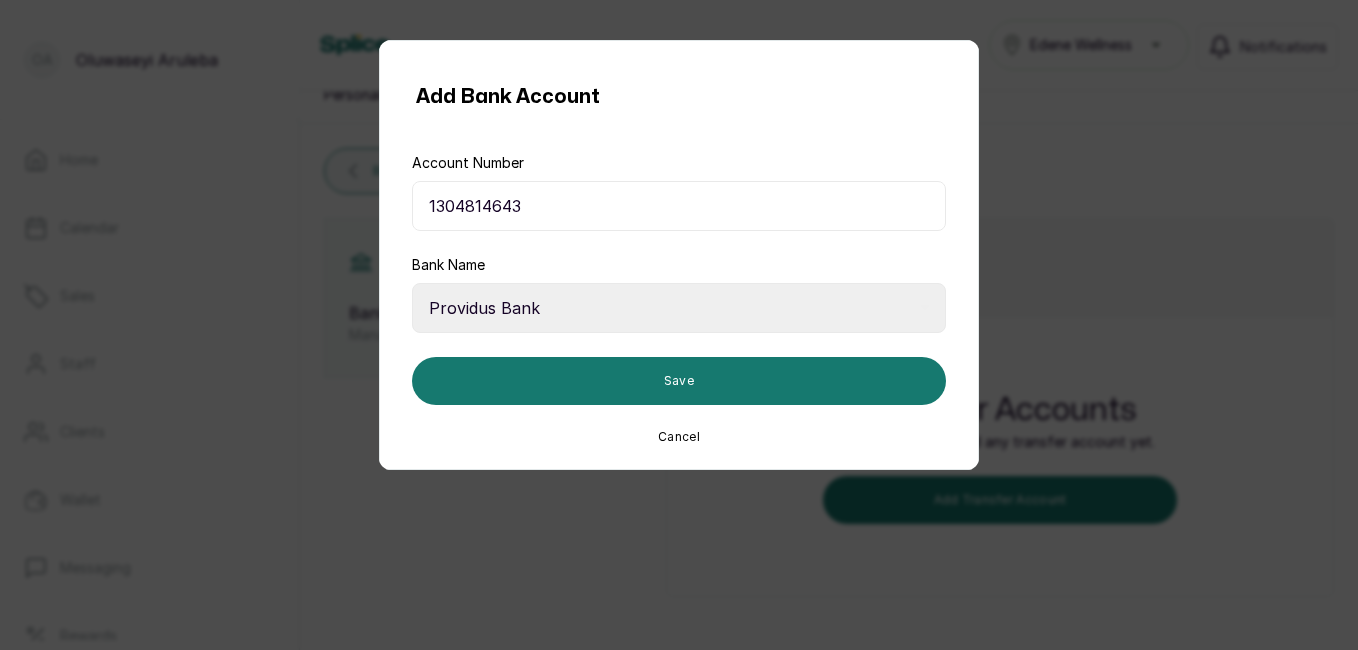 click on "Select Bank 9mobile 9Payment Service Bank Abbey Mortgage Bank Above Only MFB Abulesoro MFB Access Bank Access Bank (Diamond) Accion Microfinance Bank Aella MFB AG Mortgage Bank Ahmadu Bello University Microfinance Bank Airtel Smartcash PSB AKU Microfinance Bank Akuchukwu Microfinance Bank Limited ALAT by WEMA Alpha Morgan Bank Alternative bank Amegy Microfinance Bank Amju Unique MFB Aramoko MFB ASO Savings and Loans Assets Microfinance Bank Astrapolaris MFB LTD AVUENEGBE MICROFINANCE BANK AWACASH MICROFINANCE BANK AZTEC MICROFINANCE BANK LIMITED Bainescredit MFB Banc Corp Microfinance Bank BANKIT MICROFINANCE BANK LTD BANKLY MFB Baobab Microfinance Bank BellBank Microfinance Bank Benysta Microfinance Bank Limited Beststar Microfinance Bank BOLD MFB Bosak Microfinance Bank Bowen Microfinance Bank Branch International Finance Company Limited BuyPower MFB Carbon Cashbridge Microfinance Bank Limited CASHCONNECT MFB CEMCS Microfinance Bank Chanelle Microfinance Bank Limited Chikum Microfinance bank Corestep MFB" at bounding box center (679, 308) 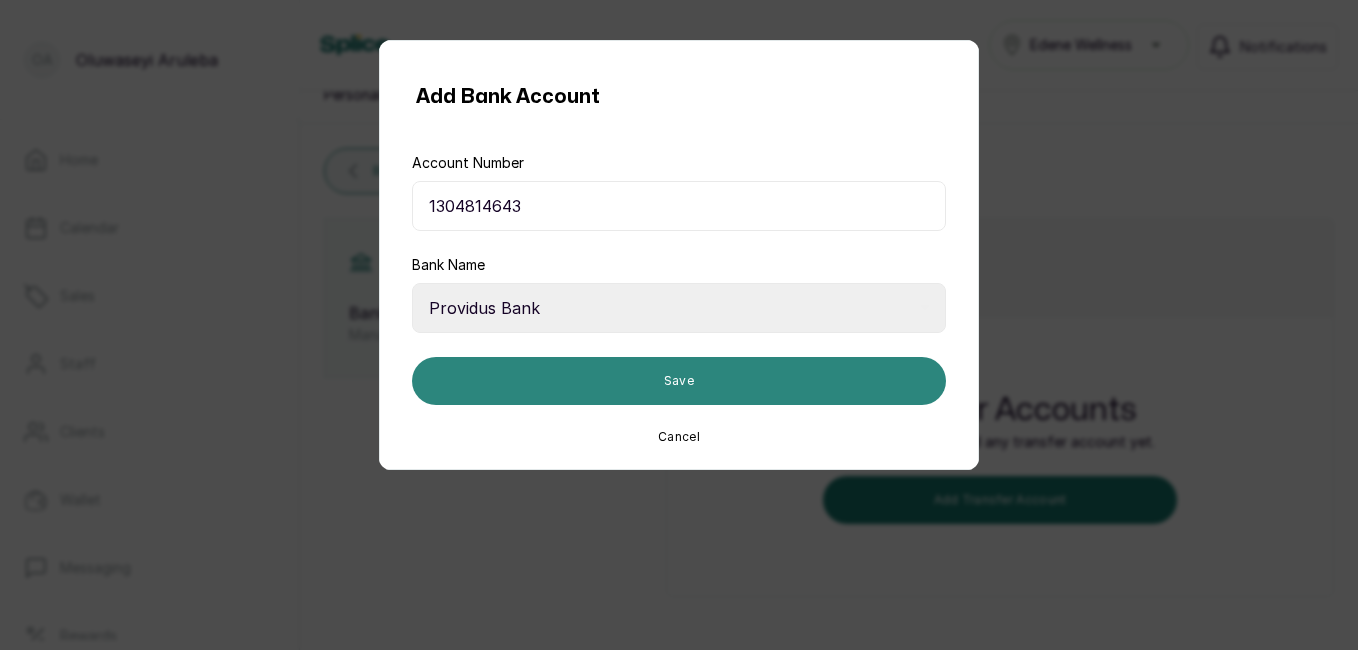click on "Save" at bounding box center (679, 381) 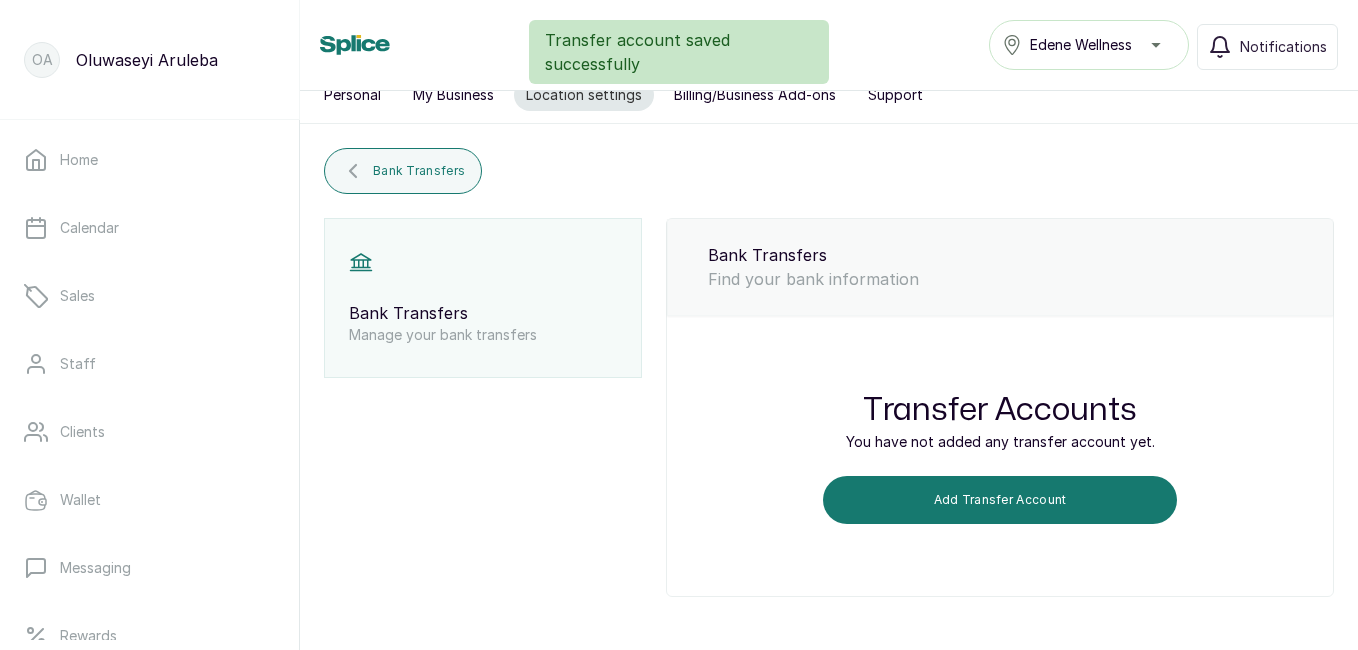 scroll, scrollTop: 0, scrollLeft: 0, axis: both 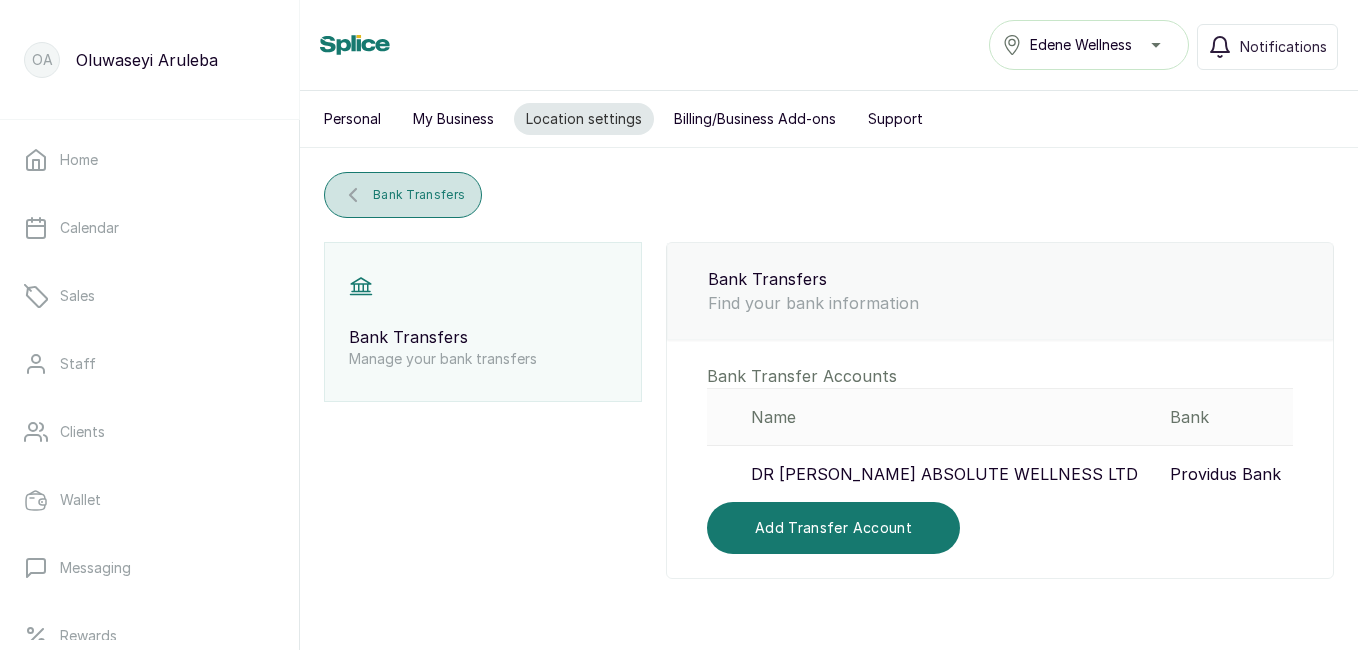 click on "Bank Transfers" at bounding box center (403, 195) 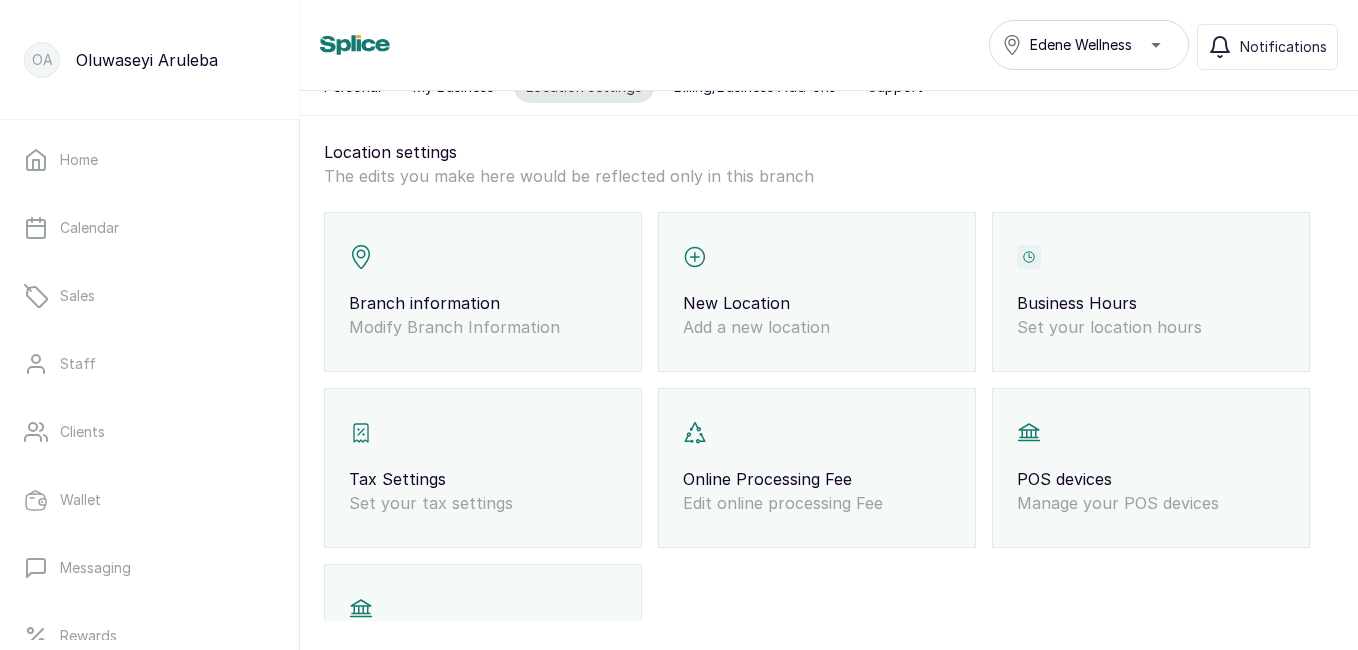 scroll, scrollTop: 29, scrollLeft: 0, axis: vertical 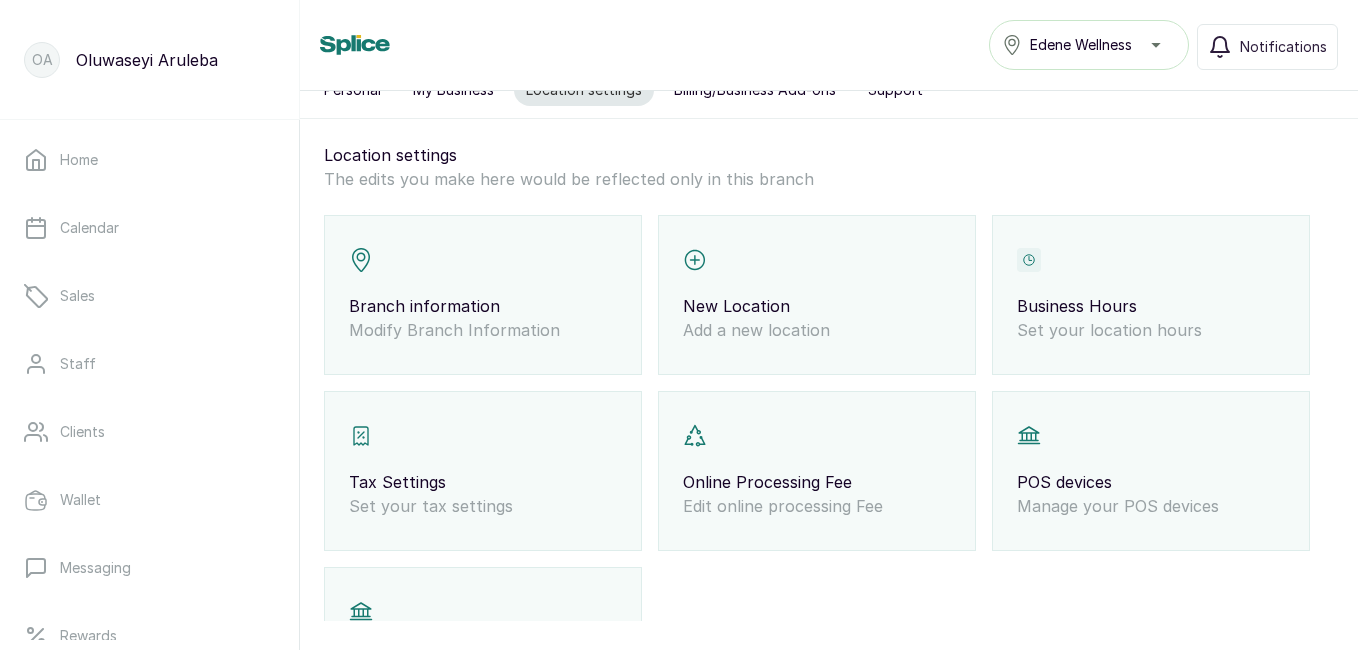 click on "Business Hours Set your location hours" at bounding box center [1151, 295] 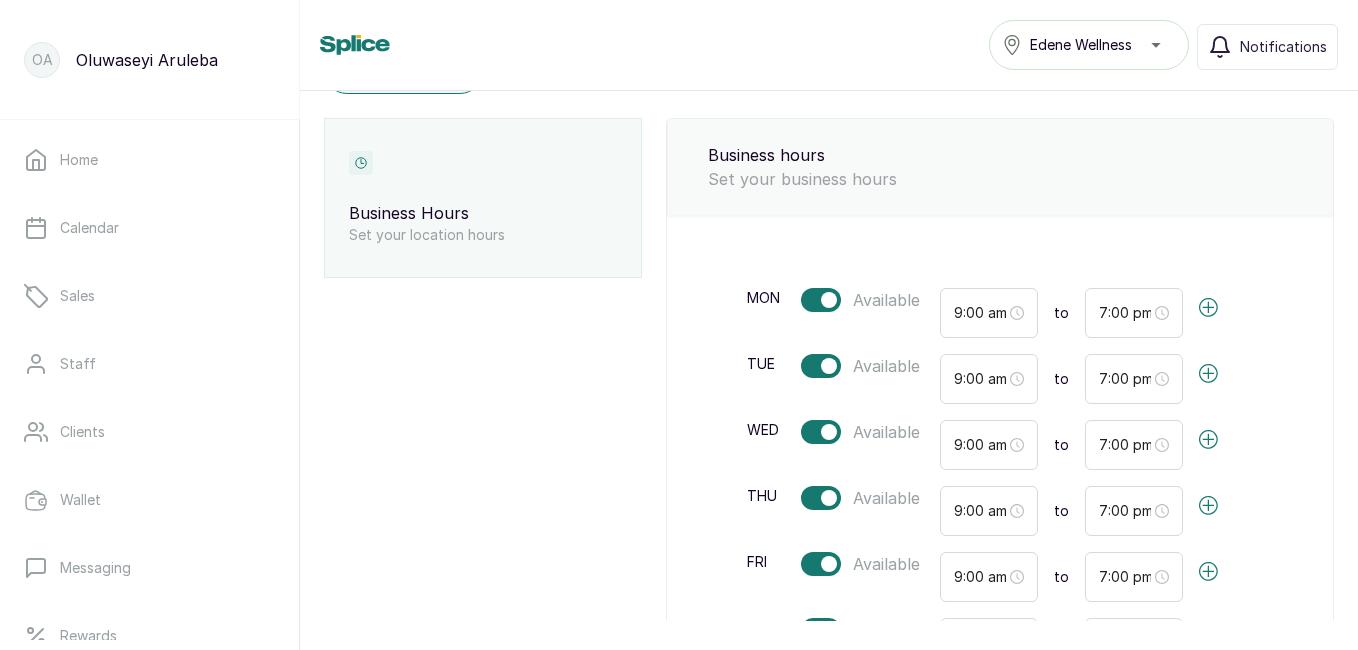scroll, scrollTop: 0, scrollLeft: 0, axis: both 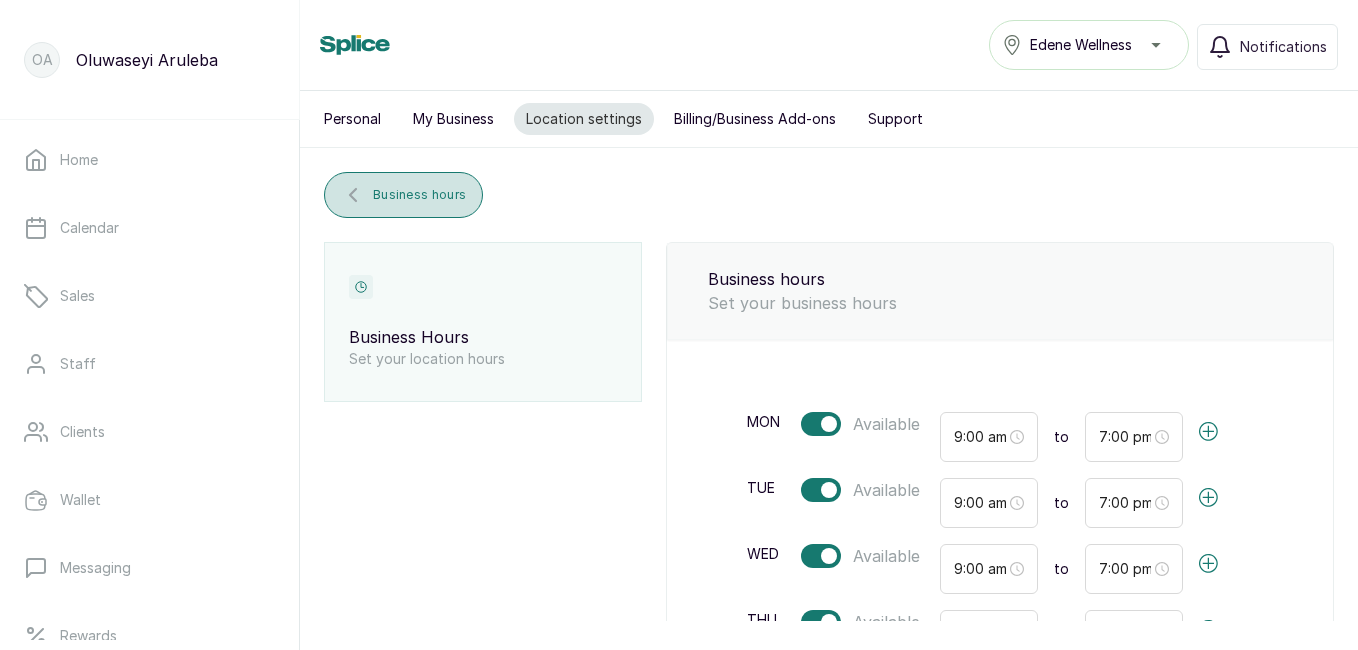 click on "Business hours" at bounding box center (403, 195) 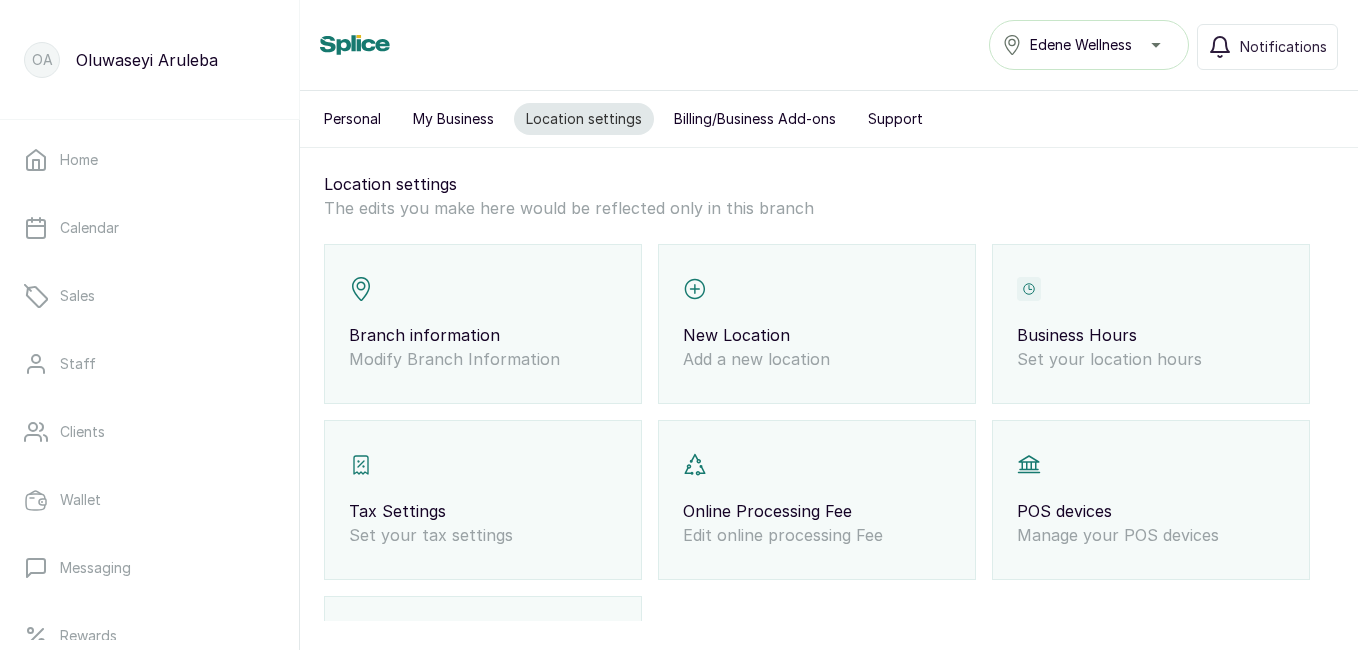 click on "Branch information" at bounding box center (483, 335) 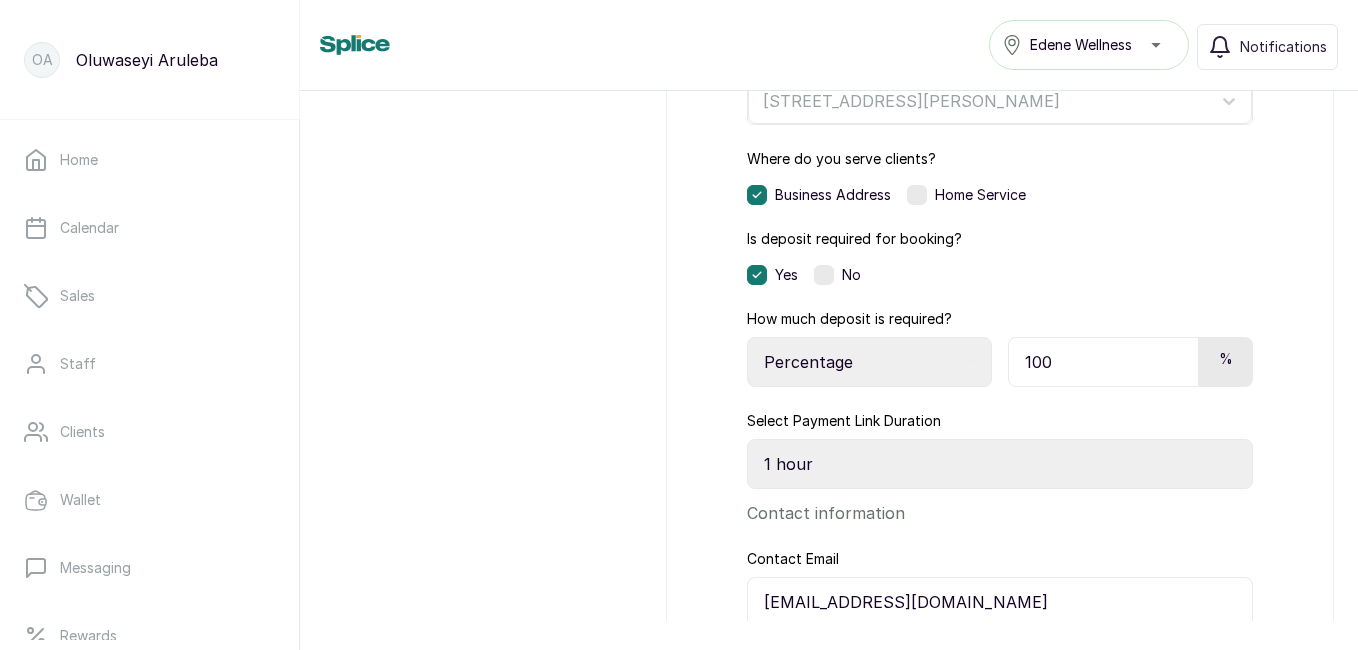 scroll, scrollTop: 418, scrollLeft: 0, axis: vertical 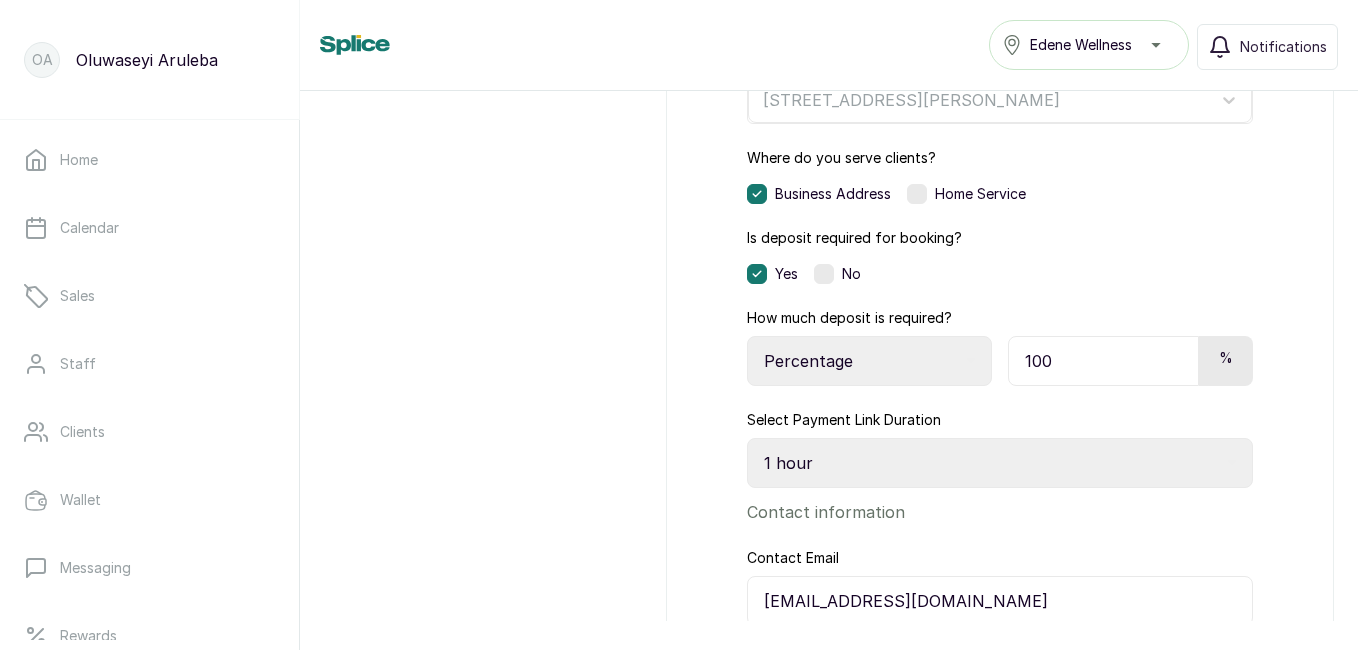 click on "Select Duration 1 hour 2 hour 3 hour 4 hour 5 hour 6 hour 7 hour 8 hour 9 hour 10 hour 11 hour 12 hour 13 hour 14 hour 15 hour 16 hour 17 hour 18 hour 19 hour 20 hour 21 hour 22 hour 23 hour 24 hour" at bounding box center (1000, 463) 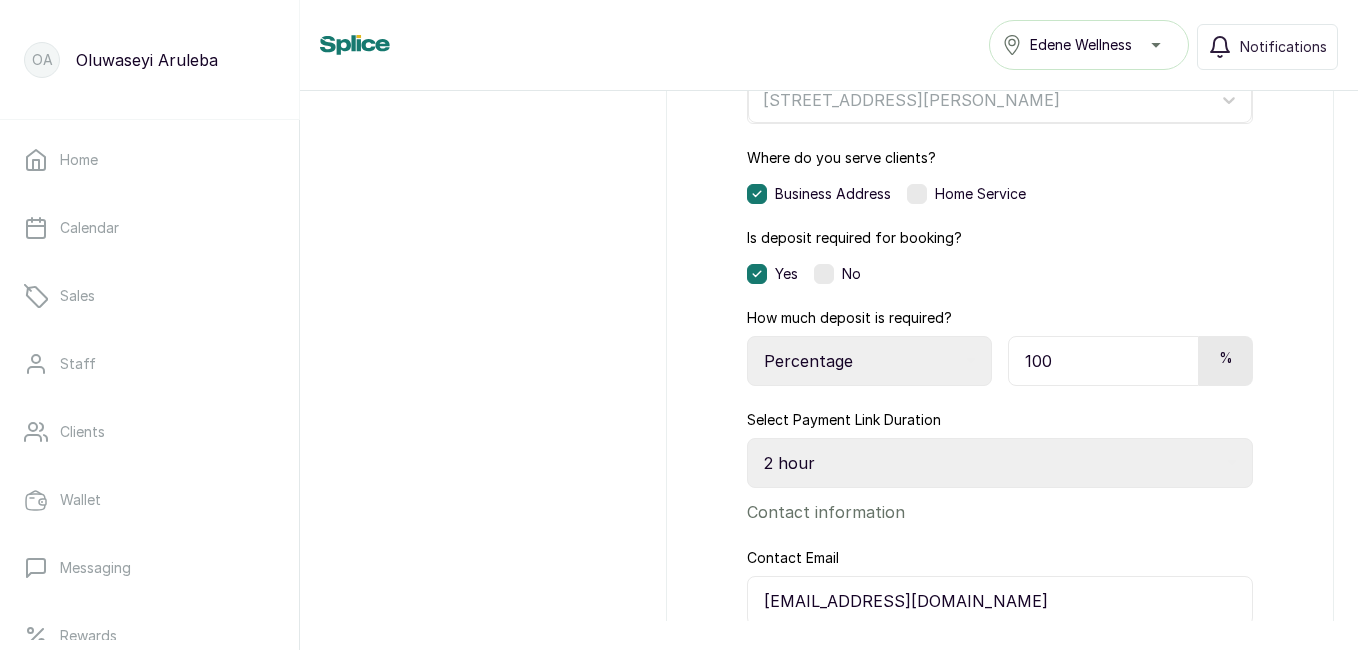 click on "Select Duration 1 hour 2 hour 3 hour 4 hour 5 hour 6 hour 7 hour 8 hour 9 hour 10 hour 11 hour 12 hour 13 hour 14 hour 15 hour 16 hour 17 hour 18 hour 19 hour 20 hour 21 hour 22 hour 23 hour 24 hour" at bounding box center (1000, 463) 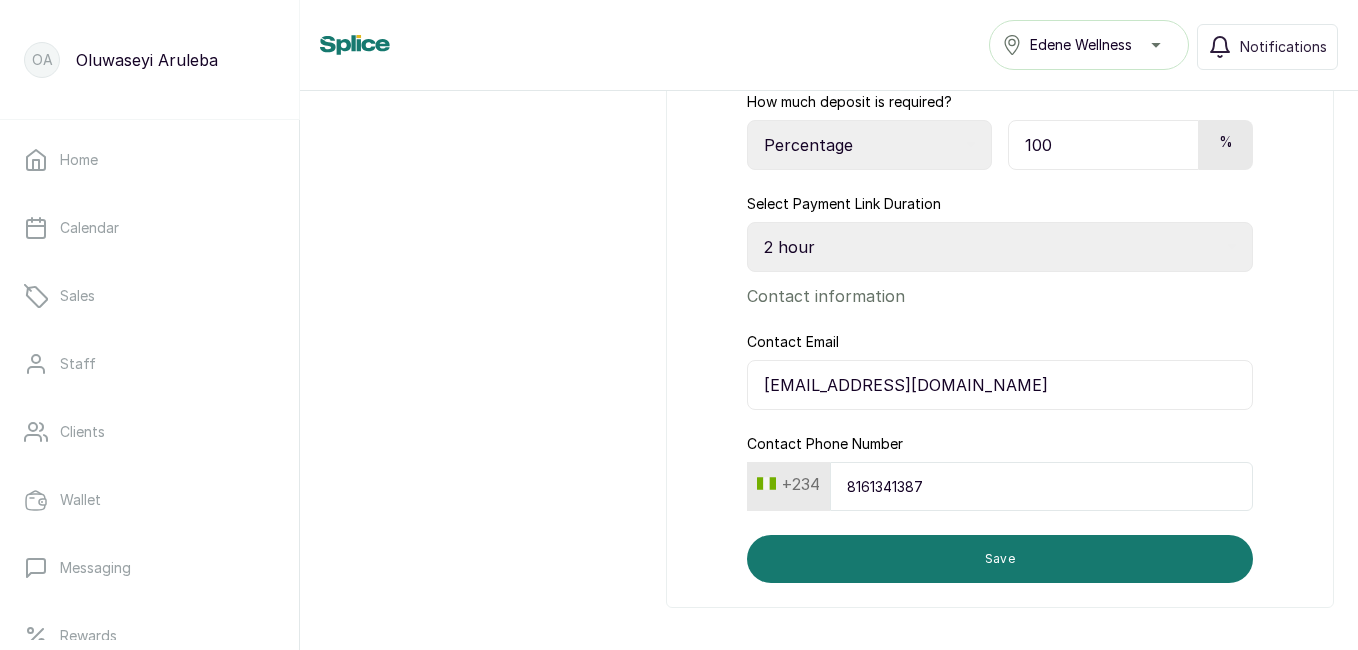 scroll, scrollTop: 645, scrollLeft: 0, axis: vertical 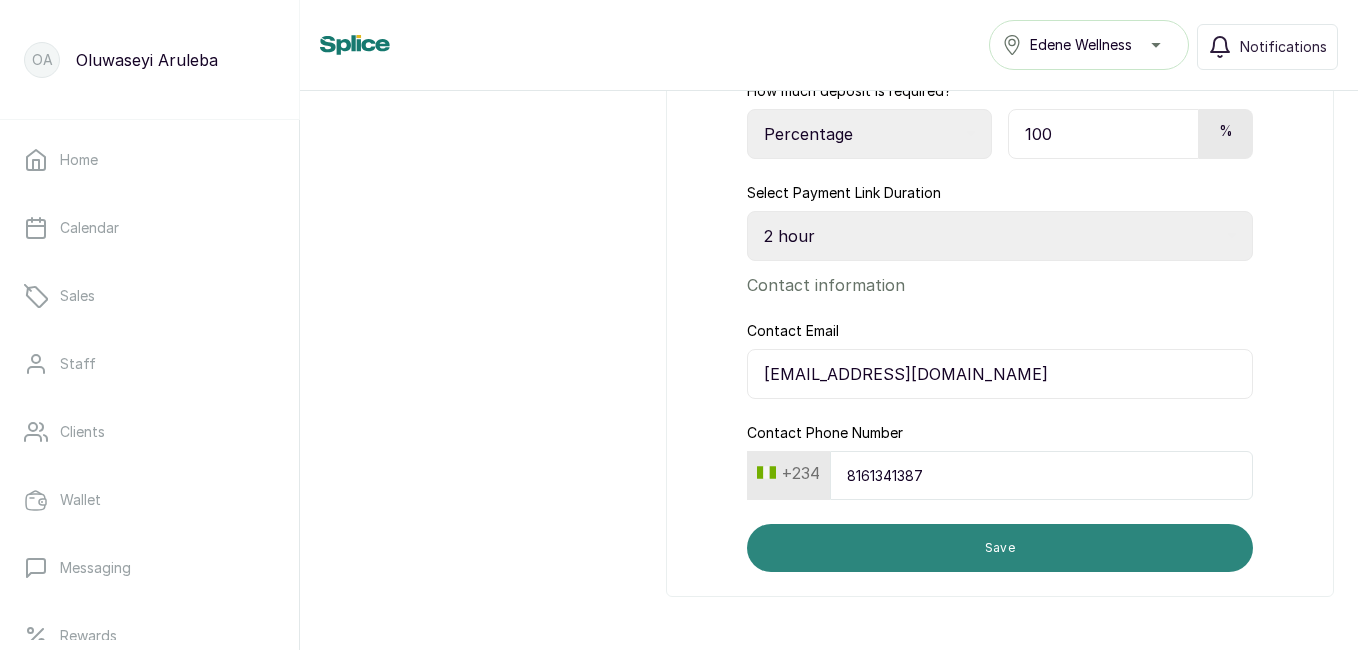 click on "Save" at bounding box center [1000, 548] 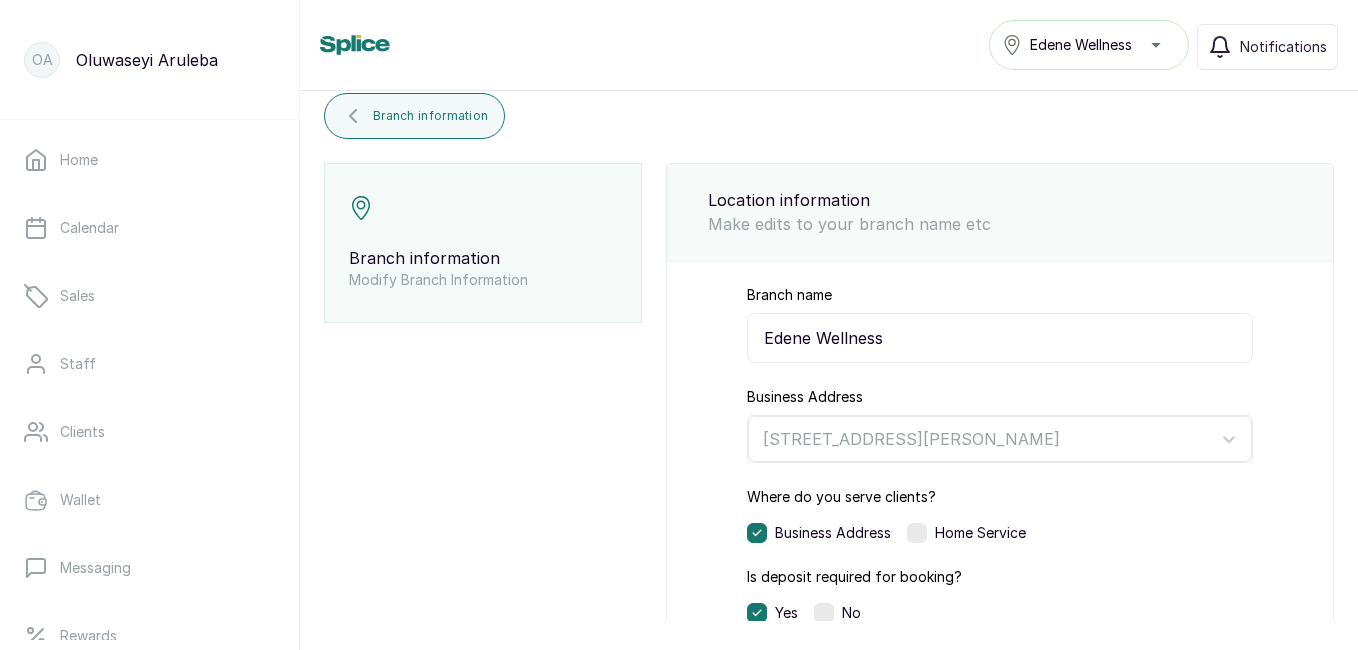 scroll, scrollTop: 0, scrollLeft: 0, axis: both 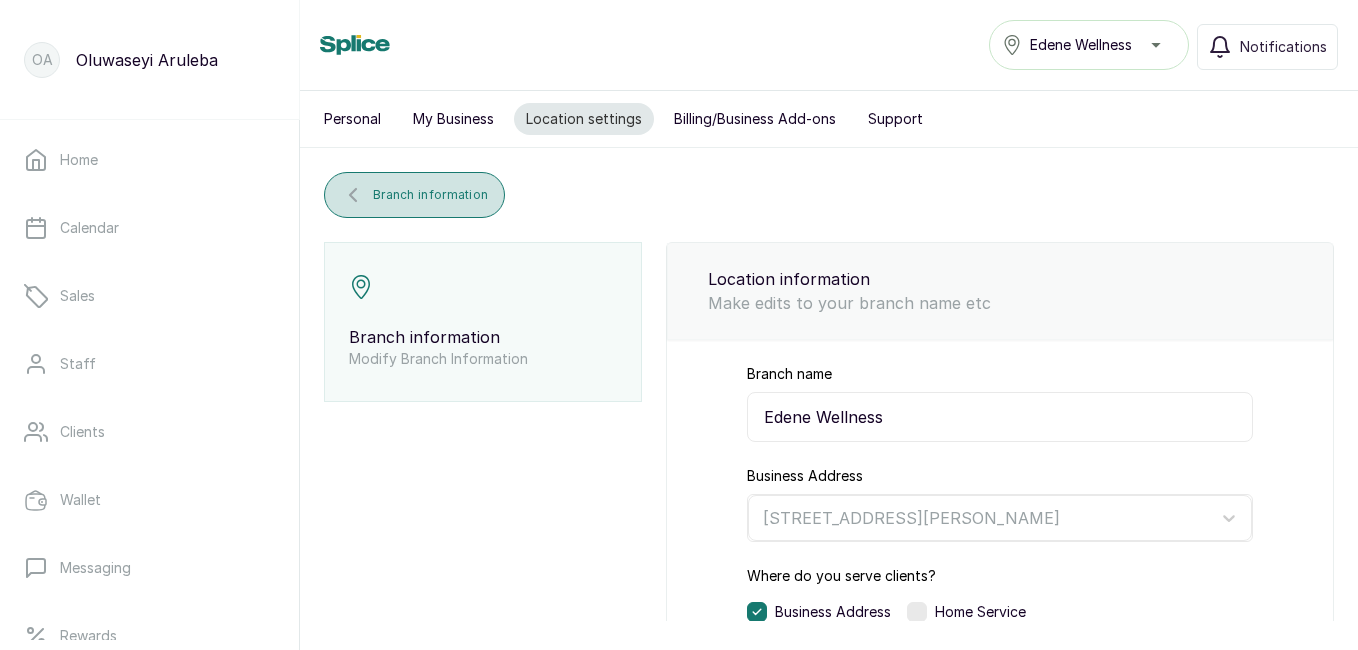 click on "Branch information" at bounding box center [430, 195] 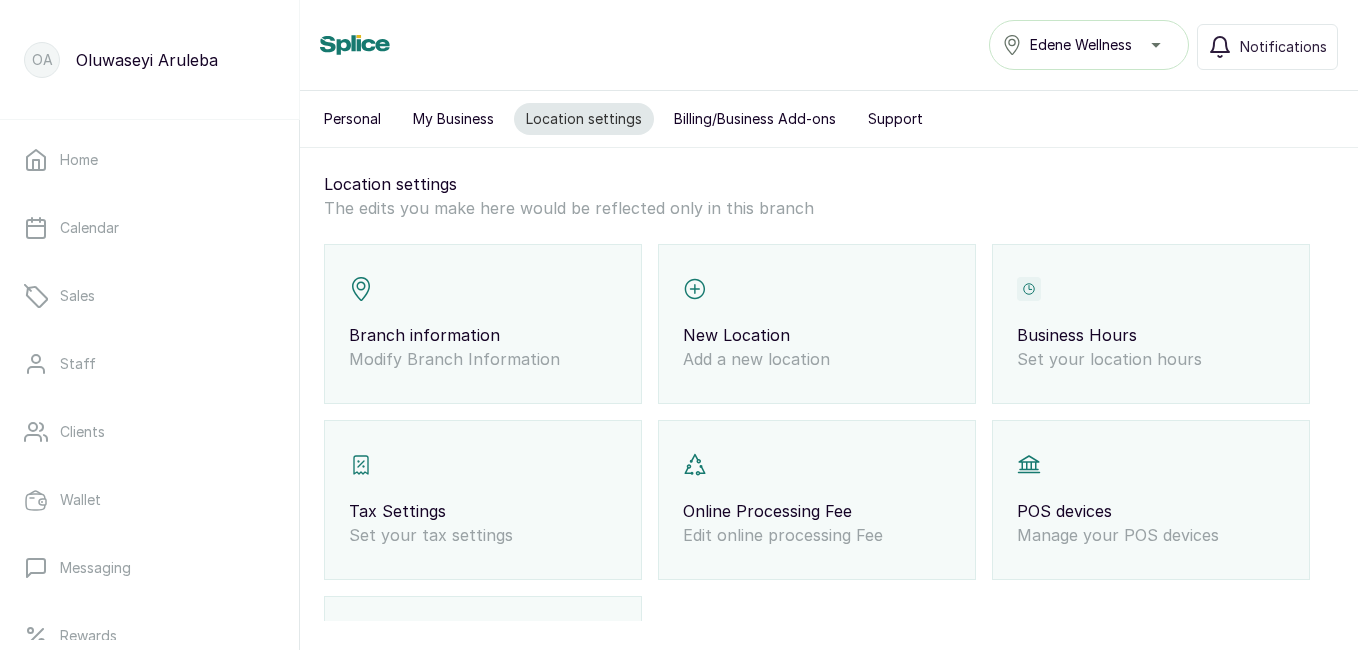 click on "Branch information" at bounding box center [483, 335] 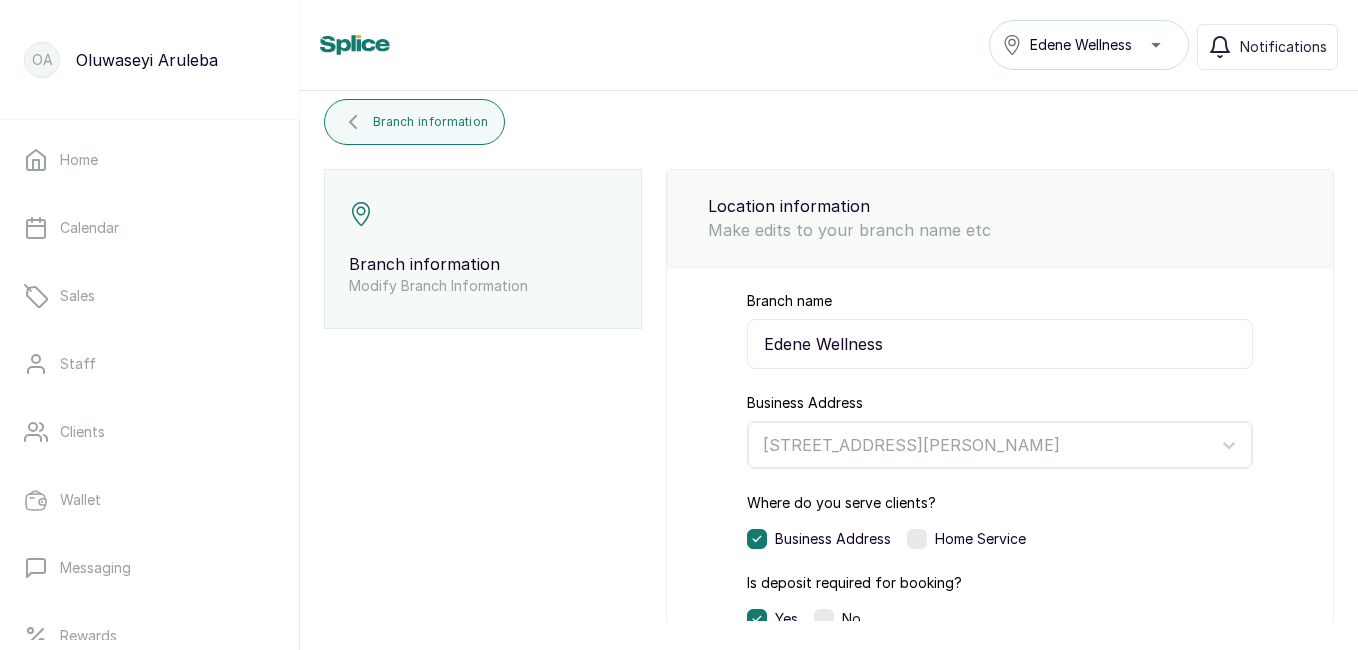 scroll, scrollTop: 0, scrollLeft: 0, axis: both 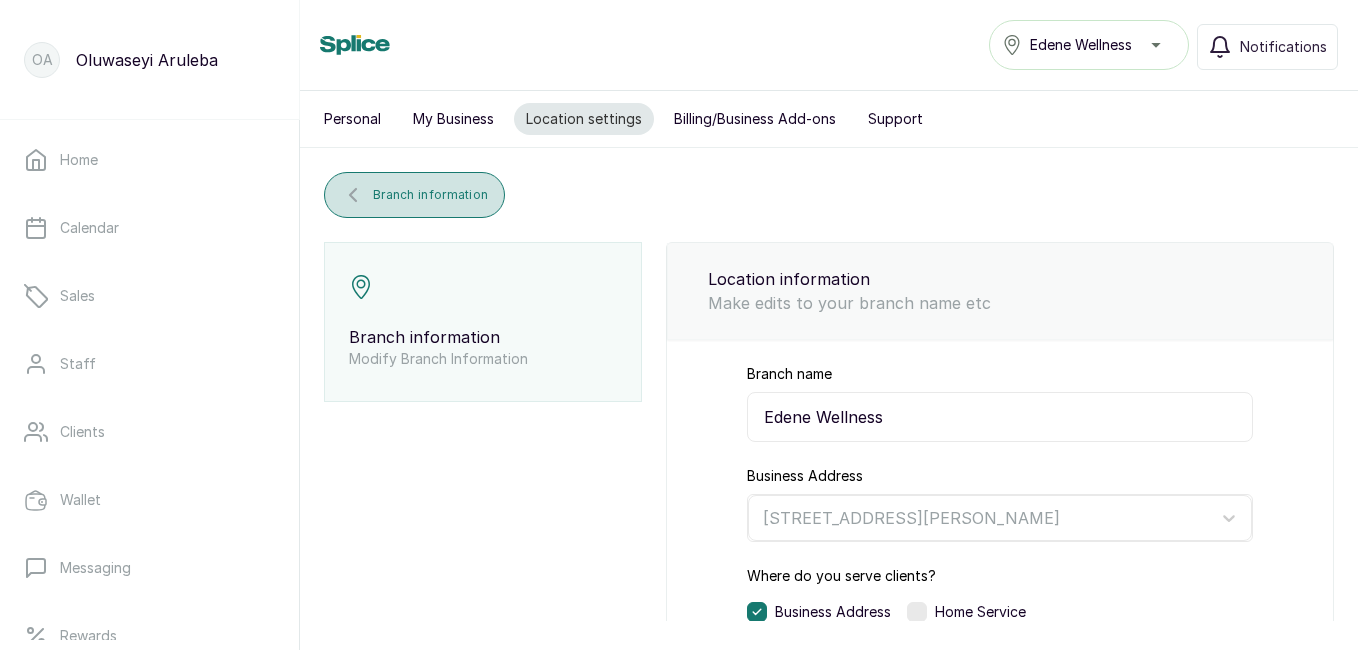 click on "Branch information" at bounding box center [414, 195] 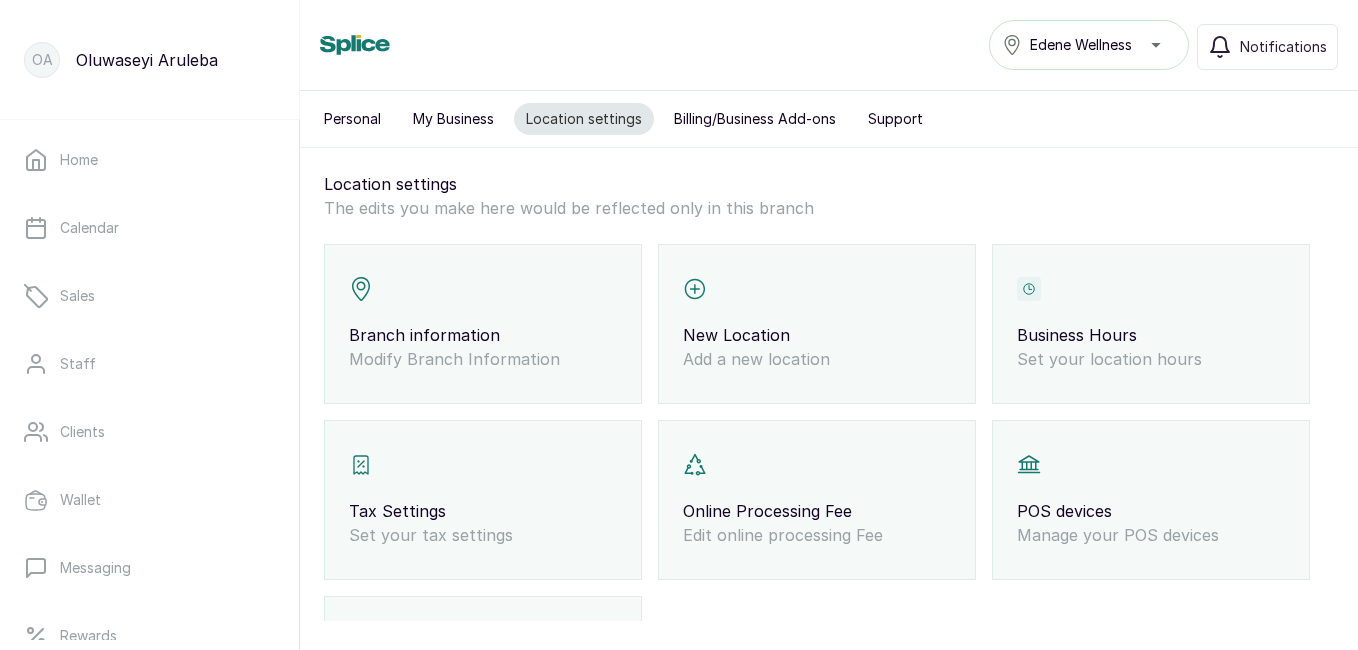 click on "Business Hours Set your location hours" at bounding box center [1151, 324] 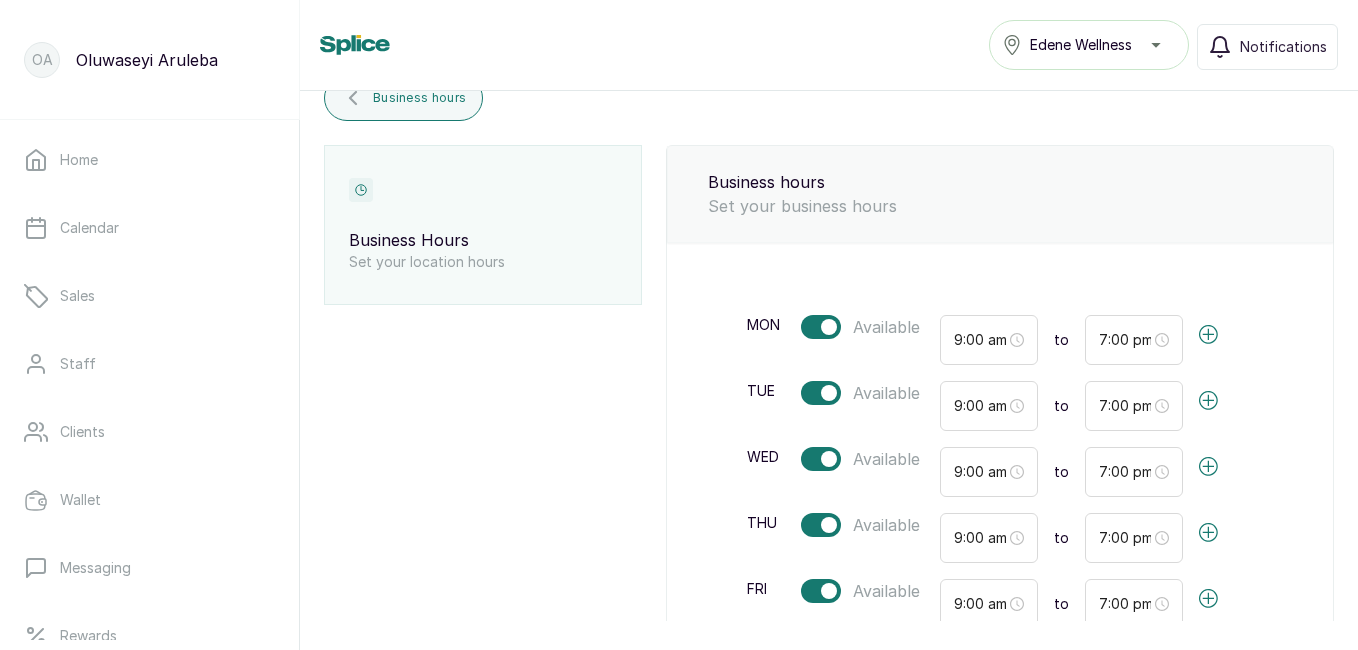 scroll, scrollTop: 0, scrollLeft: 0, axis: both 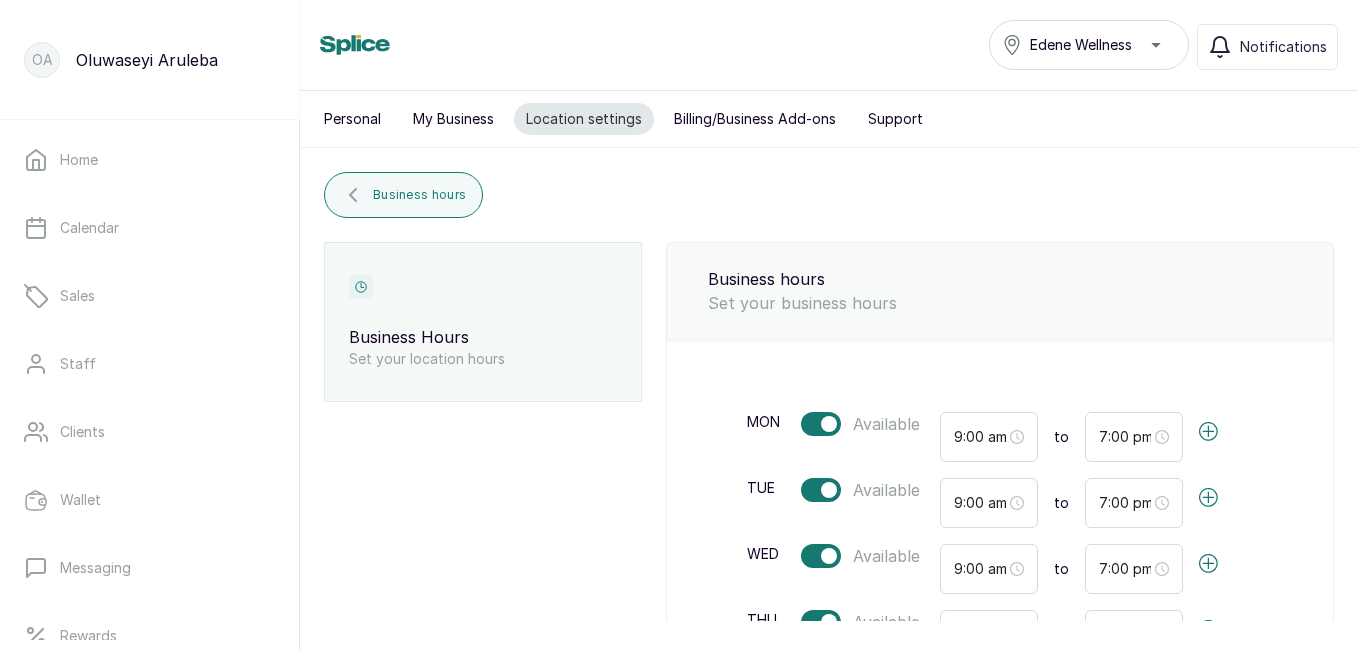 drag, startPoint x: 933, startPoint y: 522, endPoint x: 652, endPoint y: 253, distance: 389.00128 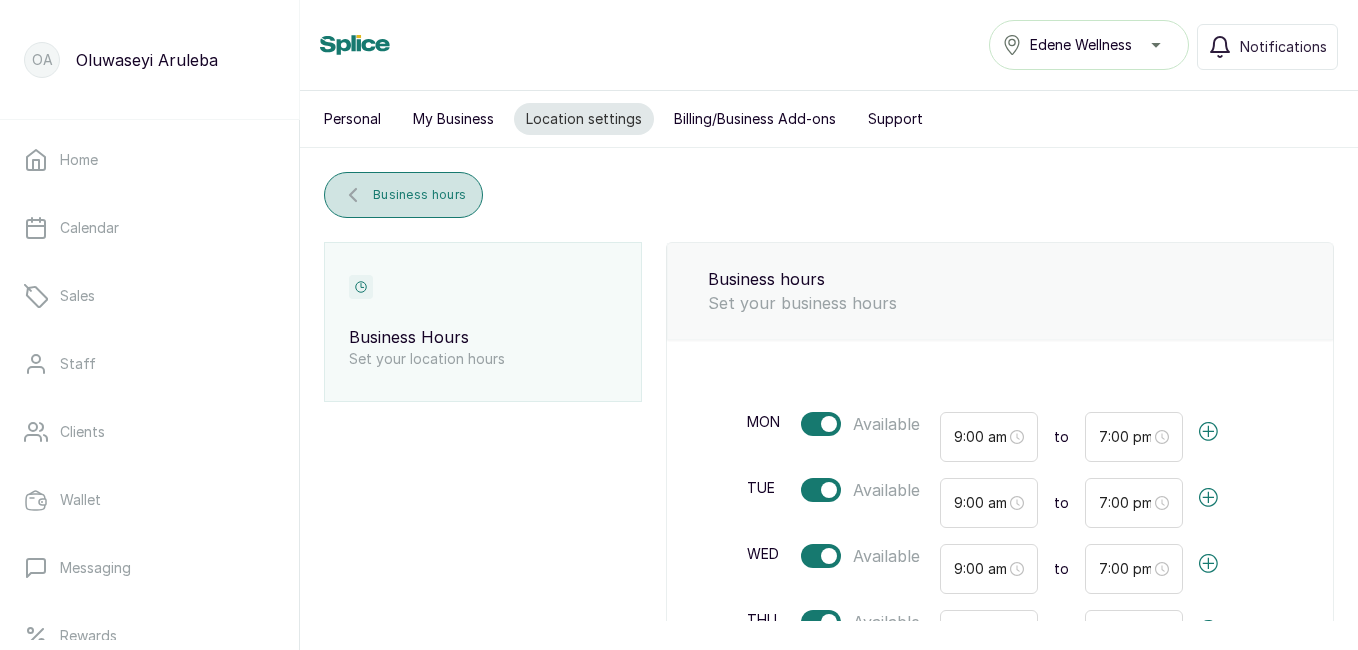 click on "Business hours" at bounding box center (419, 195) 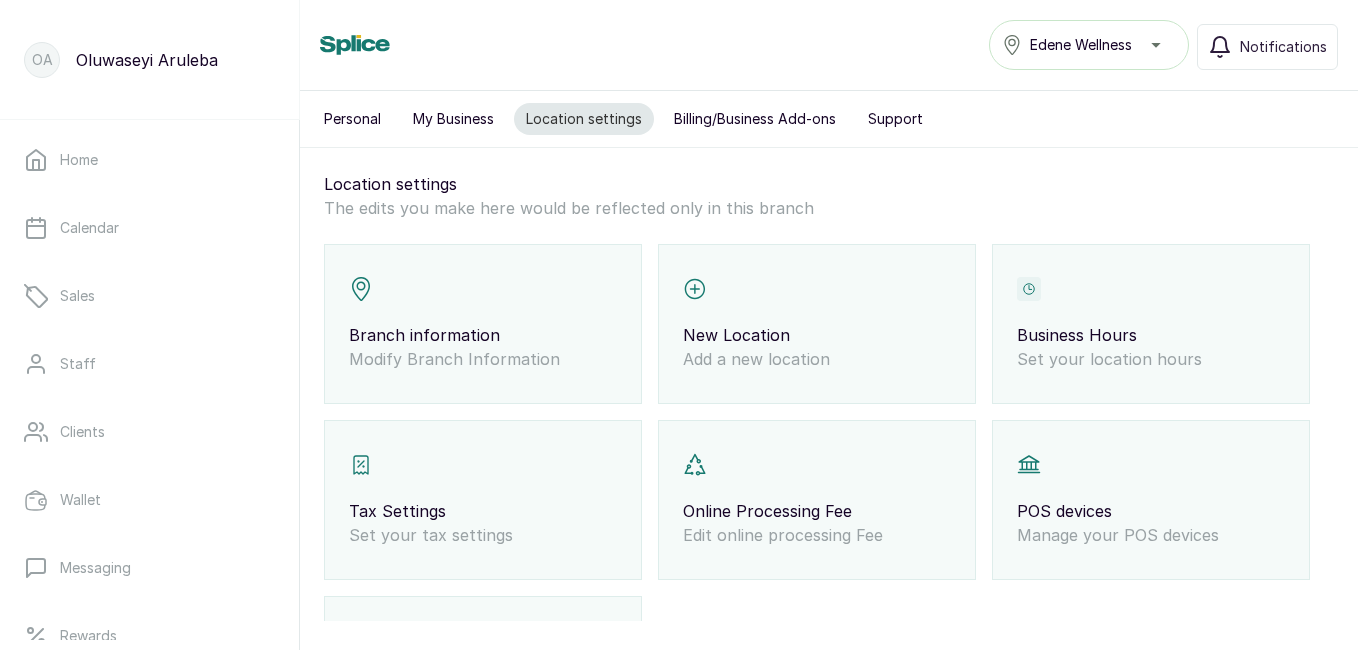 click on "Tax Settings Set your tax settings" at bounding box center (483, 500) 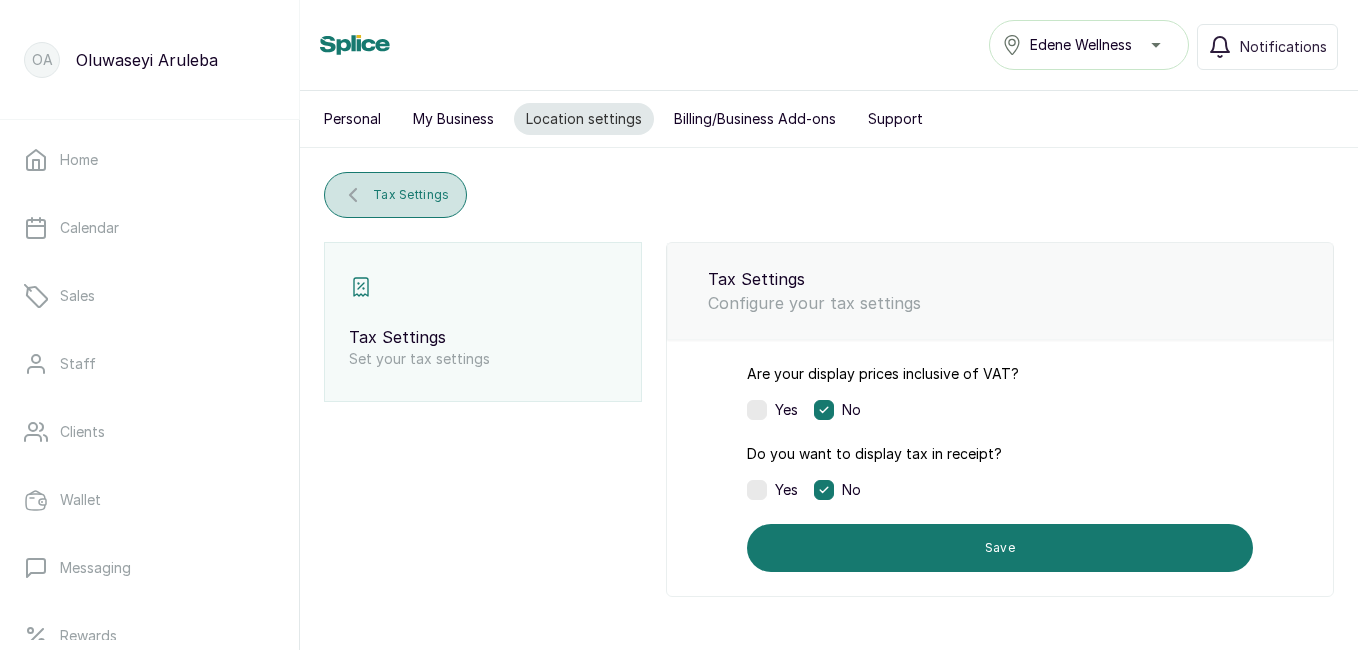 click on "Tax Settings" at bounding box center [411, 195] 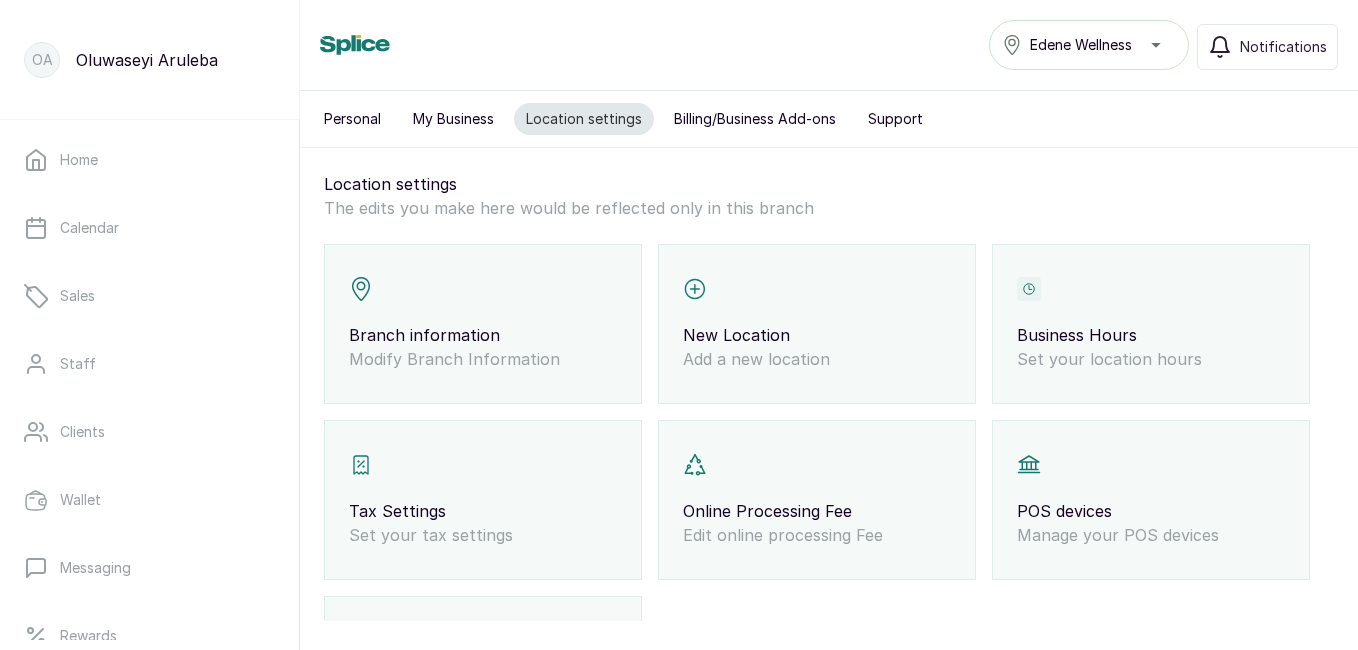 click on "Online  Processing Fee Edit online processing Fee" at bounding box center (817, 500) 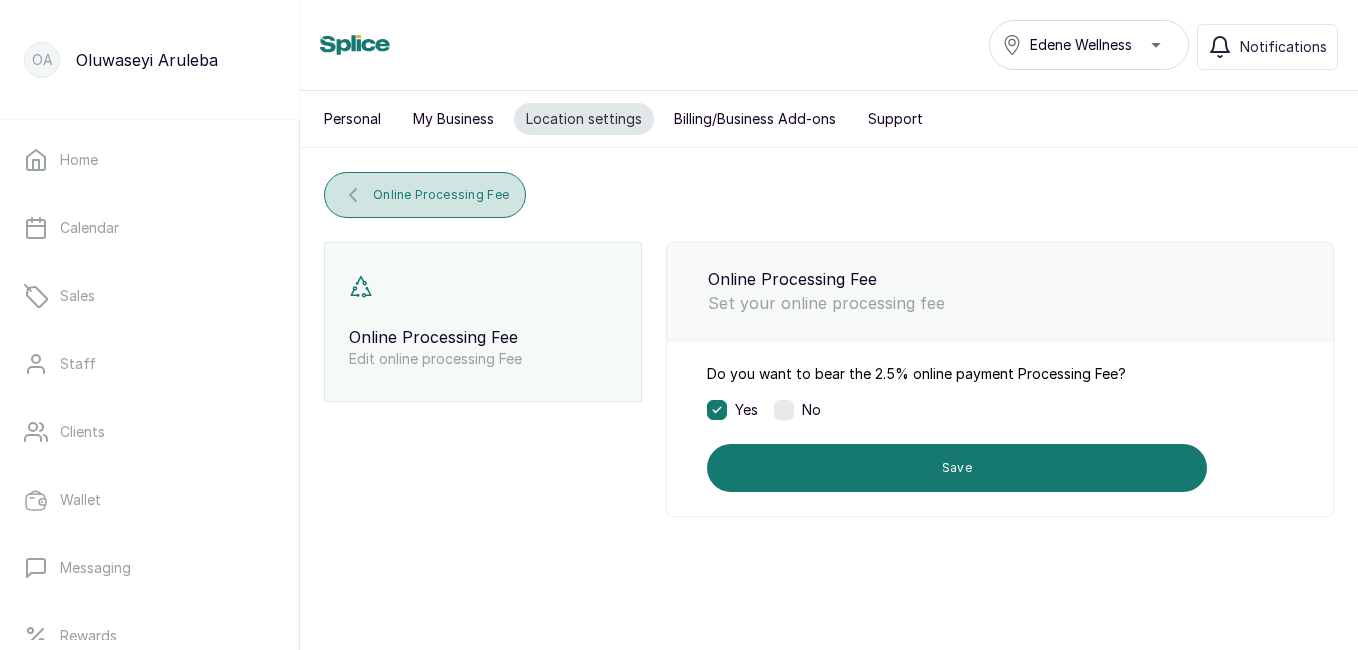 click on "Online Processing Fee" at bounding box center [425, 195] 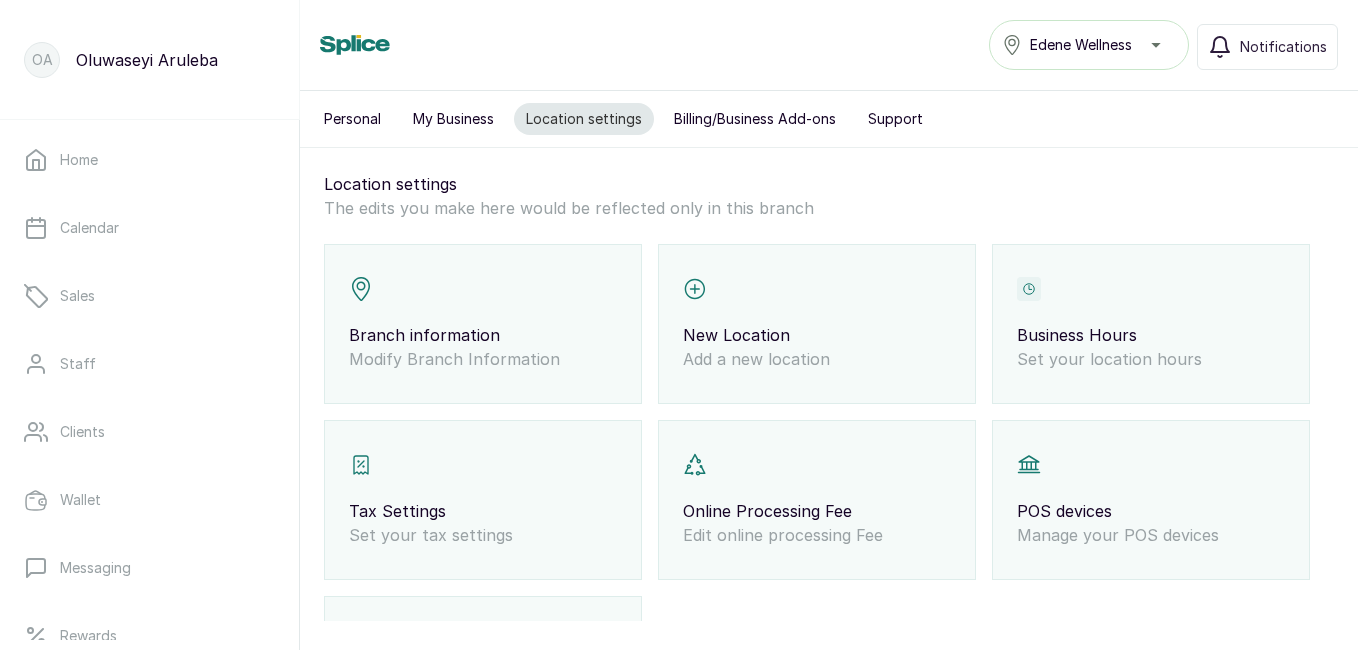 click on "POS devices Manage your POS devices" at bounding box center (1151, 500) 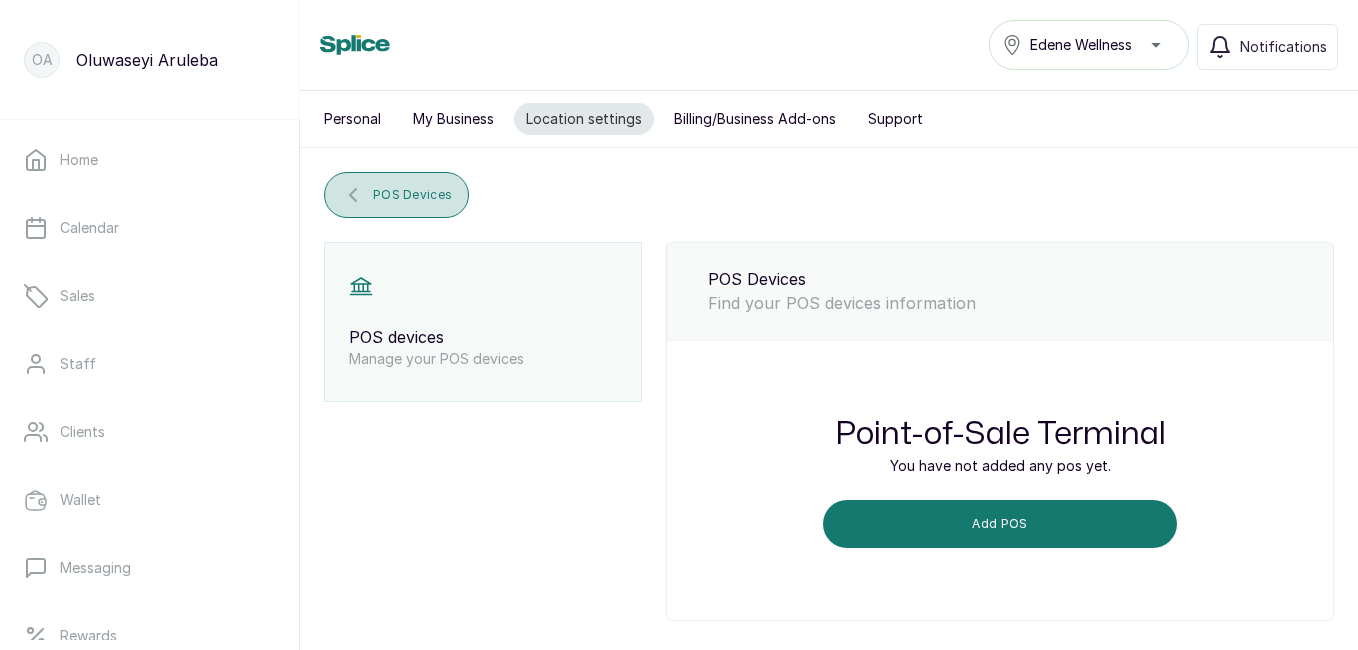 click on "POS Devices" at bounding box center (412, 195) 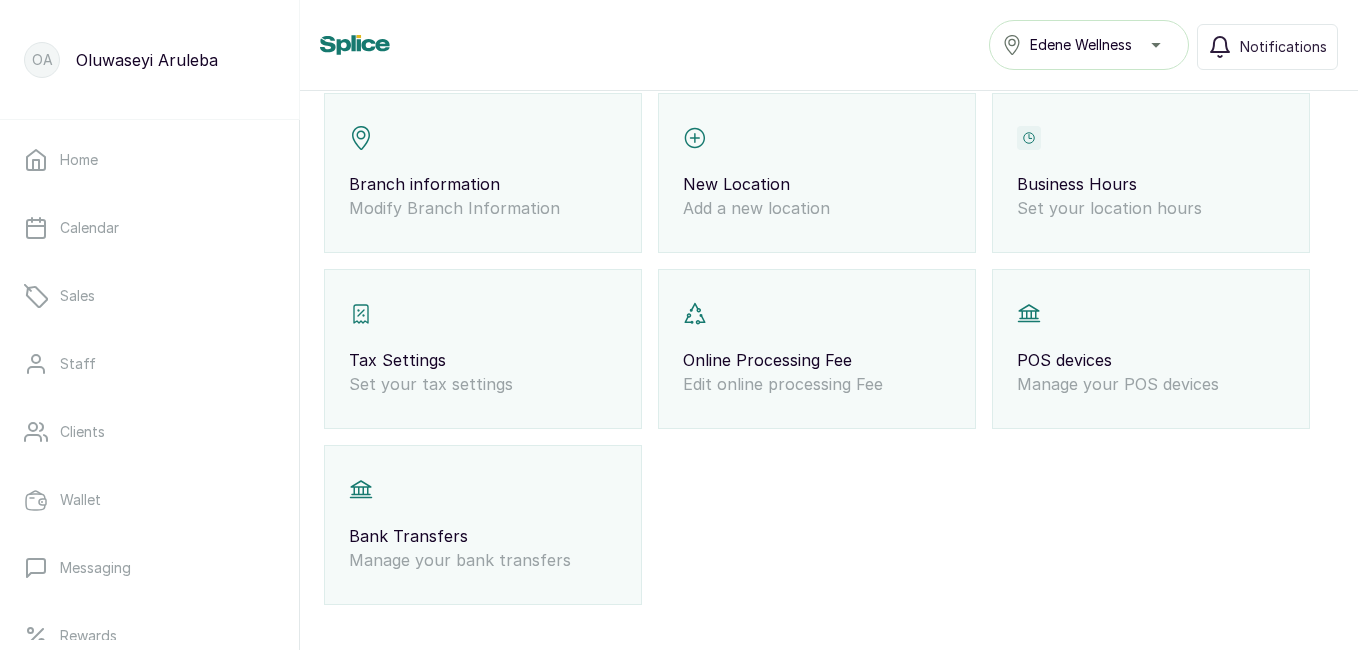scroll, scrollTop: 159, scrollLeft: 0, axis: vertical 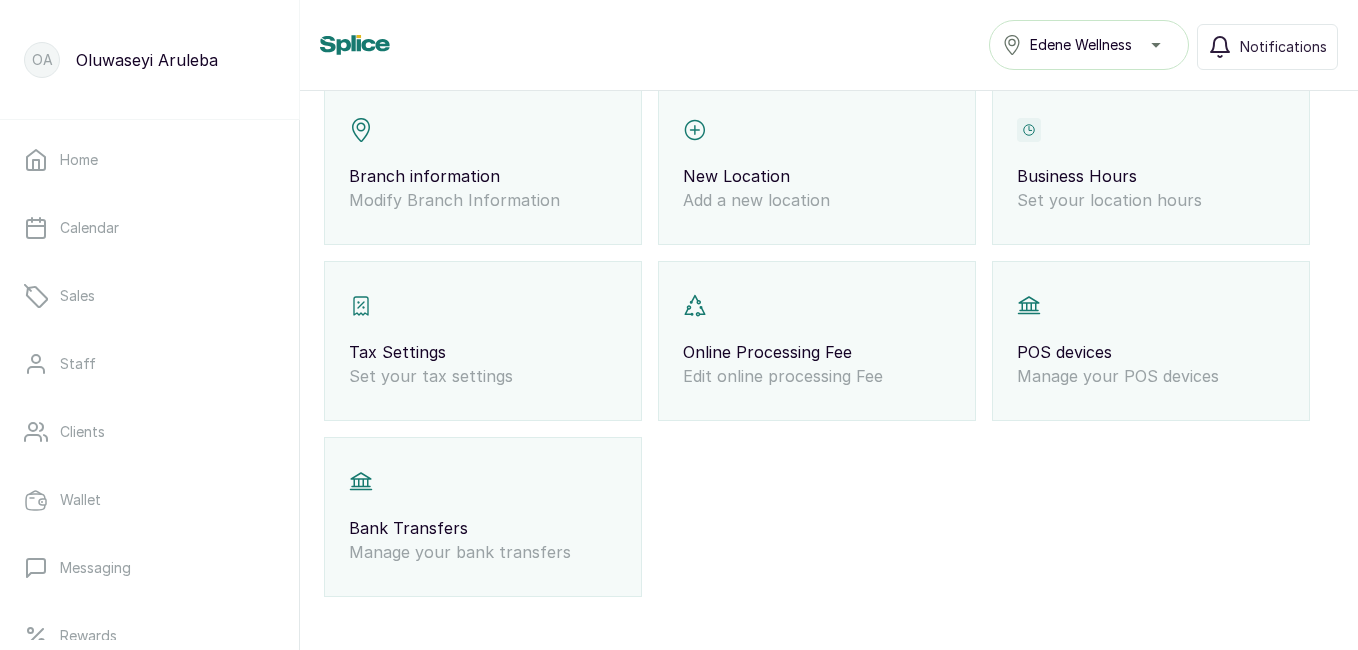 click on "Bank Transfers Manage your bank transfers" at bounding box center [483, 517] 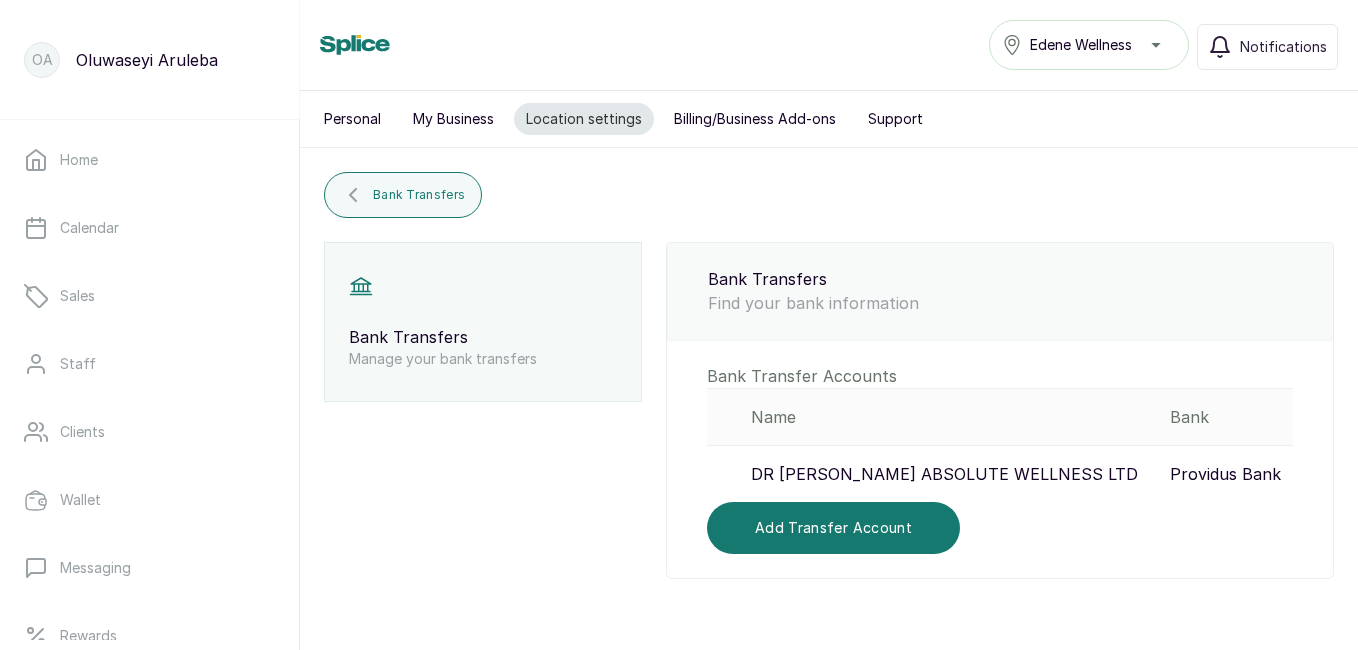 scroll, scrollTop: 0, scrollLeft: 0, axis: both 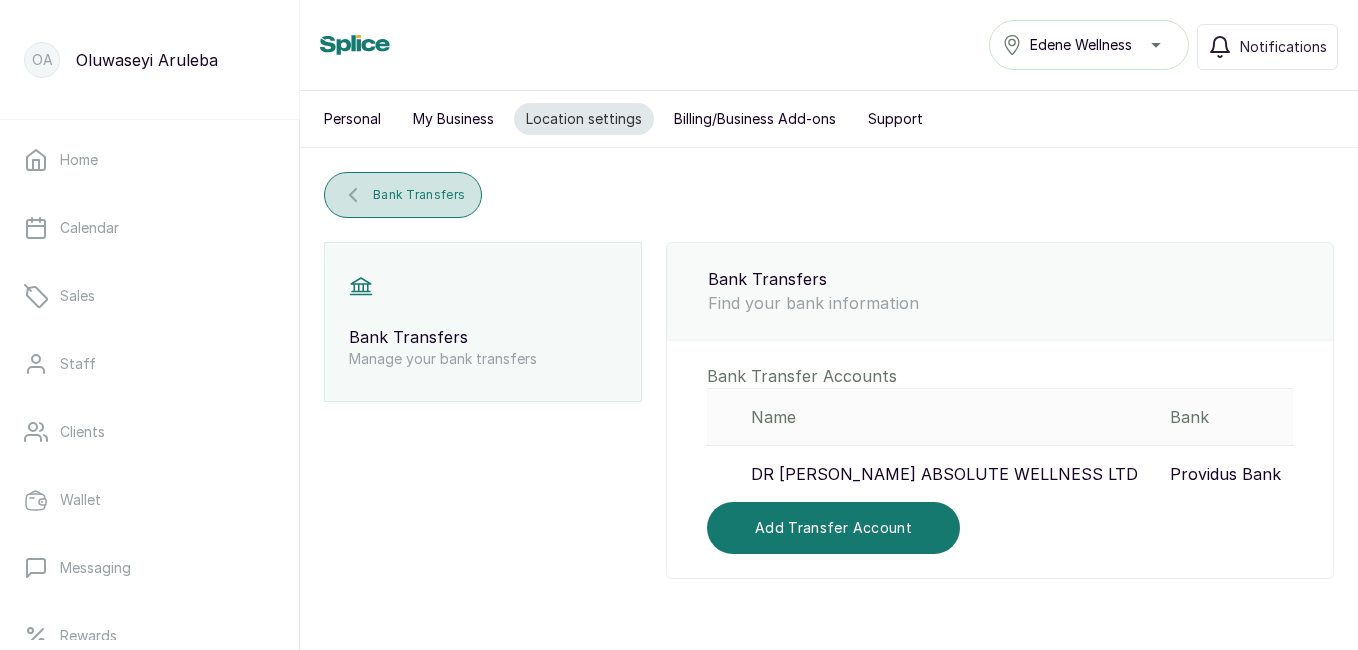 click on "Bank Transfers" at bounding box center (419, 195) 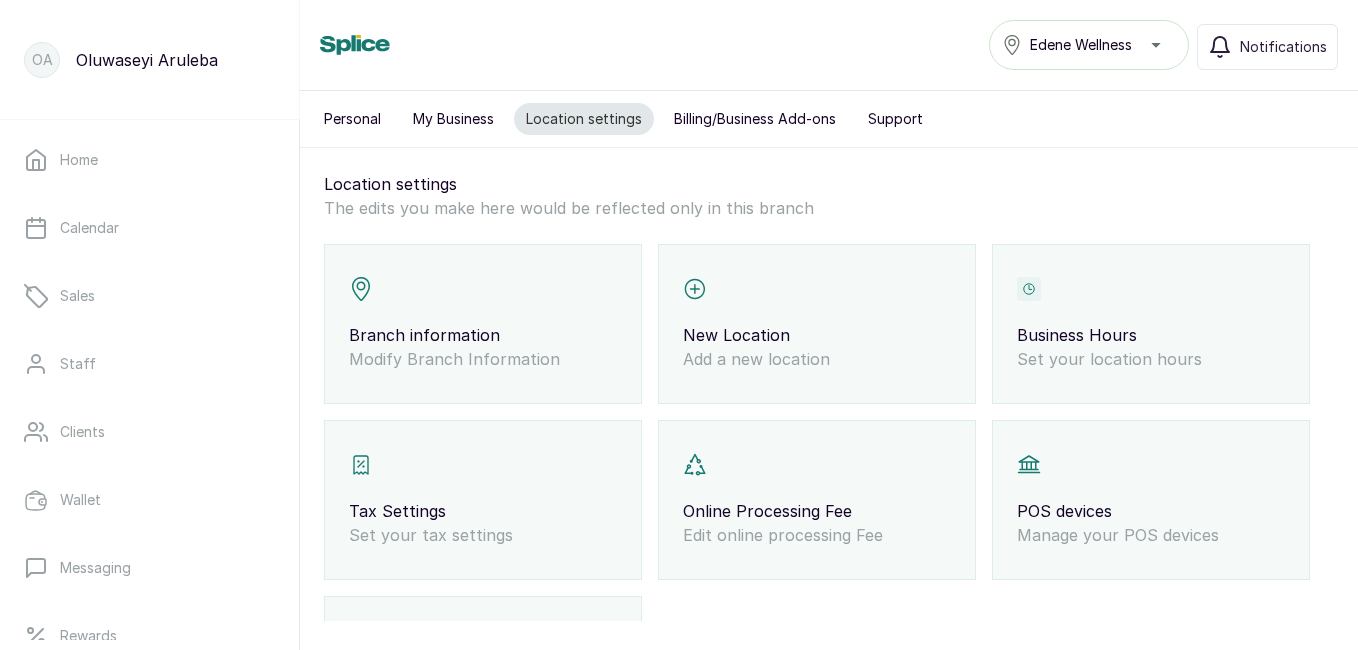 click on "My Business" at bounding box center (453, 119) 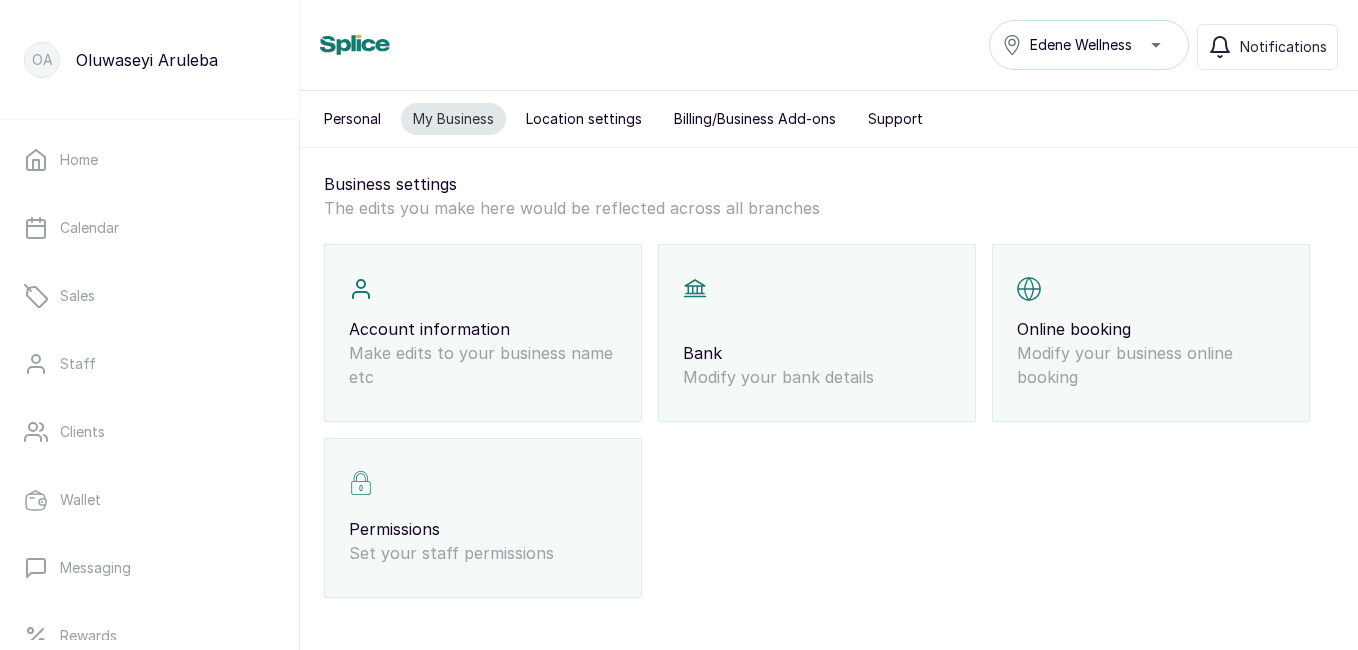 click on "Modify your bank details" at bounding box center (817, 377) 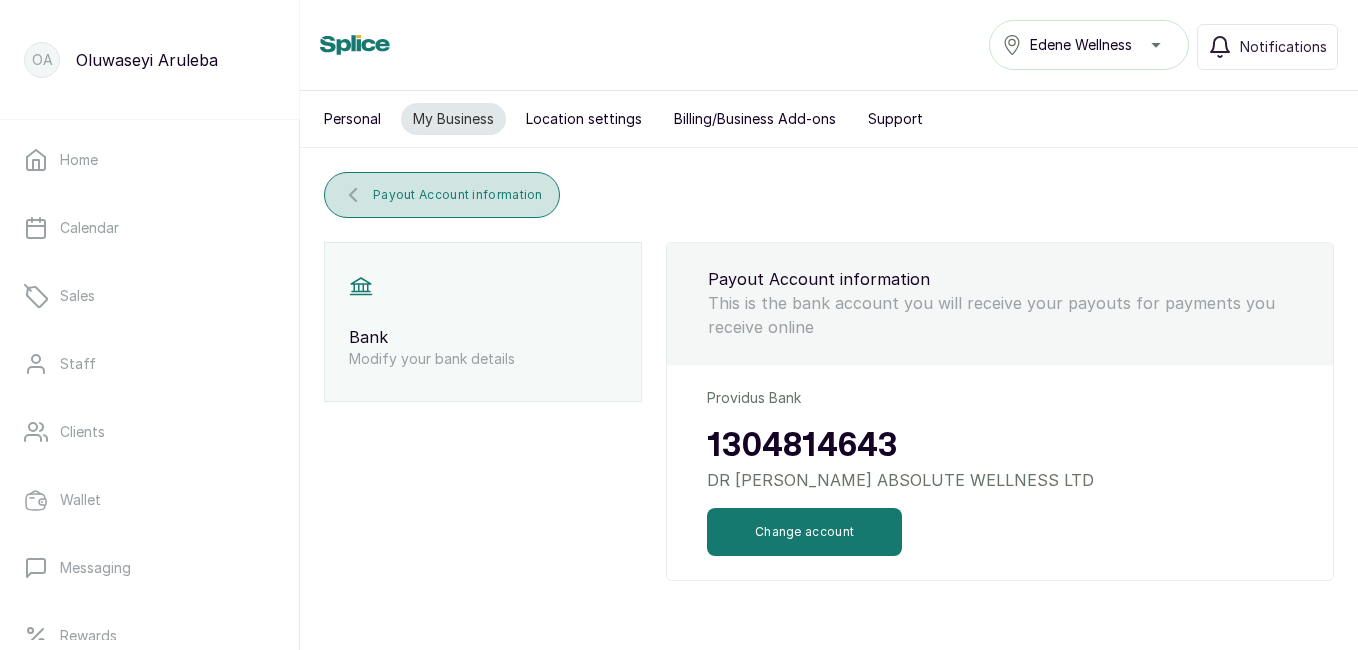 click 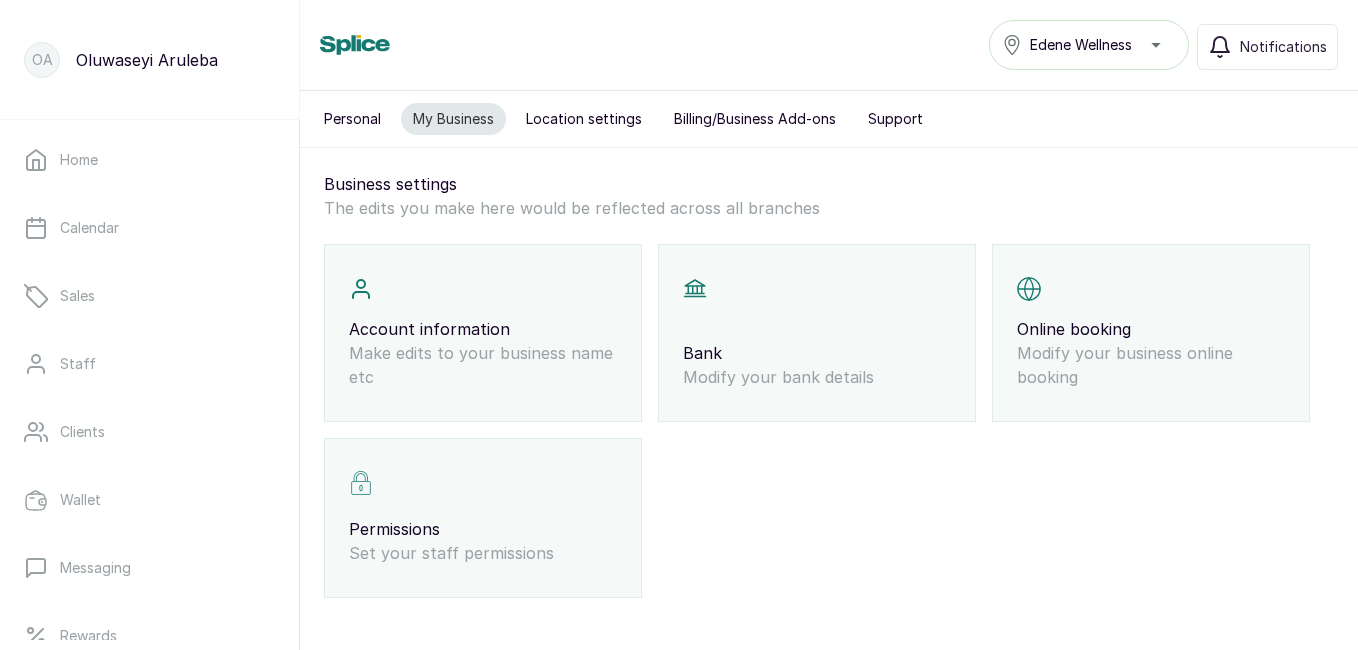 click on "Online booking" at bounding box center [1151, 329] 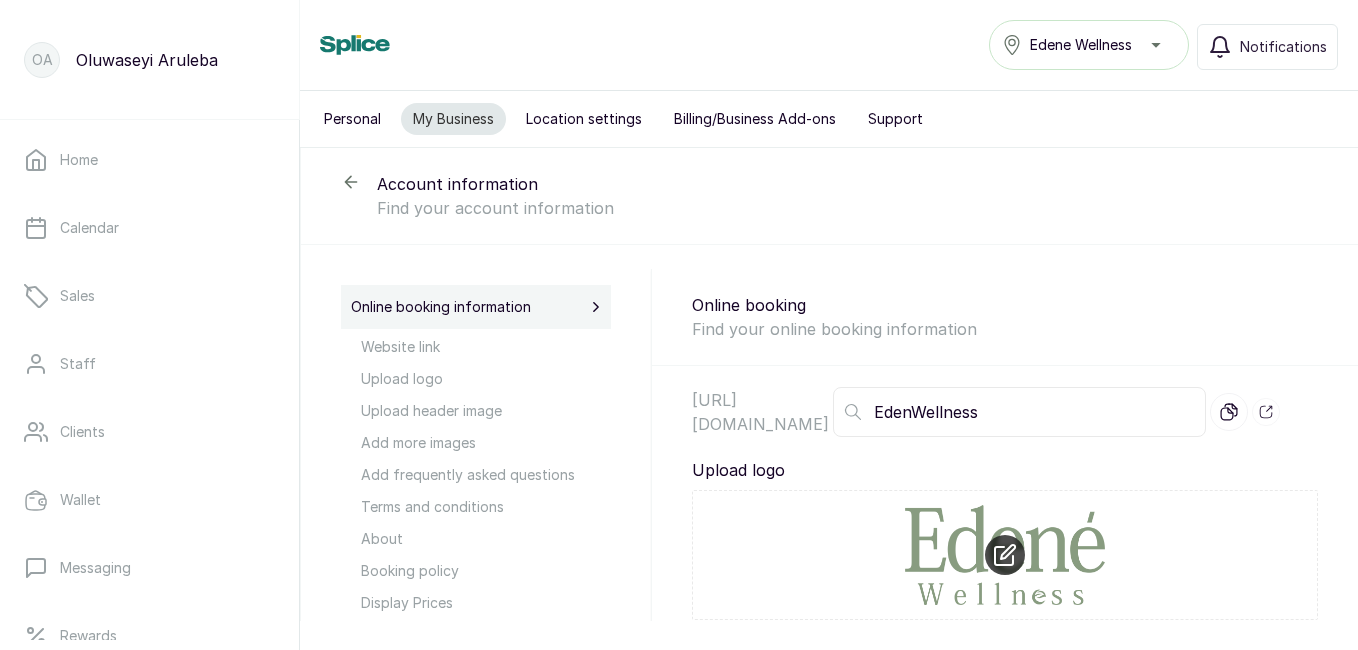 click 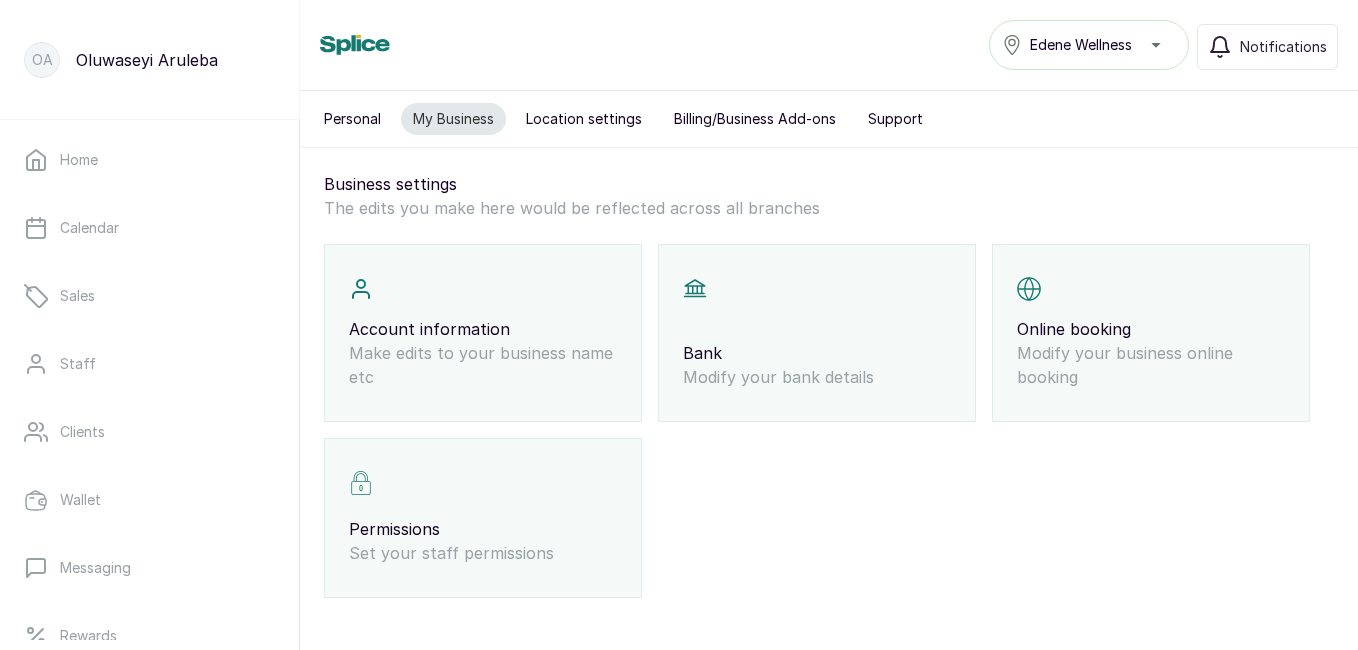 click on "Permissions Set your staff permissions" at bounding box center (483, 518) 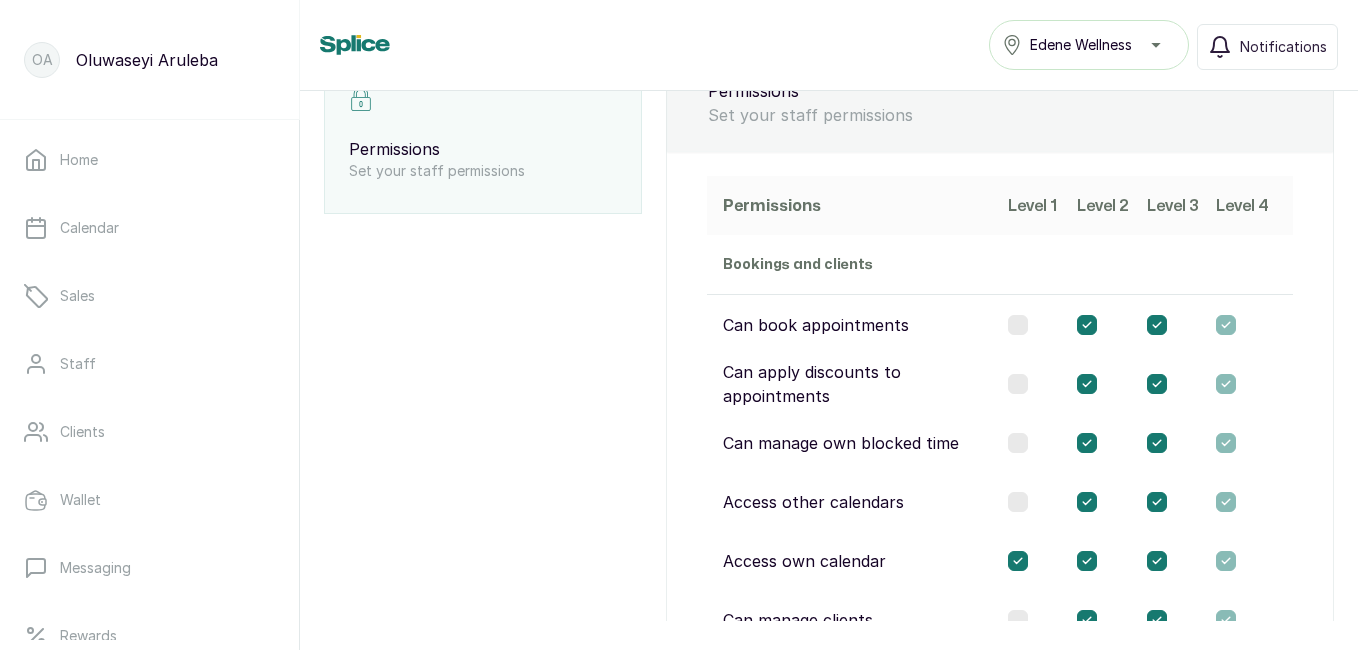 scroll, scrollTop: 0, scrollLeft: 0, axis: both 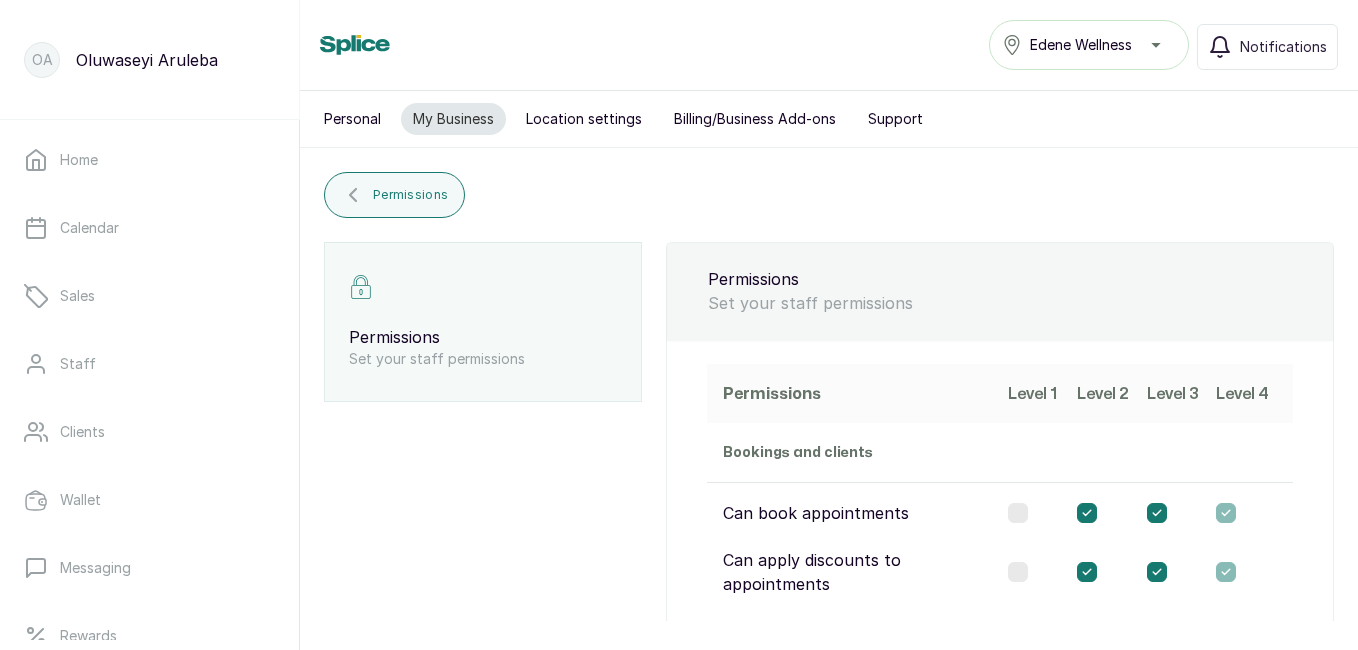 click on "Personal" at bounding box center [352, 119] 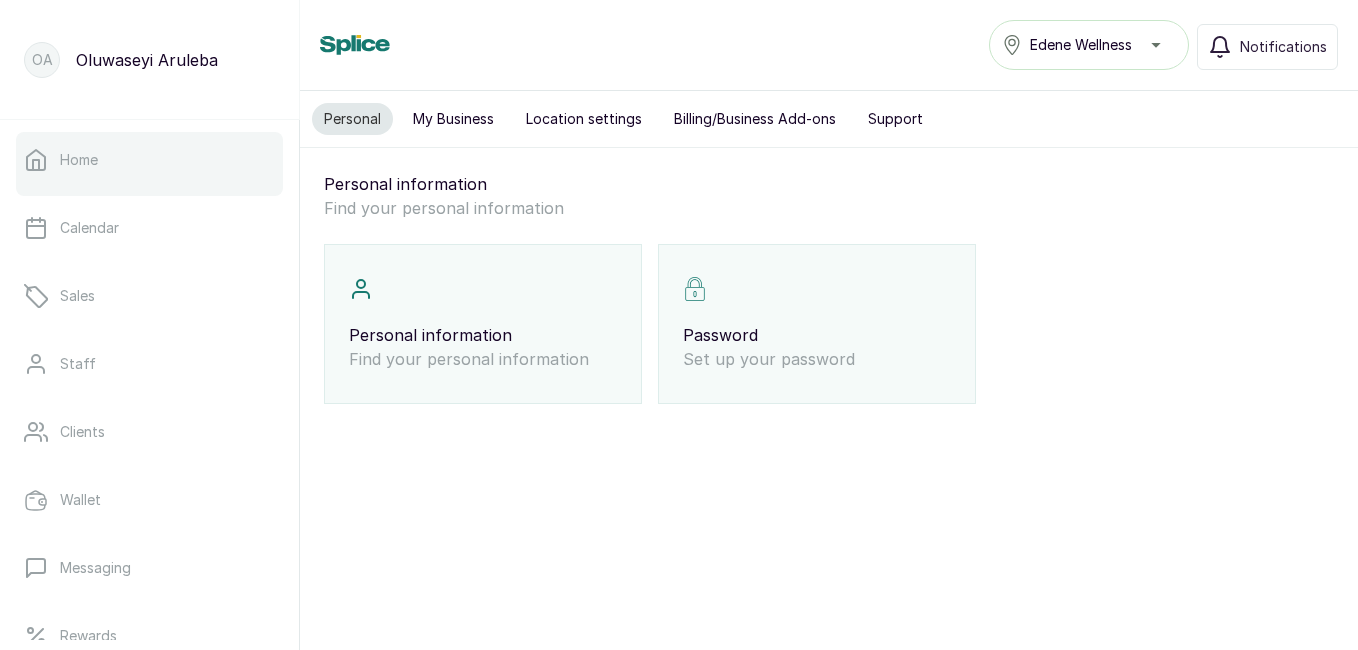 click on "Home" at bounding box center (149, 160) 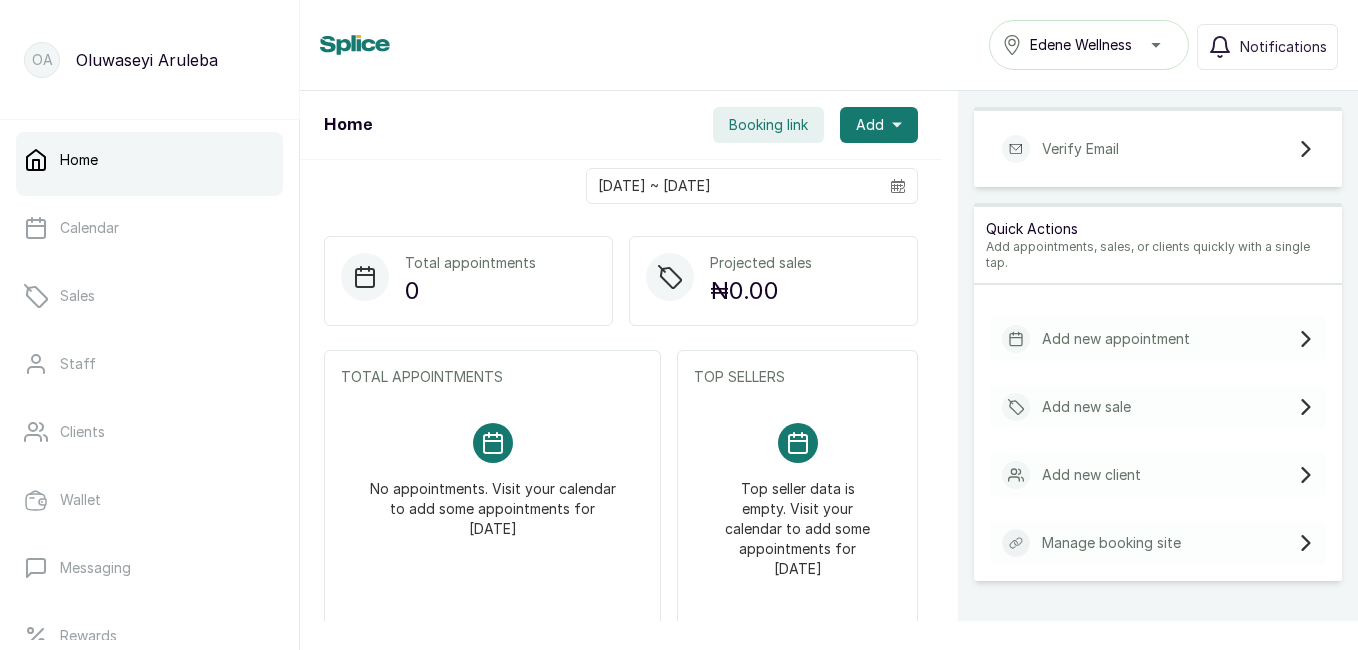 click on "Booking link" at bounding box center [768, 125] 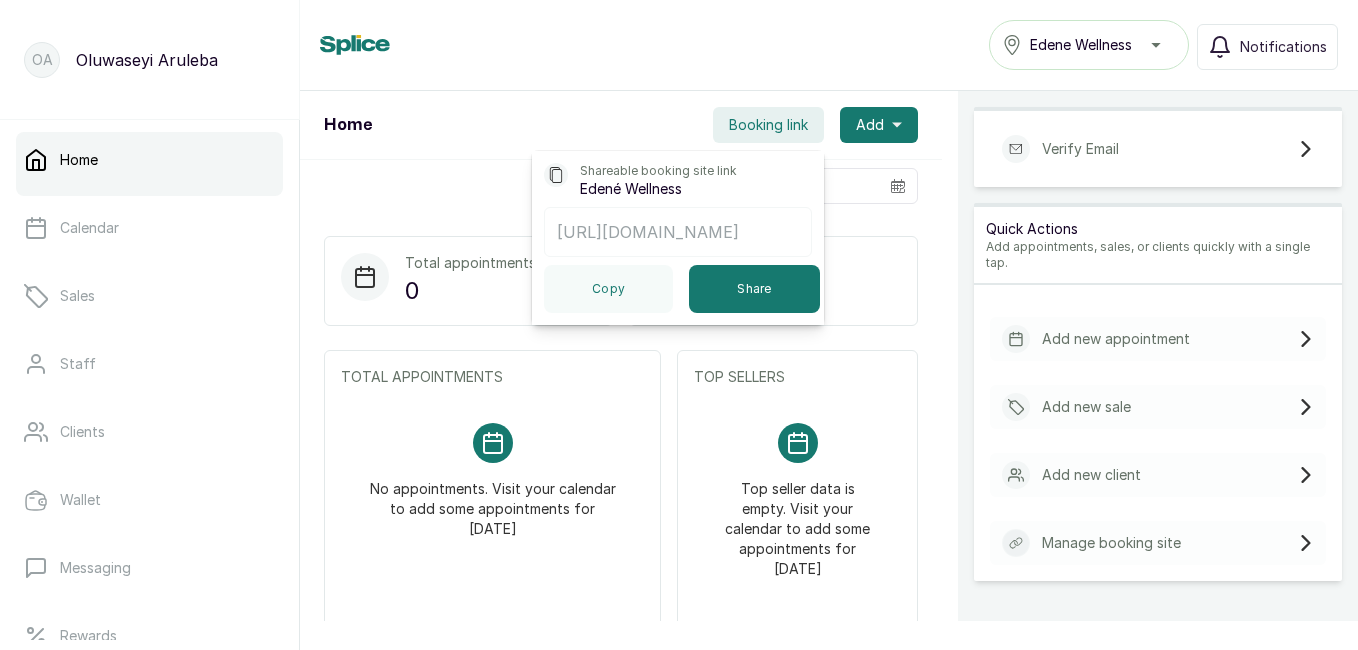 click on "Home Booking link Shareable booking site link Edené Wellness  https://app.withsplice.com/s/EdenWellness Copy Share Add" at bounding box center [621, 125] 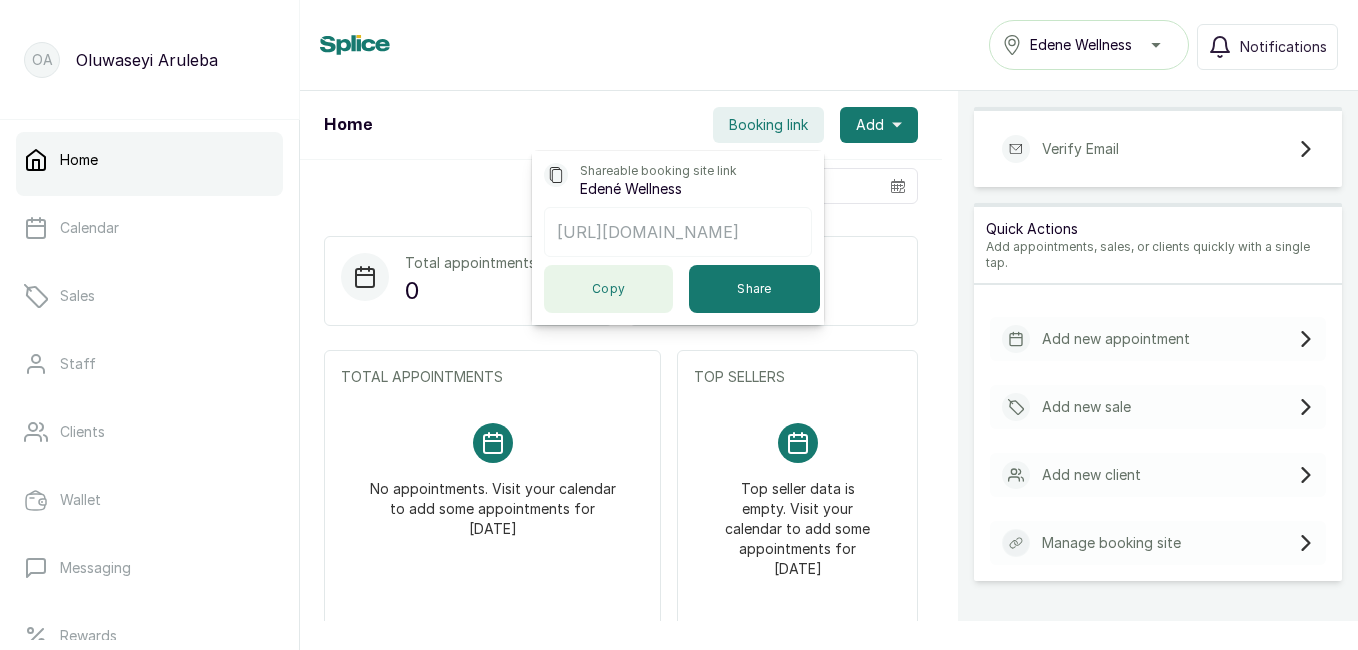 click on "Copy" at bounding box center [608, 289] 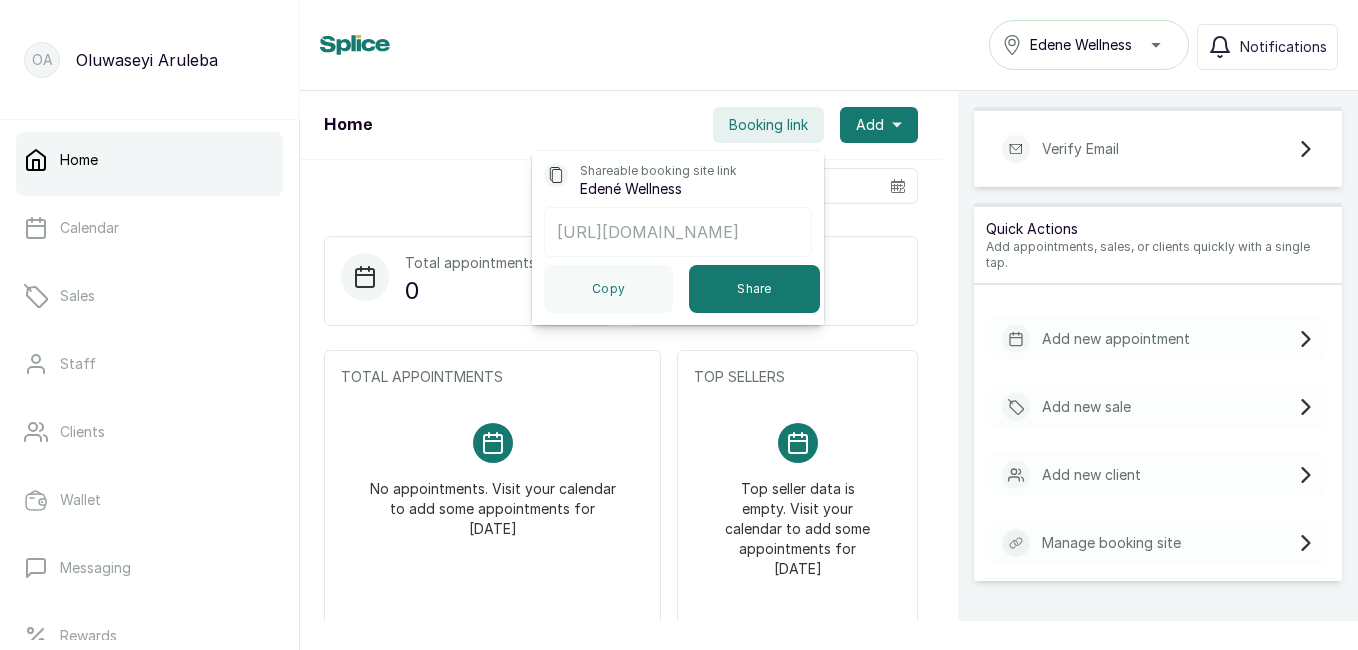 click on "Home Booking link Shareable booking site link Edené Wellness  [URL][DOMAIN_NAME] Copy Share Add" at bounding box center (621, 125) 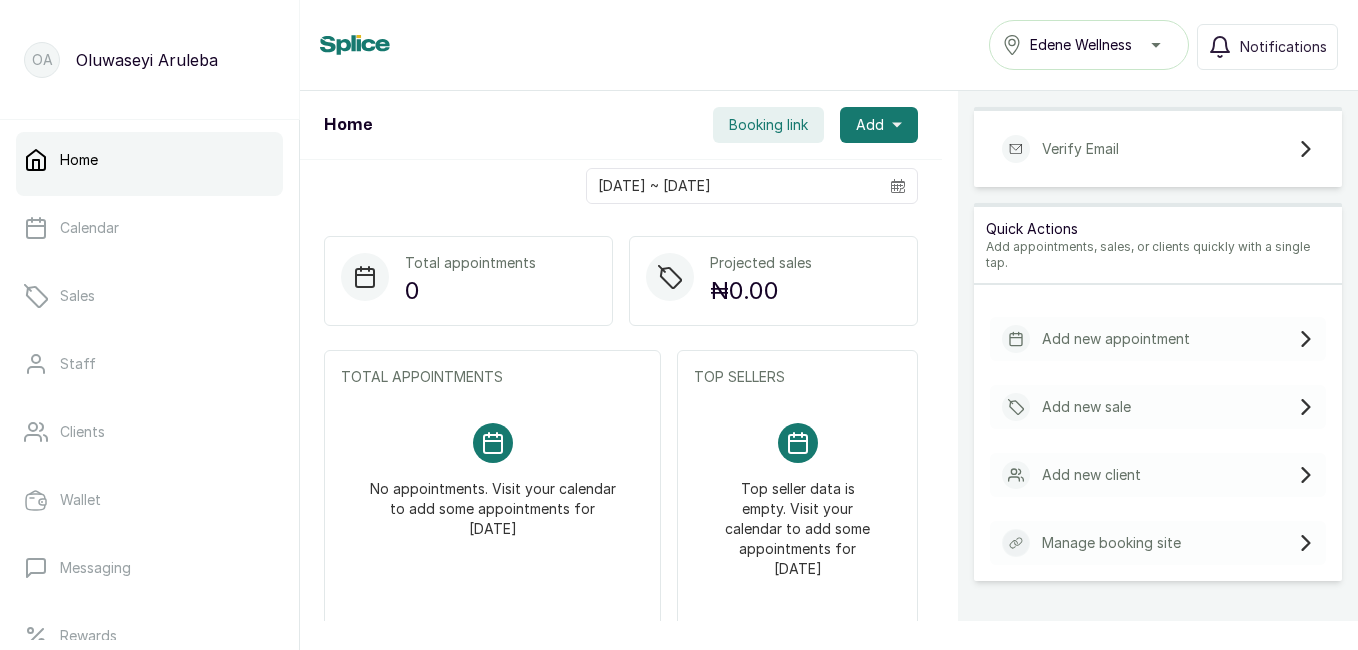 click on "Booking link" at bounding box center [768, 125] 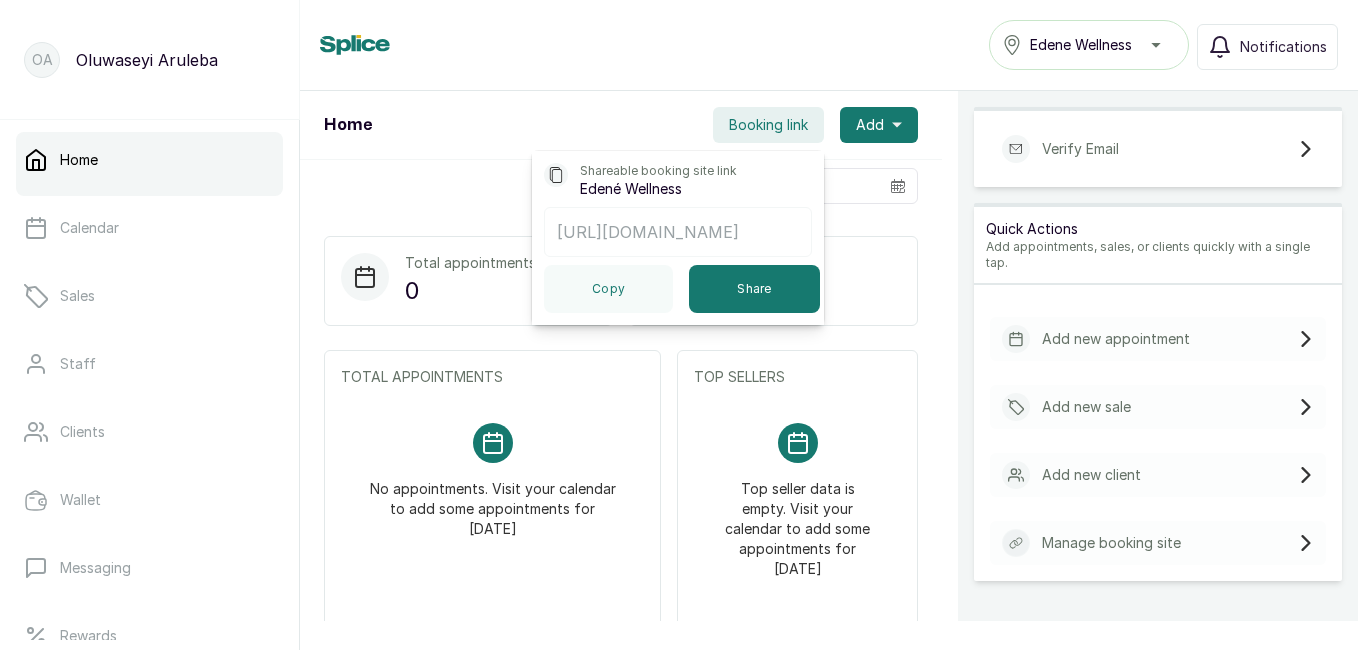 click on "Home Booking link Shareable booking site link Edené Wellness  [URL][DOMAIN_NAME] Copy Share Add" at bounding box center (621, 125) 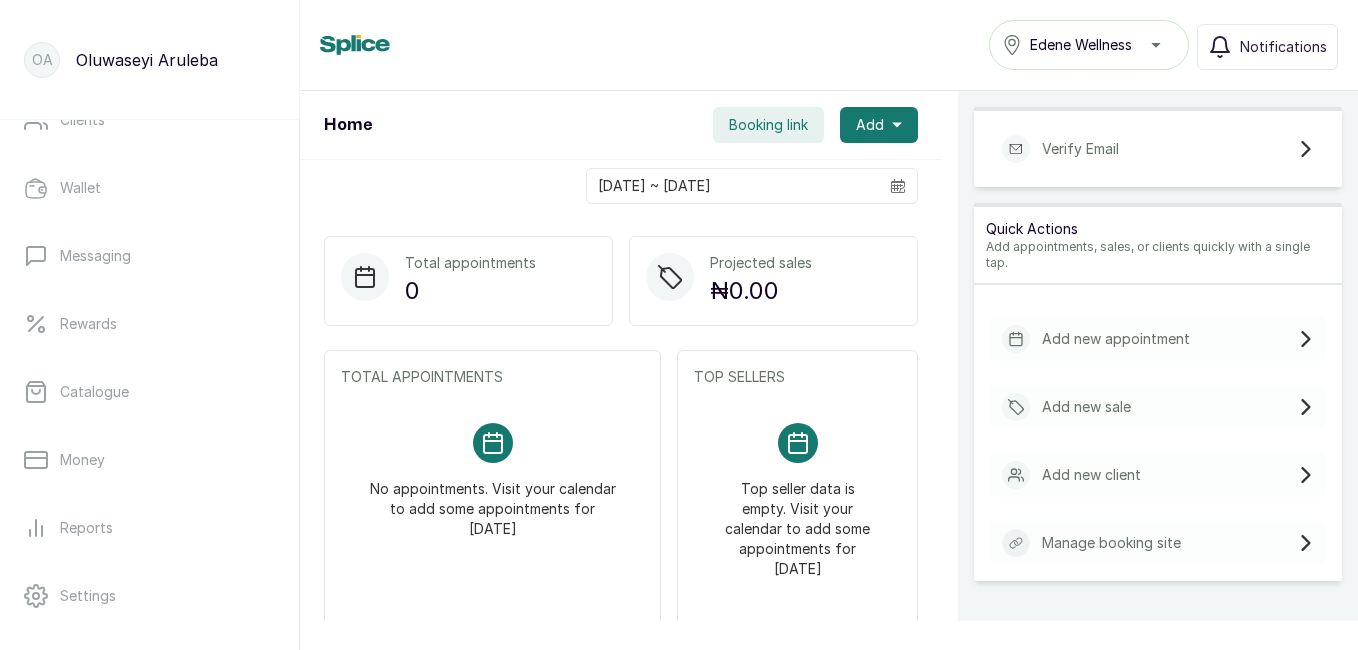 scroll, scrollTop: 316, scrollLeft: 0, axis: vertical 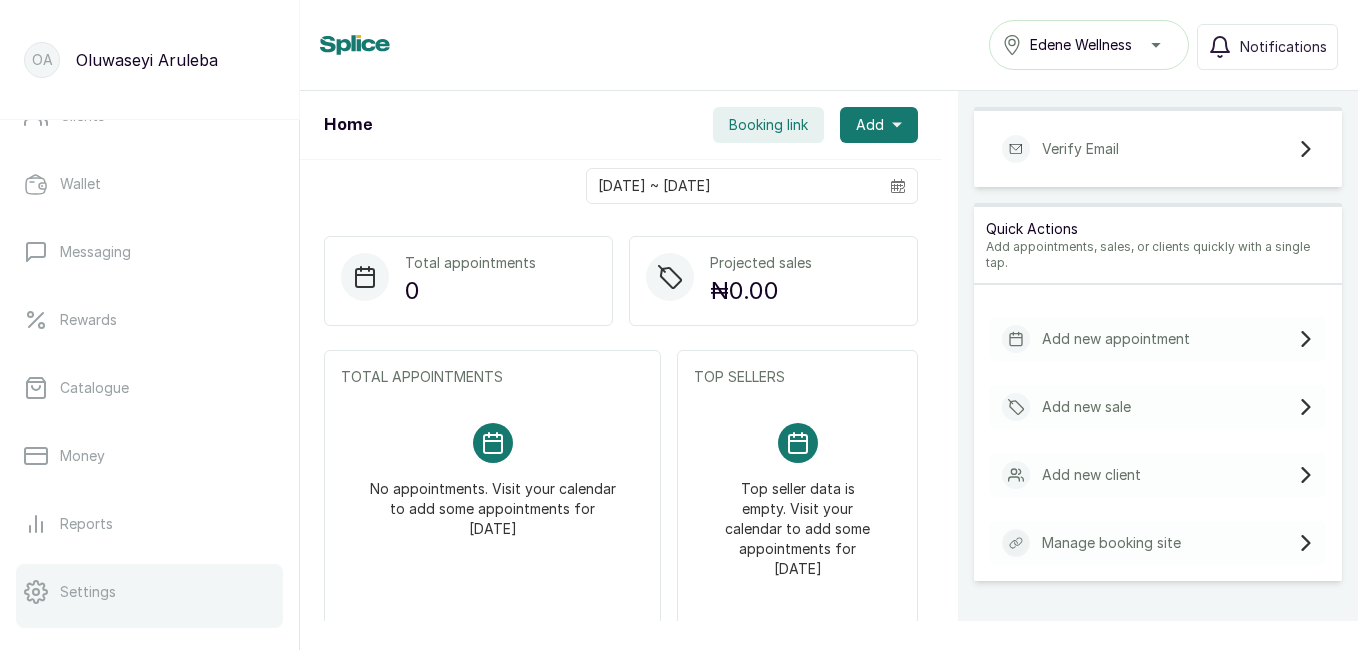 click on "Settings" at bounding box center (149, 592) 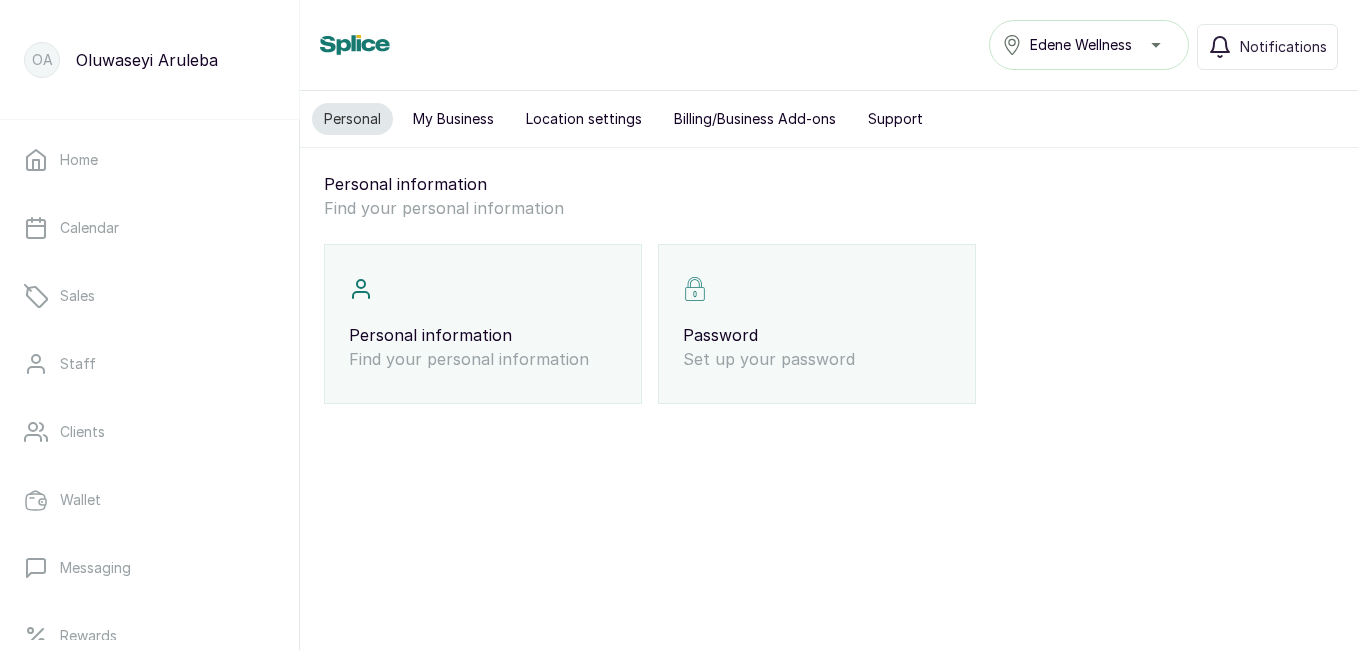 click on "My Business" at bounding box center (453, 119) 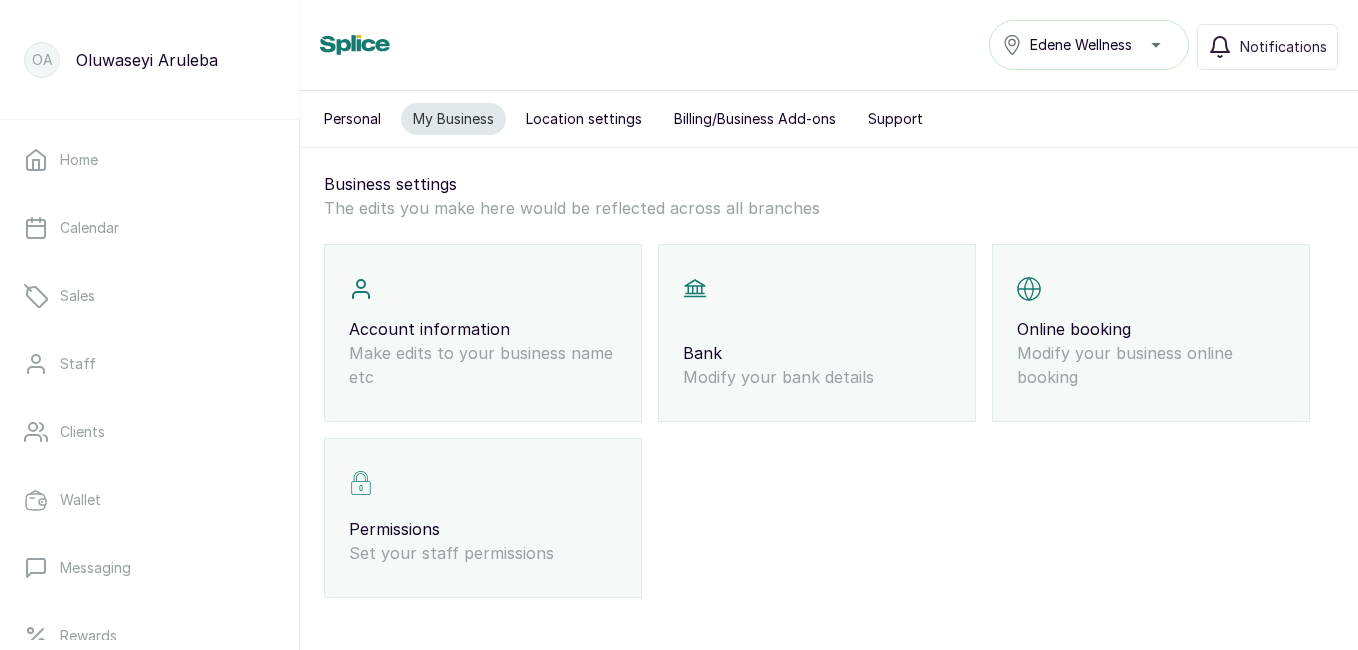 click on "Modify your business online booking" at bounding box center (1151, 365) 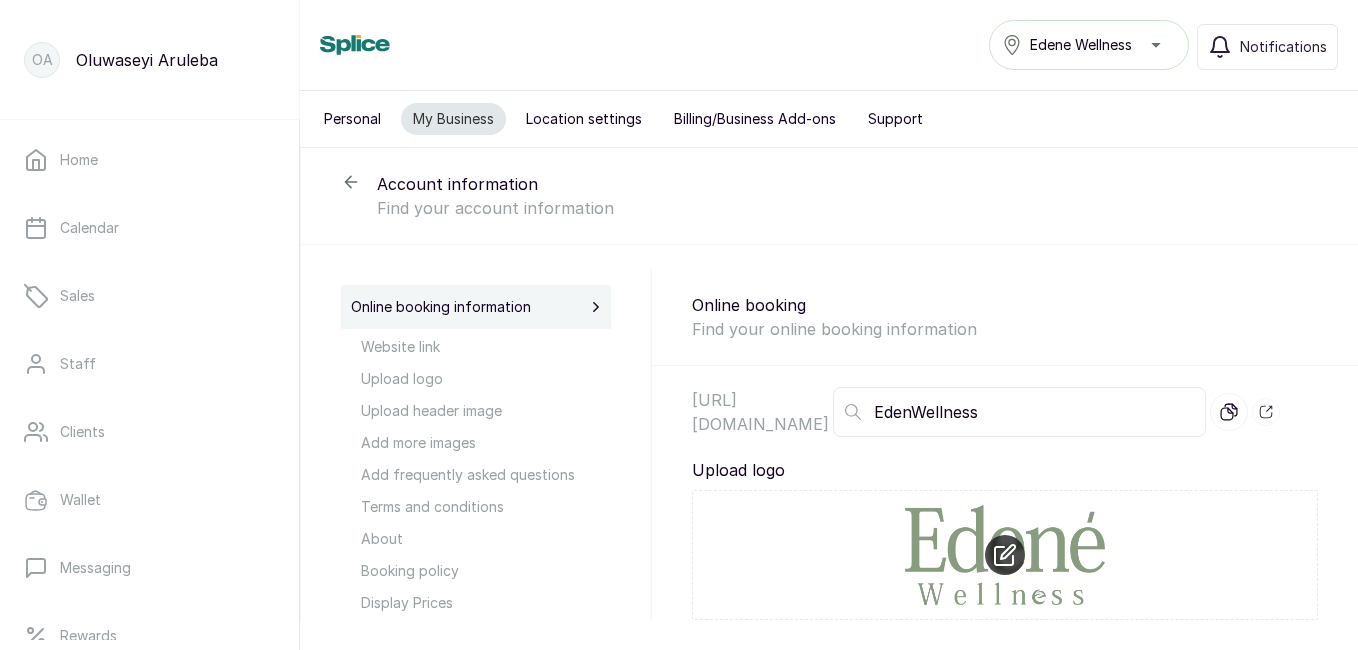 click on "EdenWellness" at bounding box center (1019, 412) 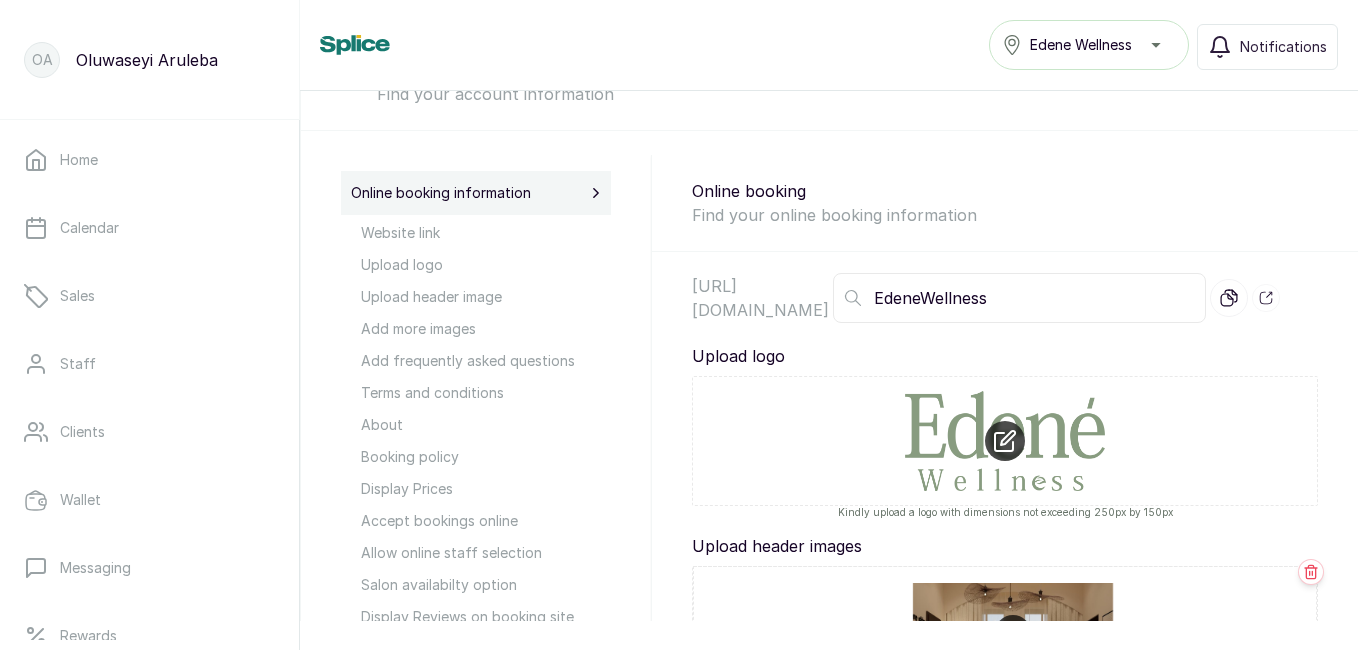scroll, scrollTop: 21, scrollLeft: 0, axis: vertical 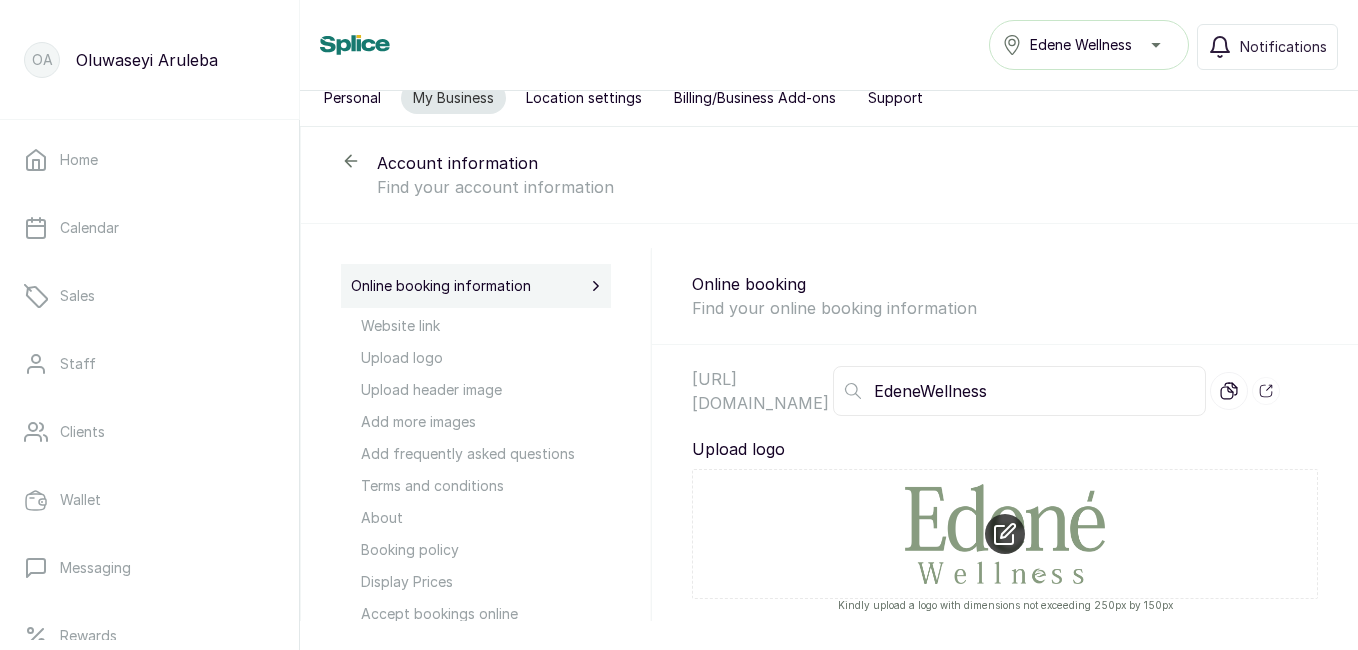 drag, startPoint x: 1005, startPoint y: 390, endPoint x: 957, endPoint y: 397, distance: 48.507732 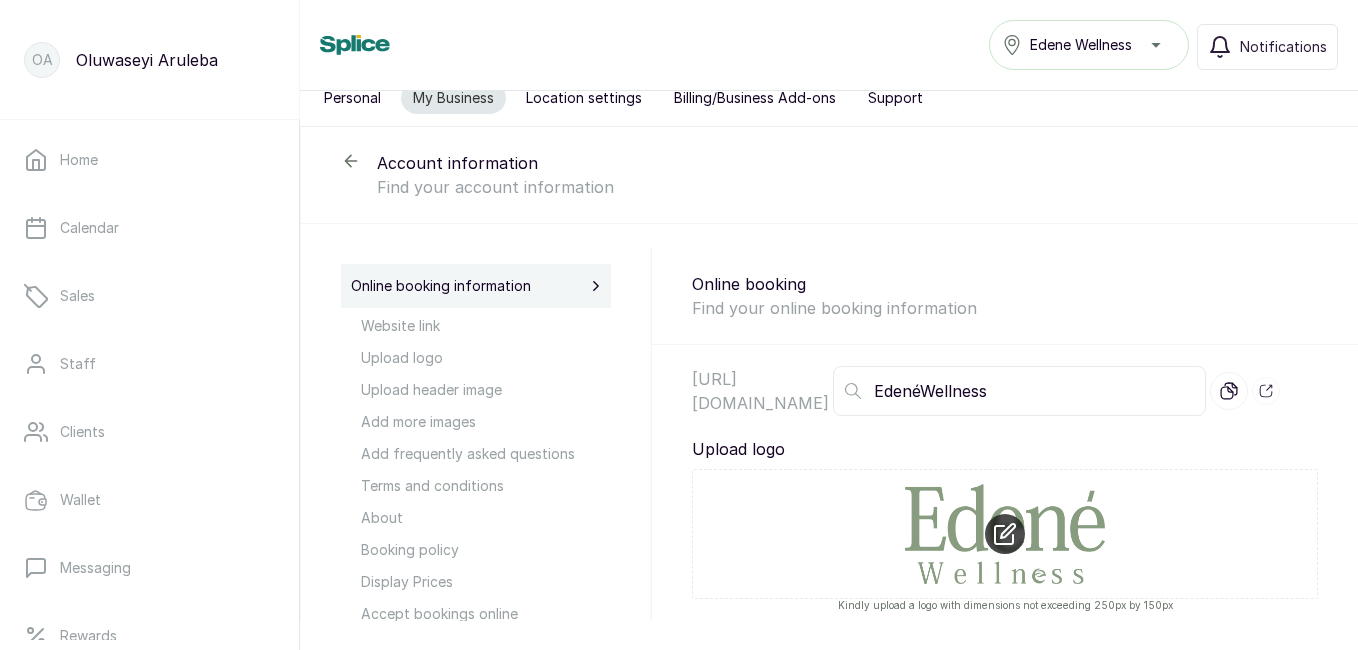 type on "EdenéWellness" 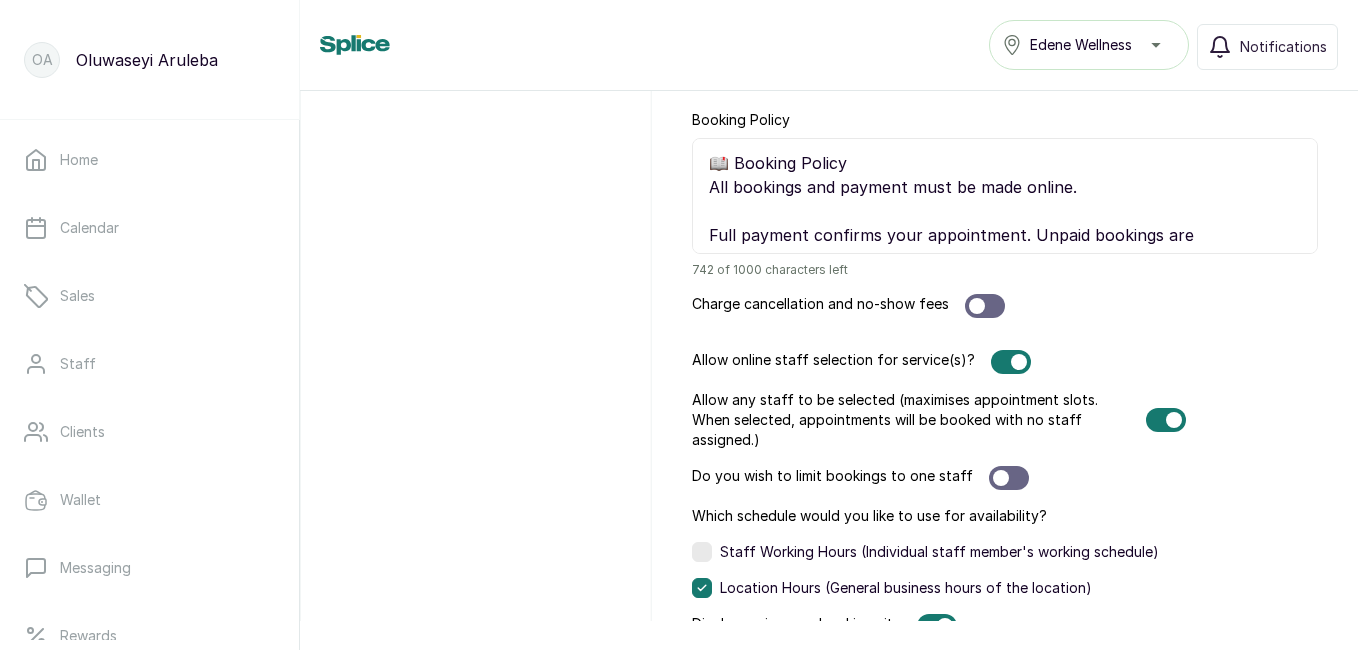 scroll, scrollTop: 1911, scrollLeft: 0, axis: vertical 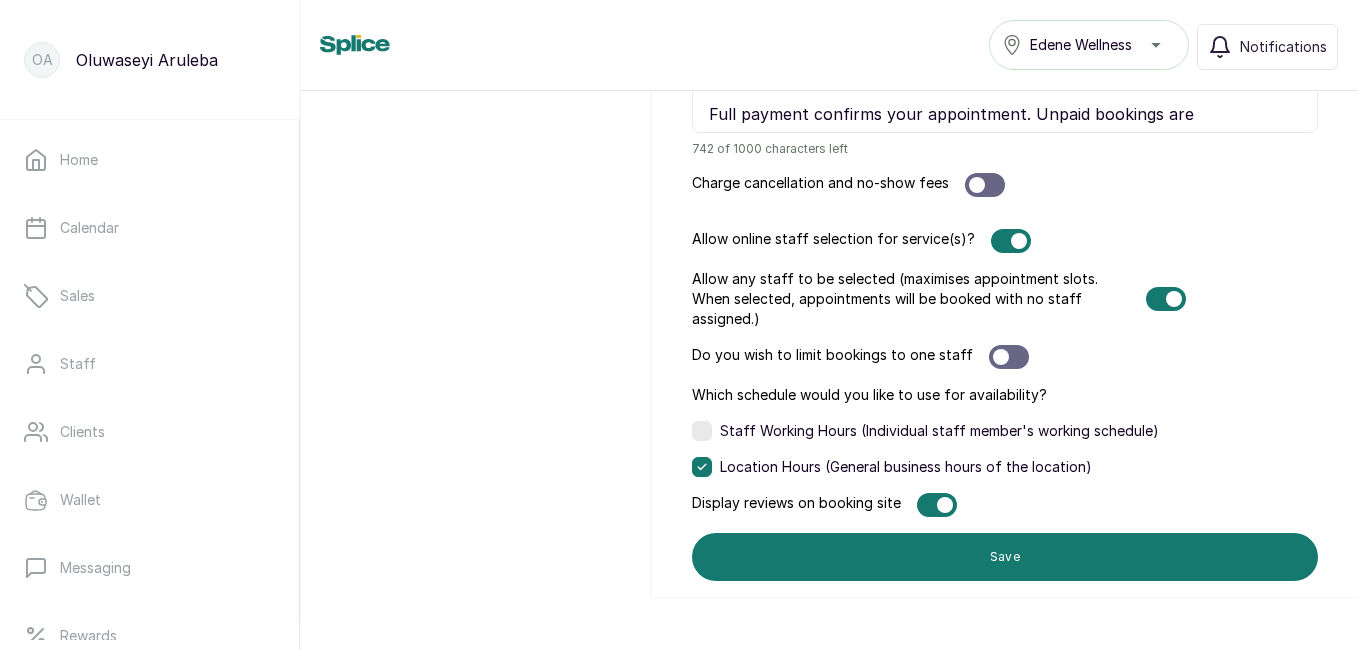 click on "Allow any staff to be selected (maximises appointment slots. When selected, appointments will be booked with no staff assigned.)" at bounding box center [911, 299] 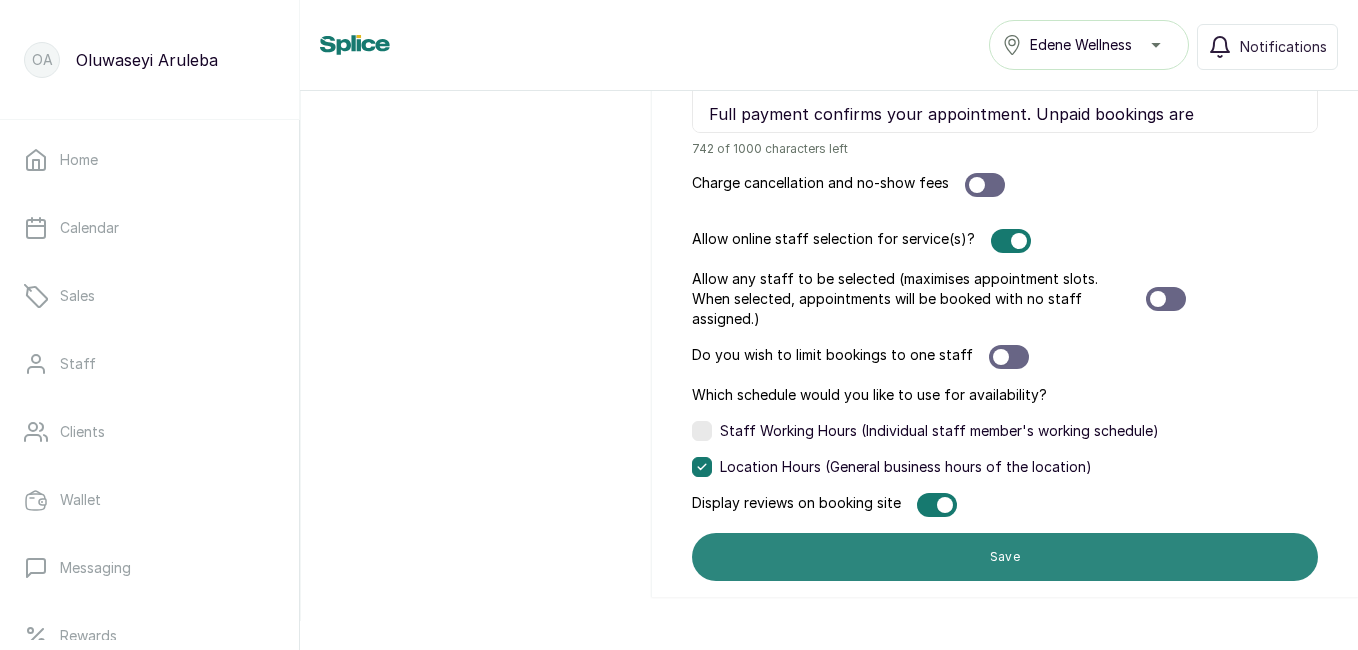 click on "Save" at bounding box center (1005, 557) 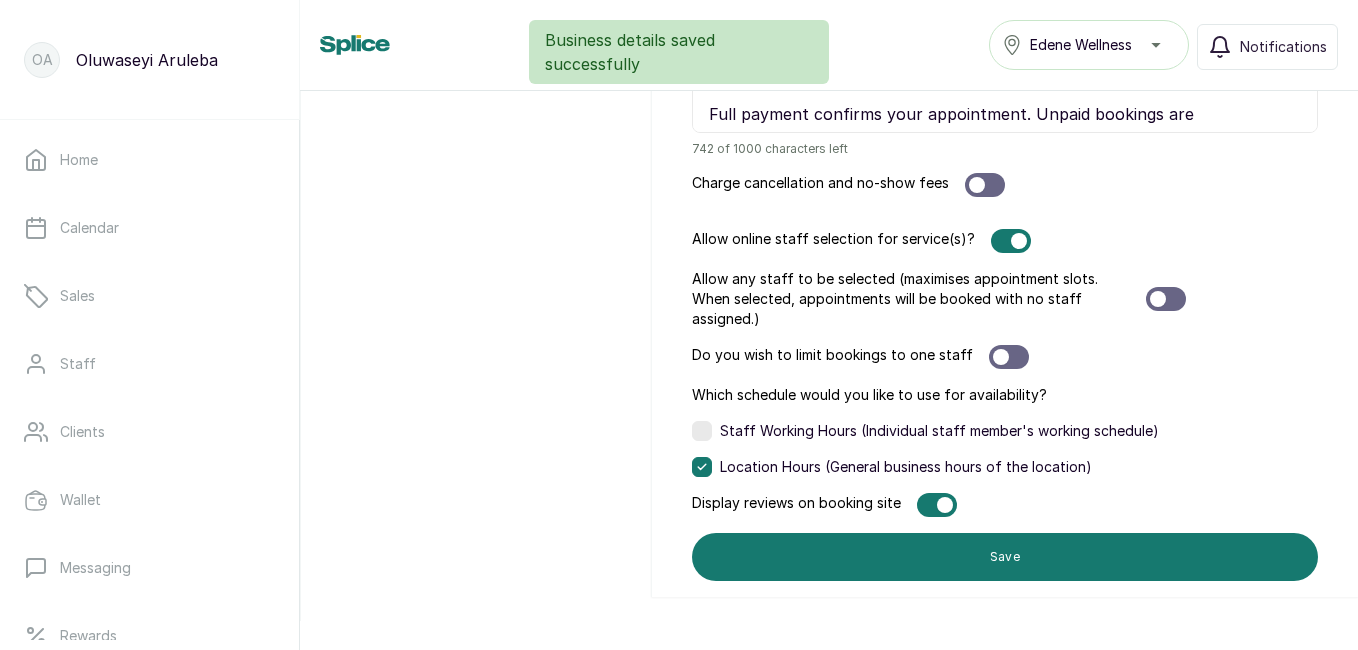 scroll, scrollTop: 86, scrollLeft: 0, axis: vertical 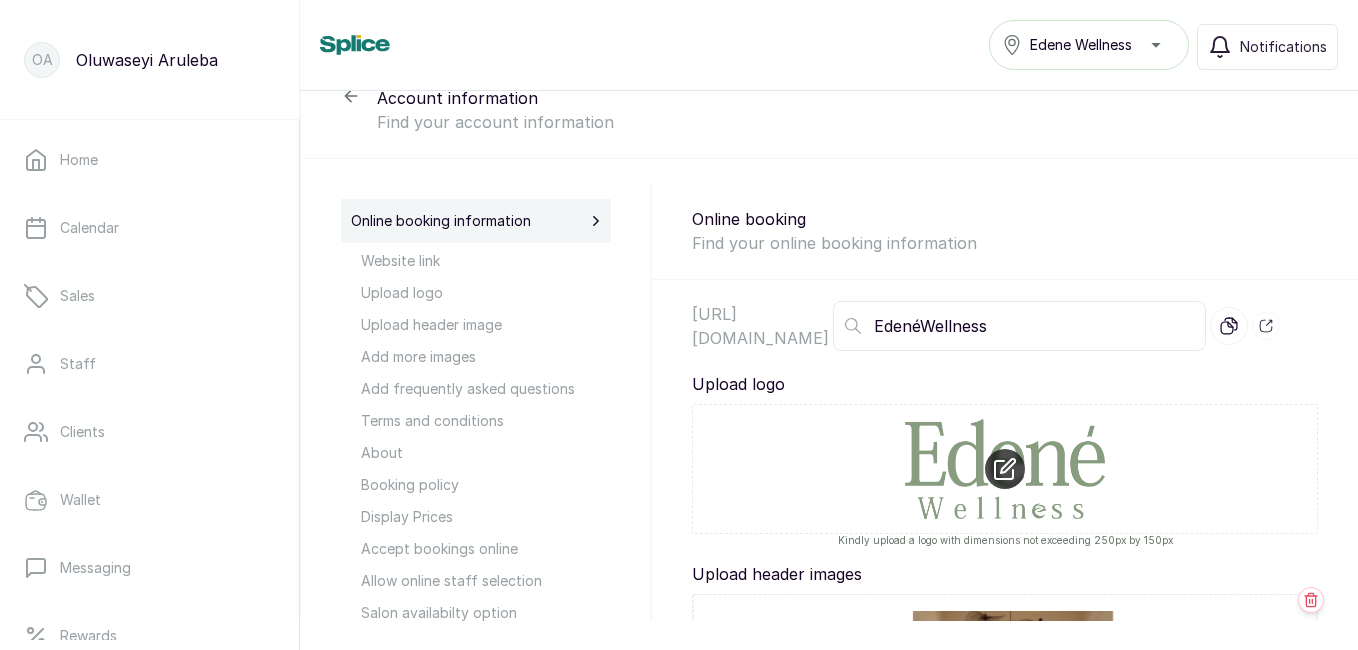 click 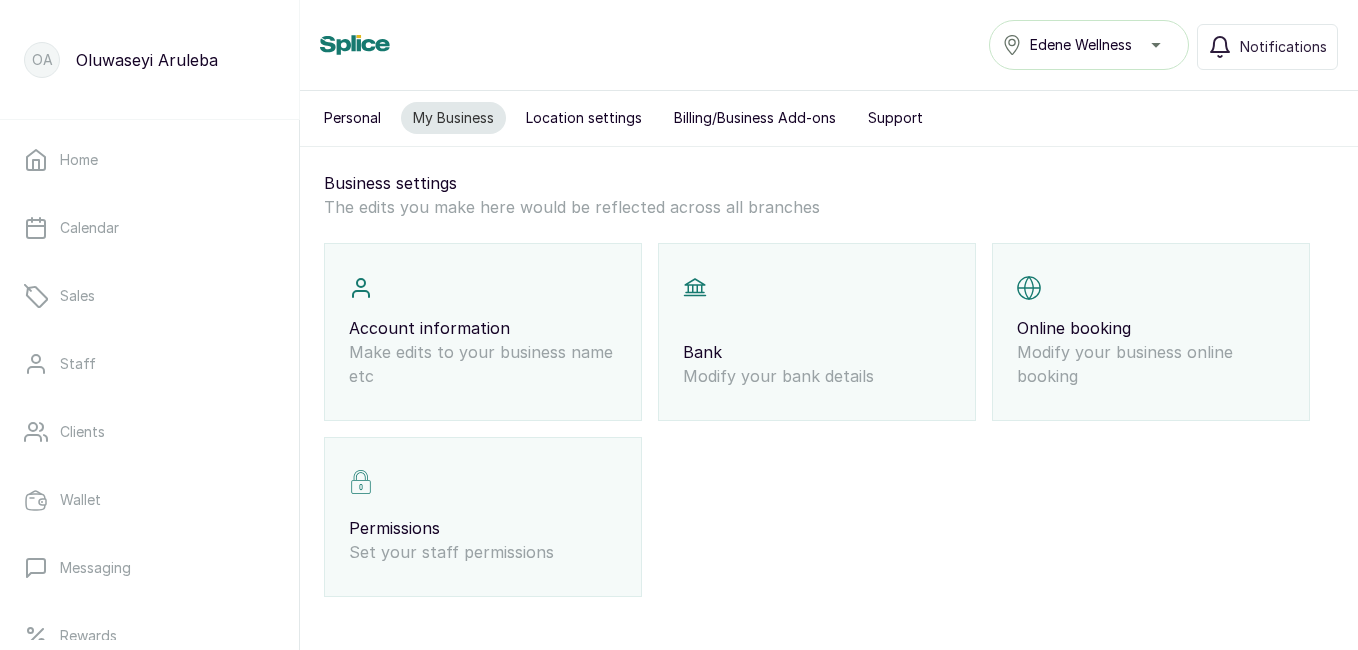 scroll, scrollTop: 1, scrollLeft: 0, axis: vertical 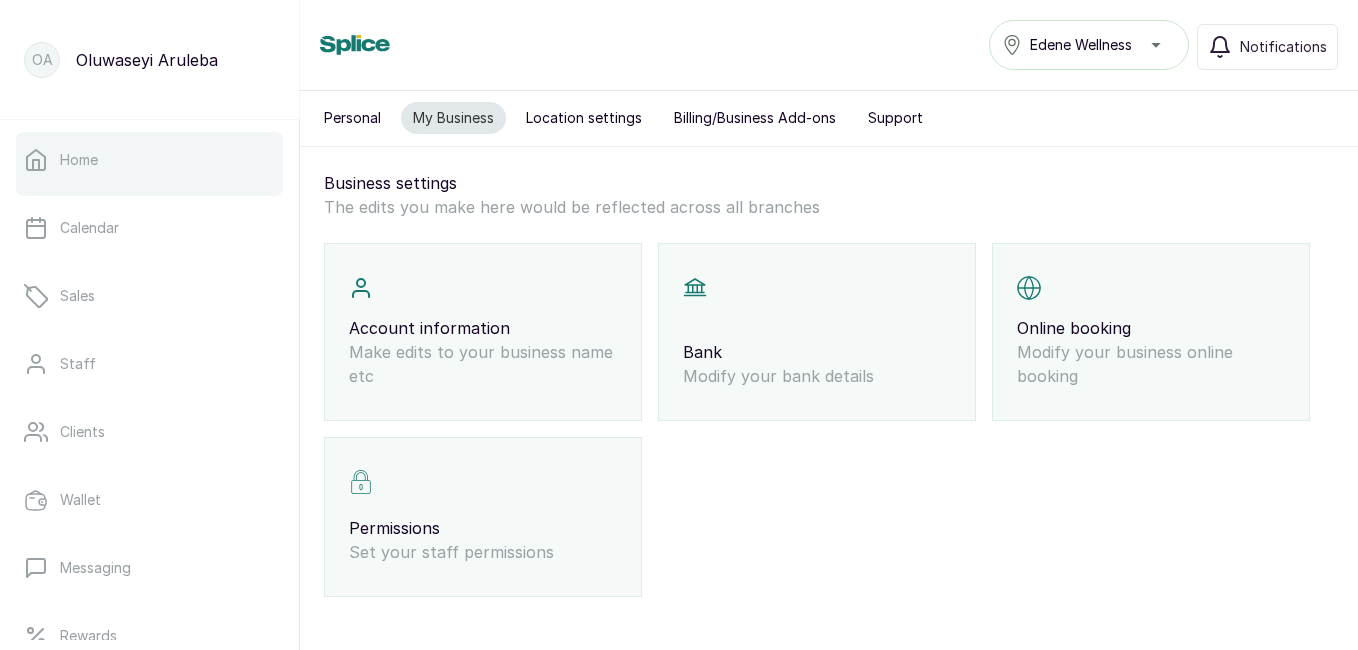click on "Home" at bounding box center [149, 160] 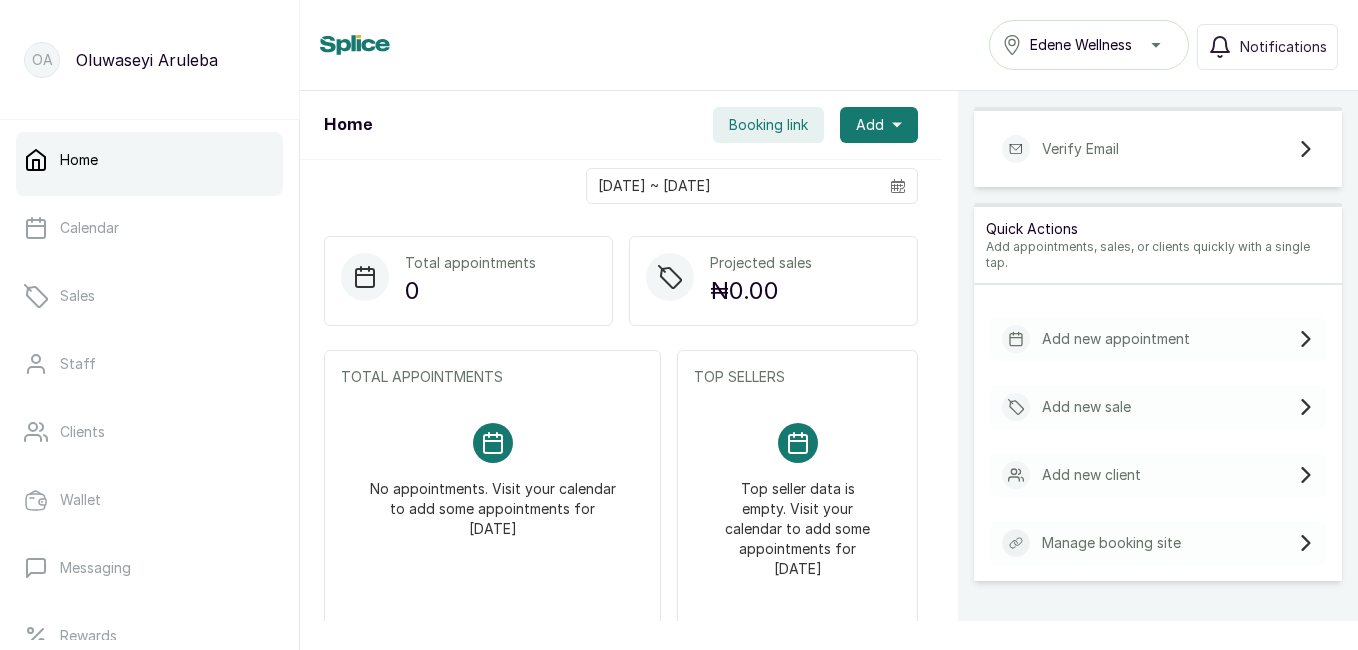 click on "Booking link" at bounding box center [768, 125] 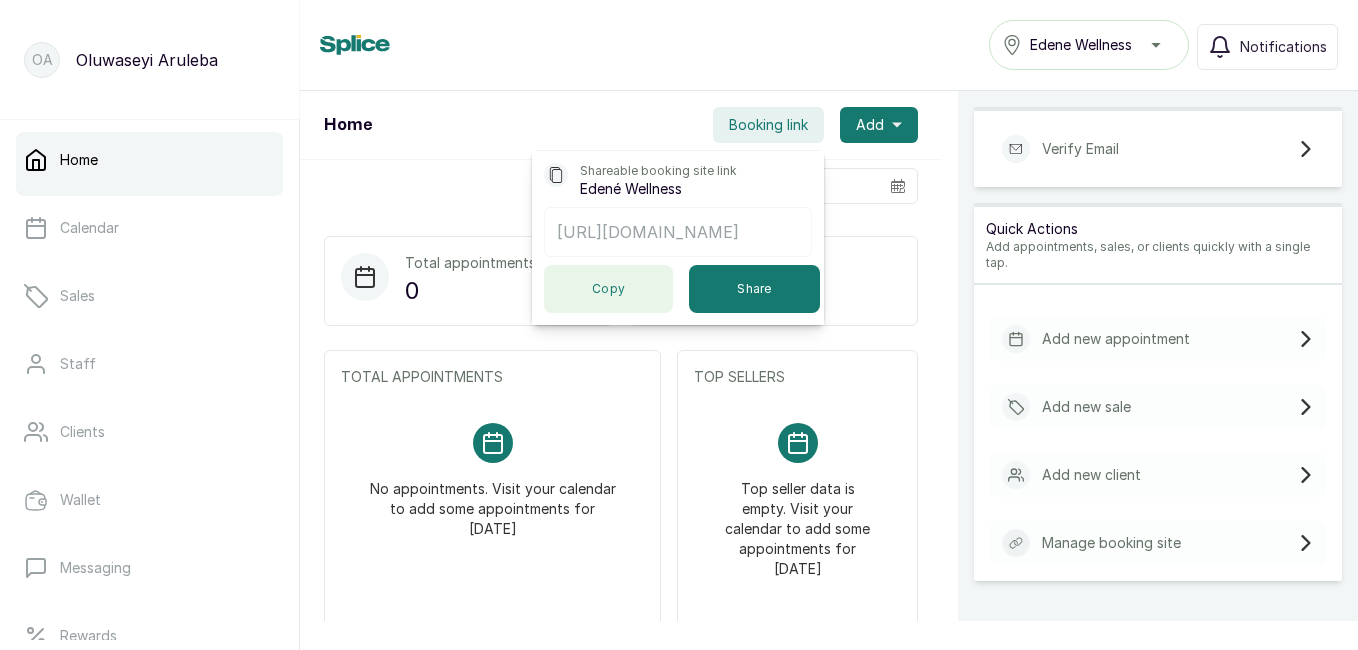 click on "Copy" at bounding box center [608, 289] 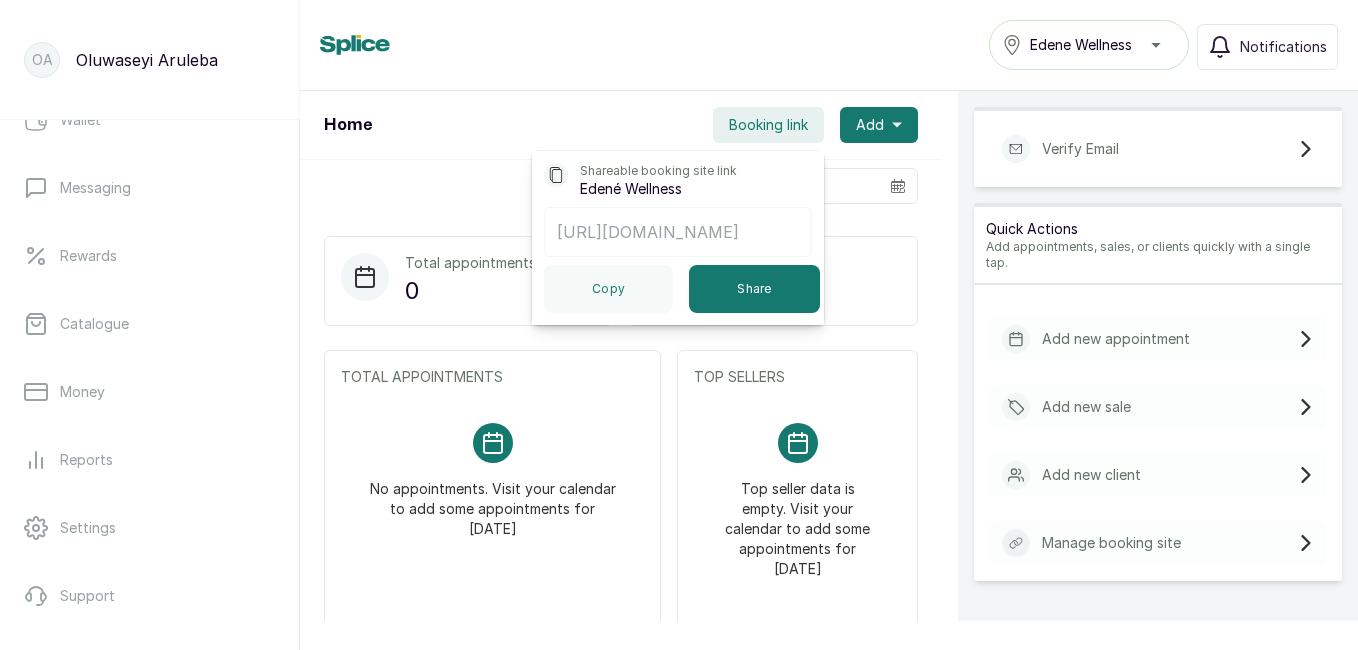 scroll, scrollTop: 454, scrollLeft: 0, axis: vertical 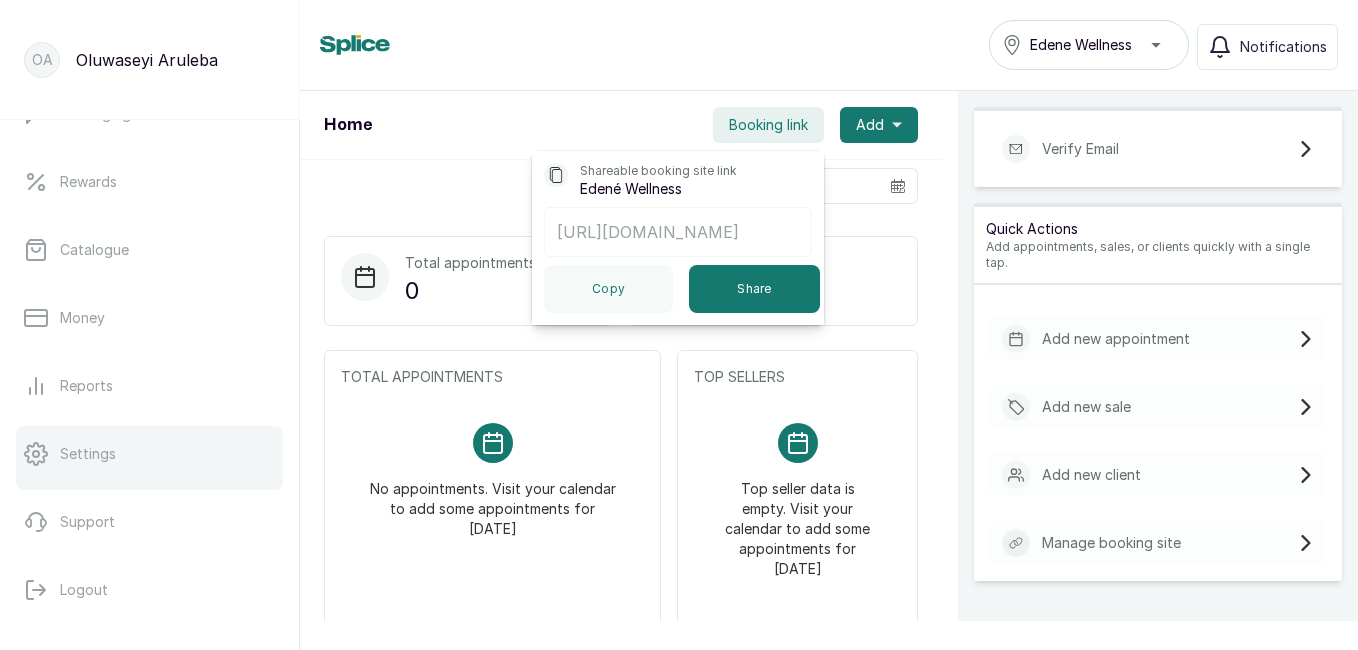 click on "Settings" at bounding box center (149, 454) 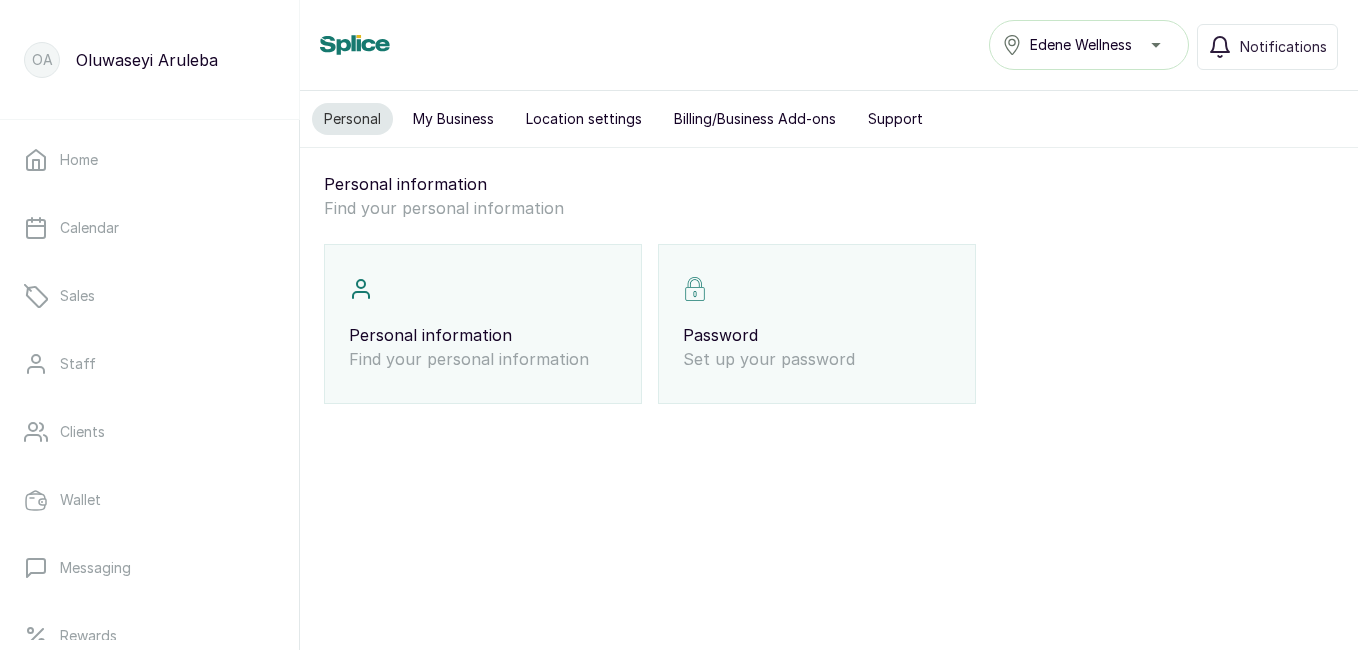 click on "My Business" at bounding box center (453, 119) 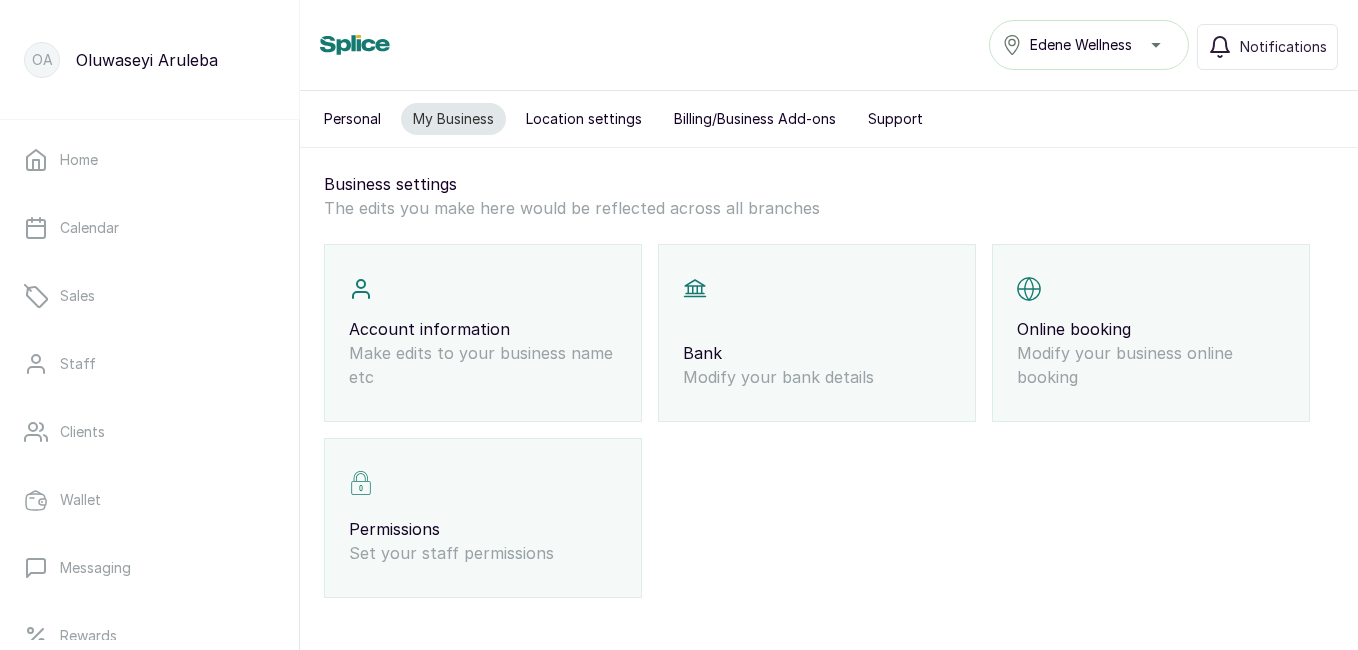click on "Modify your business online booking" at bounding box center (1151, 365) 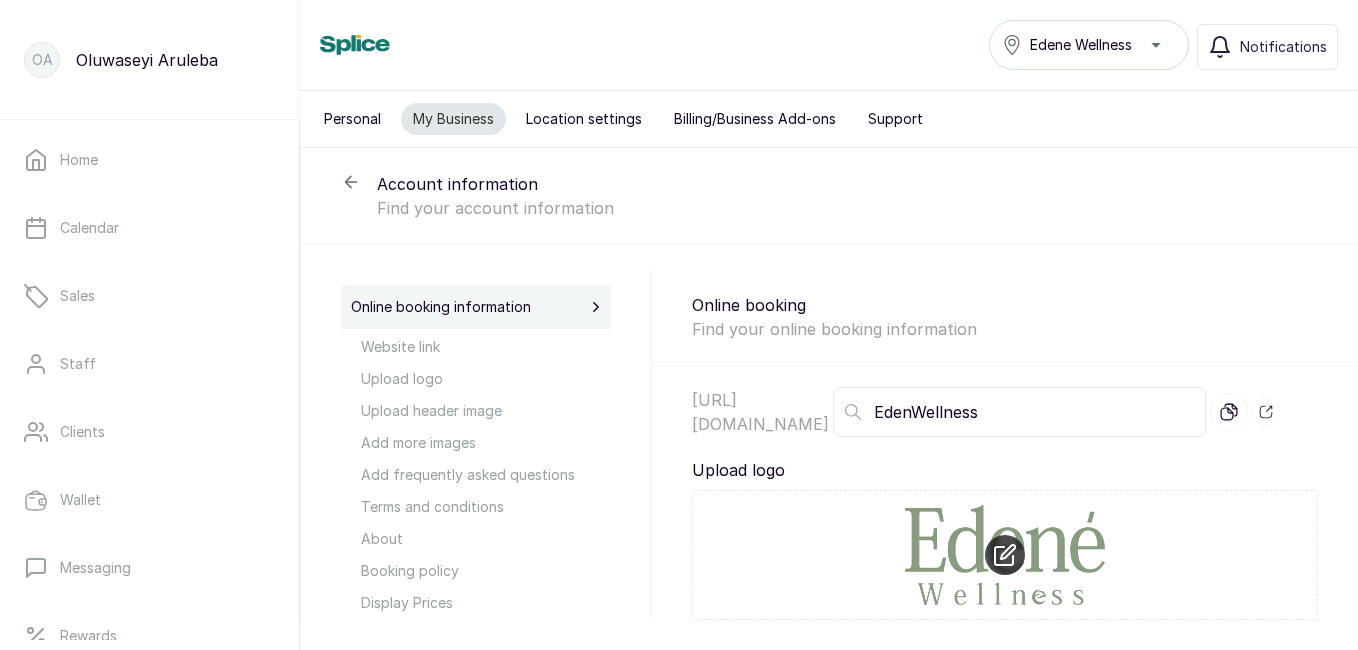 click on "EdenWellness" at bounding box center (1019, 412) 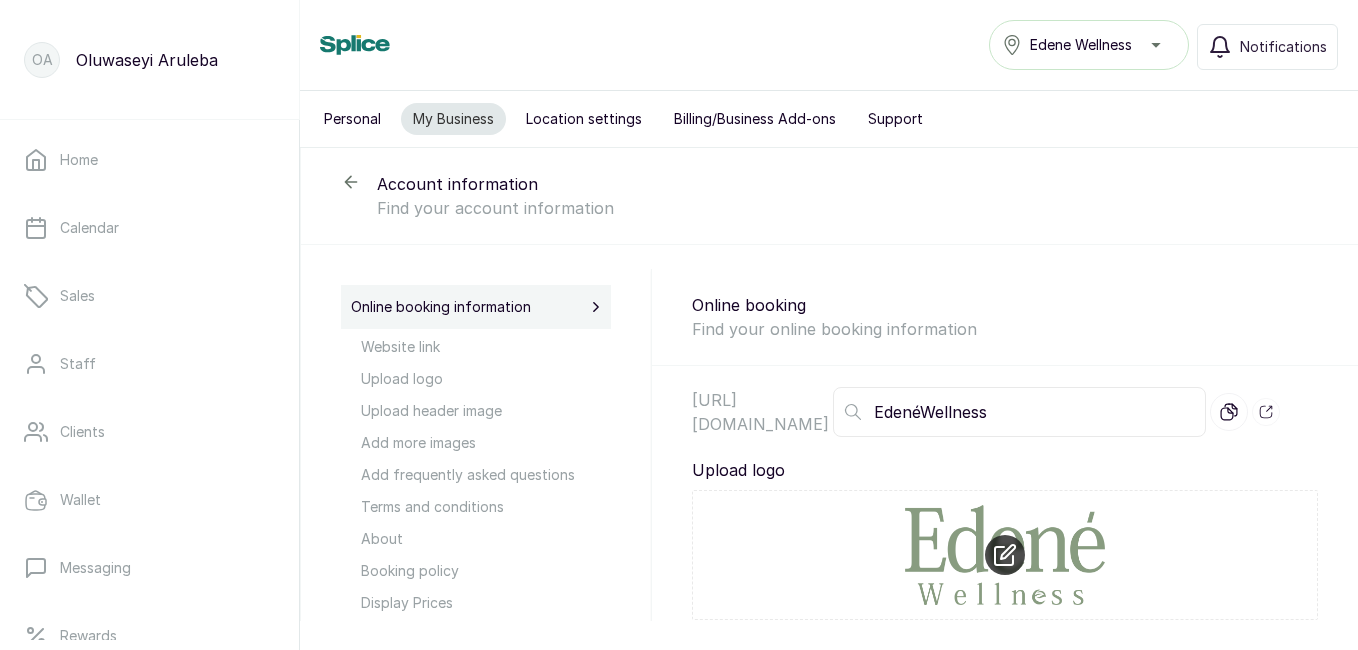 type on "EdenéWellness" 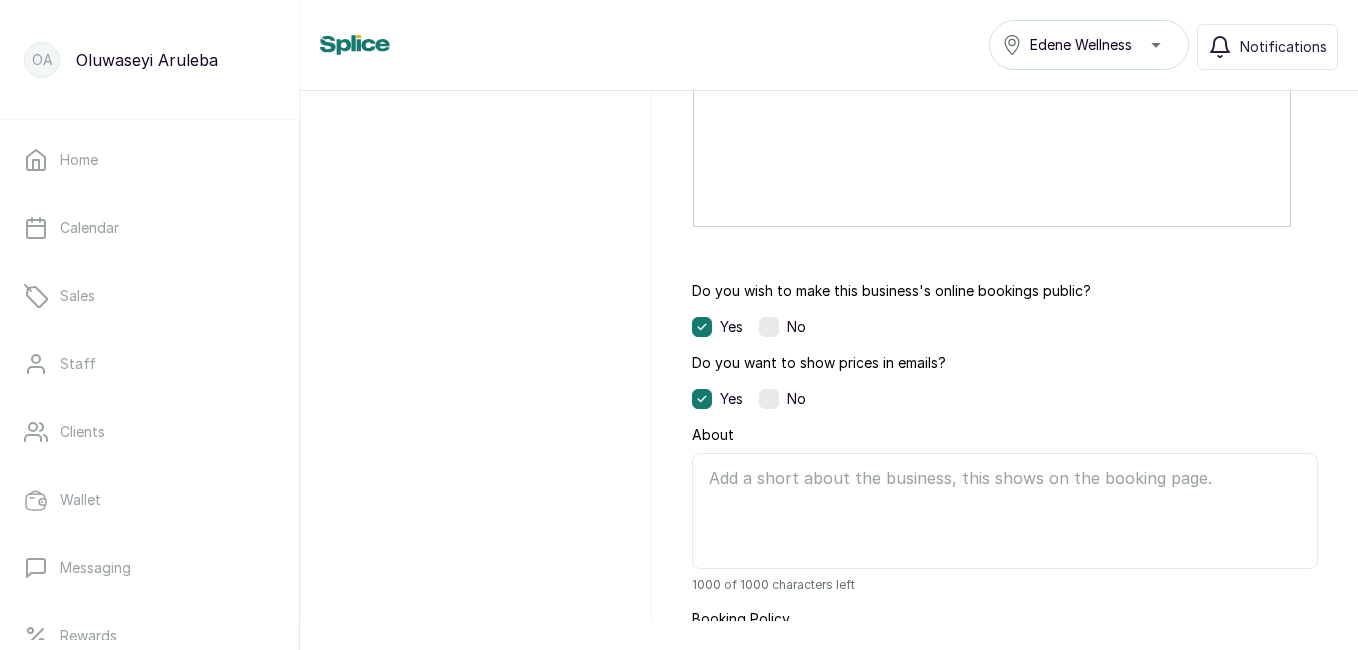 scroll, scrollTop: 1911, scrollLeft: 0, axis: vertical 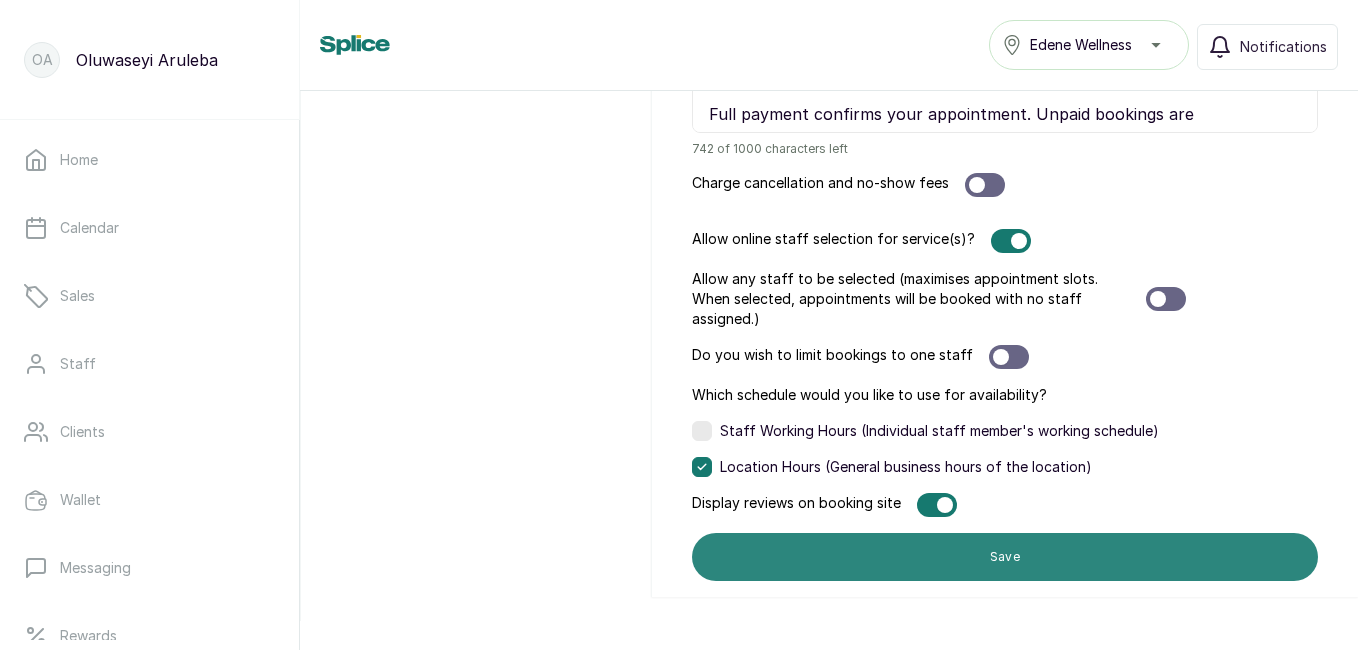 click on "Save" at bounding box center (1005, 557) 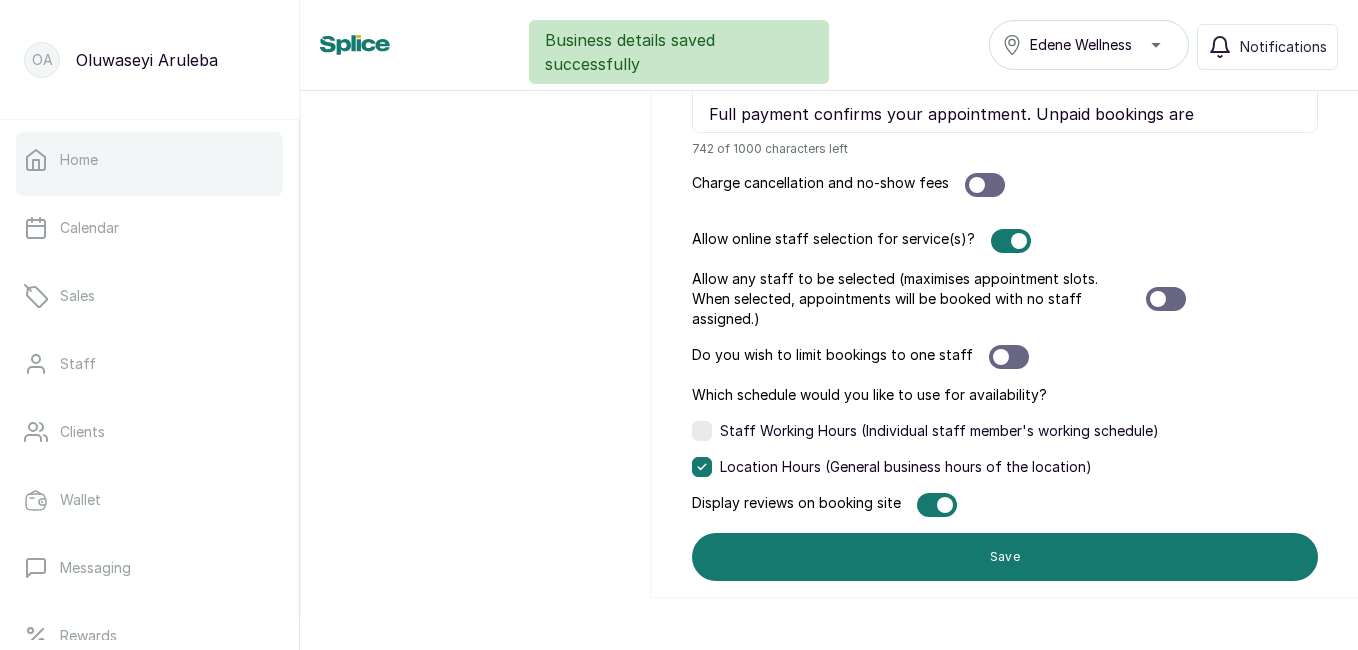 click on "Home" at bounding box center (149, 160) 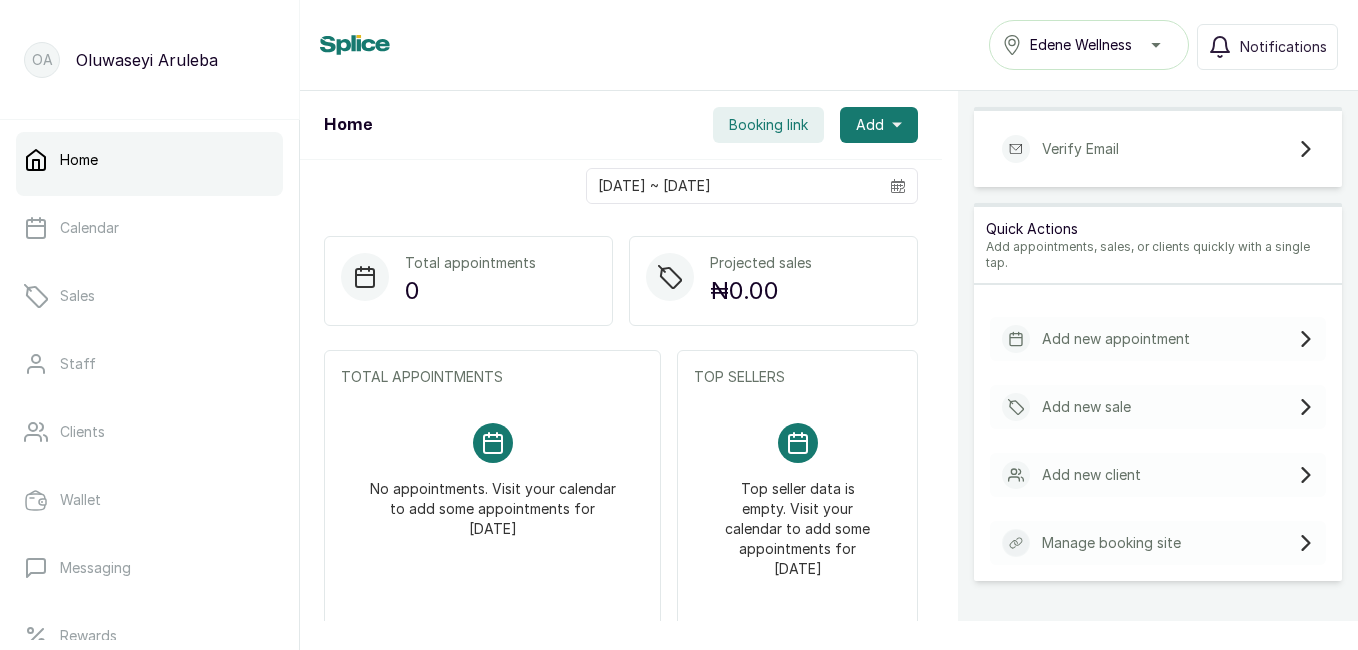 click on "Booking link" at bounding box center [768, 125] 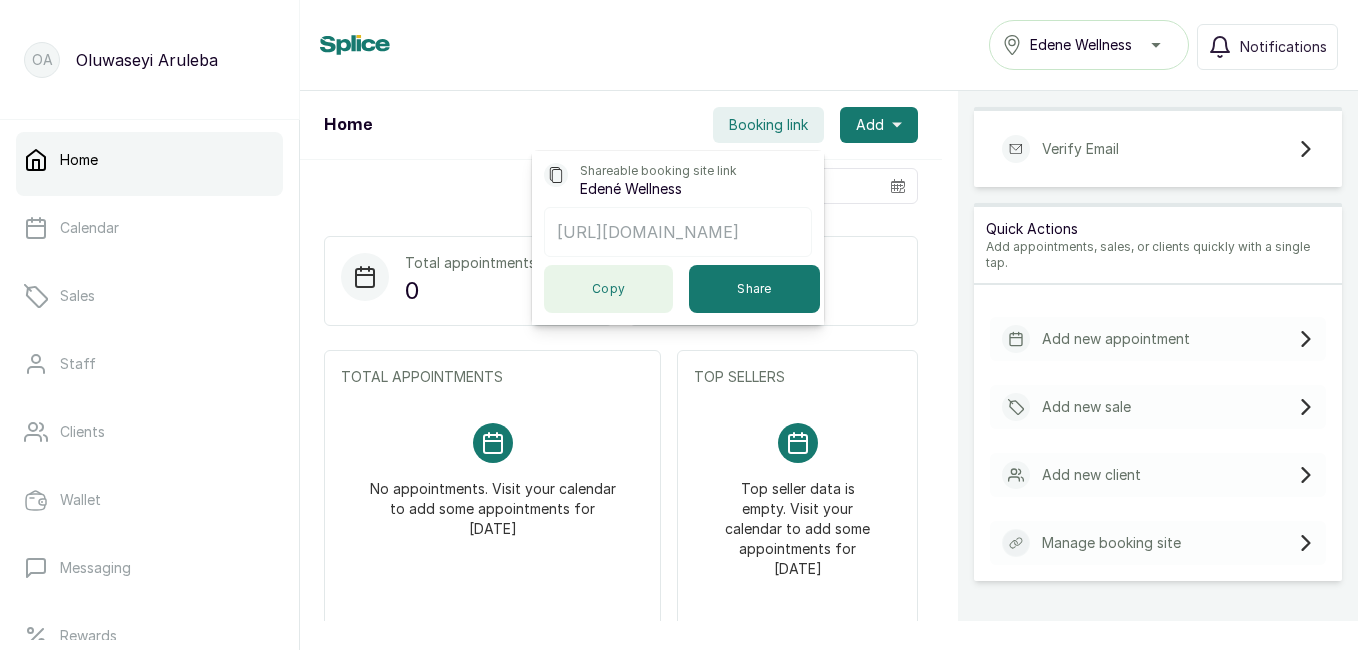 click on "Copy" at bounding box center (608, 289) 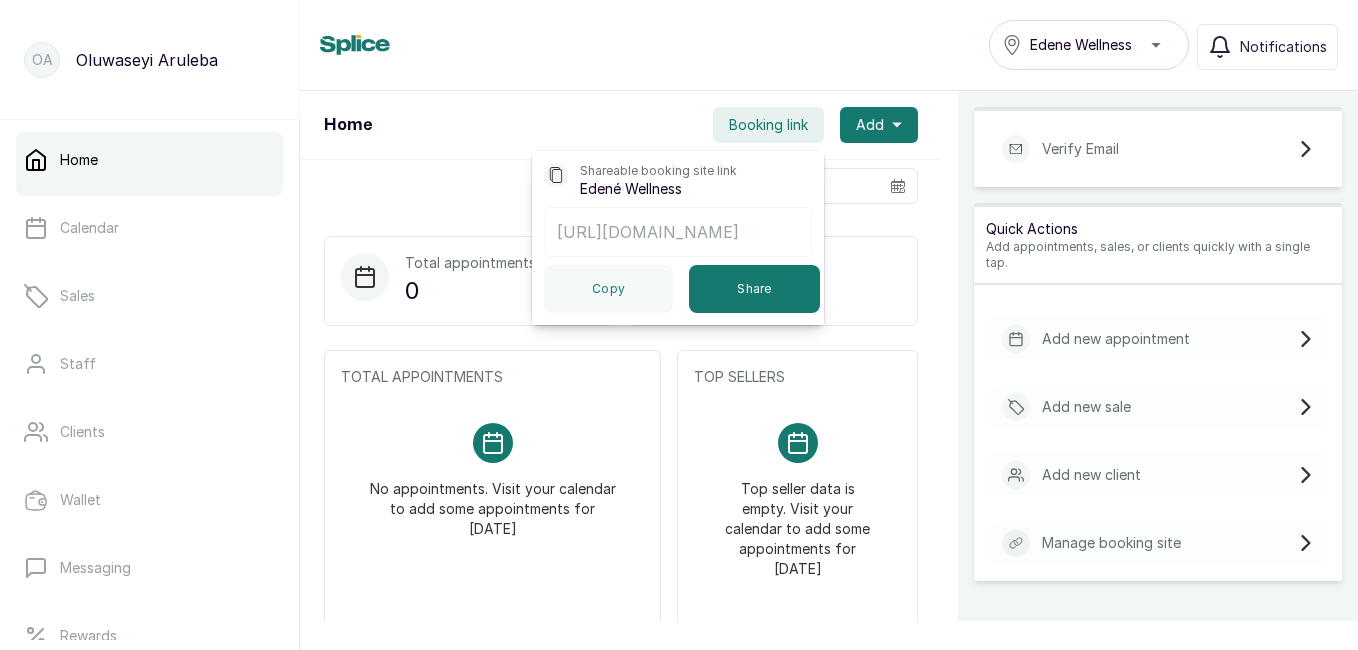click on "Home Edene Wellness  Notifications" at bounding box center (829, 45) 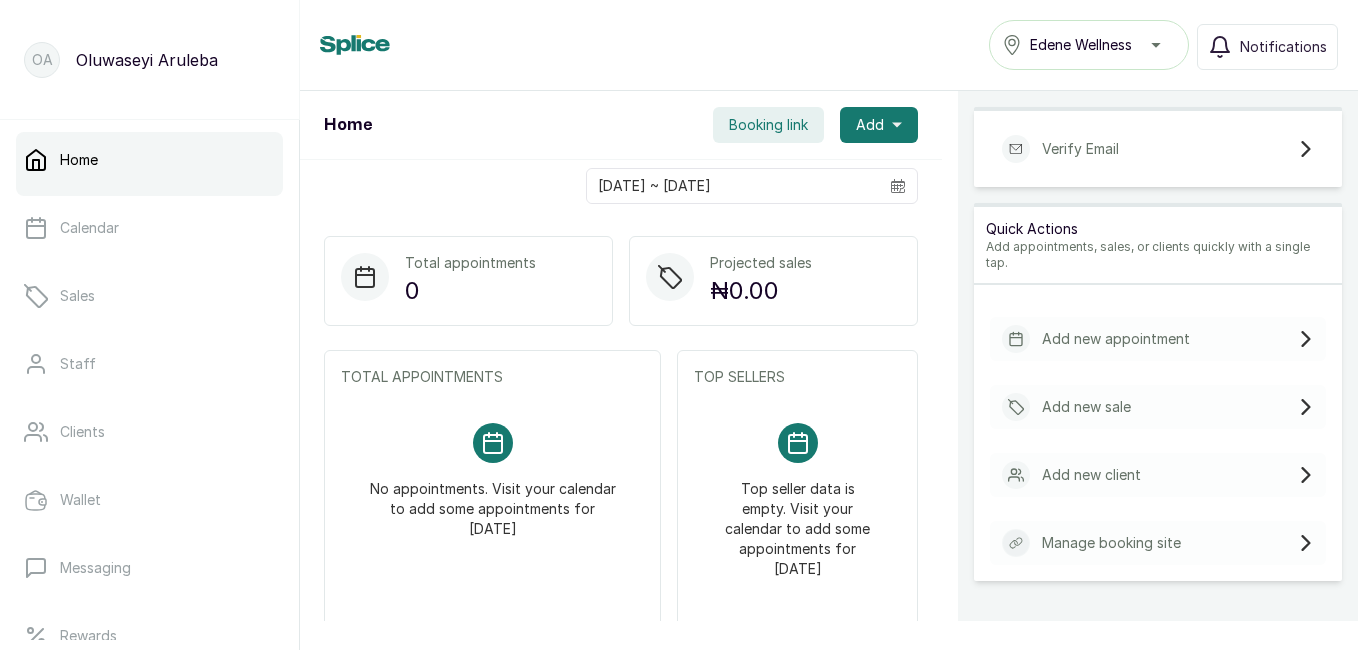 click on "Booking link" at bounding box center (768, 125) 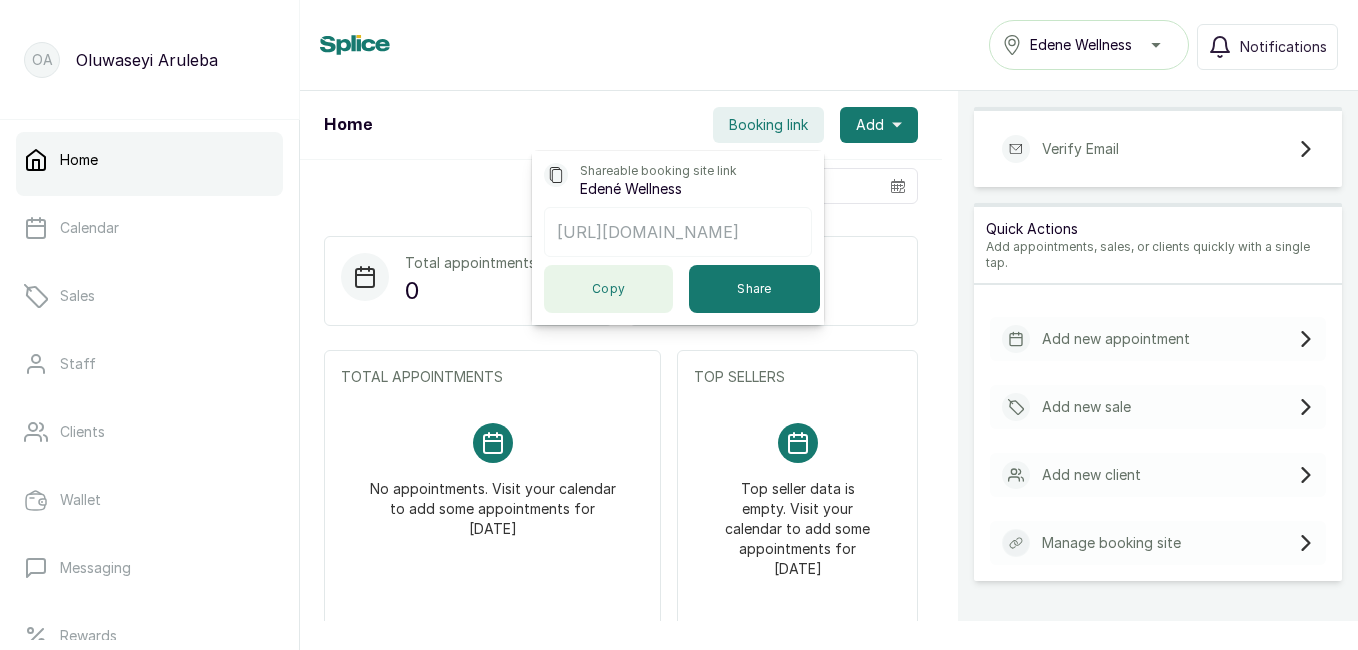 click on "Copy" at bounding box center (608, 289) 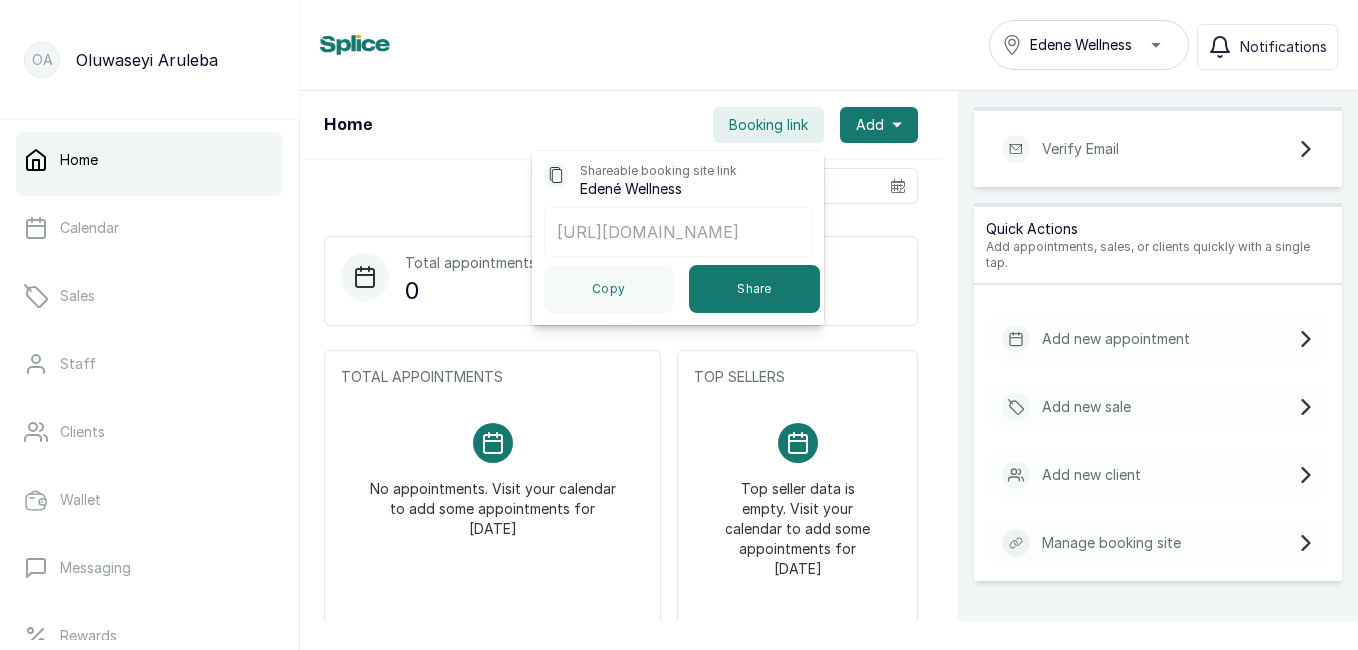 click on "Home Booking link Shareable booking site link Edené Wellness  [URL][DOMAIN_NAME] Copy Share Add" at bounding box center [621, 125] 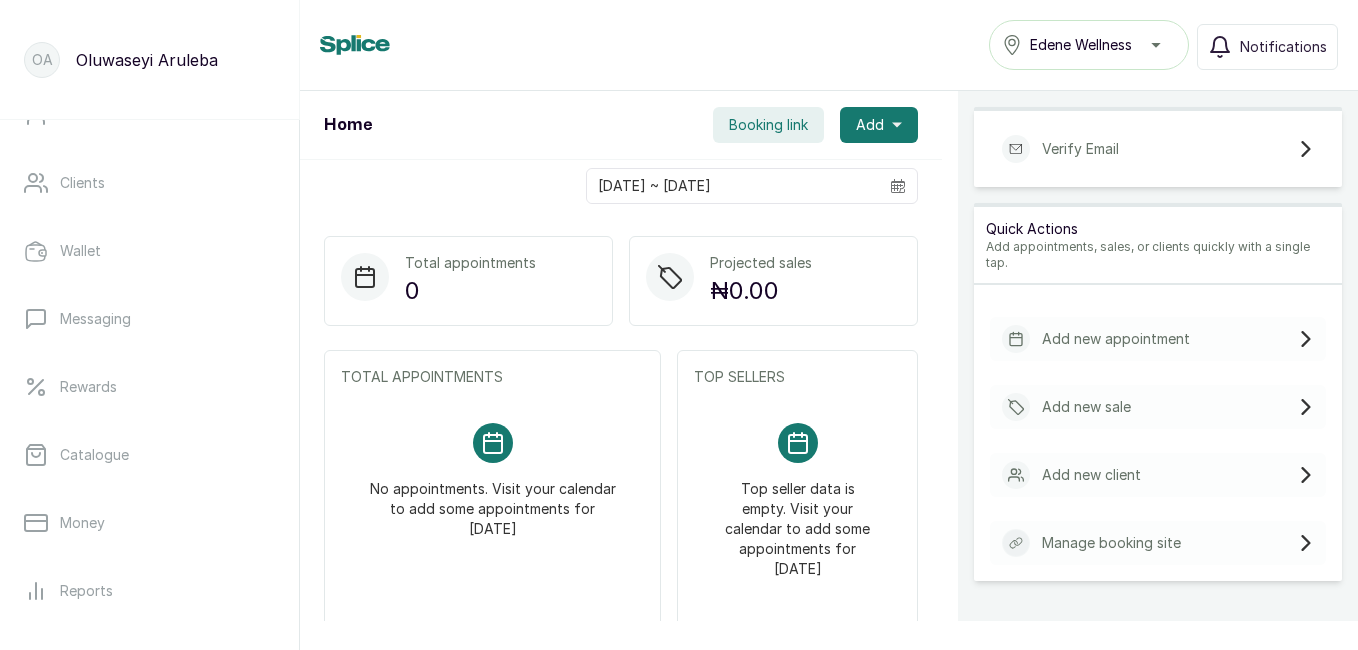 scroll, scrollTop: 454, scrollLeft: 0, axis: vertical 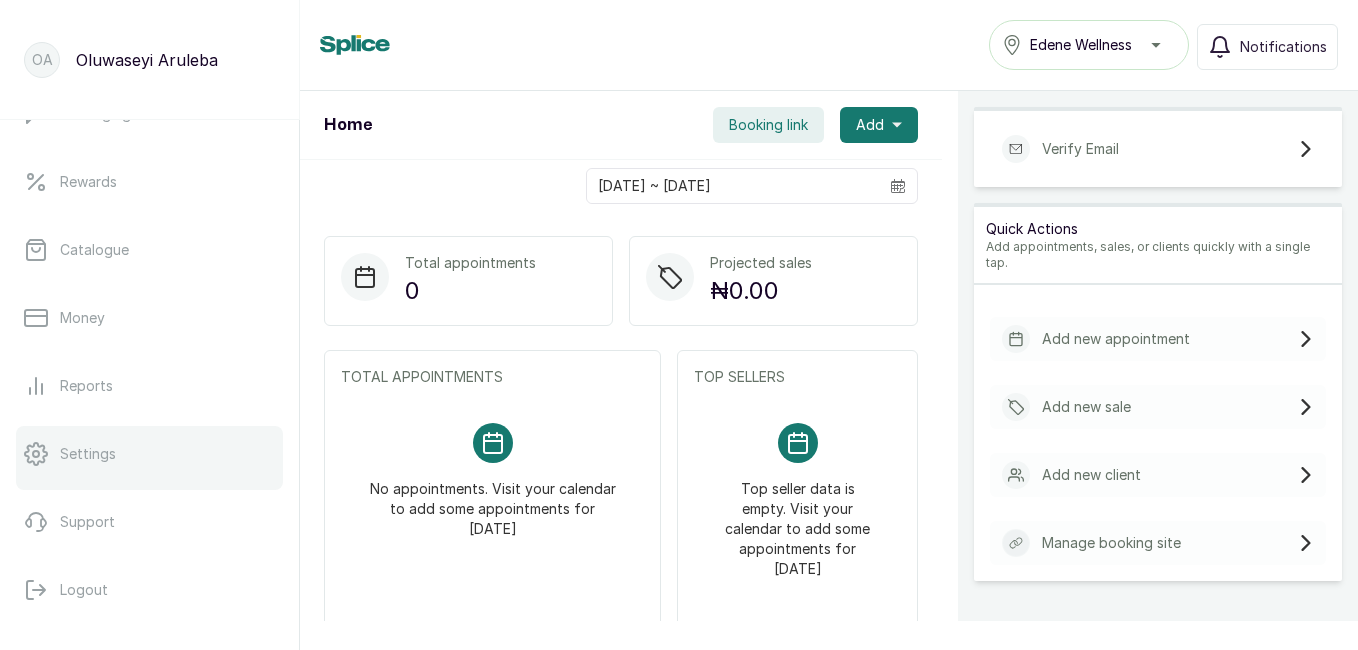 click on "Settings" at bounding box center (149, 454) 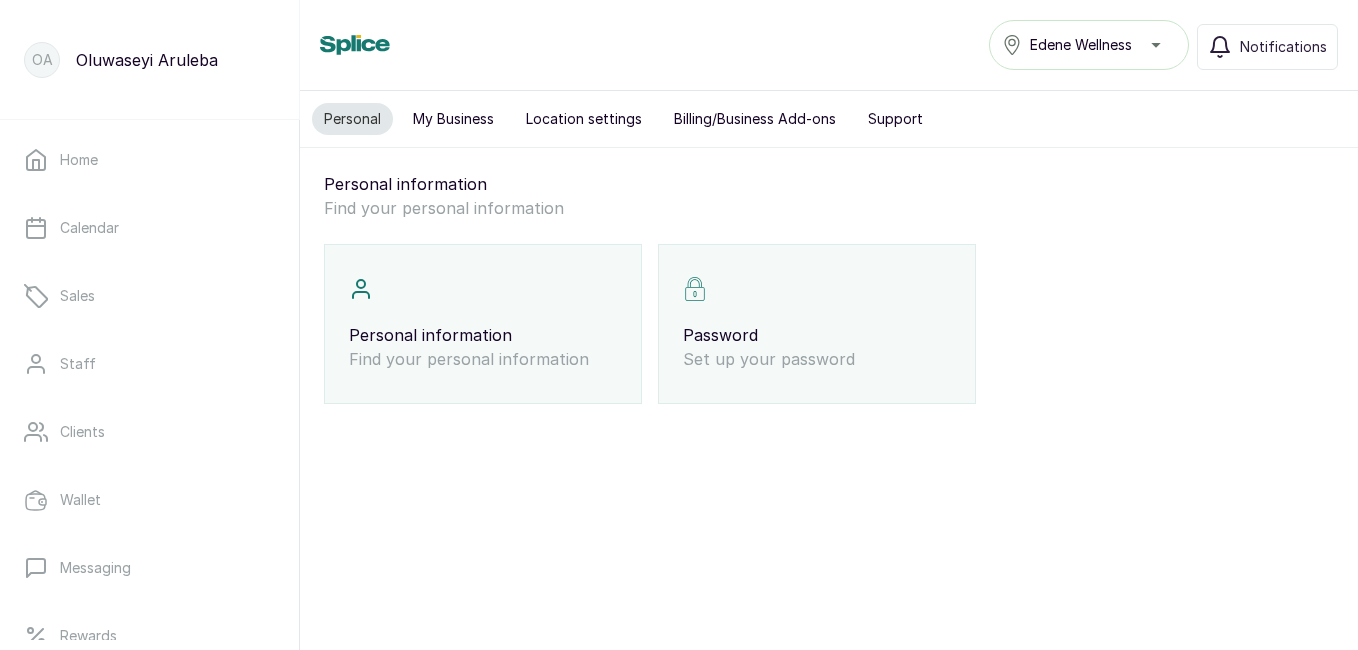 click on "My Business" at bounding box center (453, 119) 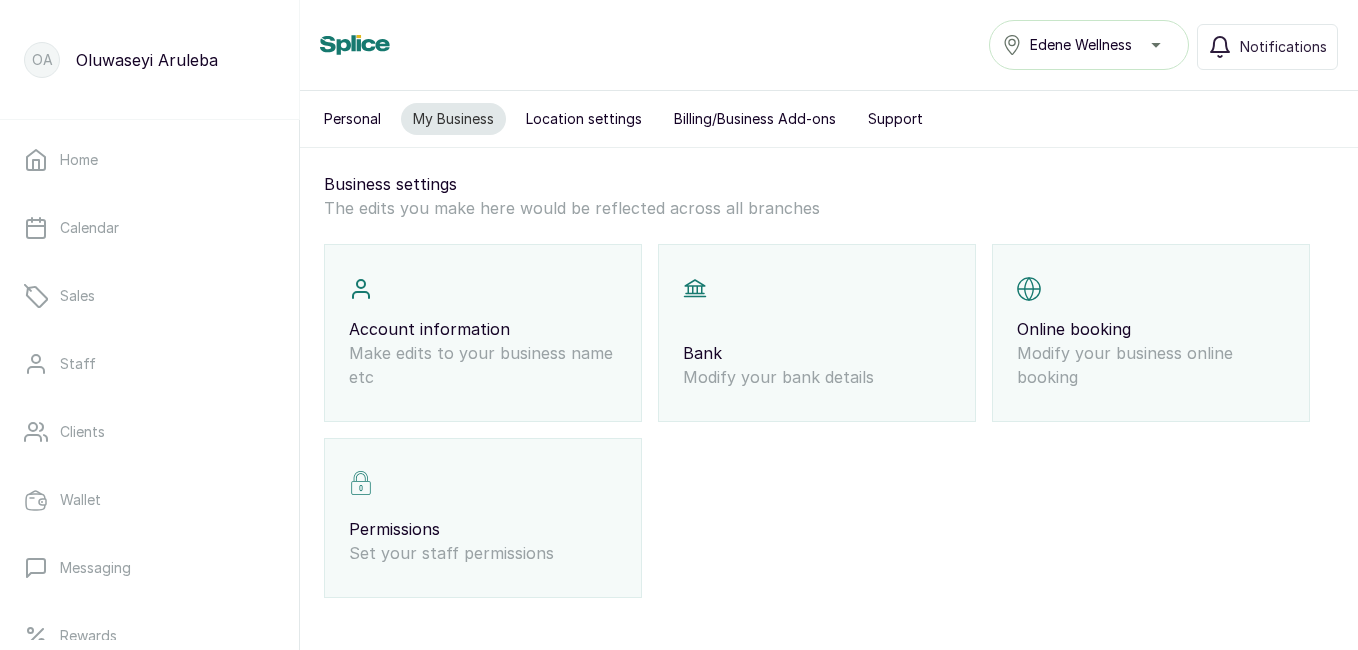 click on "Online booking Modify your business online booking" at bounding box center (1151, 333) 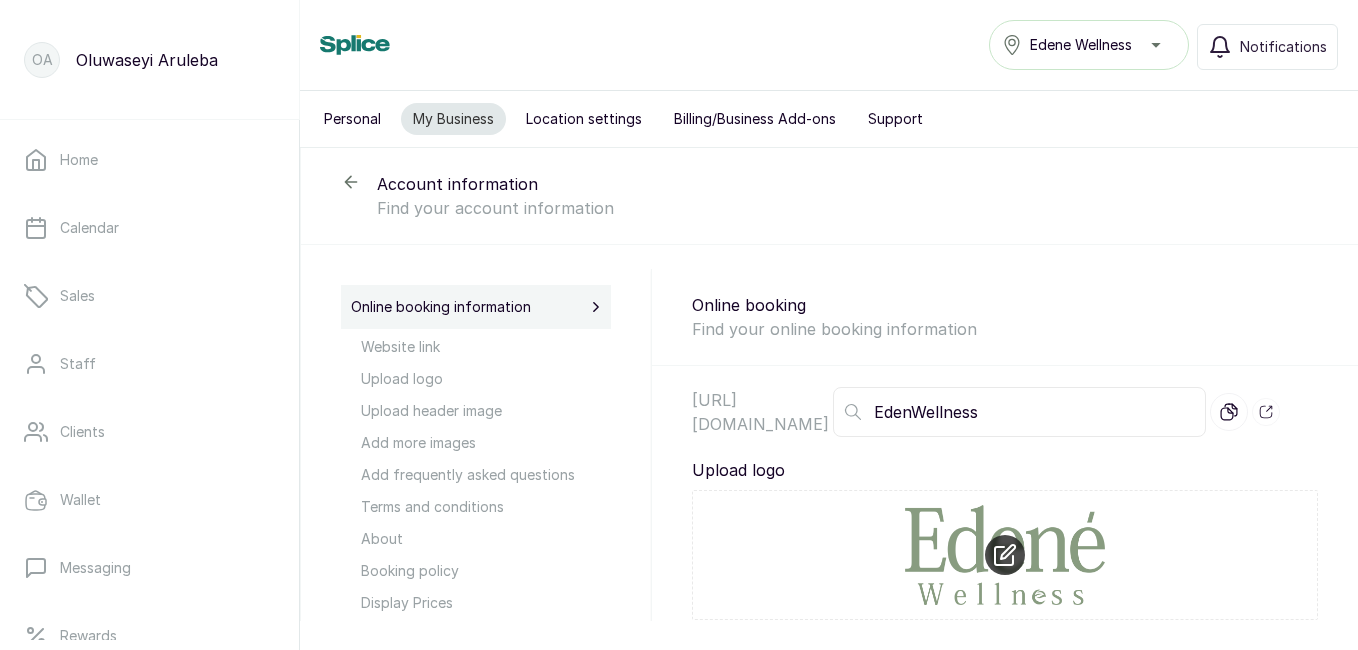 click on "EdenWellness" at bounding box center [1019, 412] 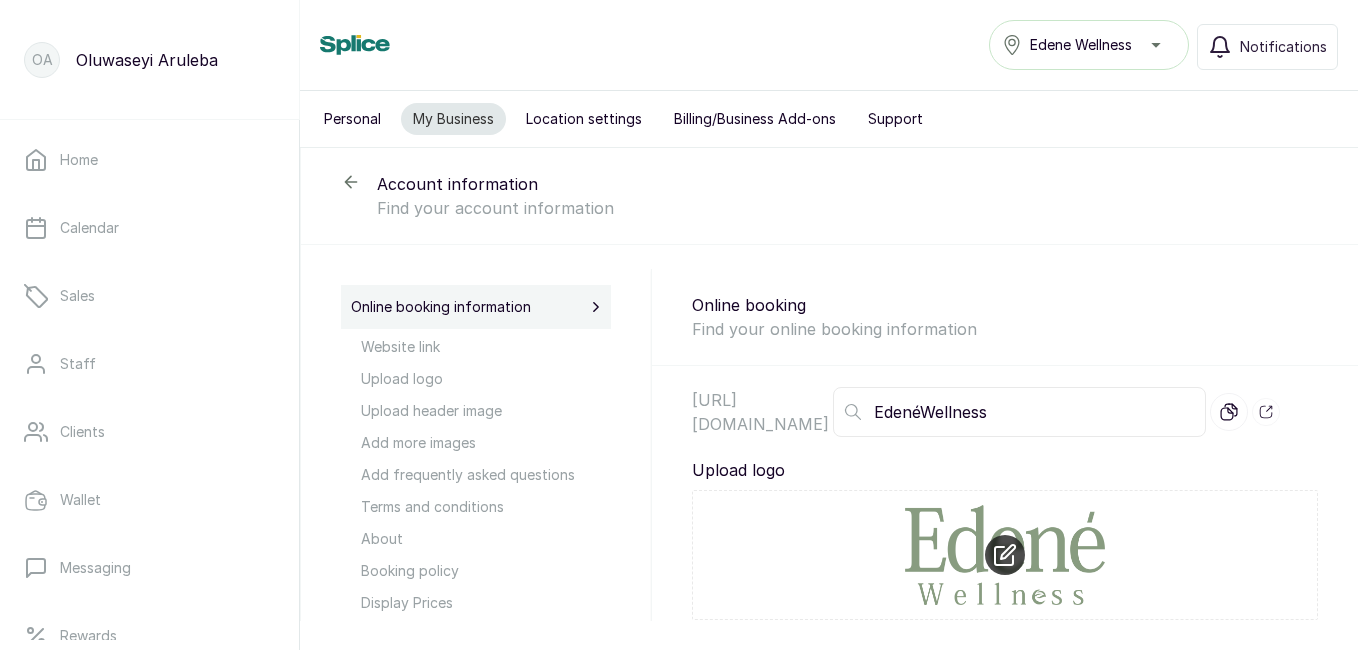 type on "EdenéWellness" 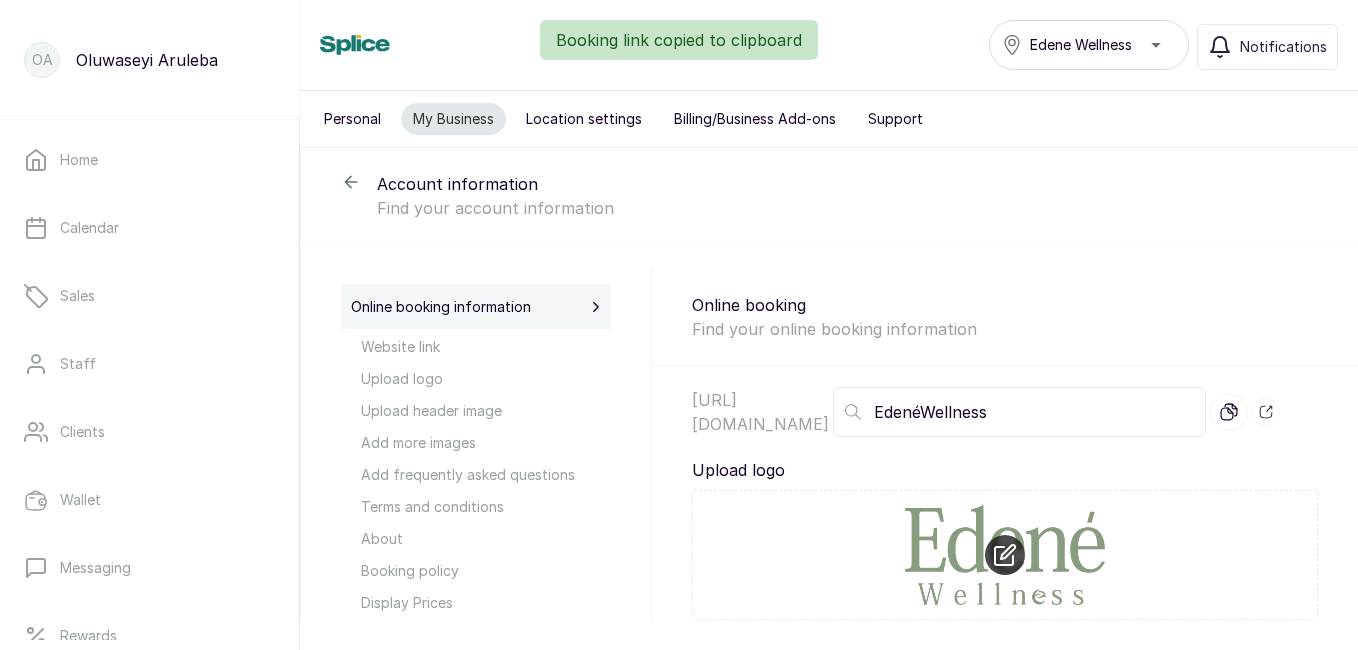 click 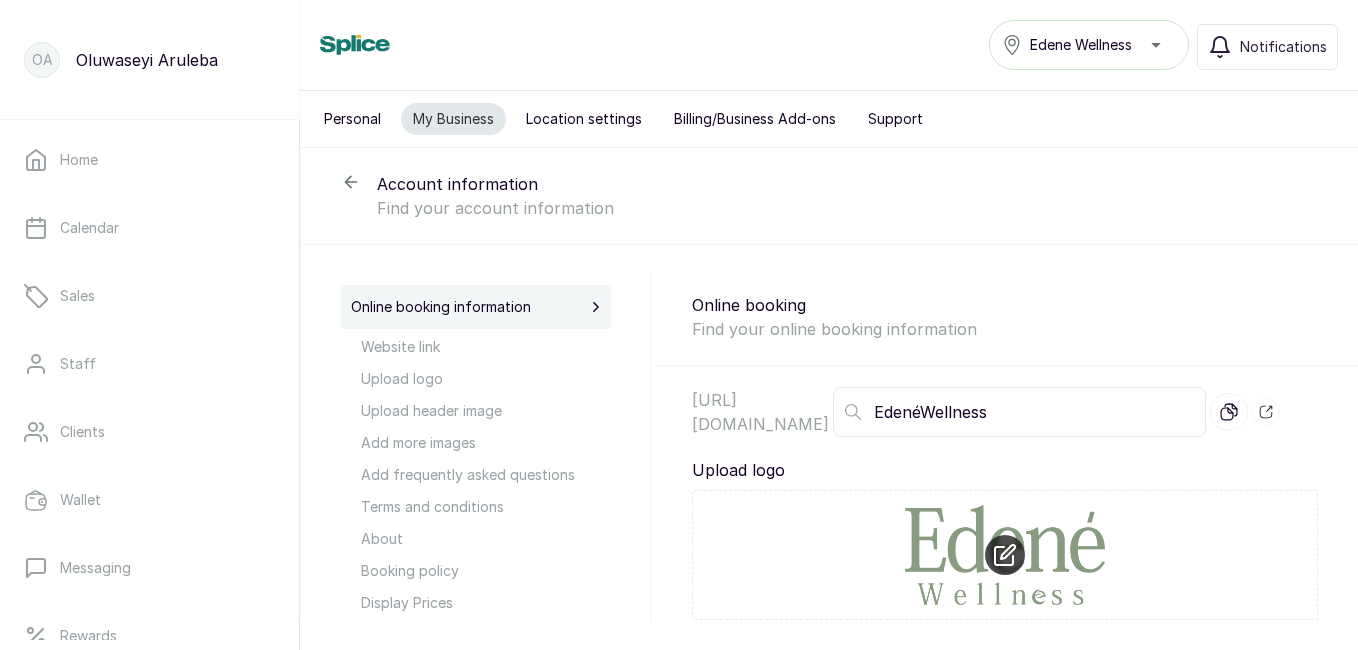 click 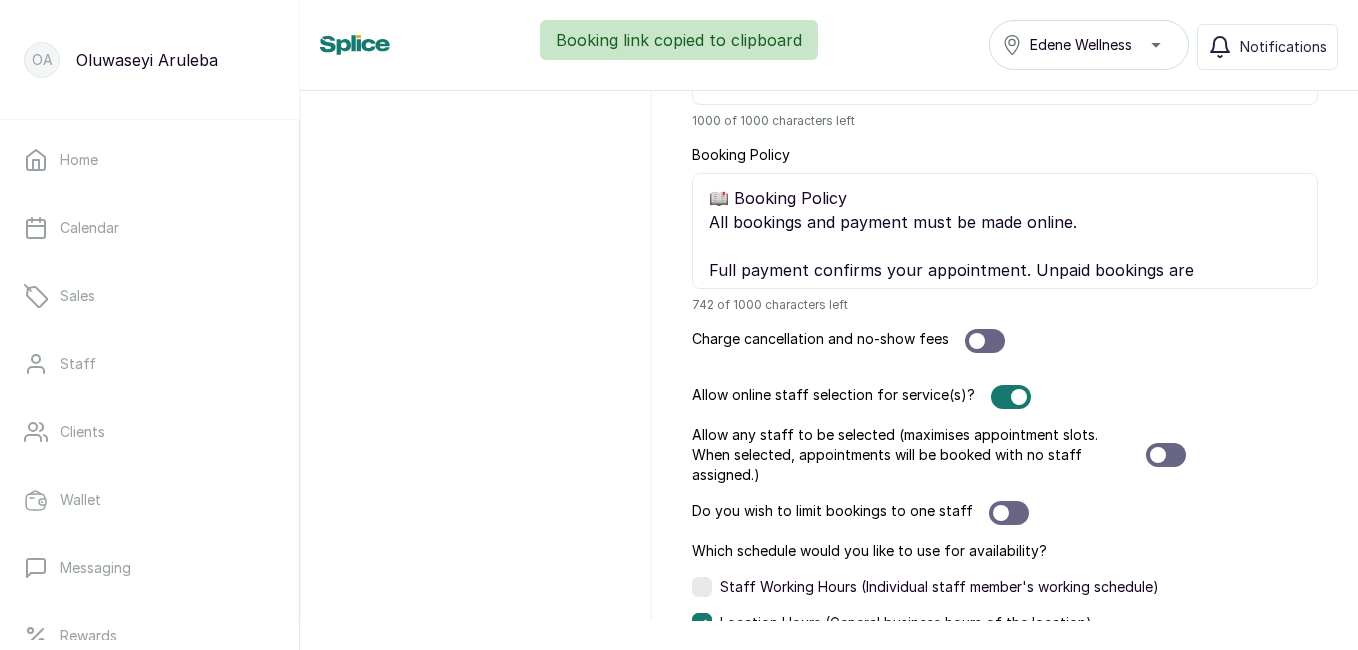 scroll, scrollTop: 1911, scrollLeft: 0, axis: vertical 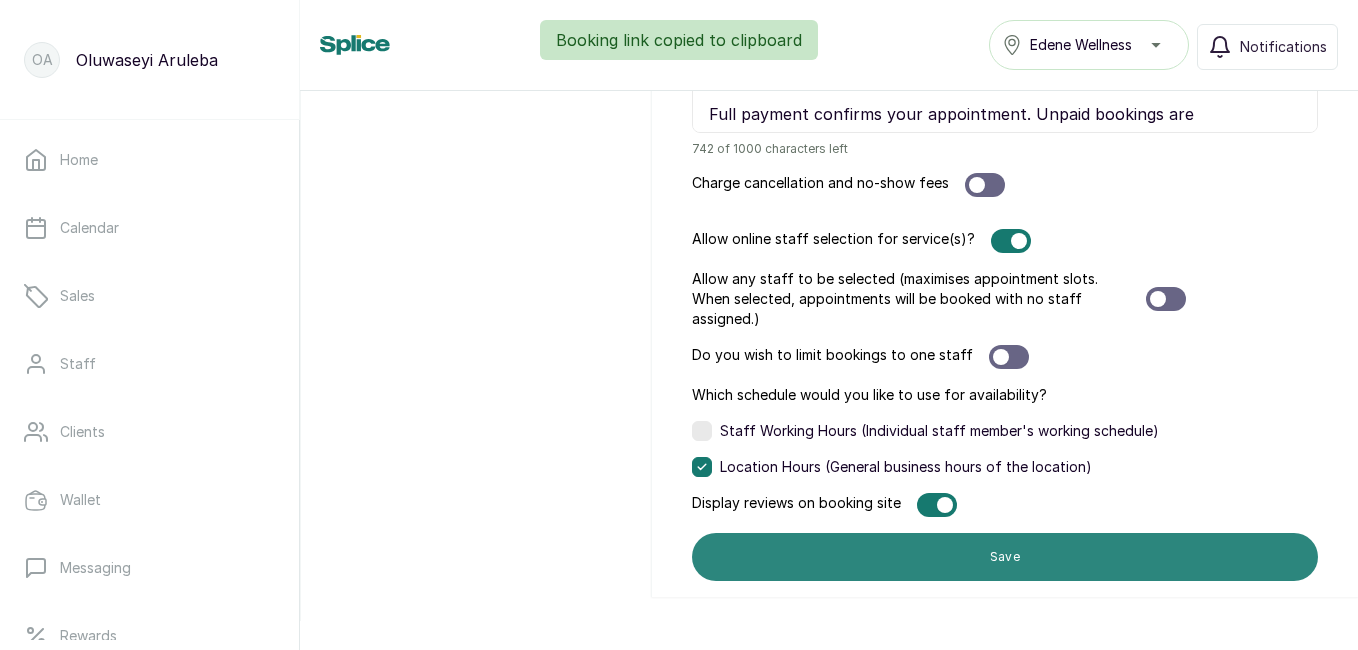 click on "Save" at bounding box center [1005, 557] 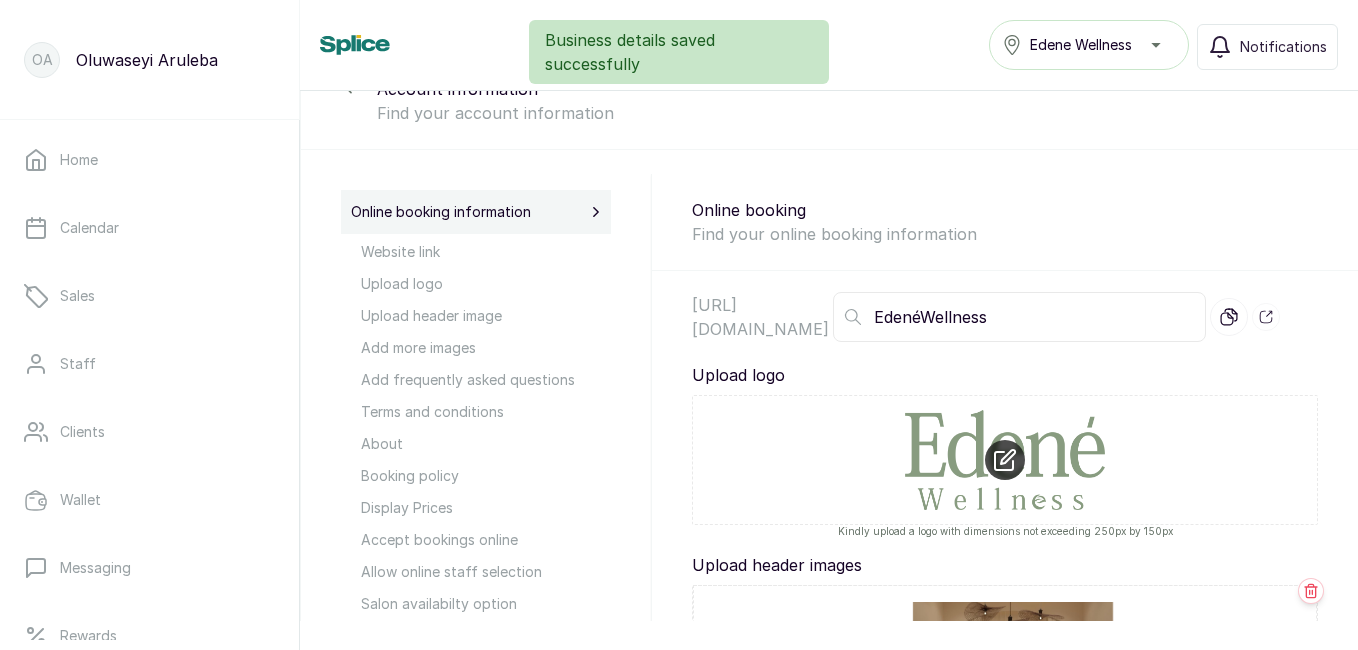 scroll, scrollTop: 62, scrollLeft: 0, axis: vertical 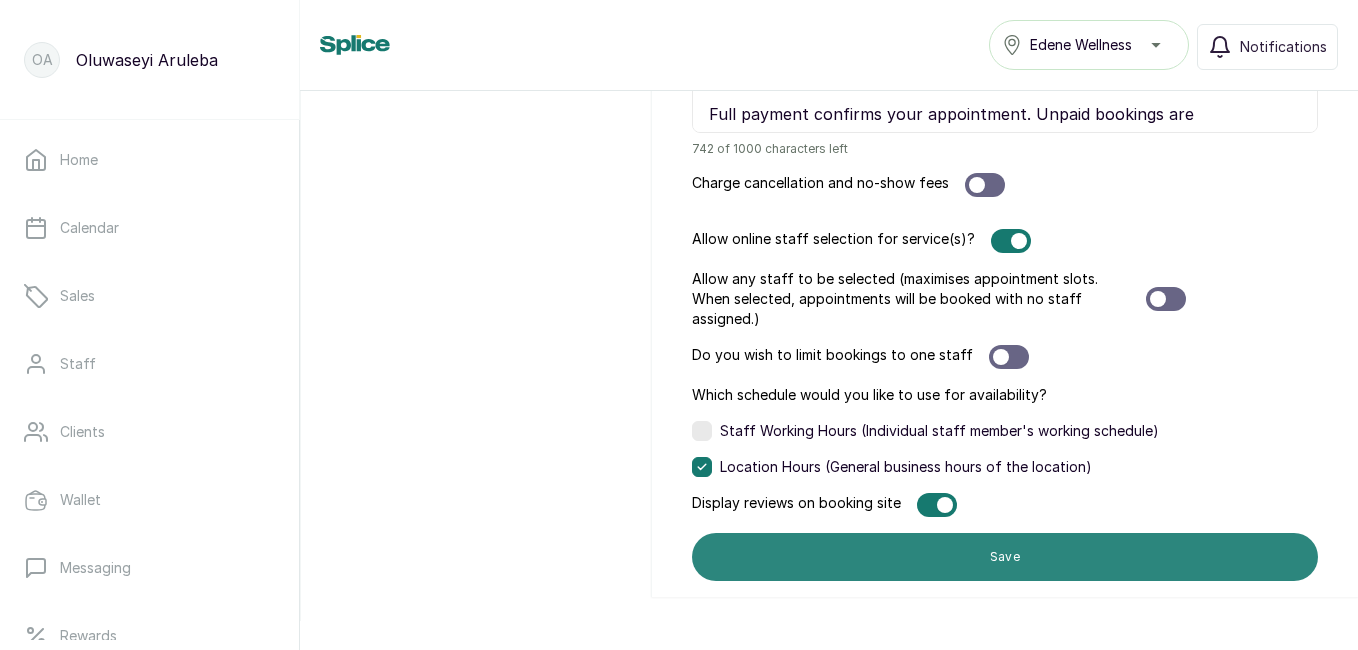 click on "Save" at bounding box center [1005, 557] 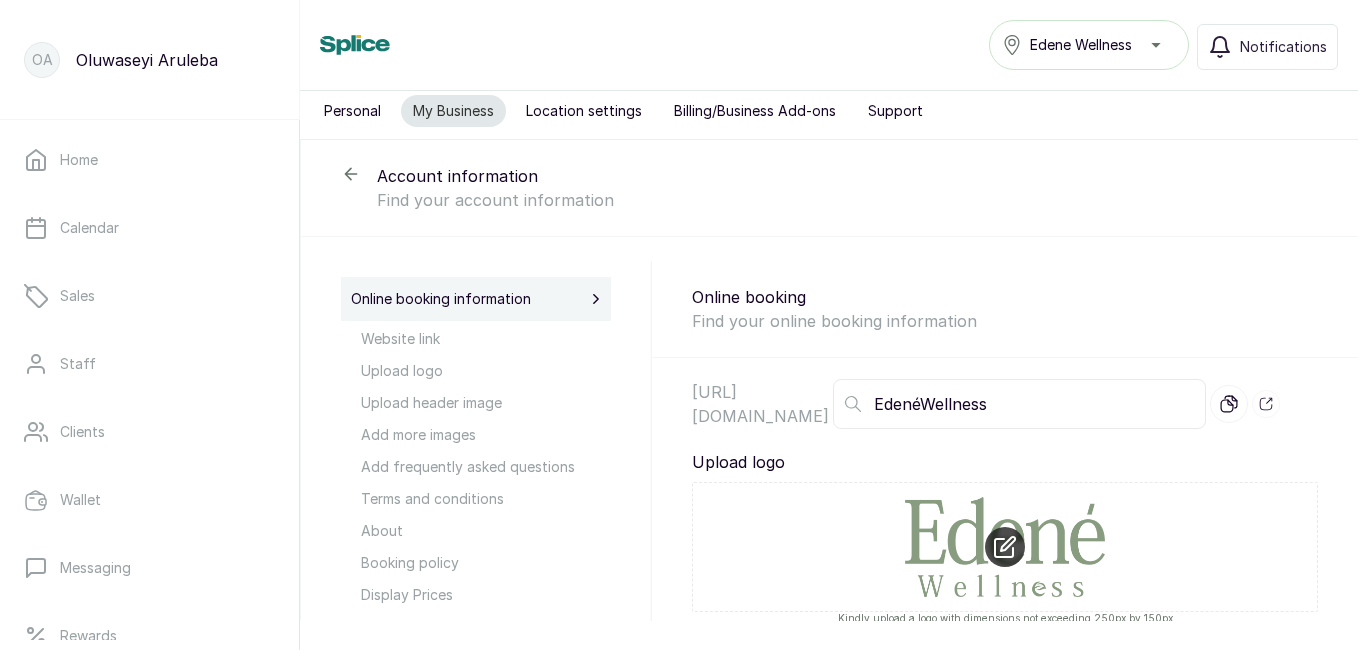 scroll, scrollTop: 0, scrollLeft: 0, axis: both 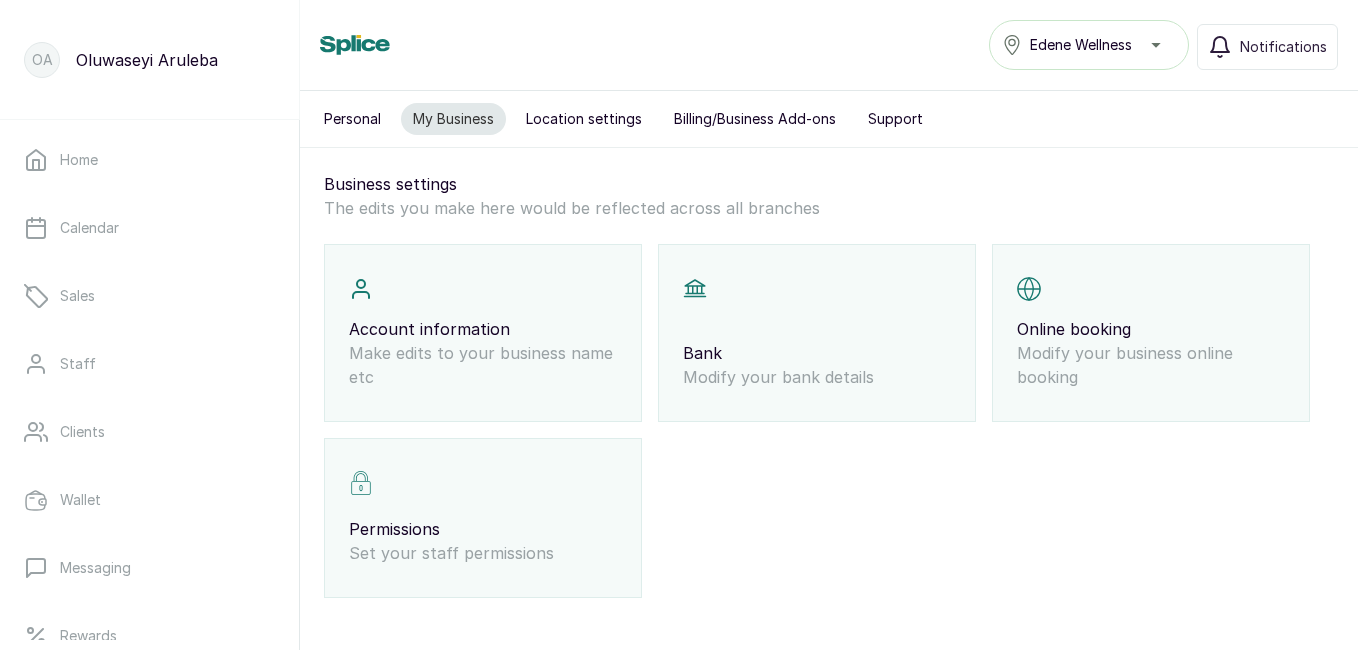 click on "Modify your business online booking" at bounding box center [1151, 365] 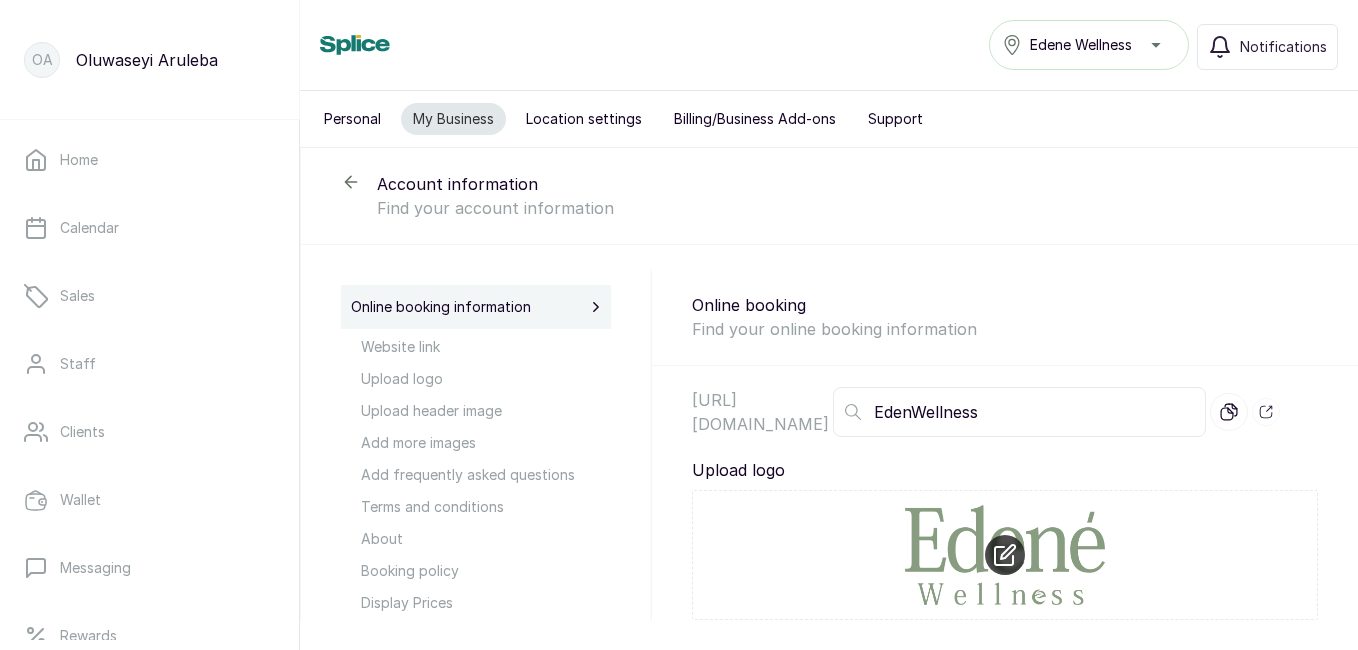 click on "EdenWellness" at bounding box center [1019, 412] 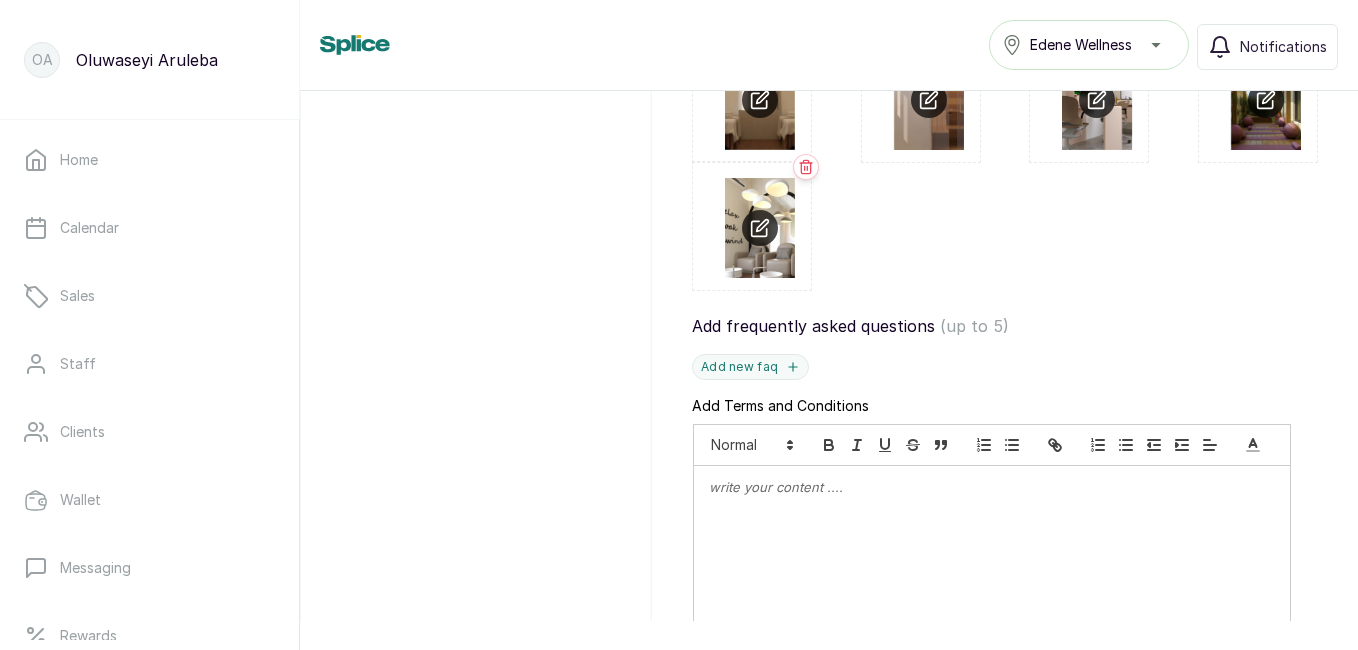 scroll, scrollTop: 1911, scrollLeft: 0, axis: vertical 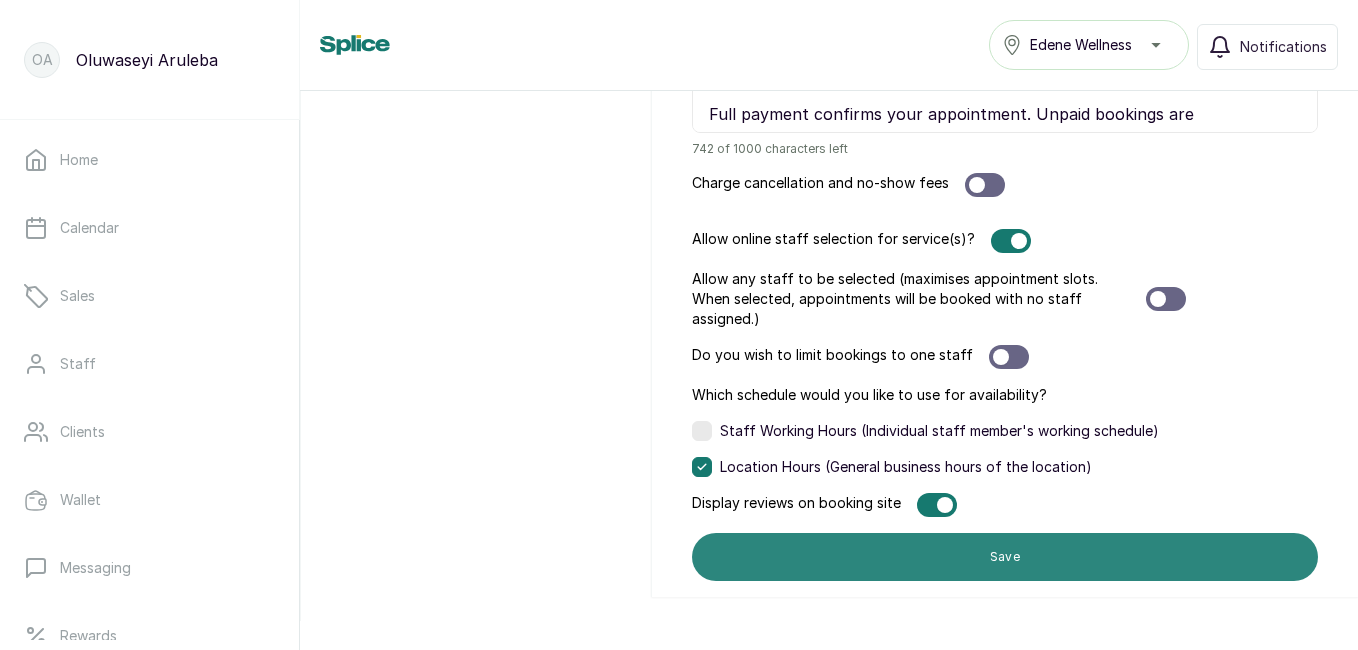 type on "EdenéWellness" 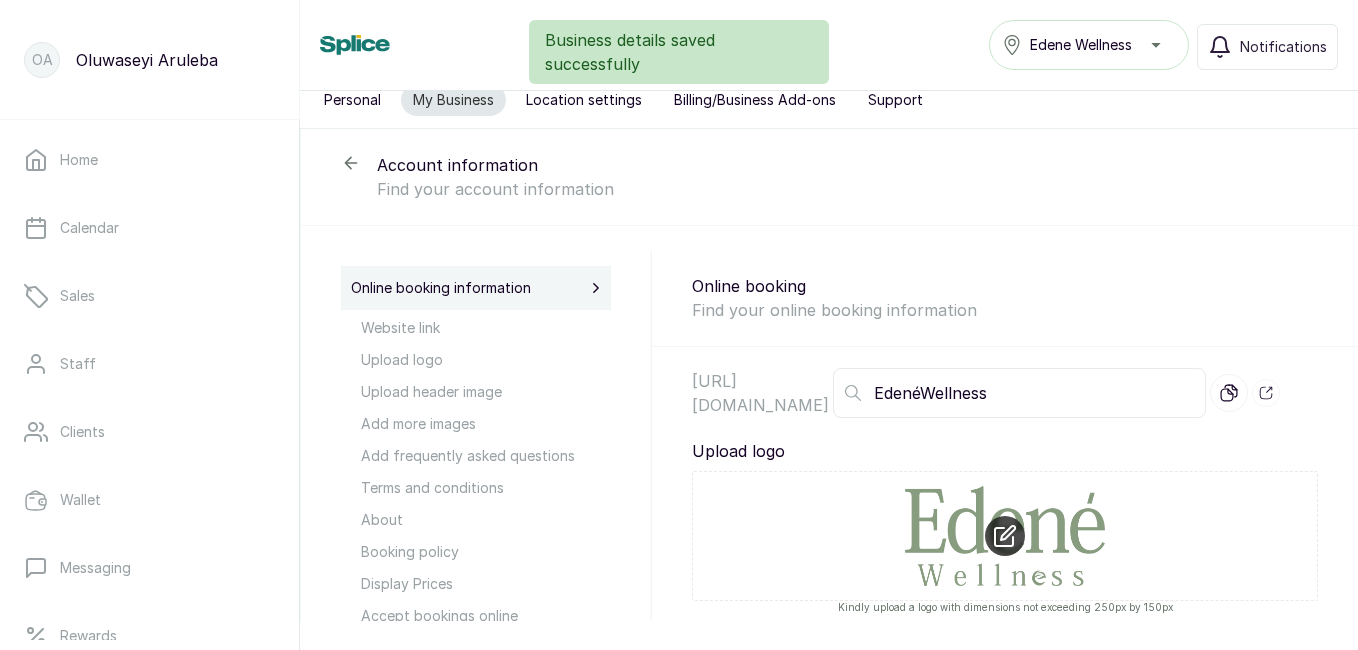 scroll, scrollTop: 0, scrollLeft: 0, axis: both 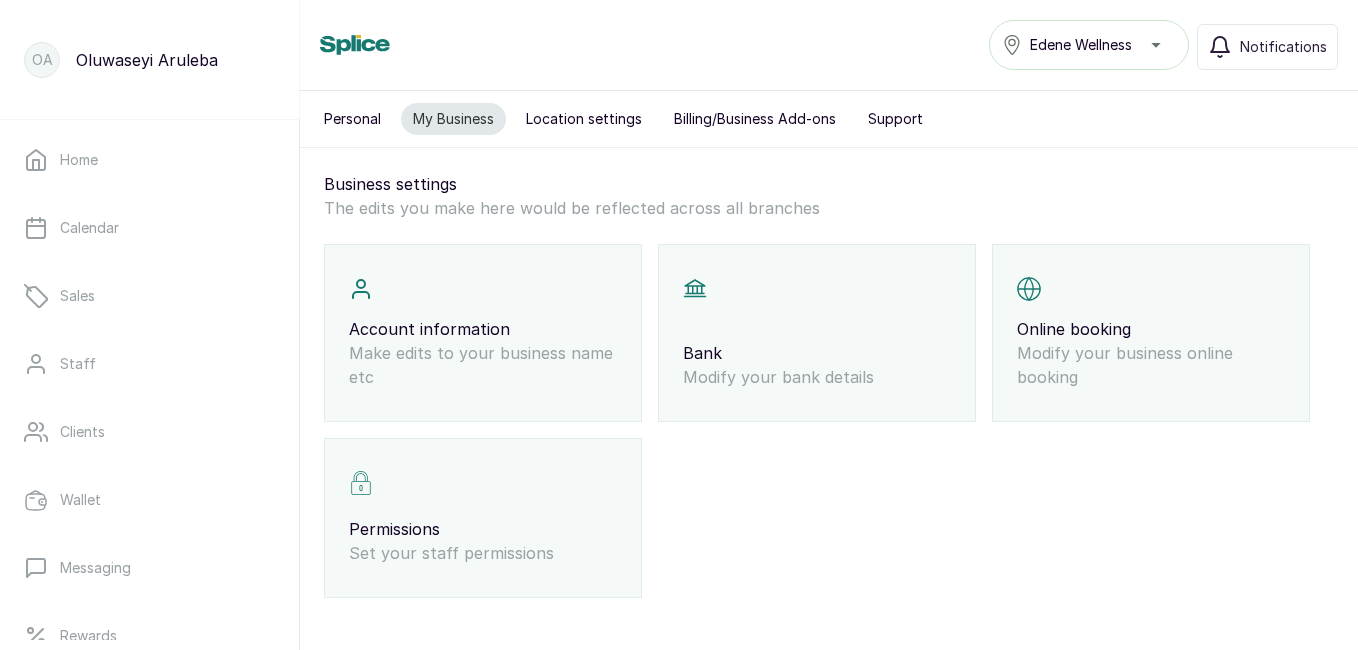 click on "Modify your business online booking" at bounding box center [1151, 365] 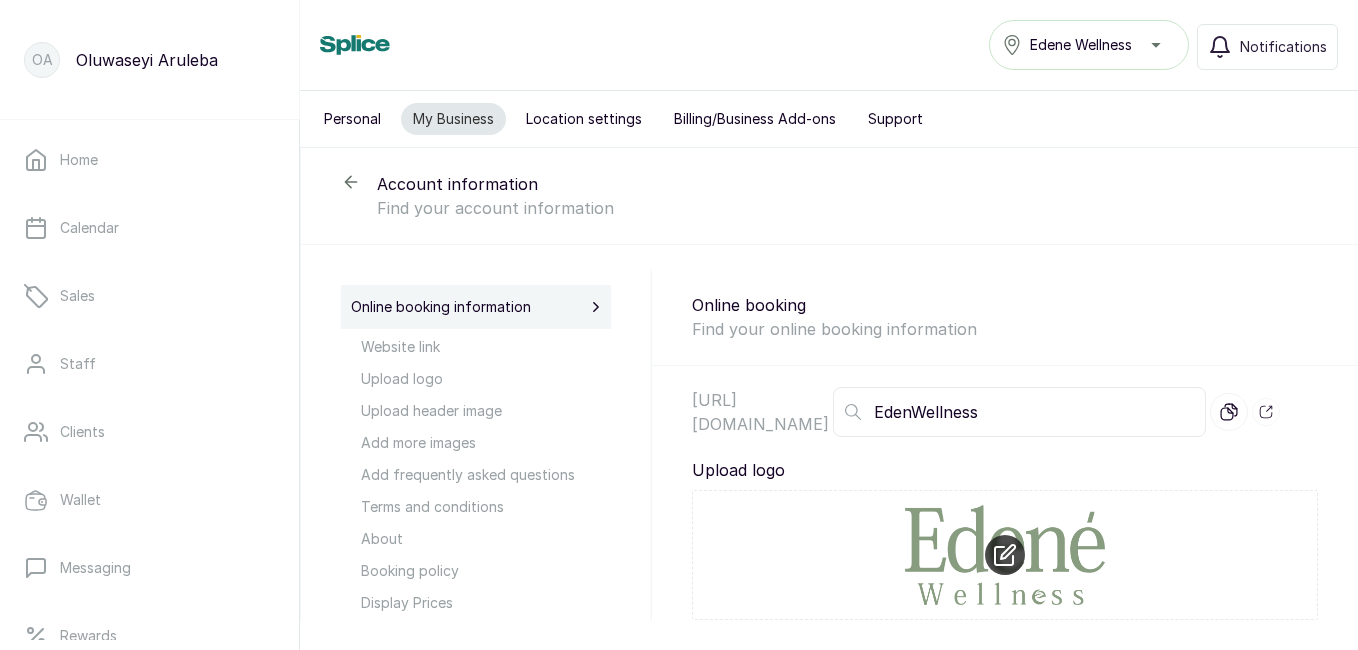 drag, startPoint x: 1062, startPoint y: 414, endPoint x: 922, endPoint y: 420, distance: 140.12851 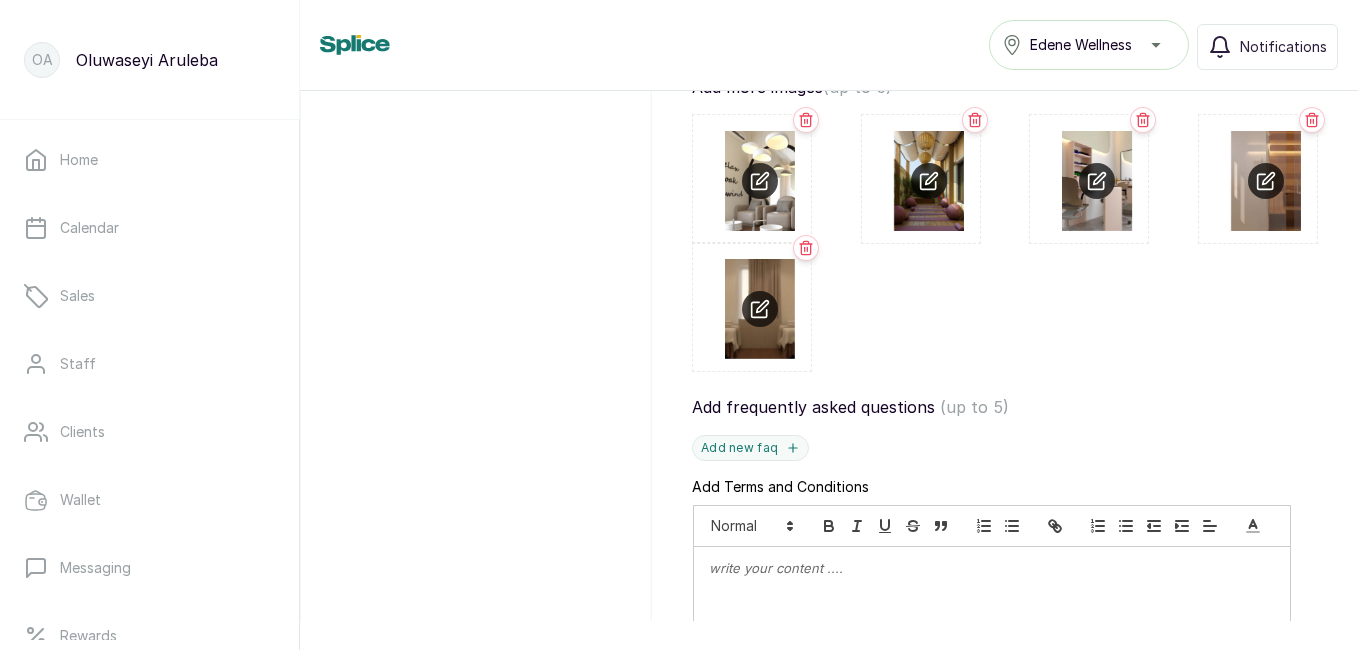 scroll, scrollTop: 1911, scrollLeft: 0, axis: vertical 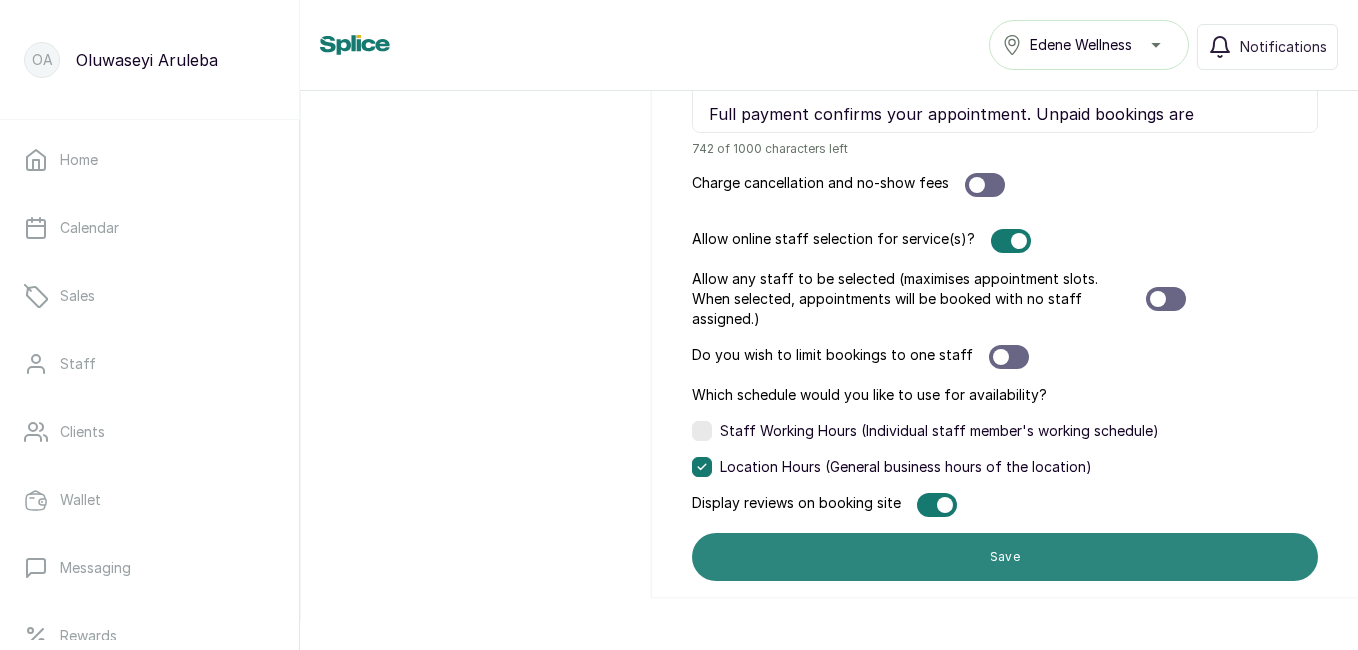 type 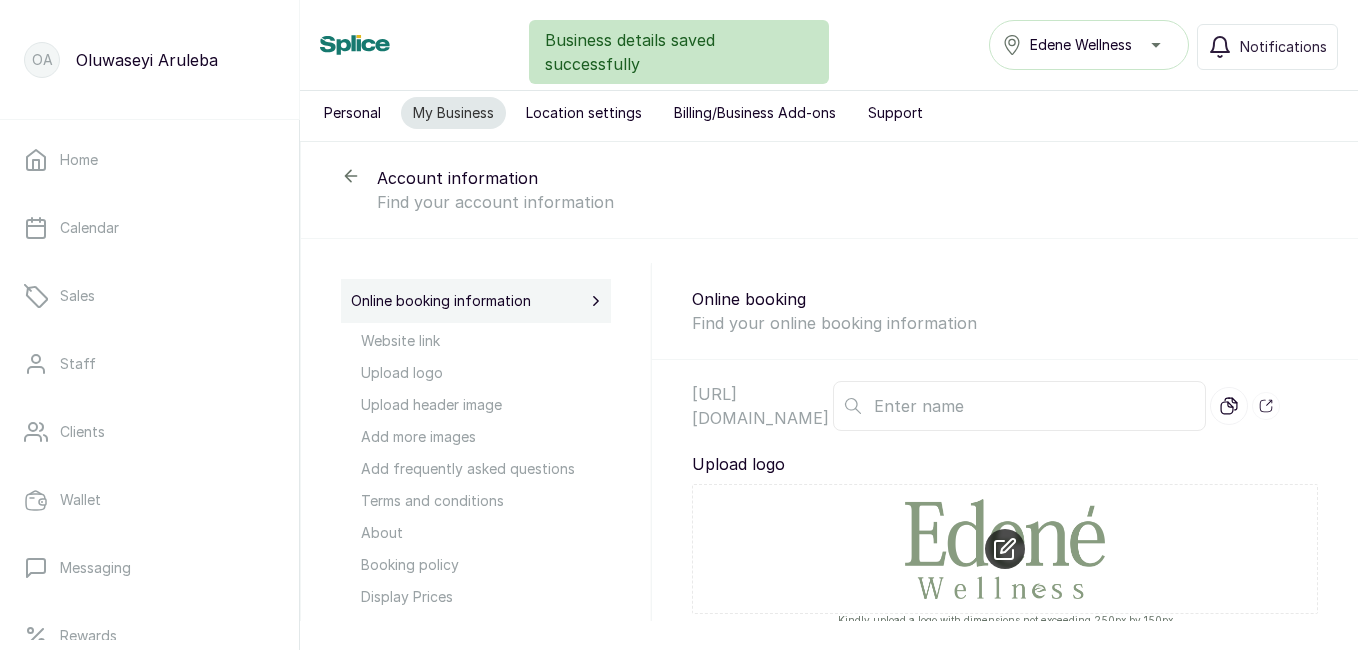 scroll, scrollTop: 0, scrollLeft: 0, axis: both 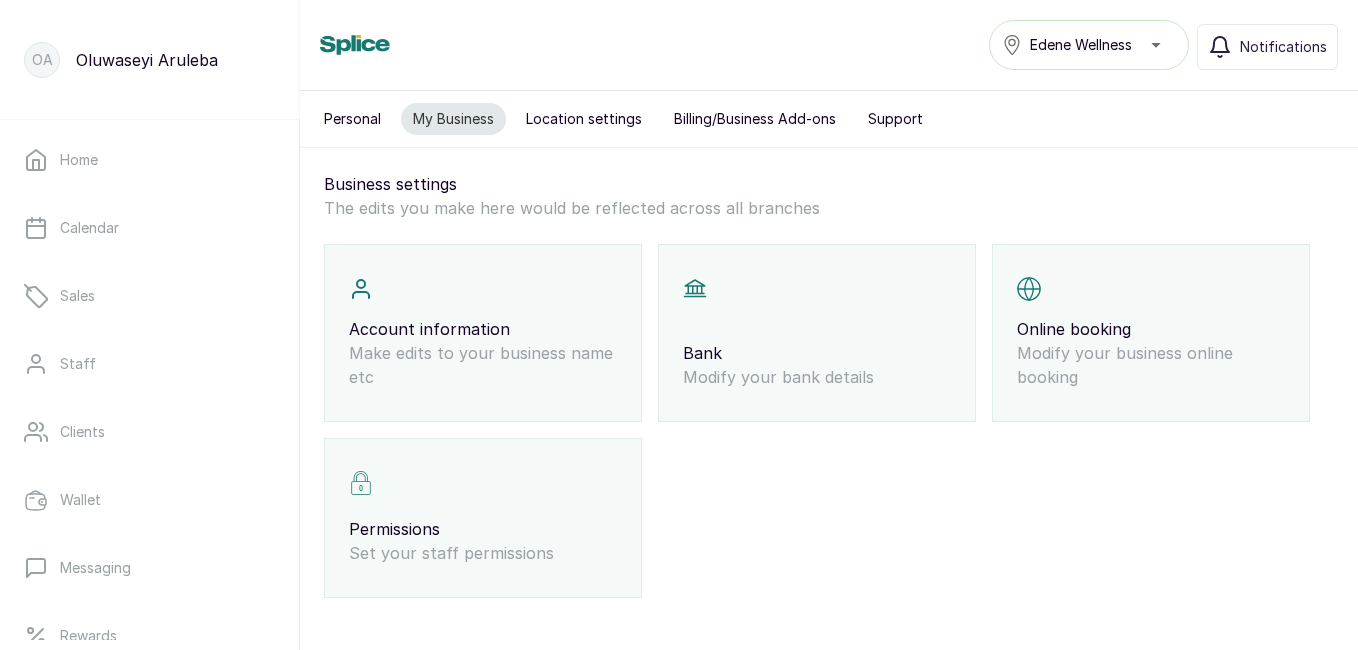click on "Online booking" at bounding box center (1151, 329) 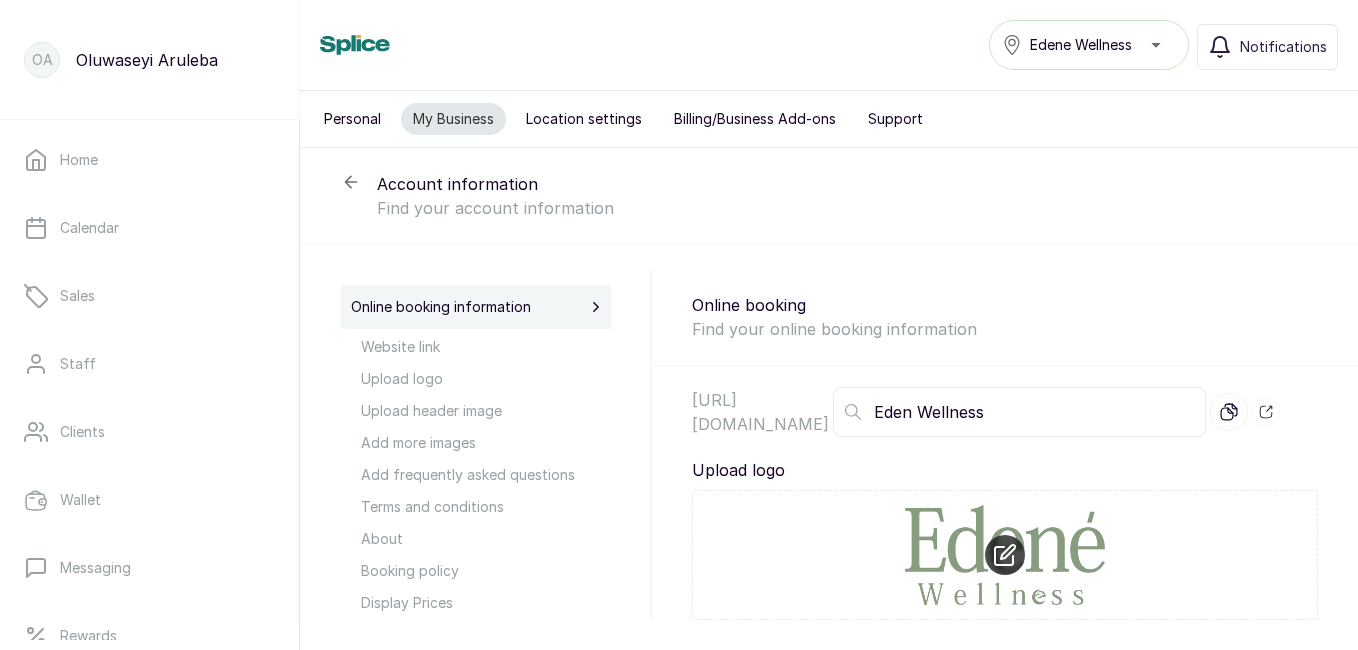click on "Eden Wellness" at bounding box center (1019, 412) 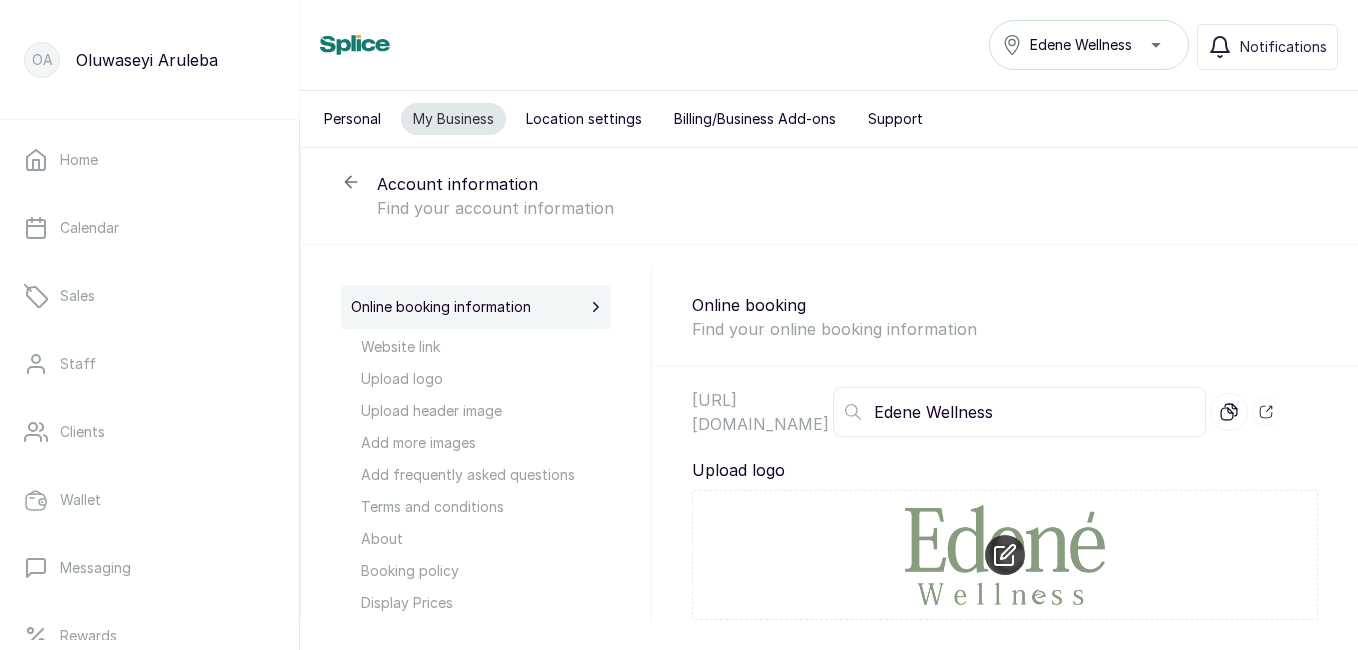 click on "Edene Wellness" at bounding box center (1019, 412) 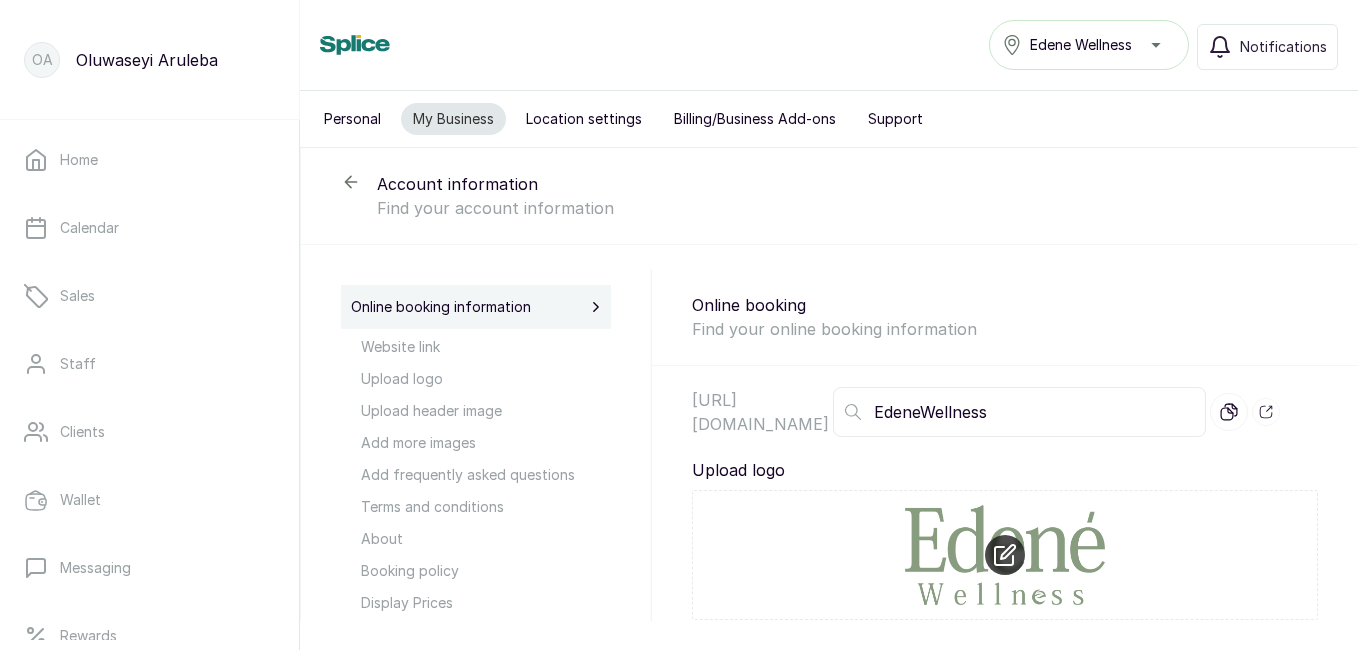 type on "EdeneWellness" 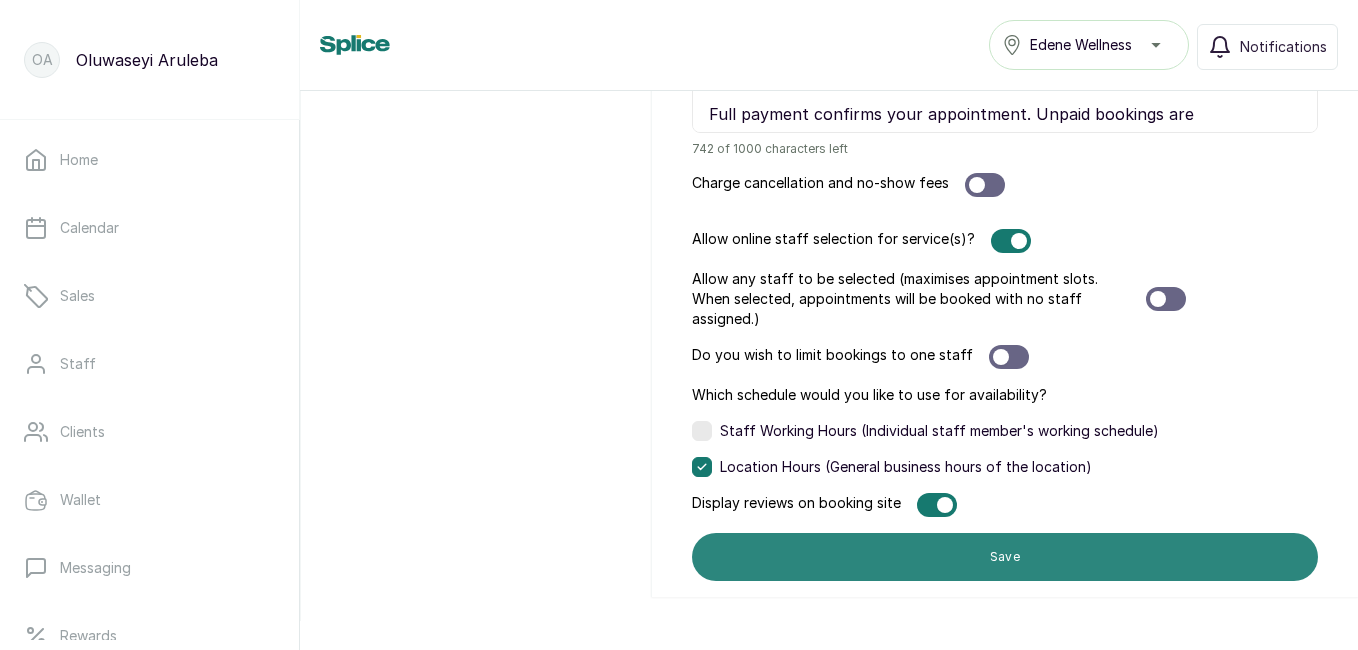 click on "Save" at bounding box center (1005, 557) 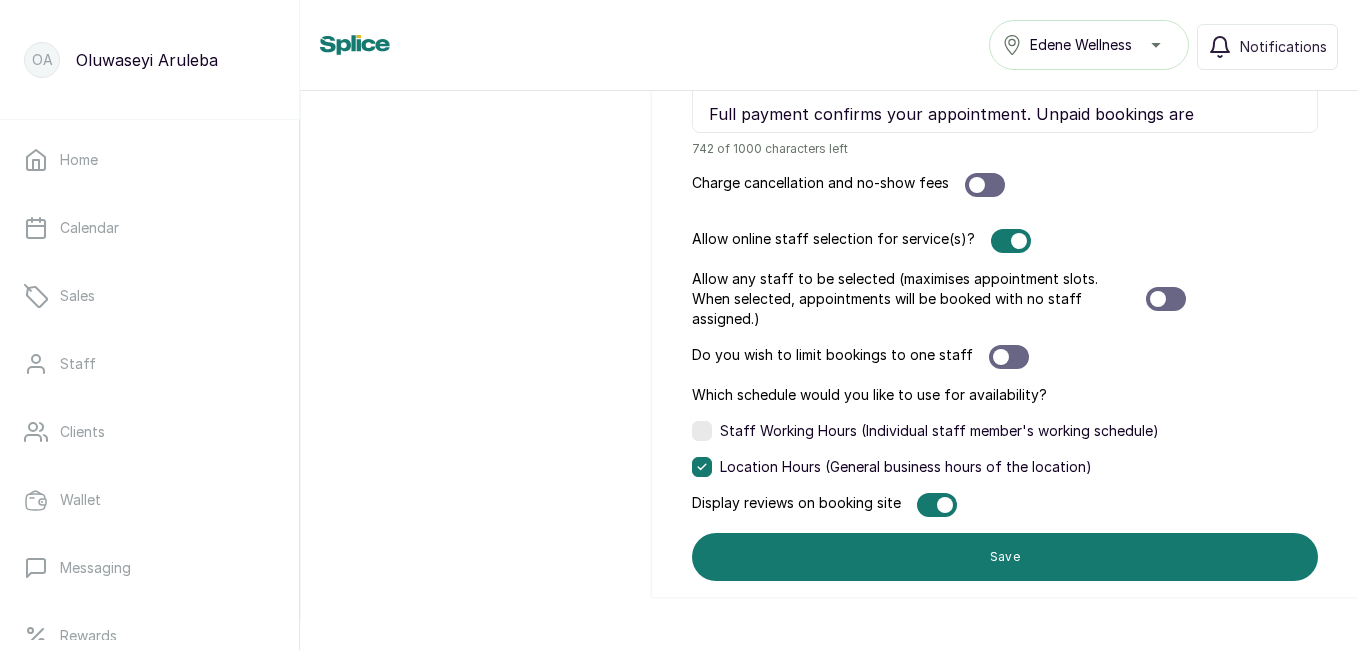scroll, scrollTop: 655, scrollLeft: 0, axis: vertical 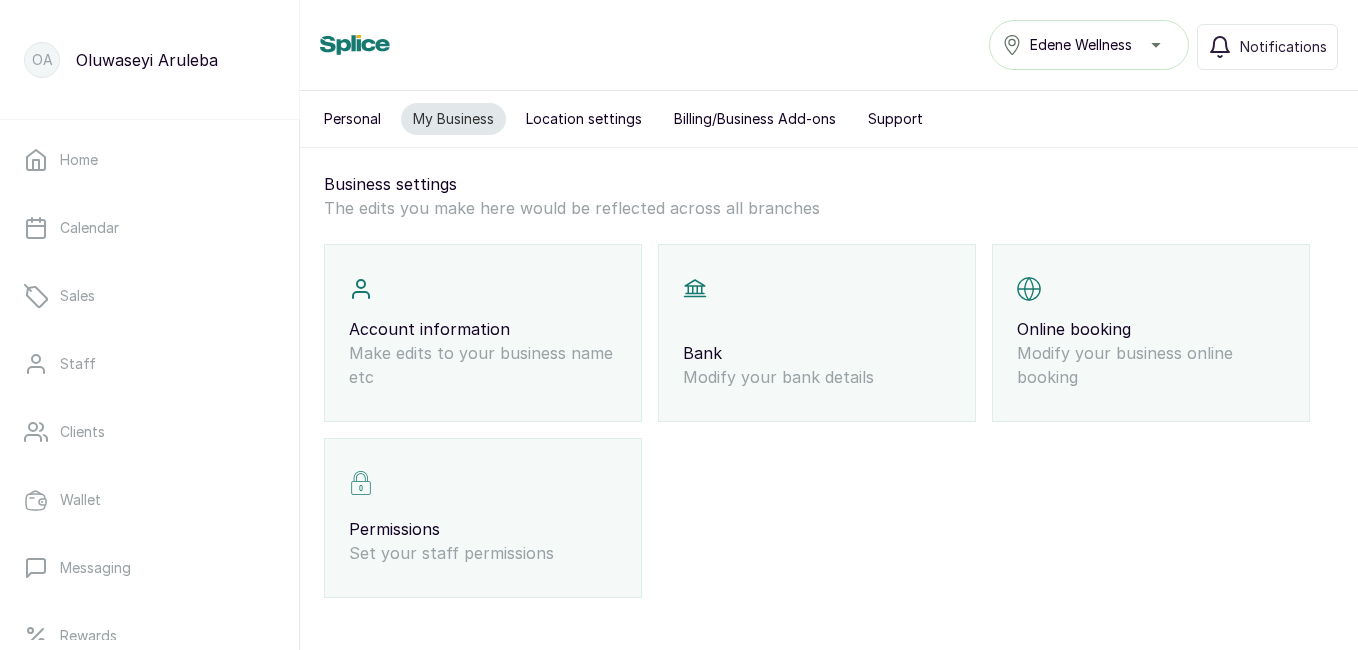 click on "Modify your business online booking" at bounding box center (1151, 365) 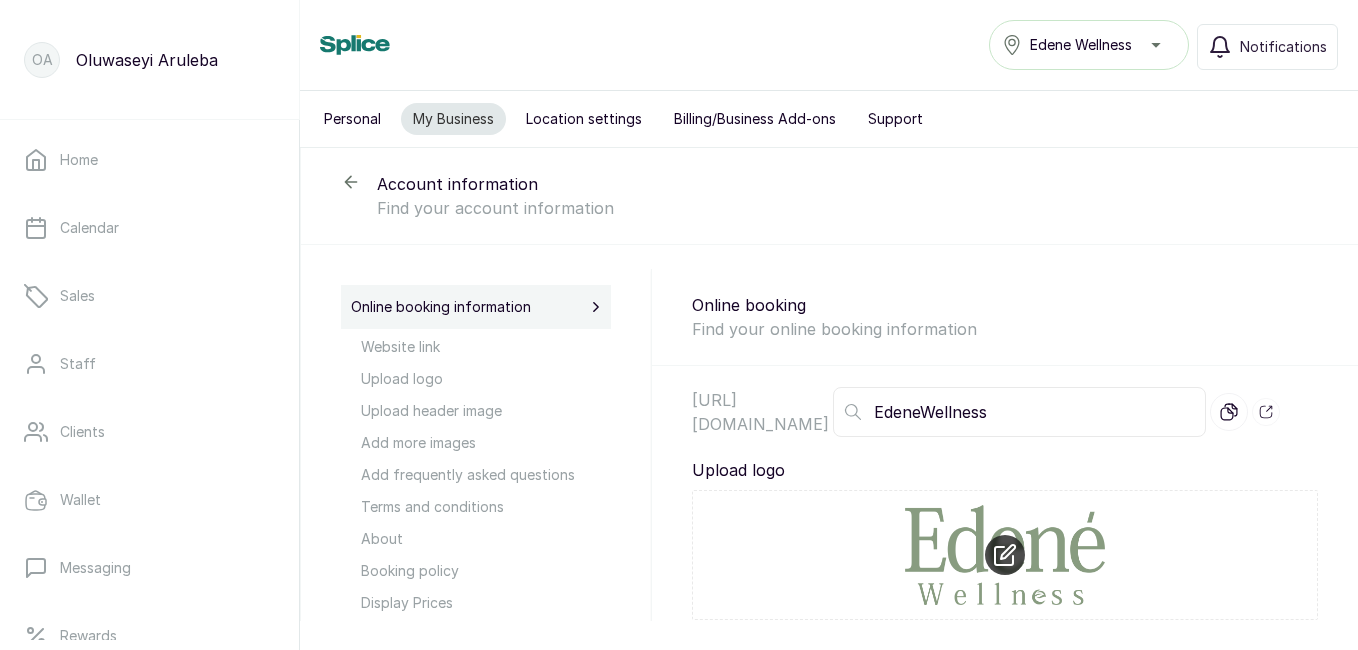 drag, startPoint x: 958, startPoint y: 412, endPoint x: 1007, endPoint y: 414, distance: 49.0408 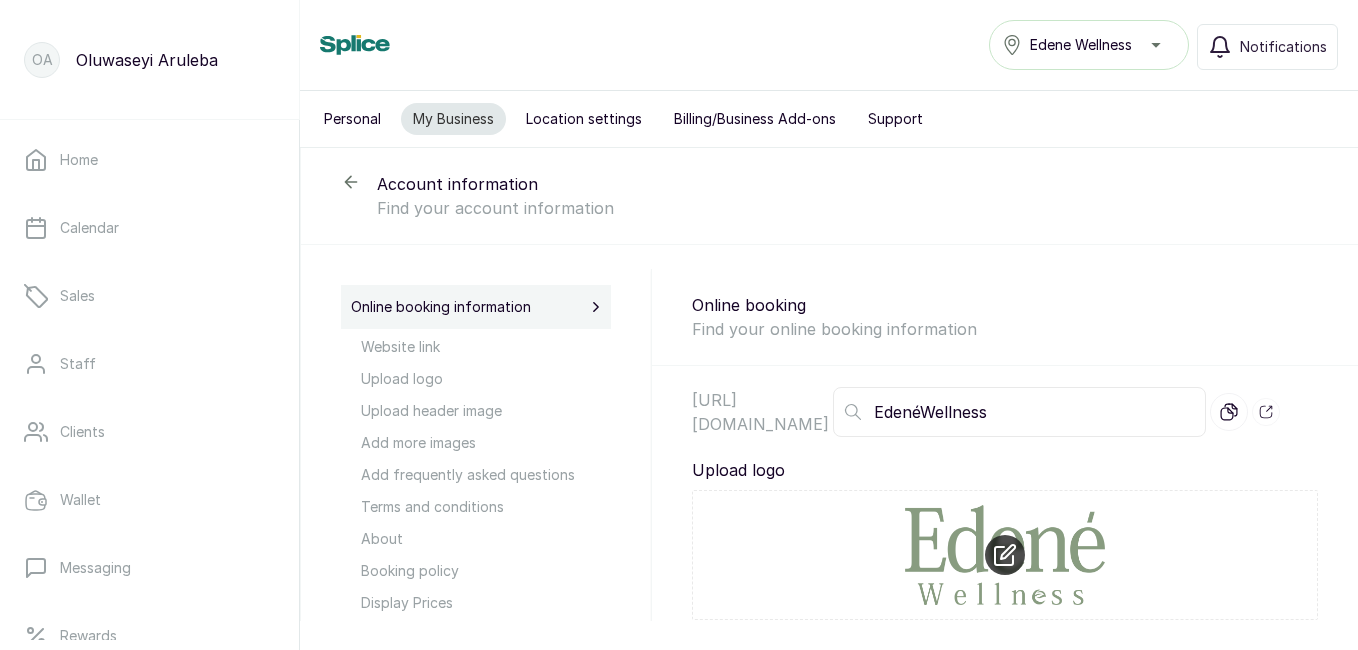 click on "Upload logo" at bounding box center (1005, 470) 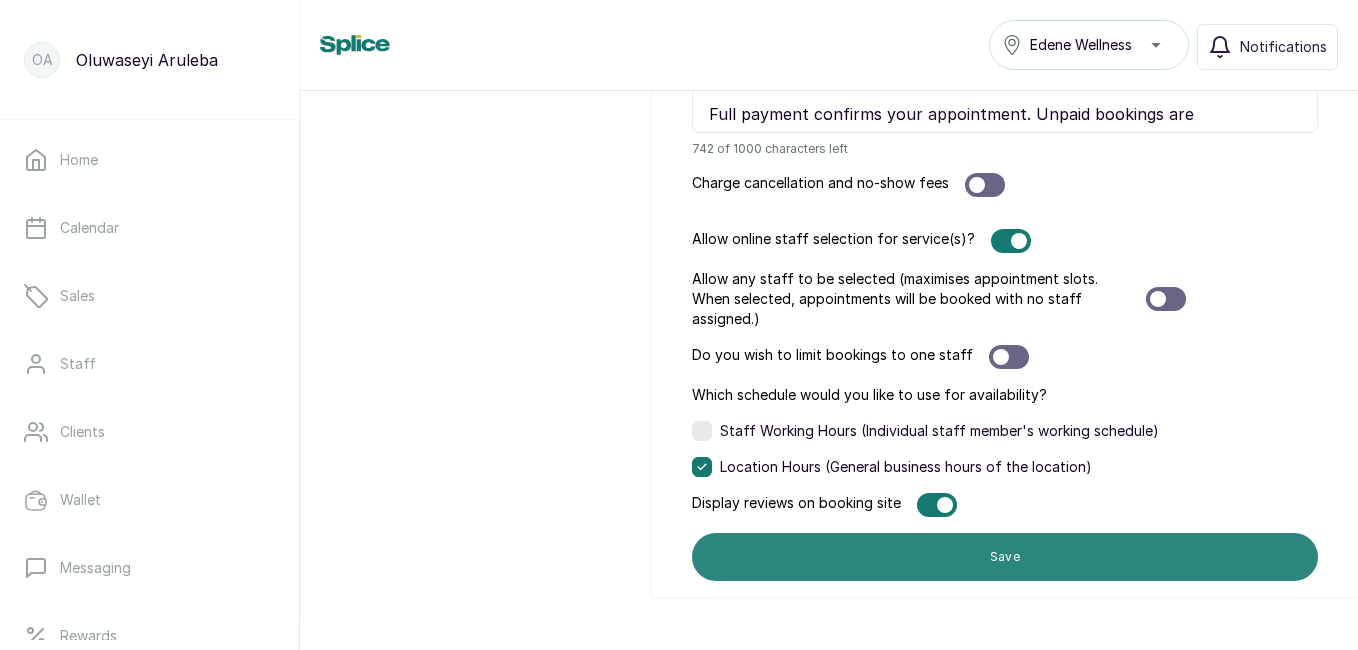 click on "Save" at bounding box center (1005, 557) 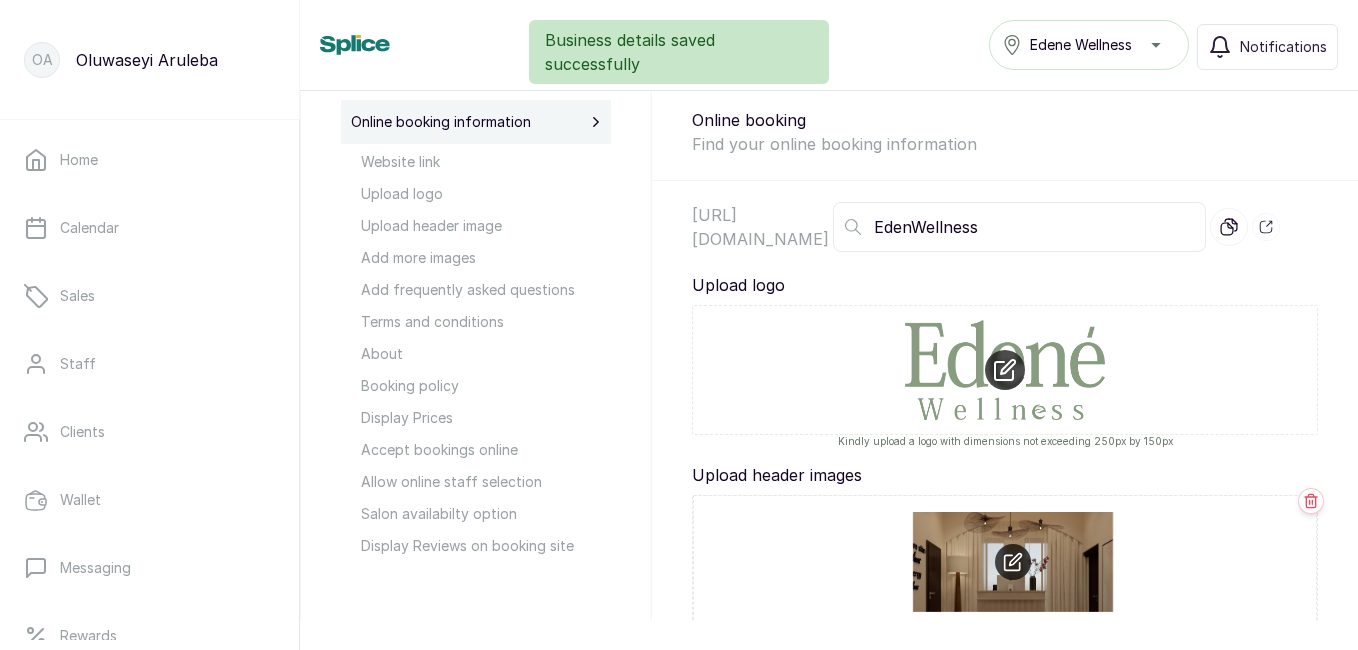 scroll, scrollTop: 91, scrollLeft: 0, axis: vertical 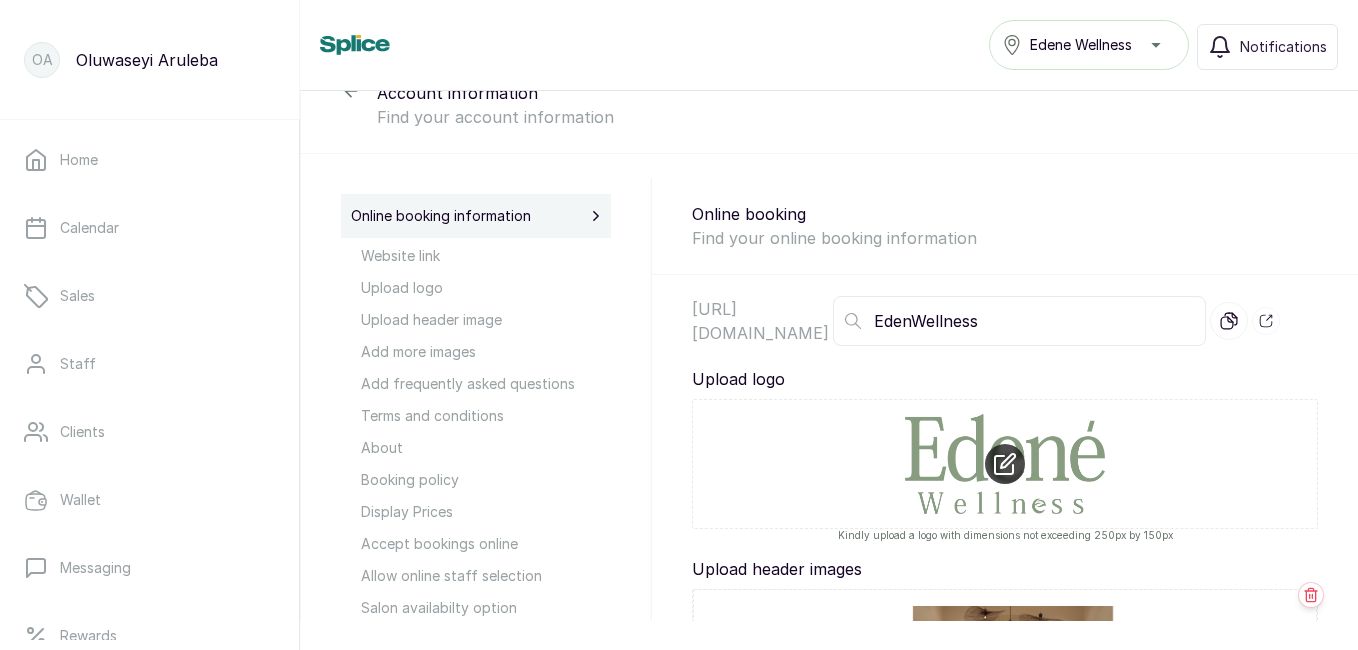 drag, startPoint x: 995, startPoint y: 320, endPoint x: 951, endPoint y: 320, distance: 44 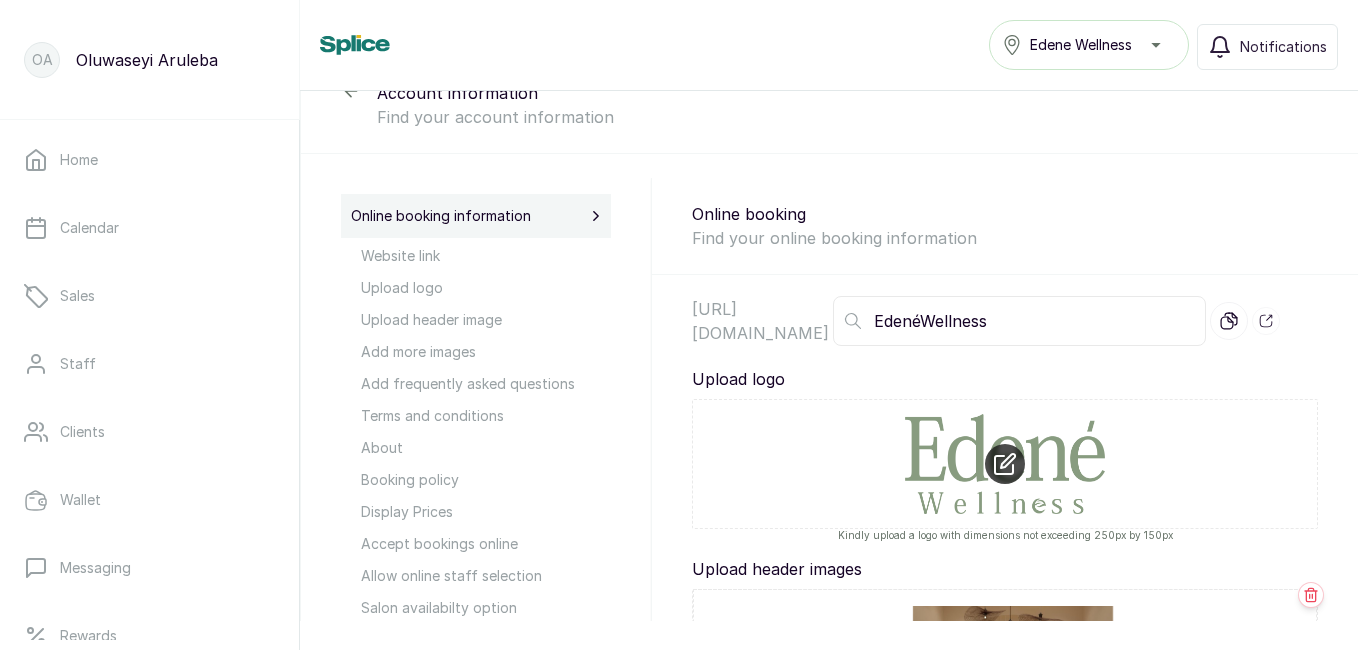 scroll, scrollTop: 1911, scrollLeft: 0, axis: vertical 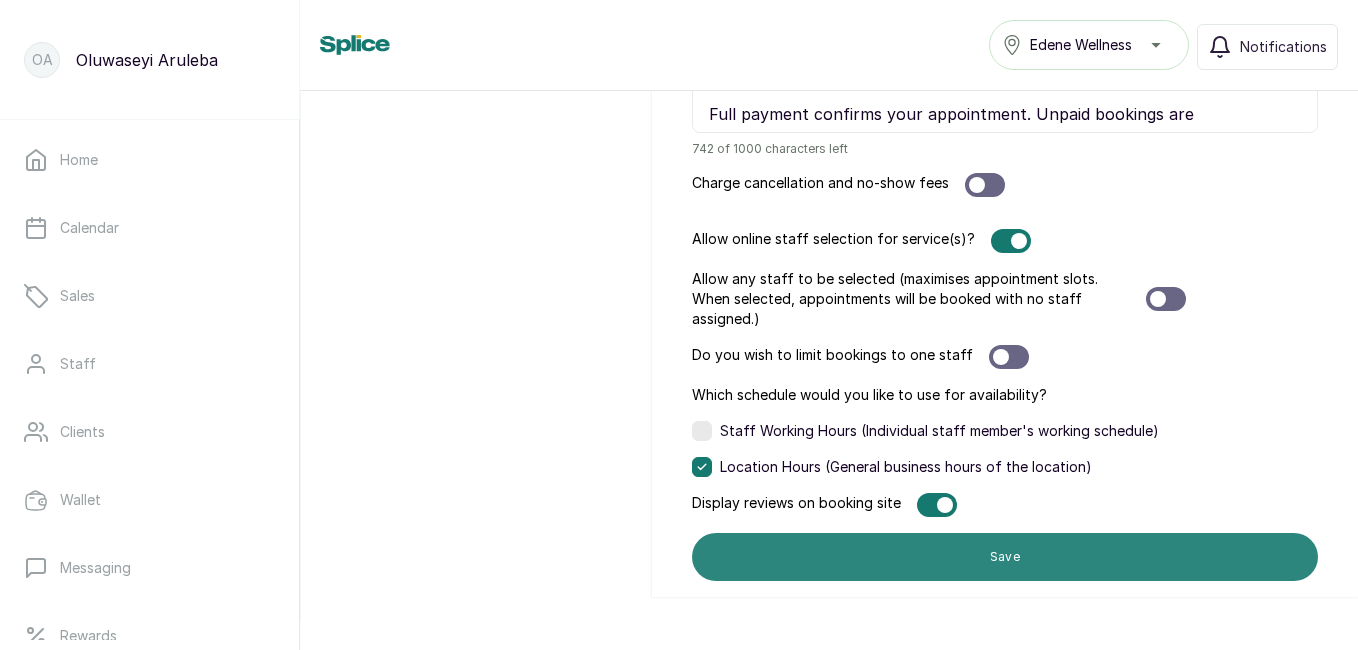 click on "Save" at bounding box center (1005, 557) 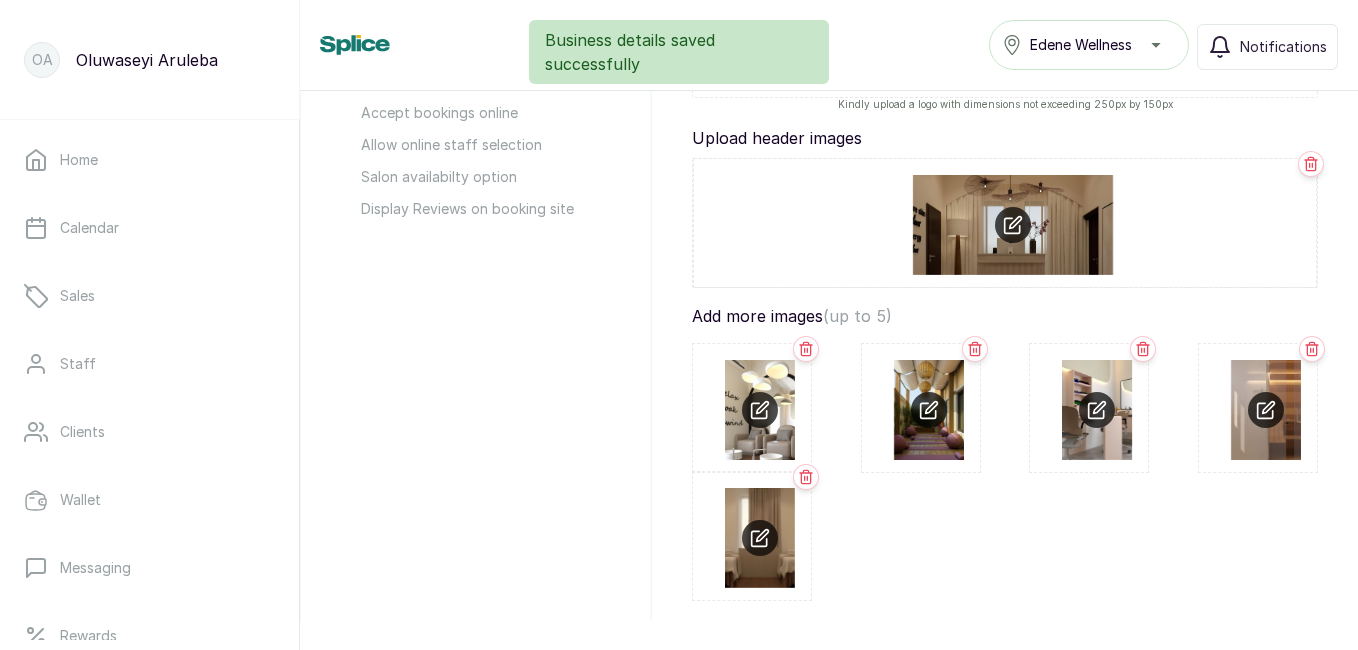 scroll, scrollTop: 59, scrollLeft: 0, axis: vertical 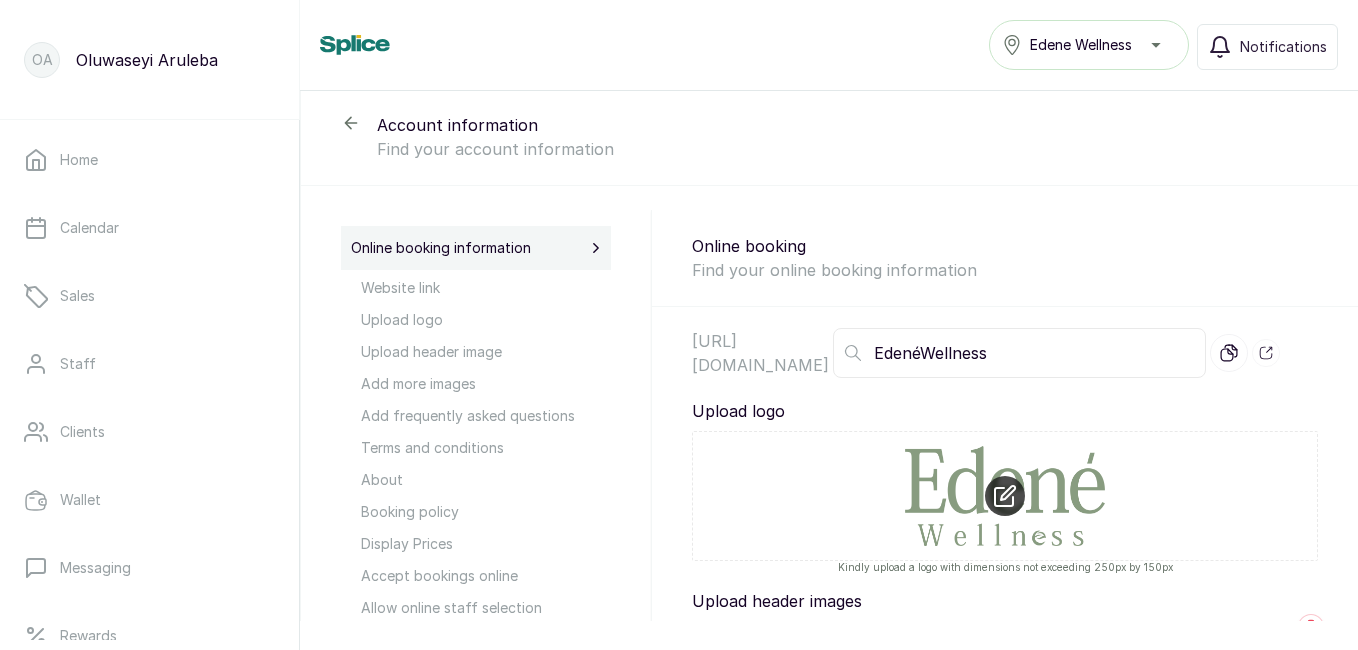click 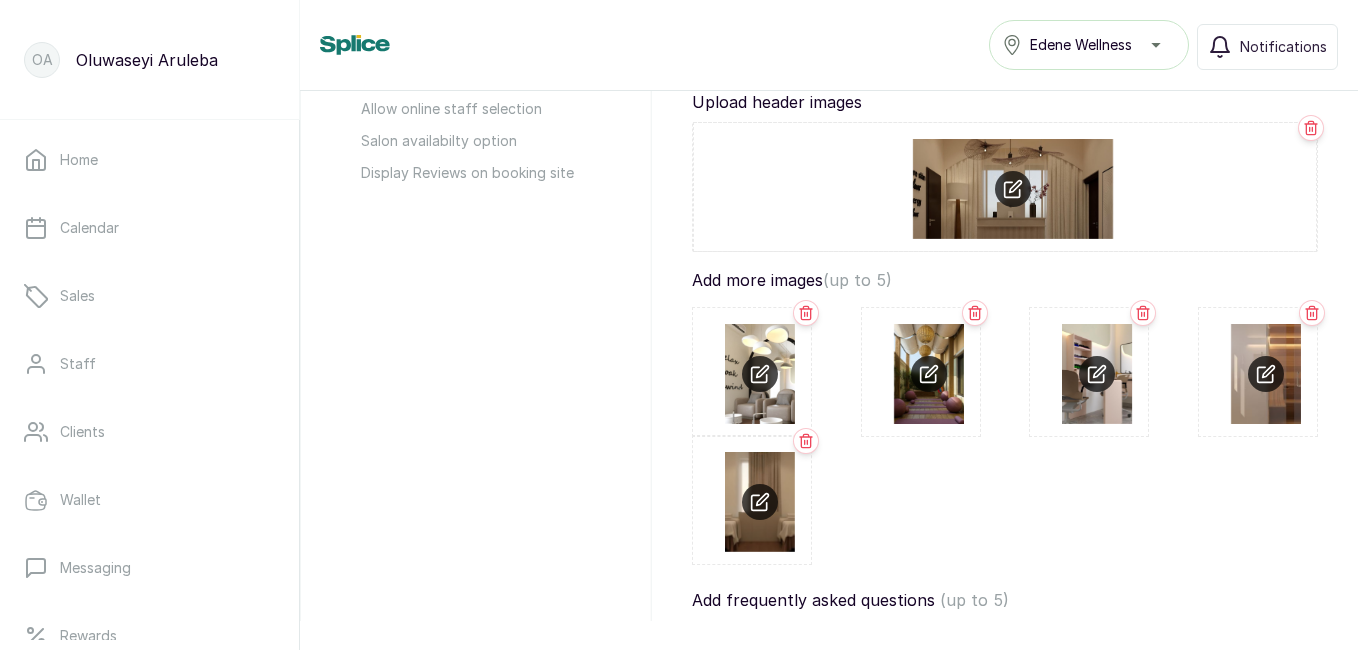 scroll, scrollTop: 1911, scrollLeft: 0, axis: vertical 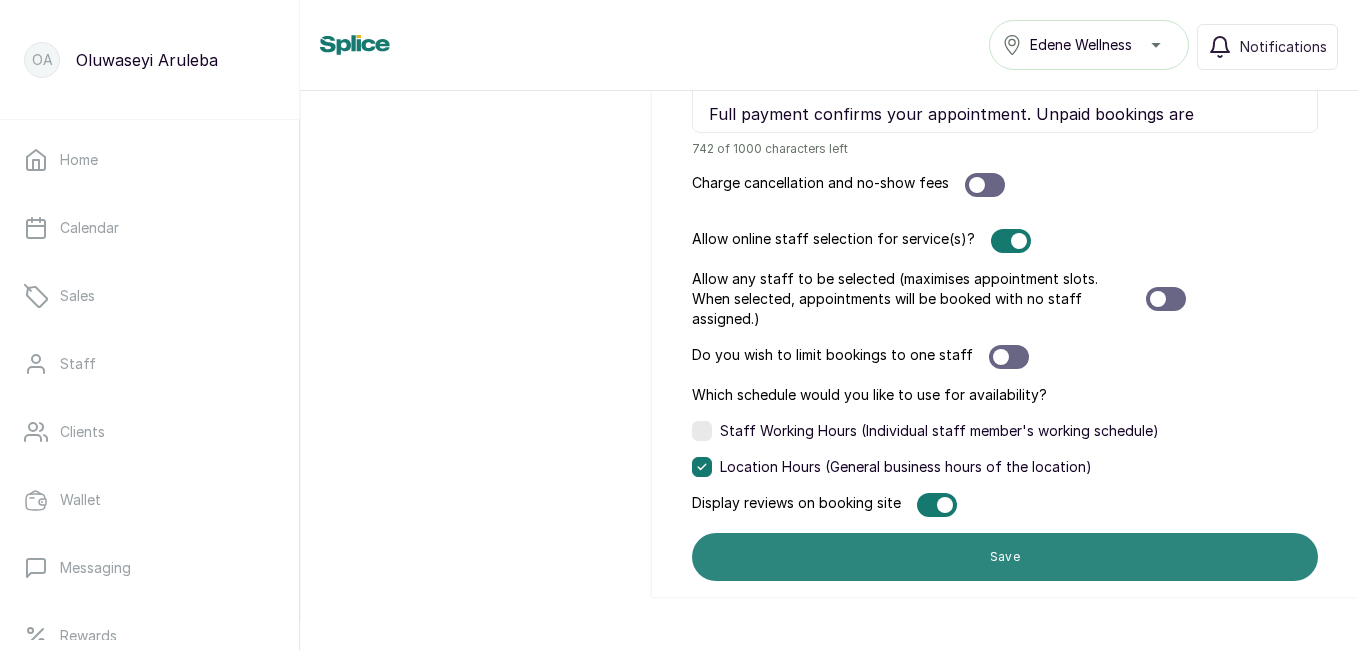 type on "EdeneWellness" 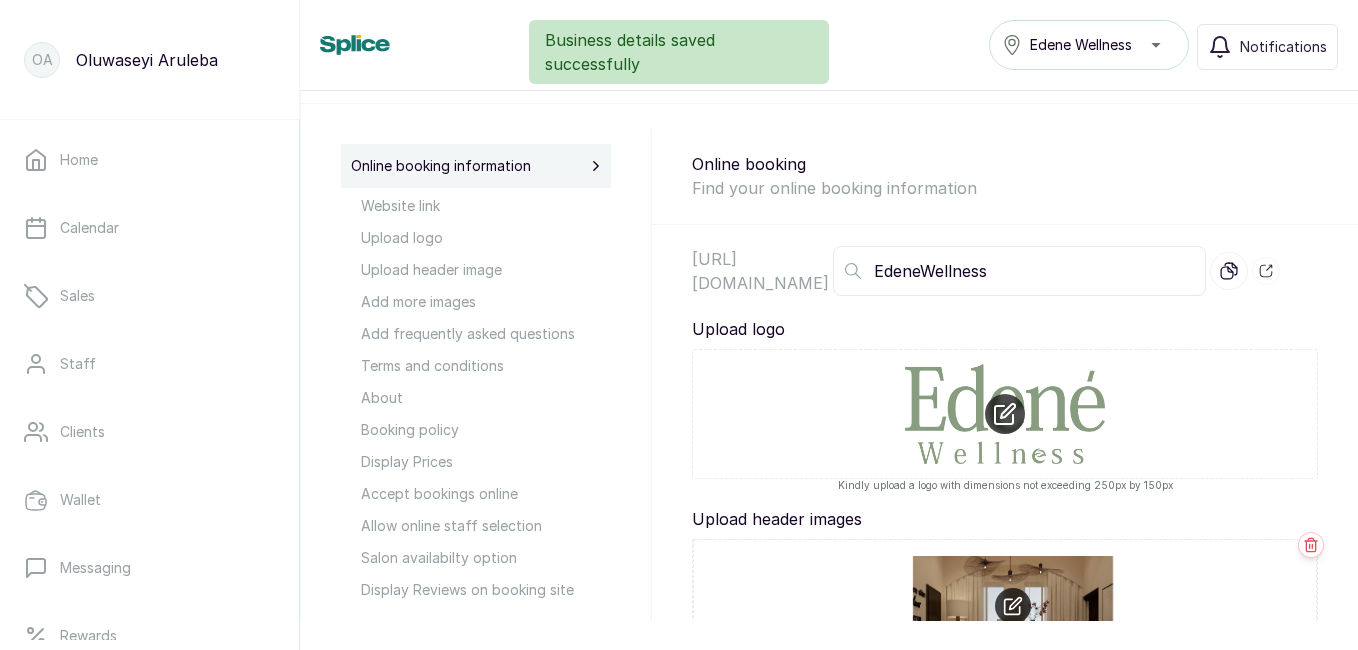 scroll, scrollTop: 139, scrollLeft: 0, axis: vertical 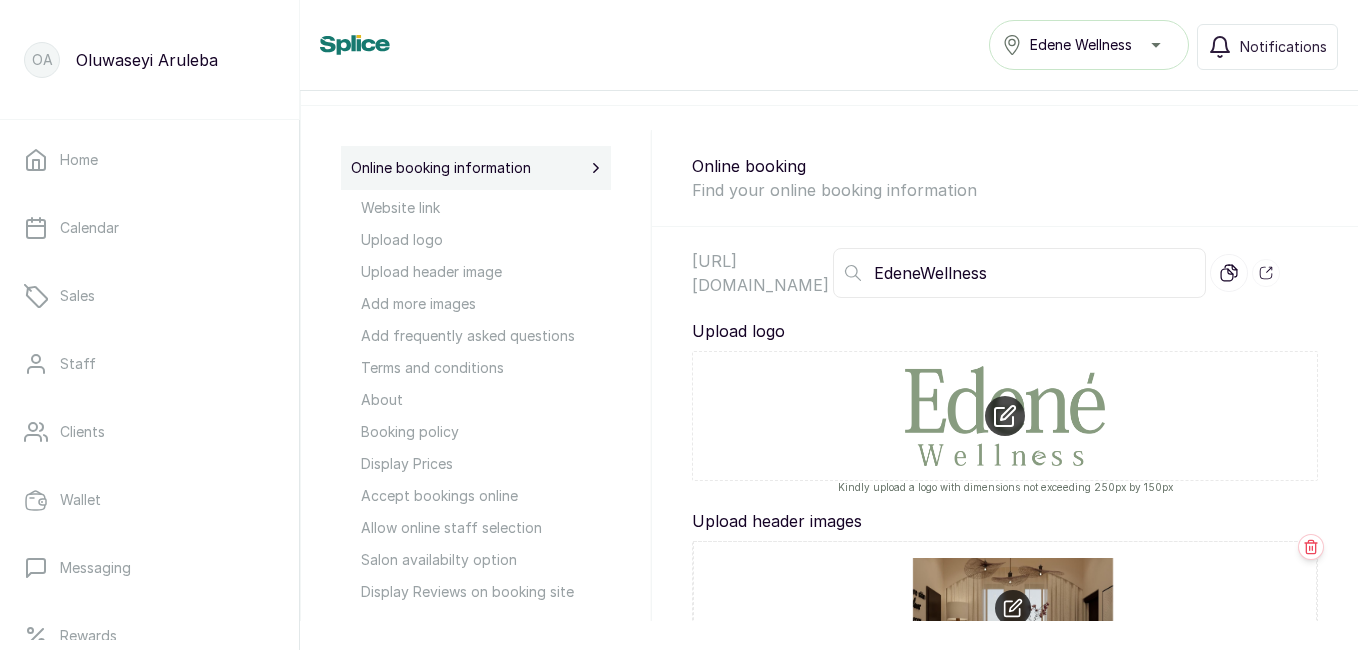 click 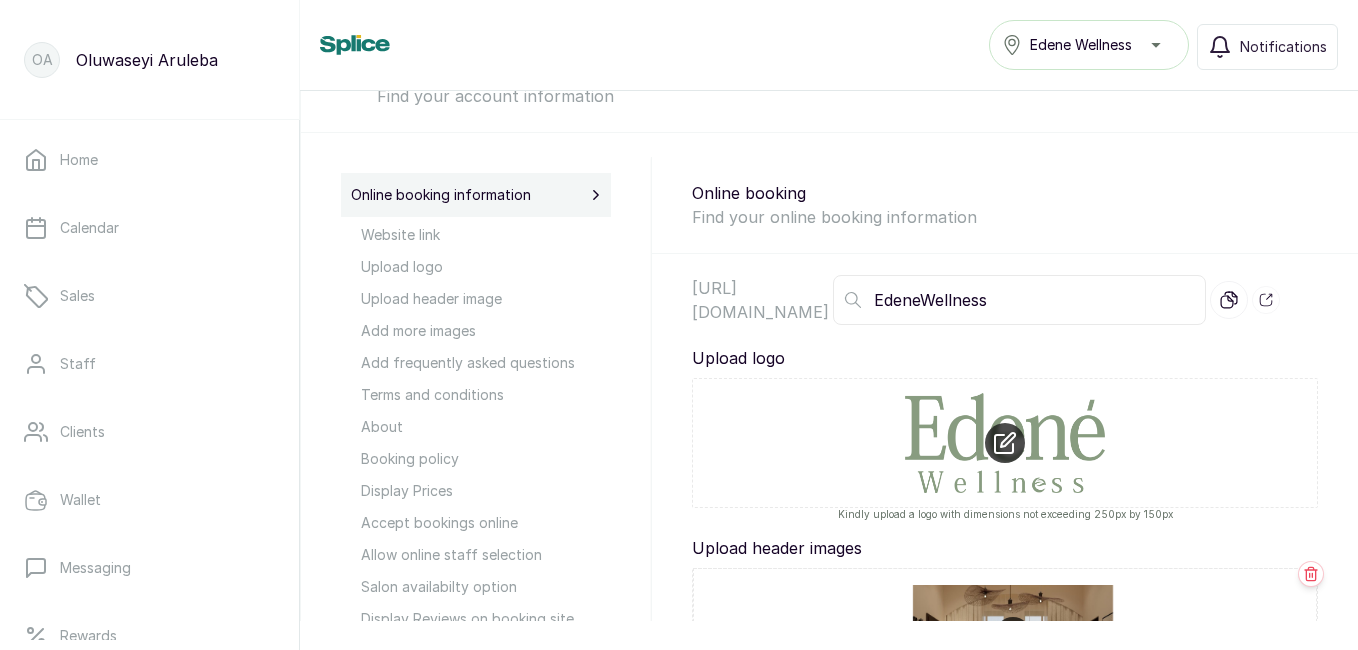 scroll, scrollTop: 0, scrollLeft: 0, axis: both 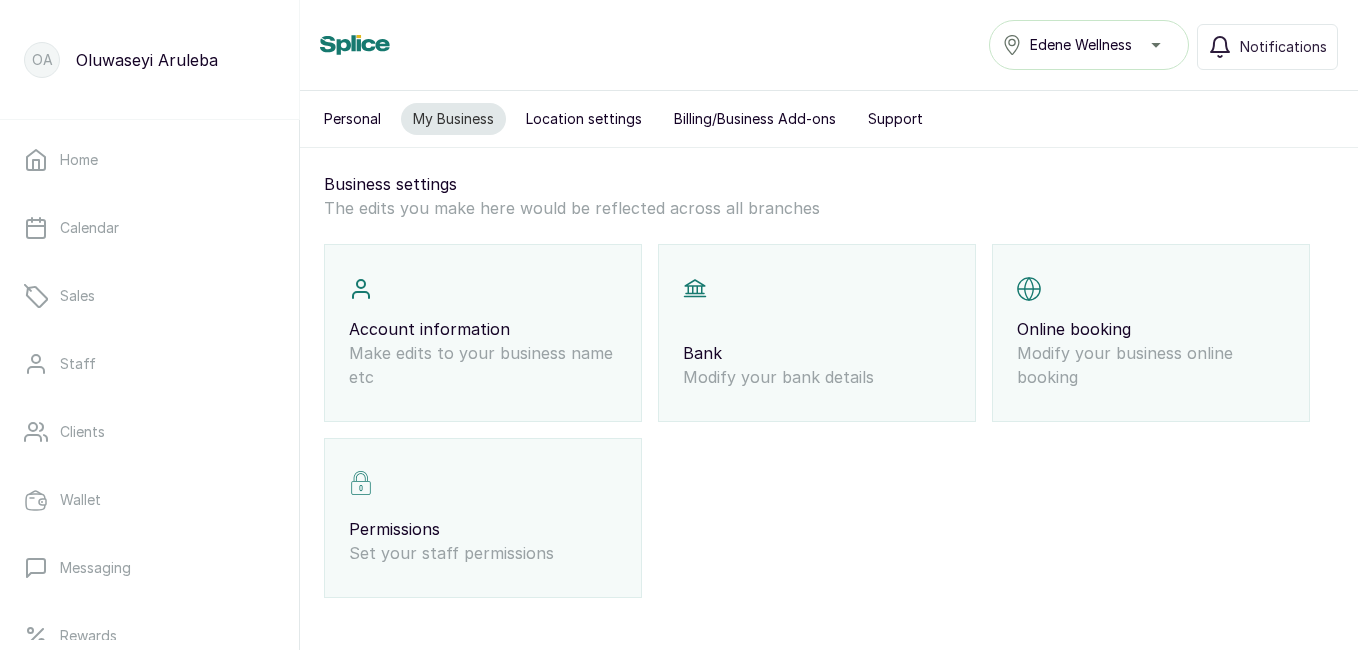 click on "Online booking Modify your business online booking" at bounding box center (1151, 333) 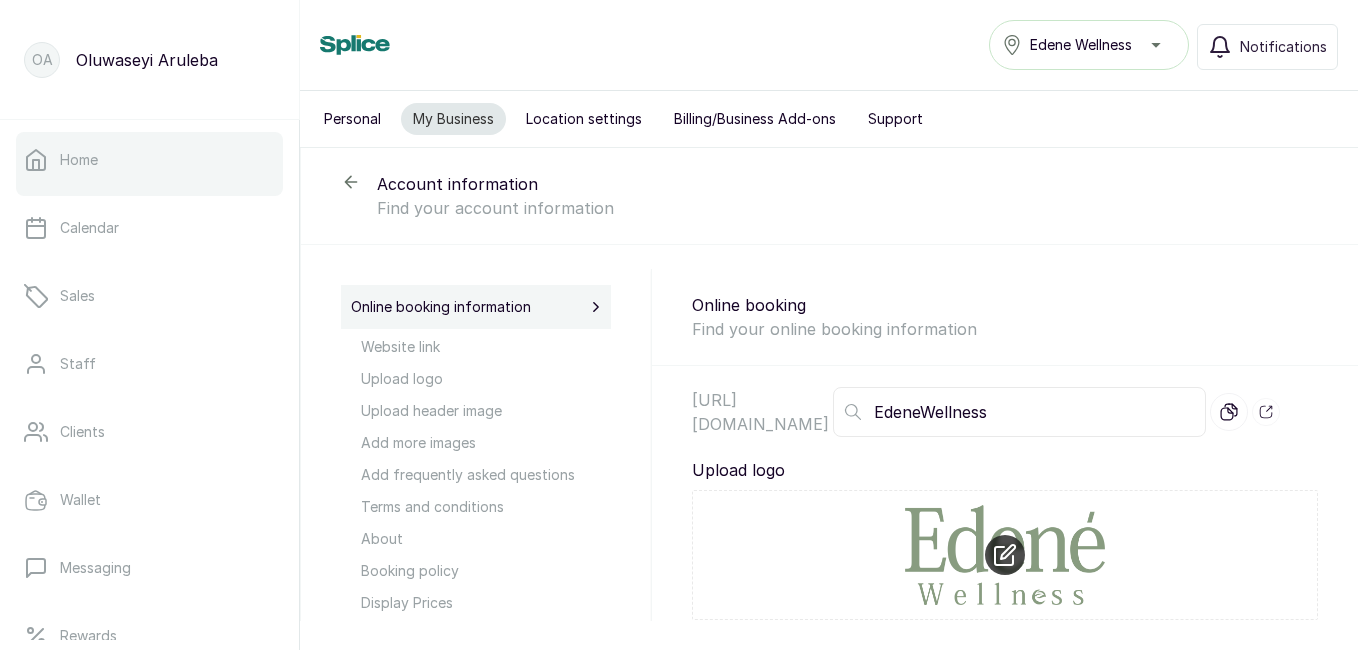 click on "Home" at bounding box center [149, 160] 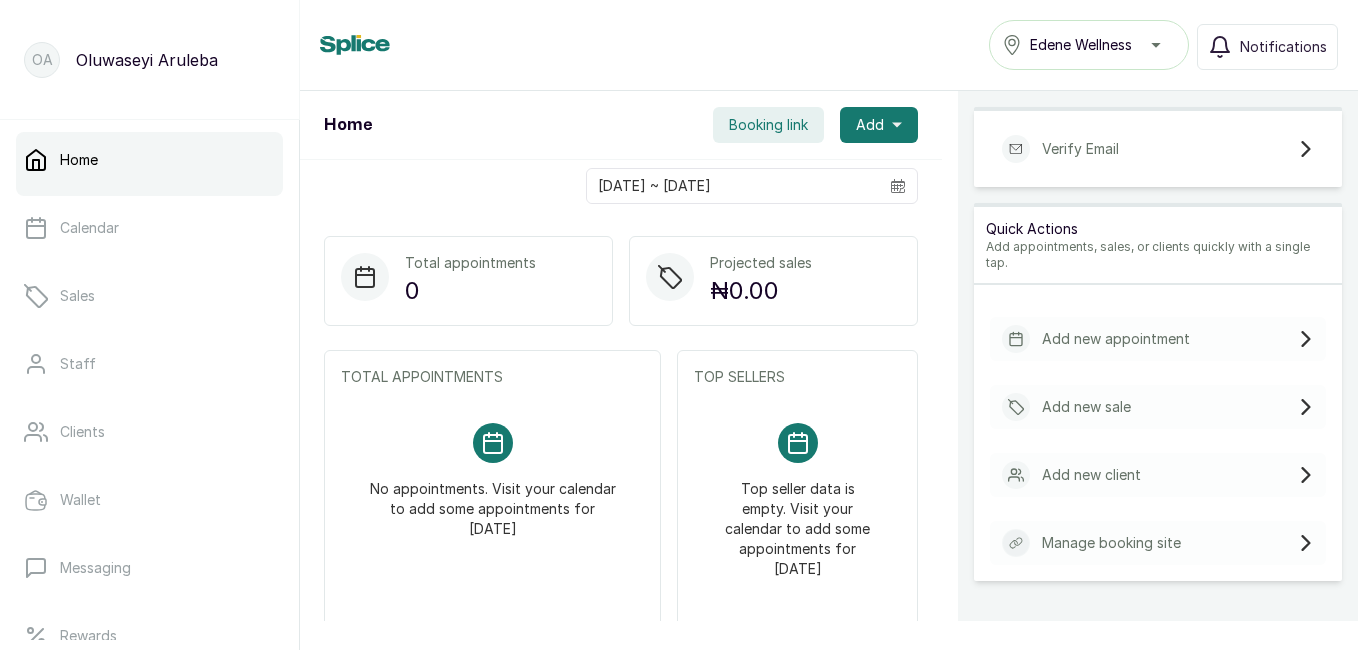 click on "Booking link" at bounding box center [768, 125] 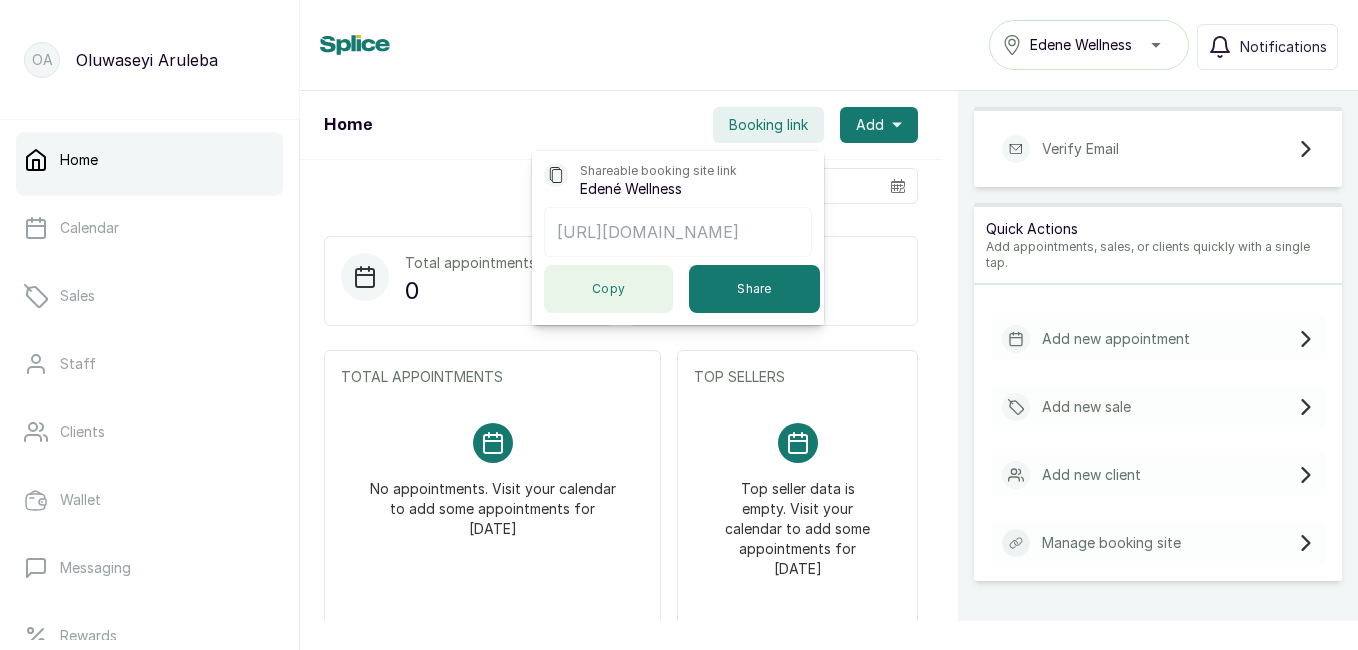 click on "Copy" at bounding box center (608, 289) 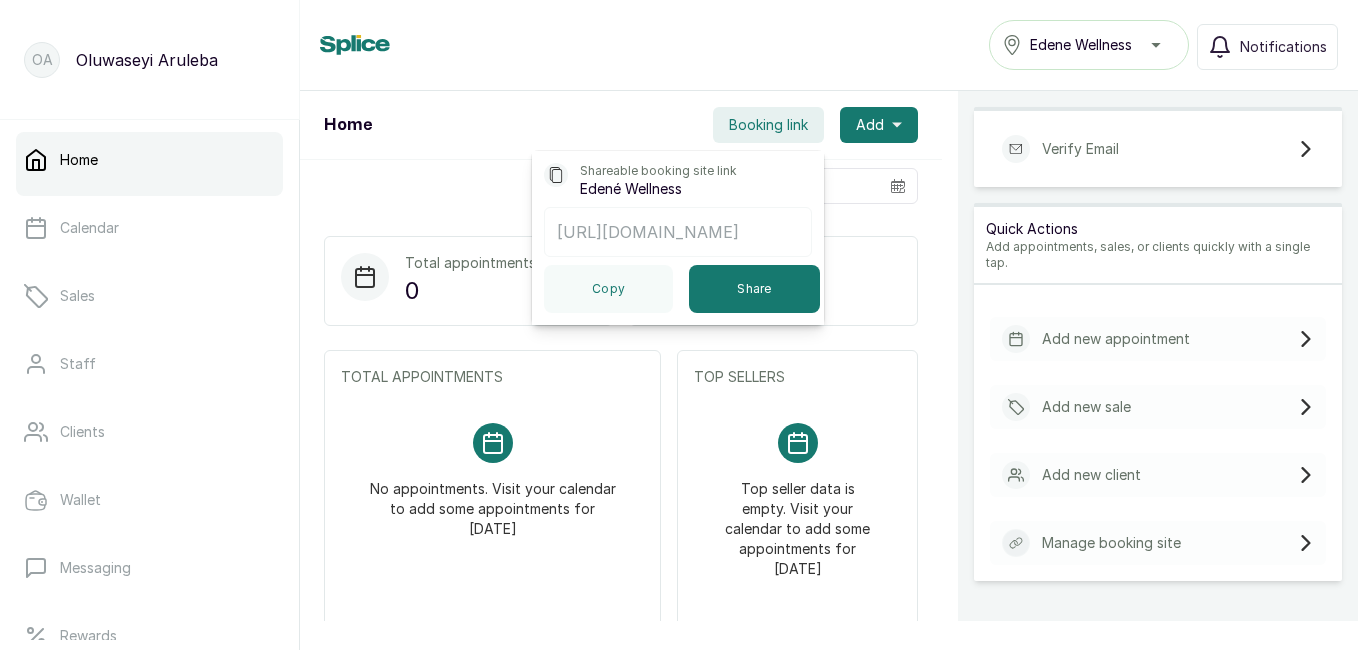 click on "Home Edene Wellness  Notifications" at bounding box center (829, 45) 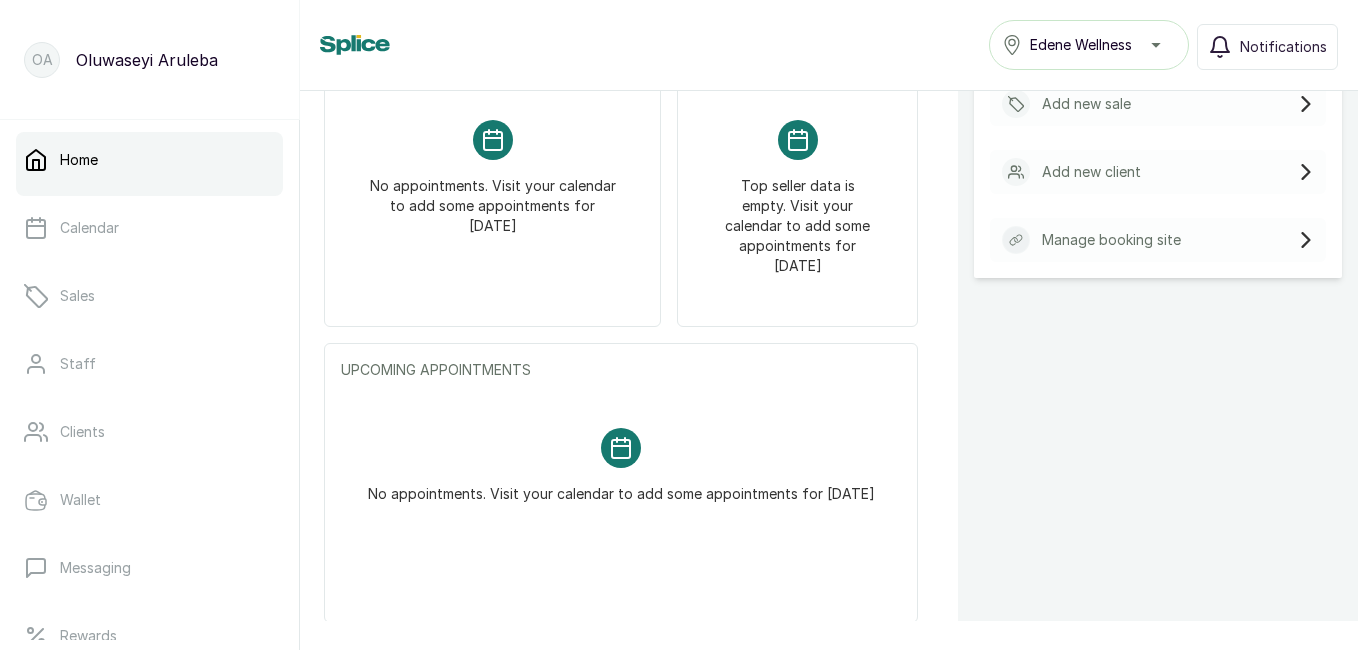scroll, scrollTop: 329, scrollLeft: 0, axis: vertical 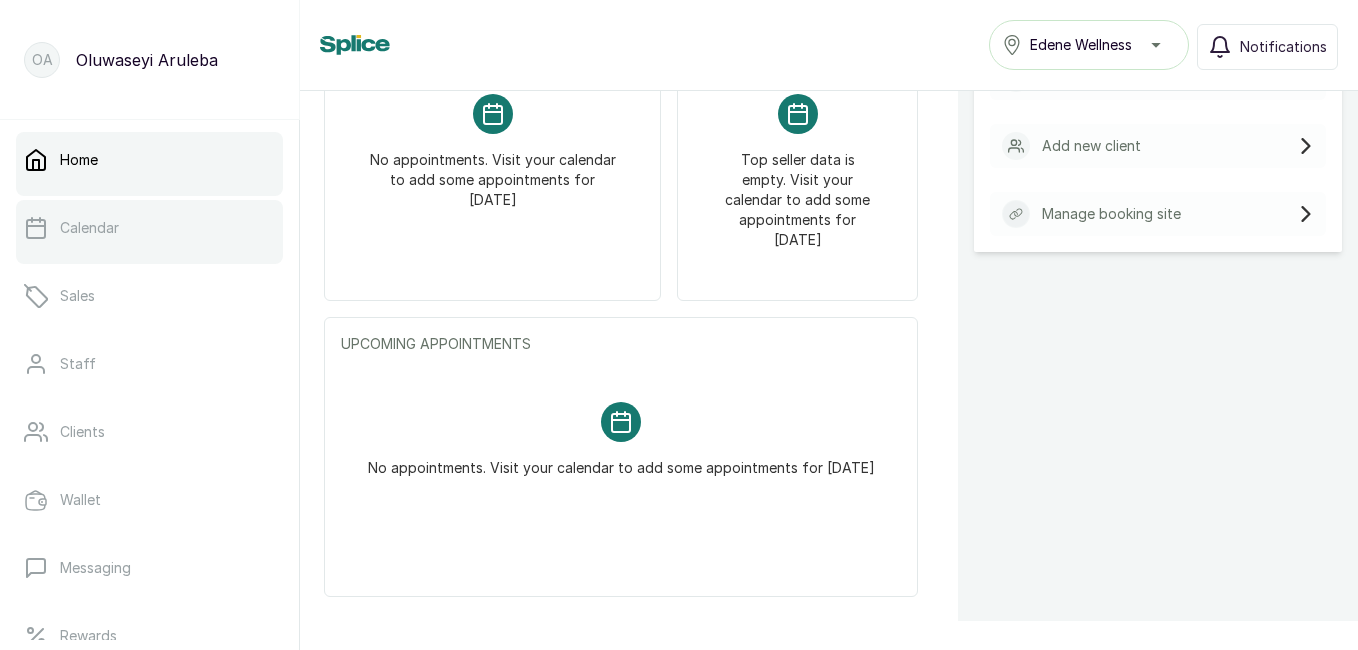 click on "Calendar" at bounding box center [89, 228] 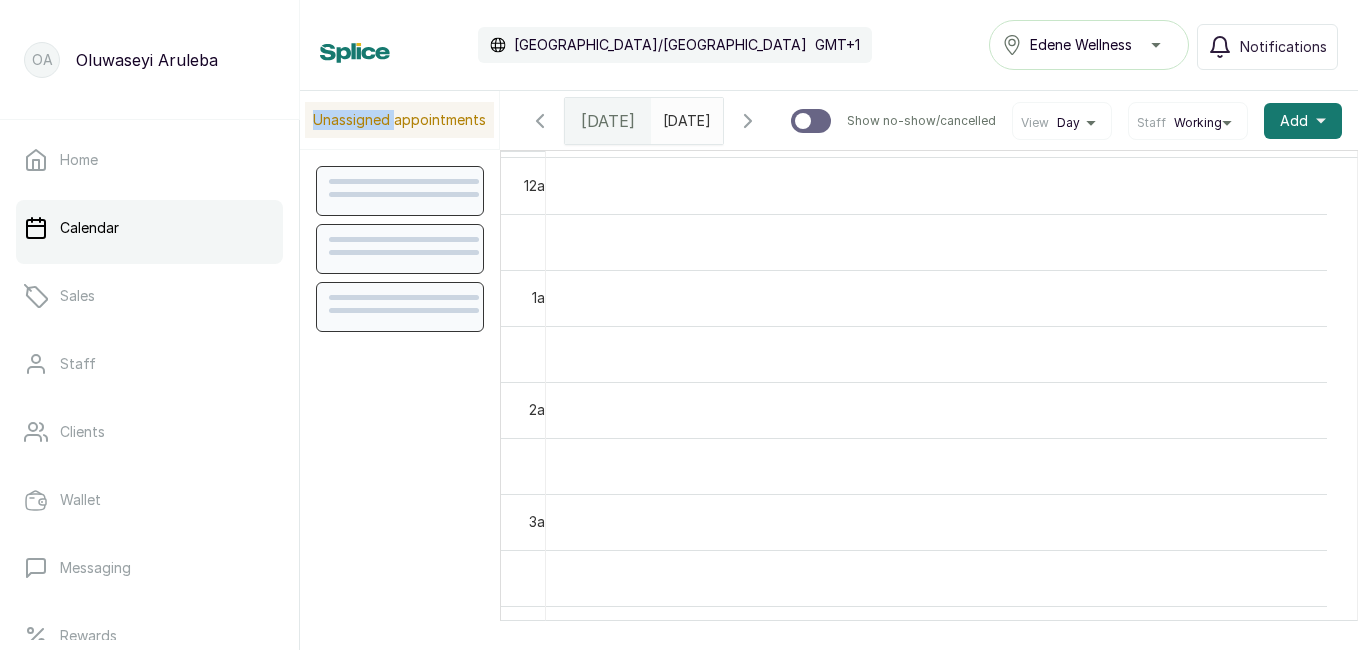 scroll, scrollTop: 673, scrollLeft: 0, axis: vertical 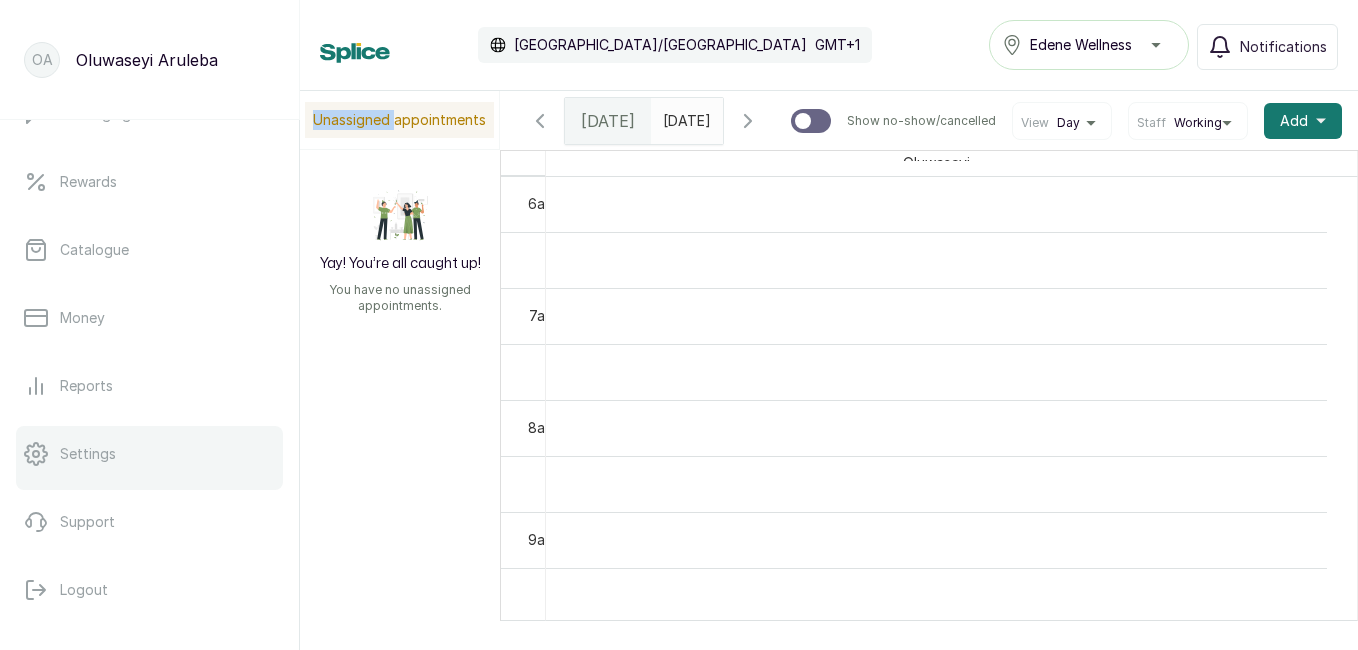 click on "Settings" at bounding box center (149, 454) 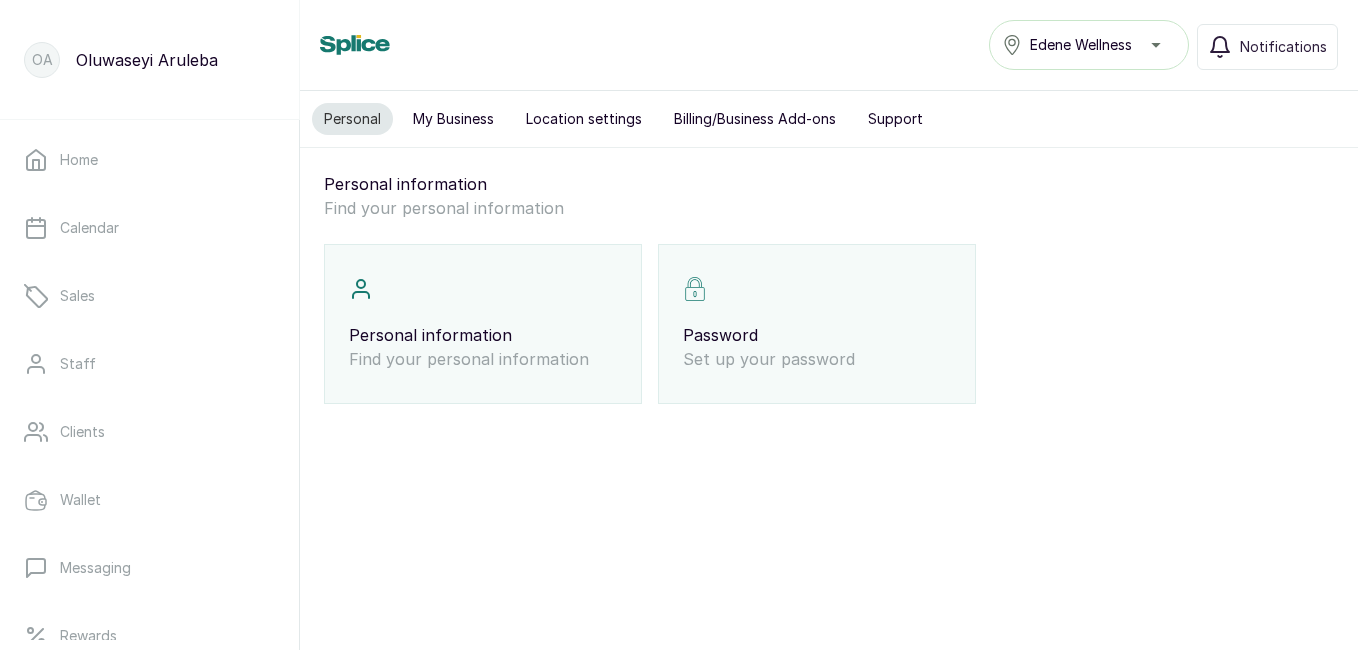 click on "Personal information Find your personal information" at bounding box center [483, 324] 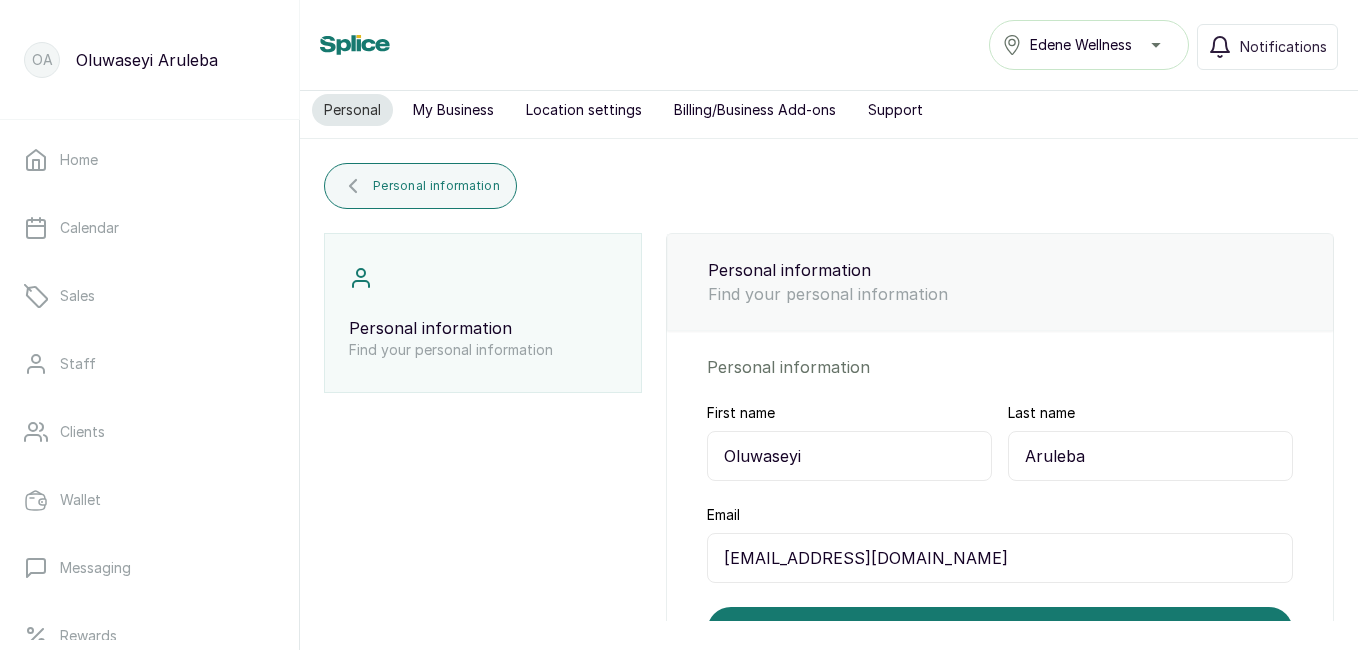 scroll, scrollTop: 0, scrollLeft: 0, axis: both 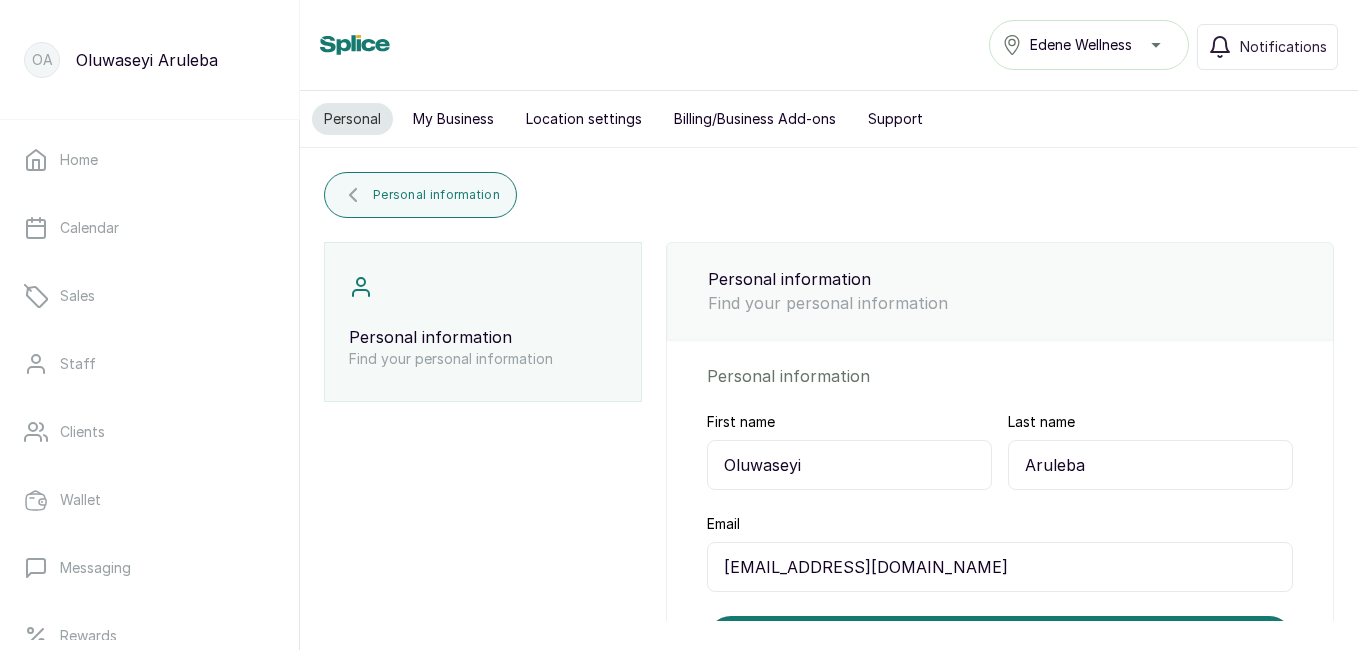 click on "My Business" at bounding box center (453, 119) 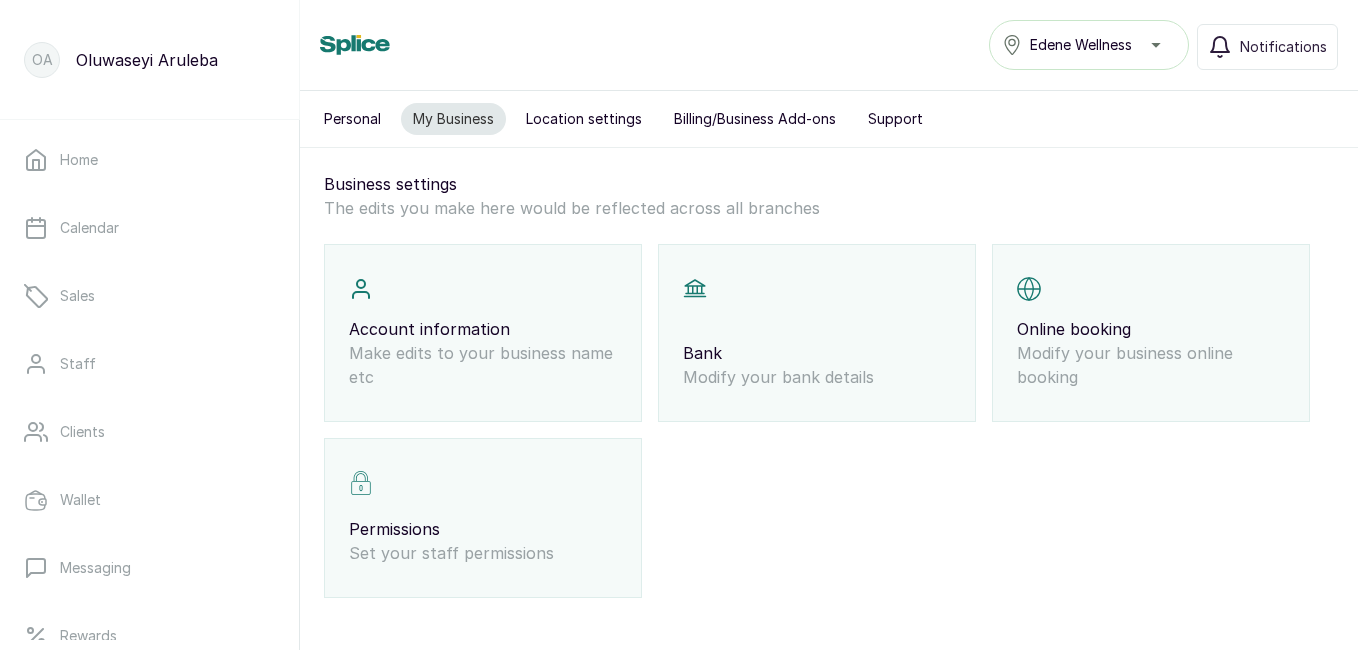 click on "Account information Make edits to your business name etc" at bounding box center (483, 333) 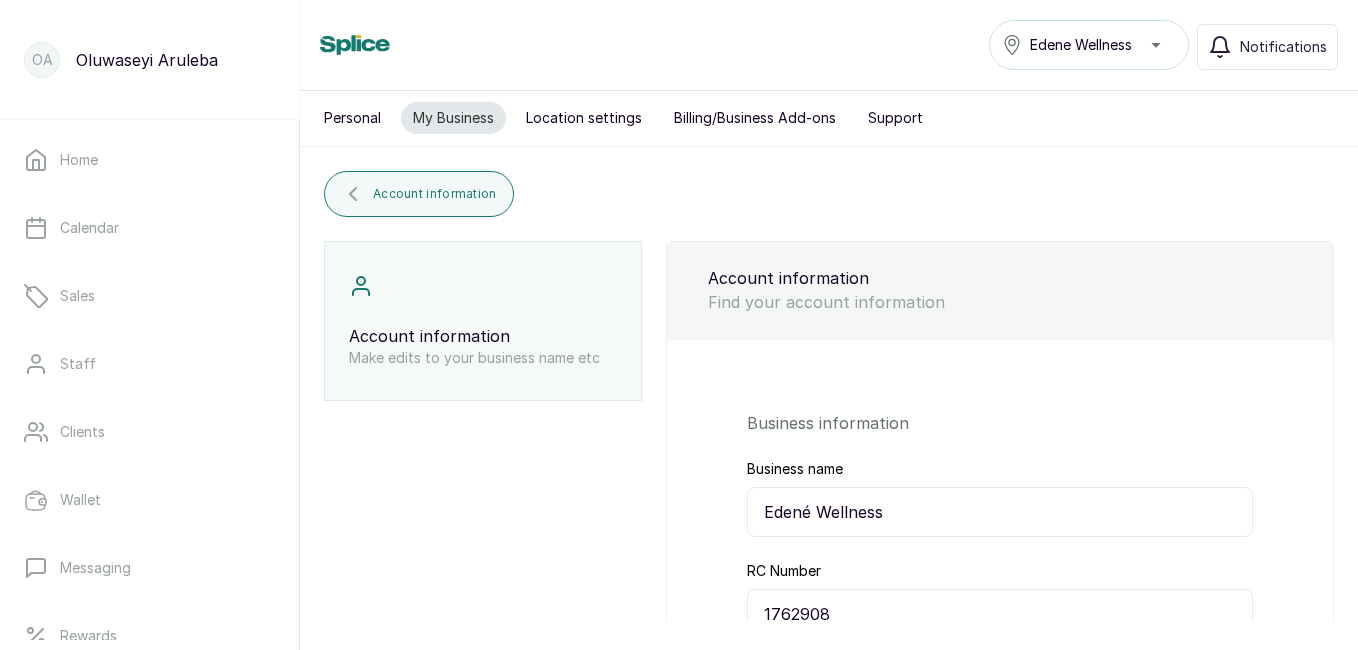 scroll, scrollTop: 0, scrollLeft: 0, axis: both 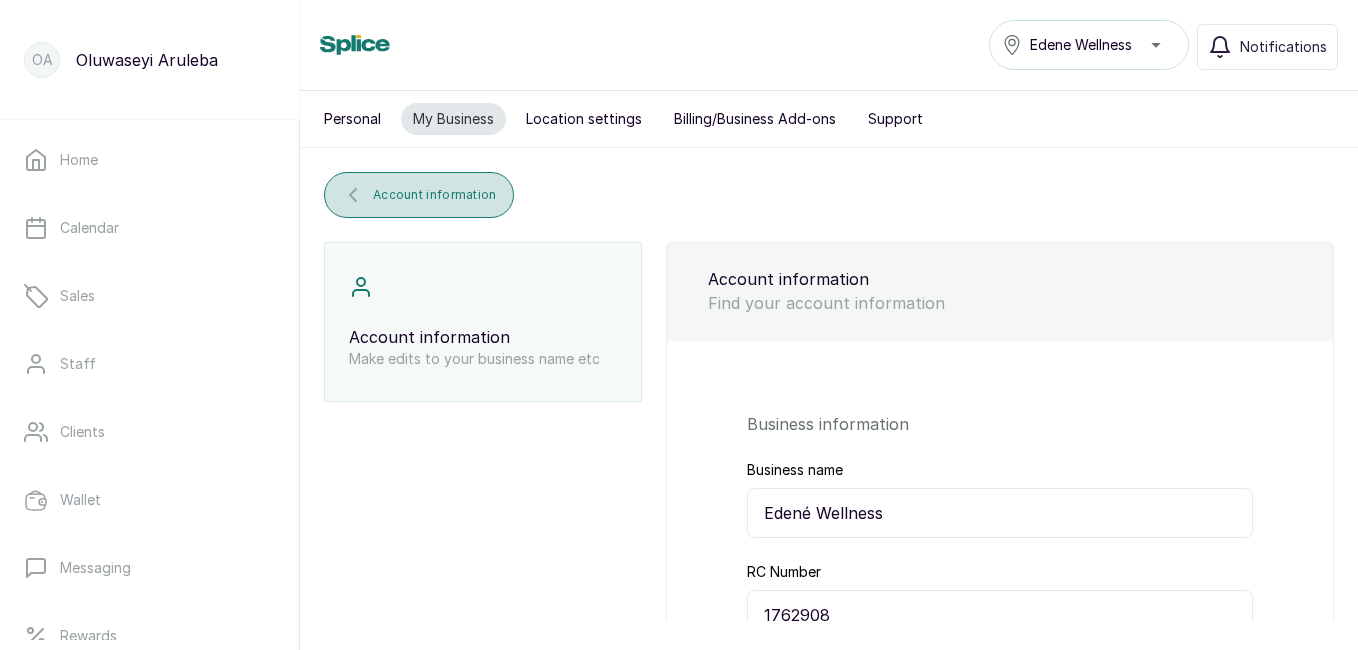 click on "Account information" at bounding box center [435, 195] 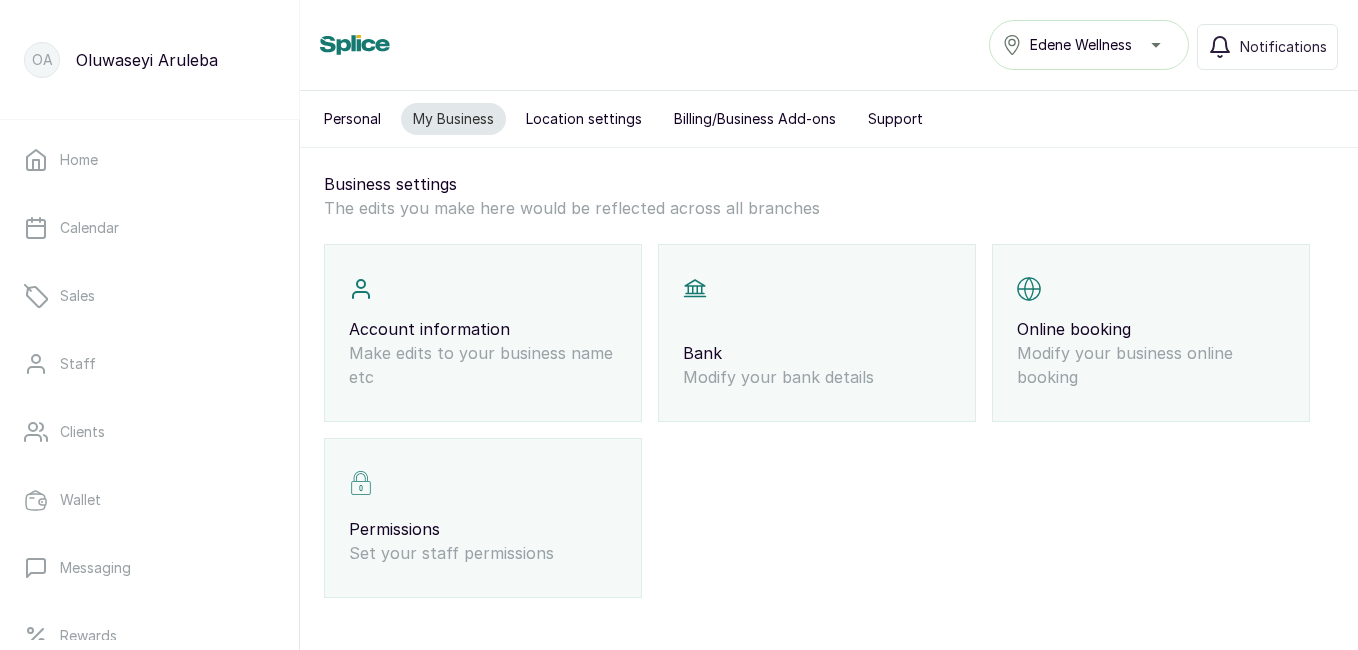 click on "Modify your business online booking" at bounding box center (1151, 365) 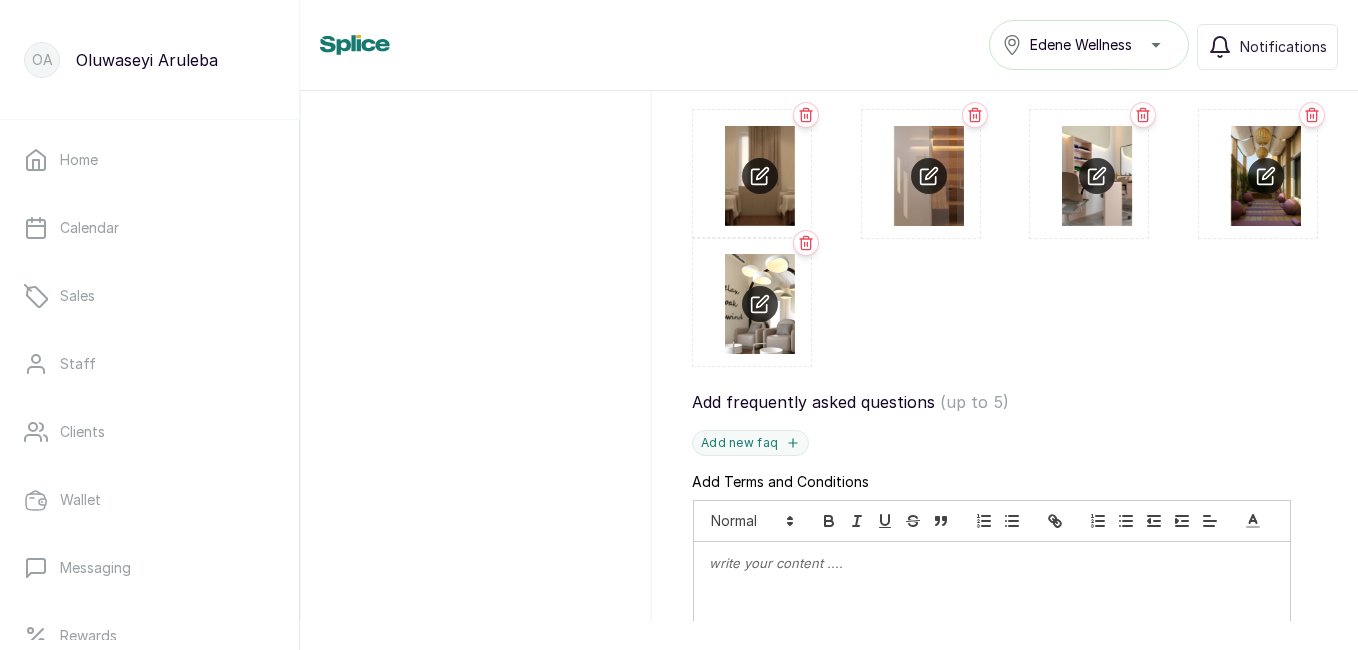 click at bounding box center (992, 610) 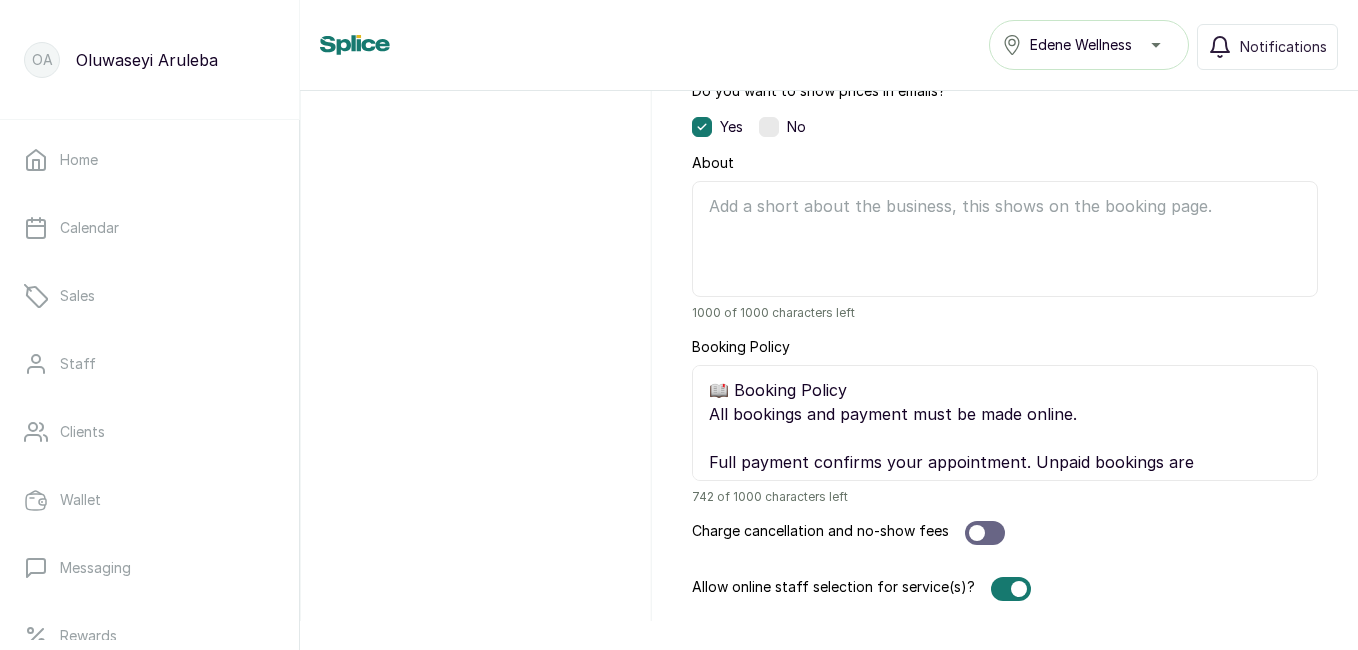 scroll, scrollTop: 1566, scrollLeft: 0, axis: vertical 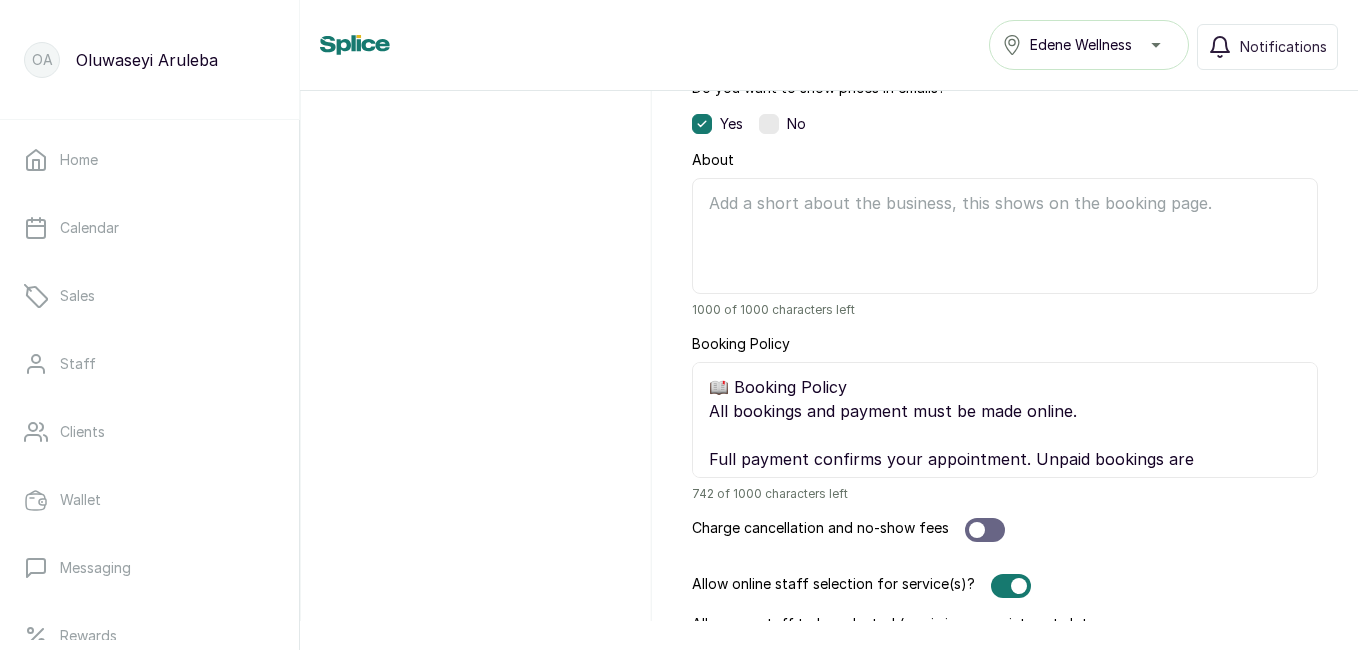 click on "About" at bounding box center (1005, 236) 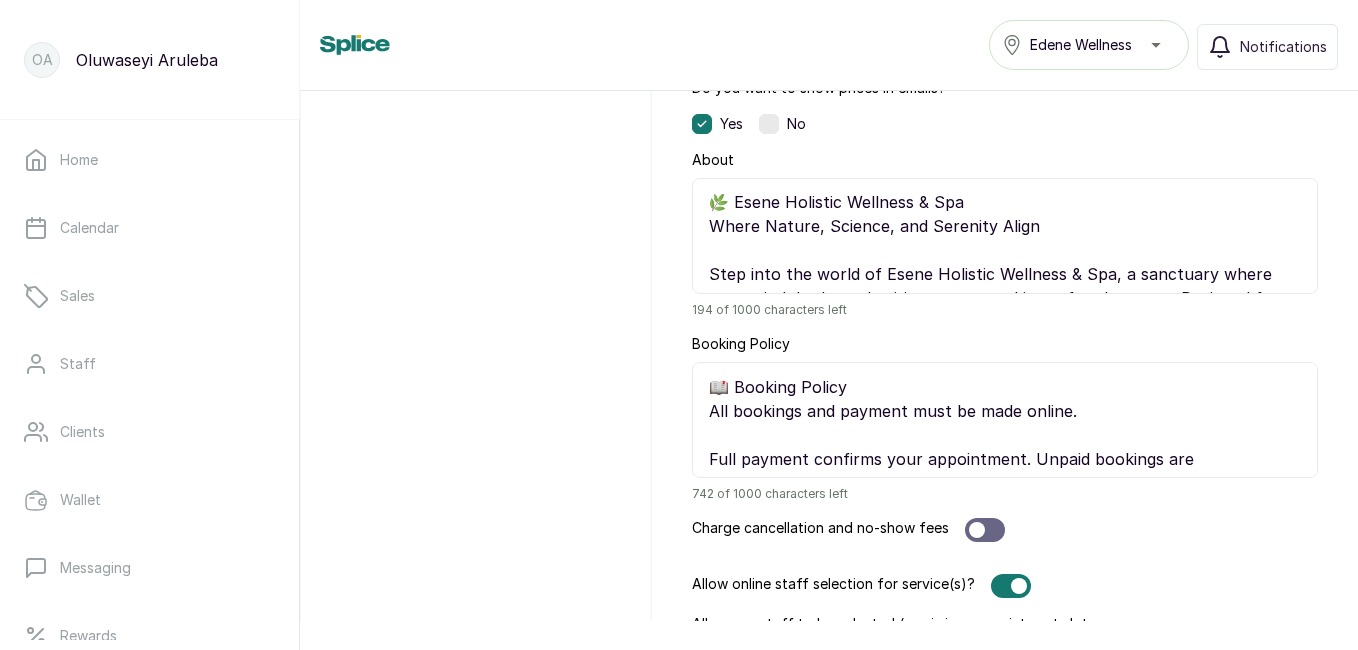 scroll, scrollTop: 0, scrollLeft: 0, axis: both 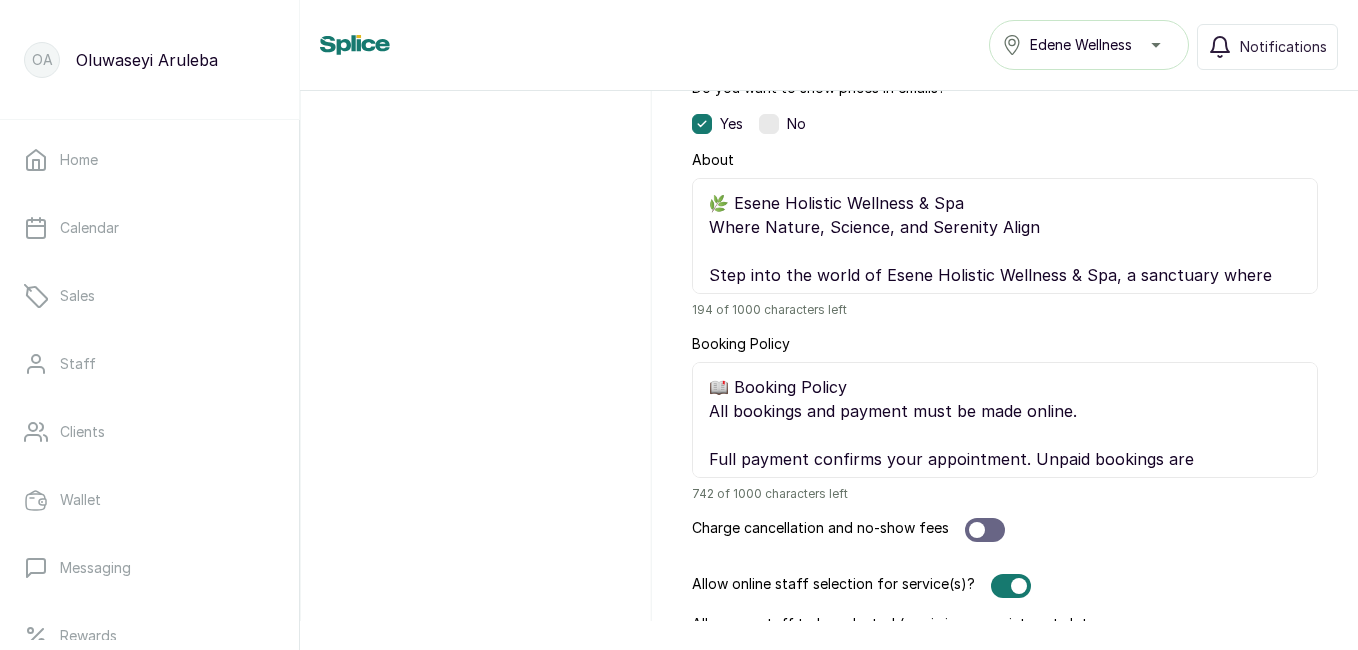 drag, startPoint x: 732, startPoint y: 204, endPoint x: 1036, endPoint y: 237, distance: 305.78586 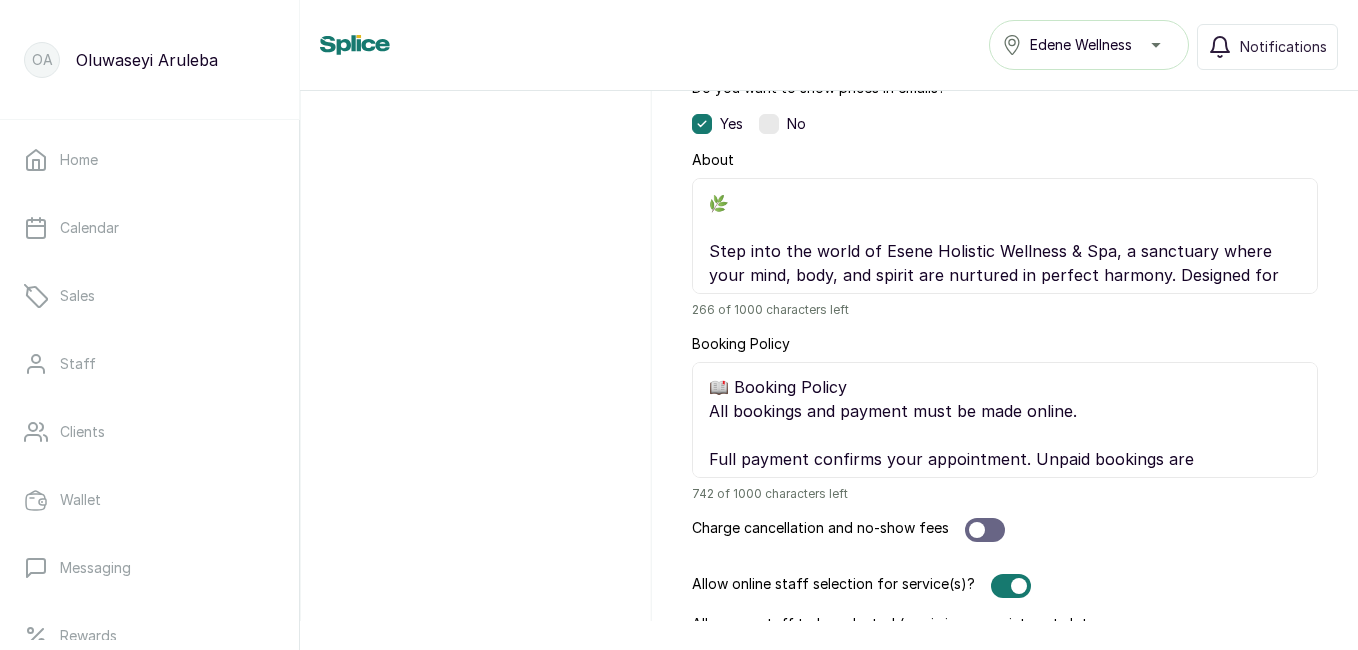 click on "🌿
Step into the world of Esene Holistic Wellness & Spa, a sanctuary where your mind, body, and spirit are nurtured in perfect harmony. Designed for the discerning individual seeking more than just a spa treatment, Esene is a luxurious blend of ancient healing rituals, functional wellness, and modern therapeutic care.
Our curated therapies — from deeply restorative massages to detox rituals and energy-balancing treatments — are tailored to promote deep healing, lasting calm, and radiant vitality. Set in an elegant, serene space, every detail is designed to elevate your experience — from our organic oils and herbal infusions to the tranquil ambiance that greets you at the door.
At Esene, we don’t just pamper; we transform." at bounding box center [1005, 236] 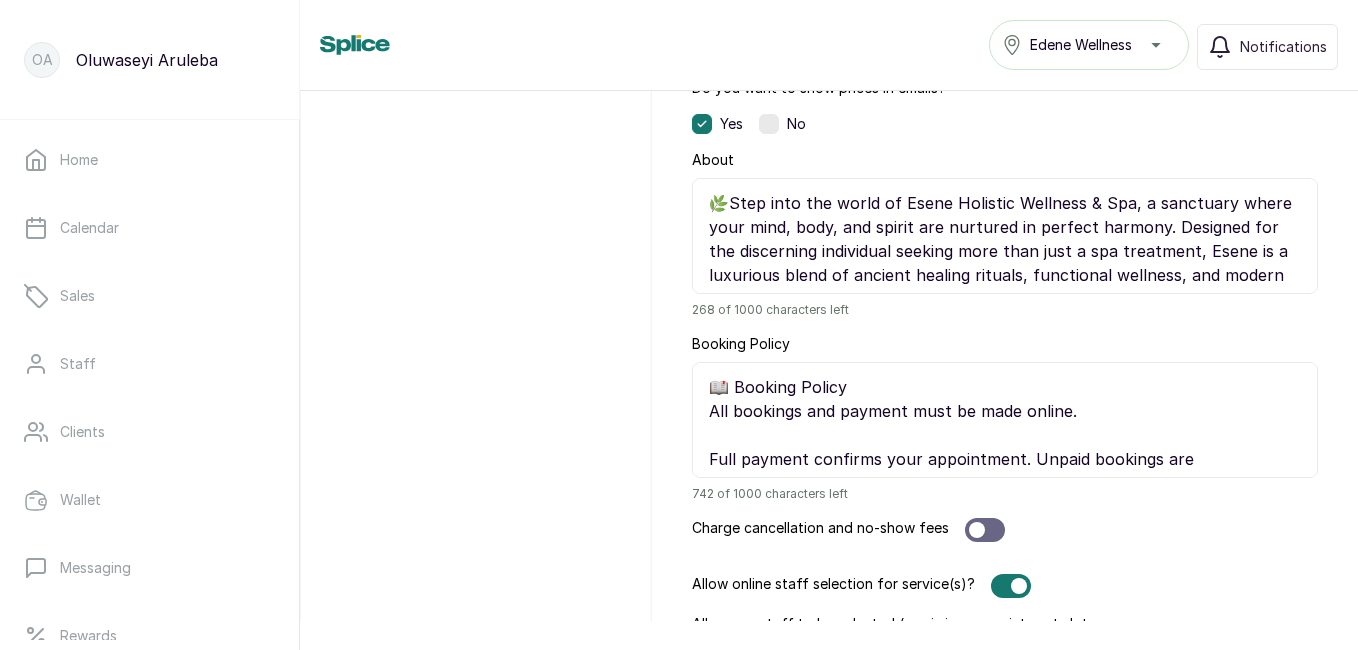 click on "🌿Step into the world of Esene Holistic Wellness & Spa, a sanctuary where your mind, body, and spirit are nurtured in perfect harmony. Designed for the discerning individual seeking more than just a spa treatment, Esene is a luxurious blend of ancient healing rituals, functional wellness, and modern therapeutic care.
Our curated therapies — from deeply restorative massages to detox rituals and energy-balancing treatments — are tailored to promote deep healing, lasting calm, and radiant vitality. Set in an elegant, serene space, every detail is designed to elevate your experience — from our organic oils and herbal infusions to the tranquil ambiance that greets you at the door.
At Esene, we don’t just pamper; we transform." at bounding box center [1005, 236] 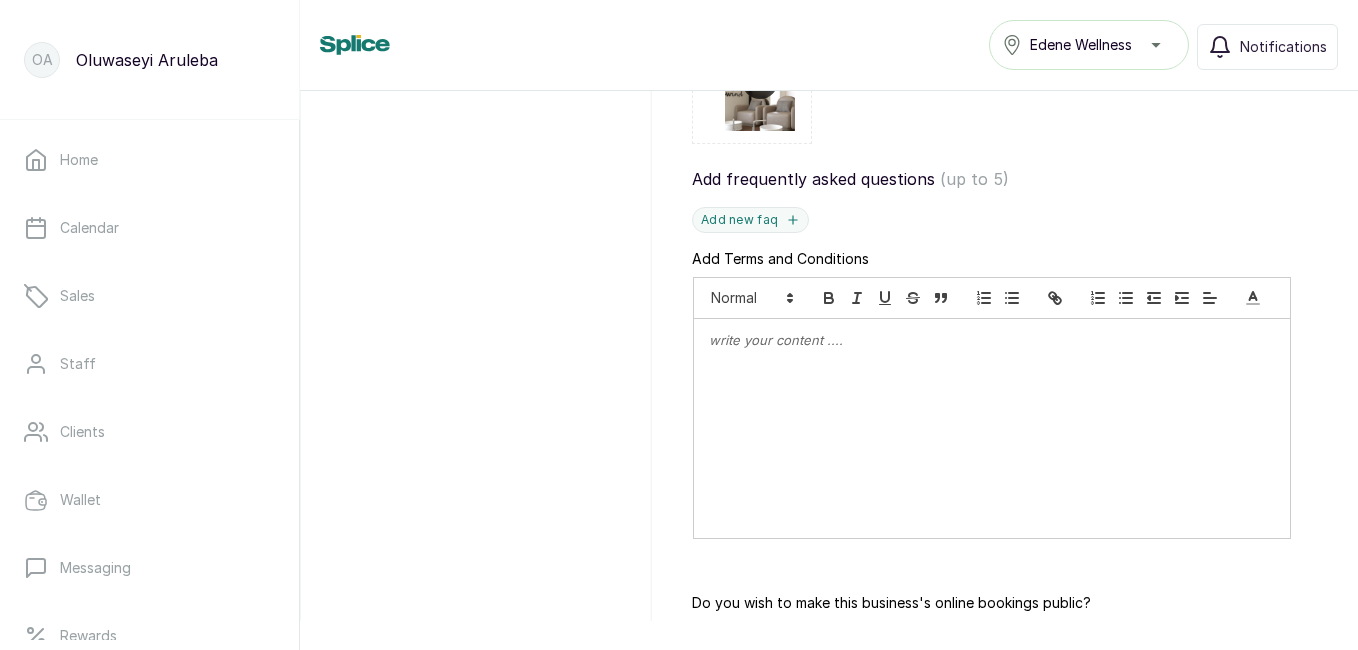 click on "Add Terms and Conditions" at bounding box center [1005, 405] 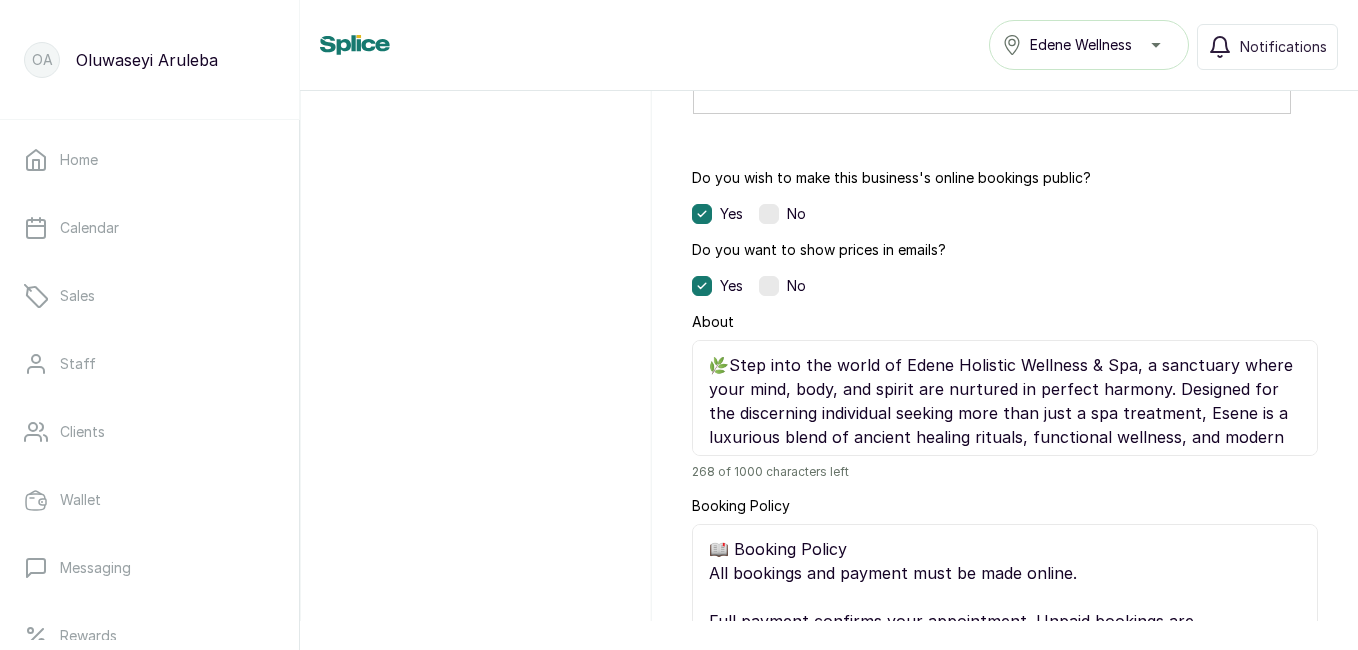 scroll, scrollTop: 1418, scrollLeft: 0, axis: vertical 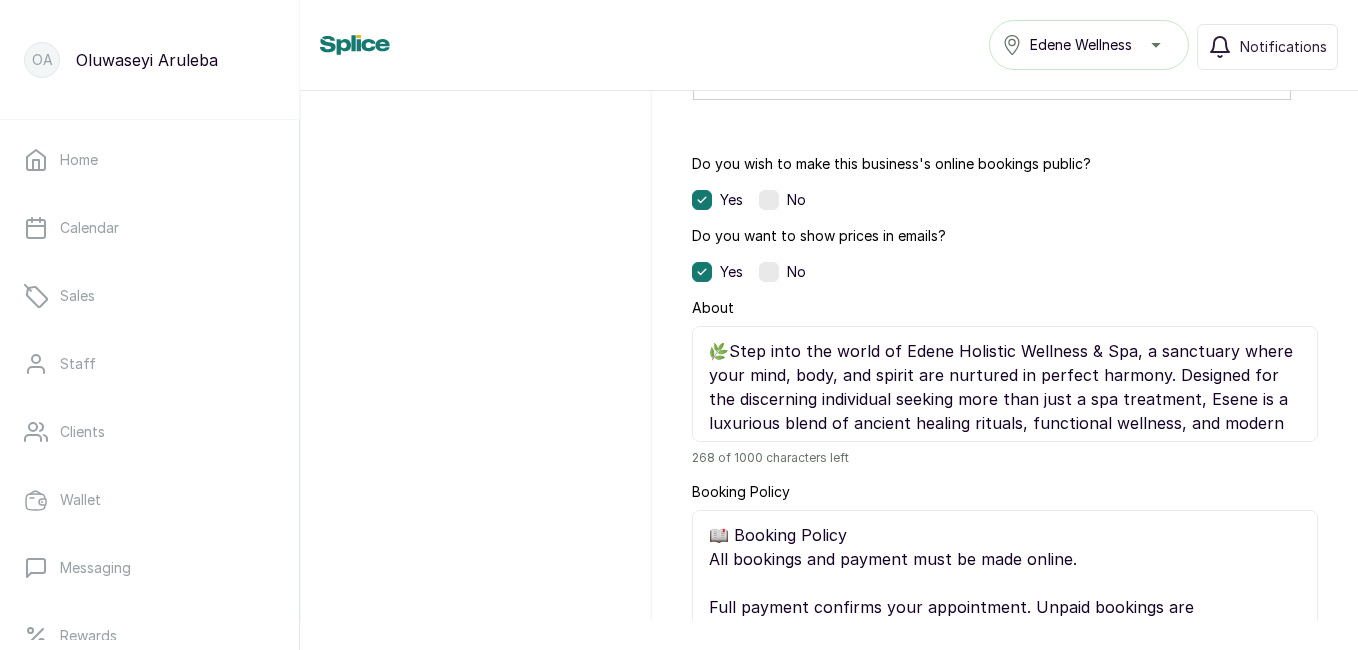 click on "Yes No" at bounding box center (1005, 200) 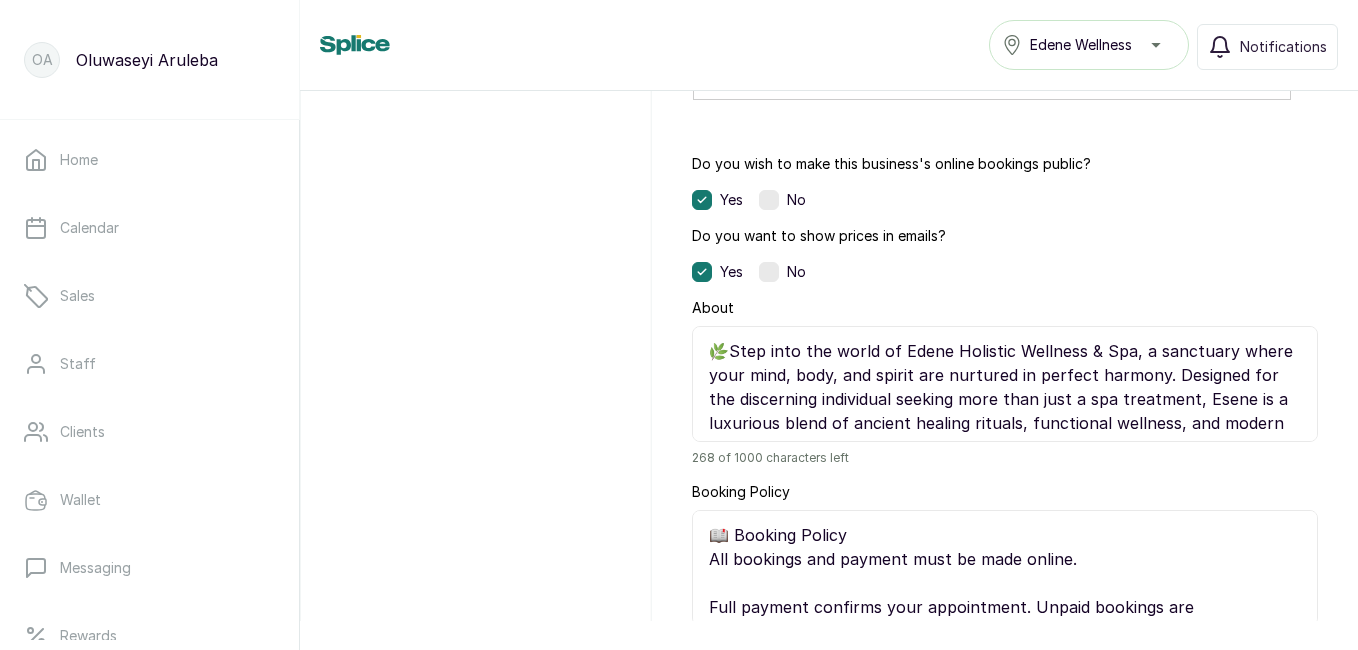 drag, startPoint x: 899, startPoint y: 345, endPoint x: 943, endPoint y: 351, distance: 44.407207 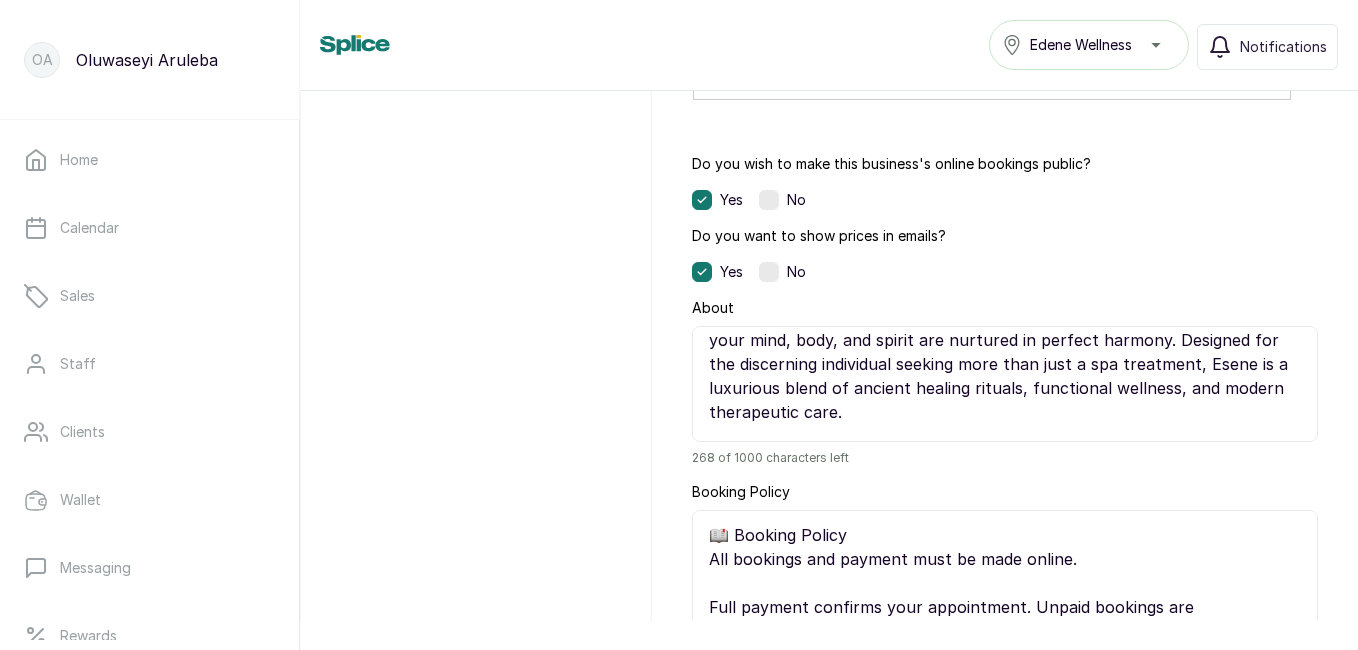 scroll, scrollTop: 36, scrollLeft: 0, axis: vertical 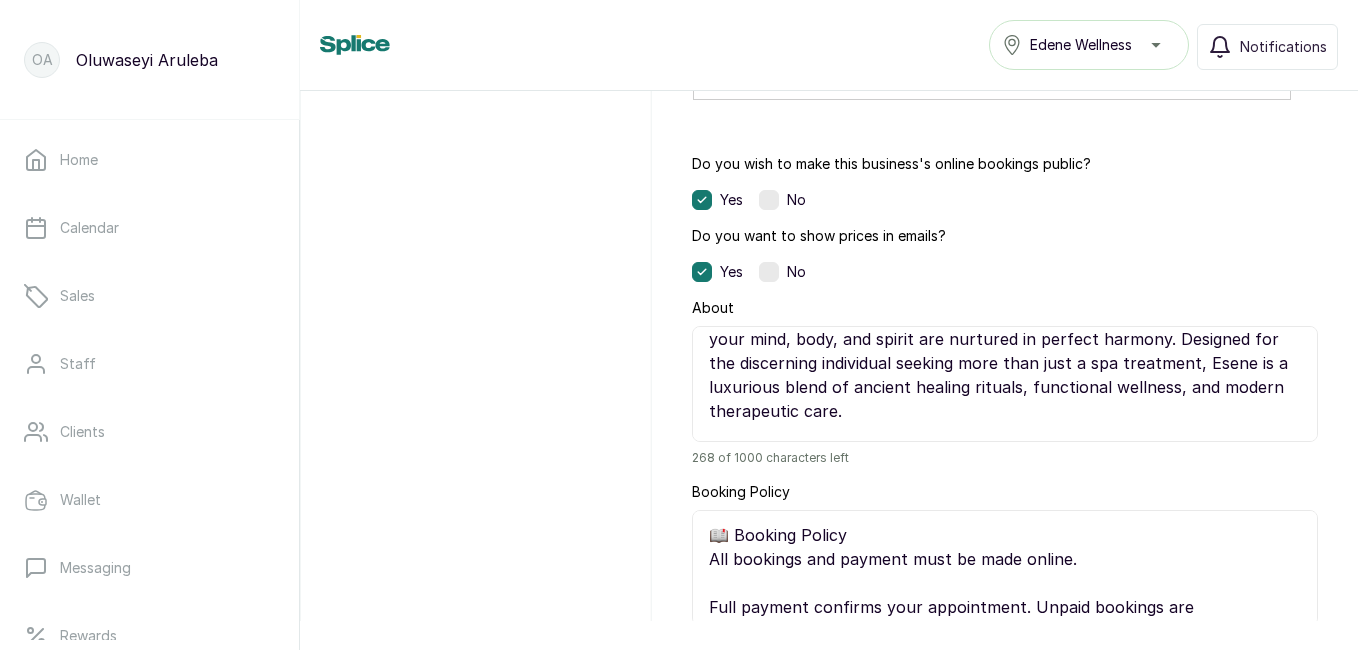 drag, startPoint x: 790, startPoint y: 385, endPoint x: 836, endPoint y: 387, distance: 46.043457 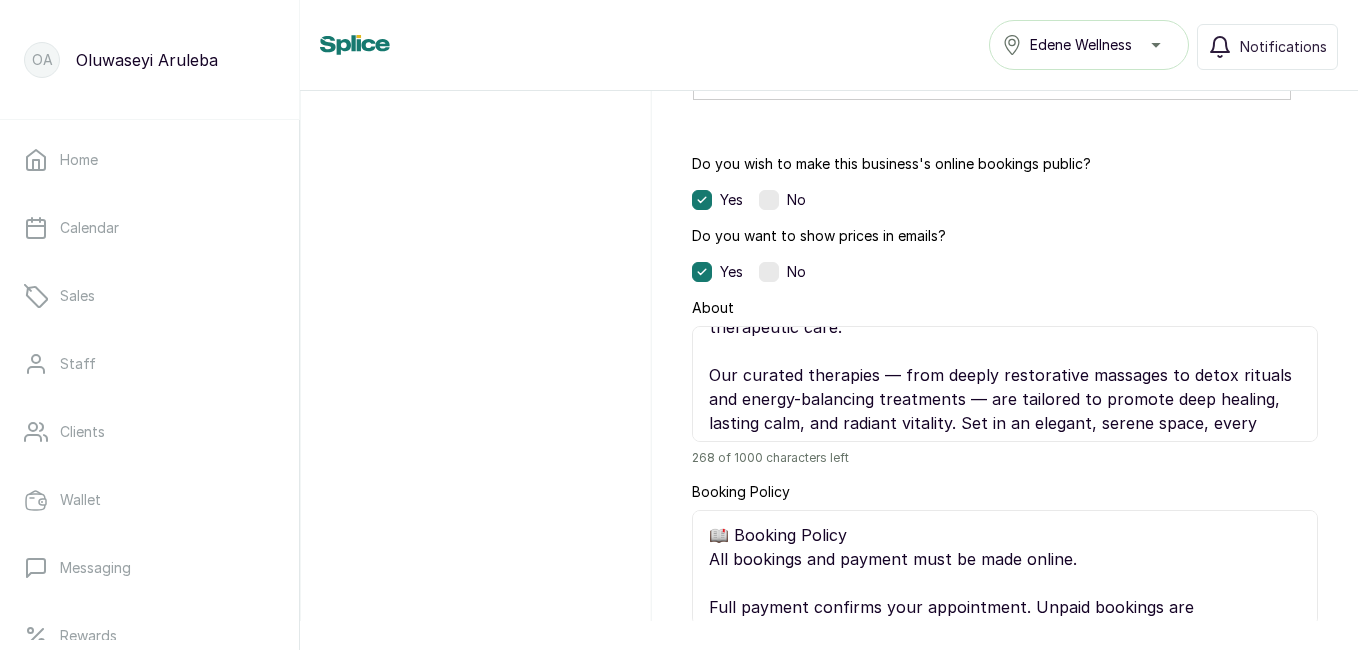 scroll, scrollTop: 119, scrollLeft: 0, axis: vertical 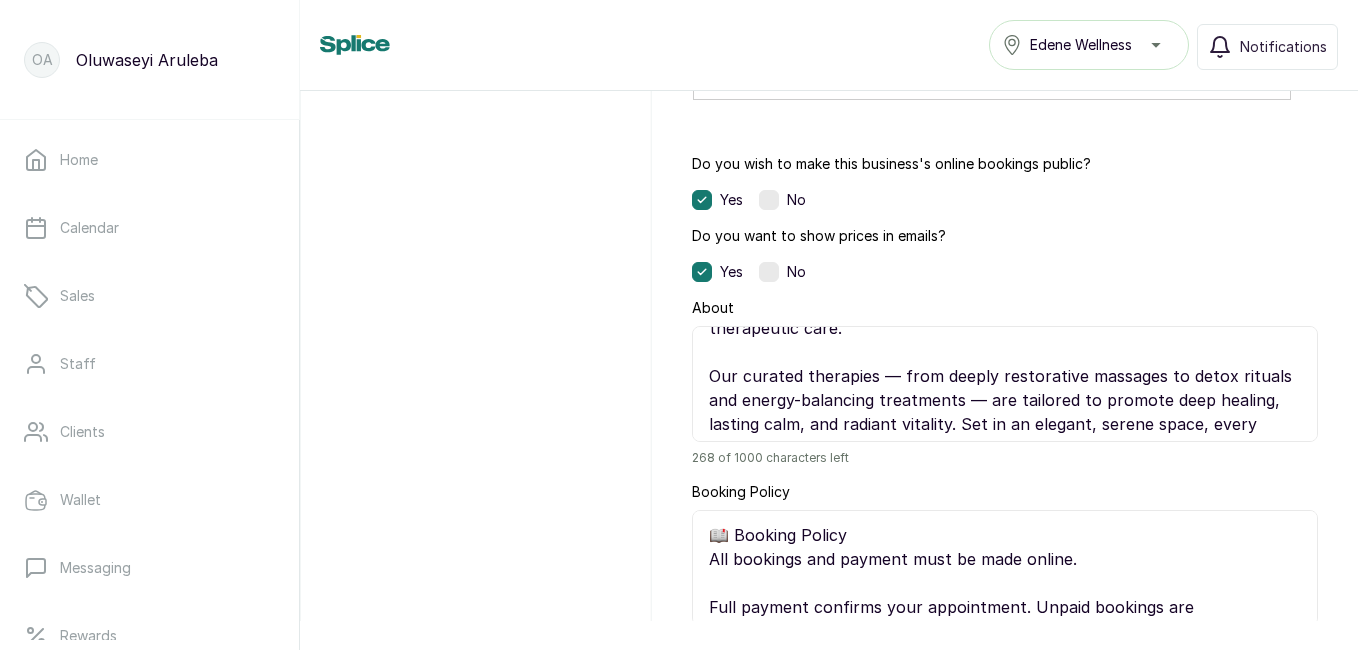 drag, startPoint x: 711, startPoint y: 373, endPoint x: 1015, endPoint y: 415, distance: 306.8876 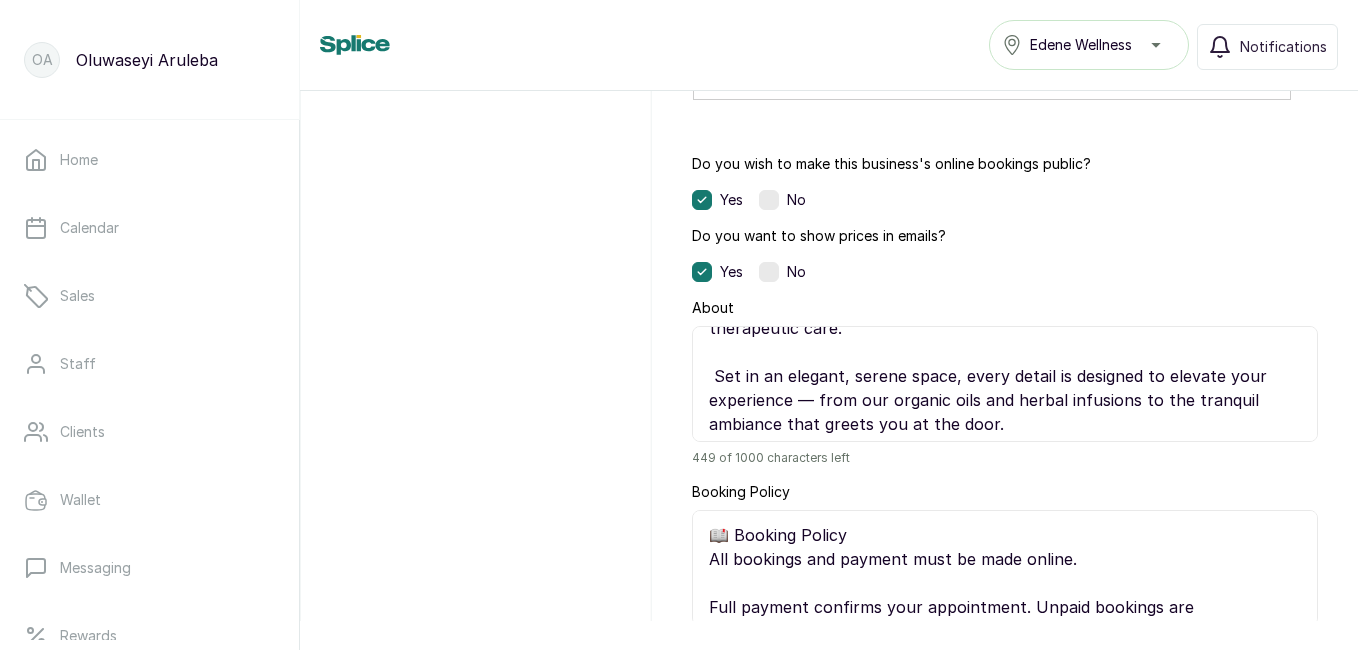 click on "🌿Step into the world of Edené Holistic Wellness & Spa, a sanctuary where your mind, body, and spirit are nurtured in perfect harmony. Designed for the discerning individual seeking more than just a spa treatment, Edené is a luxurious blend of ancient healing rituals, functional wellness, and modern therapeutic care.
Set in an elegant, serene space, every detail is designed to elevate your experience — from our organic oils and herbal infusions to the tranquil ambiance that greets you at the door.
At Esene, we don’t just pamper; we transform." at bounding box center [1005, 384] 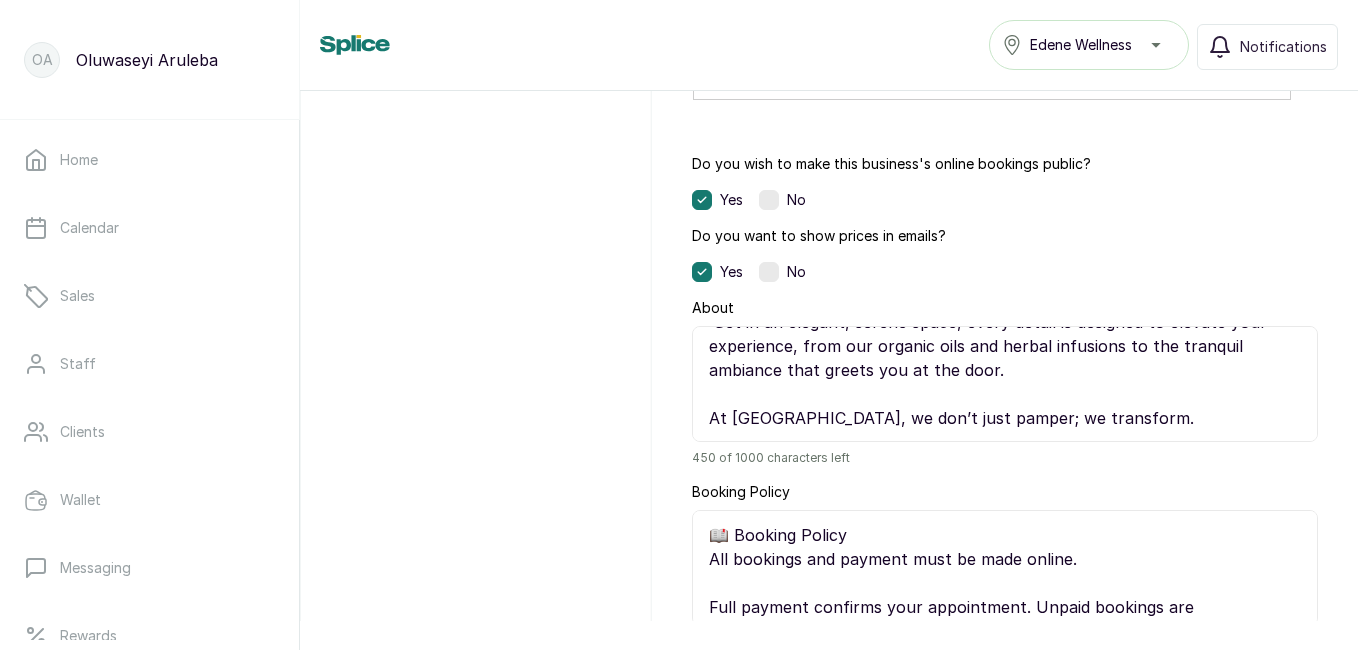 scroll, scrollTop: 174, scrollLeft: 0, axis: vertical 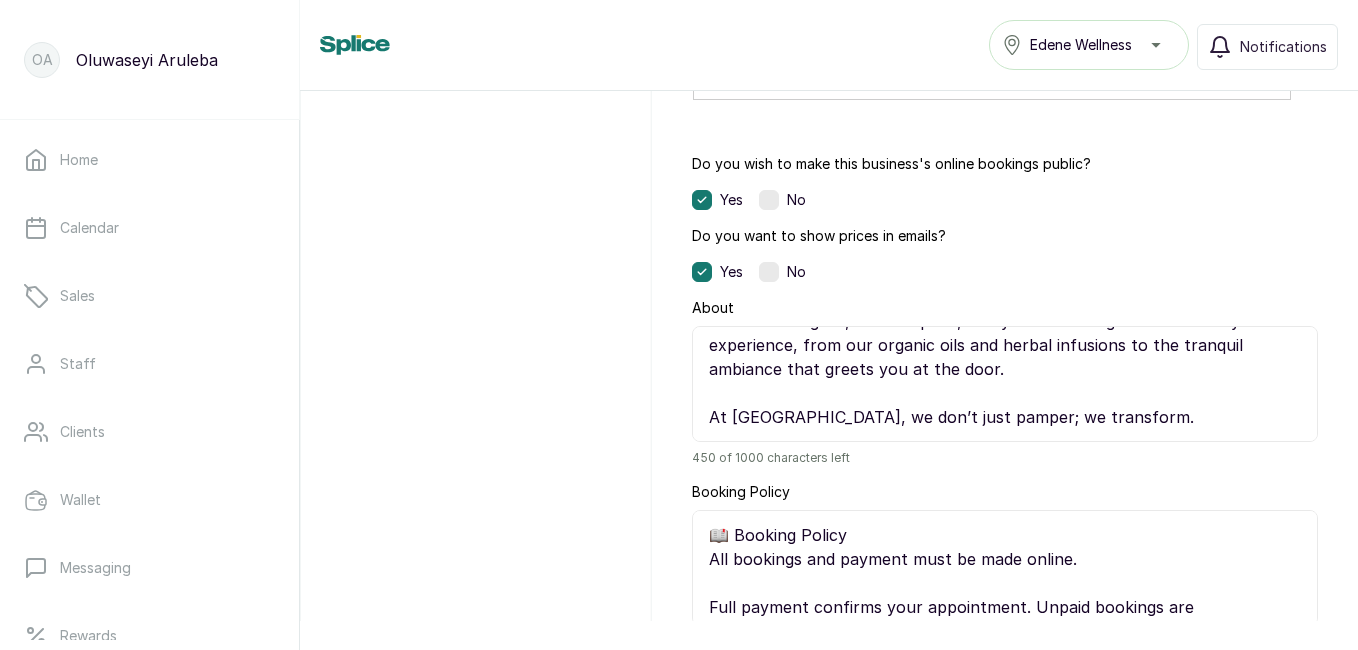 drag, startPoint x: 731, startPoint y: 413, endPoint x: 772, endPoint y: 417, distance: 41.19466 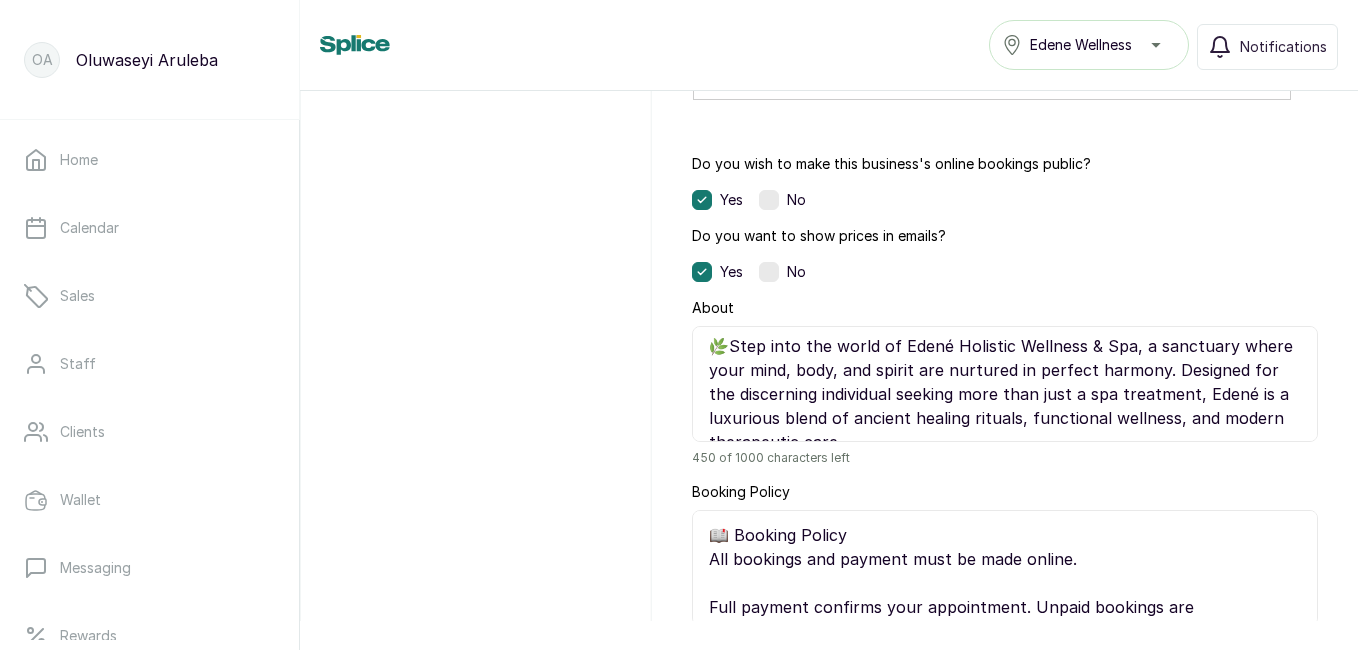 scroll, scrollTop: 0, scrollLeft: 0, axis: both 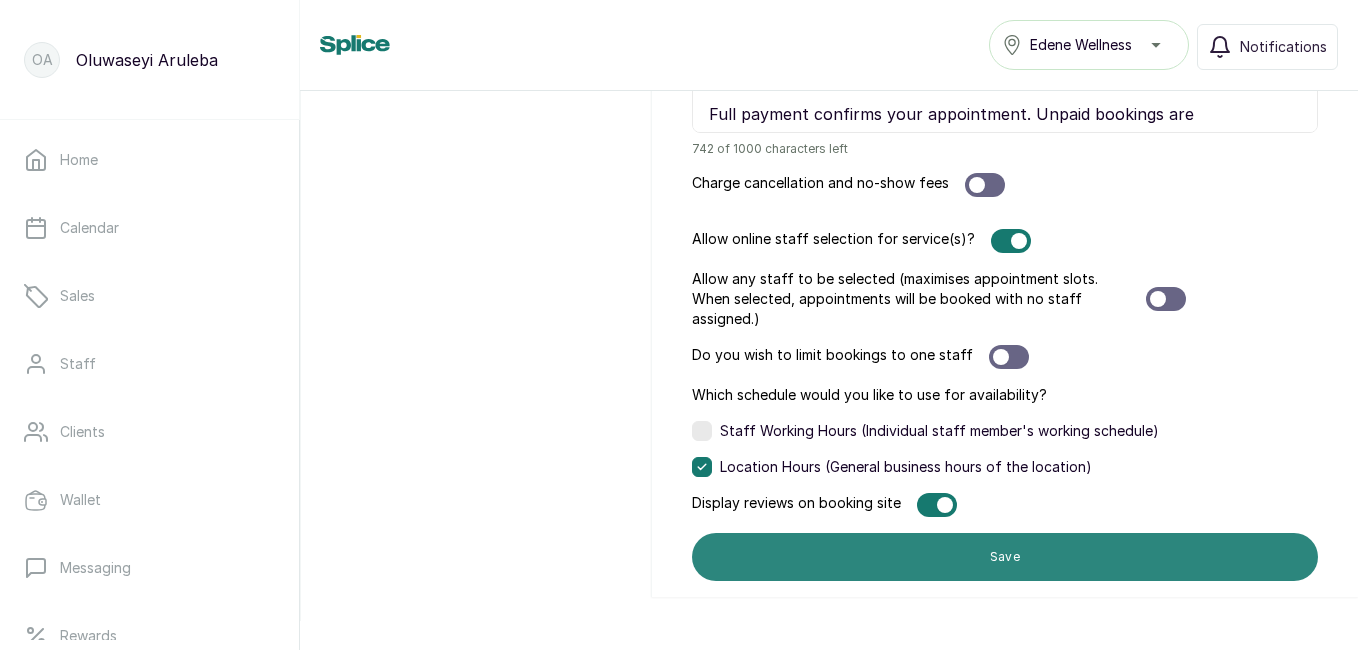 type on "🌿Step into the world of Edené Holistic Wellness & Spa, a sanctuary where your mind, body, and spirit are nurtured in perfect harmony. Designed for the discerning individual seeking more than just a spa treatment, Edené is a luxurious blend of ancient healing rituals, functional wellness, and modern therapeutic care.
Set in an elegant, serene space, every detail is designed to elevate your experience, from our organic oils and herbal infusions to the tranquil ambiance that greets you at the door.
At Edené, we don’t just pamper; we transform." 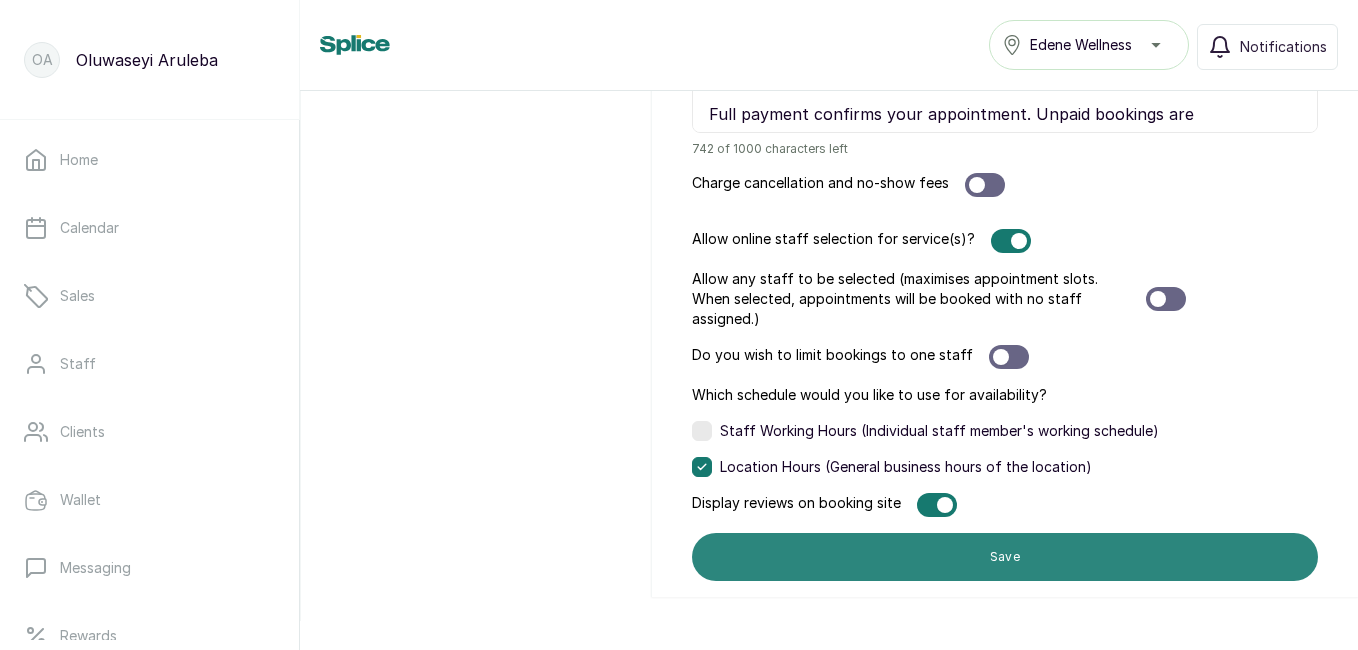 click on "Save" at bounding box center (1005, 557) 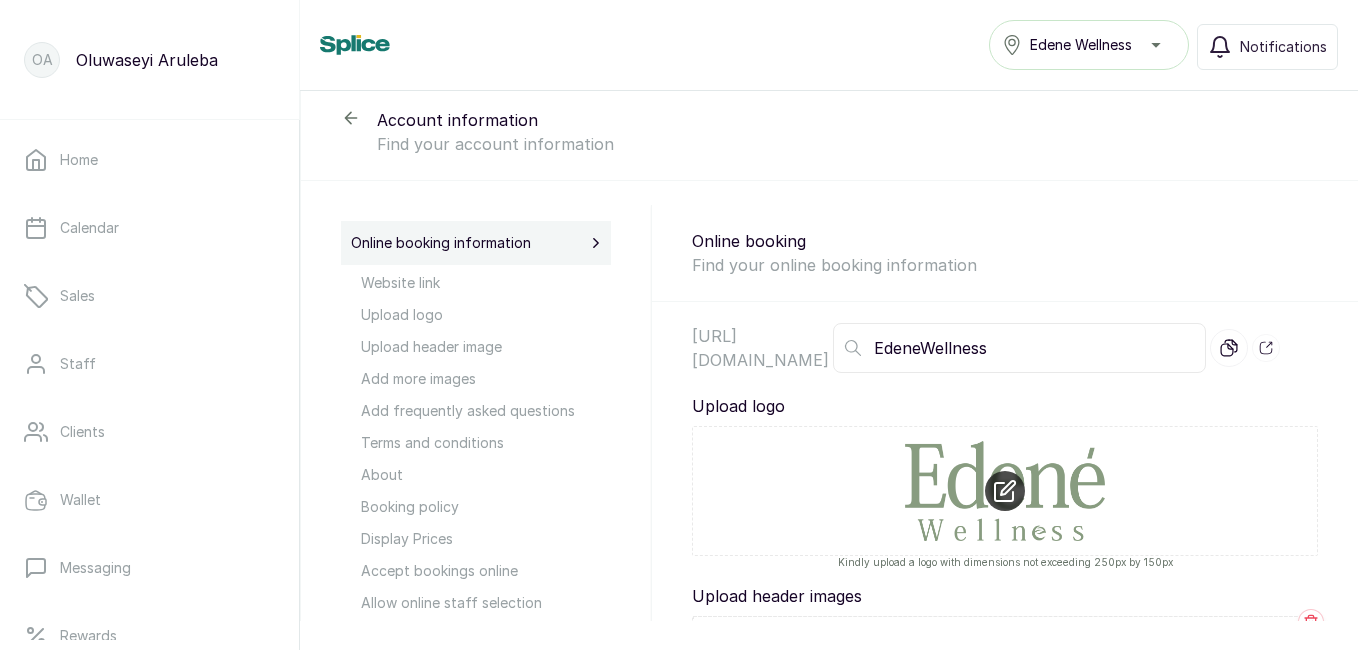 scroll, scrollTop: 0, scrollLeft: 0, axis: both 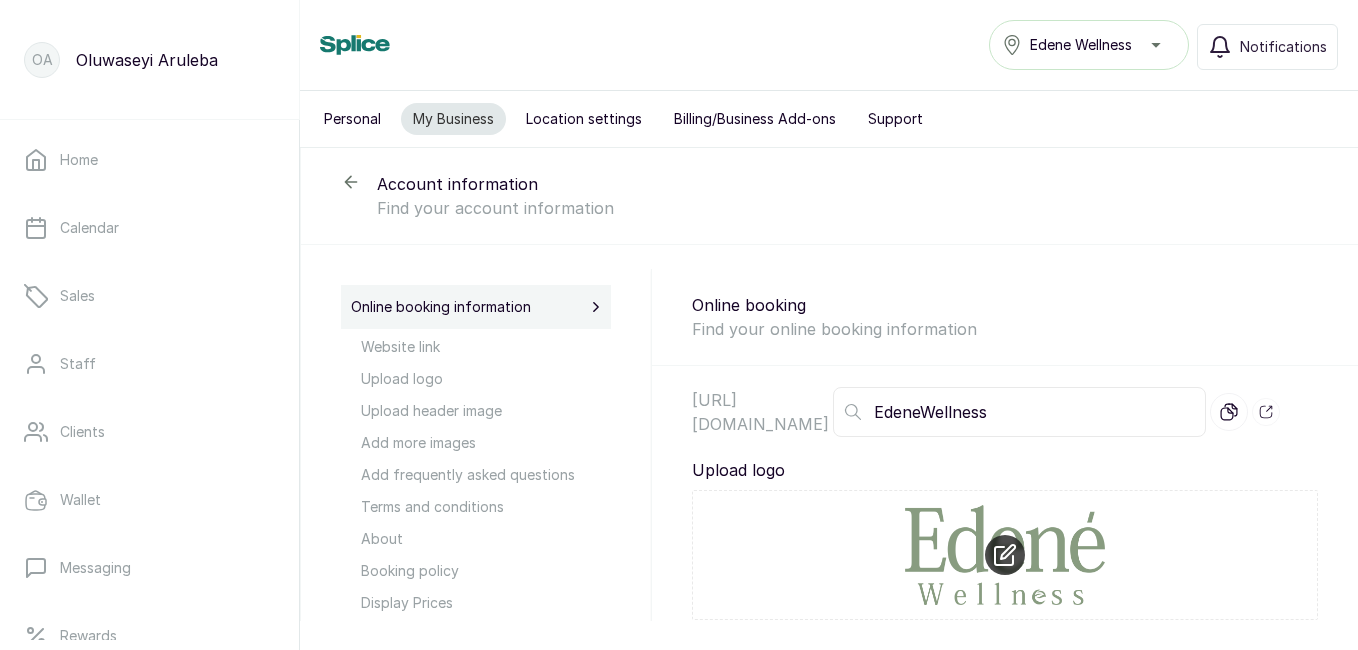 click 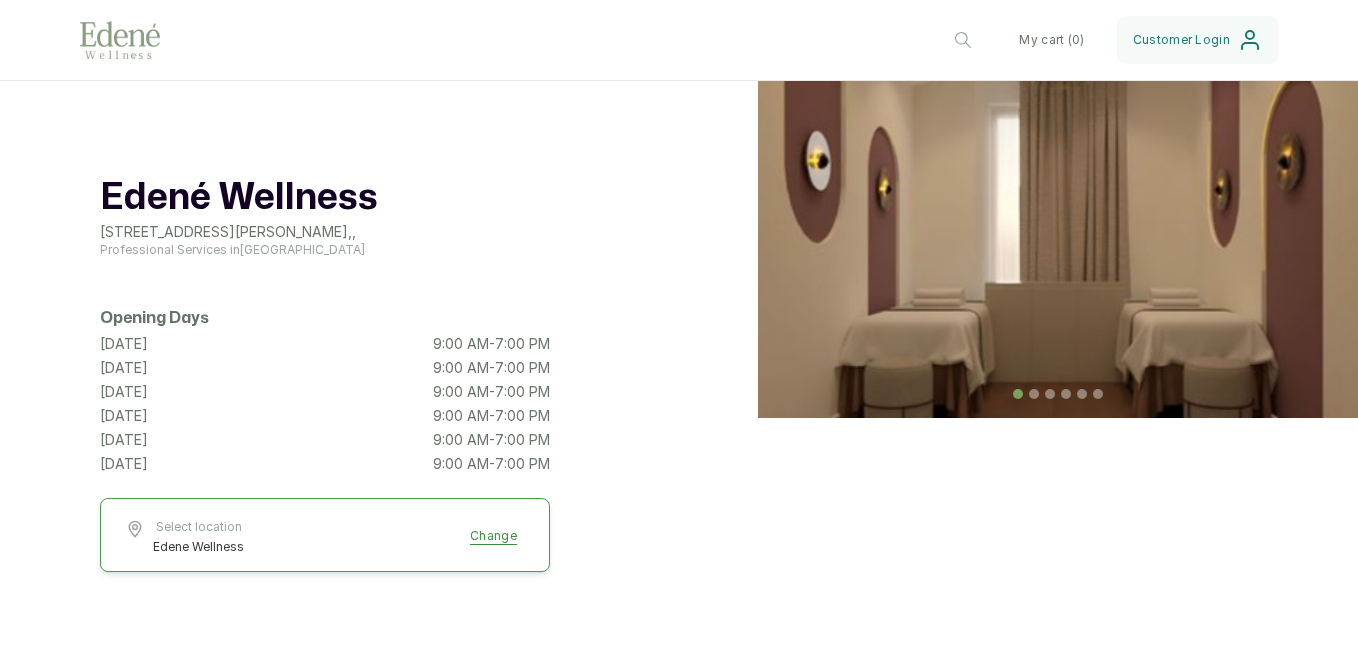 scroll, scrollTop: 0, scrollLeft: 0, axis: both 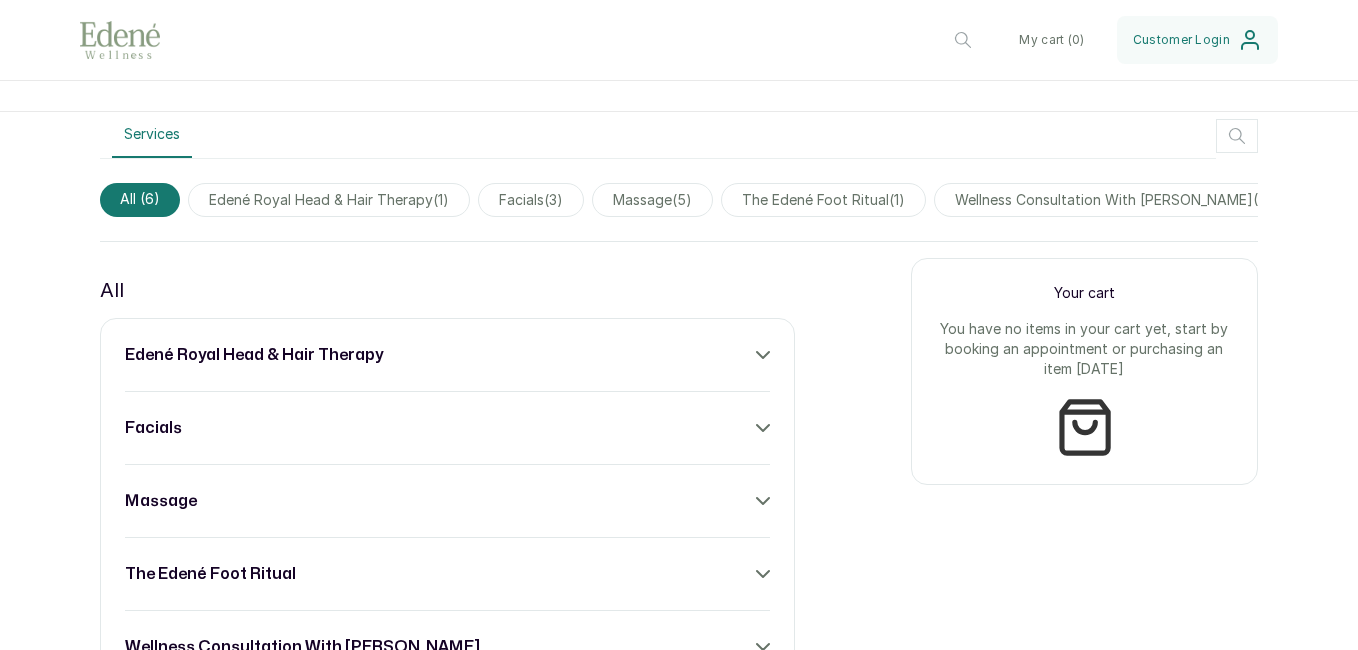 click on "edené royal head & hair therapy" at bounding box center [447, 355] 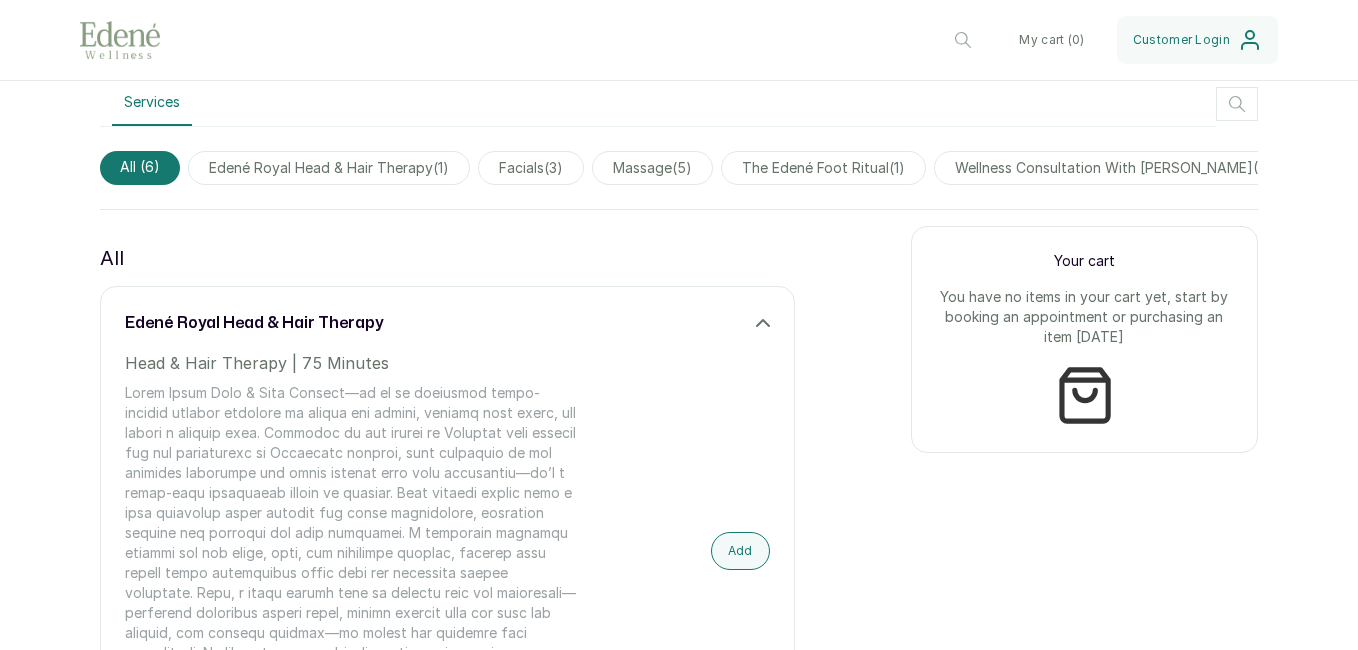 scroll, scrollTop: 609, scrollLeft: 0, axis: vertical 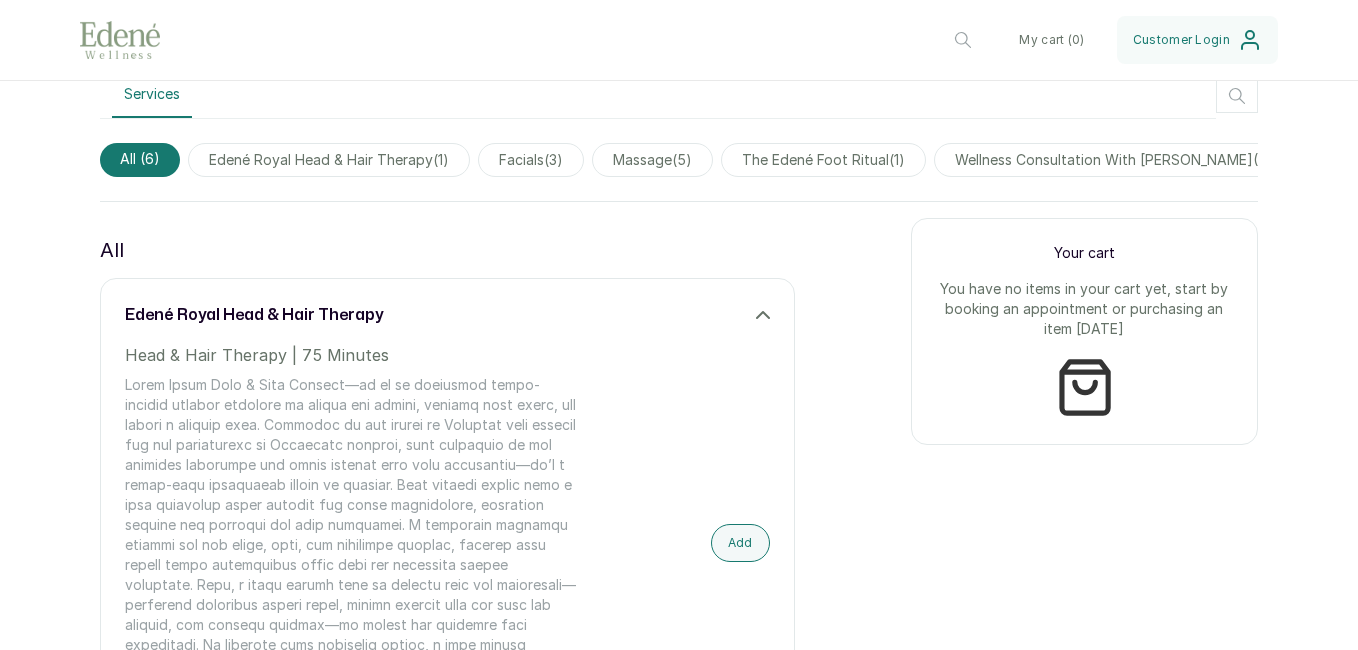 click 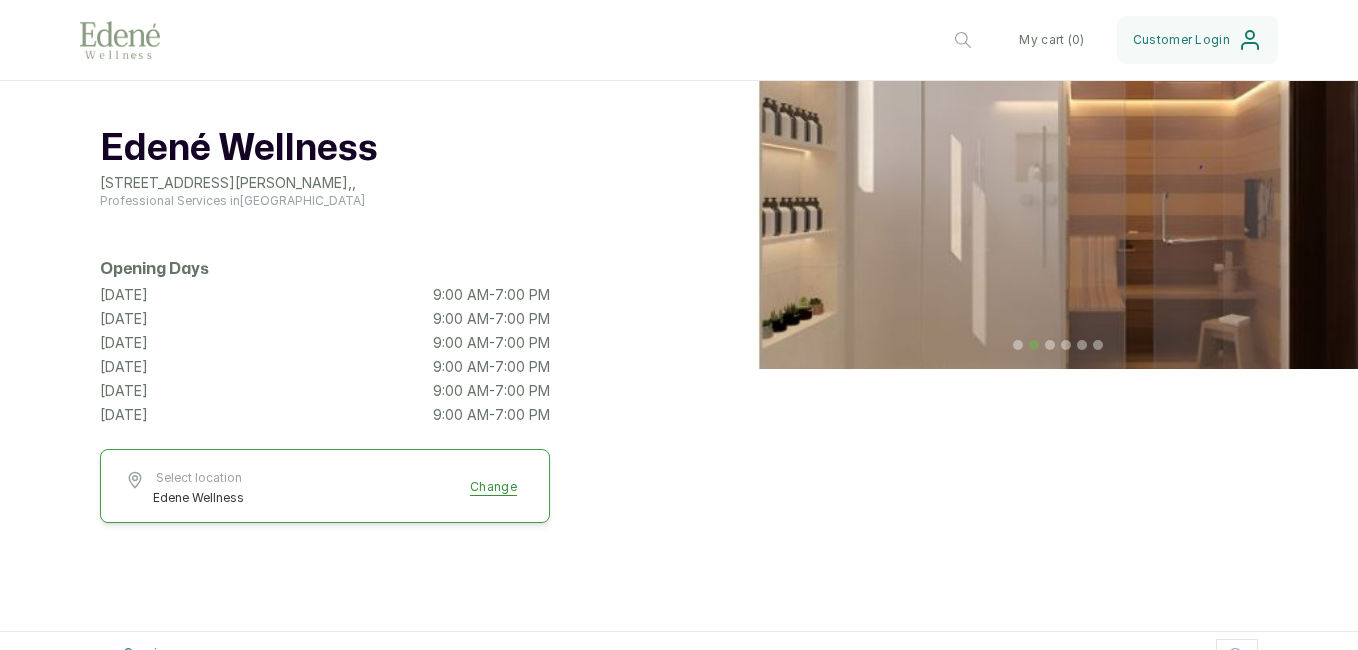 scroll, scrollTop: 0, scrollLeft: 0, axis: both 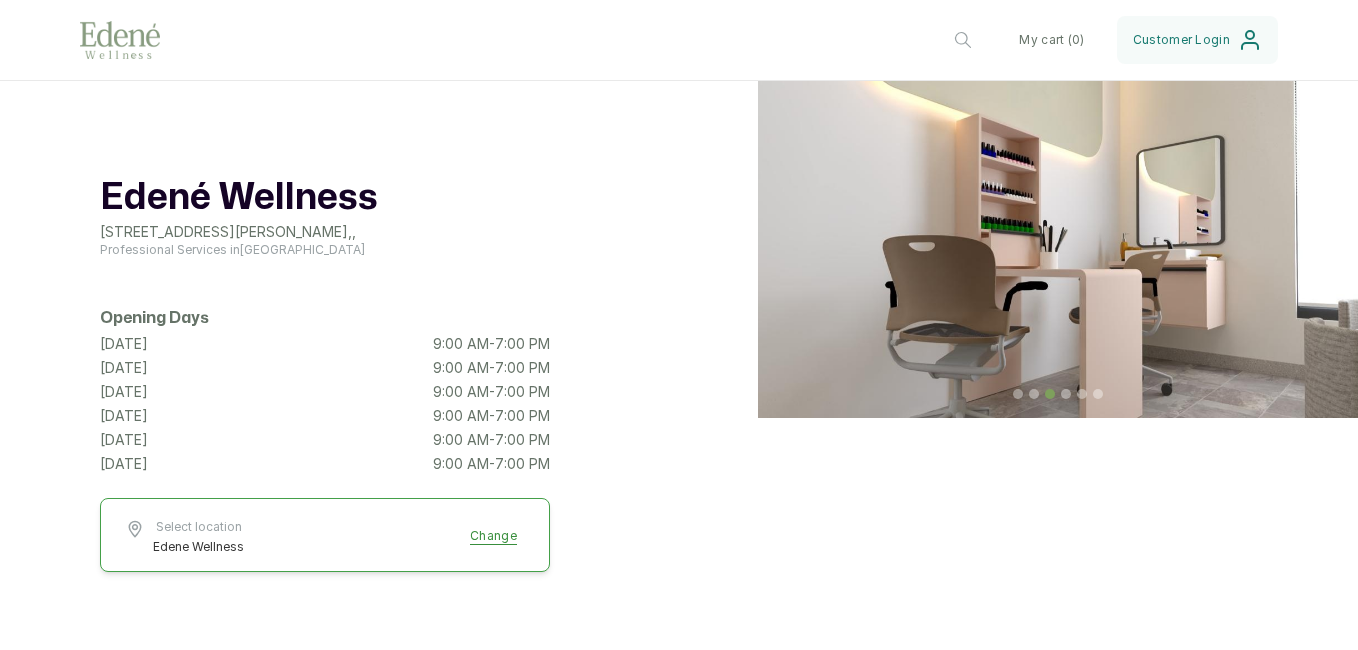 click on "Edene Wellness" at bounding box center (198, 547) 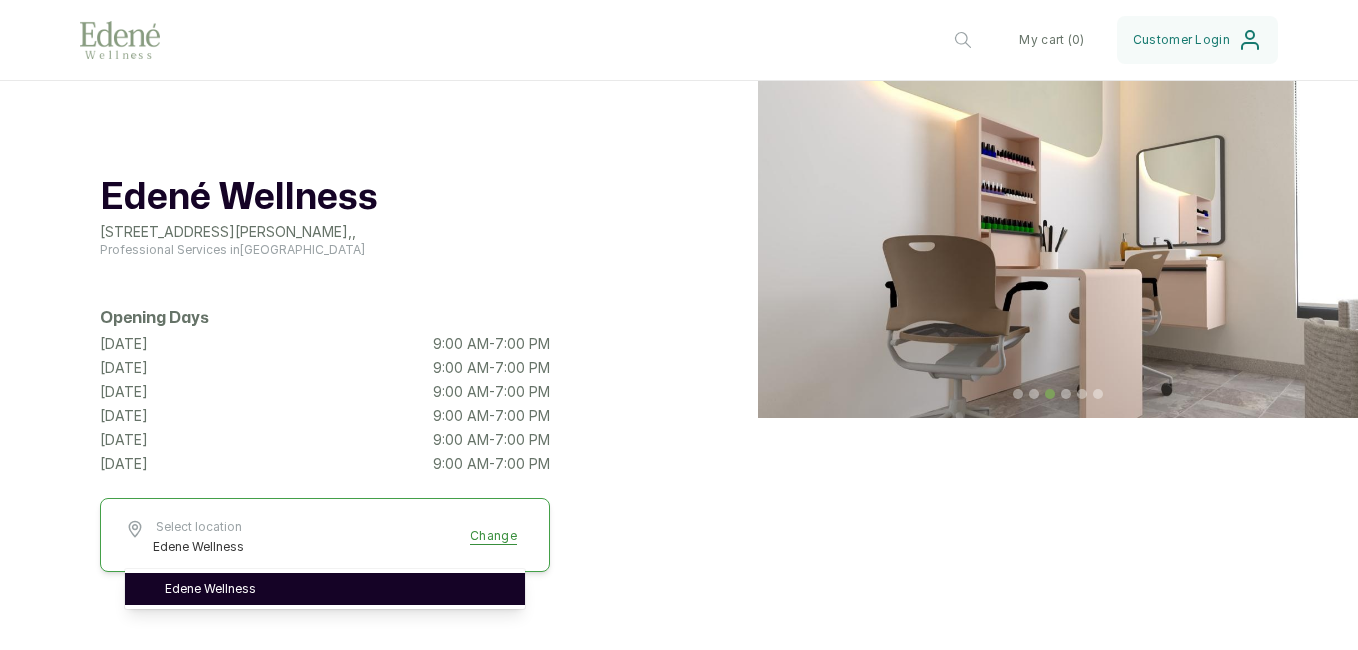 click on "Edene Wellness" at bounding box center (337, 589) 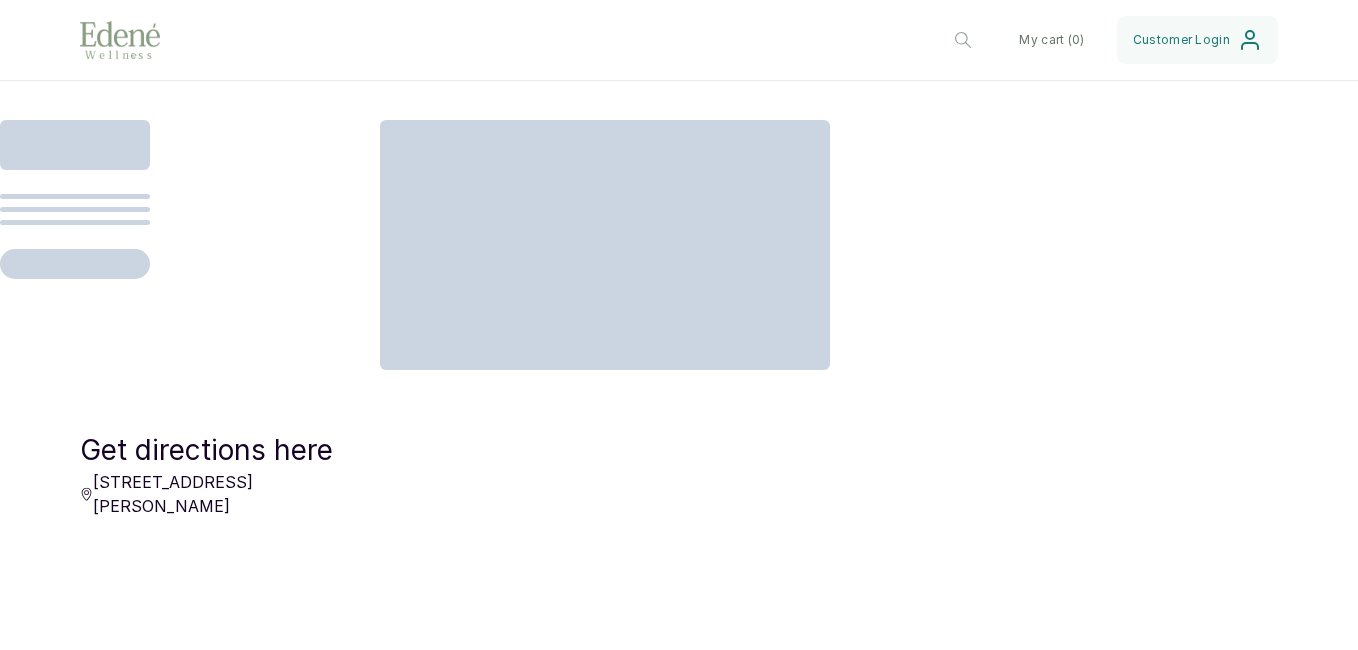 scroll, scrollTop: 0, scrollLeft: 0, axis: both 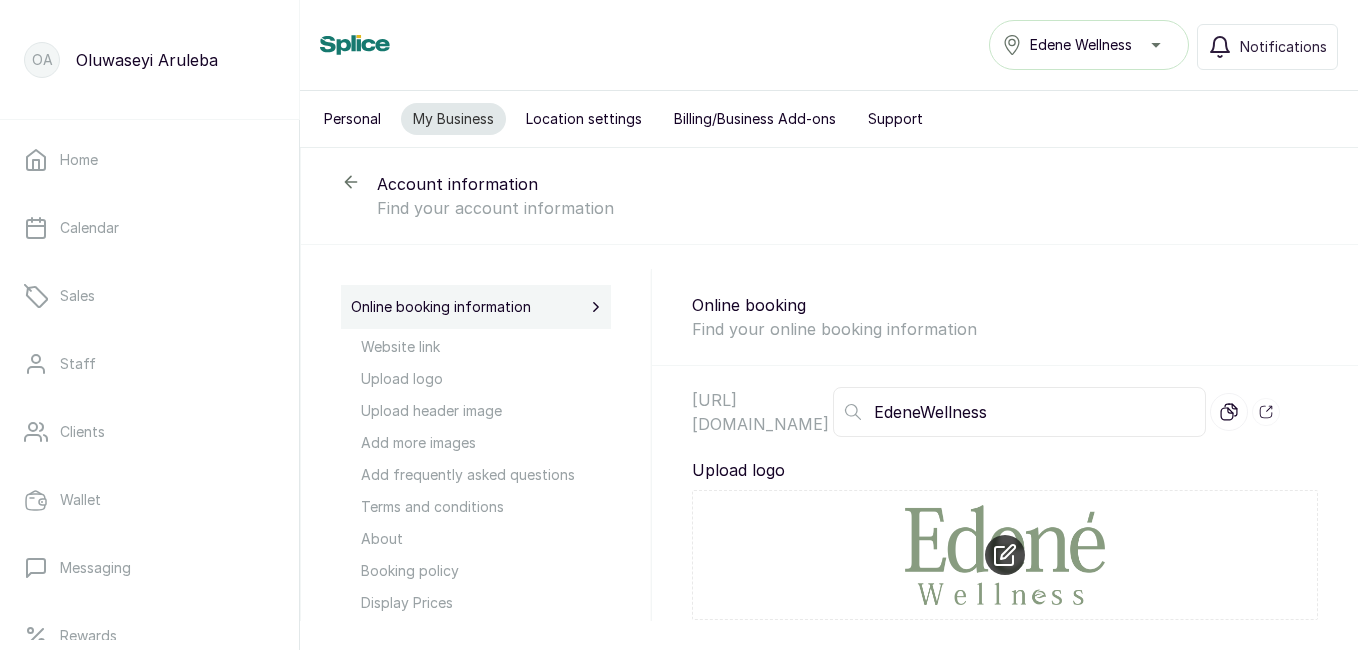 click on "Personal" at bounding box center (352, 119) 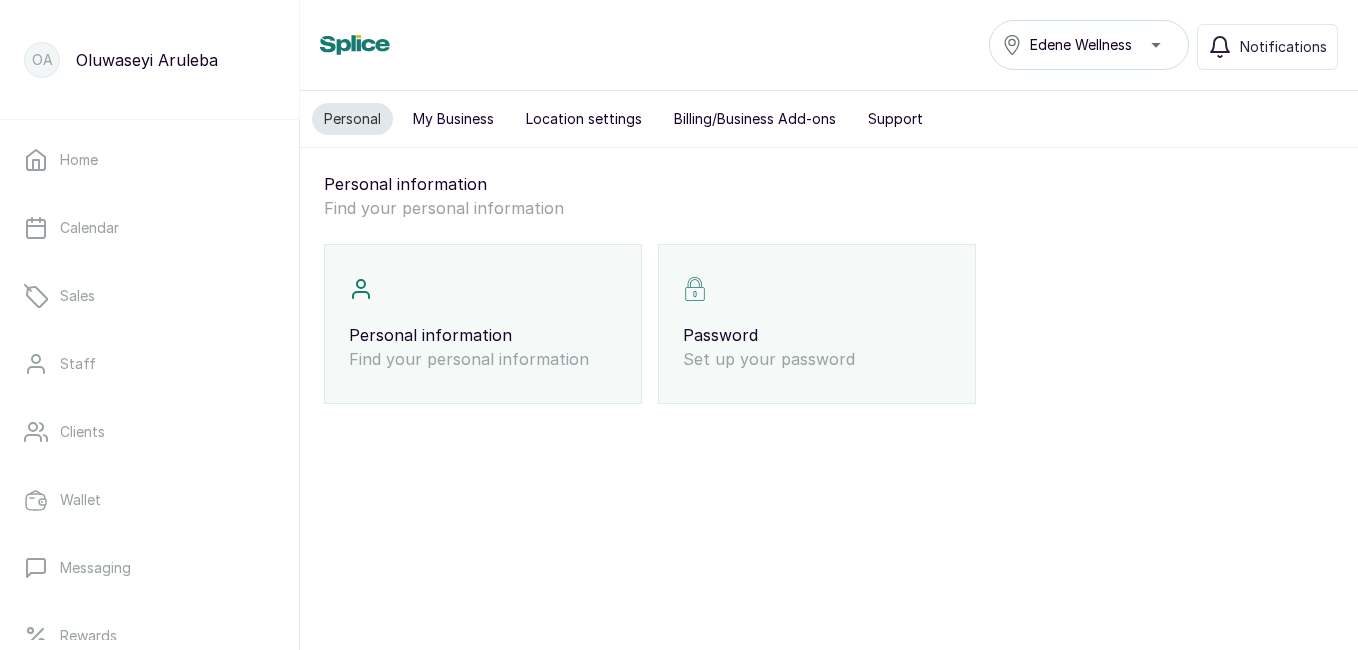 click on "My Business" at bounding box center [453, 119] 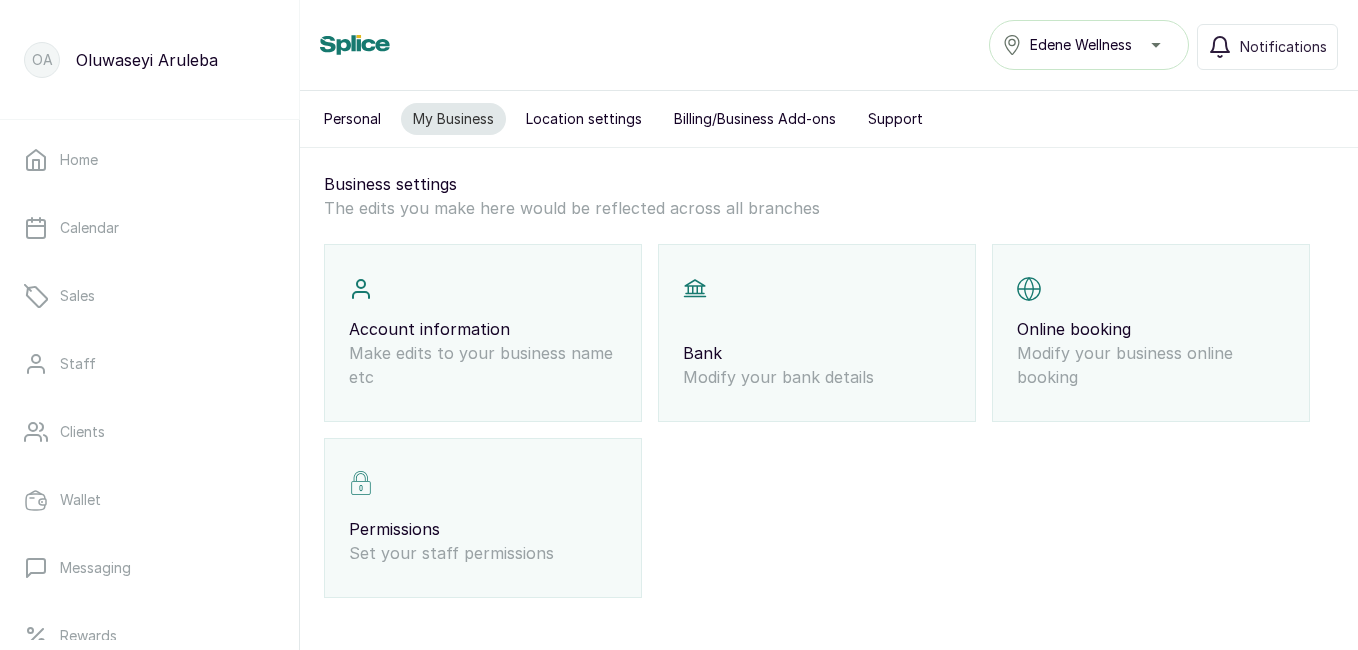 click on "Location settings" at bounding box center [584, 119] 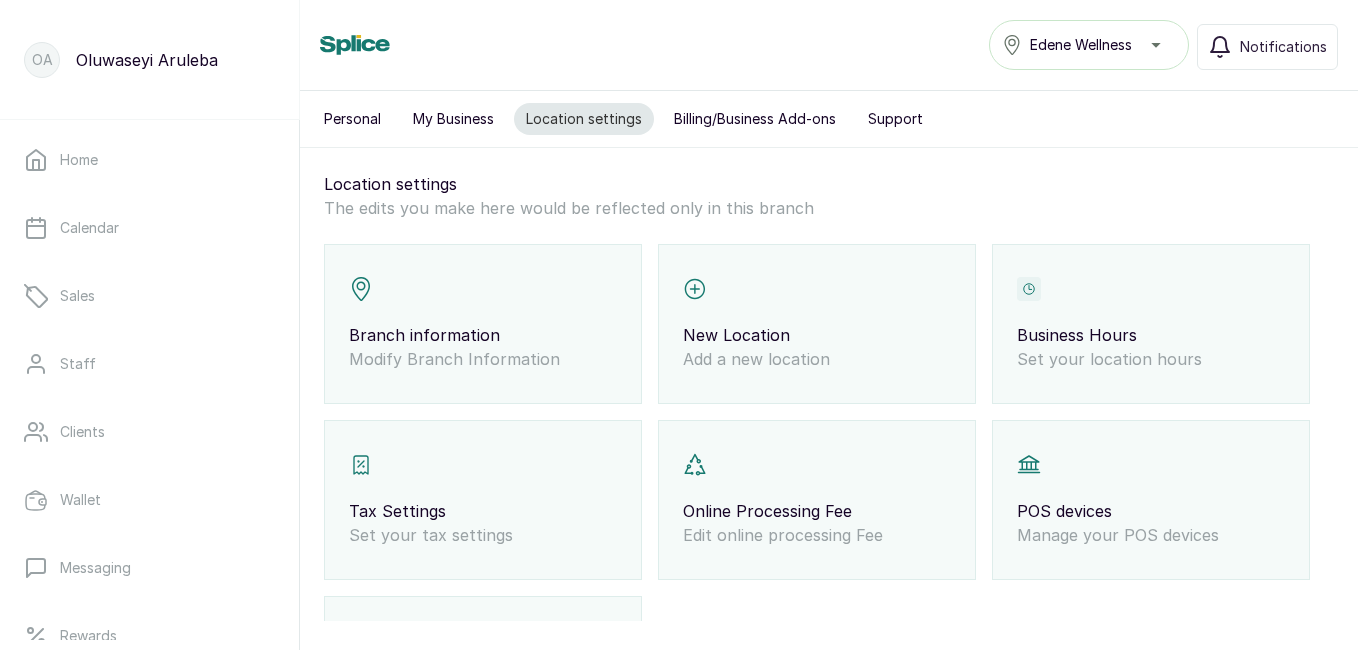 click on "Tax Settings Set your tax settings" at bounding box center [483, 500] 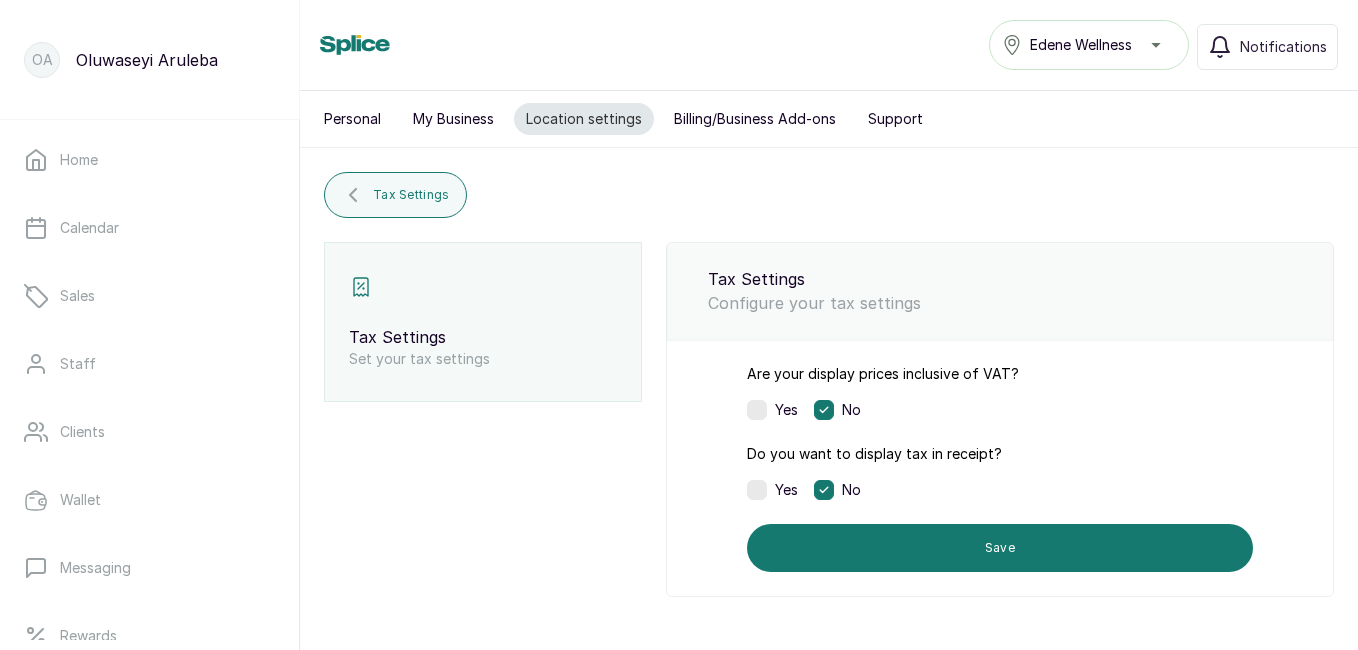 click at bounding box center (757, 410) 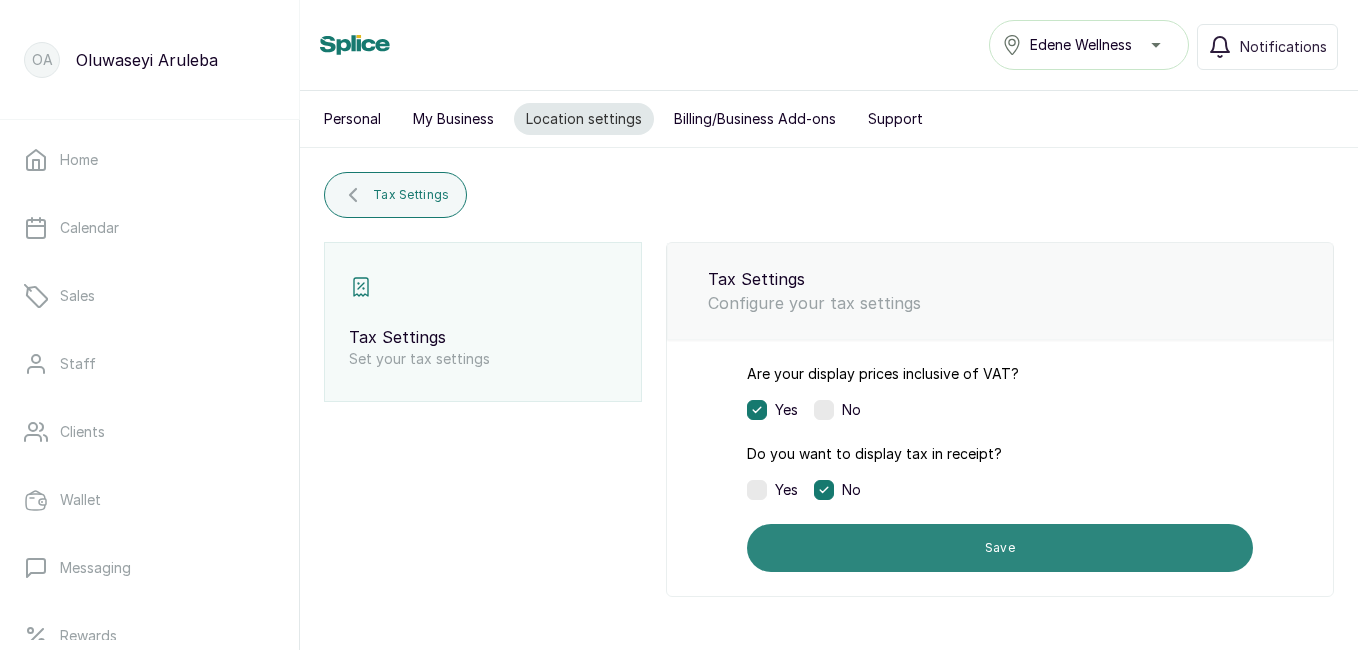 click on "Save" at bounding box center (1000, 548) 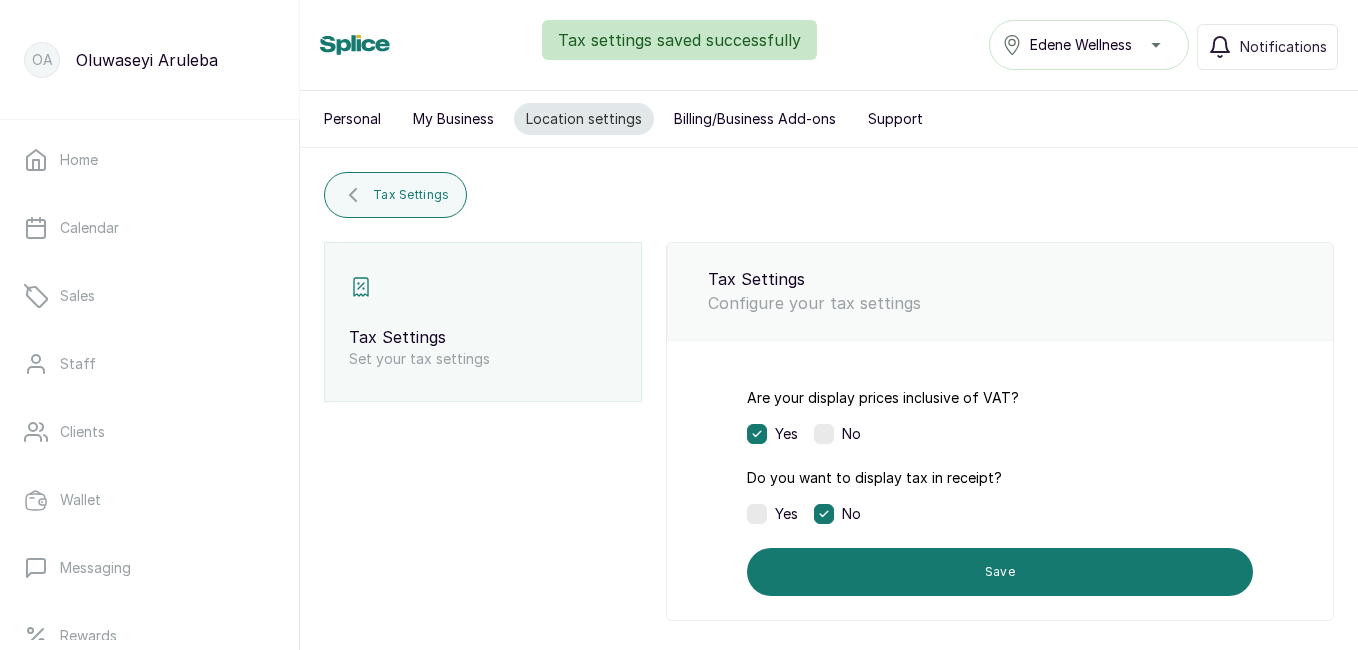 click on "Location settings" at bounding box center [584, 119] 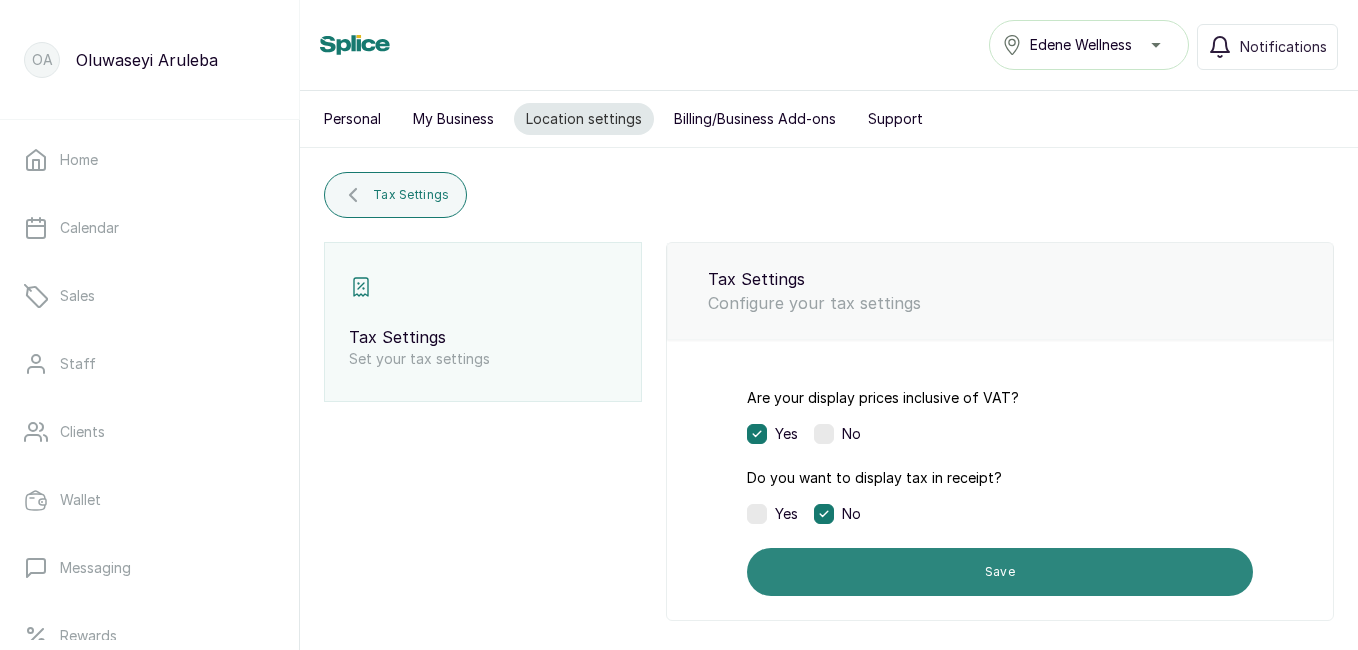 click on "Save" at bounding box center (1000, 572) 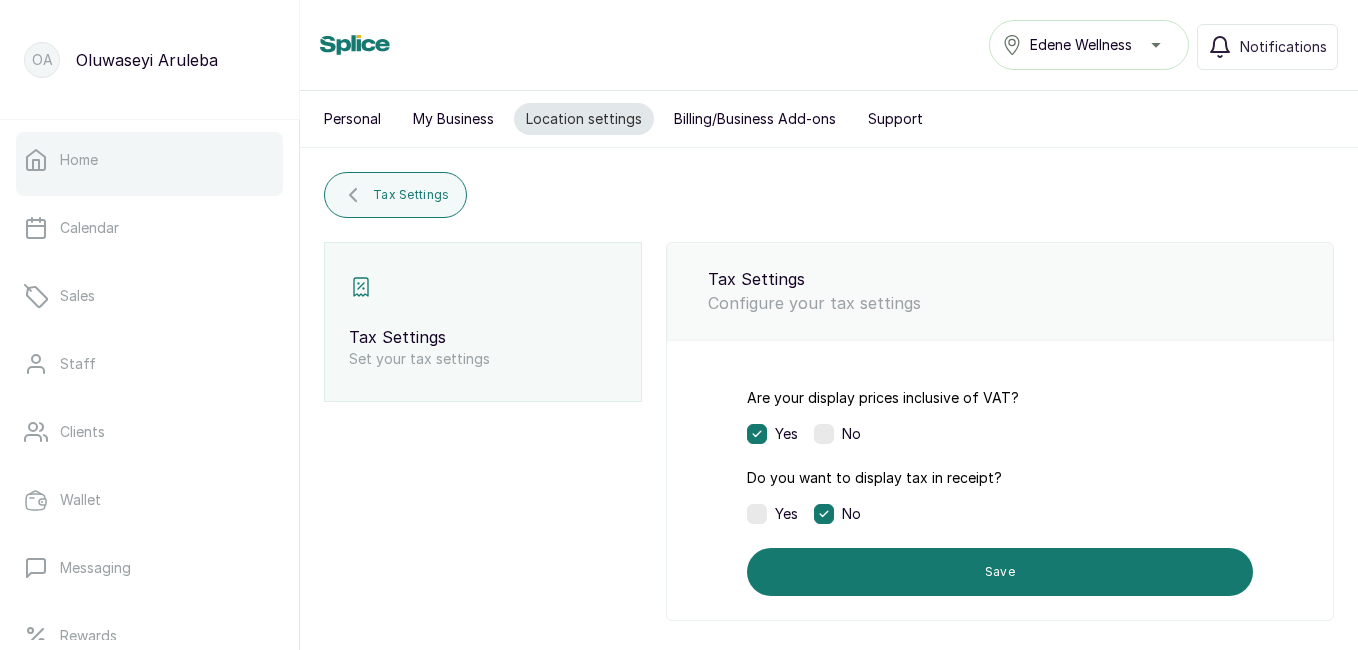 click on "Home" at bounding box center (149, 160) 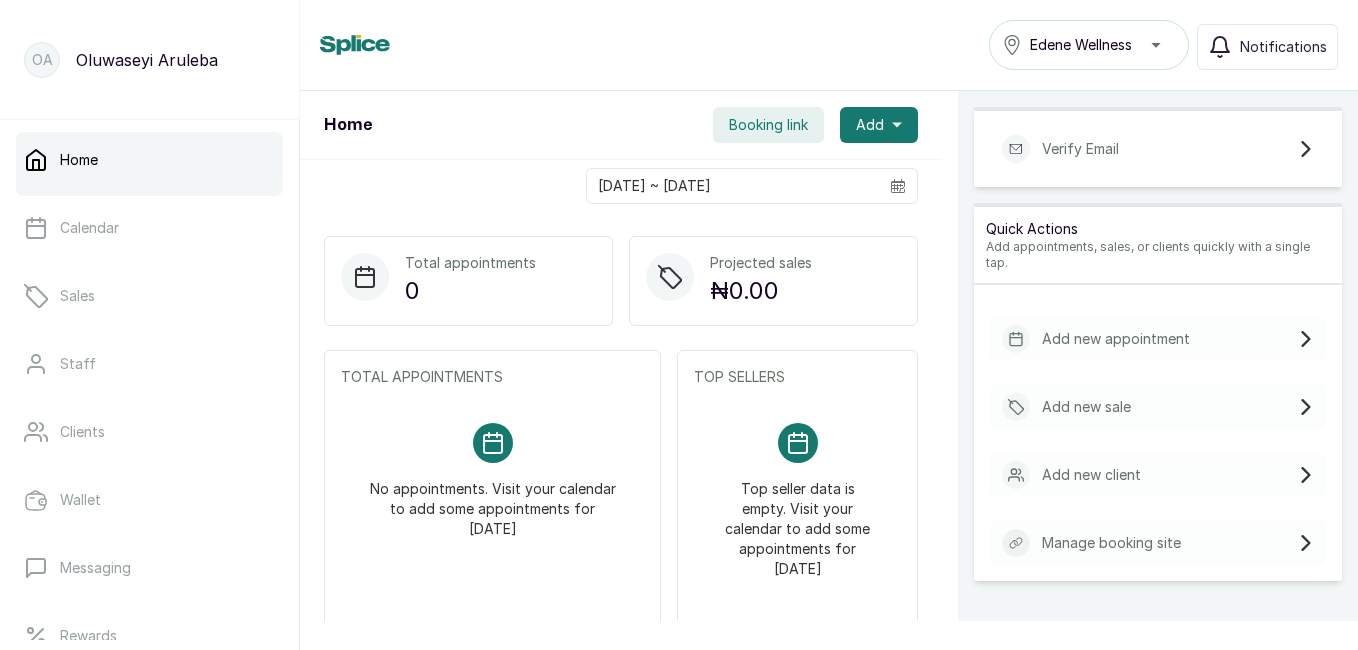 click on "Booking link" at bounding box center [768, 125] 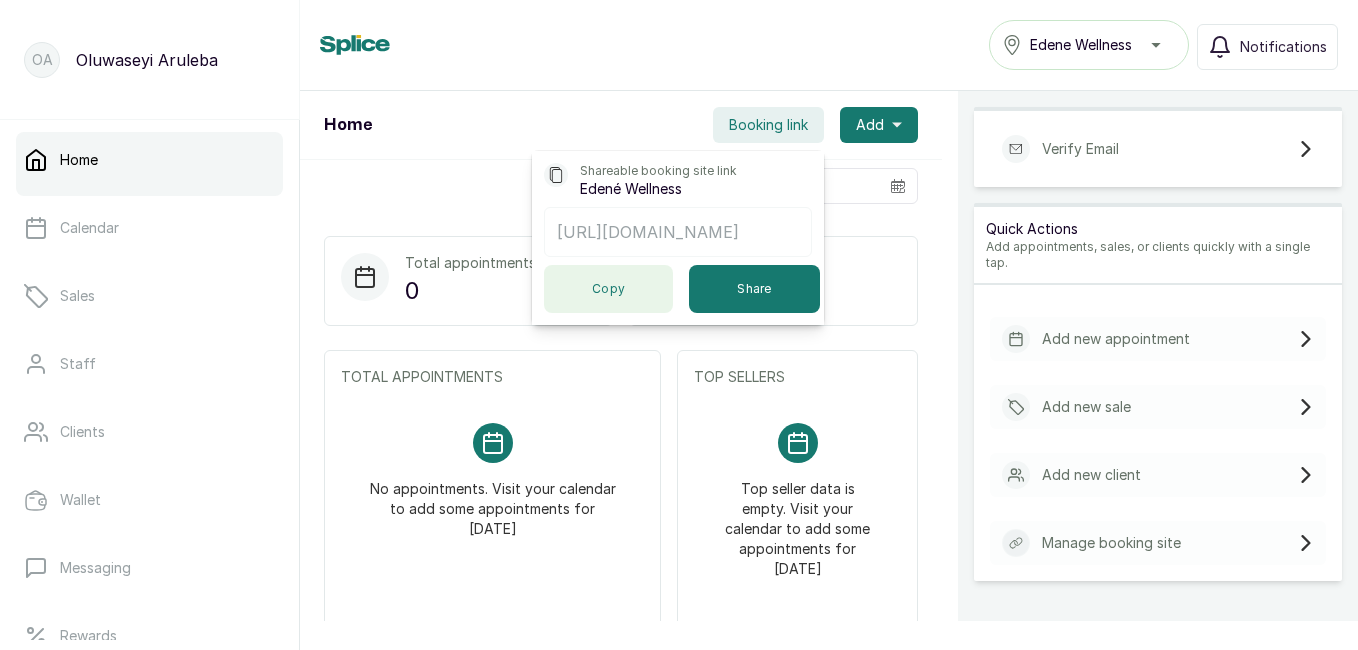 click on "Copy" at bounding box center [608, 289] 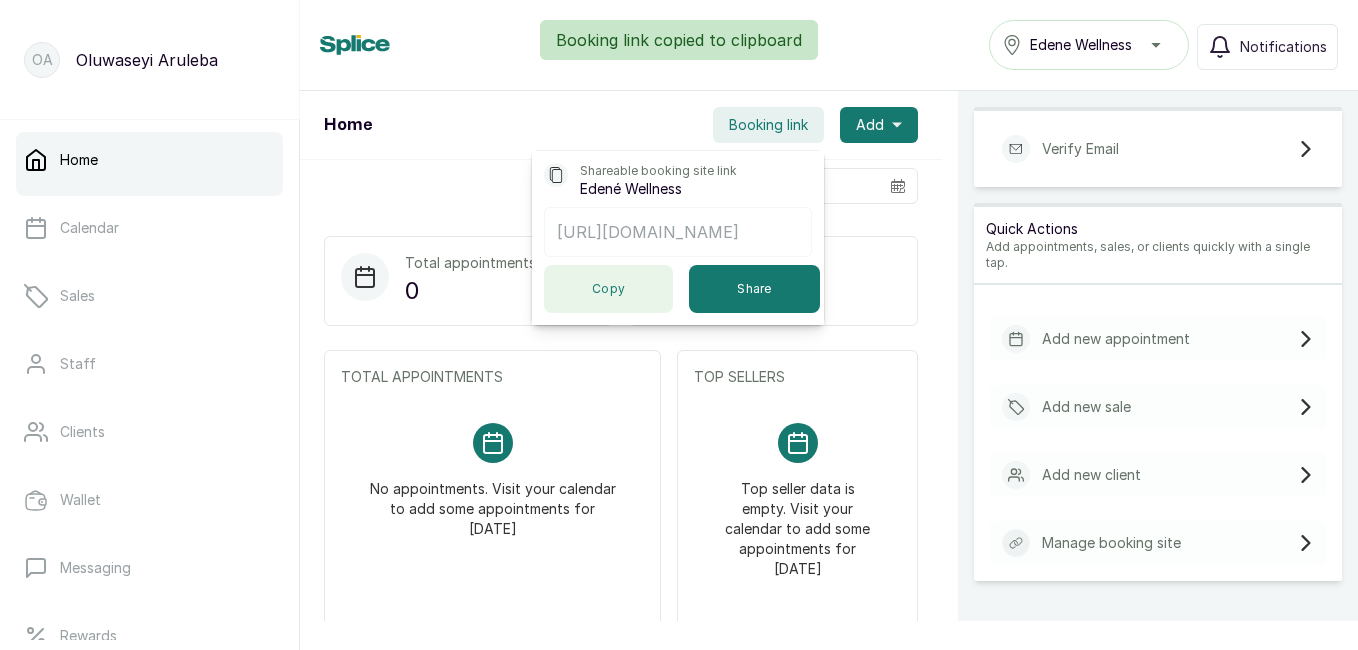 click on "Copy" at bounding box center [608, 289] 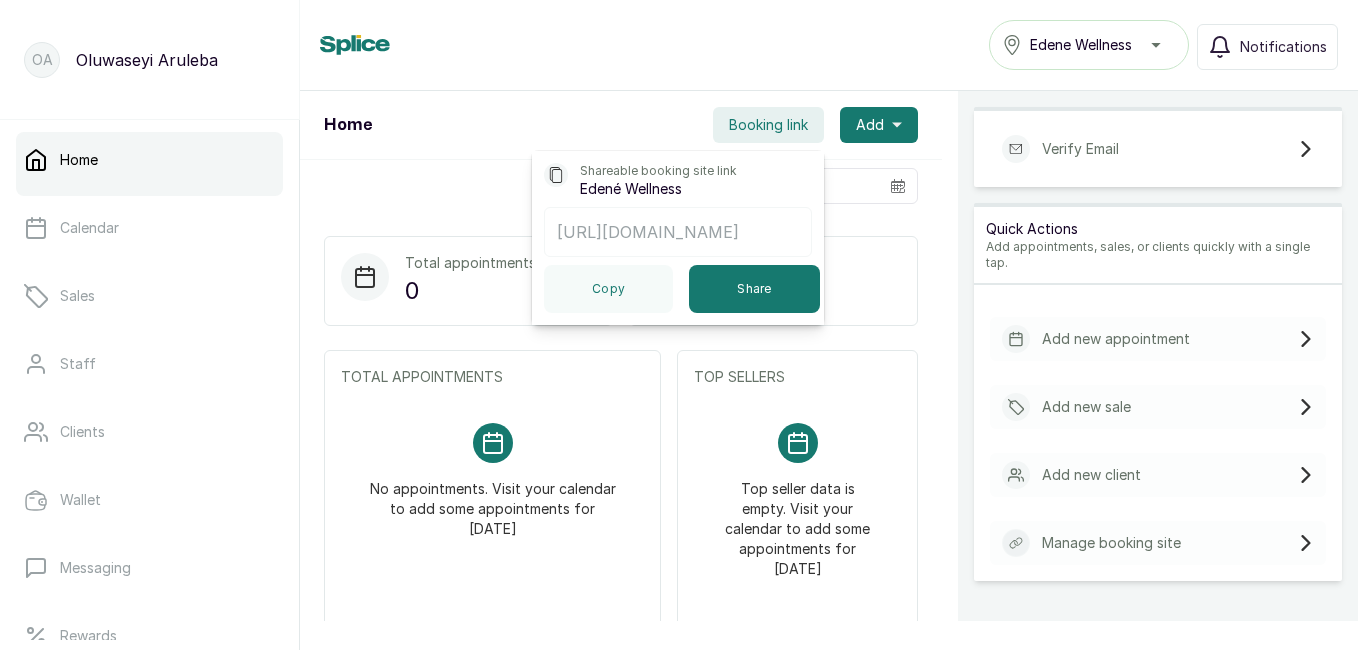 click on "Home Booking link Shareable booking site link Edené Wellness  https://app.withsplice.com/s/EdeneWellness Copy Share Add" at bounding box center [621, 125] 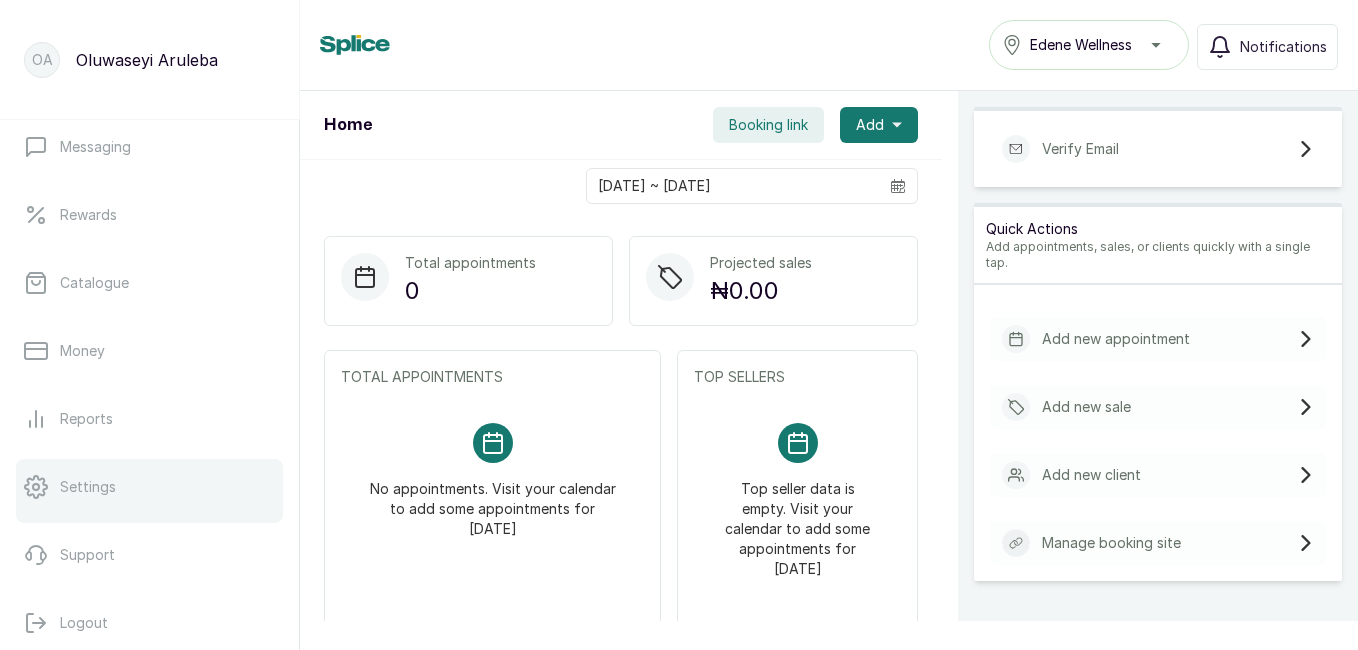scroll, scrollTop: 454, scrollLeft: 0, axis: vertical 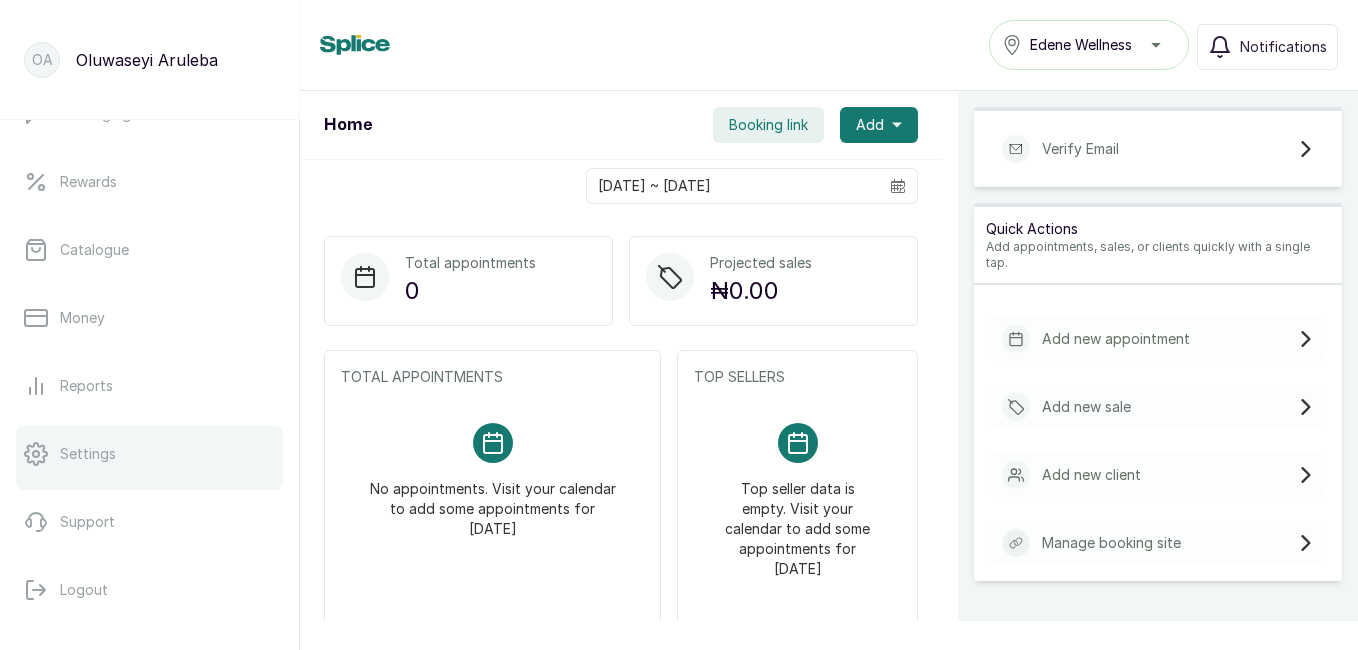 click on "Settings" at bounding box center (149, 454) 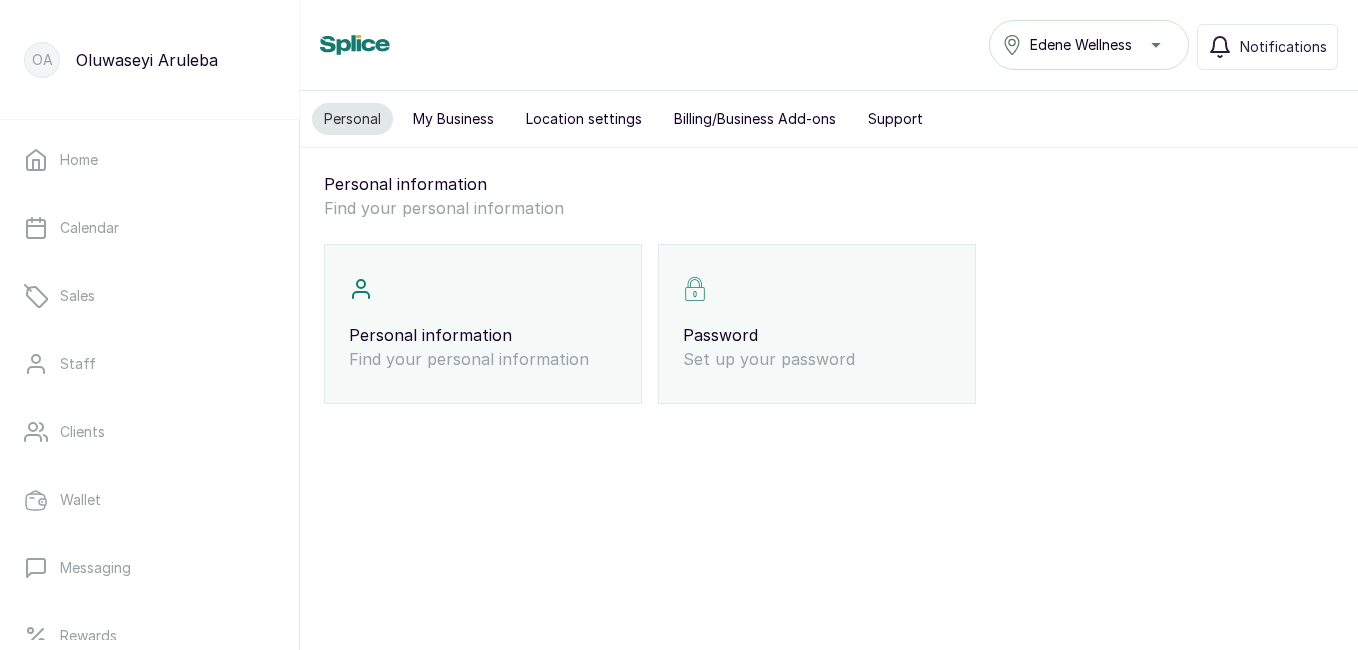 click on "Location settings" at bounding box center [584, 119] 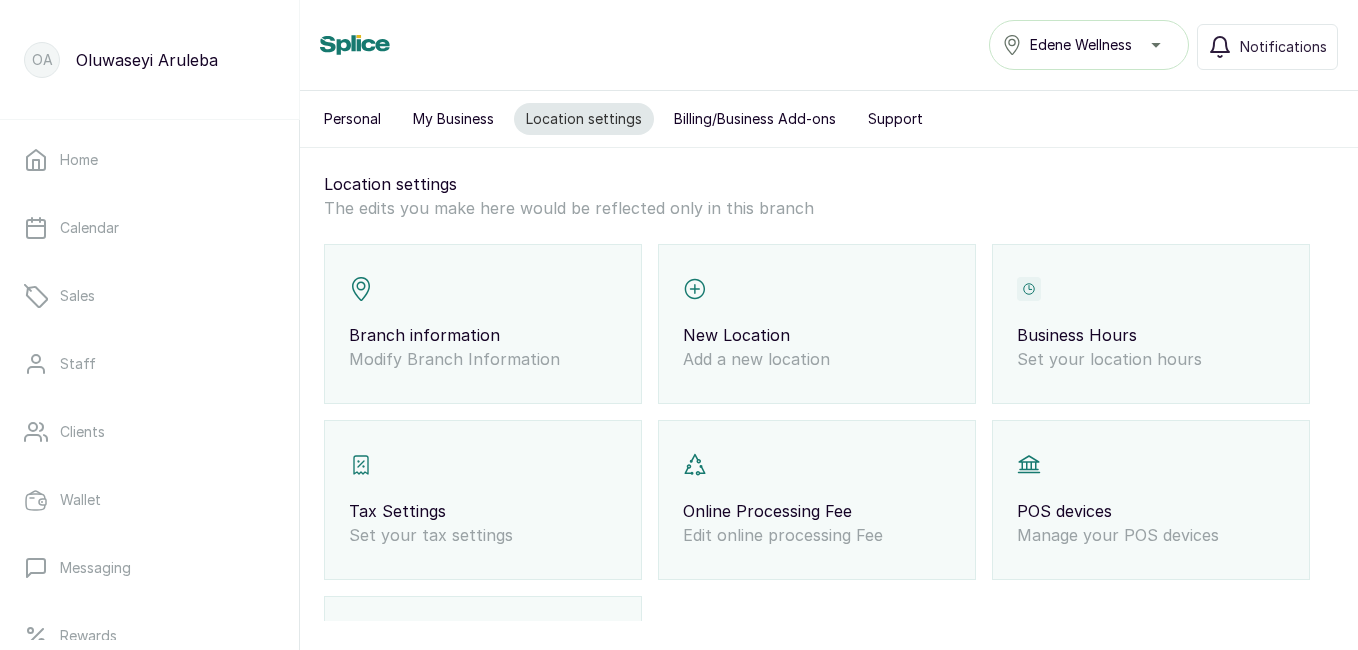 click on "My Business" at bounding box center (453, 119) 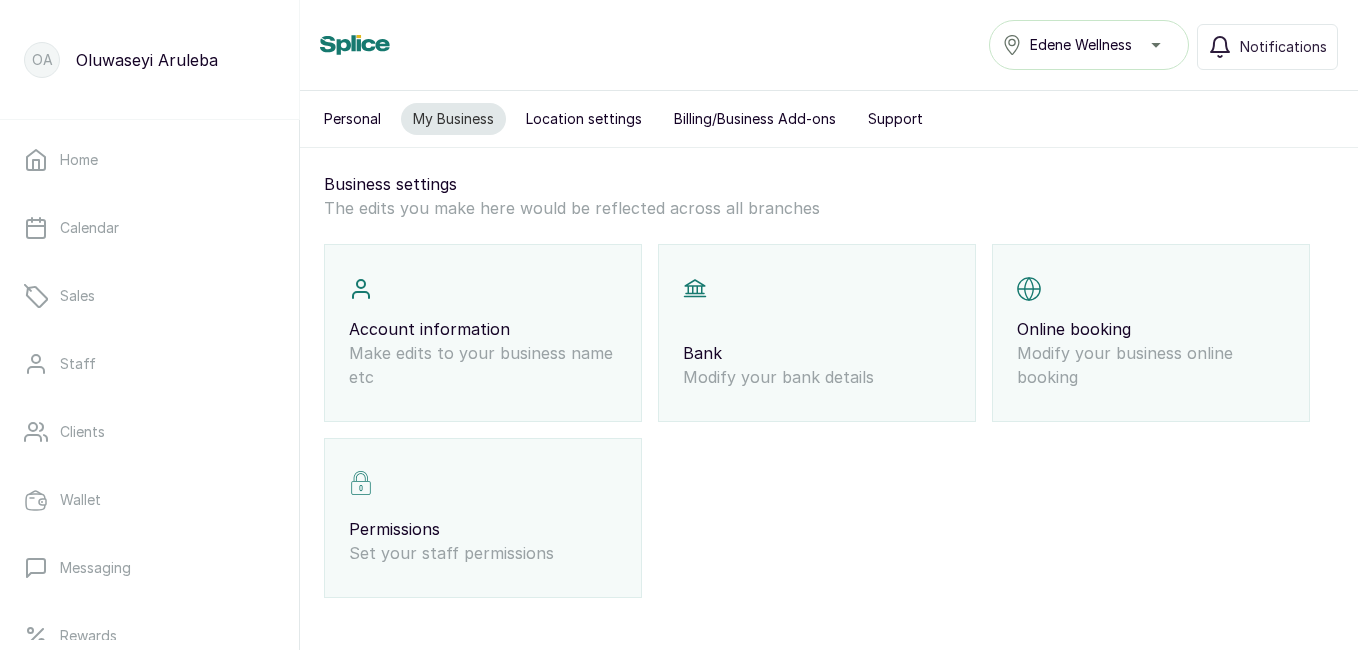 click on "Modify your business online booking" at bounding box center [1151, 365] 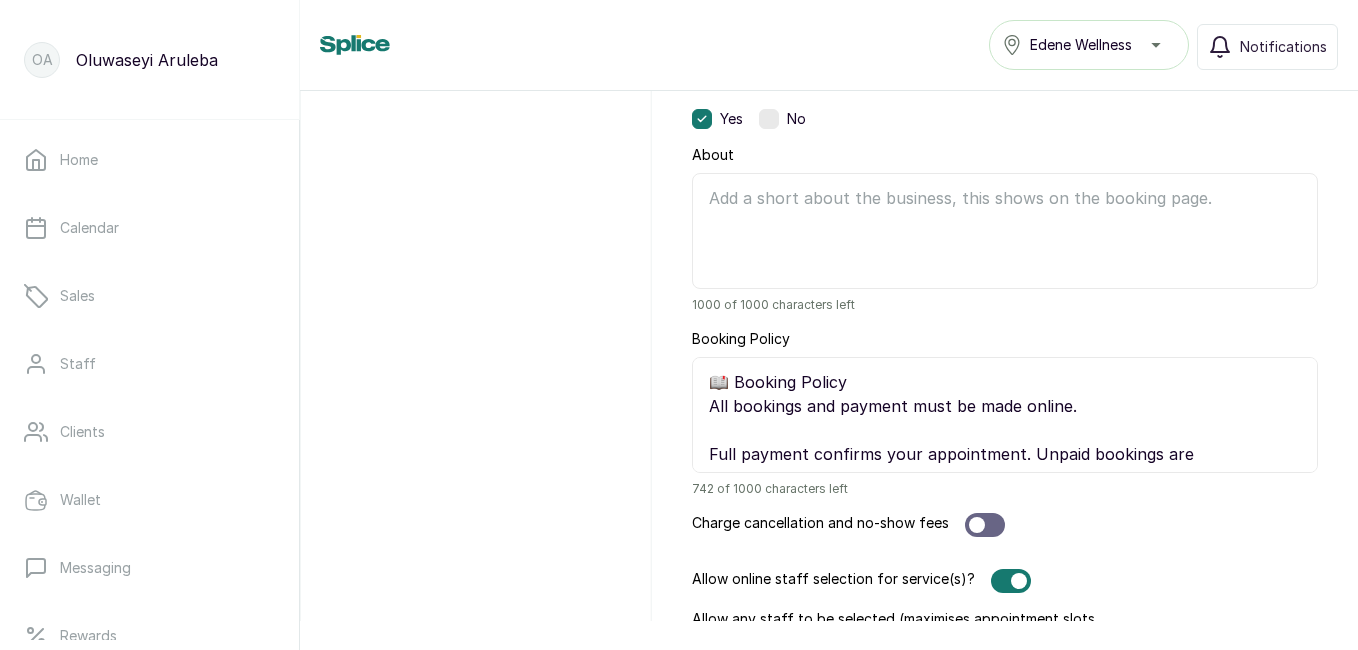 scroll, scrollTop: 1604, scrollLeft: 0, axis: vertical 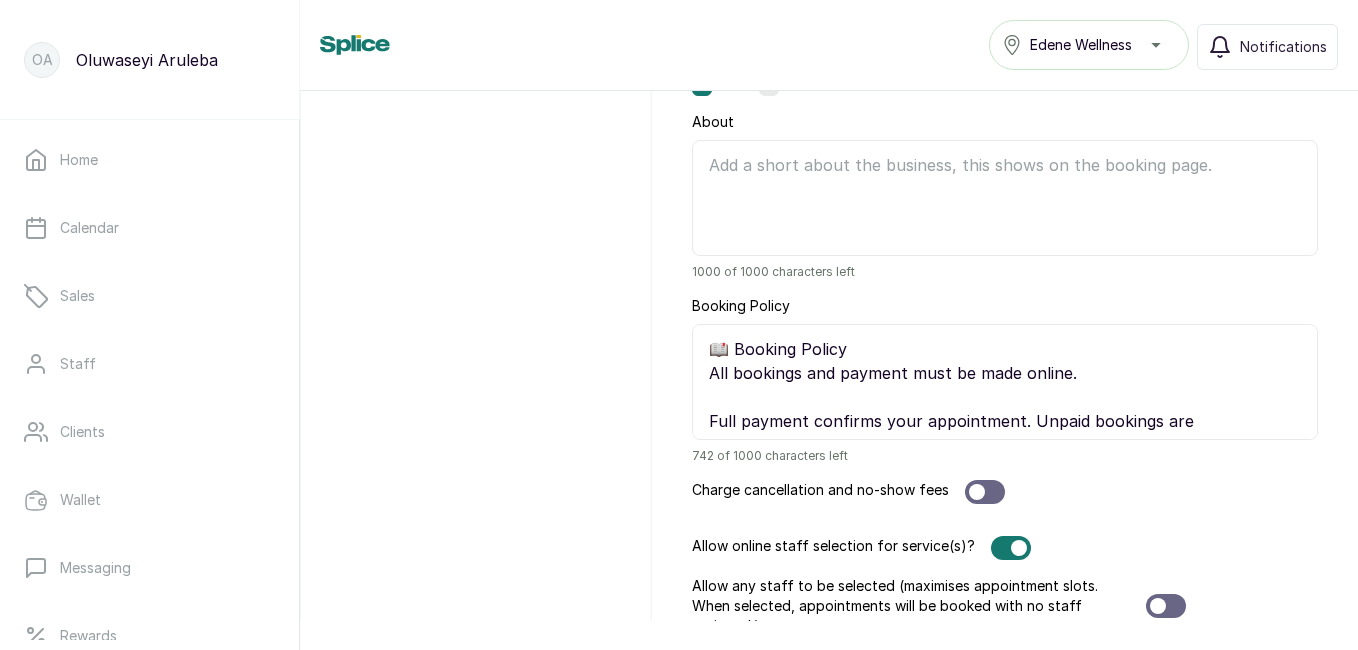 click on "About" at bounding box center (1005, 198) 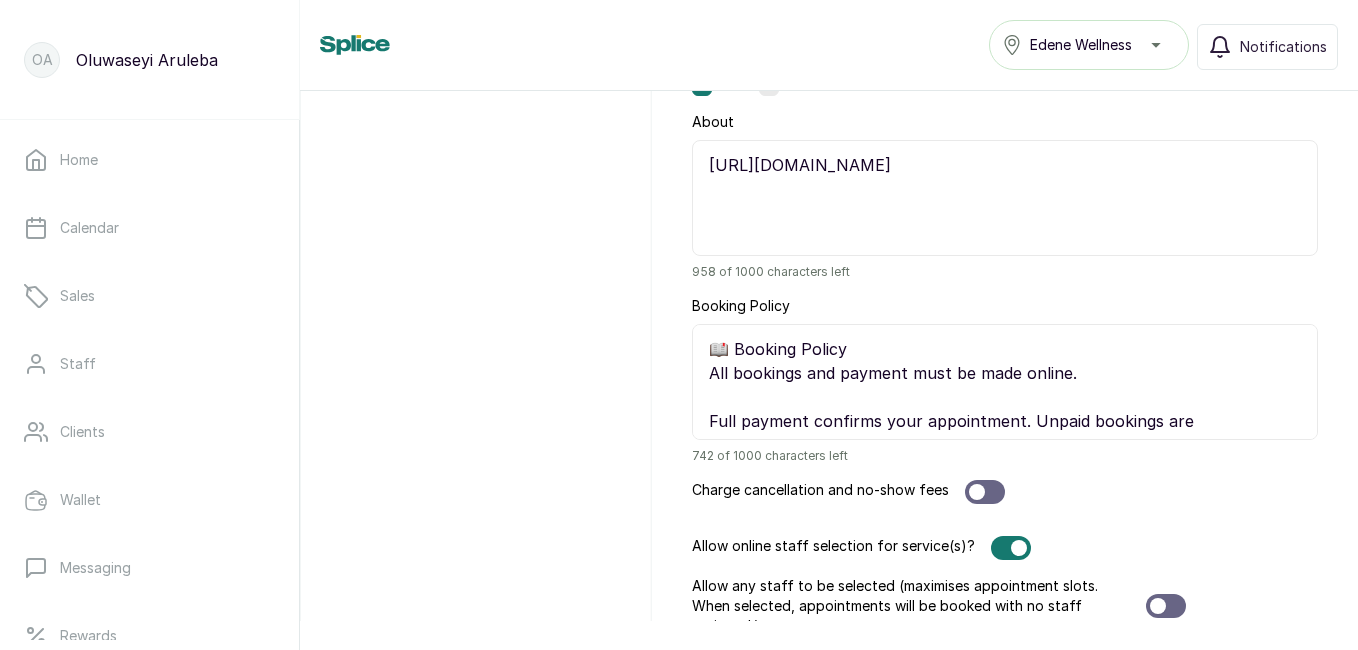 drag, startPoint x: 708, startPoint y: 160, endPoint x: 1120, endPoint y: 136, distance: 412.69843 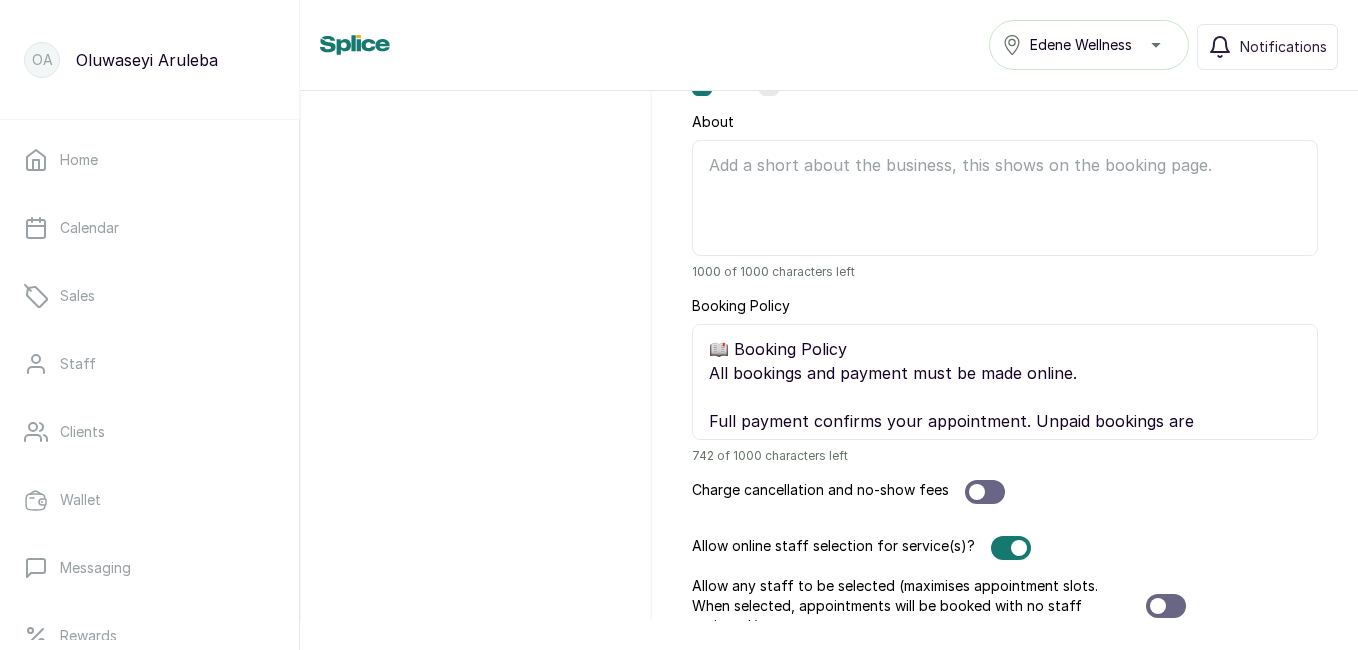 click on "About" at bounding box center [1005, 198] 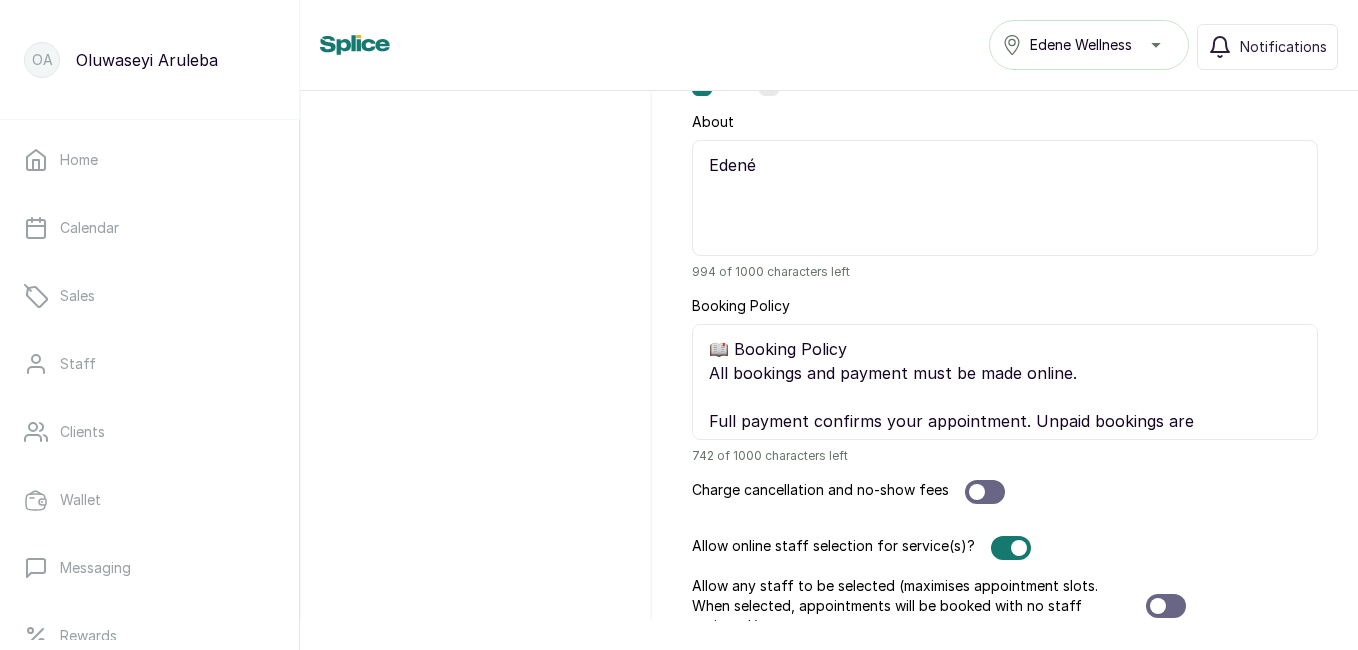 paste on "Where Nature, Science, and Serenity Align
Step into the world of Esene Holistic Wellness & Spa, a sanctuary where your mind, body, and spirit are nurtured in perfect harmony. Designed for the discerning individual seeking more than just a spa treatment, Esene is a luxurious blend of ancient healing rituals, functional wellness, and modern therapeutic care.
Our curated therapies — from deeply restorative massages to detox rituals and energy-balancing treatments — are tailored to promote deep healing, lasting calm, and radiant vitality. Set in an elegant, serene space, every detail is designed to elevate your experience — from our organic oils and herbal infusions to the tranquil ambiance that greets you at the door.
At Esene, we don’t just pamper; we transform." 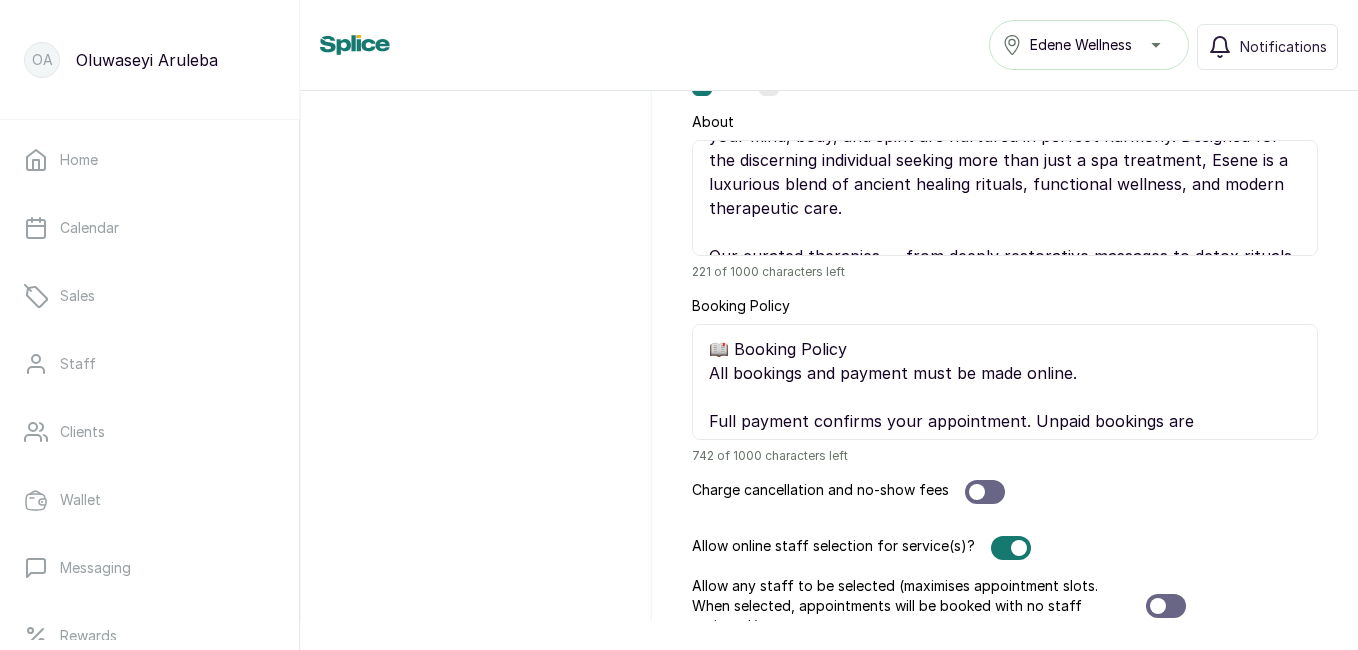 scroll, scrollTop: 0, scrollLeft: 0, axis: both 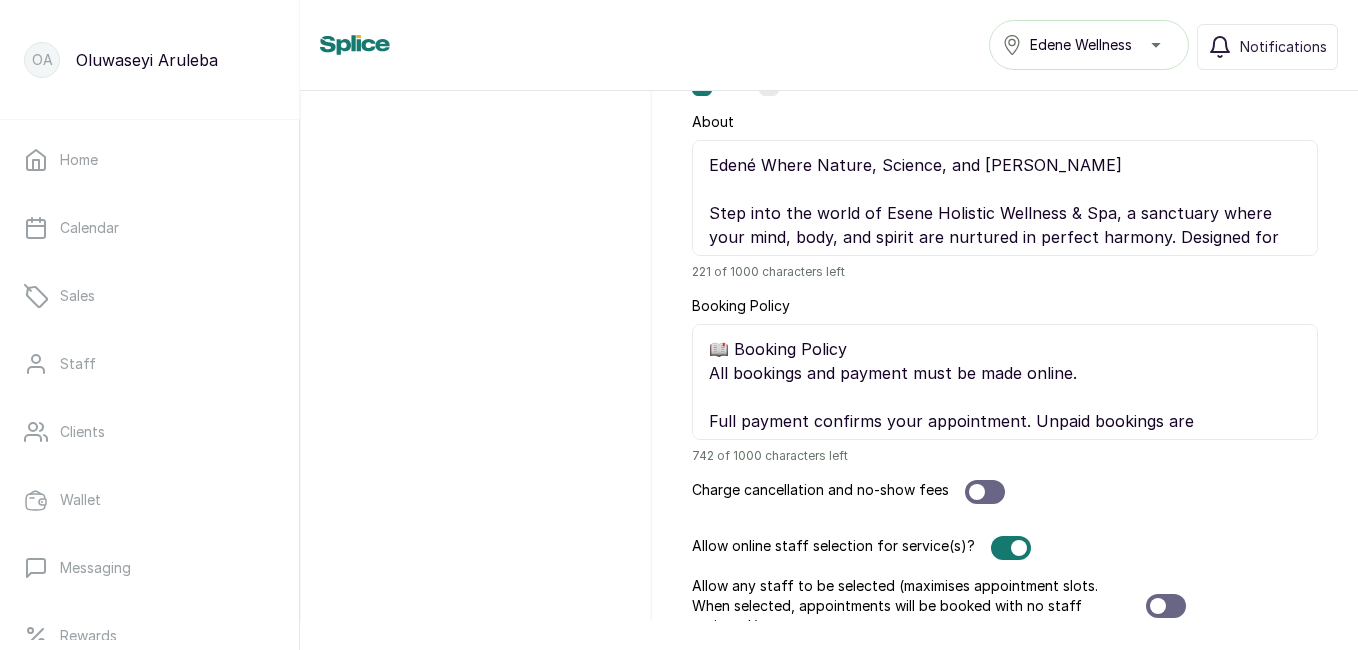 drag, startPoint x: 766, startPoint y: 164, endPoint x: 1098, endPoint y: 165, distance: 332.0015 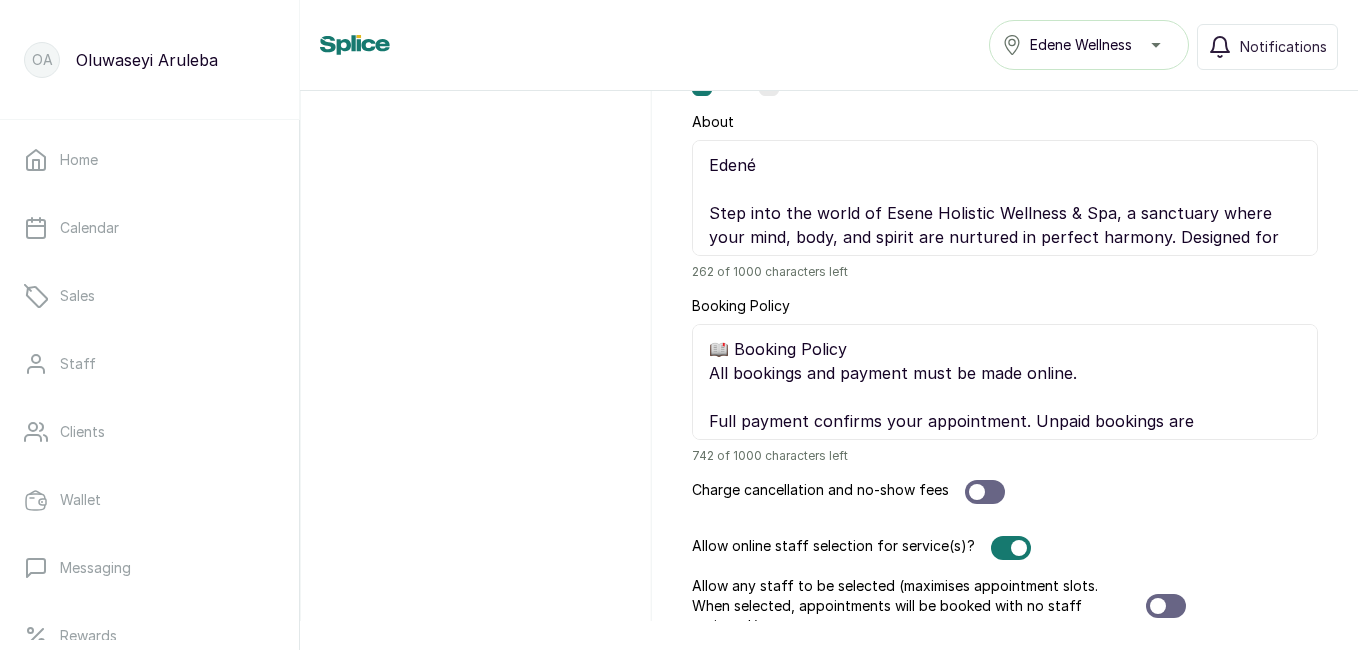 click on "Edené
Step into the world of Esene Holistic Wellness & Spa, a sanctuary where your mind, body, and spirit are nurtured in perfect harmony. Designed for the discerning individual seeking more than just a spa treatment, Esene is a luxurious blend of ancient healing rituals, functional wellness, and modern therapeutic care.
Our curated therapies — from deeply restorative massages to detox rituals and energy-balancing treatments — are tailored to promote deep healing, lasting calm, and radiant vitality. Set in an elegant, serene space, every detail is designed to elevate your experience — from our organic oils and herbal infusions to the tranquil ambiance that greets you at the door.
At Esene, we don’t just pamper; we transform." at bounding box center [1005, 198] 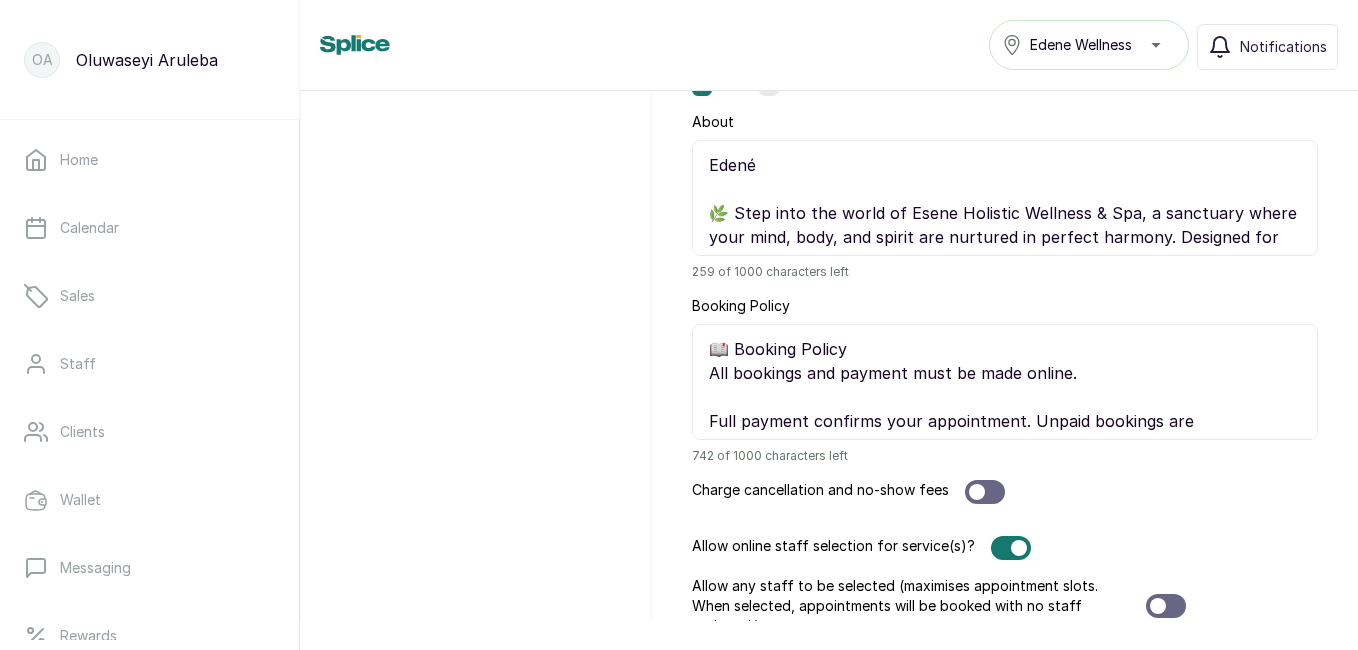drag, startPoint x: 710, startPoint y: 164, endPoint x: 769, endPoint y: 166, distance: 59.03389 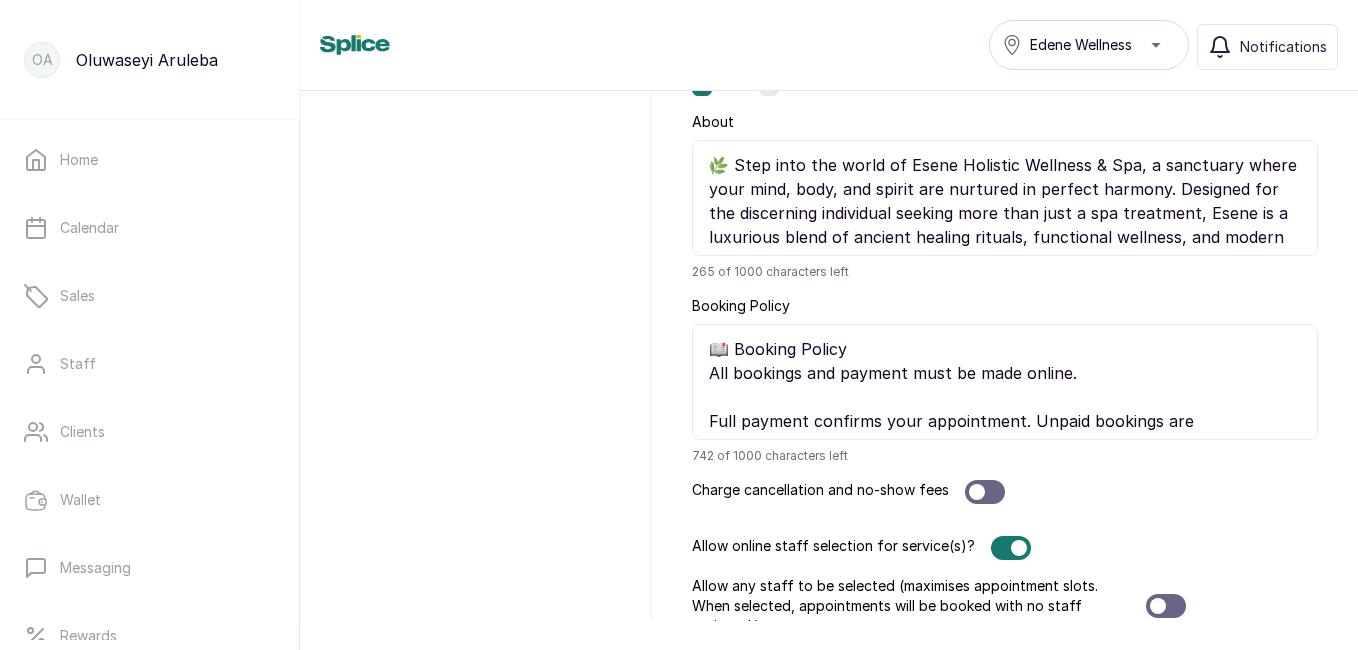 drag, startPoint x: 902, startPoint y: 213, endPoint x: 948, endPoint y: 214, distance: 46.010868 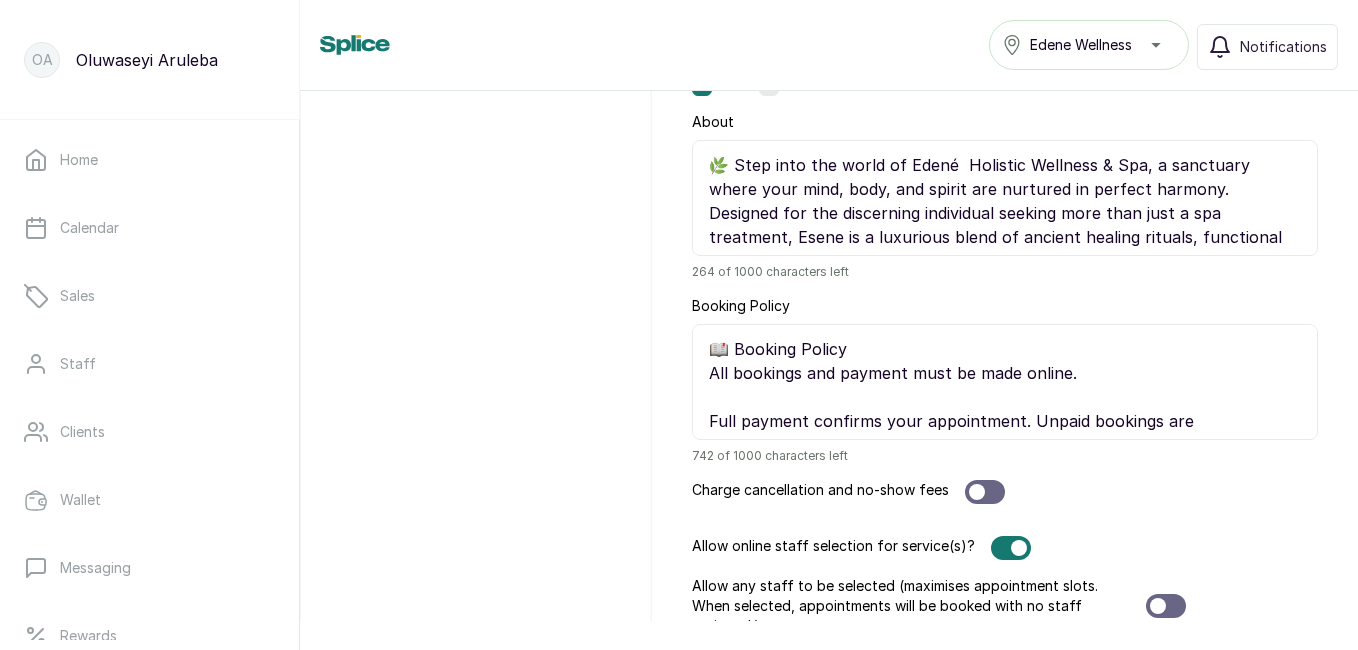 click on "🌿 Step into the world of Edené  Holistic Wellness & Spa, a sanctuary where your mind, body, and spirit are nurtured in perfect harmony. Designed for the discerning individual seeking more than just a spa treatment, Esene is a luxurious blend of ancient healing rituals, functional wellness, and modern therapeutic care.
Our curated therapies — from deeply restorative massages to detox rituals and energy-balancing treatments — are tailored to promote deep healing, lasting calm, and radiant vitality. Set in an elegant, serene space, every detail is designed to elevate your experience — from our organic oils and herbal infusions to the tranquil ambiance that greets you at the door.
At Esene, we don’t just pamper; we transform." at bounding box center (1005, 198) 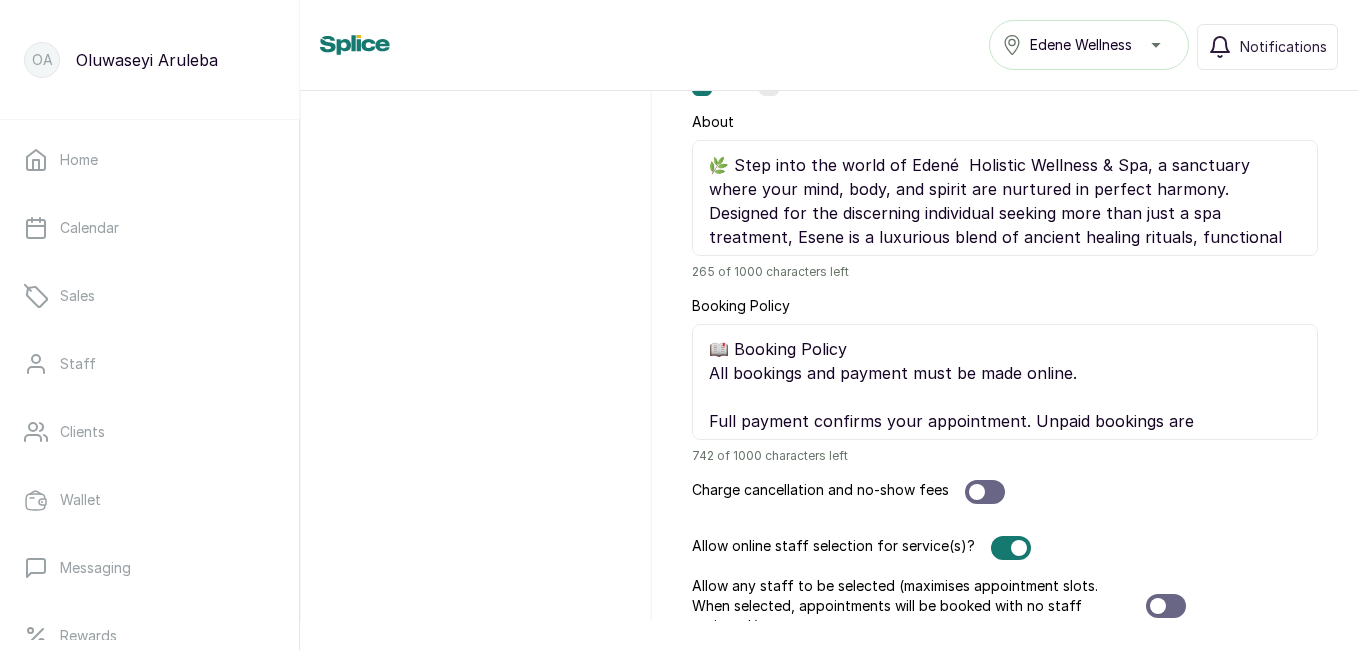 click on "🌿 Step into the world of Edené  Holistic Wellness & Spa, a sanctuary where your mind, body, and spirit are nurtured in perfect harmony. Designed for the discerning individual seeking more than just a spa treatment, Esene is a luxurious blend of ancient healing rituals, functional wellness, and modern therapeutic care.
Our curated therapies — from deeply restorative massages to detox rituals and energy-balancing treatments — are tailored to promote deep healing, lasting calm, and radiant vitality. Set in an elegant, serene space, every detail is designed to elevate your experience — from our organic oils and herbal infusions to the tranquil ambiance that greets you at the door.
At Esene, we don’t just pamper; we transform." at bounding box center [1005, 198] 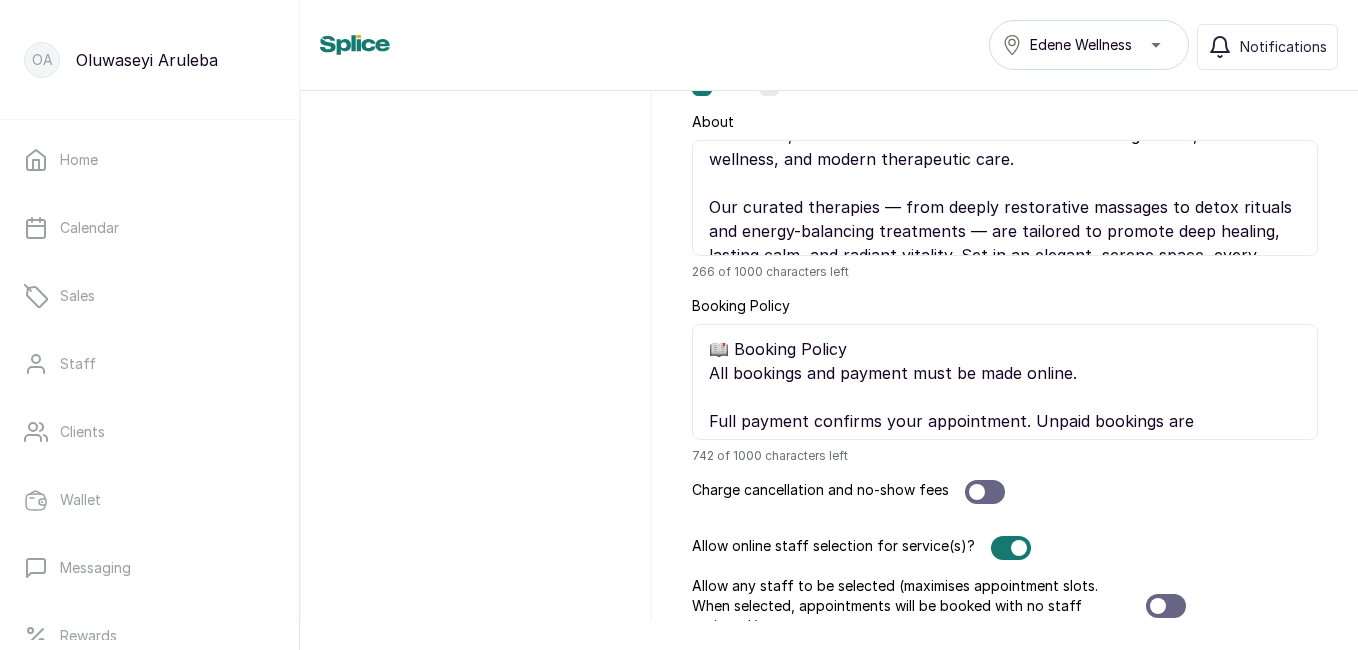 scroll, scrollTop: 107, scrollLeft: 0, axis: vertical 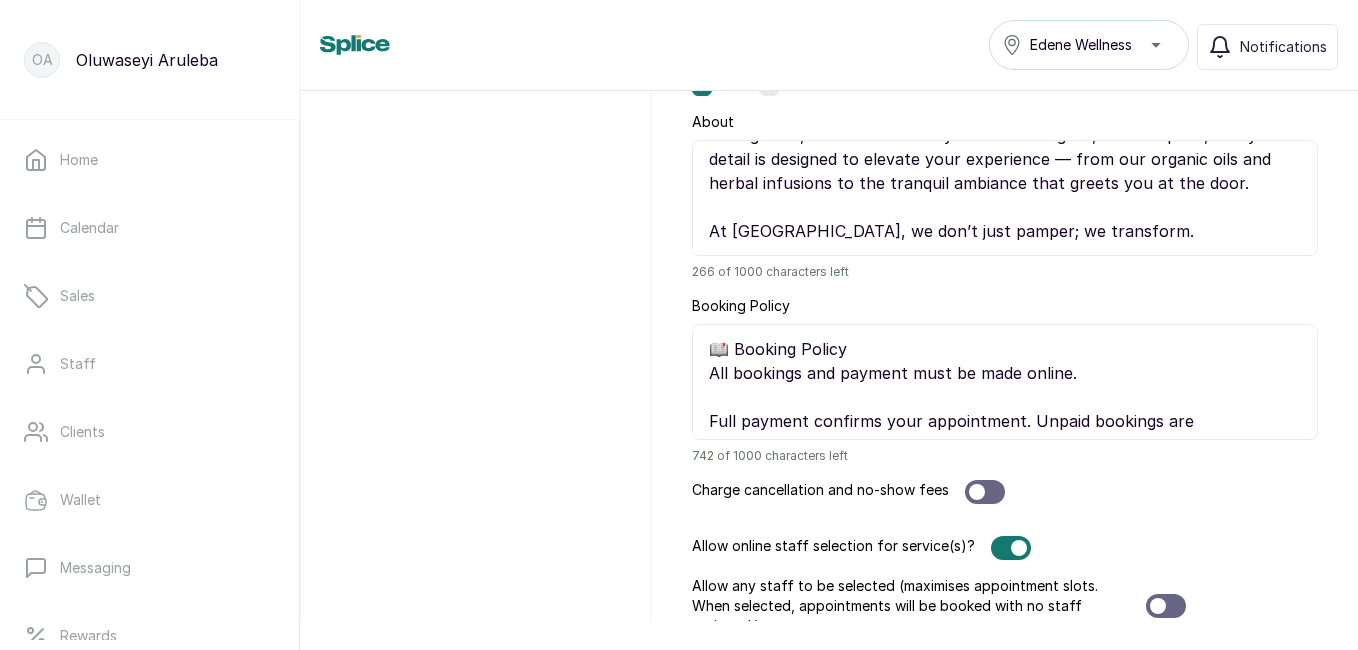 drag, startPoint x: 710, startPoint y: 194, endPoint x: 1001, endPoint y: 171, distance: 291.90753 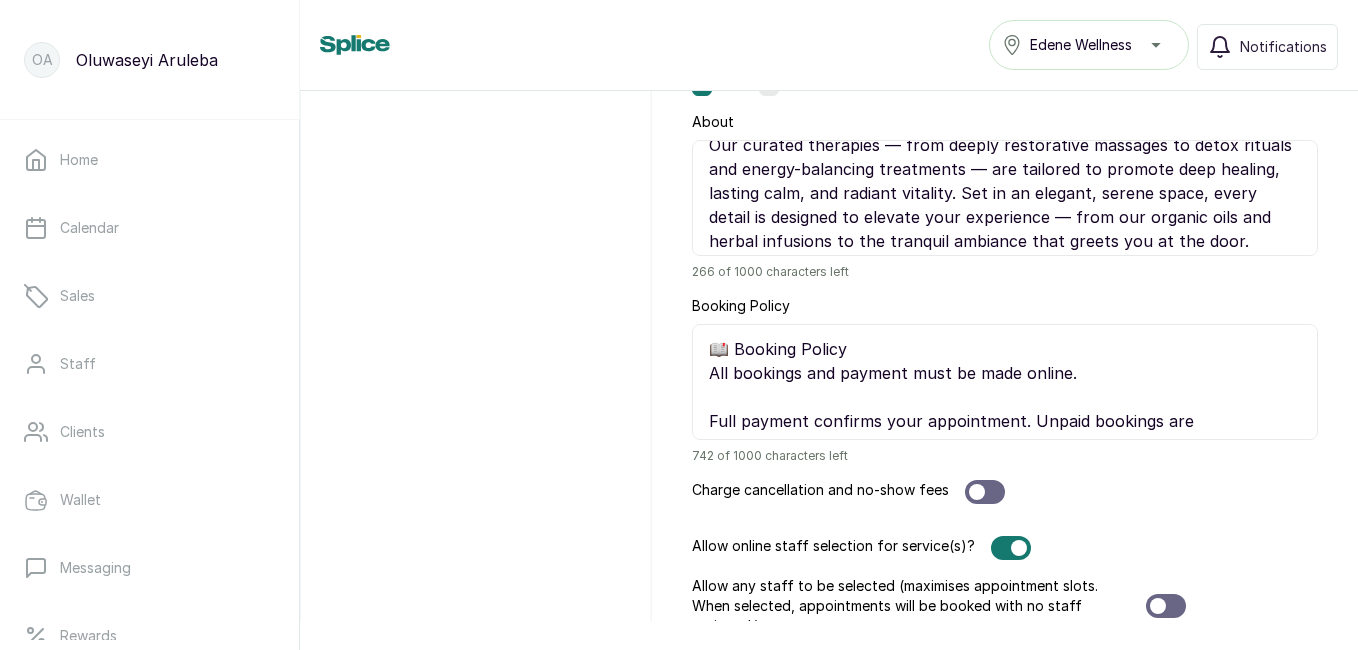 scroll, scrollTop: 162, scrollLeft: 0, axis: vertical 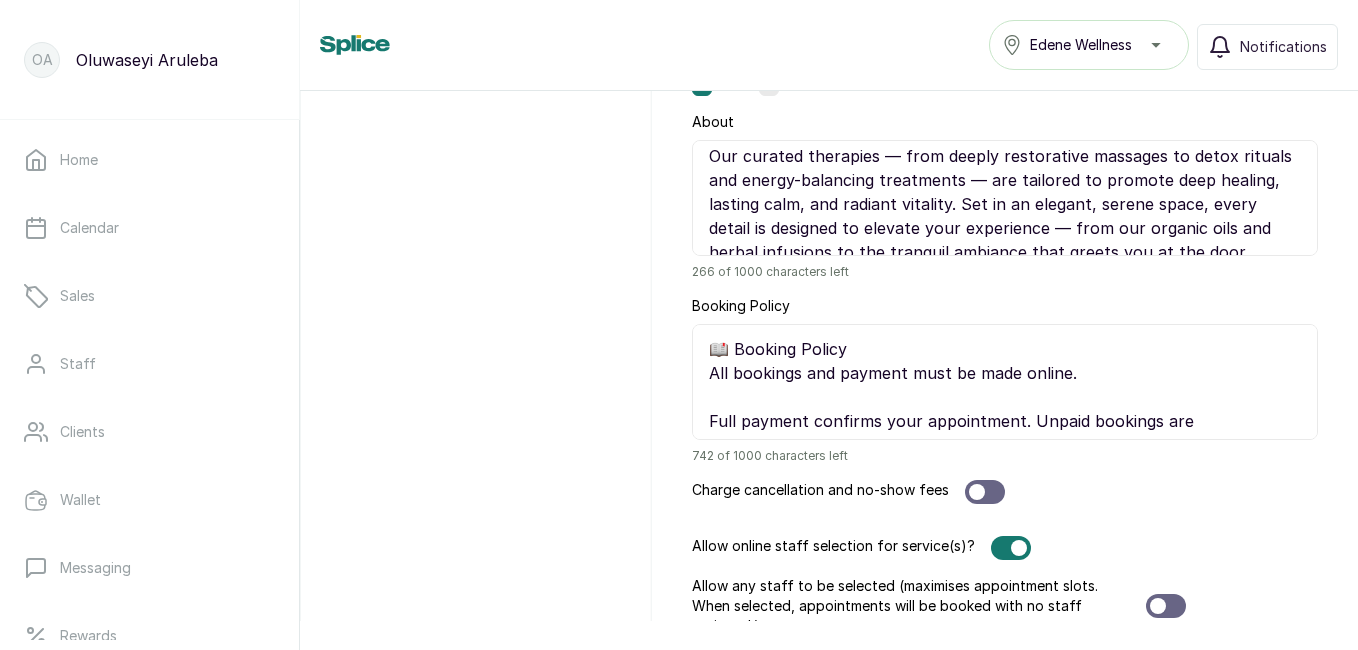 click on "🌿 Step into the world of Edené  Holistic Wellness & Spa, a sanctuary where your mind, body, and spirit are nurtured in perfect harmony. Designed for the discerning individual seeking more than just a spa treatment, Esene is a luxurious blend of ancient healing rituals, functional wellness, and modern therapeutic care.
Our curated therapies — from deeply restorative massages to detox rituals and energy-balancing treatments — are tailored to promote deep healing, lasting calm, and radiant vitality. Set in an elegant, serene space, every detail is designed to elevate your experience — from our organic oils and herbal infusions to the tranquil ambiance that greets you at the door.
At Esene, we don’t just pamper; we transform." at bounding box center [1005, 198] 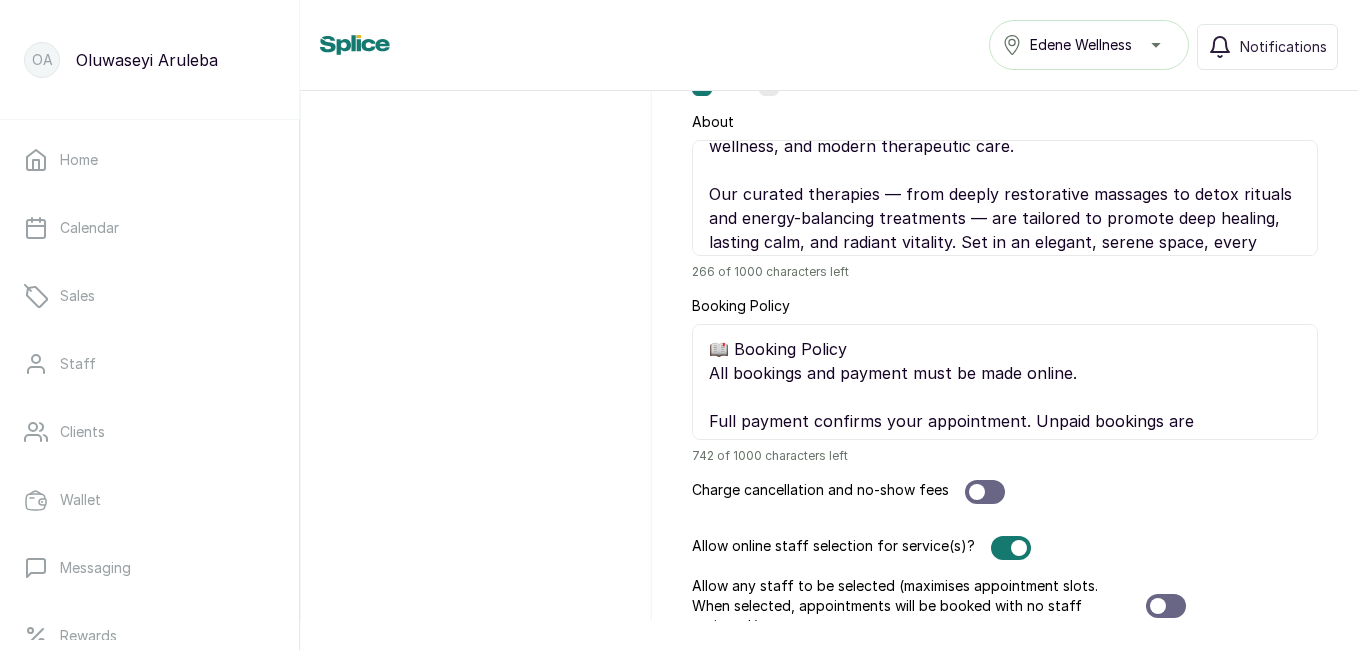 scroll, scrollTop: 119, scrollLeft: 0, axis: vertical 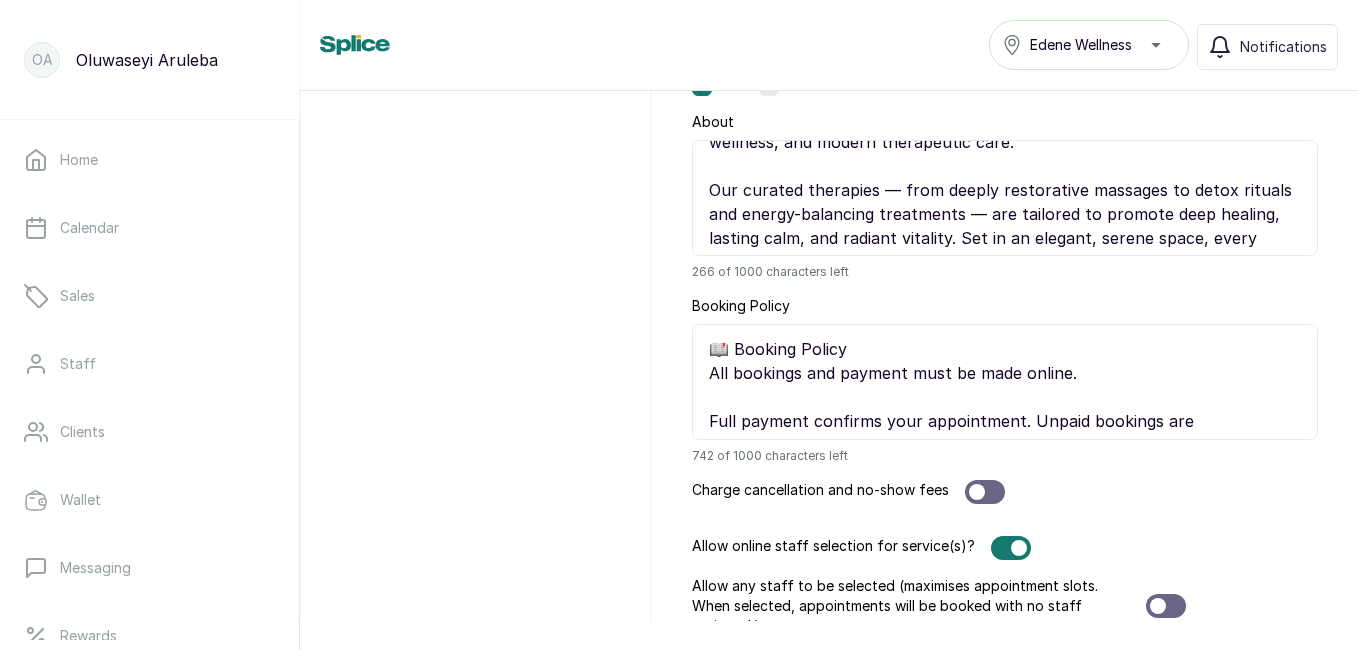 drag, startPoint x: 1021, startPoint y: 201, endPoint x: 707, endPoint y: 196, distance: 314.0398 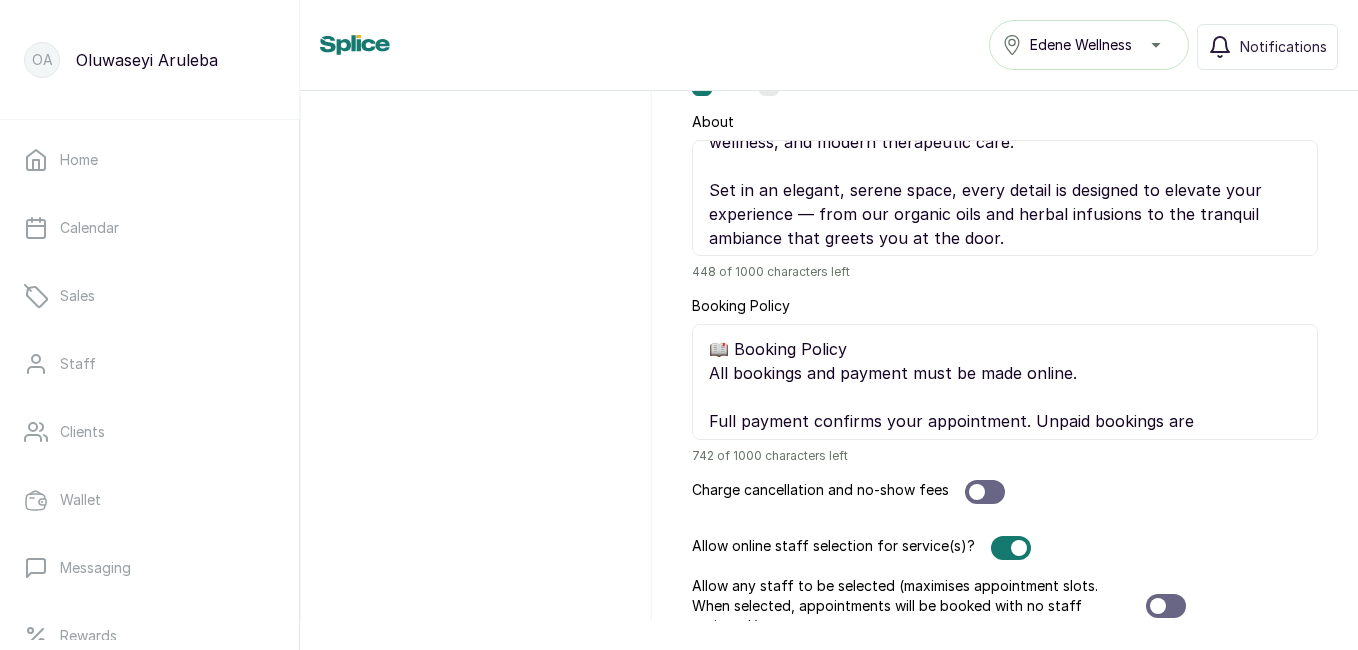 click on "🌿 Step into the world of Edené  Holistic Wellness & Spa, a sanctuary where your mind, body, and spirit are nurtured in perfect harmony. Designed for the discerning individual seeking more than just a spa treatment, Esene is a luxurious blend of ancient healing rituals, functional wellness, and modern therapeutic care.
Set in an elegant, serene space, every detail is designed to elevate your experience — from our organic oils and herbal infusions to the tranquil ambiance that greets you at the door.
At Esene, we don’t just pamper; we transform." at bounding box center [1005, 198] 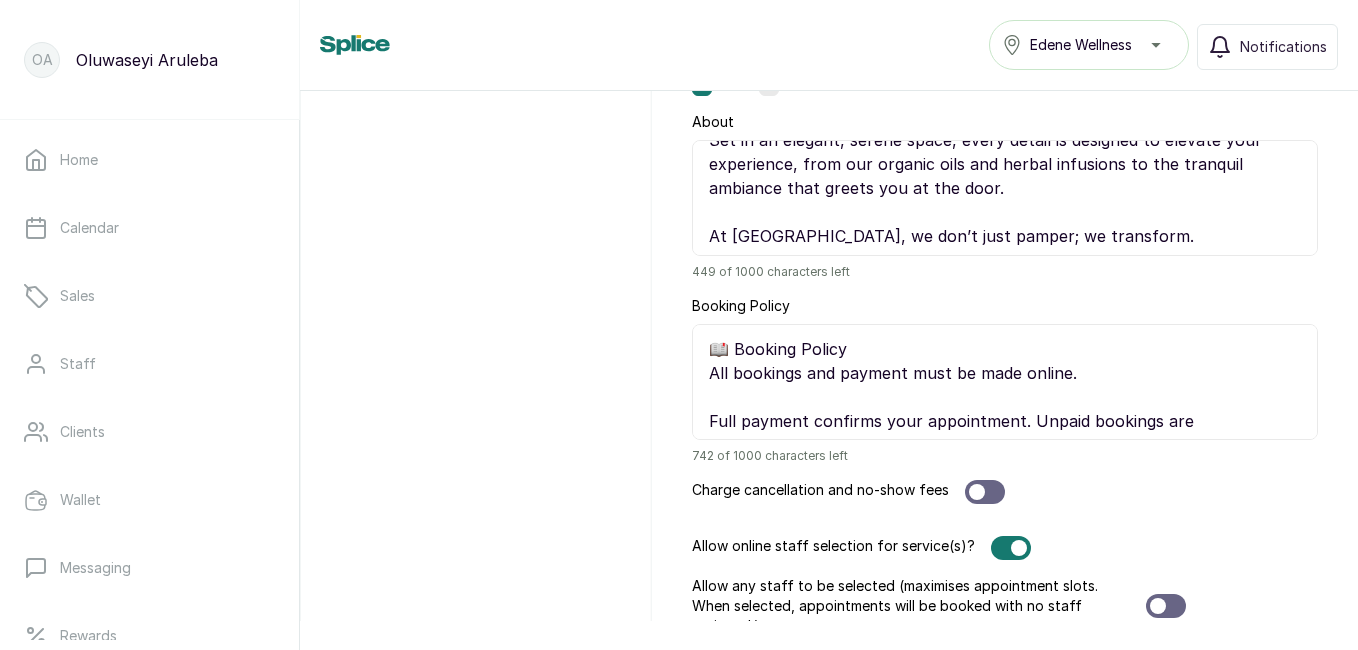 scroll, scrollTop: 174, scrollLeft: 0, axis: vertical 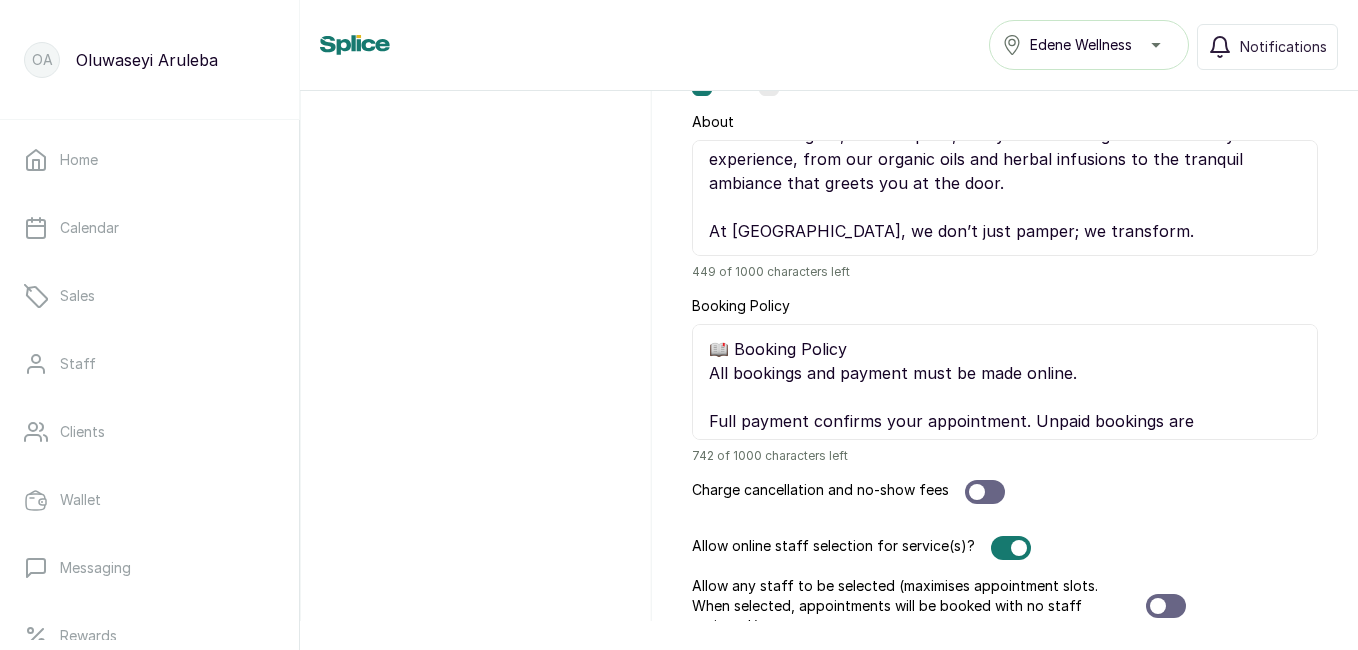 drag, startPoint x: 729, startPoint y: 228, endPoint x: 773, endPoint y: 231, distance: 44.102154 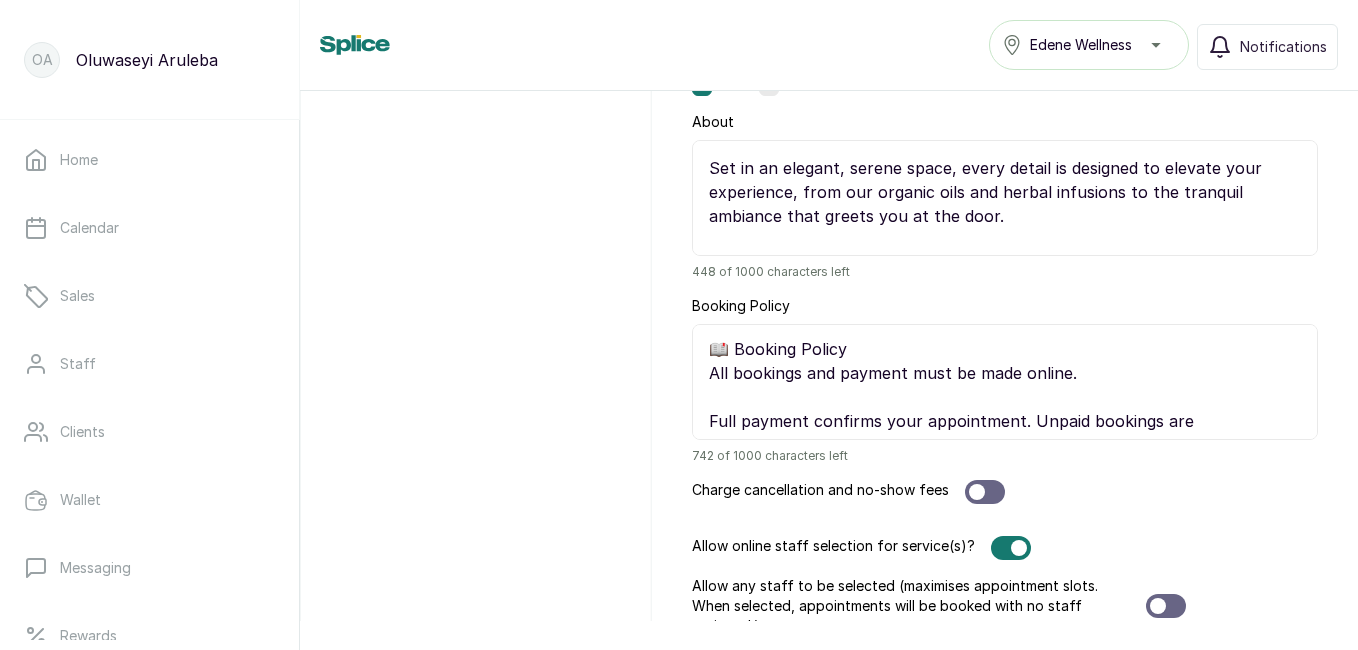 scroll, scrollTop: 139, scrollLeft: 0, axis: vertical 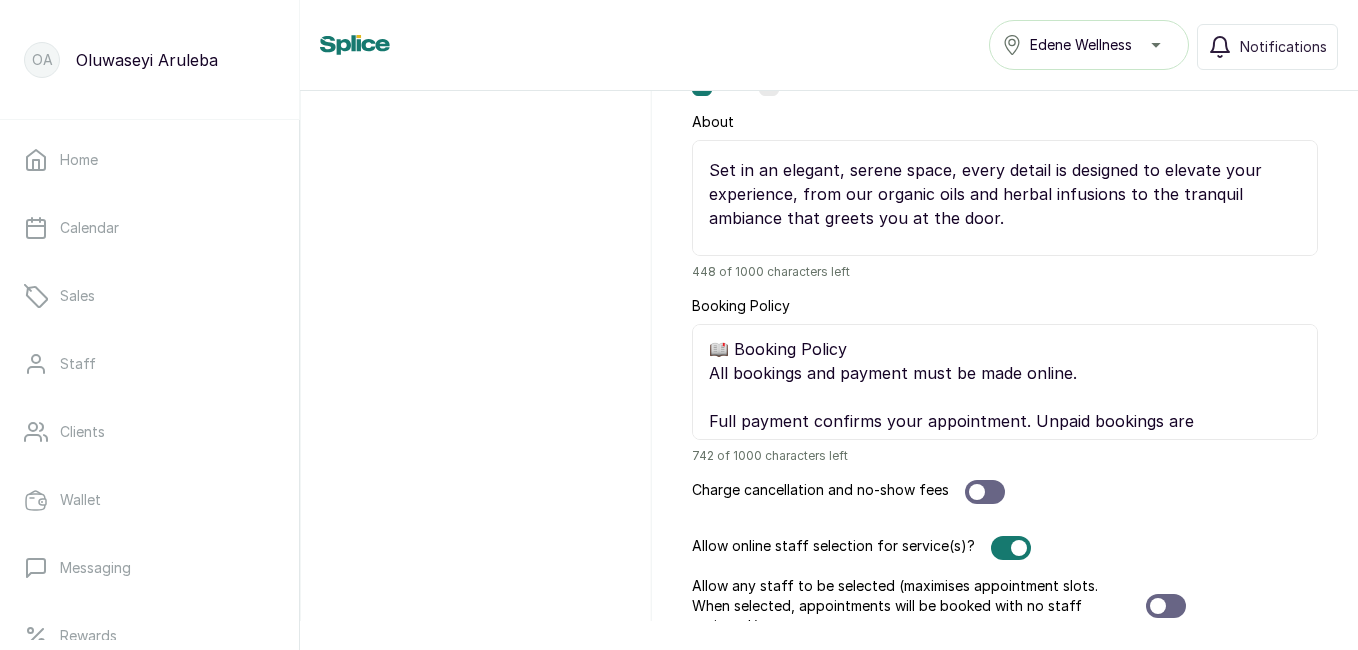 click on "🌿 Step into the world of Edené  Holistic Wellness & Spa, a sanctuary where your mind, body, and spirit are nurtured in perfect harmony. Designed for the discerning individual seeking more than just a spa treatment, Esene is a luxurious blend of ancient healing rituals, functional wellness, and modern therapeutic care.
Set in an elegant, serene space, every detail is designed to elevate your experience, from our organic oils and herbal infusions to the tranquil ambiance that greets you at the door.
At Edené , we don’t just pamper; we transform." at bounding box center [1005, 198] 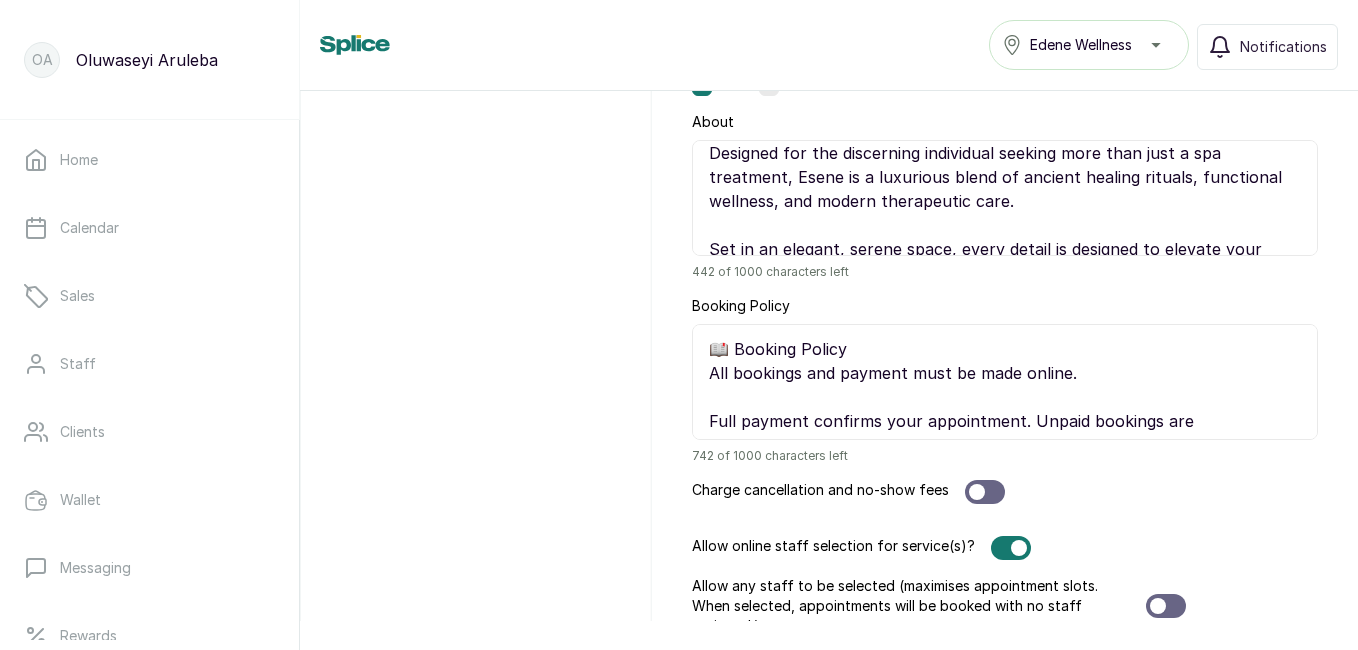 scroll, scrollTop: 54, scrollLeft: 0, axis: vertical 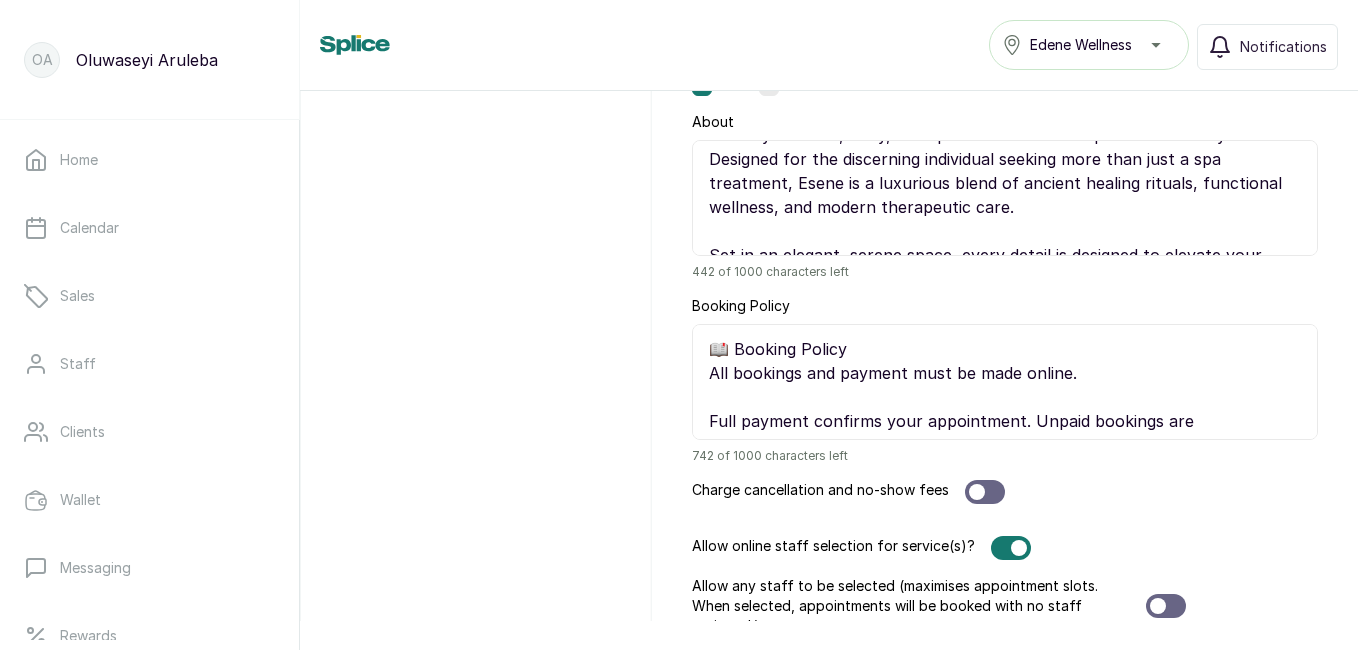 drag, startPoint x: 790, startPoint y: 183, endPoint x: 837, endPoint y: 186, distance: 47.095646 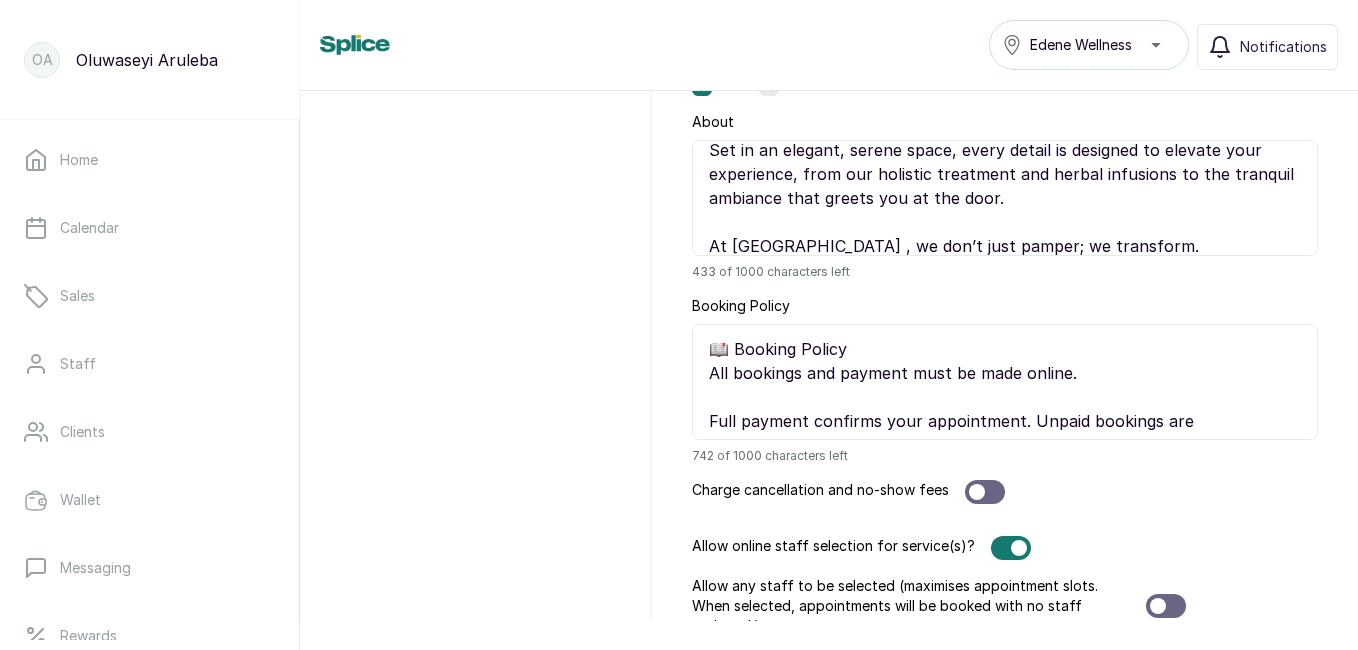 scroll, scrollTop: 174, scrollLeft: 0, axis: vertical 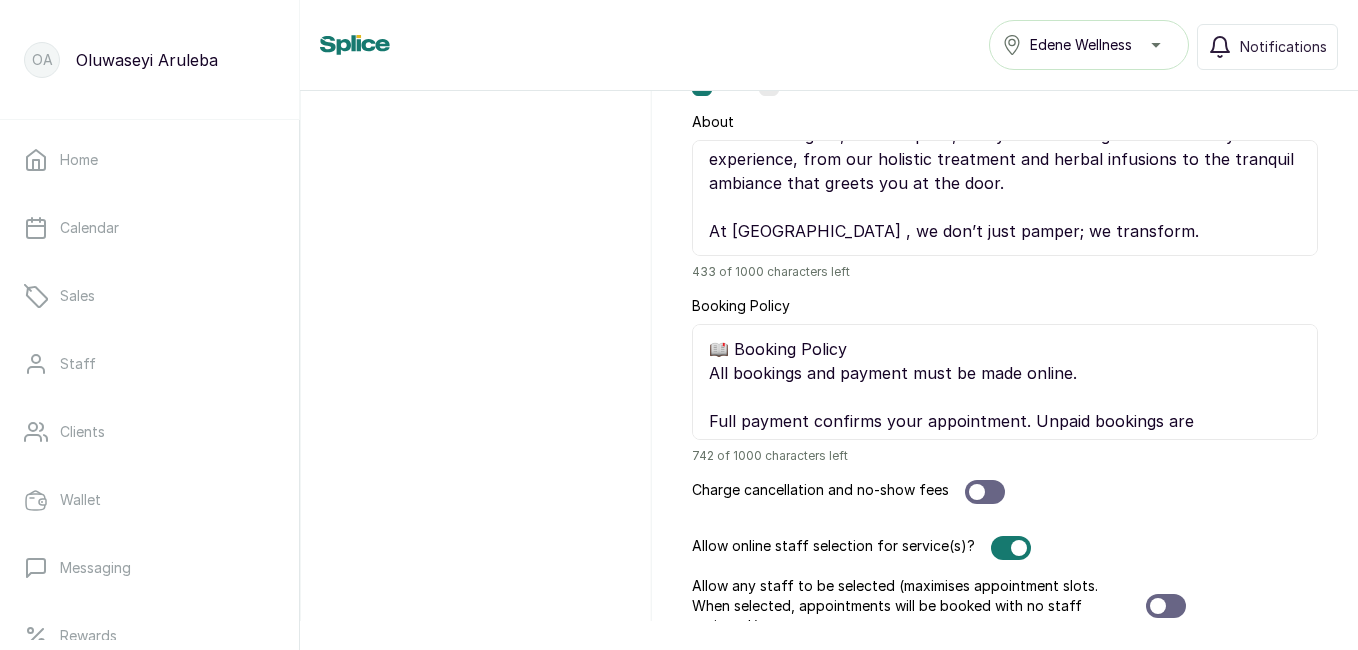 click on "🌿 Step into the world of Edené  Holistic Wellness & Spa, a sanctuary where your mind, body, and spirit are nurtured in perfect harmony. Designed for the discerning individual seeking more than just a spa treatment, Edené wellness is a luxurious blend of ancient healing rituals, functional wellness, and modern therapeutic care.
Set in an elegant, serene space, every detail is designed to elevate your experience, from our holistic treatment and herbal infusions to the tranquil ambiance that greets you at the door.
At Edené , we don’t just pamper; we transform." at bounding box center (1005, 198) 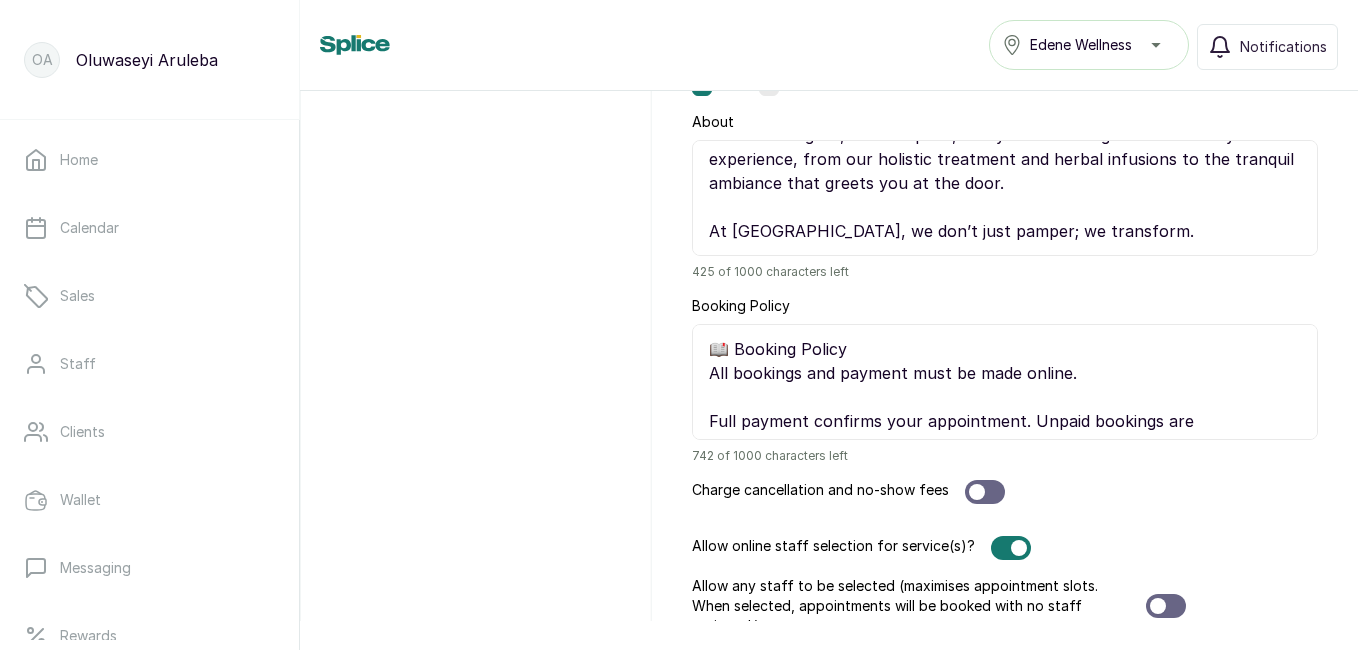 click on "🌿 Step into the world of Edené  Holistic Wellness & Spa, a sanctuary where your mind, body, and spirit are nurtured in perfect harmony. Designed for the discerning individual seeking more than just a spa treatment, Edené wellness is a luxurious blend of ancient healing rituals, functional wellness, and modern therapeutic care.
Set in an elegant, serene space, every detail is designed to elevate your experience, from our holistic treatment and herbal infusions to the tranquil ambiance that greets you at the door.
At [GEOGRAPHIC_DATA], we don’t just pamper; we transform." at bounding box center [1005, 198] 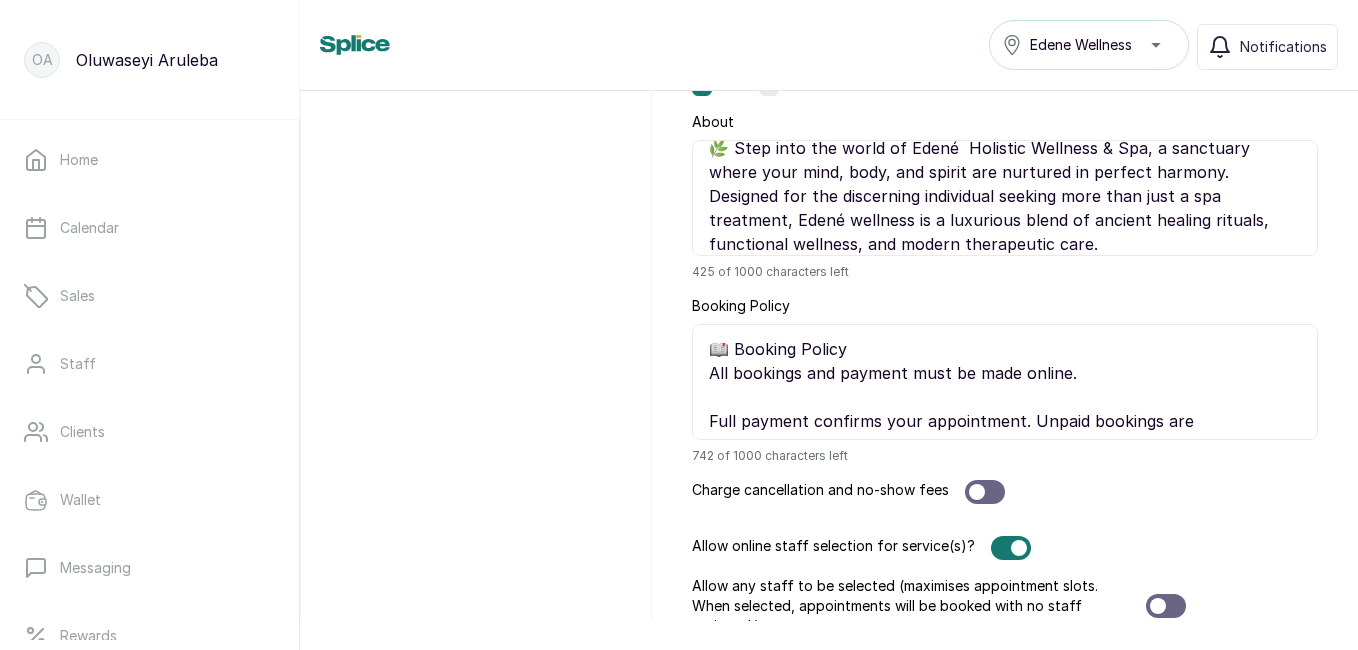 scroll, scrollTop: 0, scrollLeft: 0, axis: both 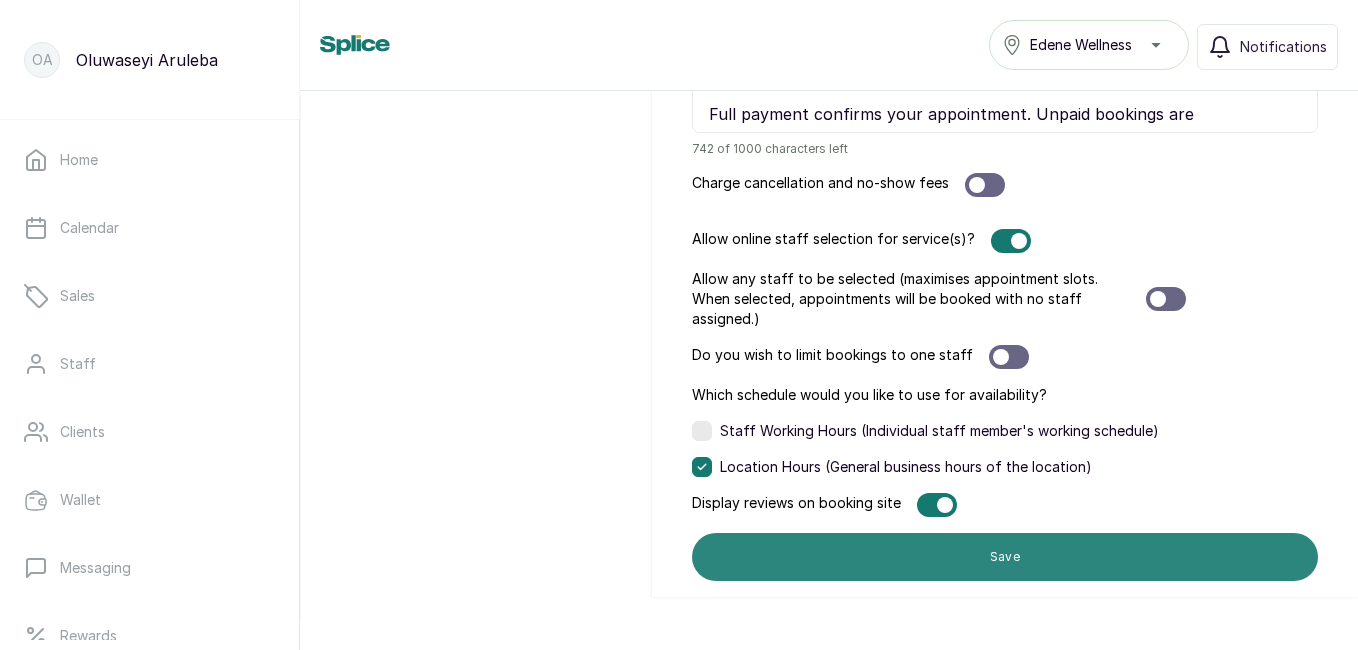 type on "🌿 Step into the world of Edené  Holistic Wellness & Spa, a sanctuary where your mind, body, and spirit are nurtured in perfect harmony. Designed for the discerning individual seeking more than just a spa treatment, Edené wellness is a luxurious blend of ancient healing rituals, functional wellness, and modern therapeutic care.
Set in an elegant, serene space, every detail is designed to elevate your experience, from our holistic treatment and herbal infusions to the tranquil ambiance that greets you at the door.
At [GEOGRAPHIC_DATA], we don’t just pamper; we transform." 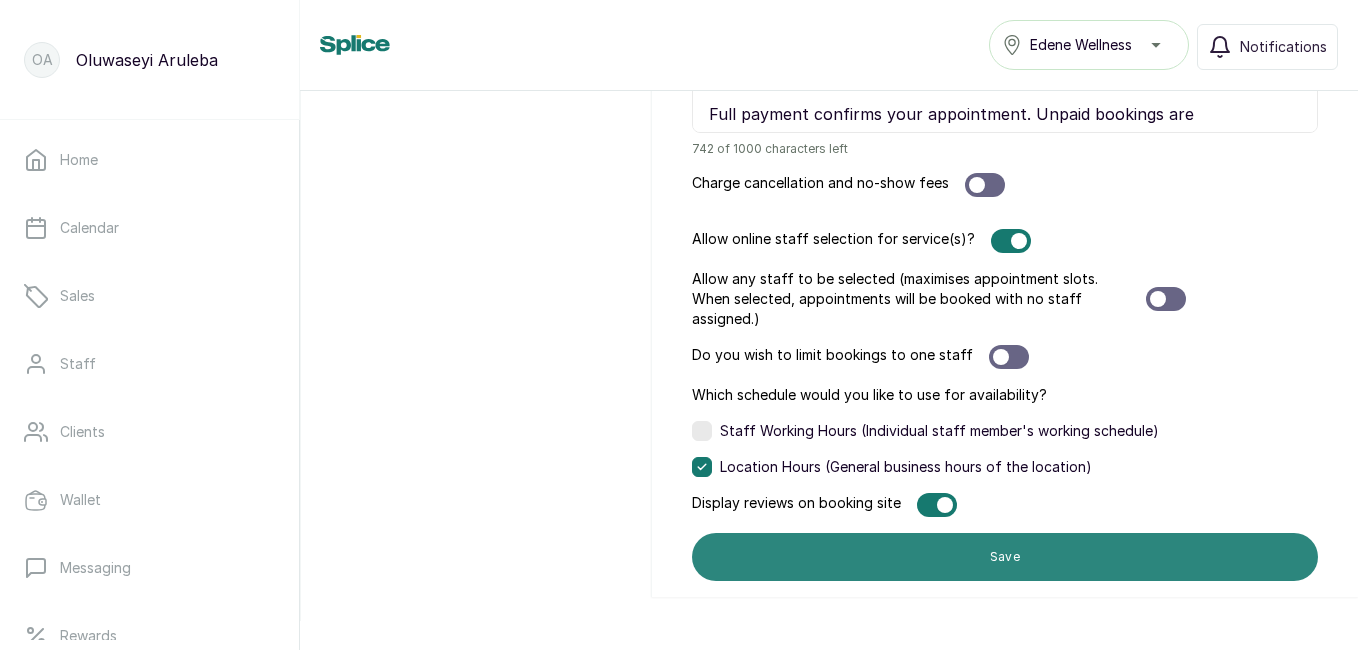 click on "Save" at bounding box center (1005, 557) 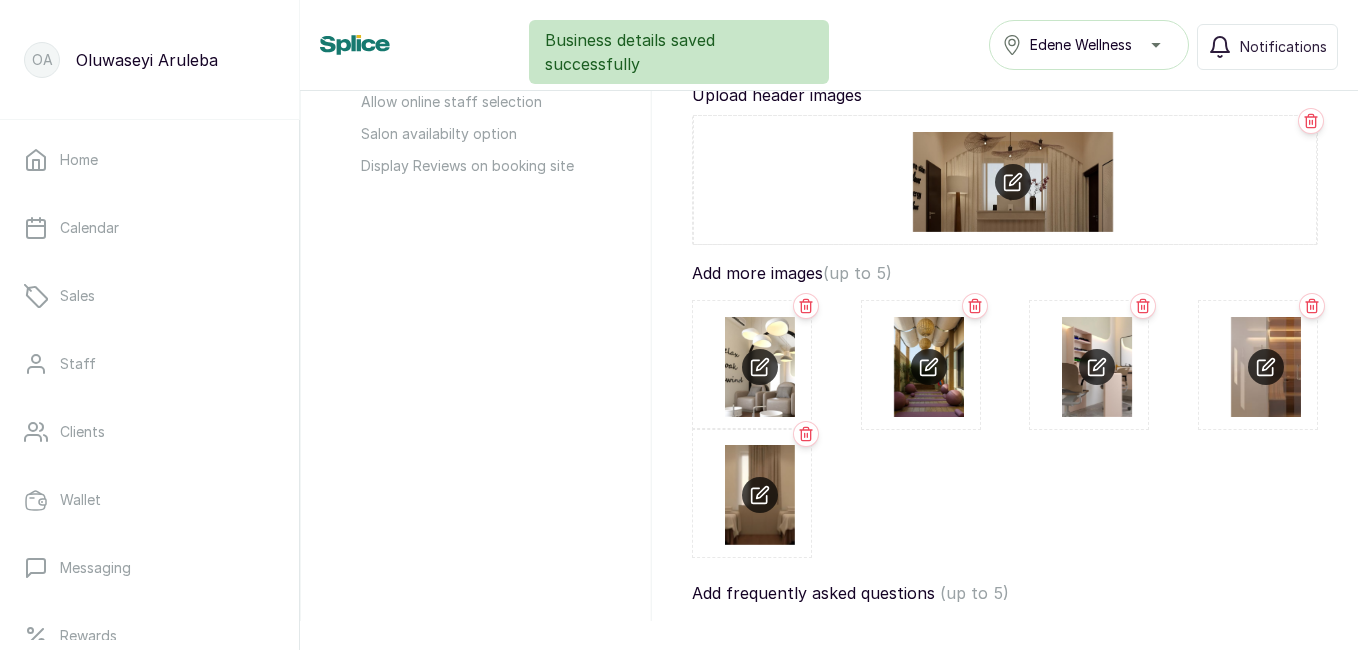 scroll, scrollTop: 271, scrollLeft: 0, axis: vertical 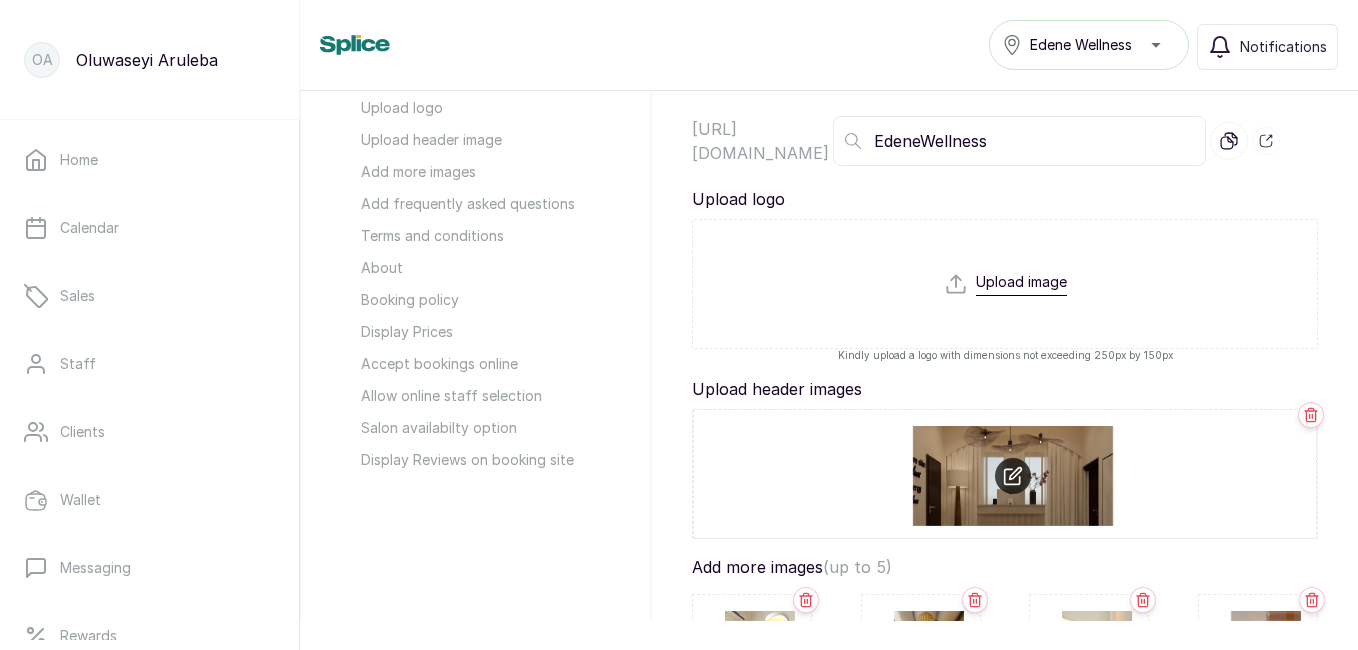 click 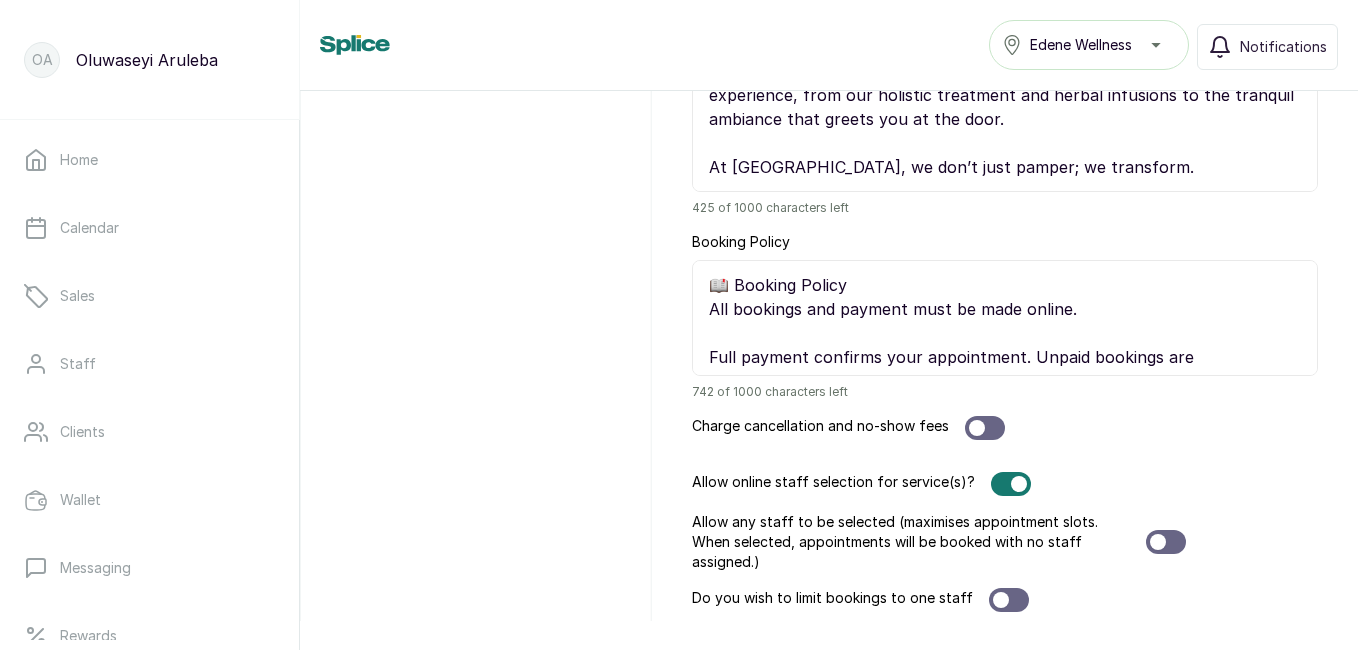 scroll, scrollTop: 1911, scrollLeft: 0, axis: vertical 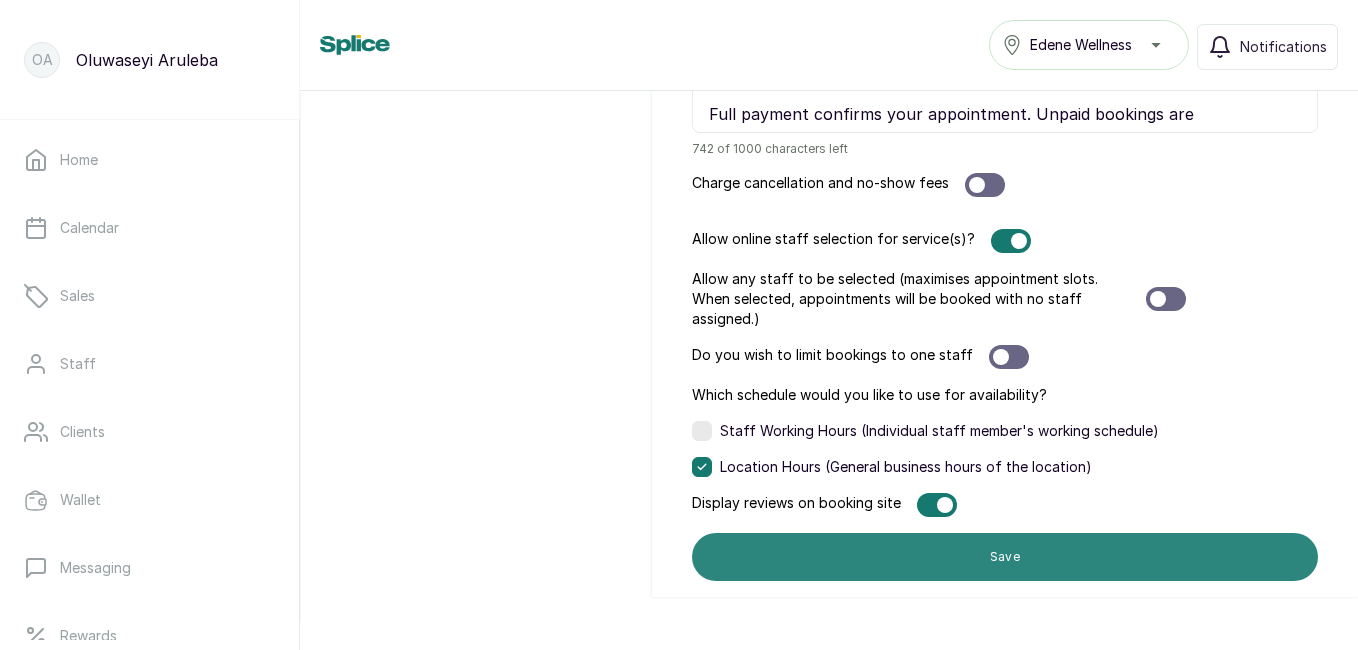 click on "Save" at bounding box center (1005, 557) 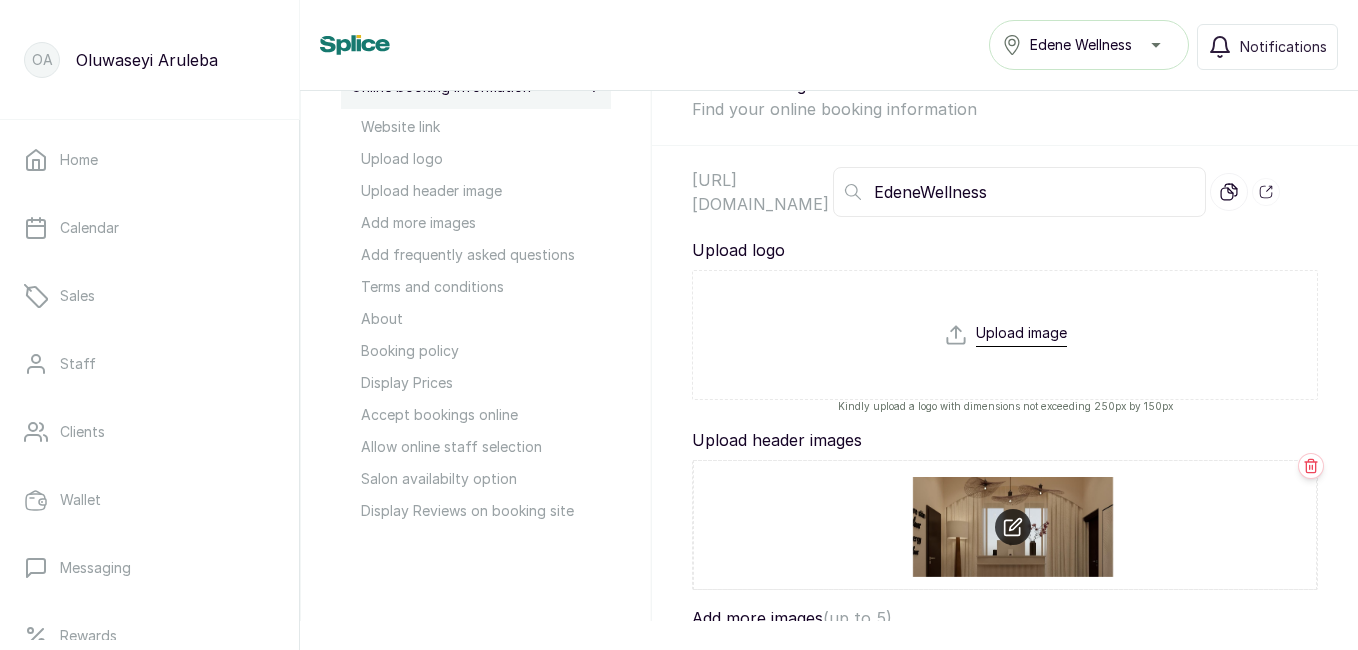 scroll, scrollTop: 200, scrollLeft: 0, axis: vertical 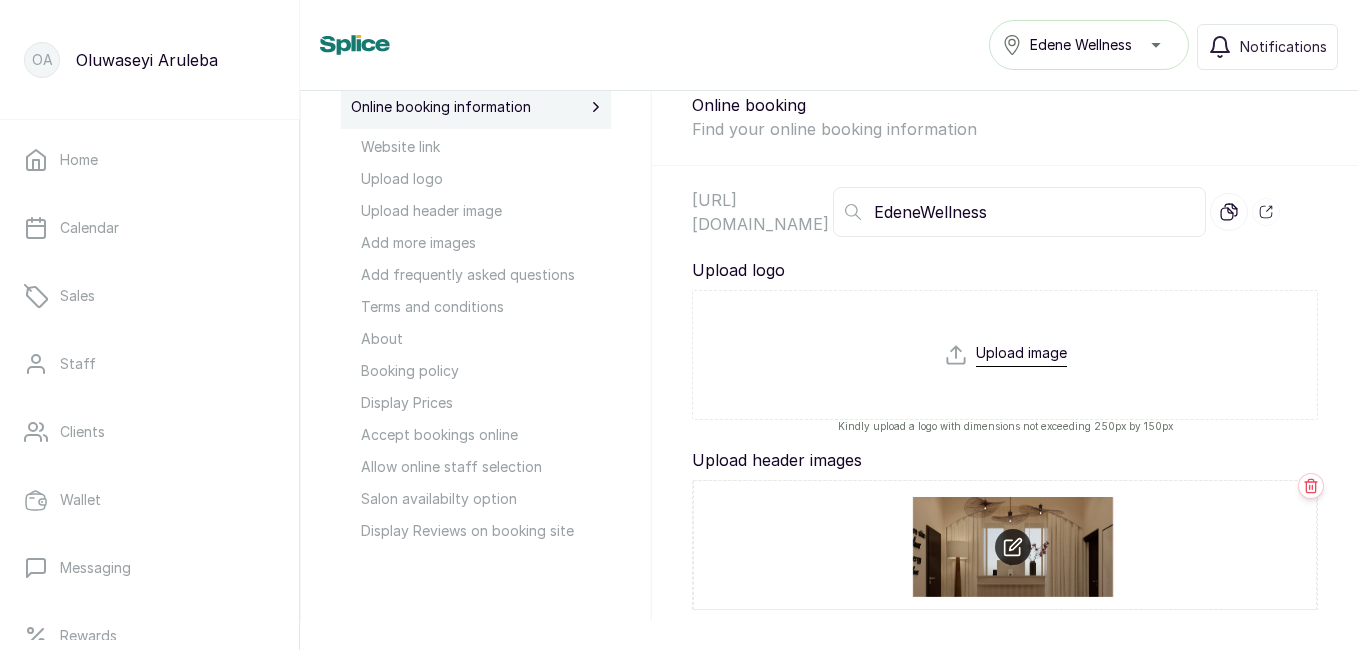 click at bounding box center [1005, 391] 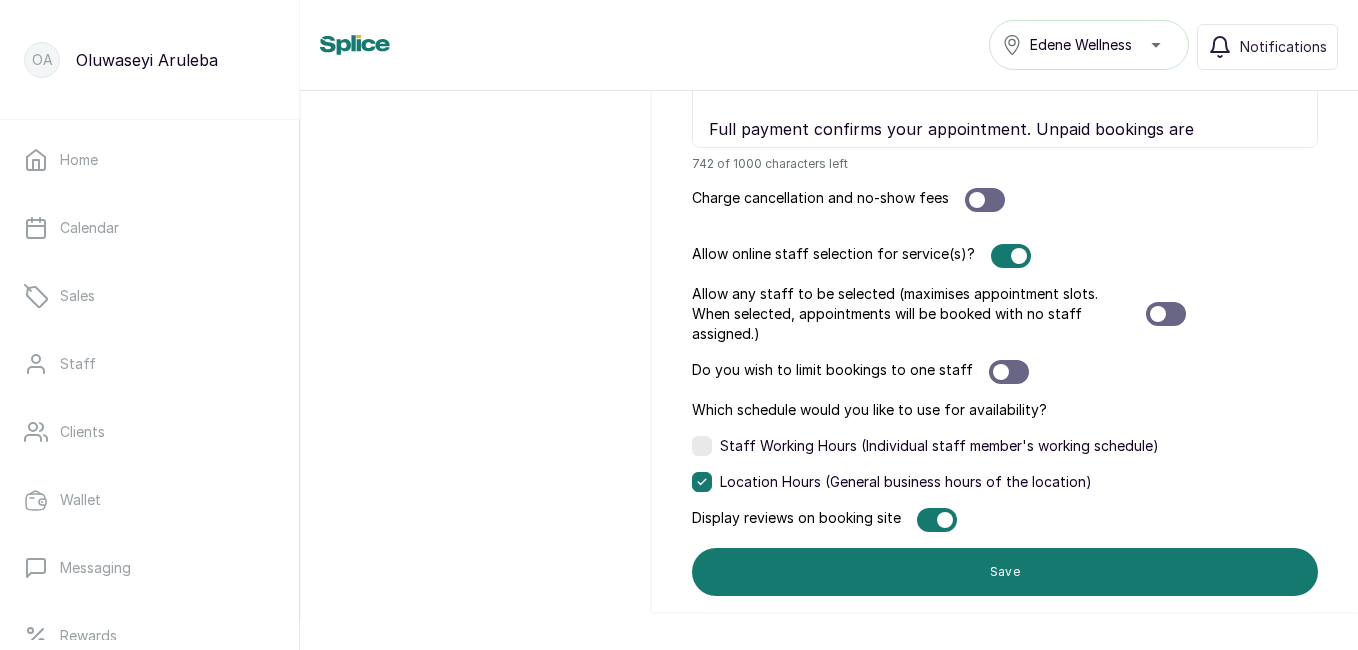 scroll, scrollTop: 1911, scrollLeft: 0, axis: vertical 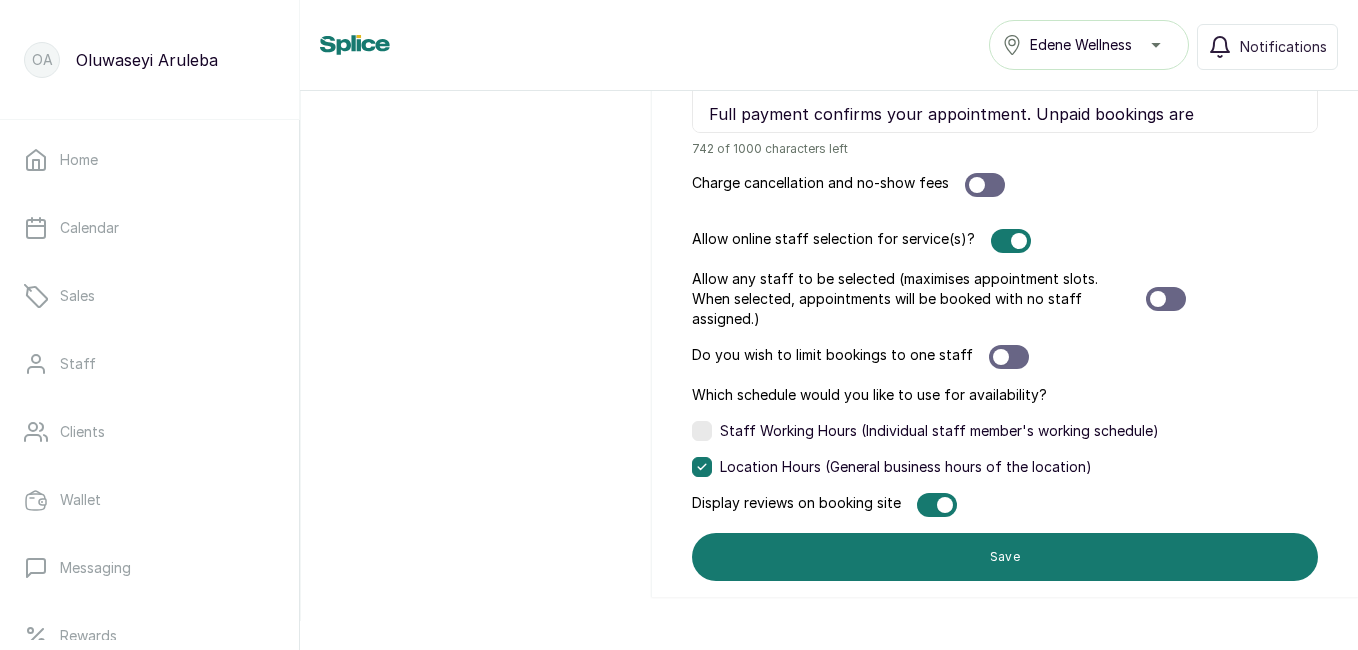 click on "Which schedule would you like to use for availability?" at bounding box center (869, 395) 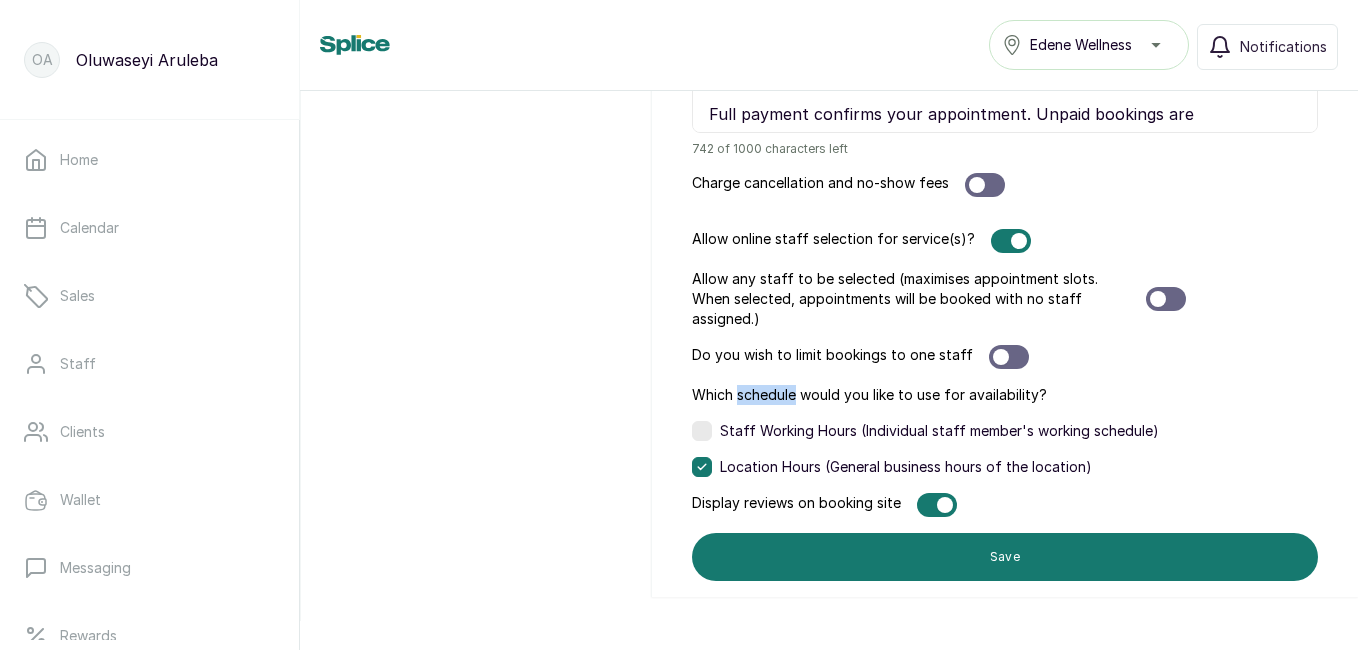click on "Which schedule would you like to use for availability?" at bounding box center (869, 395) 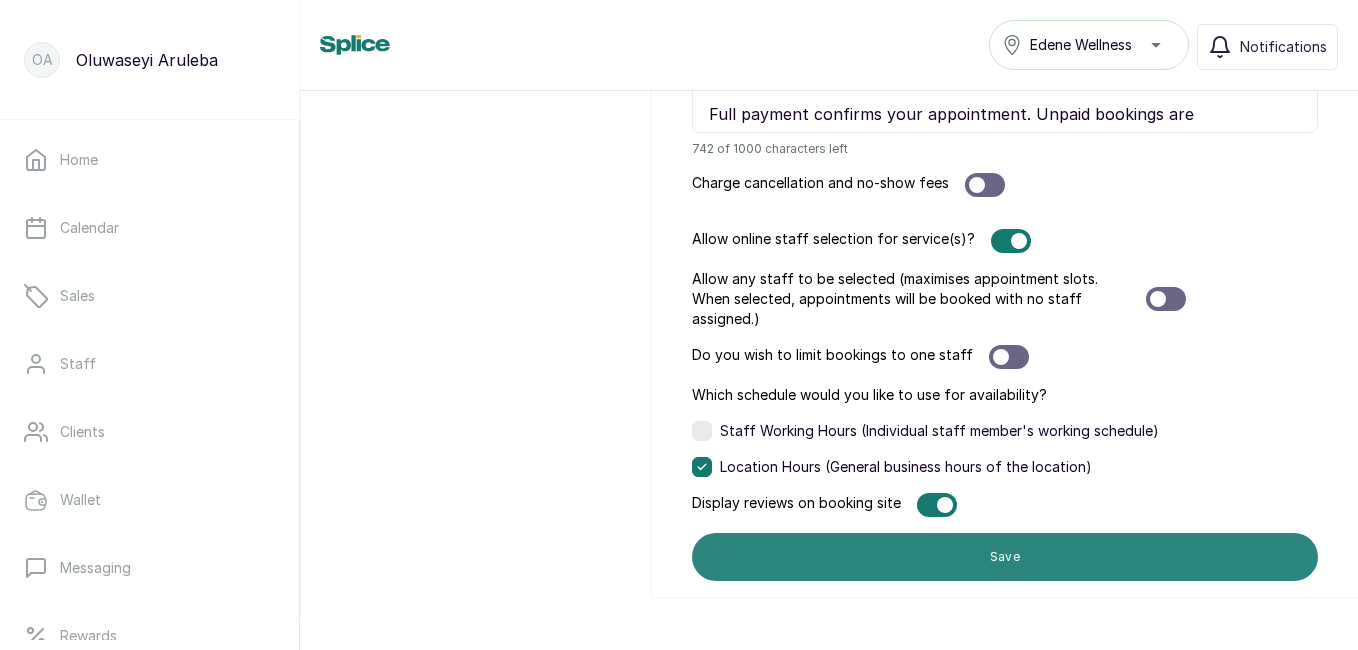 click on "Save" at bounding box center (1005, 557) 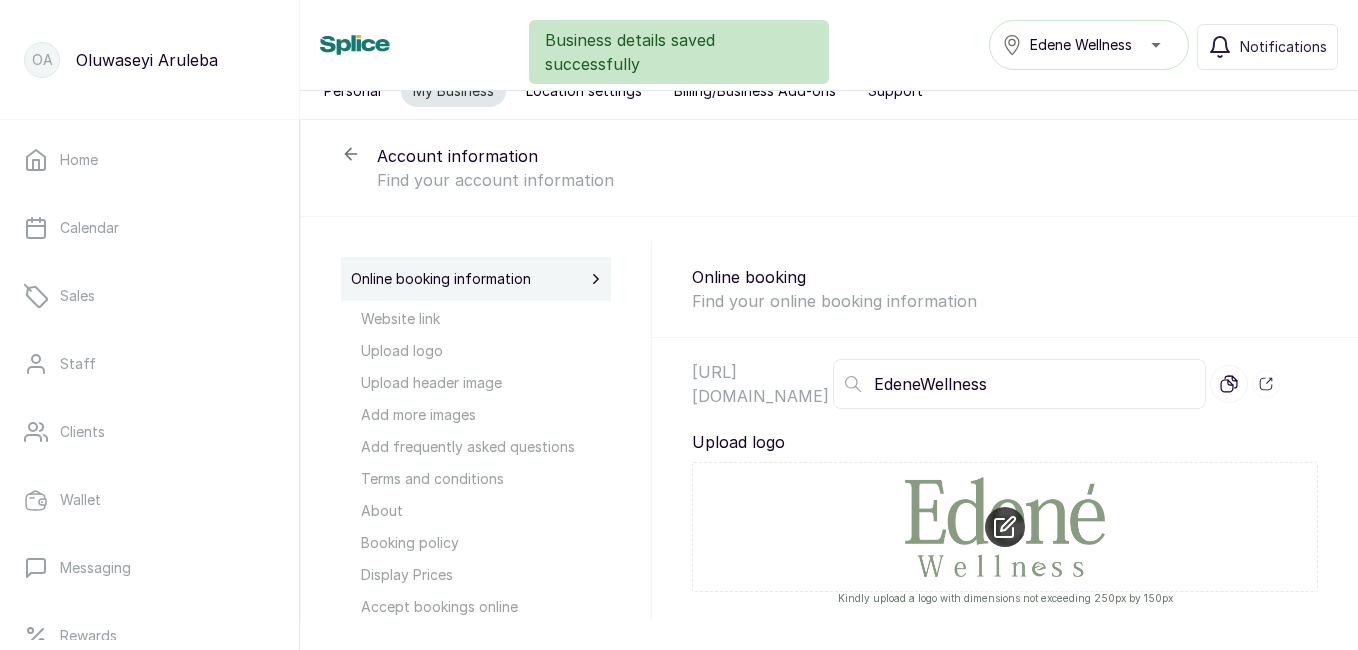 scroll, scrollTop: 0, scrollLeft: 0, axis: both 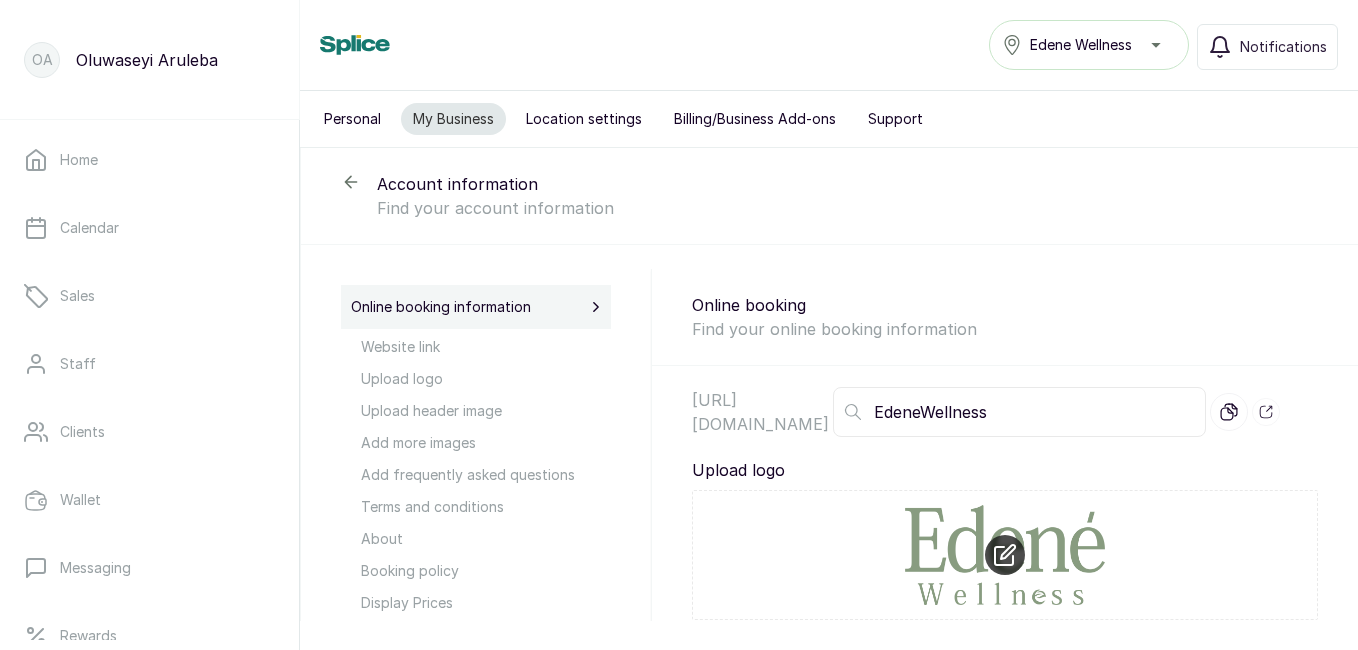 click 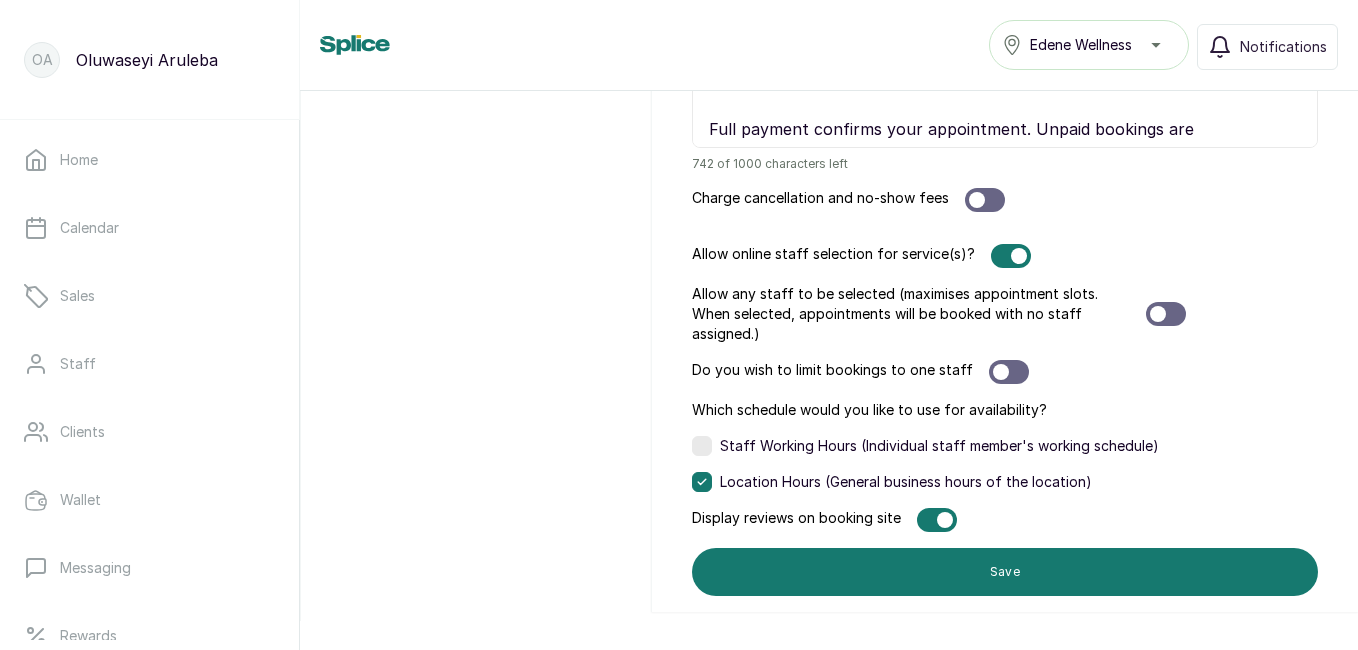 scroll, scrollTop: 1911, scrollLeft: 0, axis: vertical 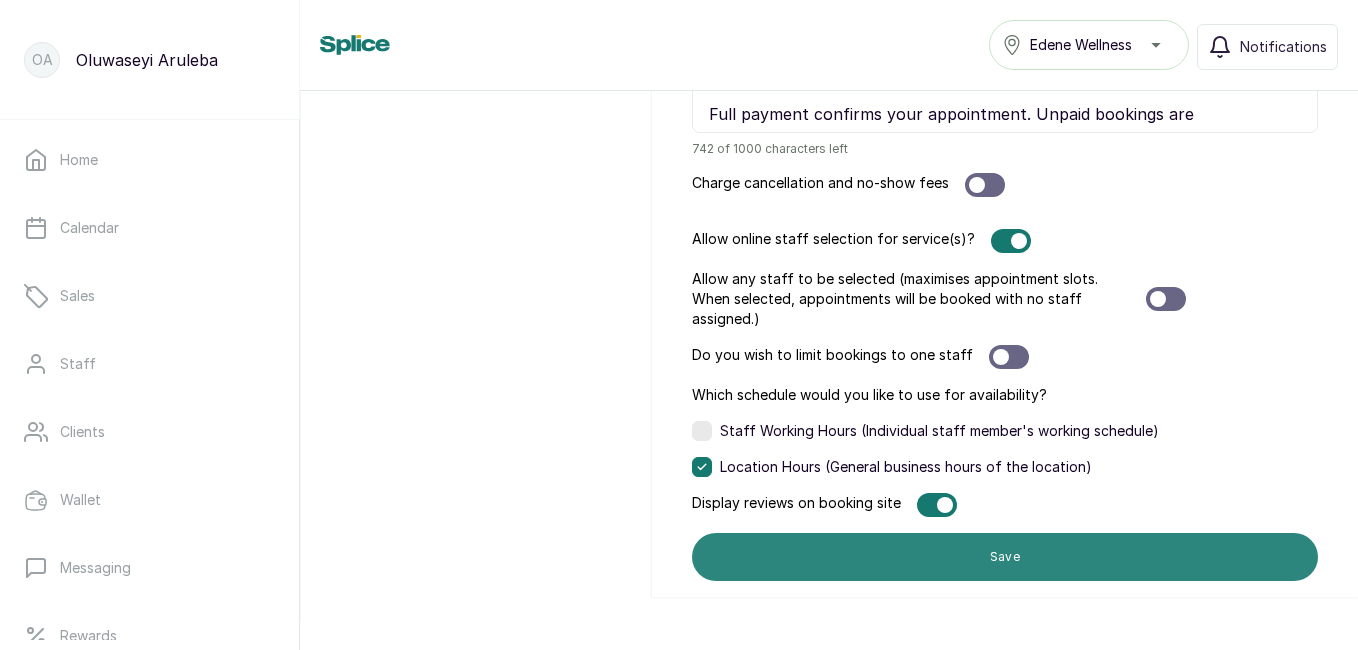 click on "Save" at bounding box center (1005, 557) 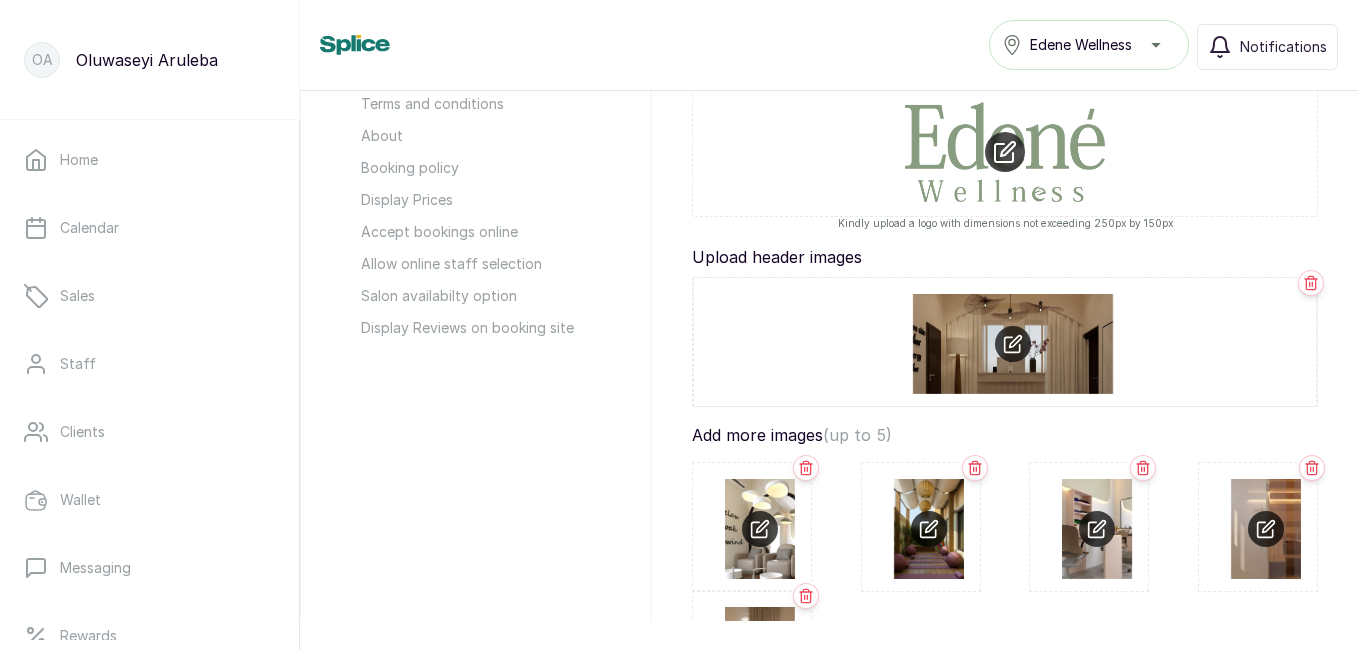 scroll, scrollTop: 398, scrollLeft: 0, axis: vertical 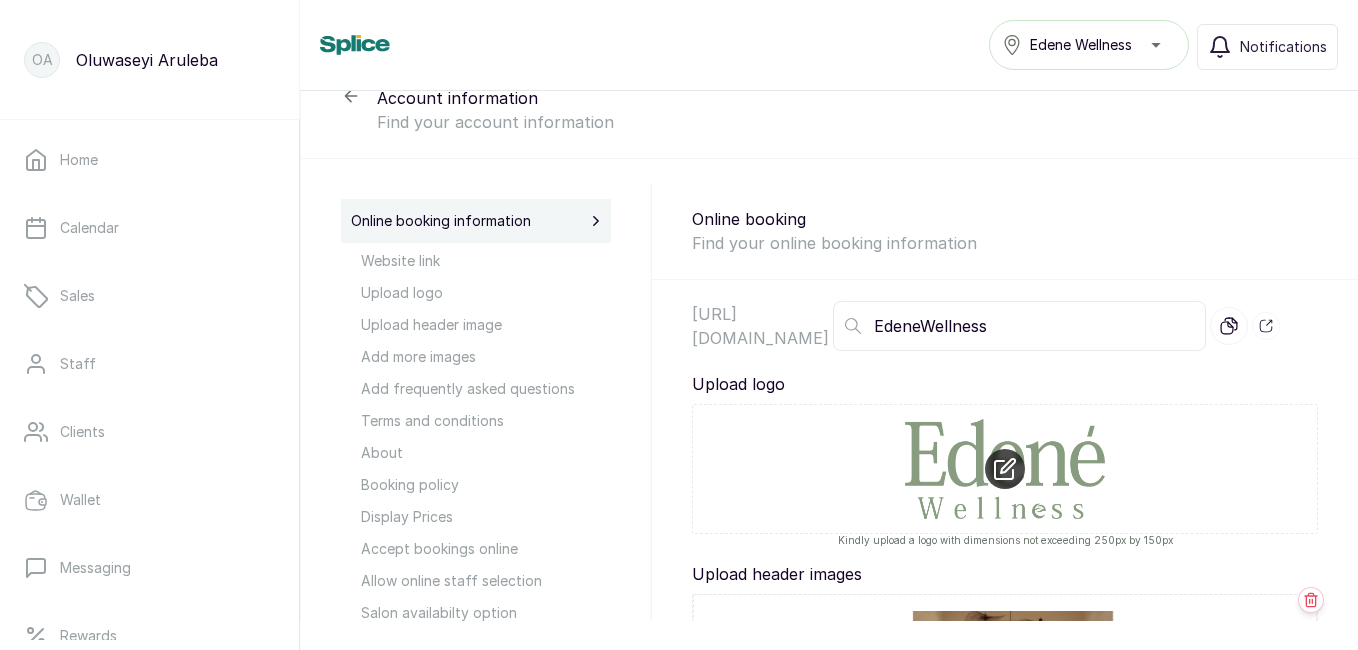click 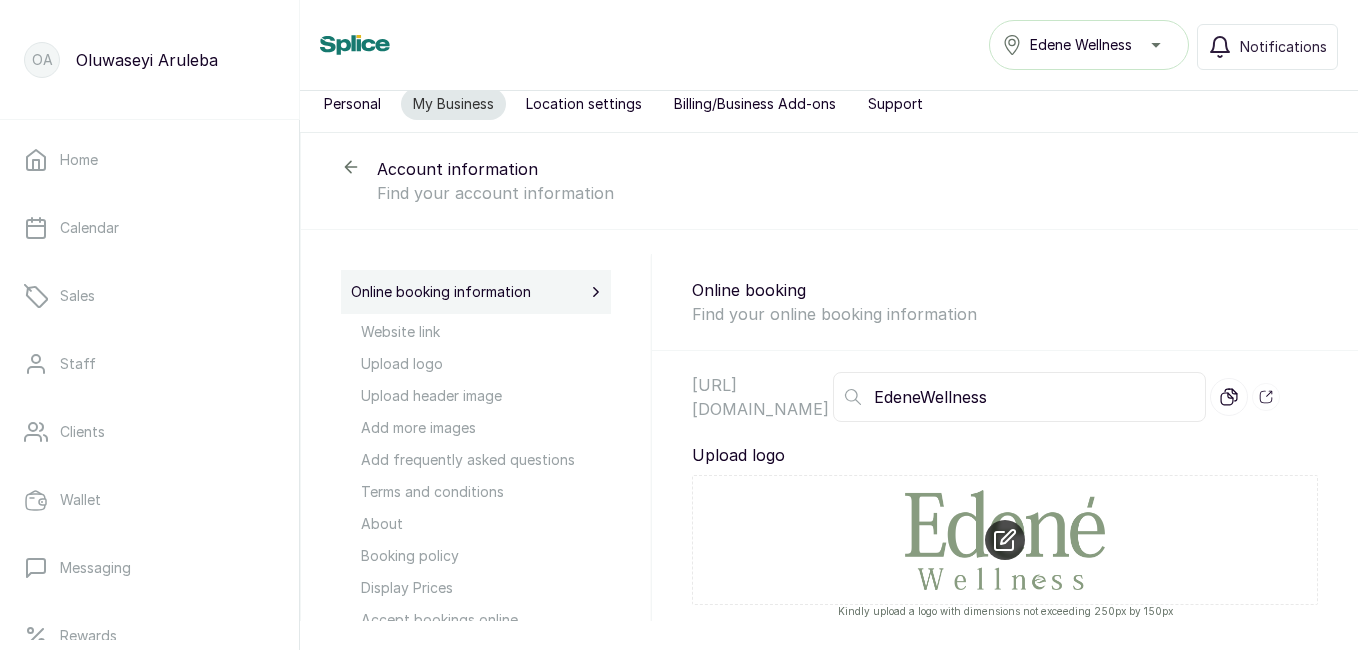 scroll, scrollTop: 0, scrollLeft: 0, axis: both 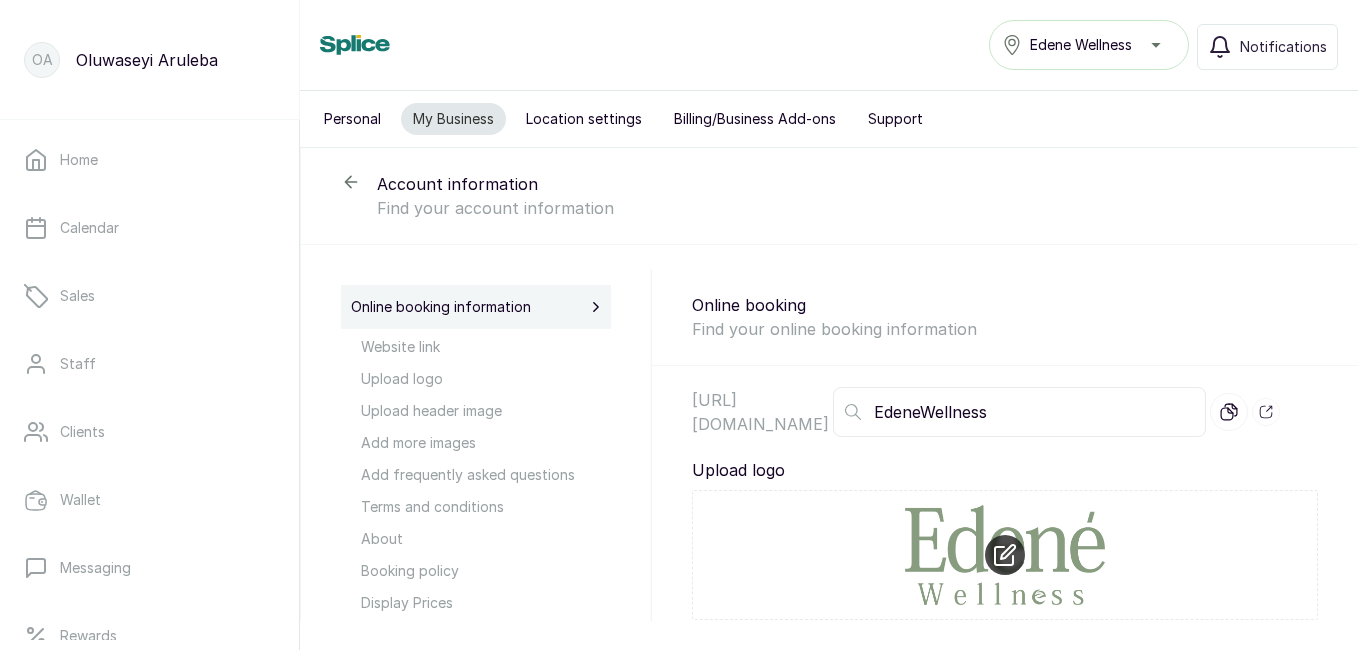 click on "Location settings" at bounding box center [584, 119] 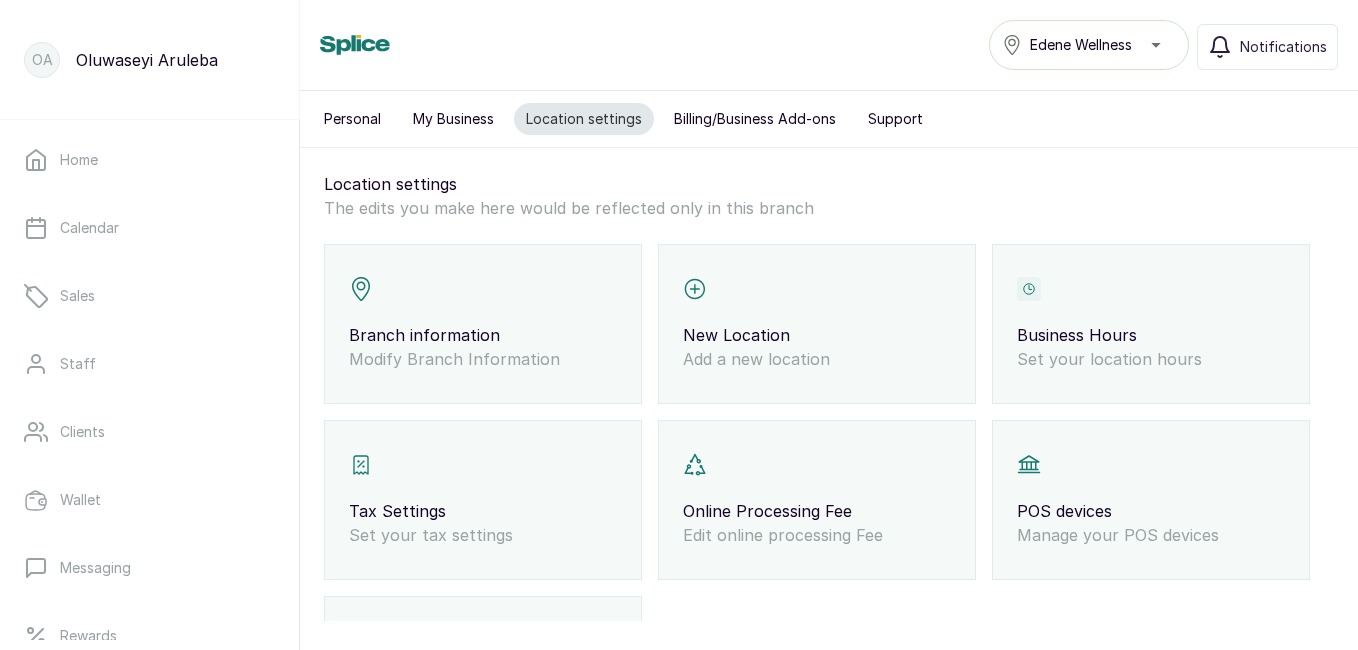 click on "Branch information Modify Branch Information" at bounding box center (483, 324) 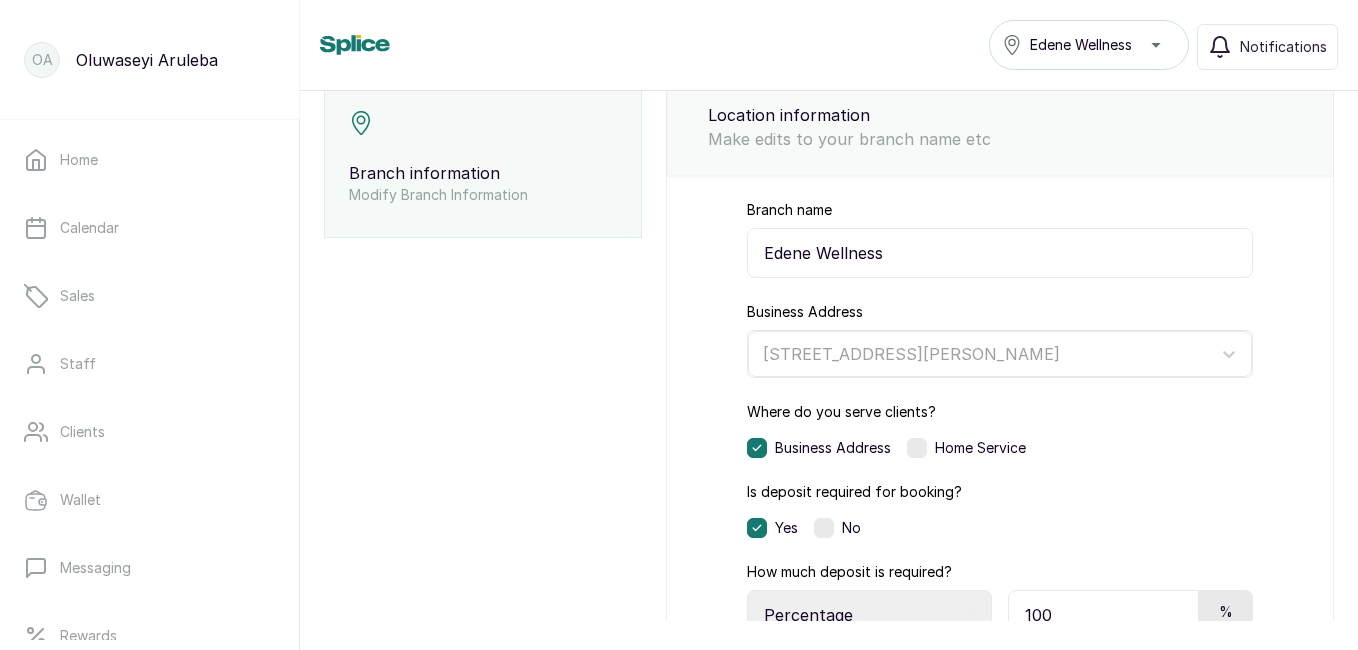 scroll, scrollTop: 162, scrollLeft: 0, axis: vertical 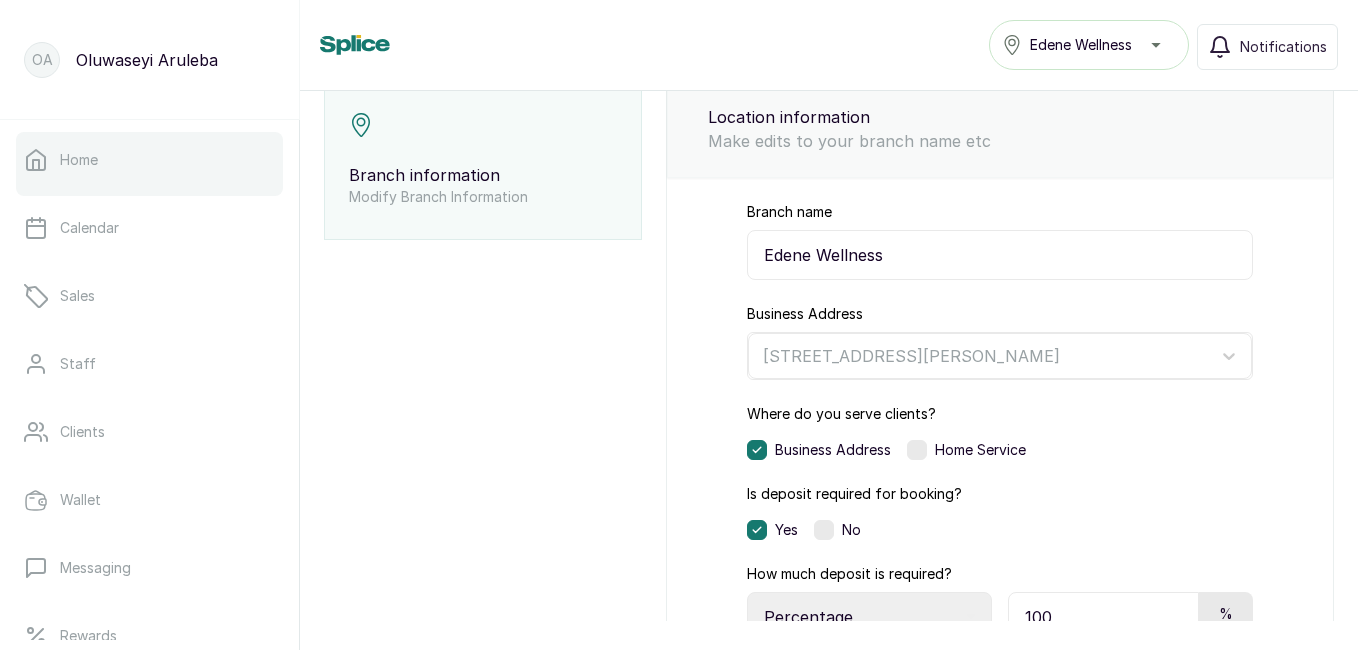 click on "Home" at bounding box center (149, 160) 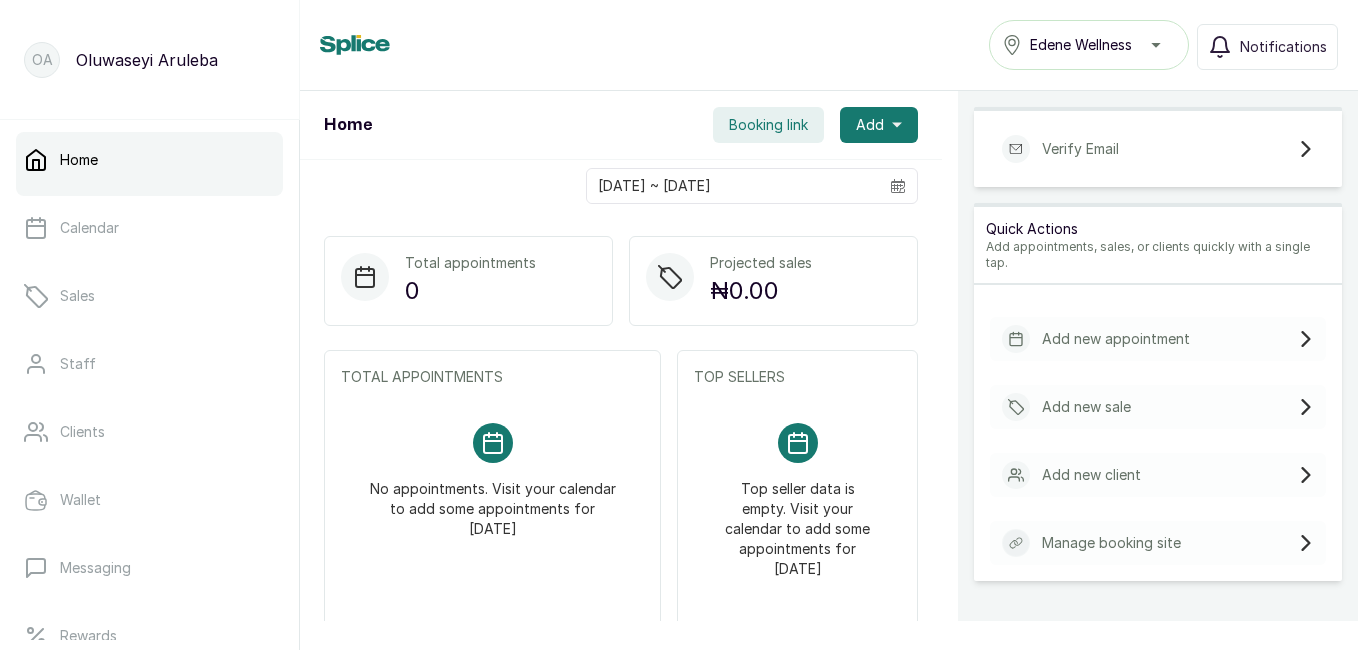 click on "Home Edene Wellness  Notifications" at bounding box center (829, 45) 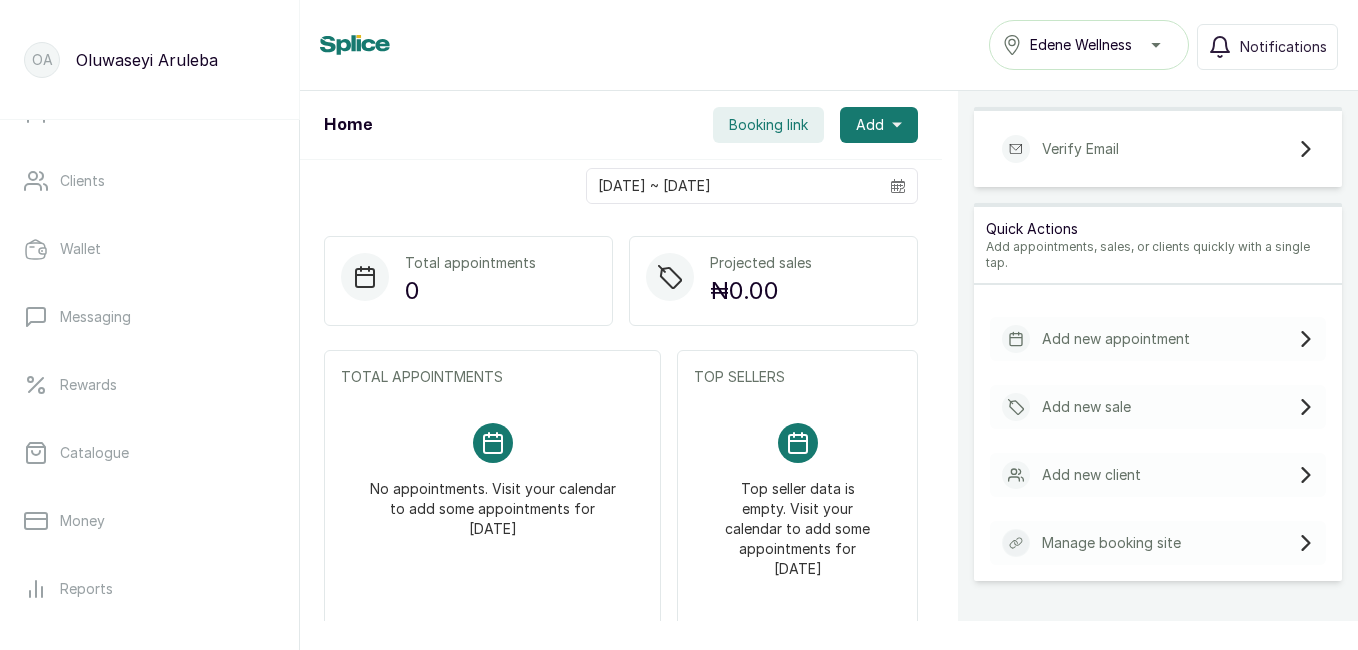 scroll, scrollTop: 288, scrollLeft: 0, axis: vertical 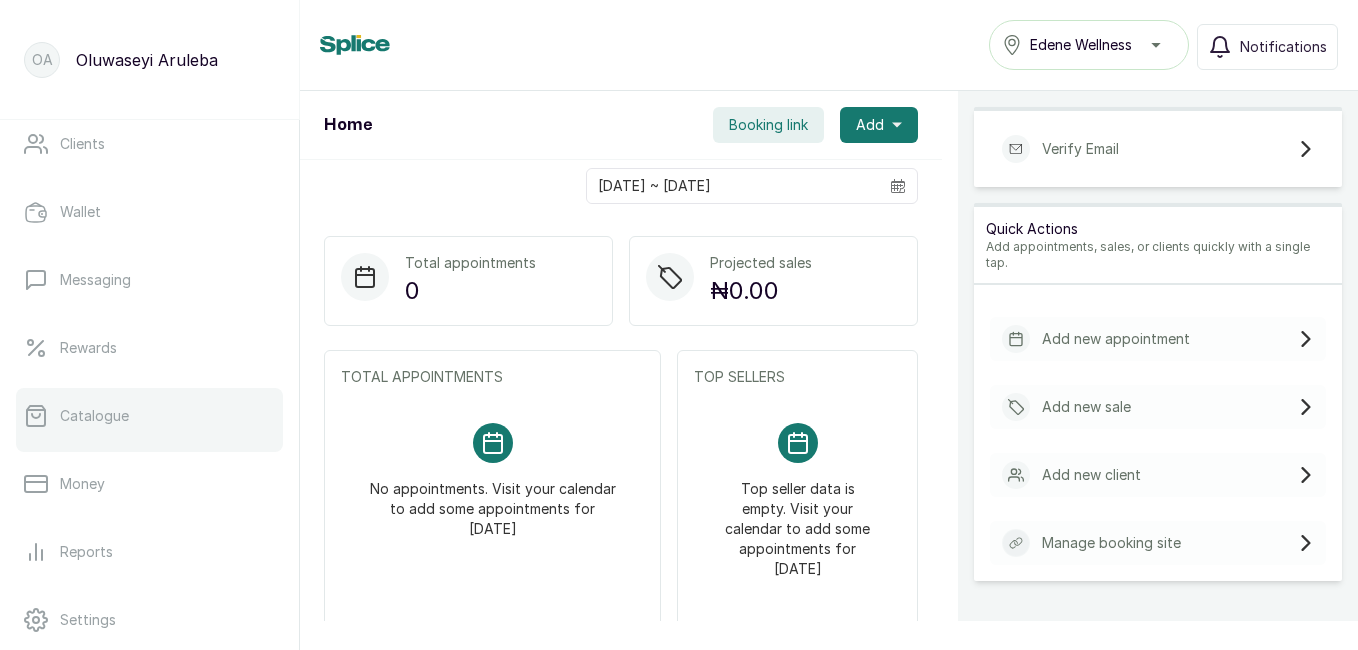click on "Catalogue" at bounding box center [149, 416] 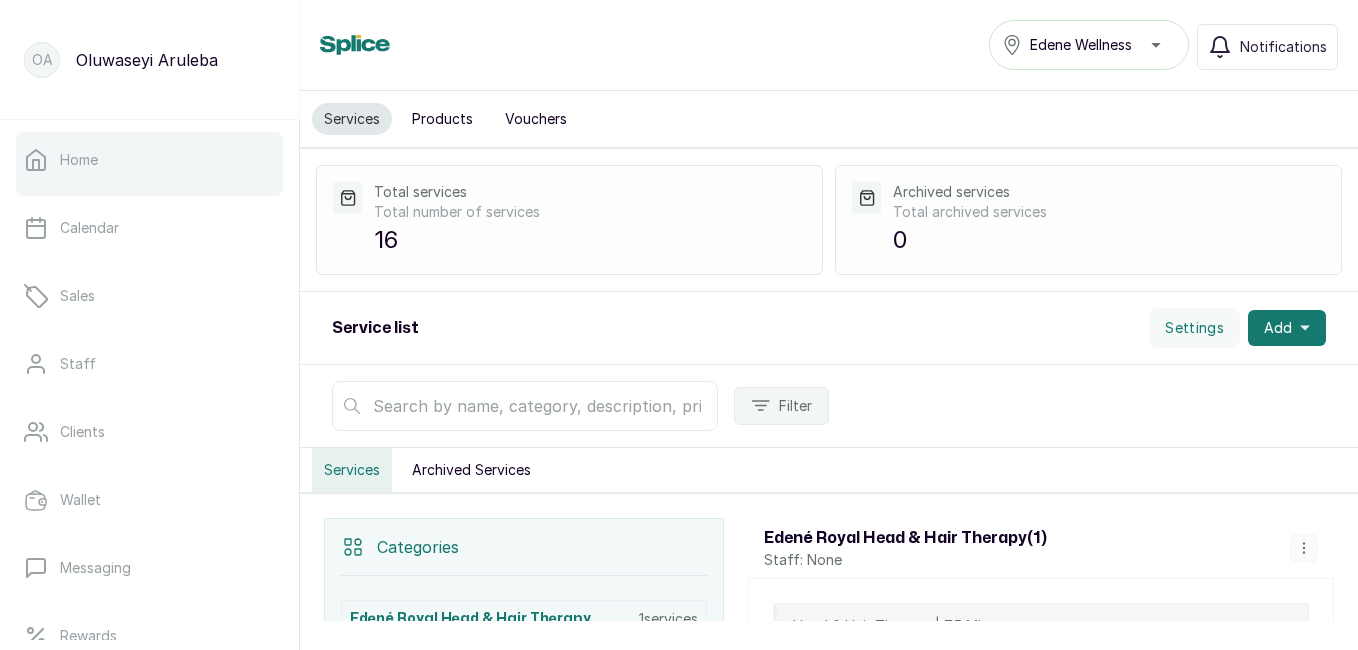 click on "Home" at bounding box center (149, 160) 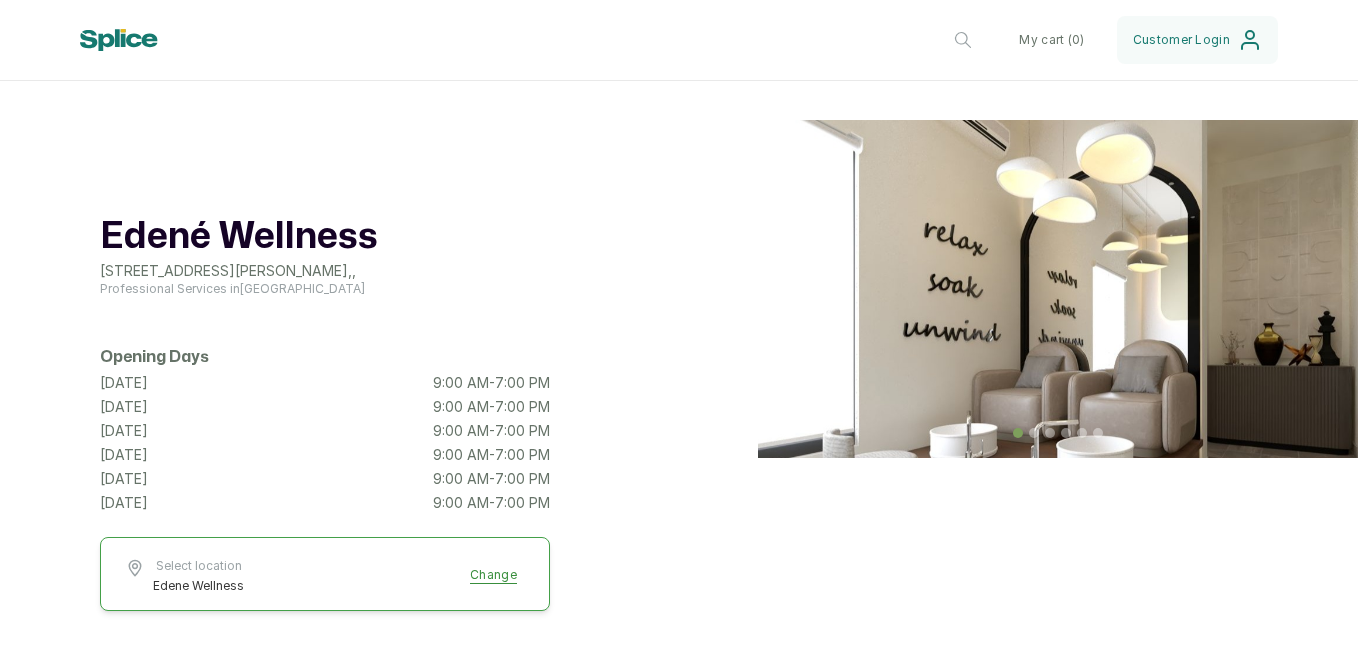 scroll, scrollTop: 0, scrollLeft: 0, axis: both 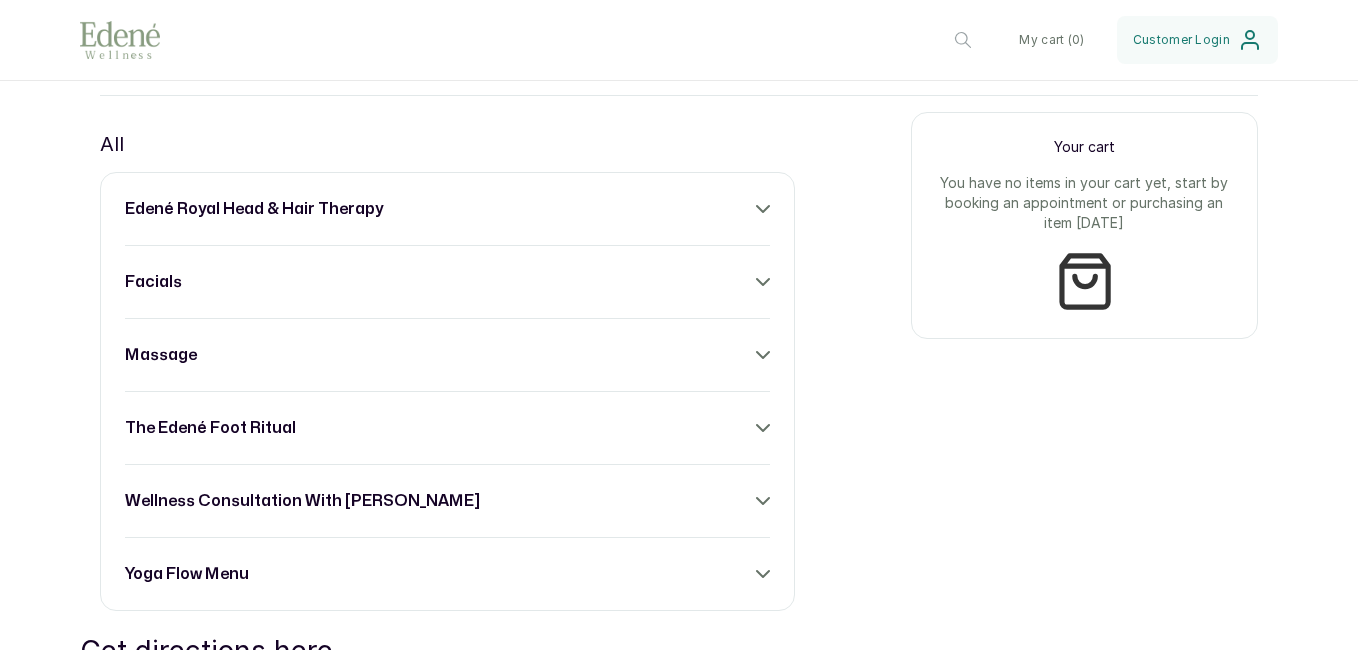 click on "edené royal head & hair therapy facials  massage the edené foot ritual wellness consultation with [PERSON_NAME] yoga flow menu" at bounding box center [447, 391] 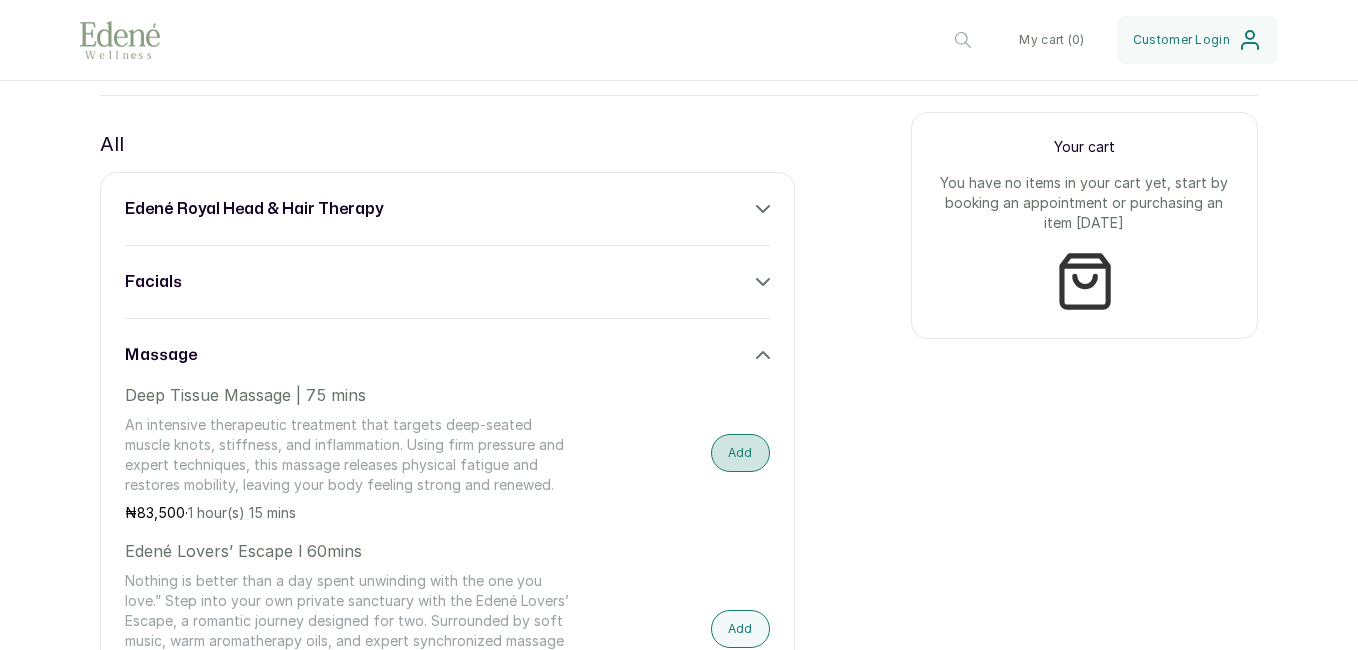 click on "Add" at bounding box center [740, 453] 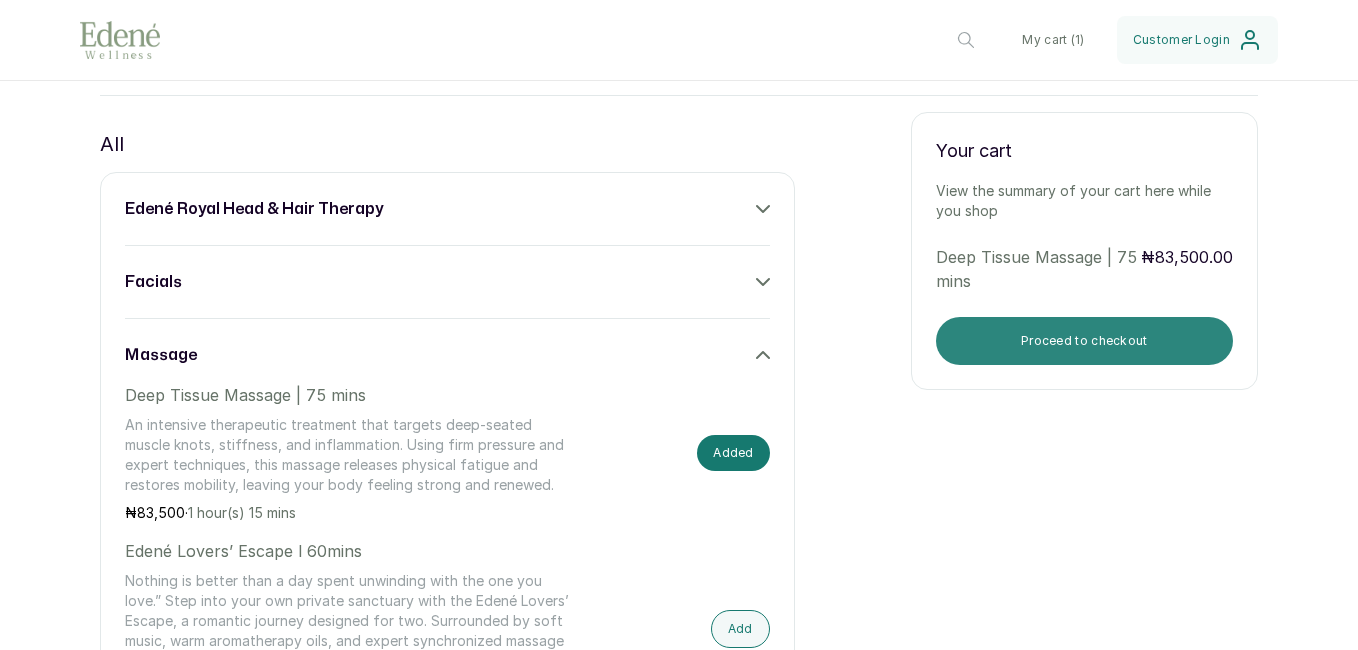 click on "Proceed to checkout" at bounding box center [1084, 341] 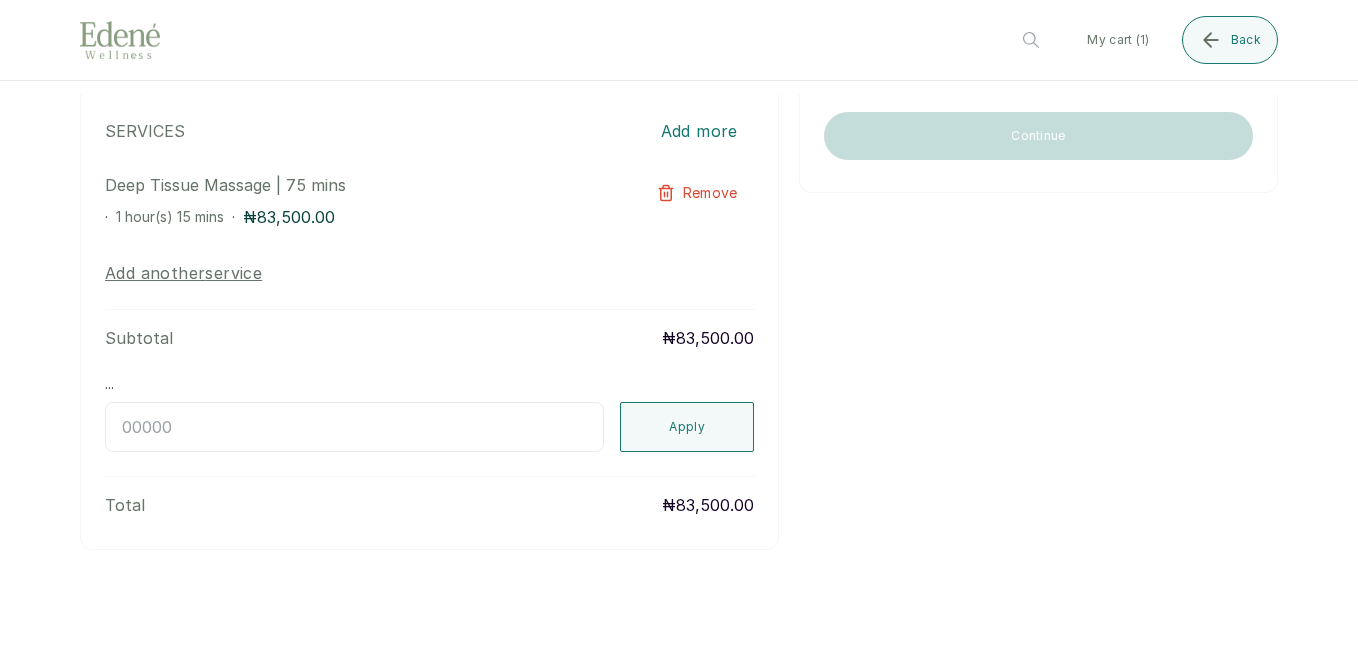 scroll, scrollTop: 223, scrollLeft: 0, axis: vertical 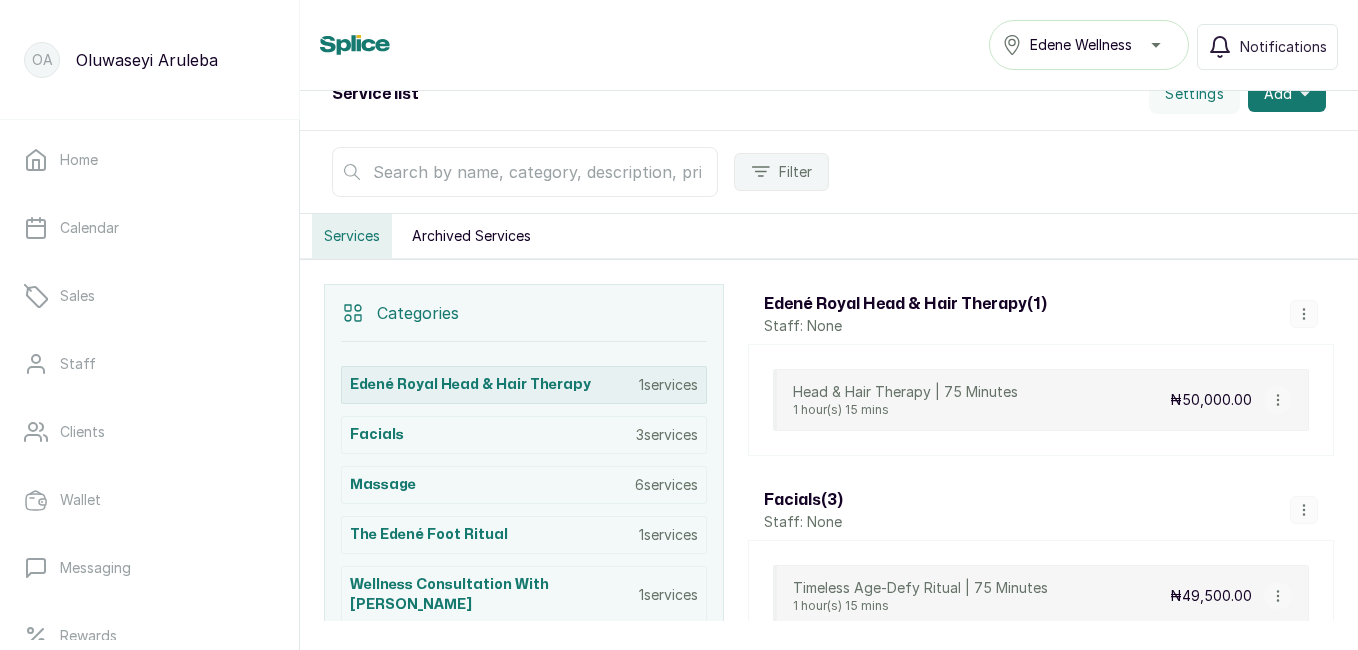click on "Edené Royal Head & Hair Therapy" at bounding box center (470, 385) 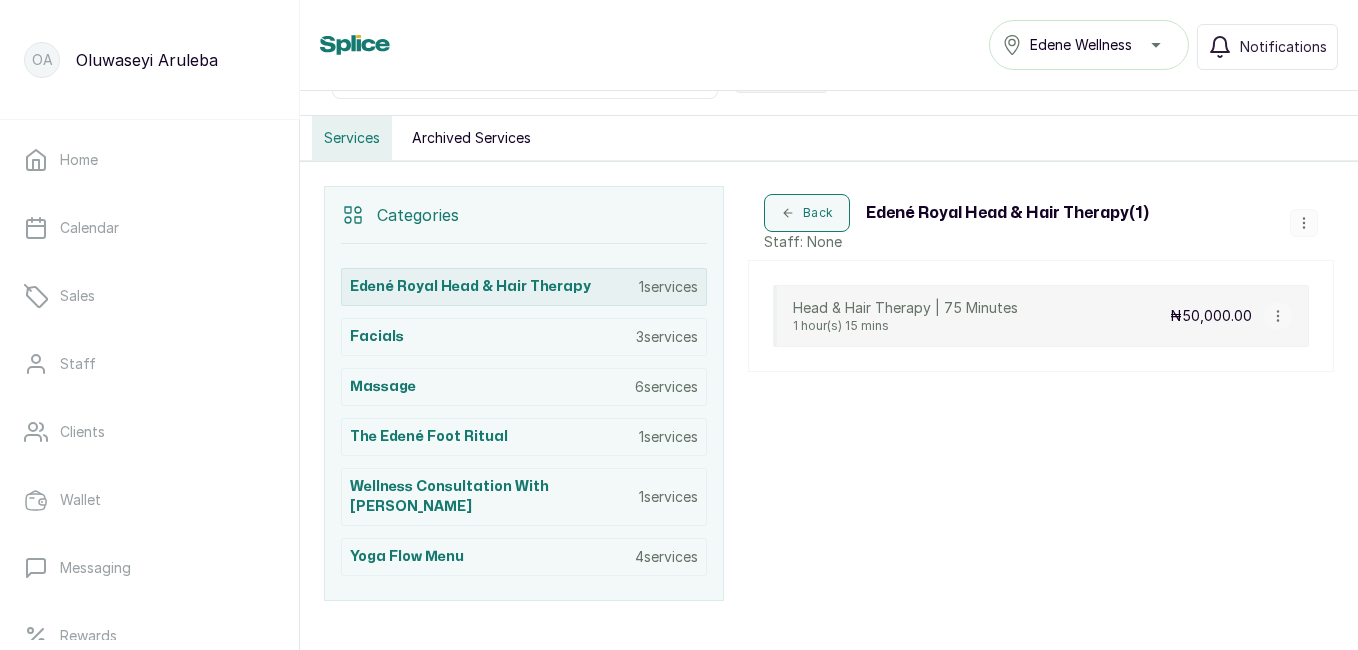 scroll, scrollTop: 416, scrollLeft: 0, axis: vertical 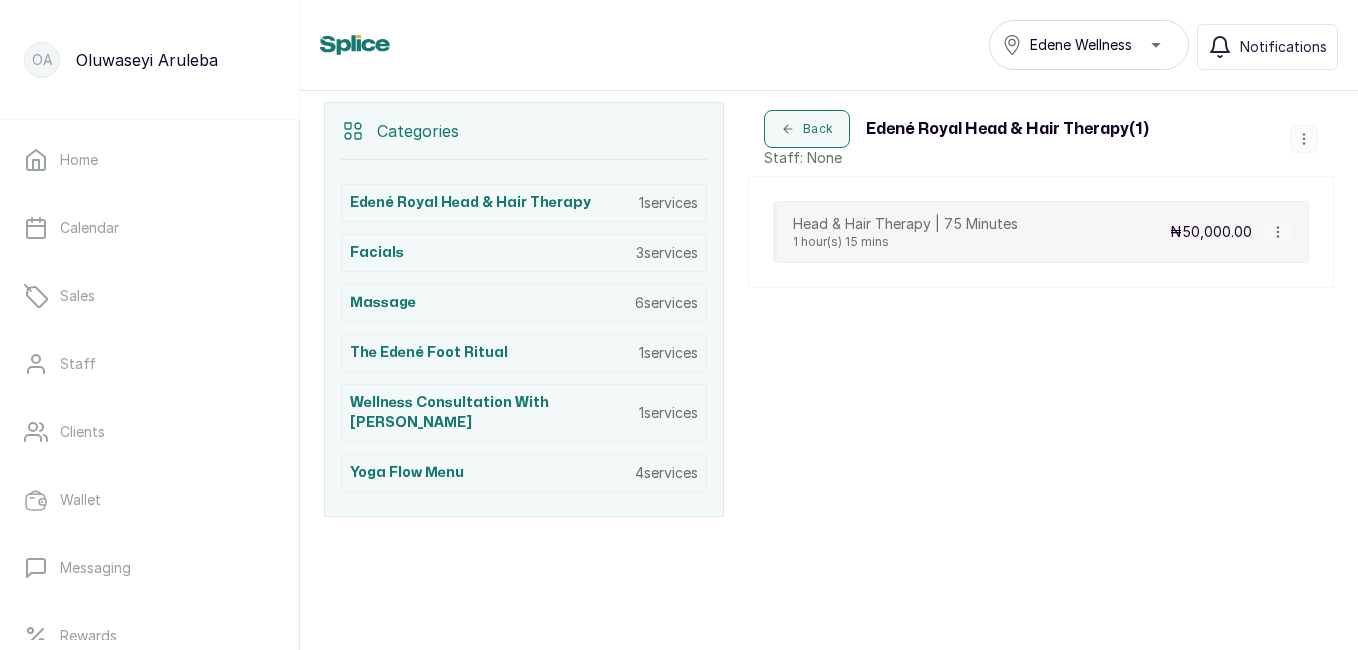 click 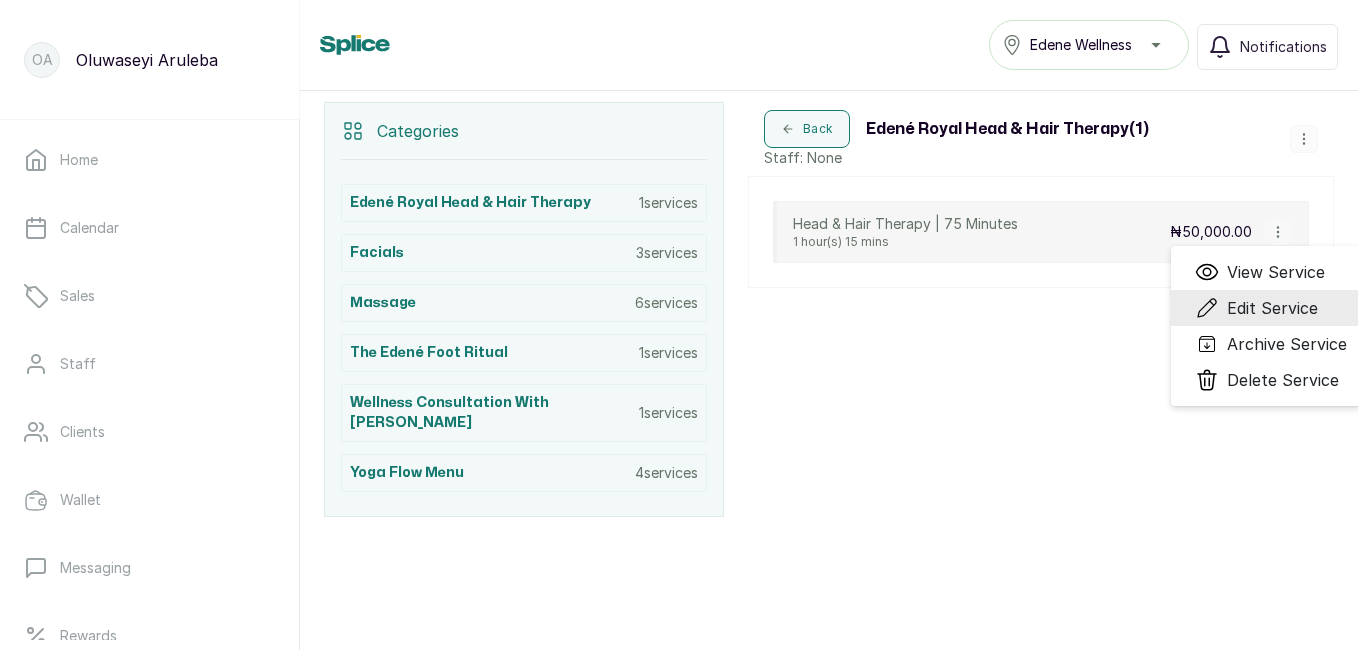 click on "Edit Service" at bounding box center [1272, 308] 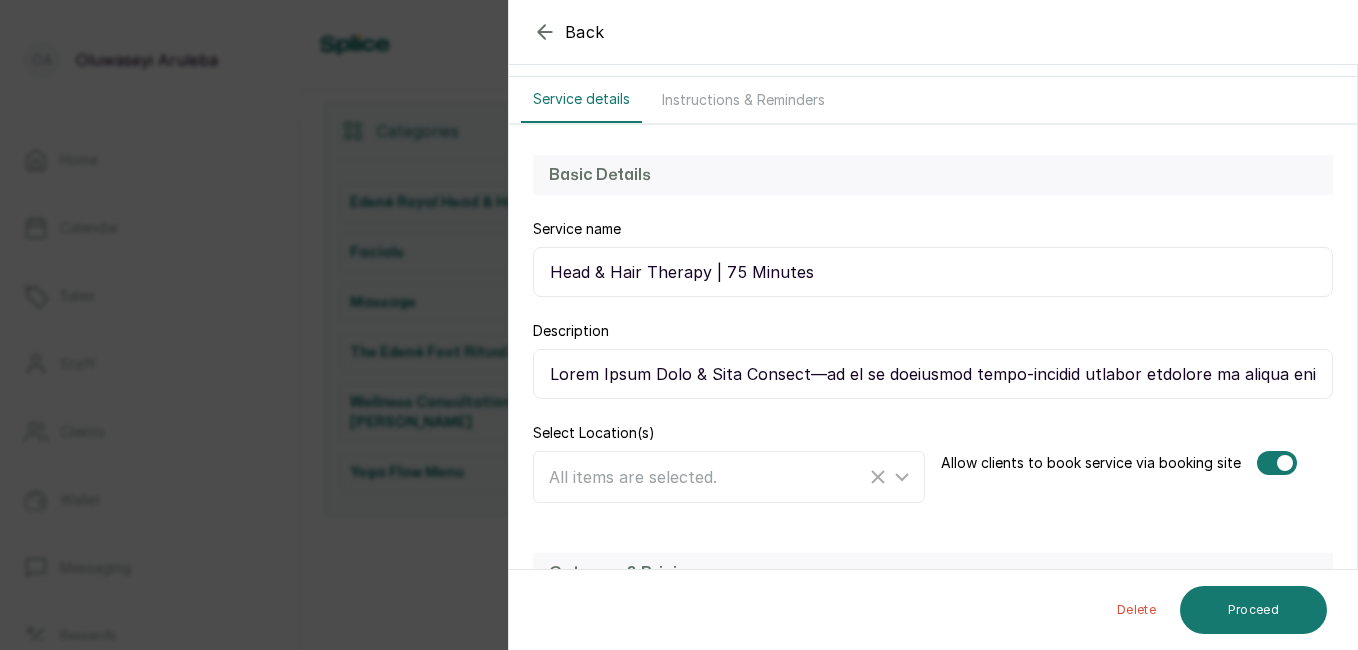 scroll, scrollTop: 187, scrollLeft: 0, axis: vertical 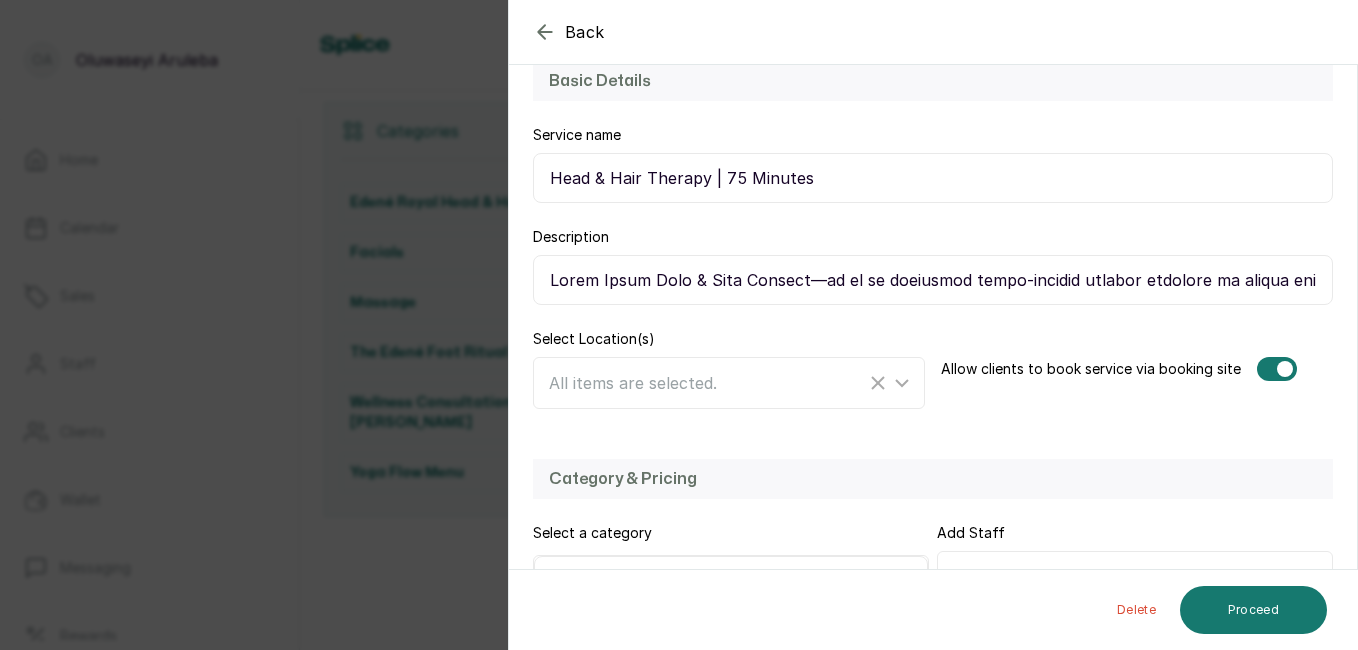 click on "Description" at bounding box center [933, 280] 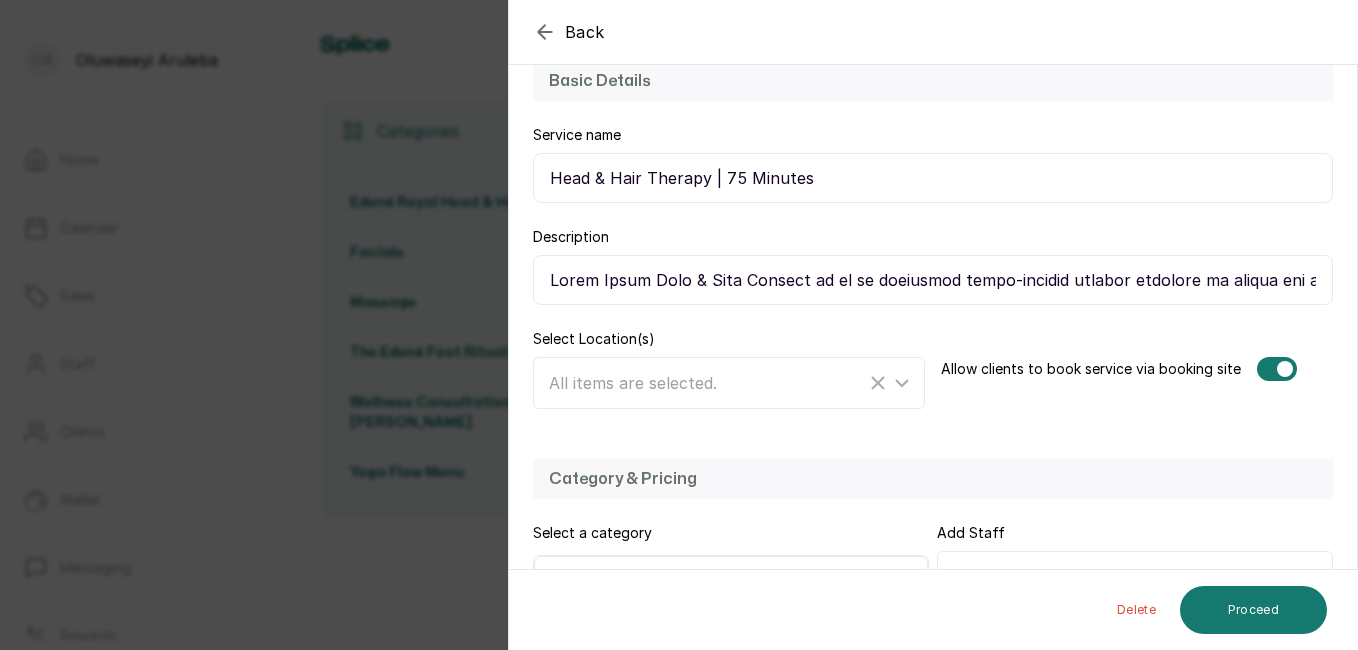 click on "Description" at bounding box center [933, 280] 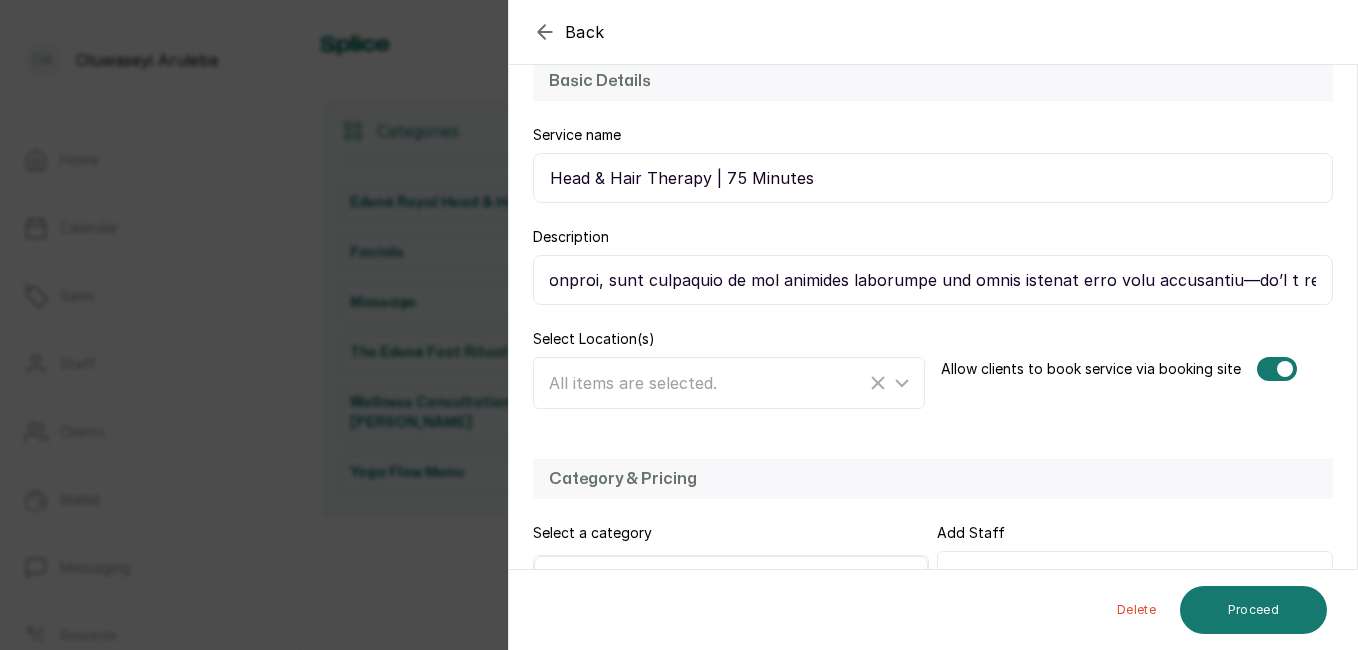 scroll, scrollTop: 0, scrollLeft: 1804, axis: horizontal 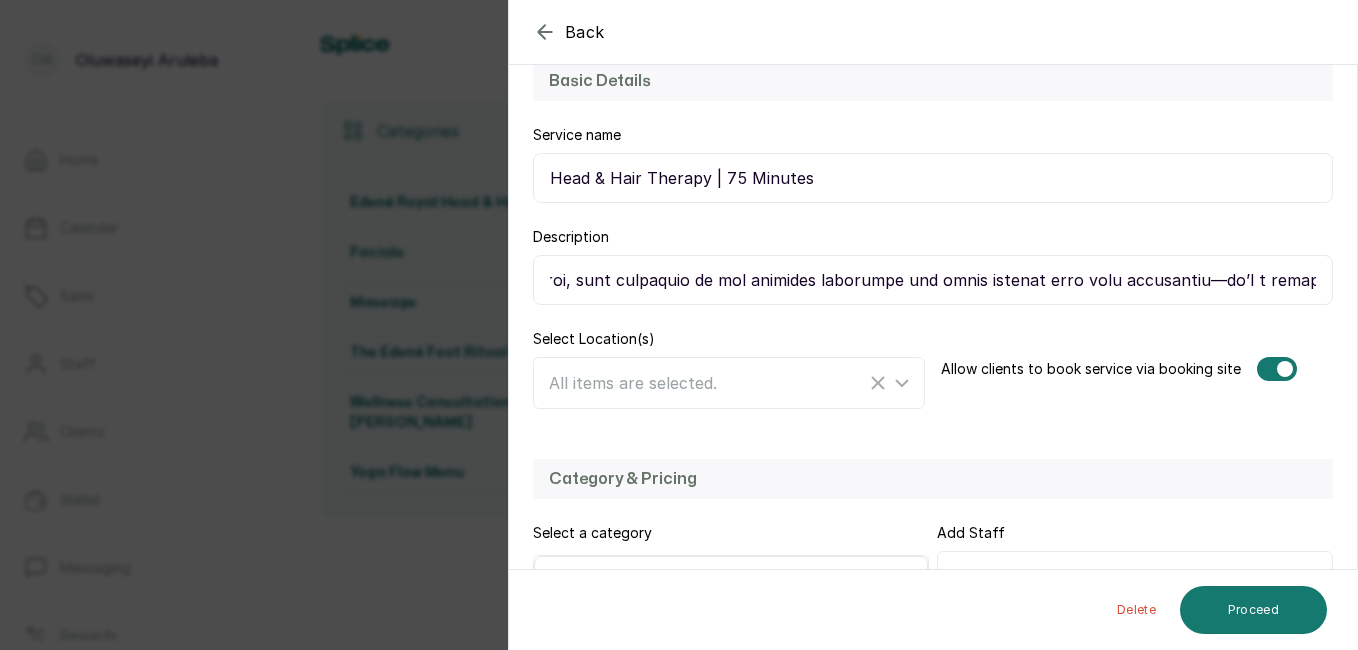 click on "Description" at bounding box center (933, 280) 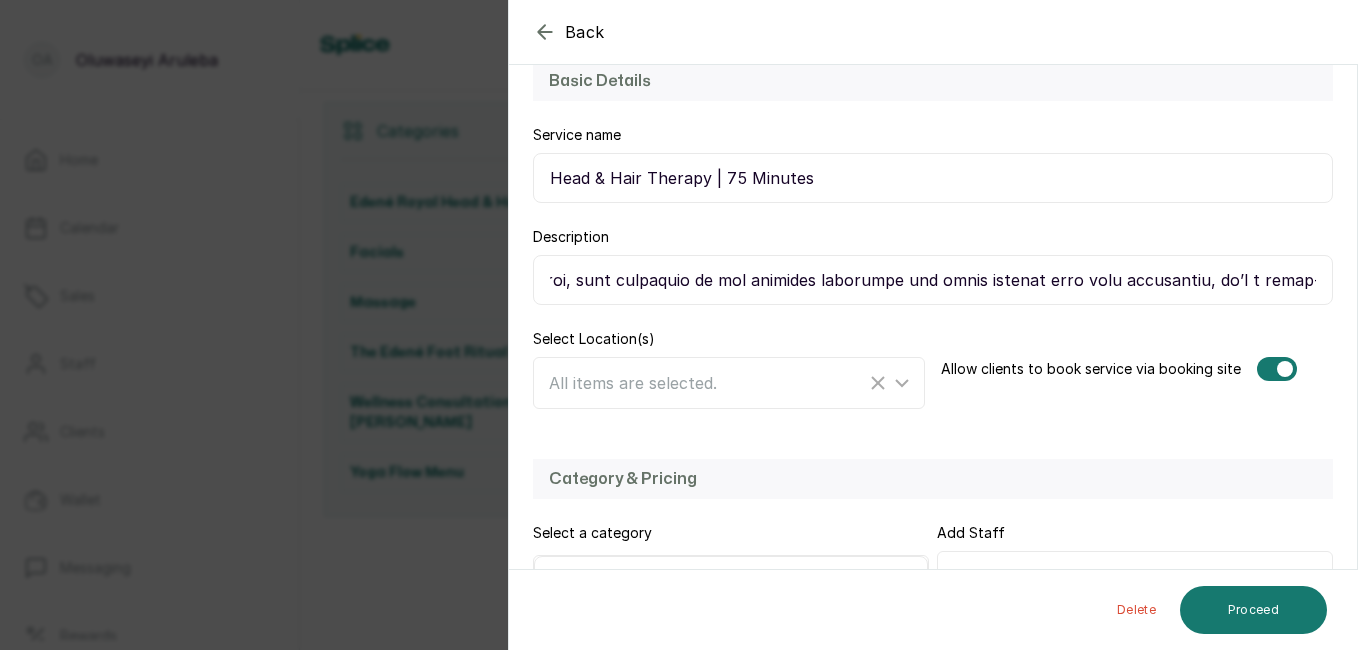 click on "Description" at bounding box center (933, 280) 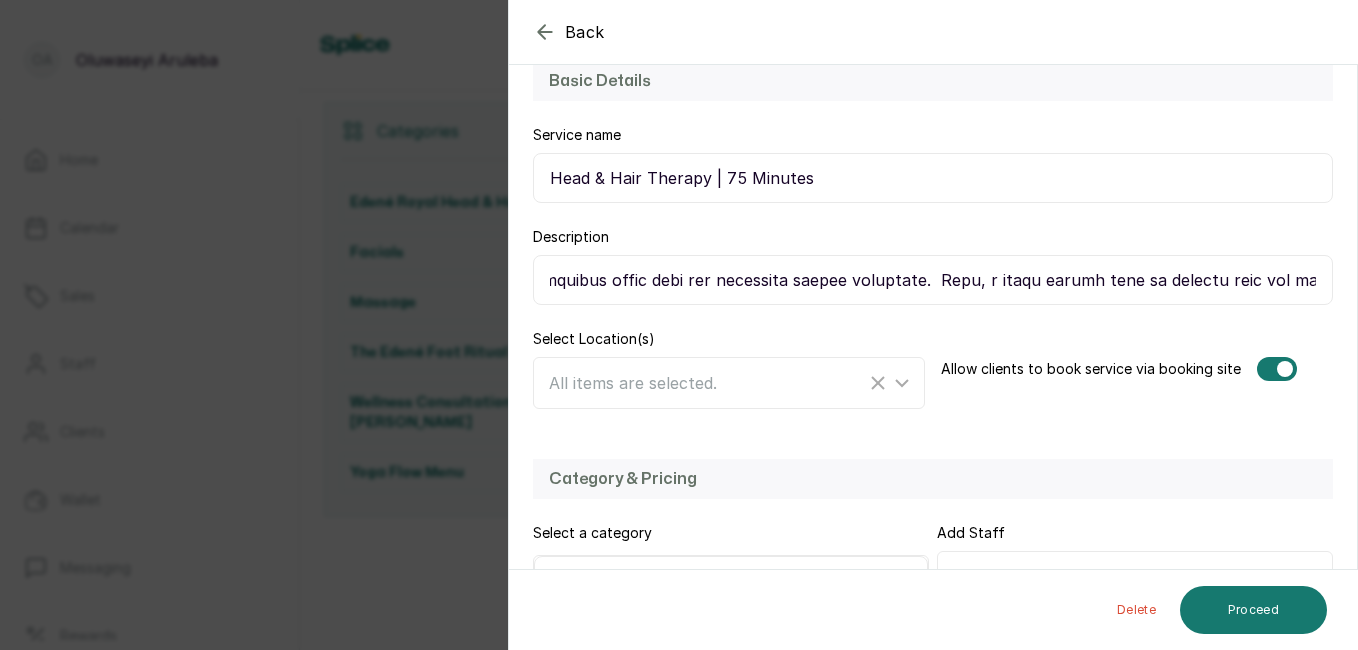 scroll, scrollTop: 0, scrollLeft: 4719, axis: horizontal 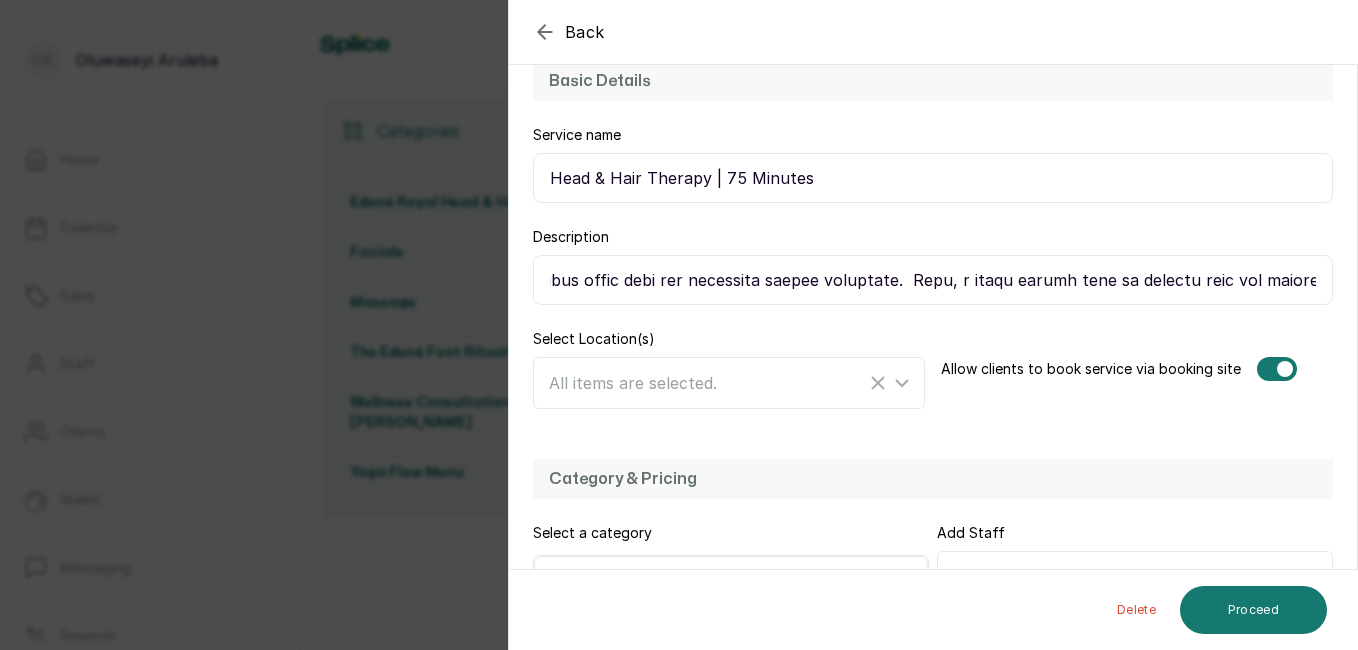 click on "Description" at bounding box center (933, 280) 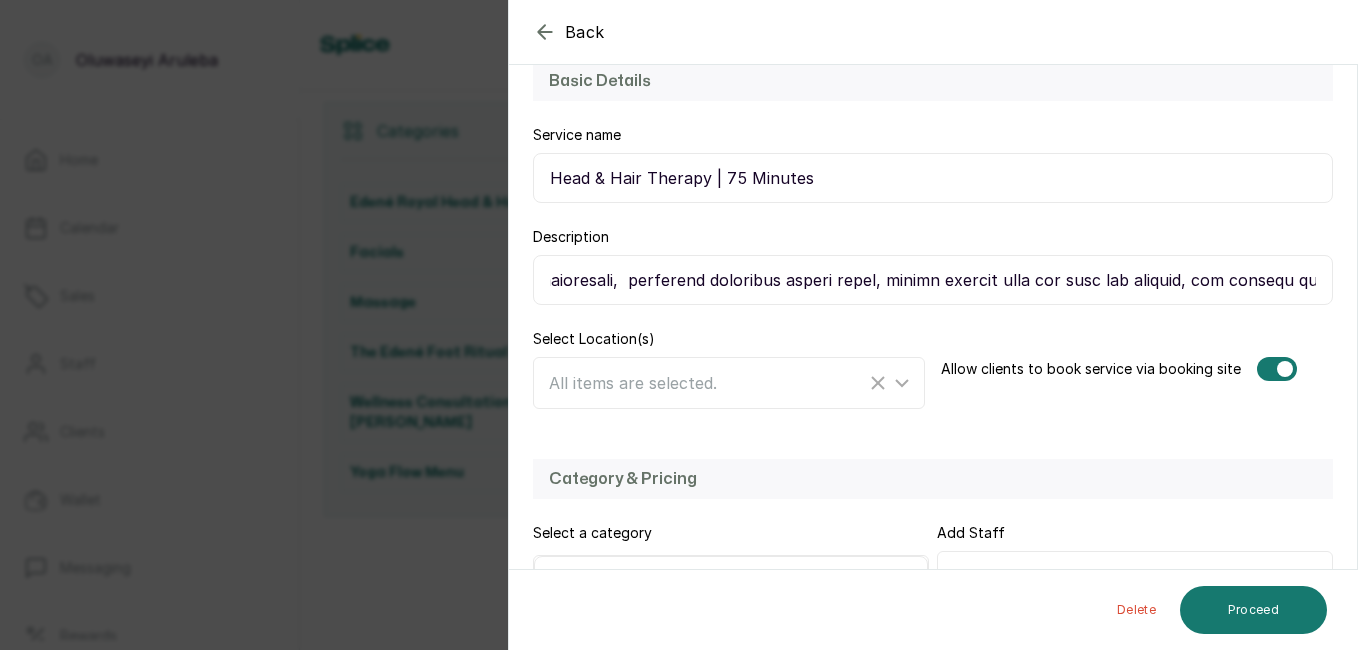 scroll, scrollTop: 0, scrollLeft: 5458, axis: horizontal 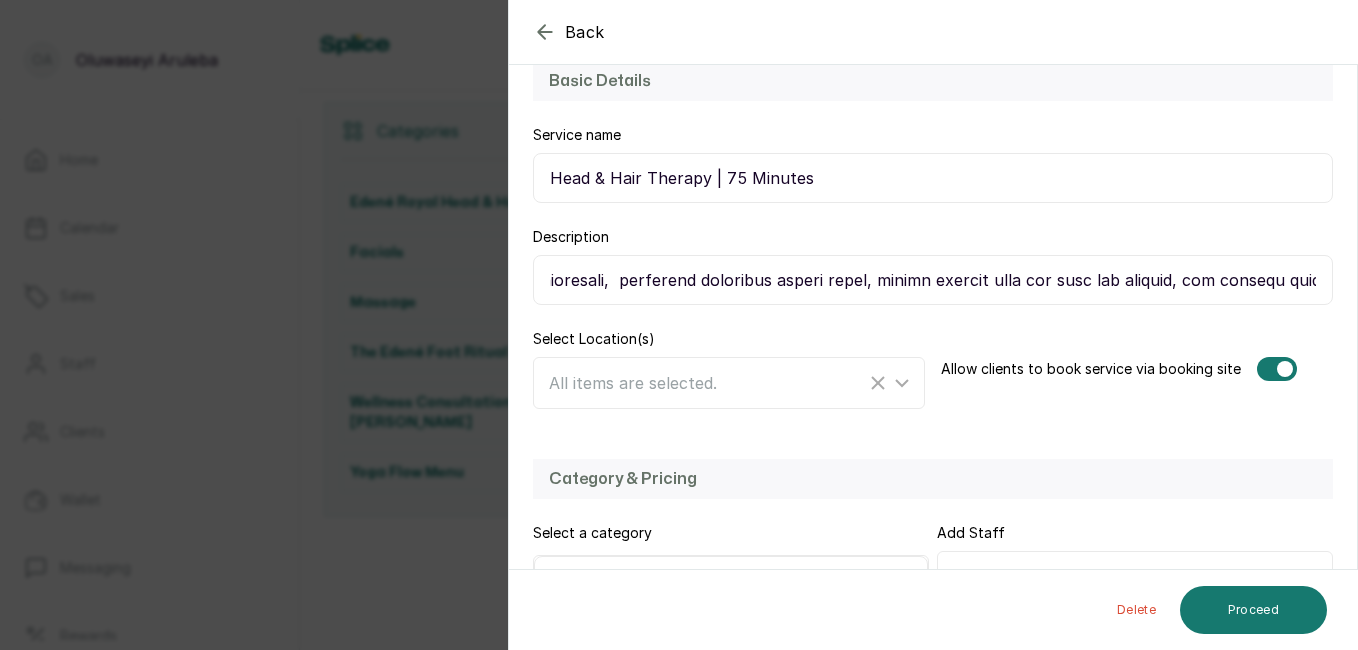 click on "Description" at bounding box center (933, 280) 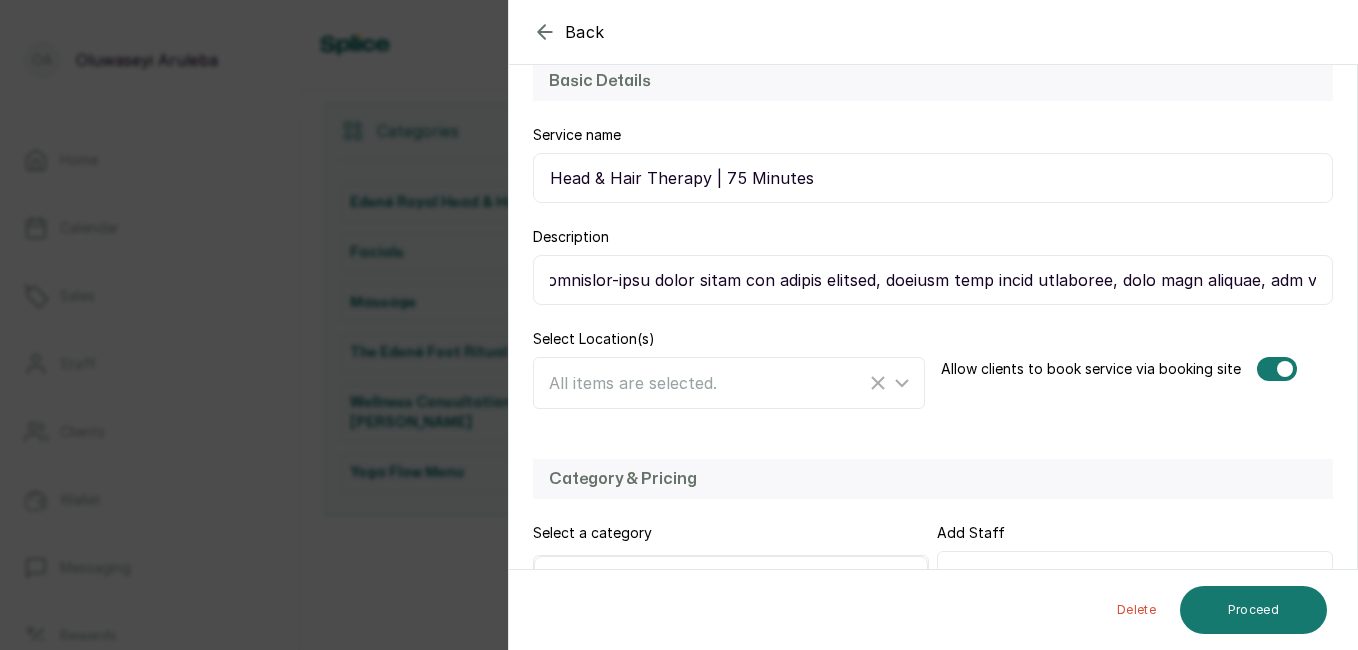 scroll, scrollTop: 0, scrollLeft: 7118, axis: horizontal 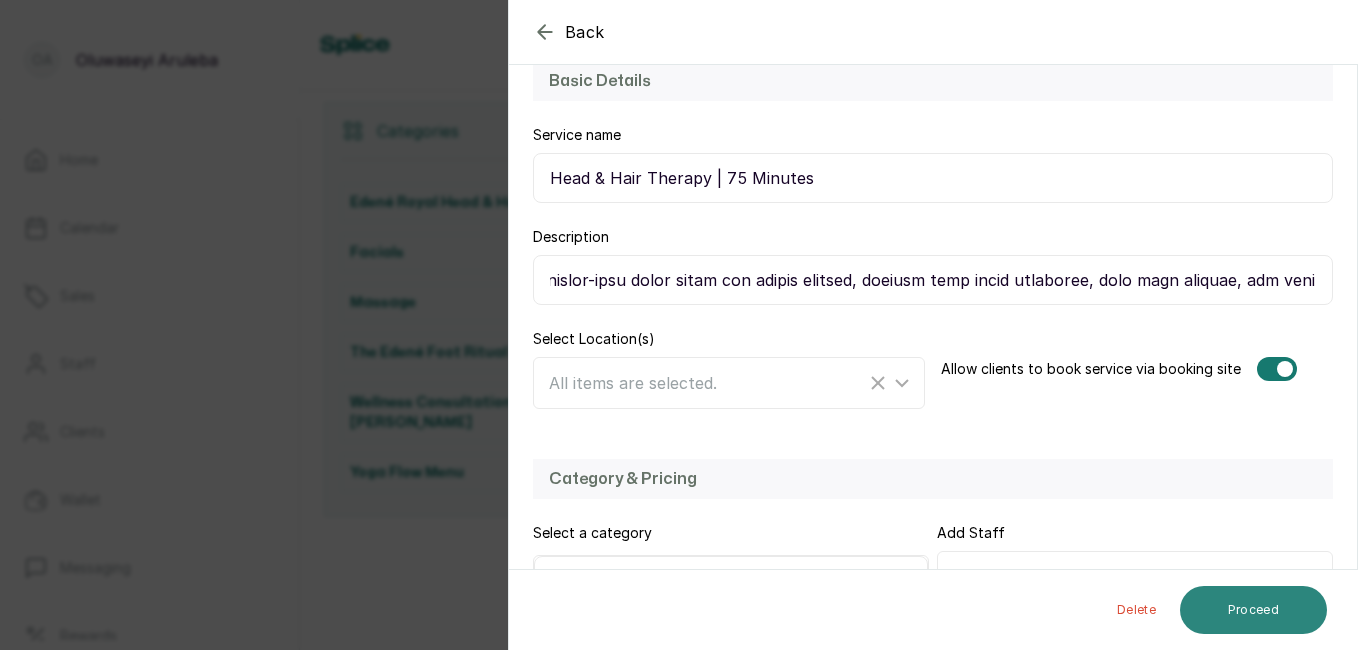 click on "Proceed" at bounding box center (1253, 610) 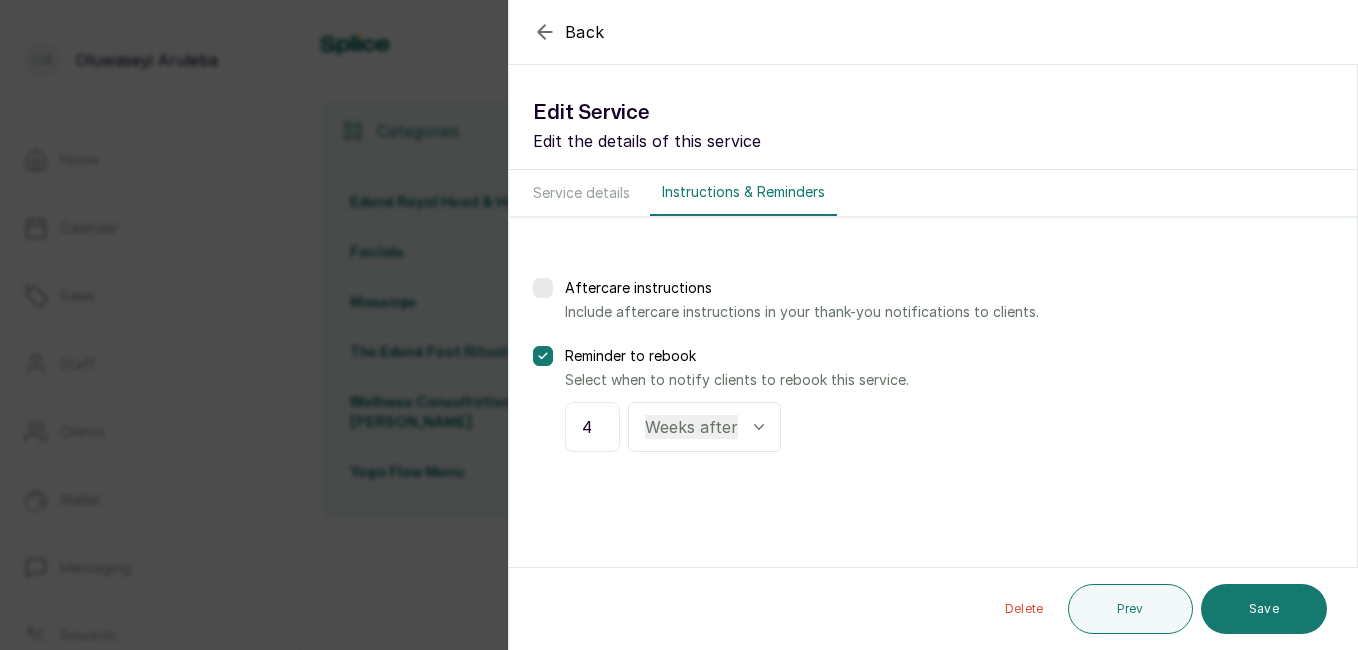 scroll, scrollTop: 0, scrollLeft: 0, axis: both 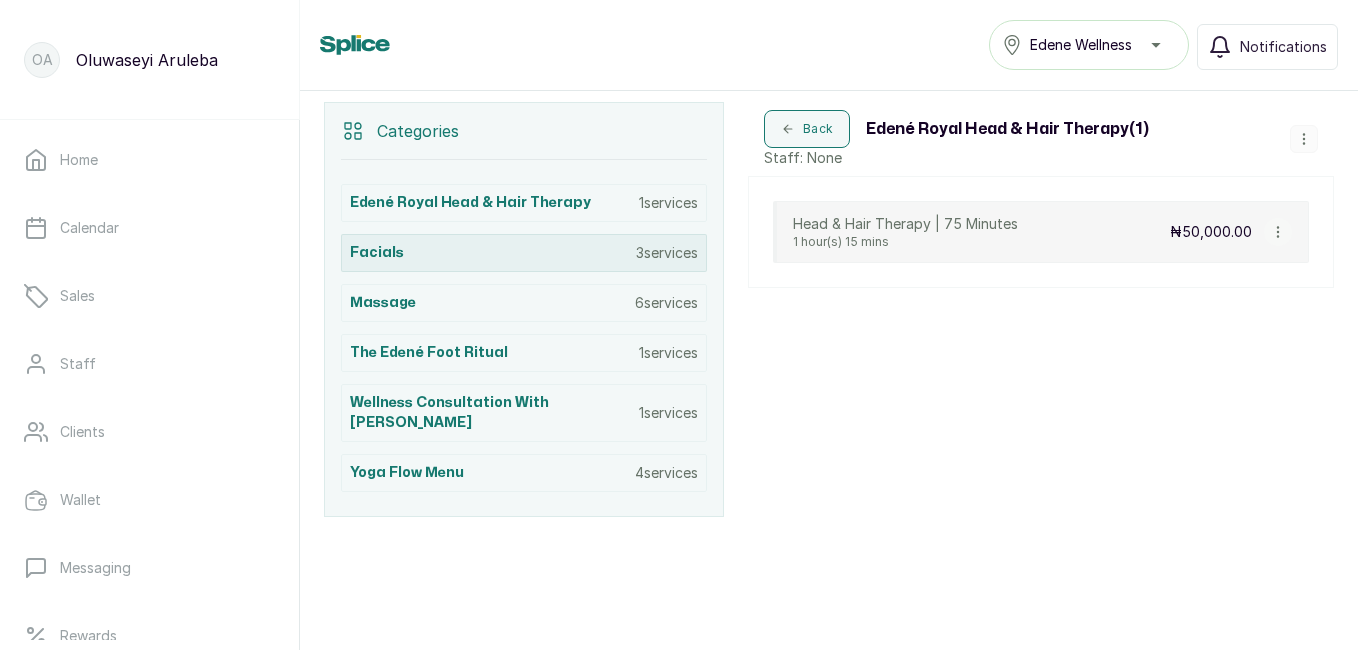 click on "3  services" at bounding box center [667, 253] 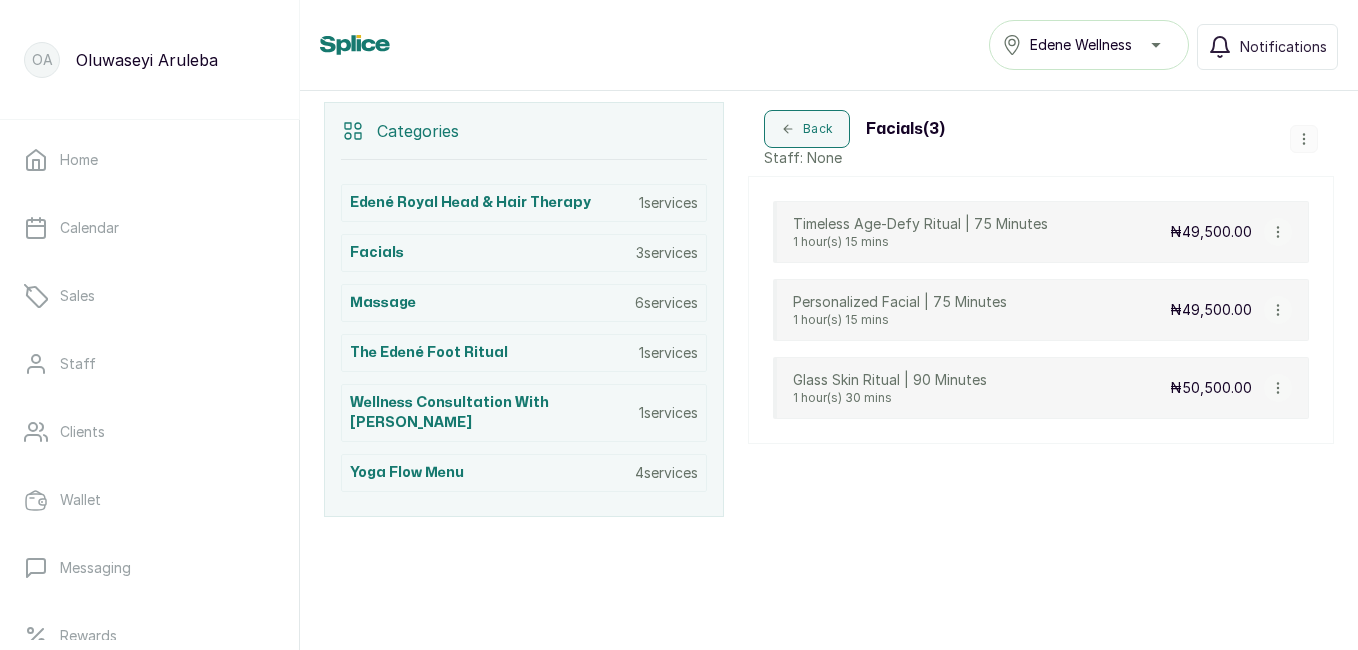 click 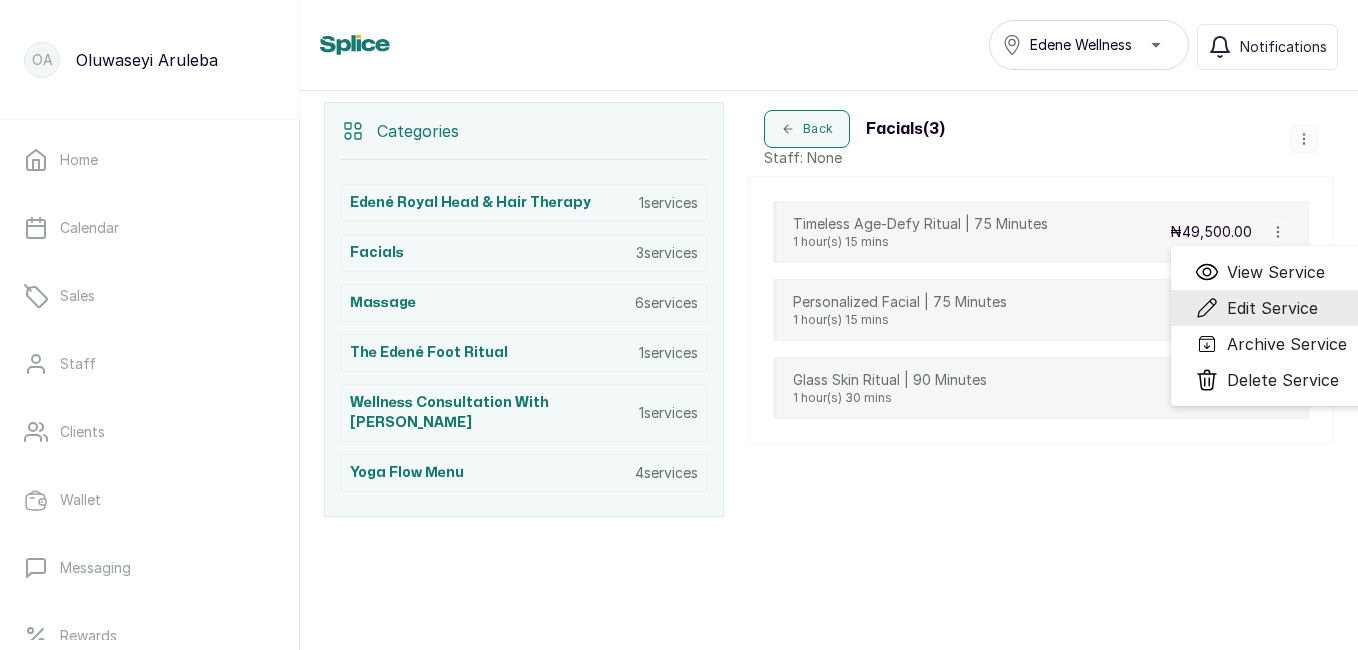 click on "Edit Service" at bounding box center (1272, 308) 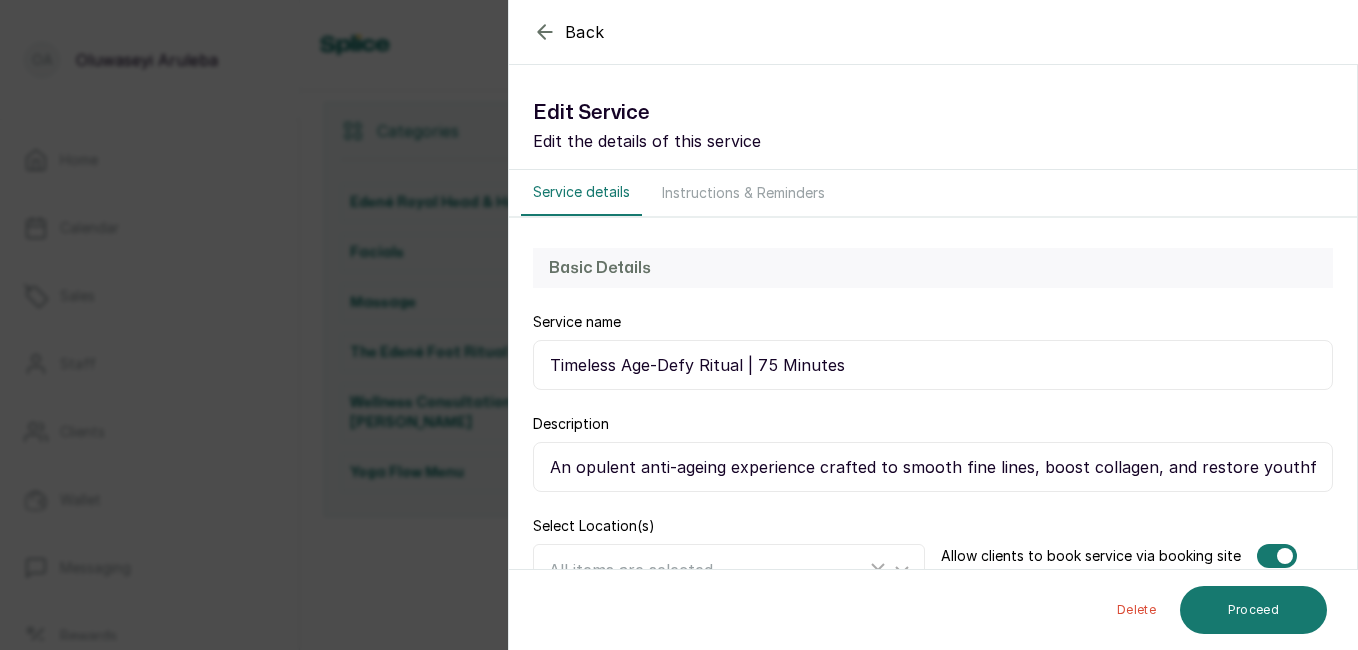 click on "An opulent anti-ageing experience crafted to smooth fine lines, boost collagen, and restore youthful vitality. Using peptide-infused serums, lifting massage techniques, and advanced hydration, your skin emerges visibly firm, plump, and radiant." at bounding box center [933, 467] 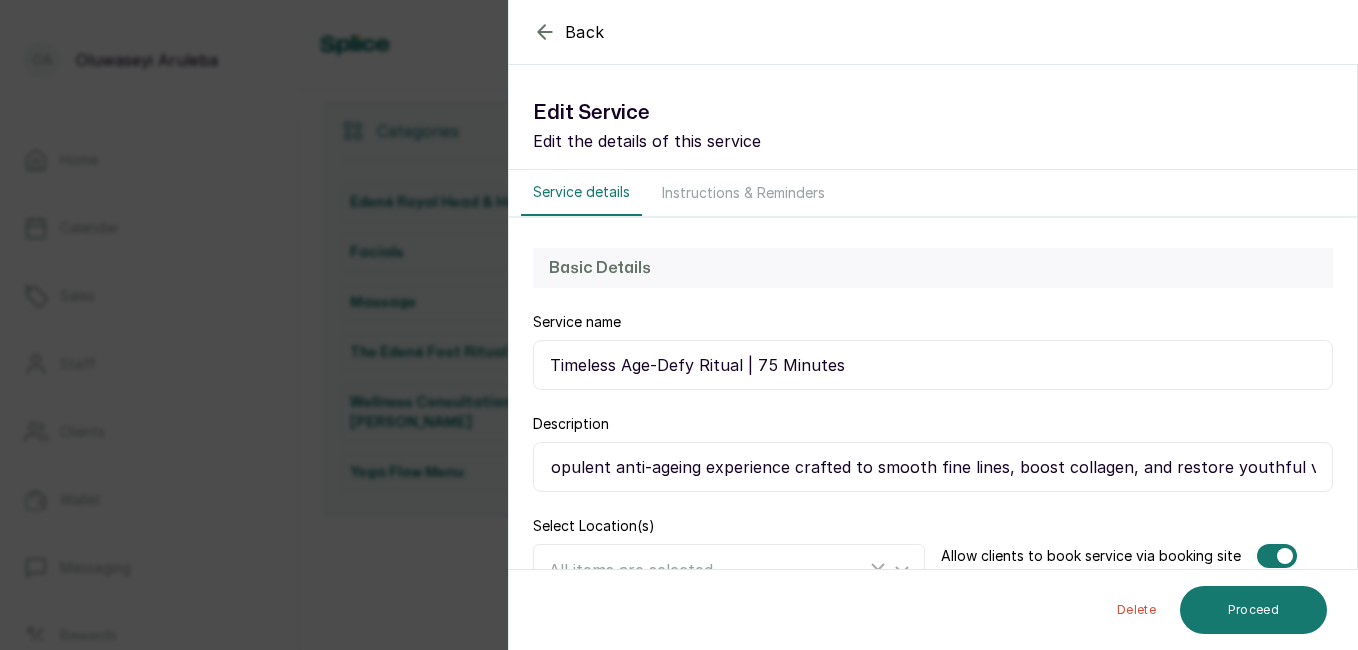 scroll, scrollTop: 0, scrollLeft: 0, axis: both 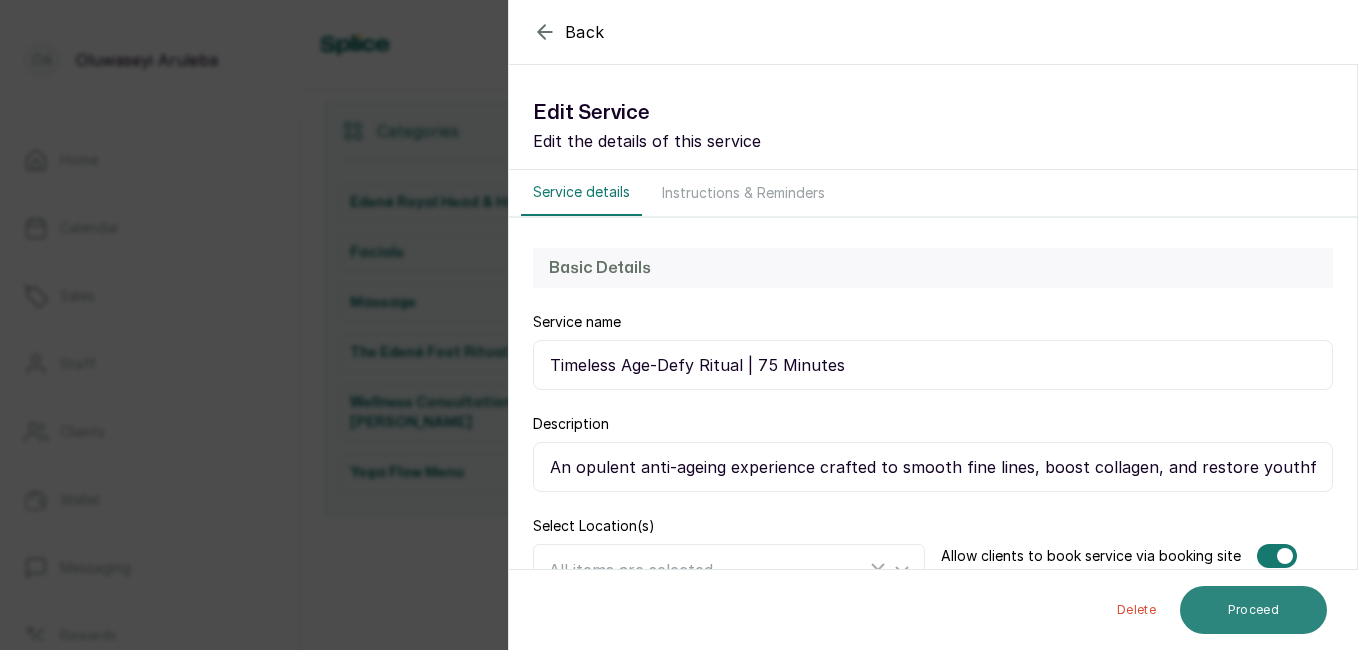 click on "Proceed" at bounding box center [1253, 610] 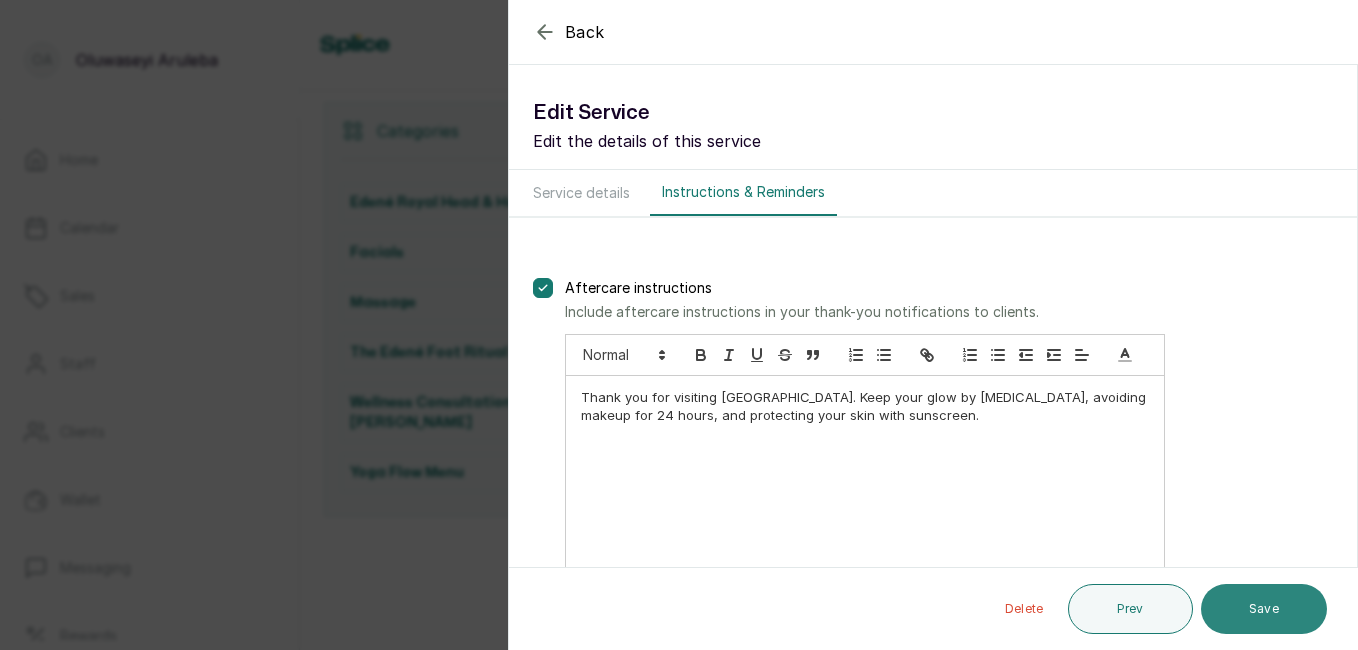 click on "Save" at bounding box center [1264, 609] 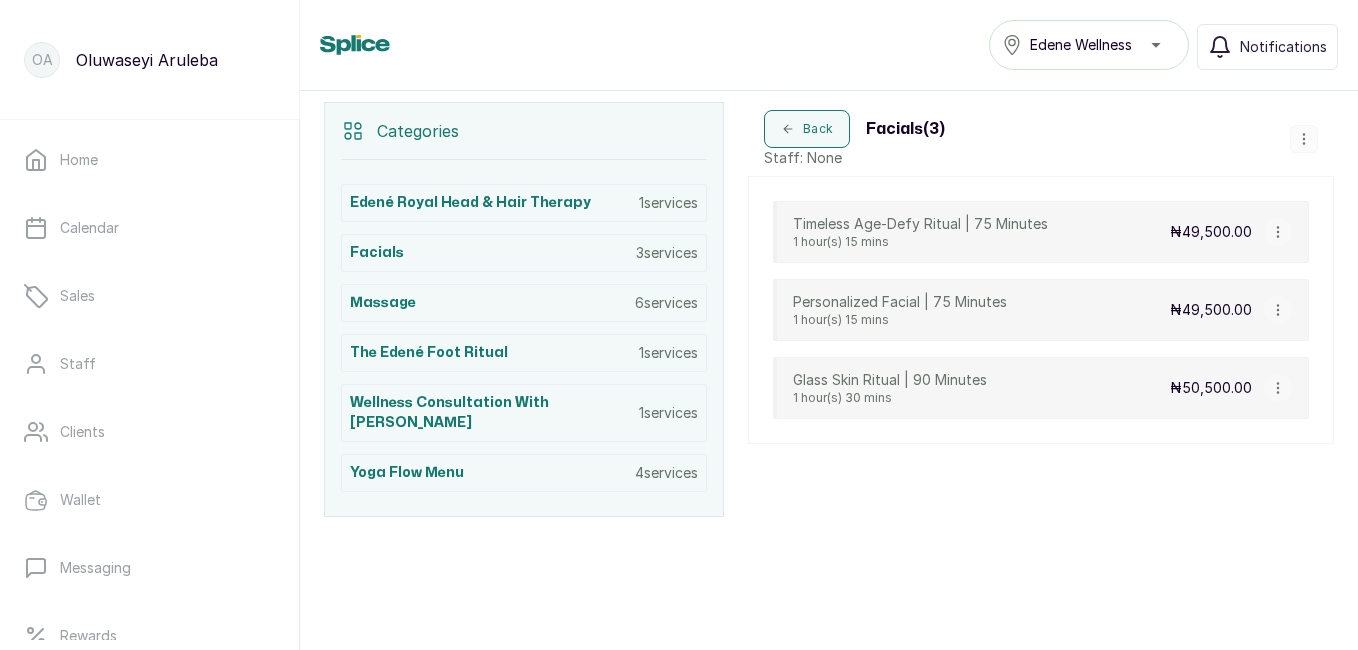 click 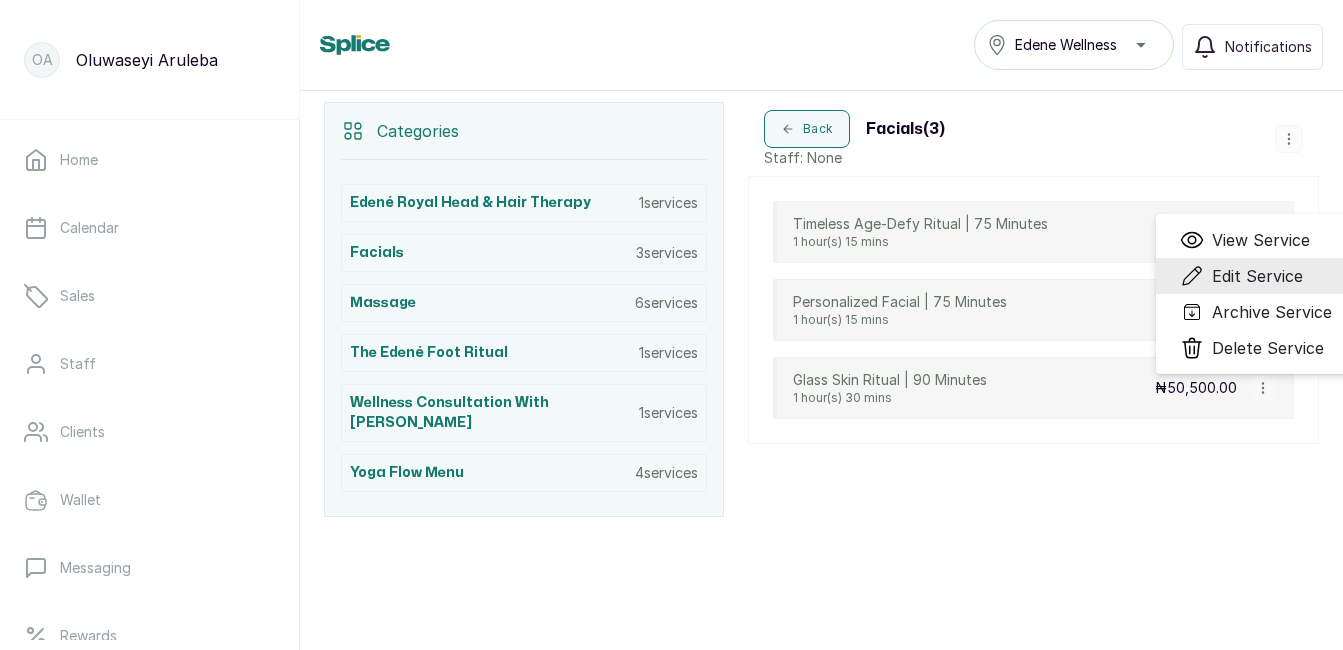 click on "Edit Service" at bounding box center (1257, 276) 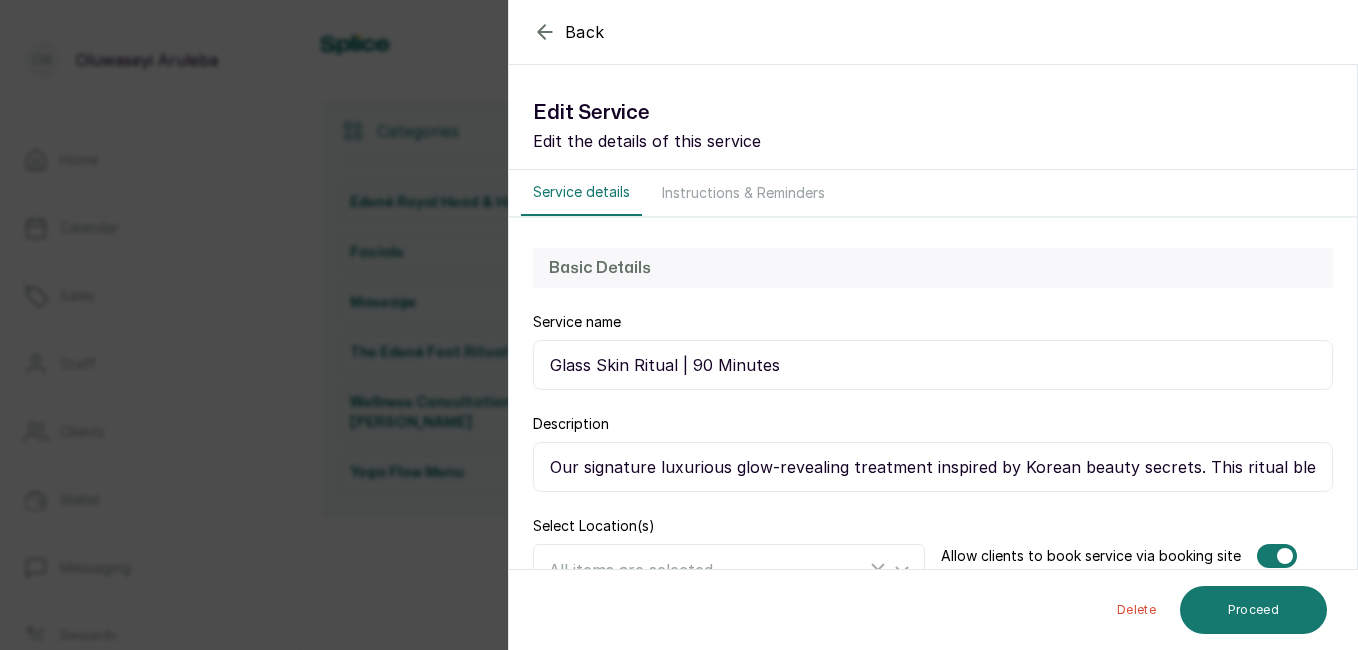 click on "Our signature luxurious glow-revealing treatment inspired by Korean beauty secrets. This ritual blends advanced brightening serums, microdermabrasion, and indulgent hydration layers to achieve the coveted “glass skin” look—smooth, clear, and light-reflective." at bounding box center (933, 467) 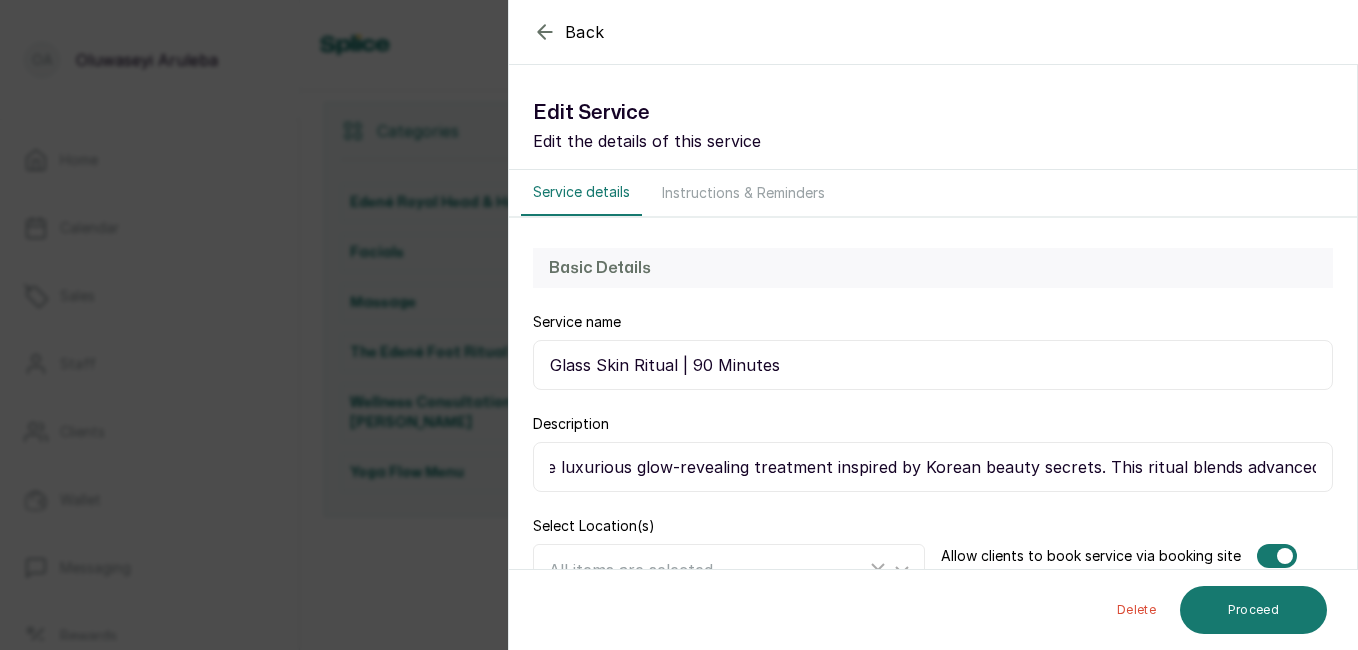 scroll, scrollTop: 0, scrollLeft: 158, axis: horizontal 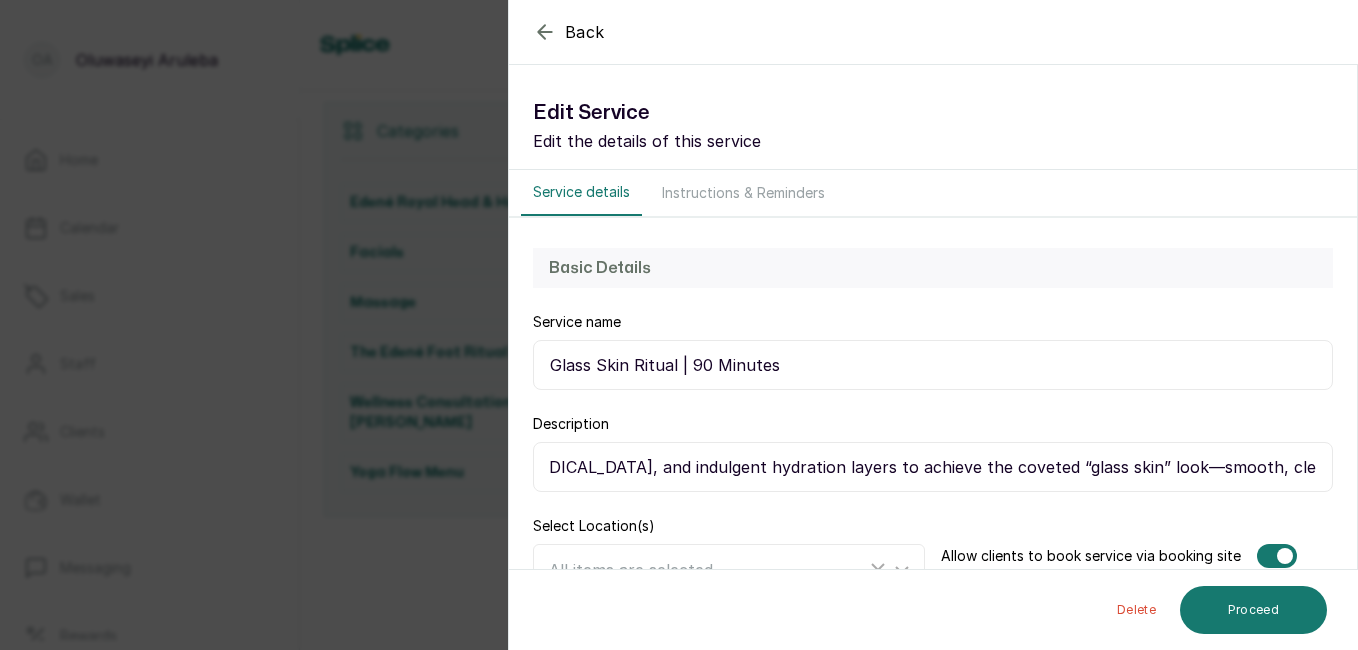 click on "Our signature luxurious glow-revealing treatment inspired by Korean beauty secrets. This ritual blend advanced brightening serums, microdermabrasion, and indulgent hydration layers to achieve the coveted “glass skin” look—smooth, clear, and light-reflective." at bounding box center (933, 467) 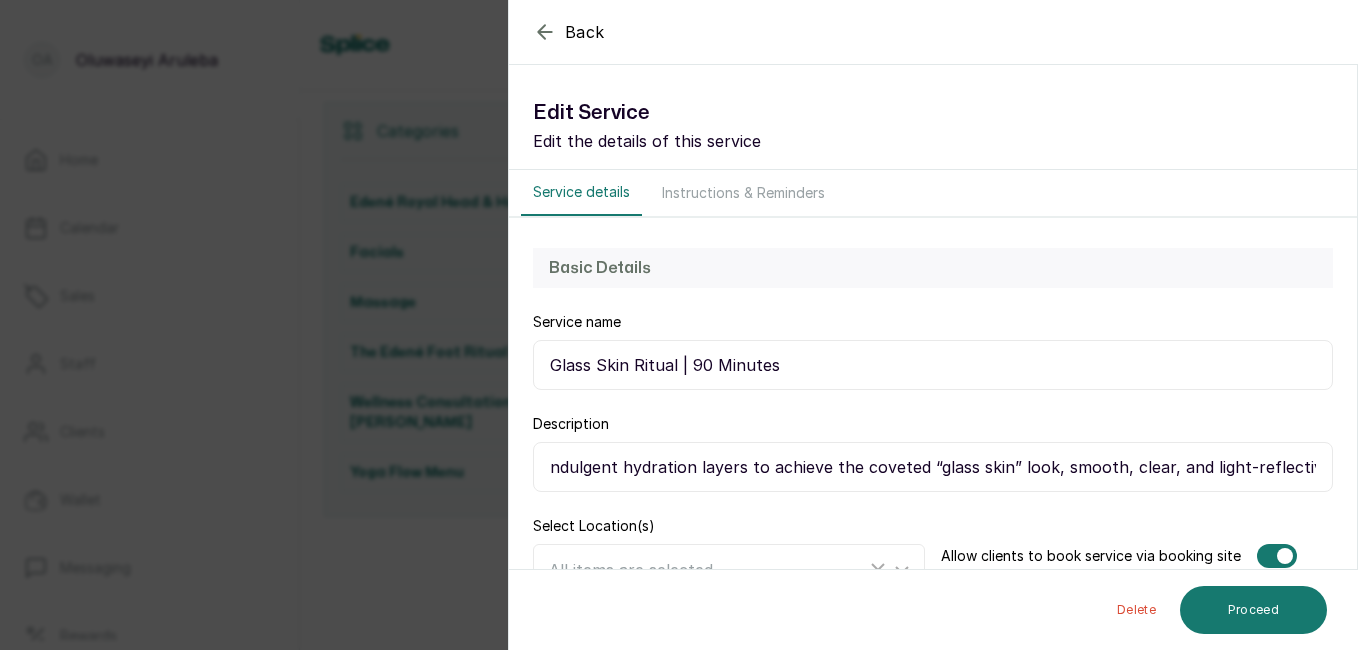 scroll, scrollTop: 0, scrollLeft: 1211, axis: horizontal 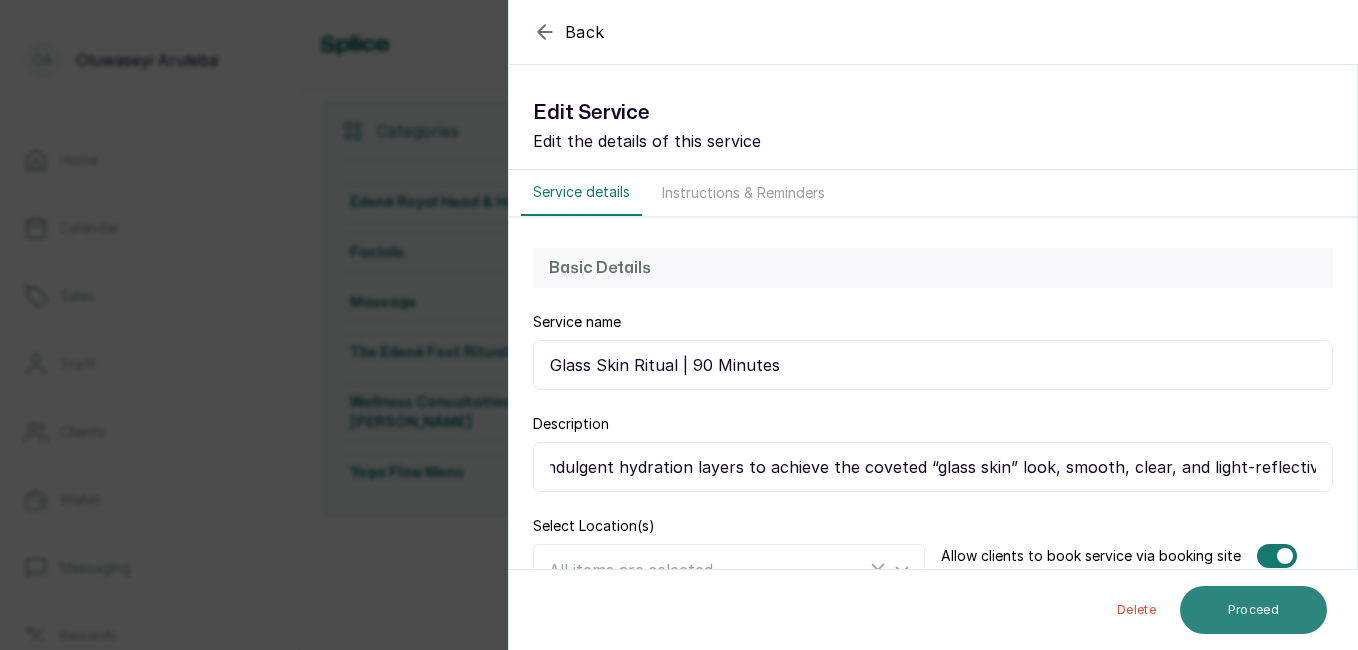type on "Our signature luxurious glow-revealing treatment inspired by Korean beauty secrets. This ritual blend advanced brightening serums, [MEDICAL_DATA], and indulgent hydration layers to achieve the coveted “glass skin” look, smooth, clear, and light-reflective." 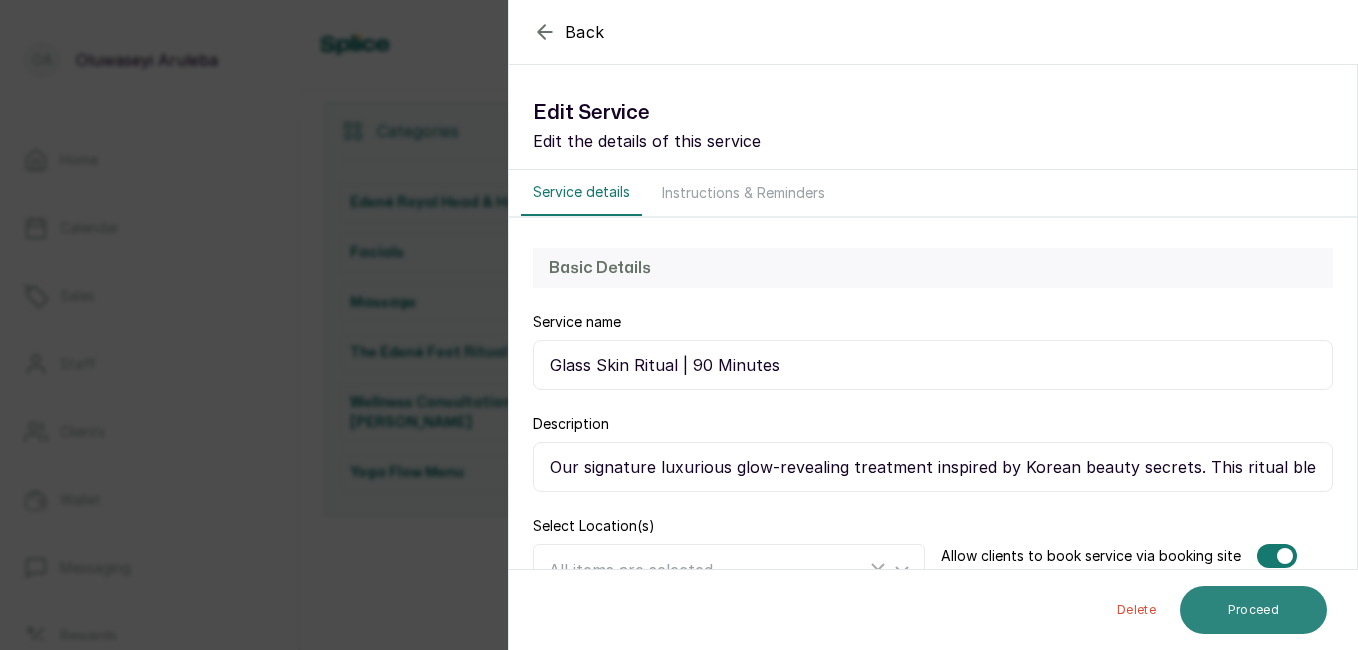 click on "Proceed" at bounding box center (1253, 610) 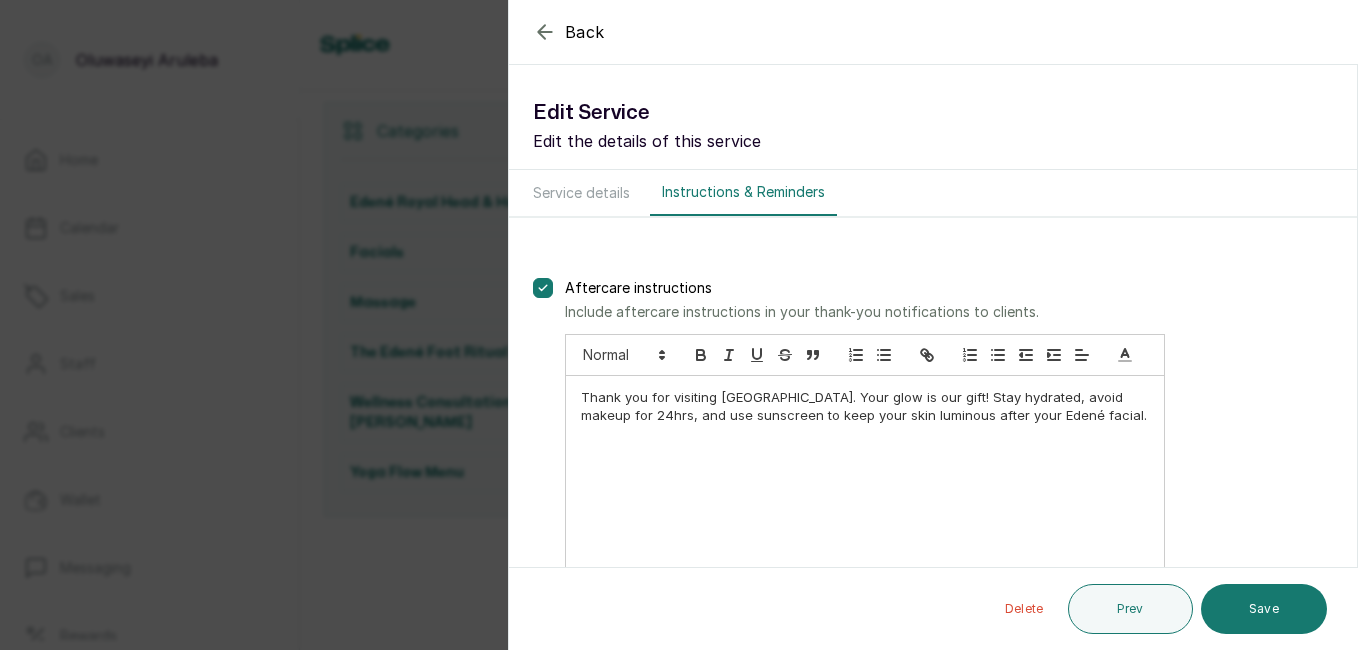 click on "Save" at bounding box center [1264, 609] 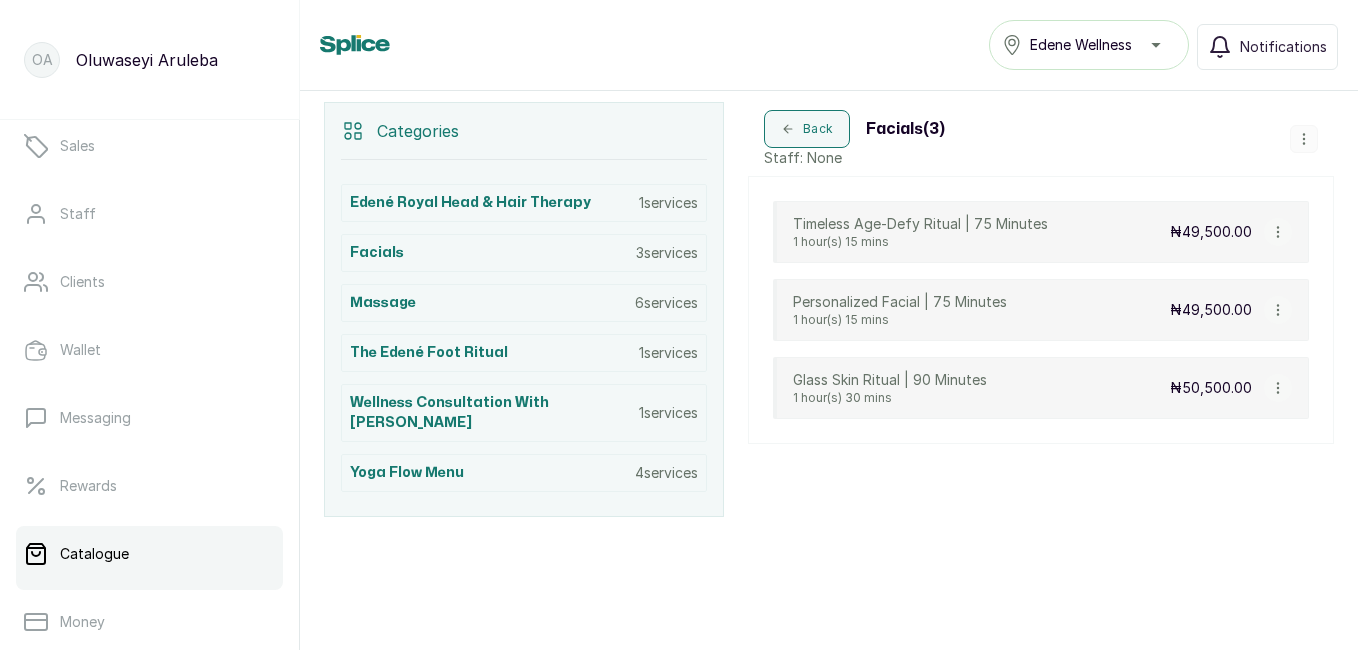 scroll, scrollTop: 92, scrollLeft: 0, axis: vertical 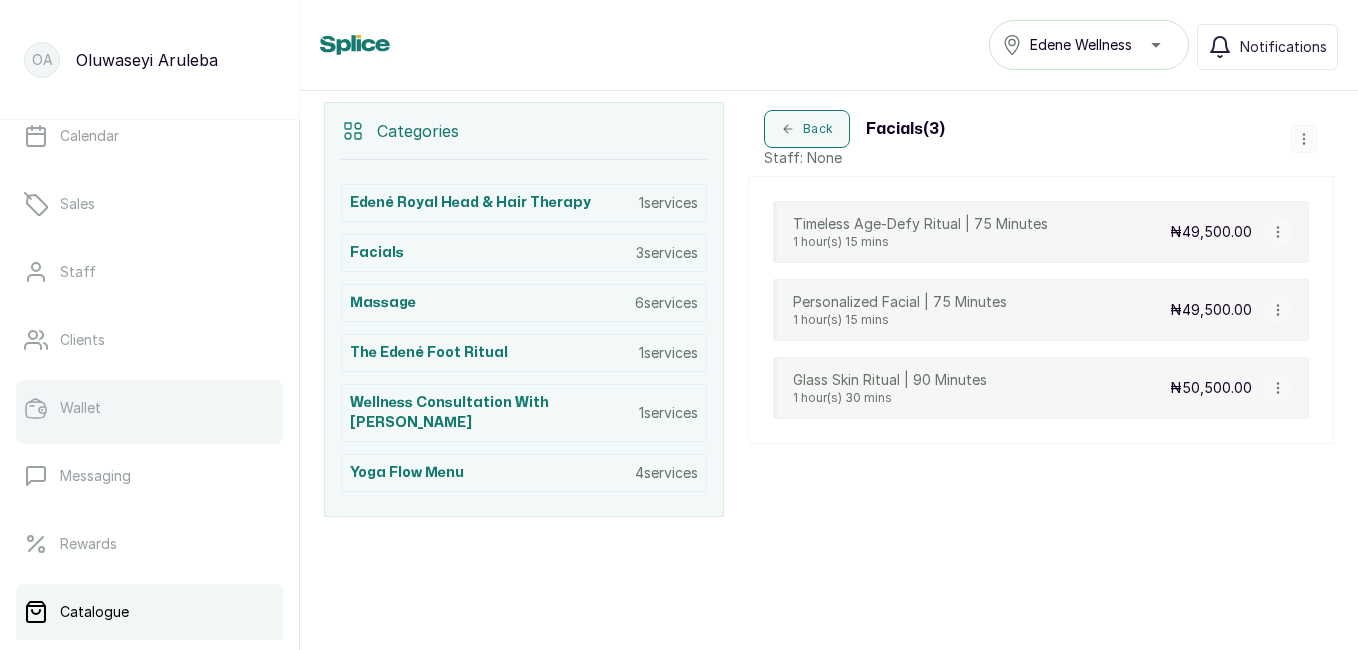 click on "Wallet" at bounding box center (149, 408) 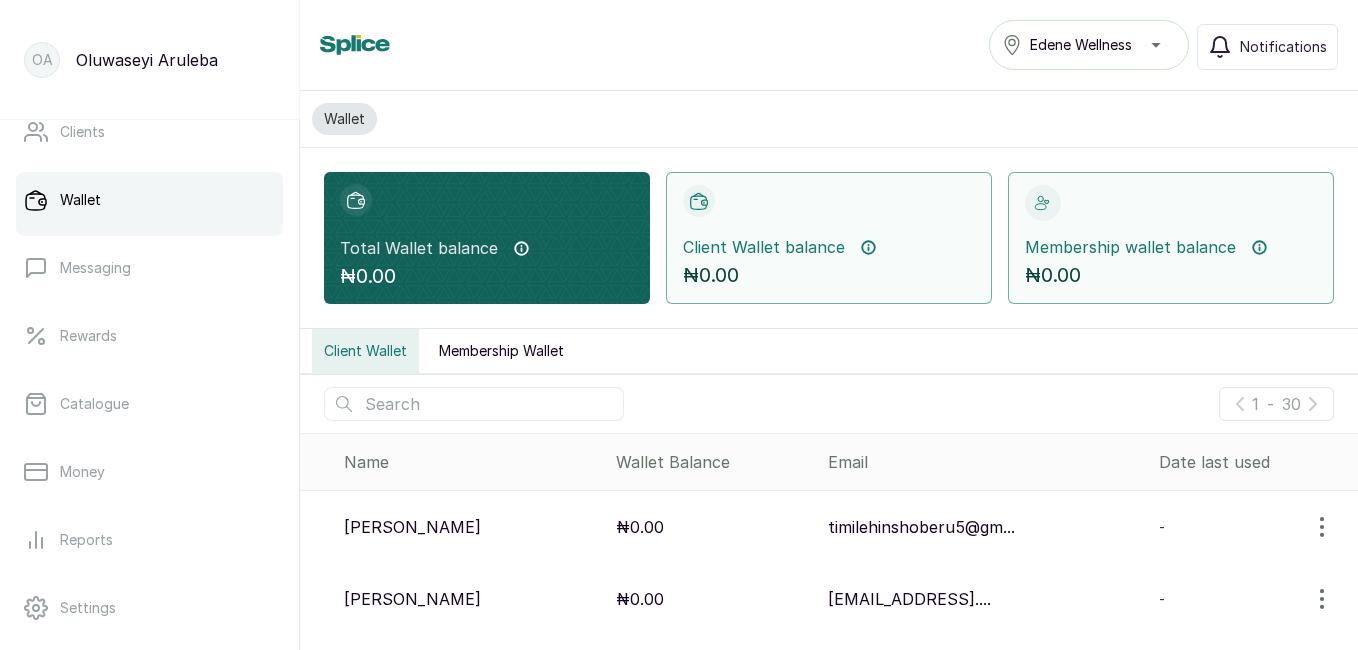 scroll, scrollTop: 306, scrollLeft: 0, axis: vertical 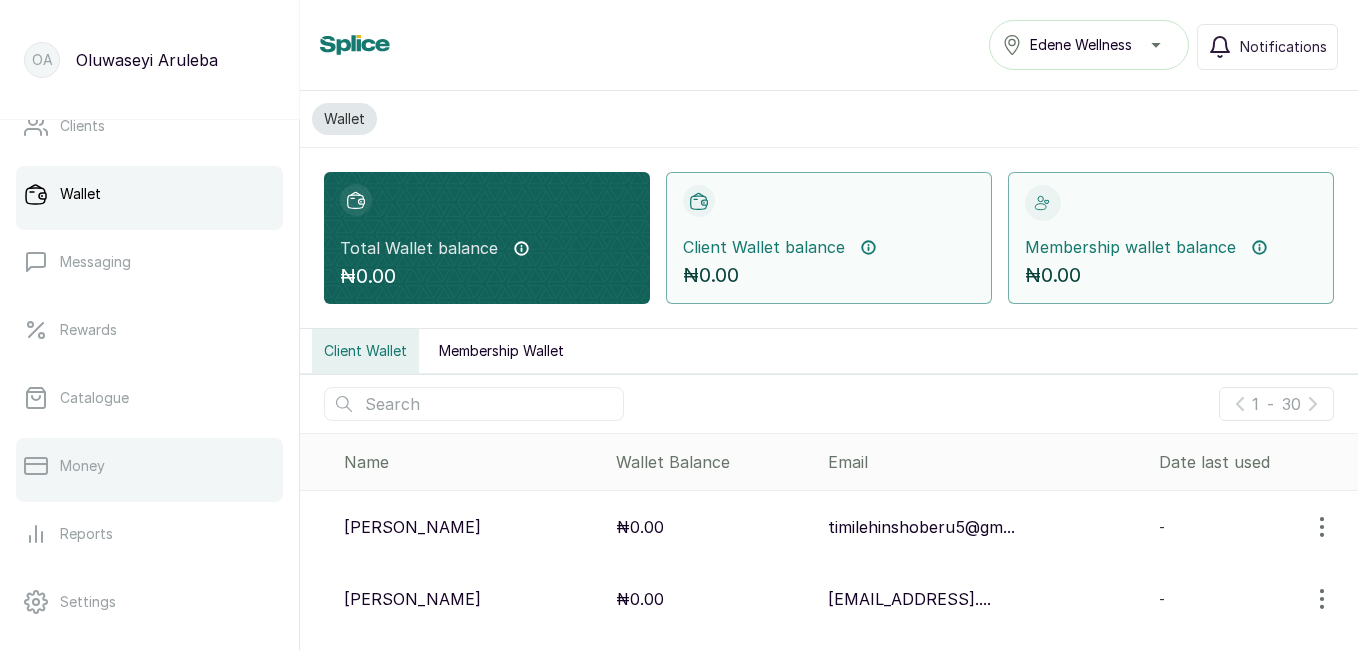 click on "Money" at bounding box center (149, 466) 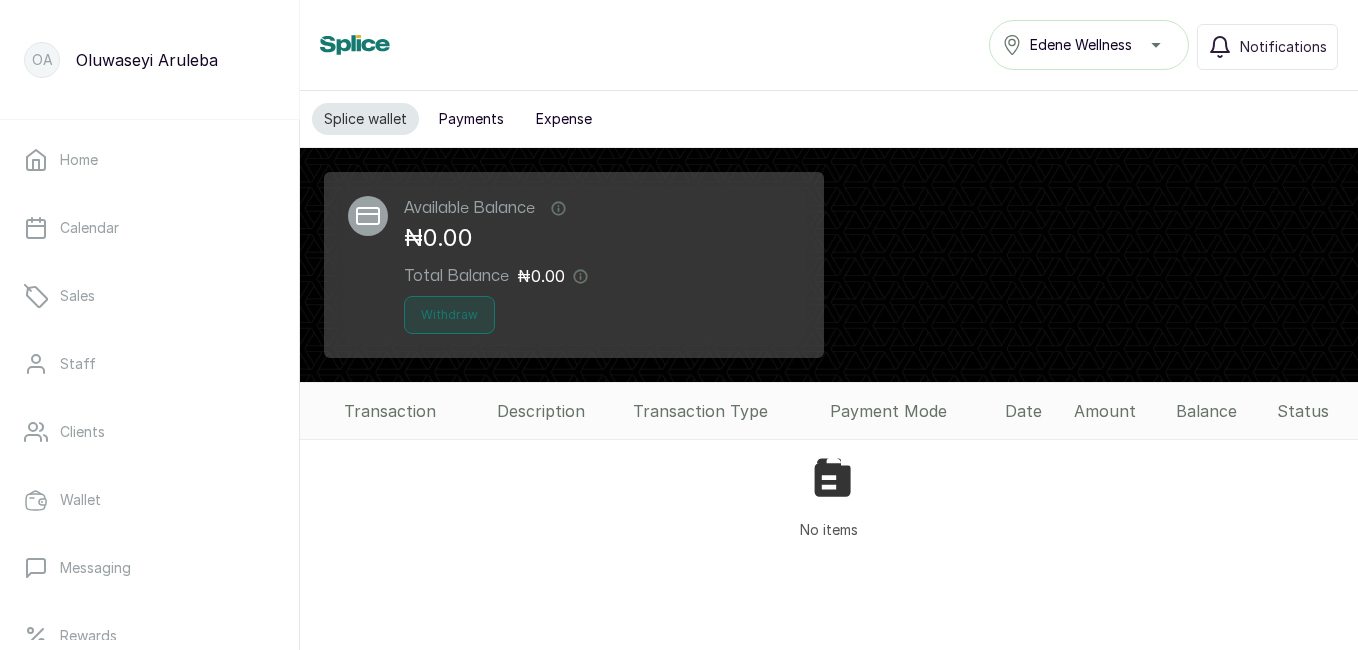 click on "Withdraw" at bounding box center [449, 315] 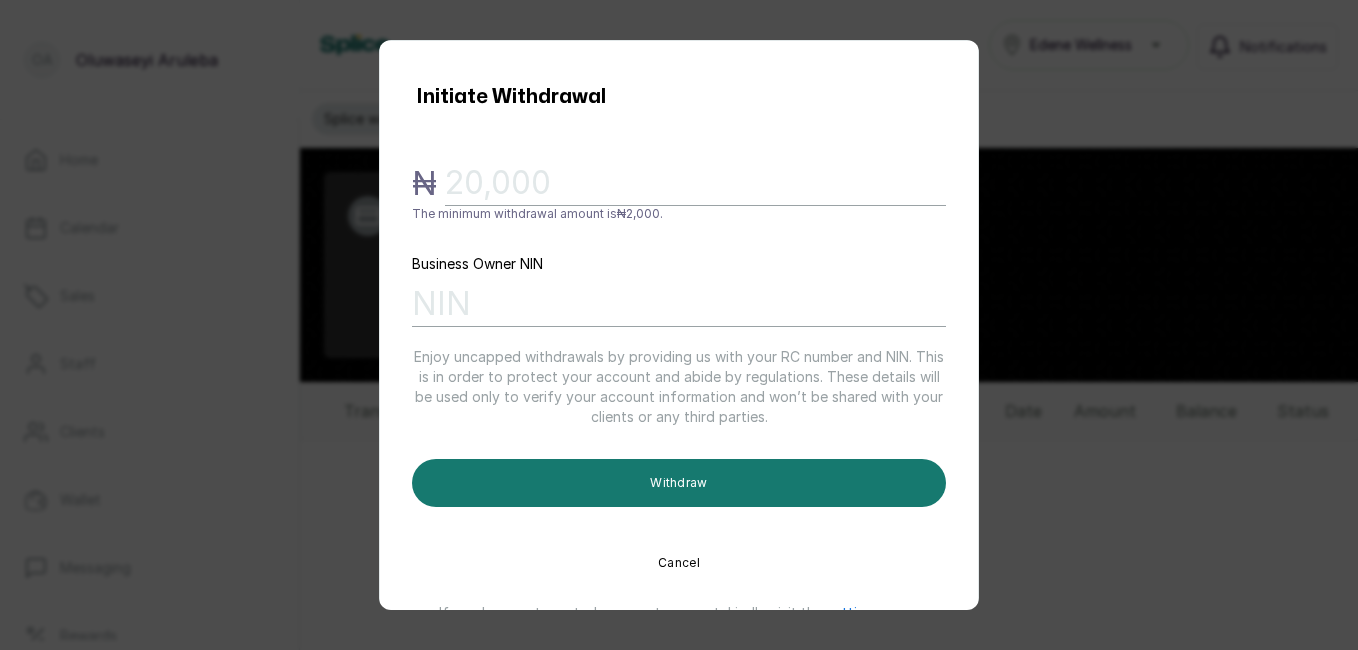 scroll, scrollTop: 38, scrollLeft: 0, axis: vertical 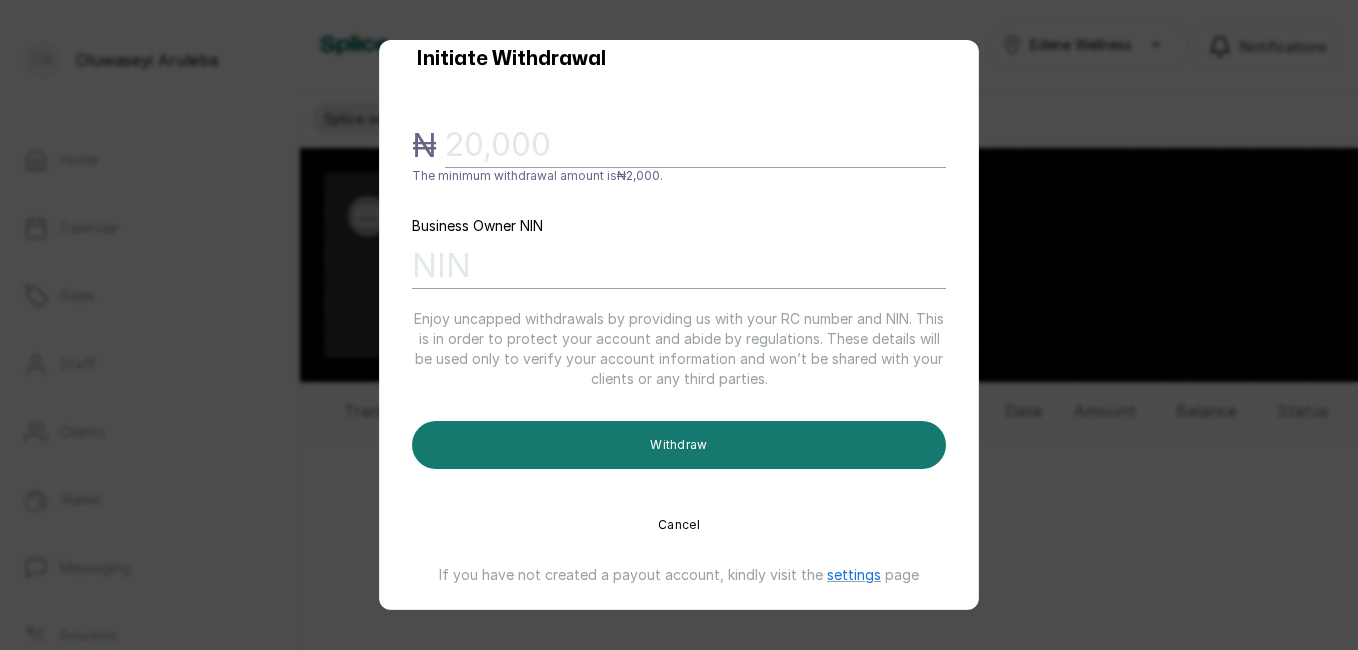 click on "Cancel" at bounding box center (679, 525) 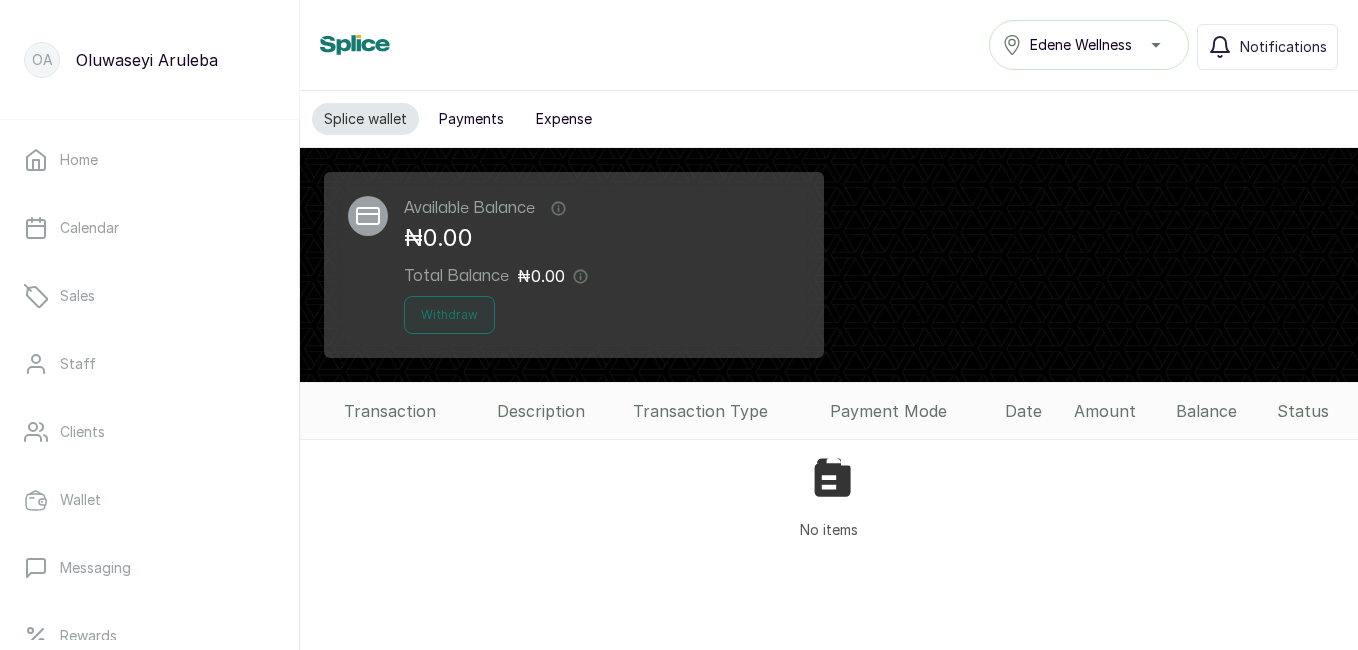 type 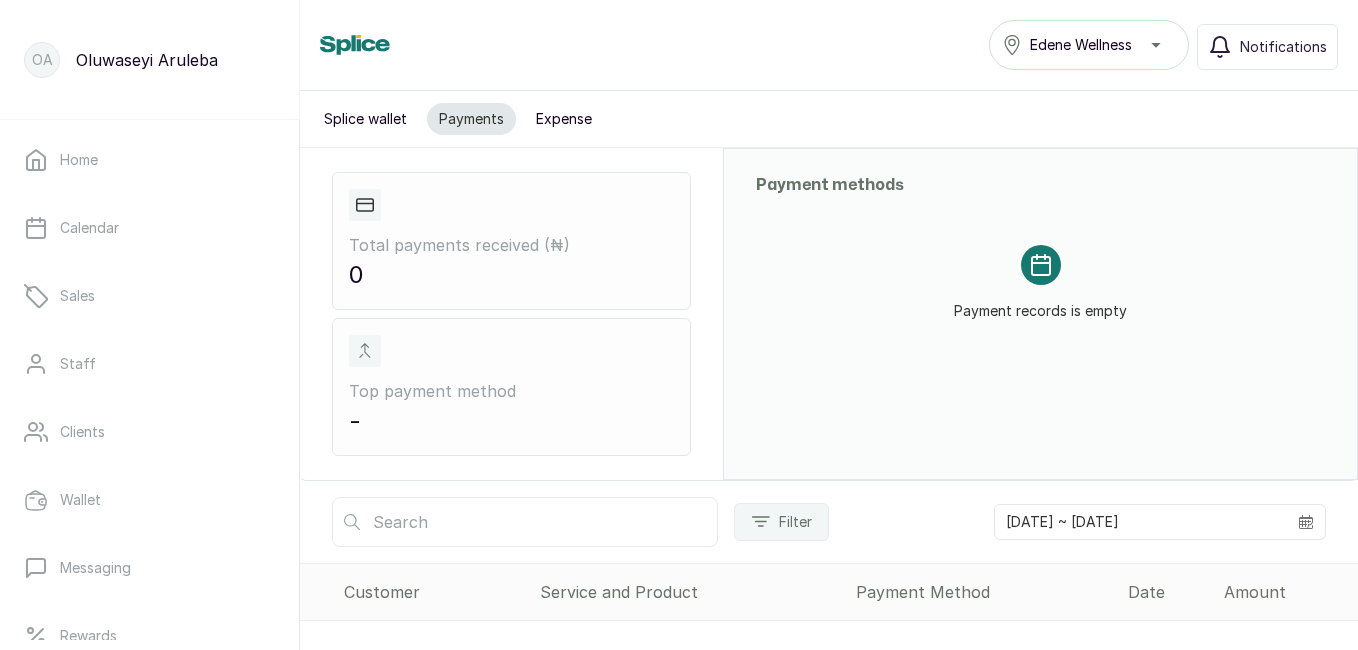 click on "Expense" at bounding box center (564, 119) 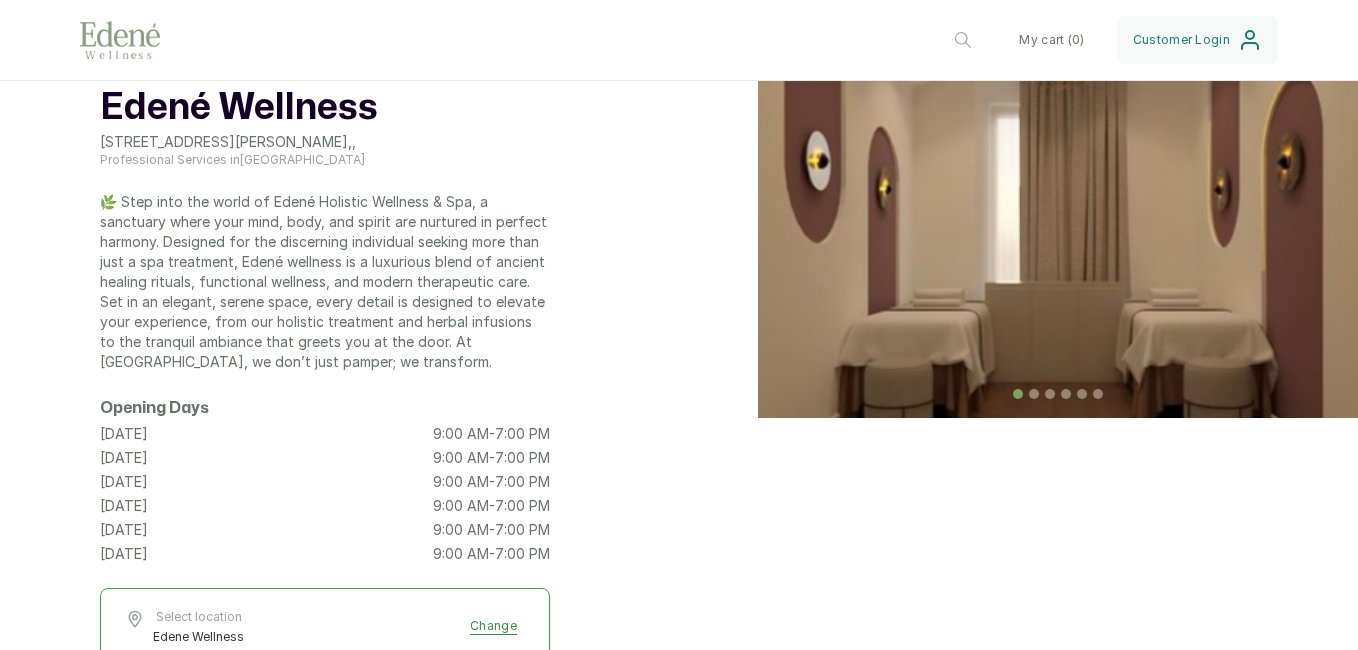 scroll, scrollTop: 0, scrollLeft: 0, axis: both 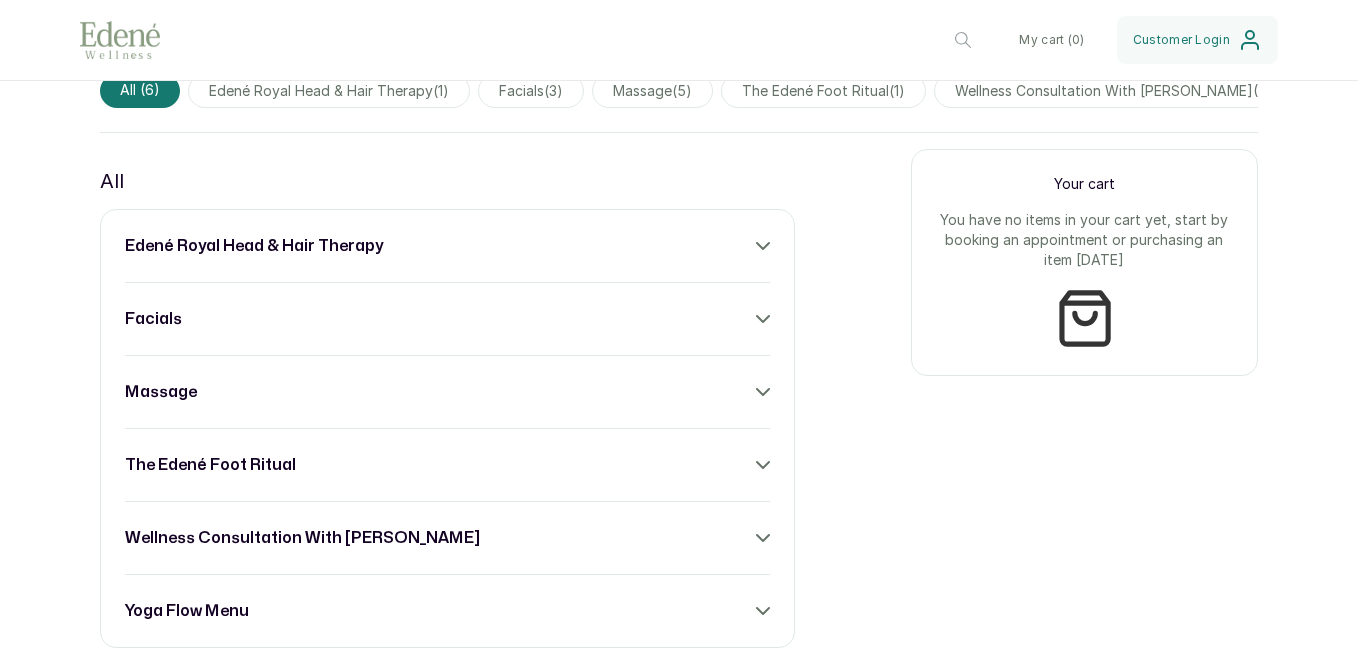 click 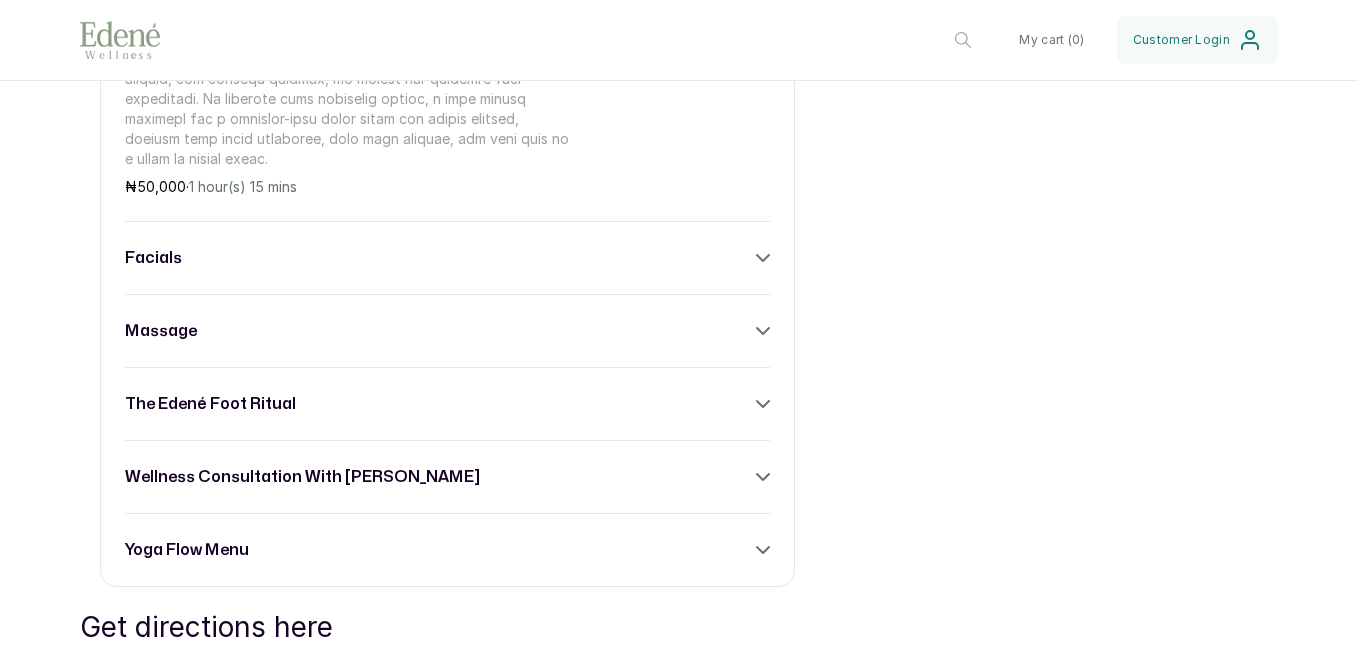 scroll, scrollTop: 1174, scrollLeft: 0, axis: vertical 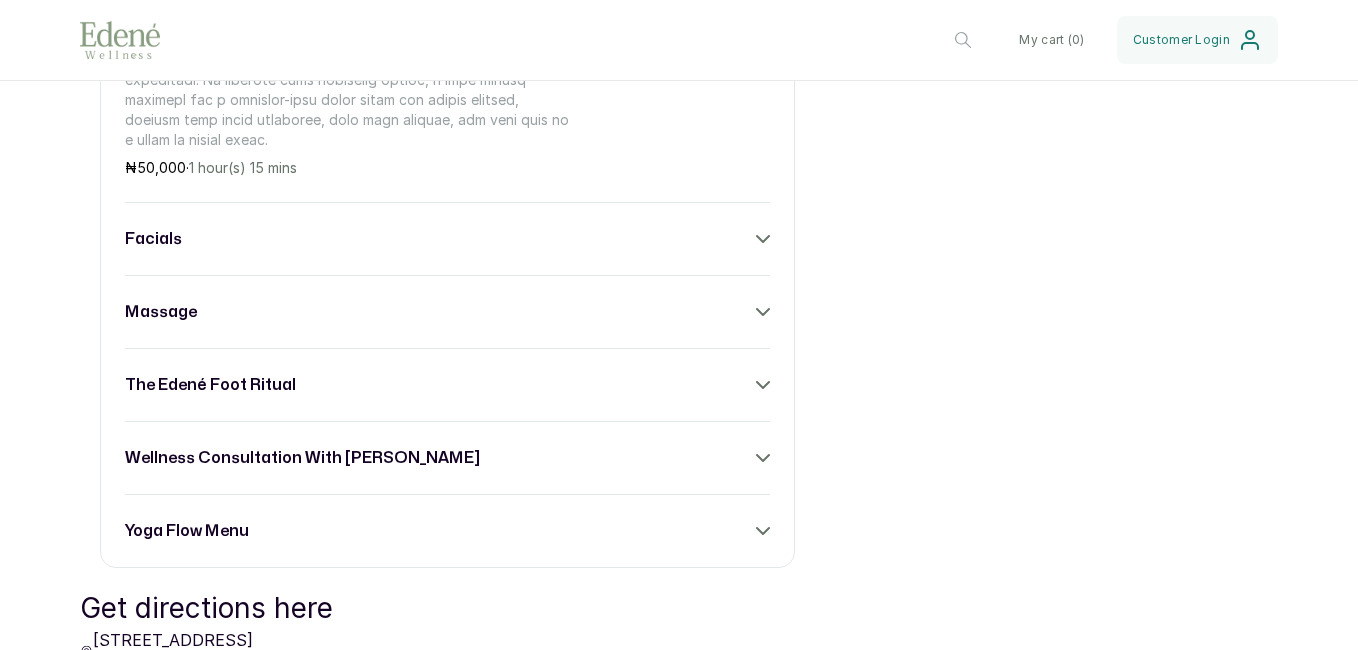 click 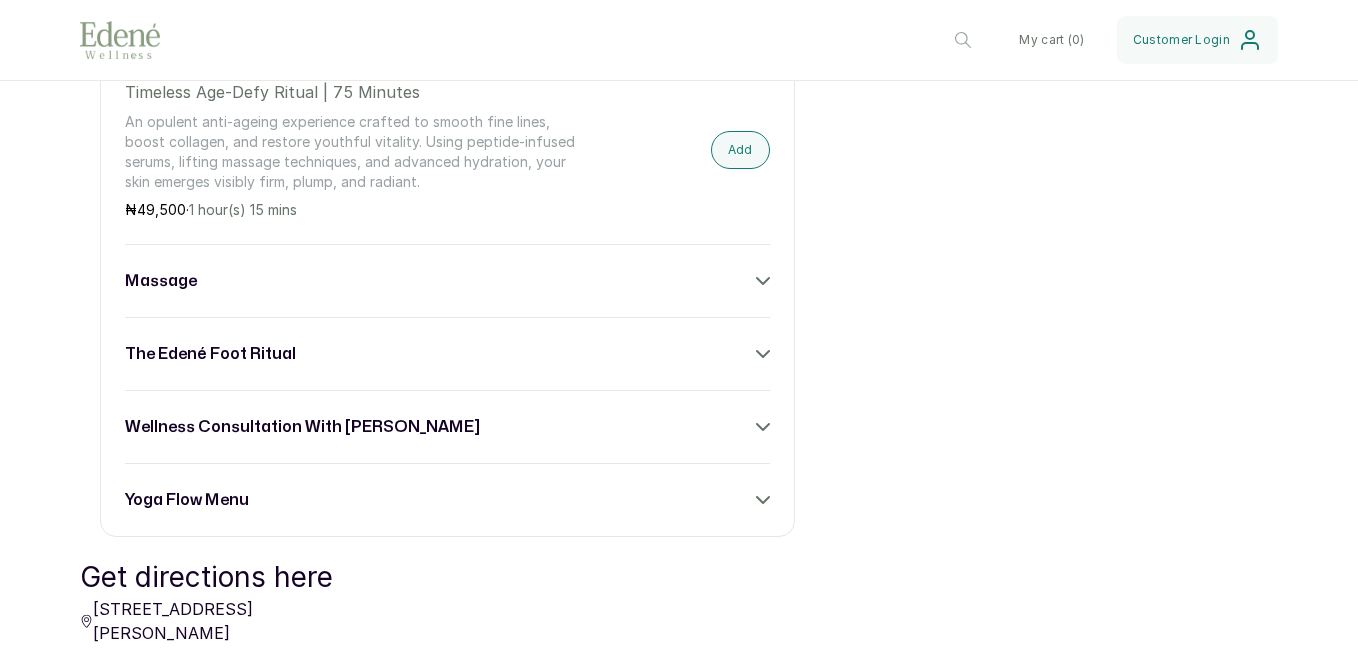 scroll, scrollTop: 1695, scrollLeft: 0, axis: vertical 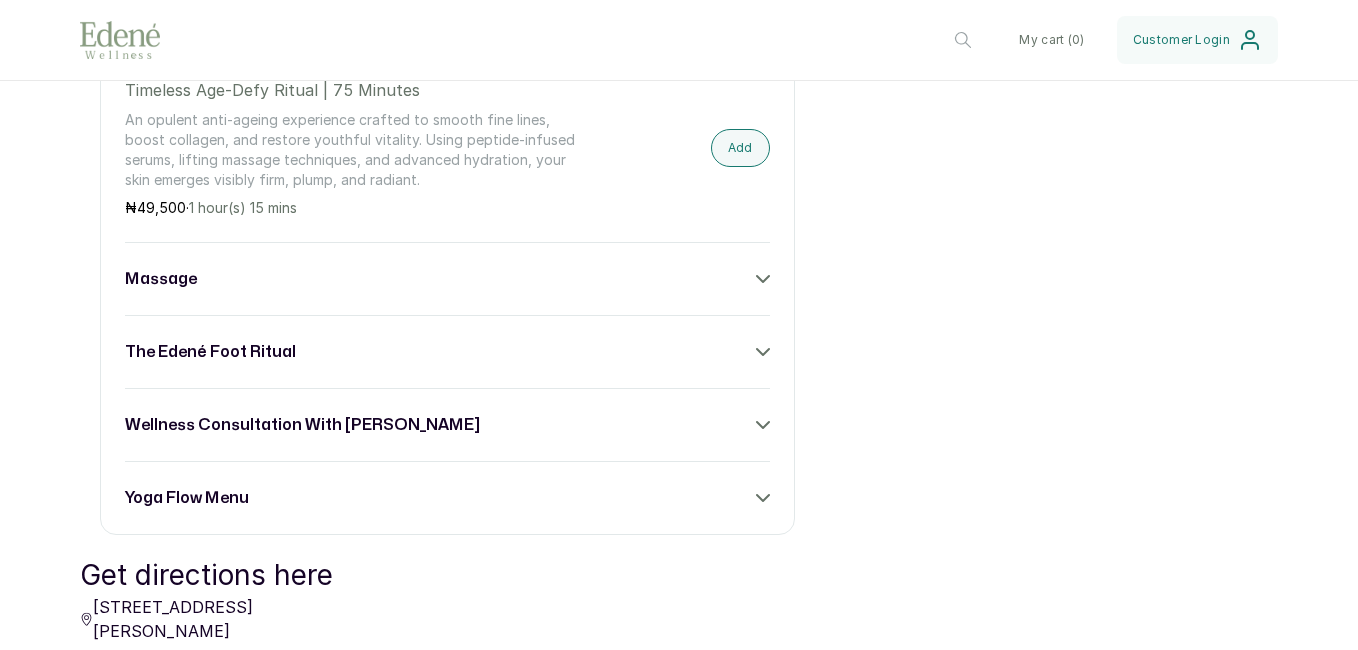 click 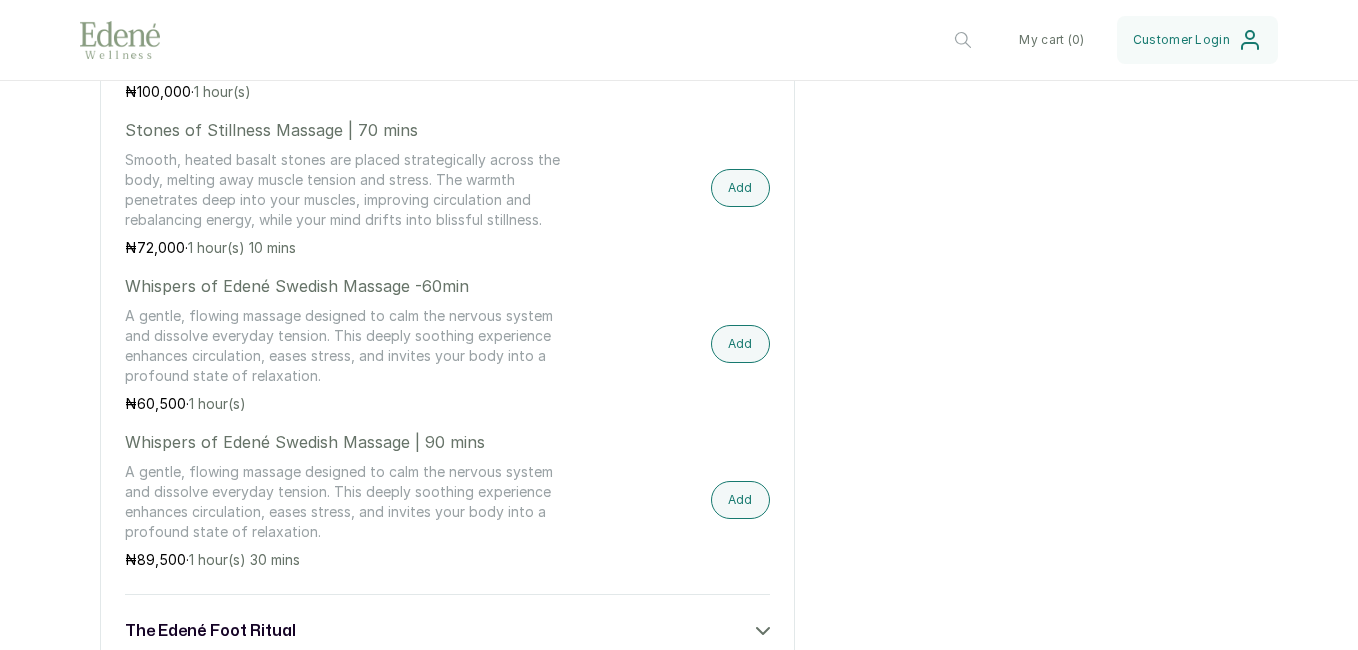 scroll, scrollTop: 2358, scrollLeft: 0, axis: vertical 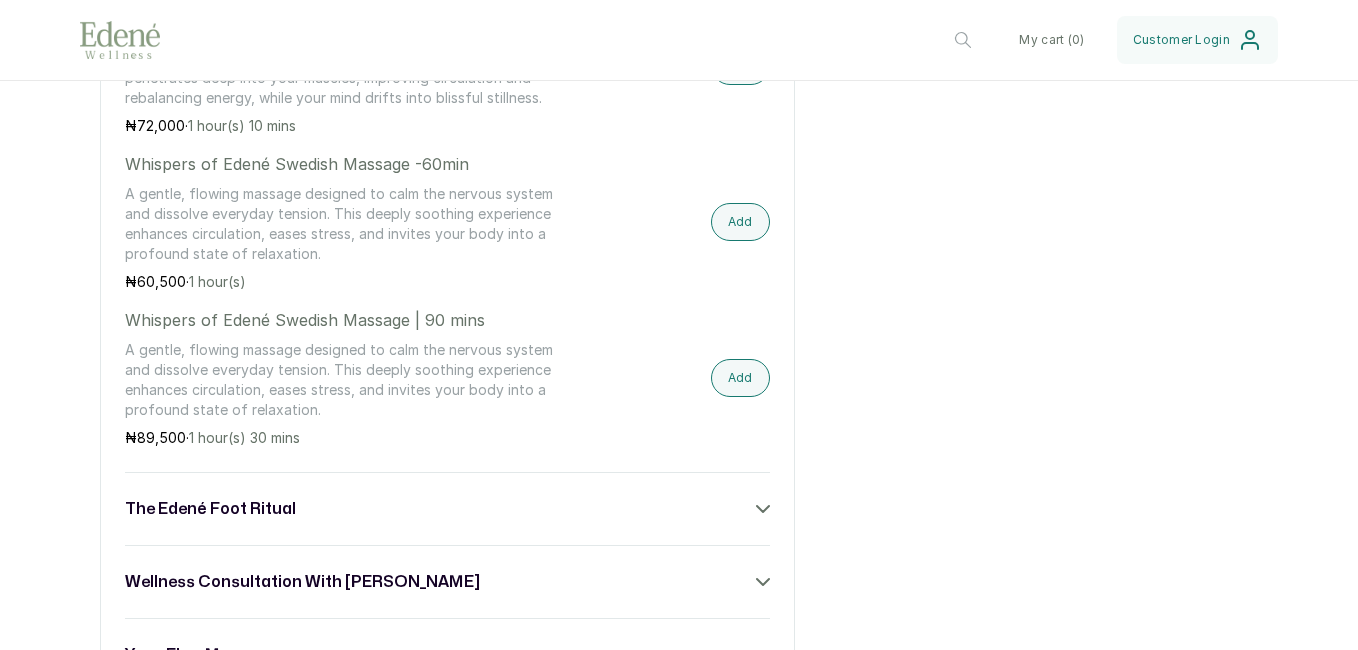 click 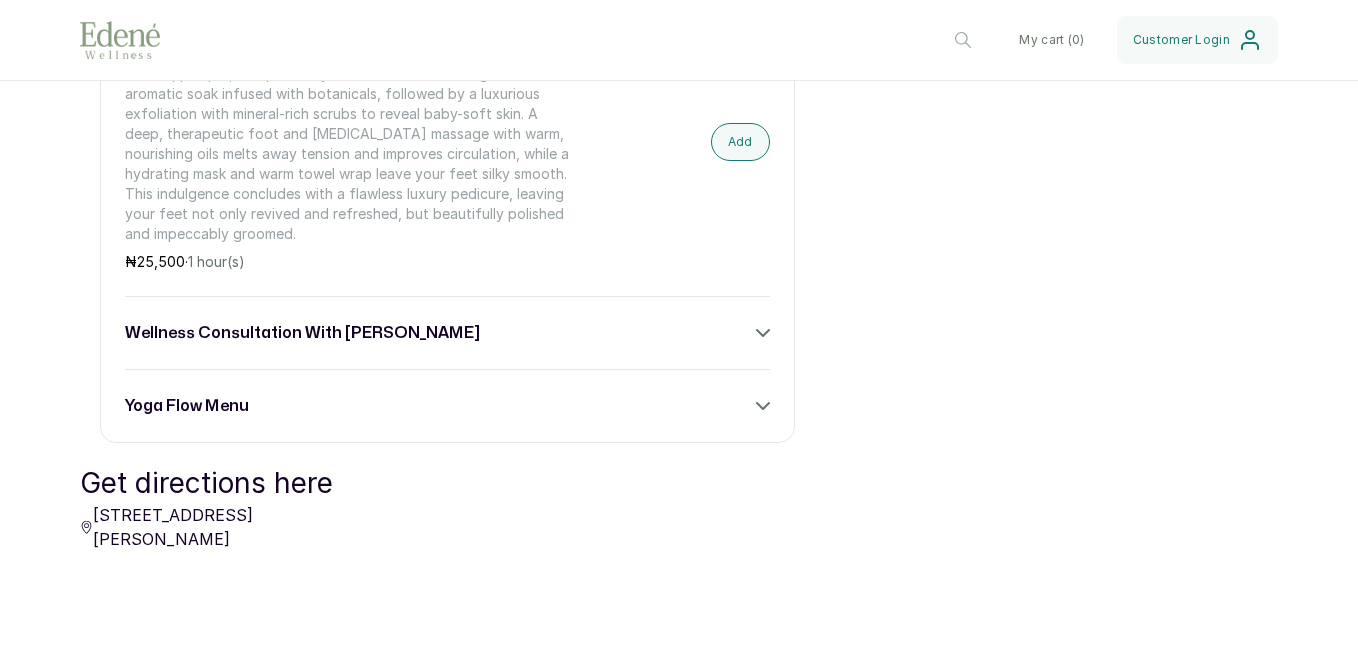 scroll, scrollTop: 2882, scrollLeft: 0, axis: vertical 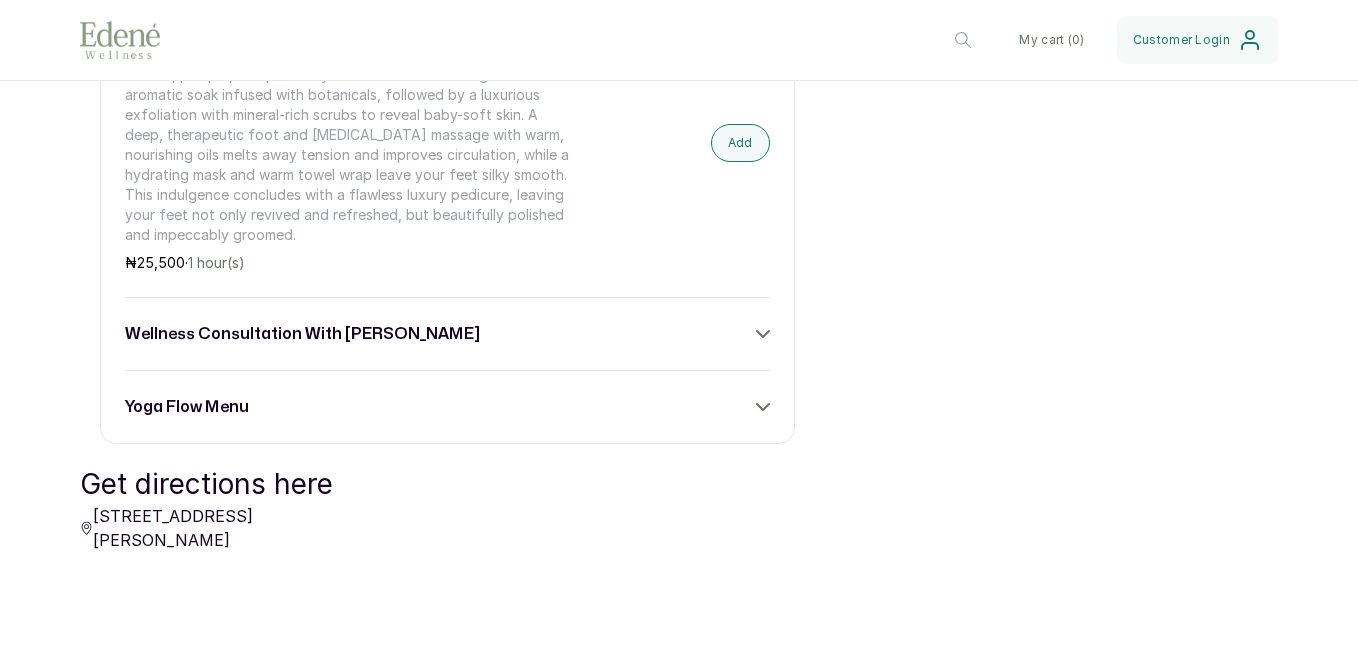 click 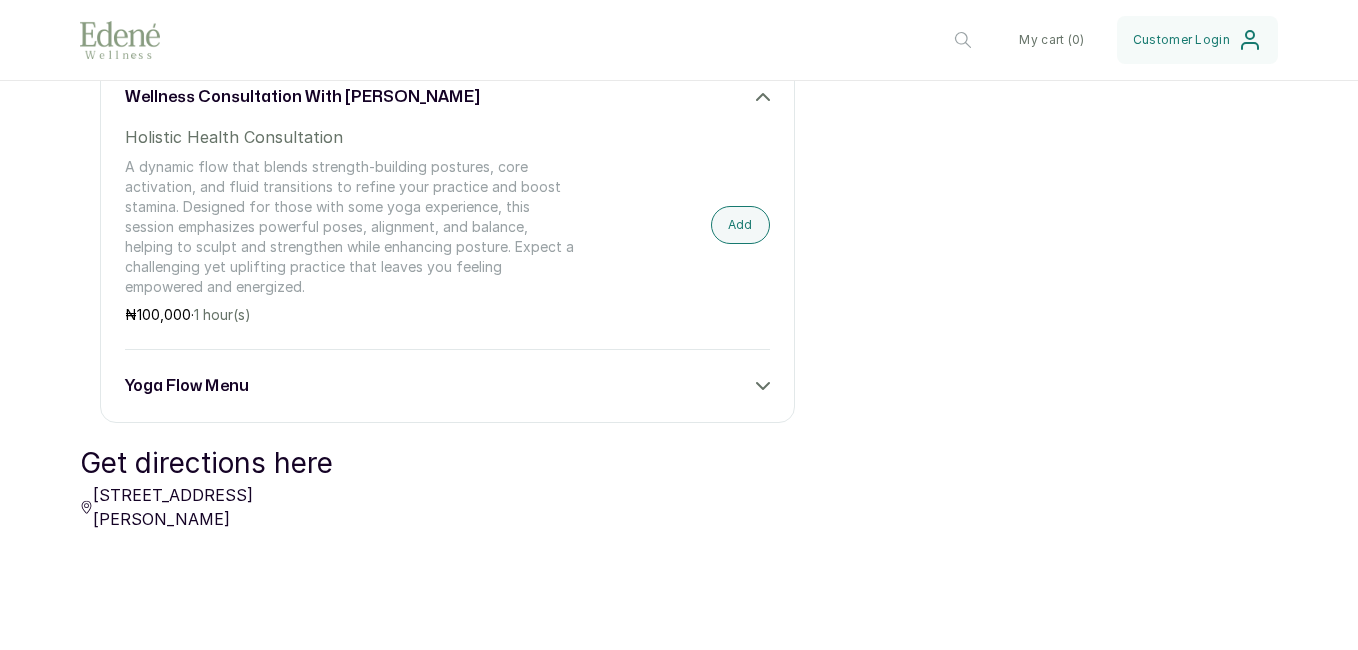 scroll, scrollTop: 3122, scrollLeft: 0, axis: vertical 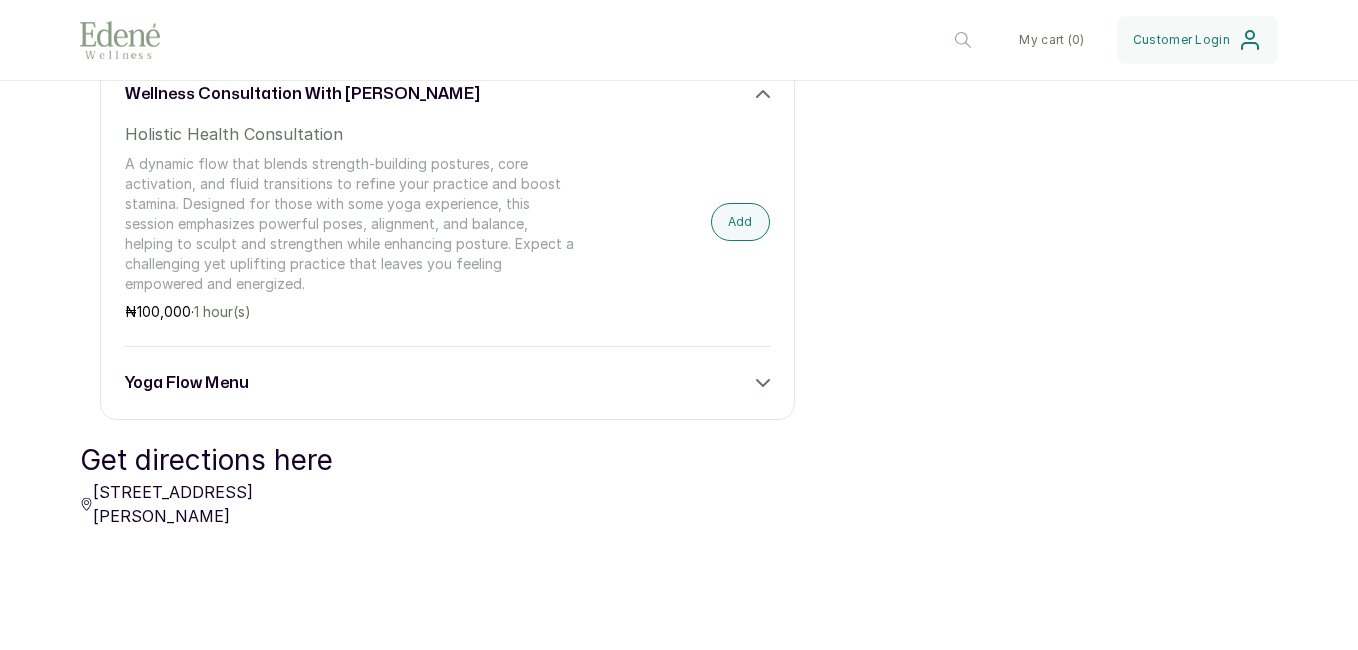 click 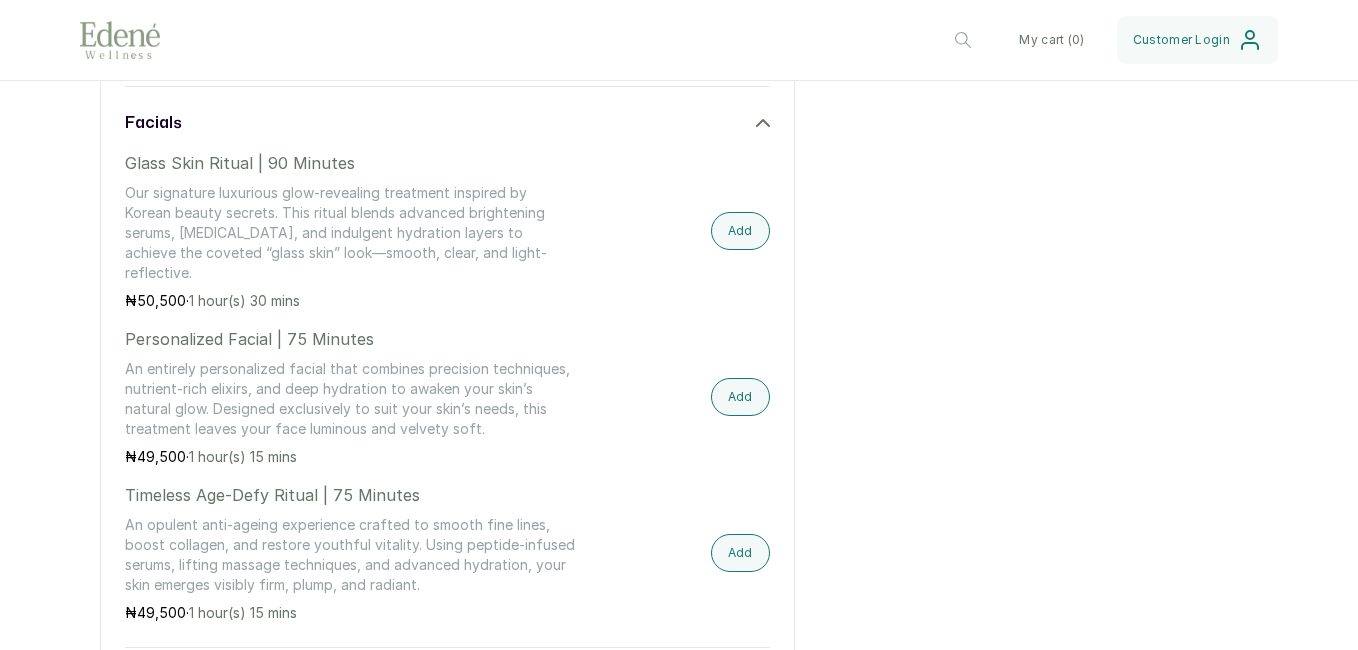 scroll, scrollTop: 1354, scrollLeft: 0, axis: vertical 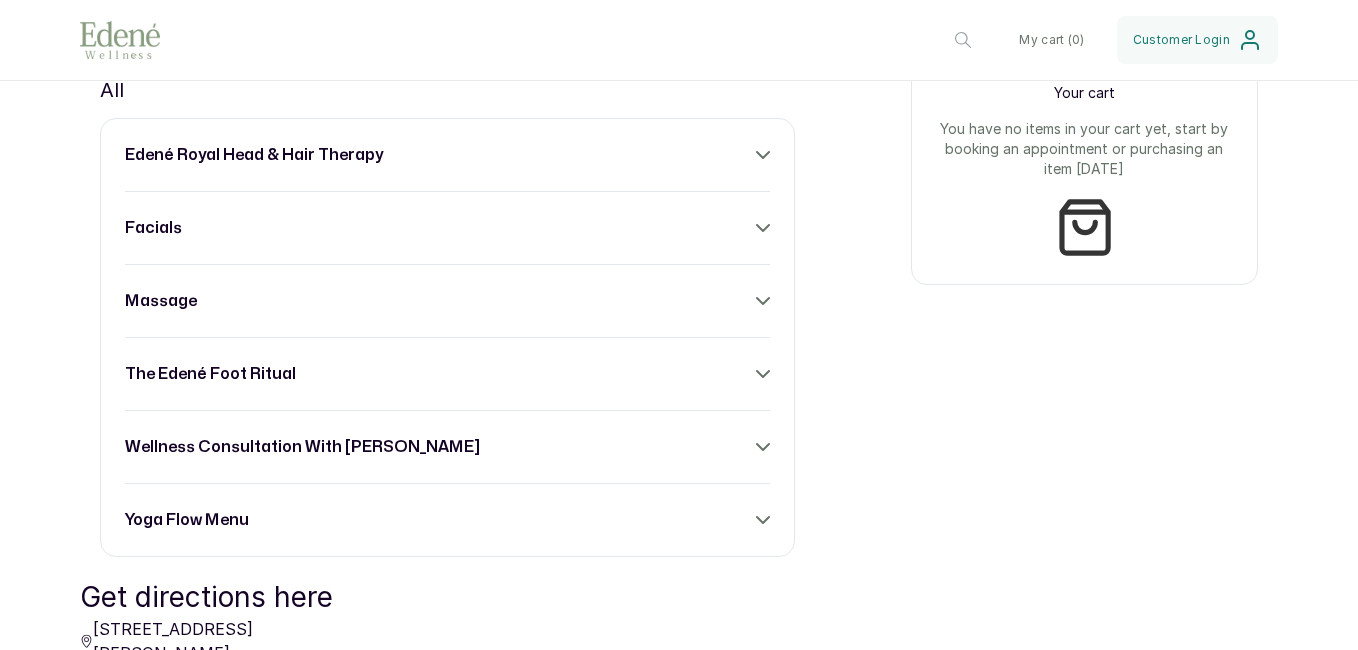 click 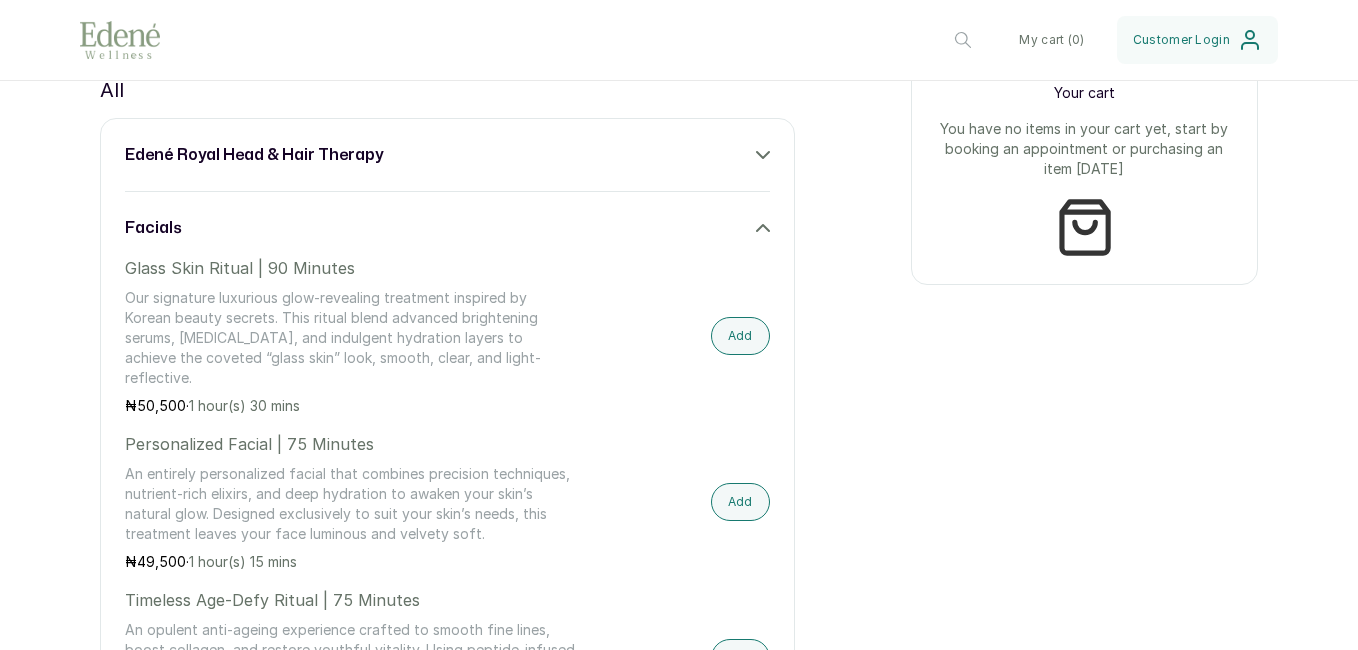 click 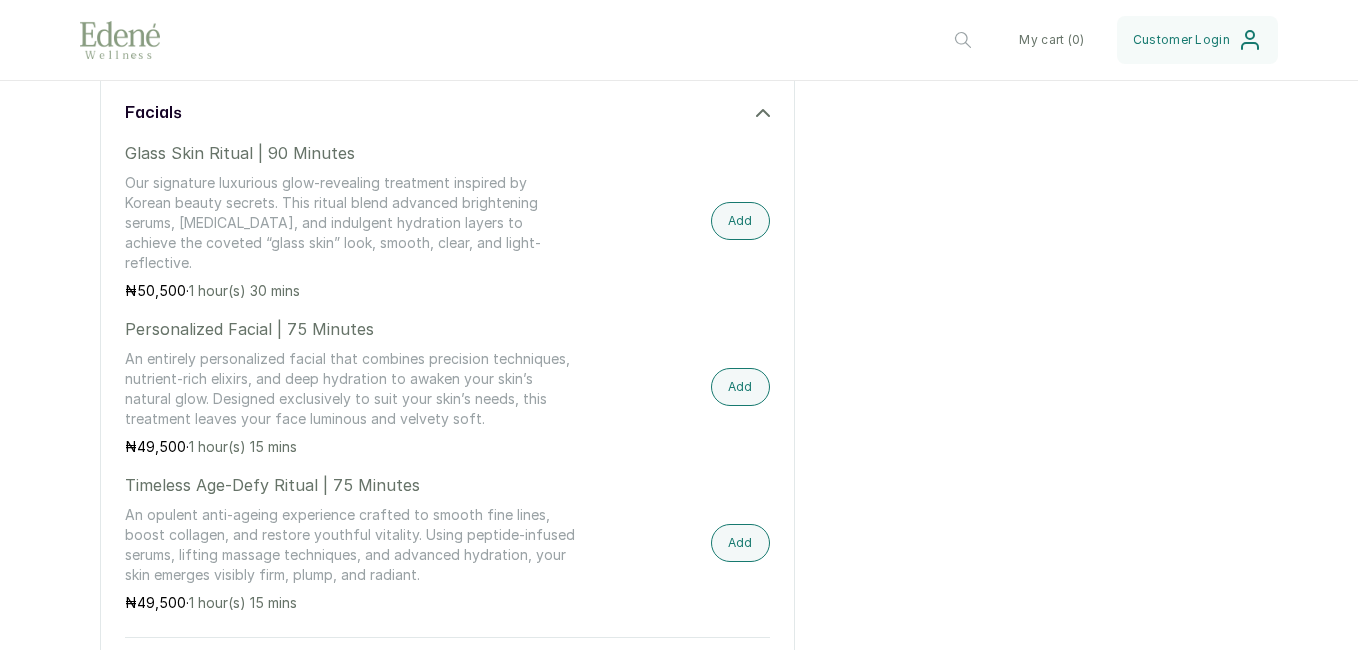 scroll, scrollTop: 1318, scrollLeft: 0, axis: vertical 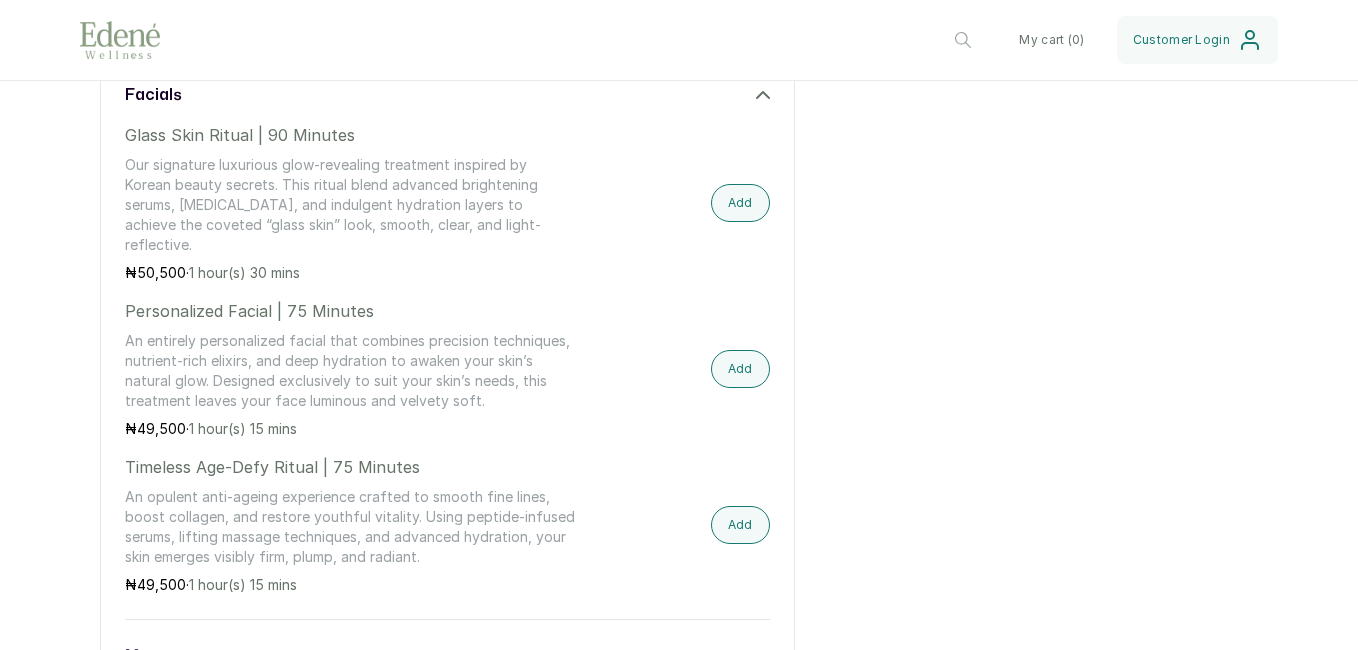 drag, startPoint x: 755, startPoint y: 171, endPoint x: 1268, endPoint y: 132, distance: 514.48035 